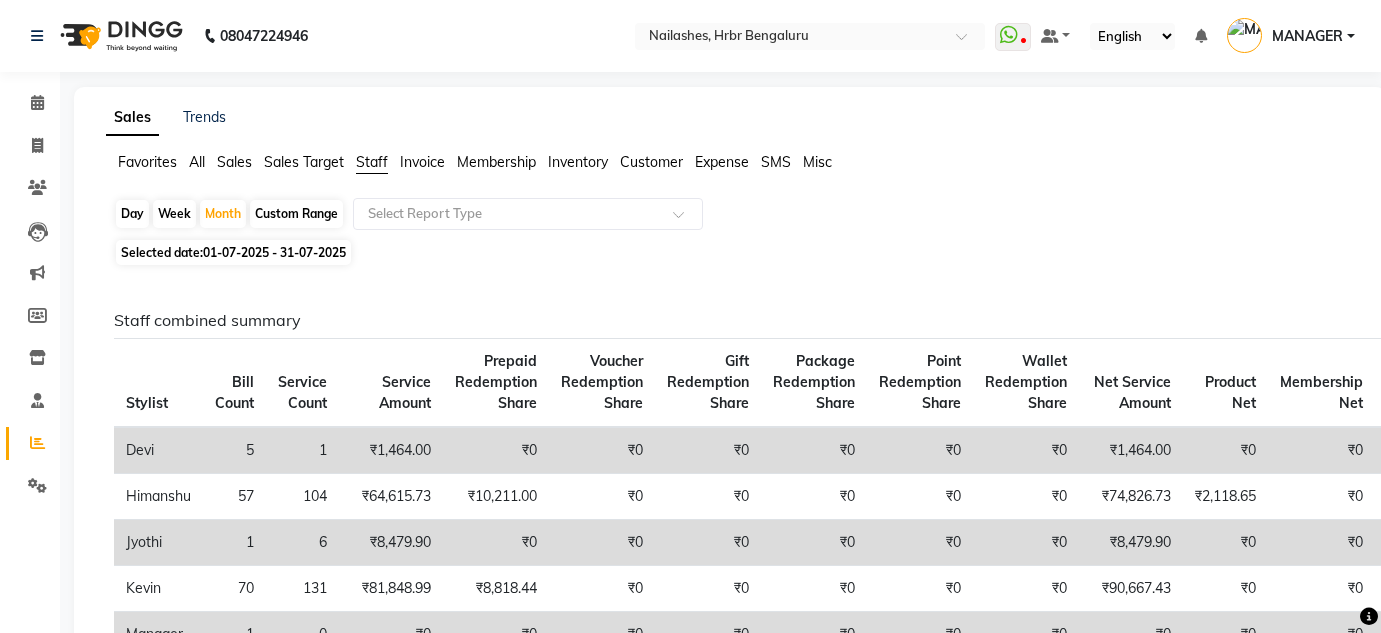 scroll, scrollTop: 384, scrollLeft: 0, axis: vertical 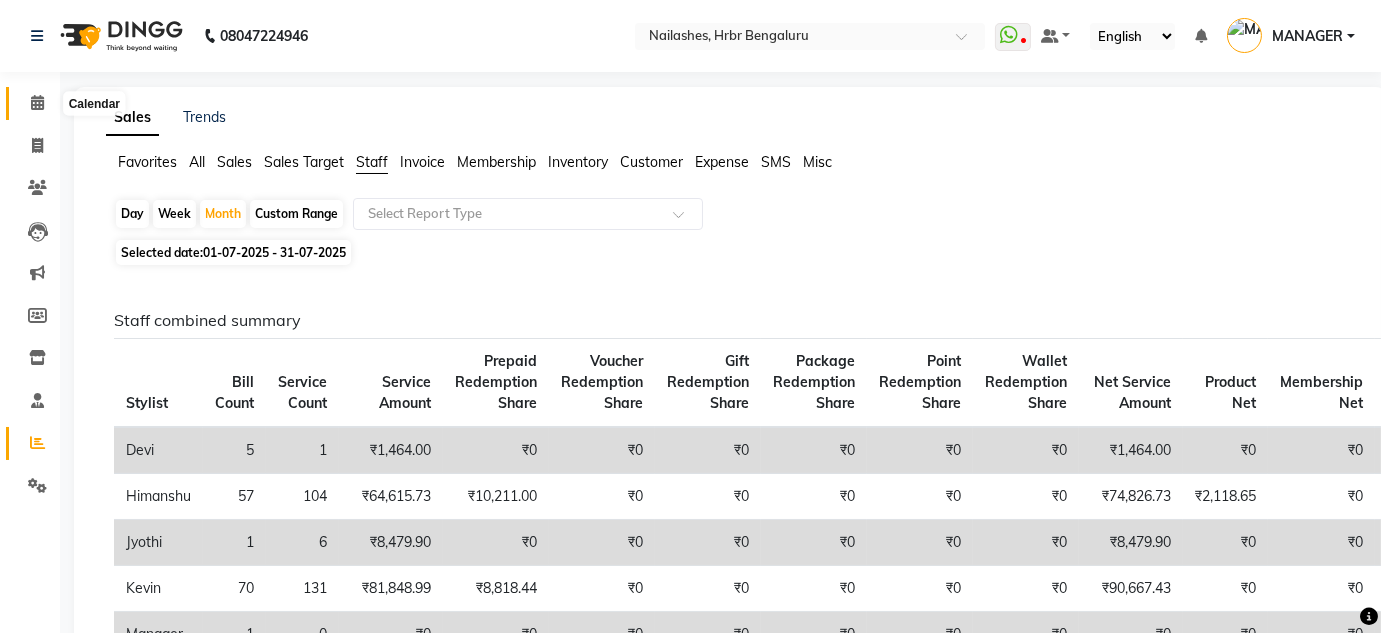 click 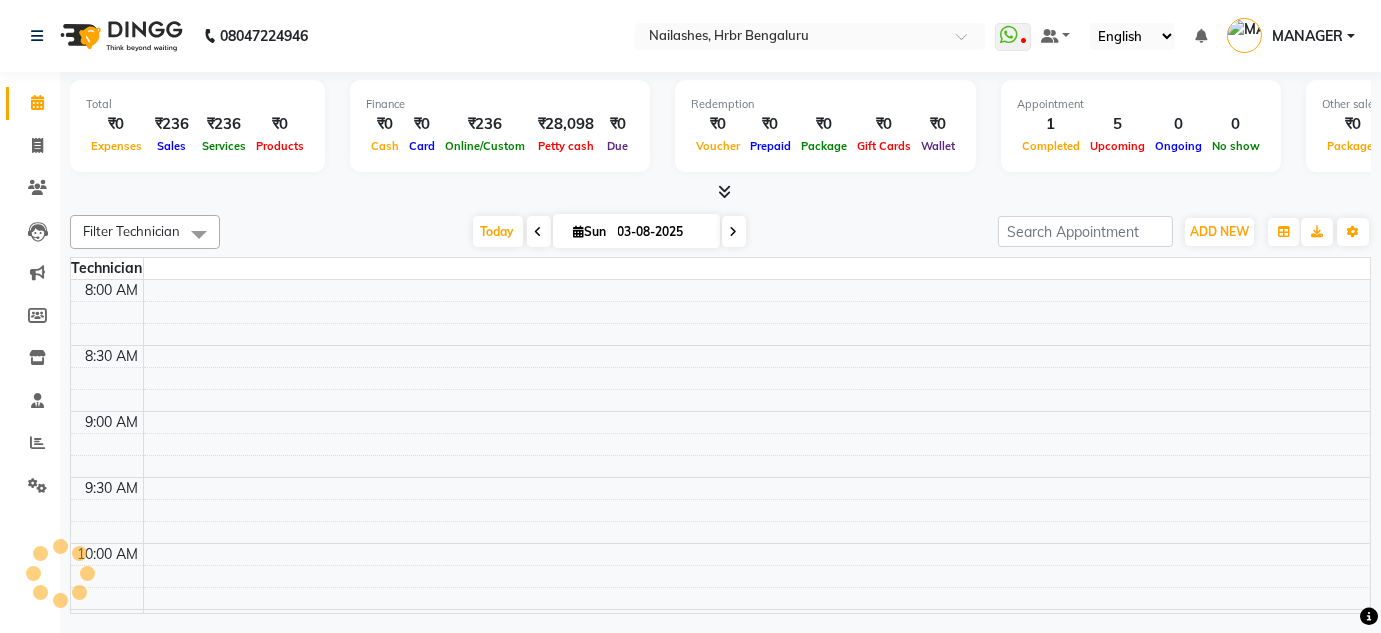 scroll, scrollTop: 0, scrollLeft: 0, axis: both 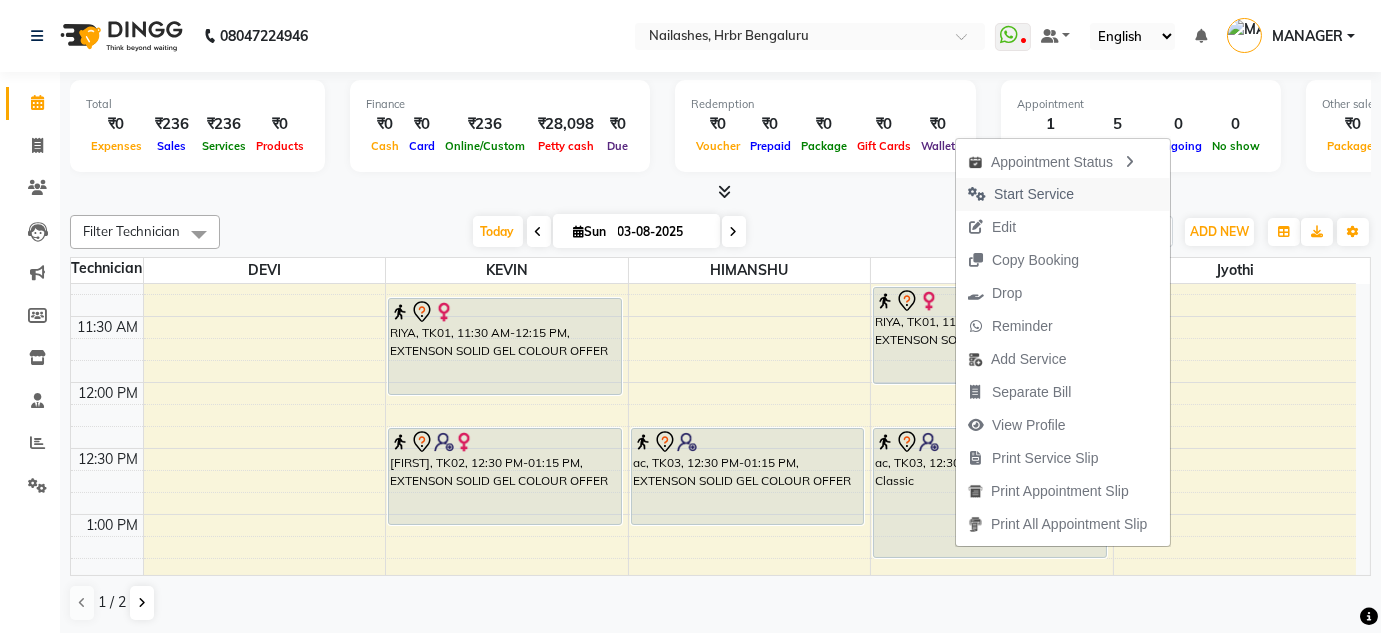 click on "Start Service" at bounding box center (1034, 194) 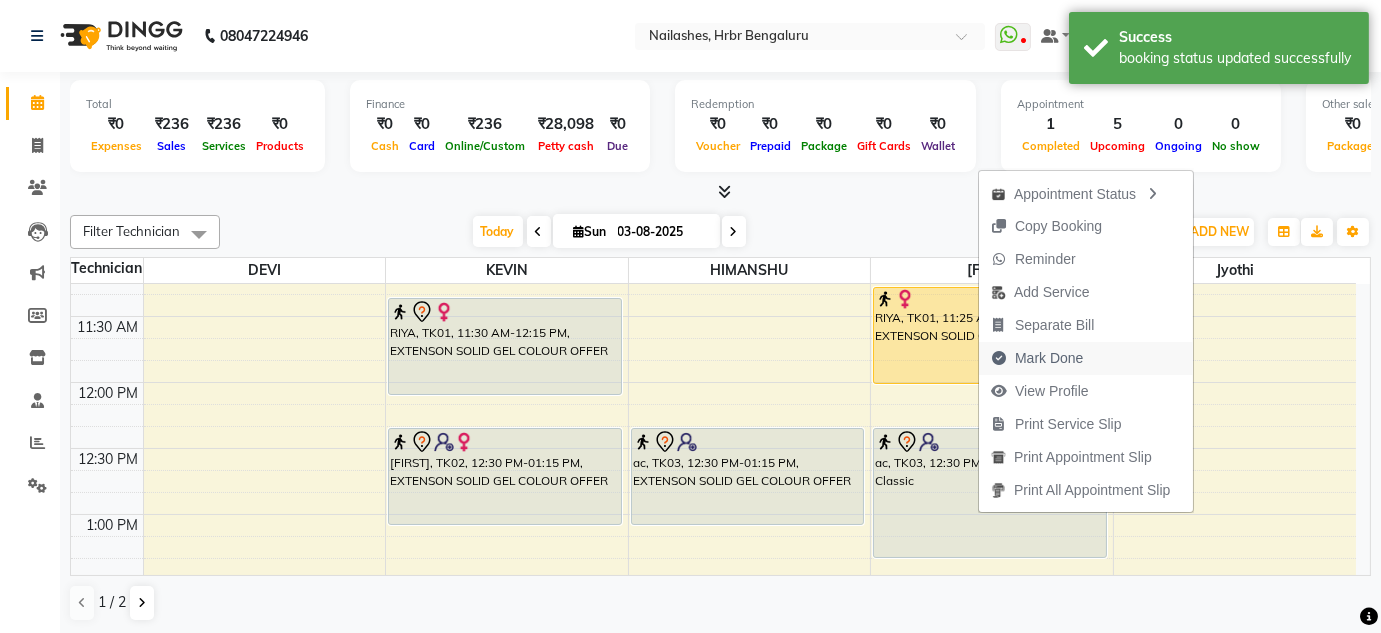 click on "Mark Done" at bounding box center [1049, 358] 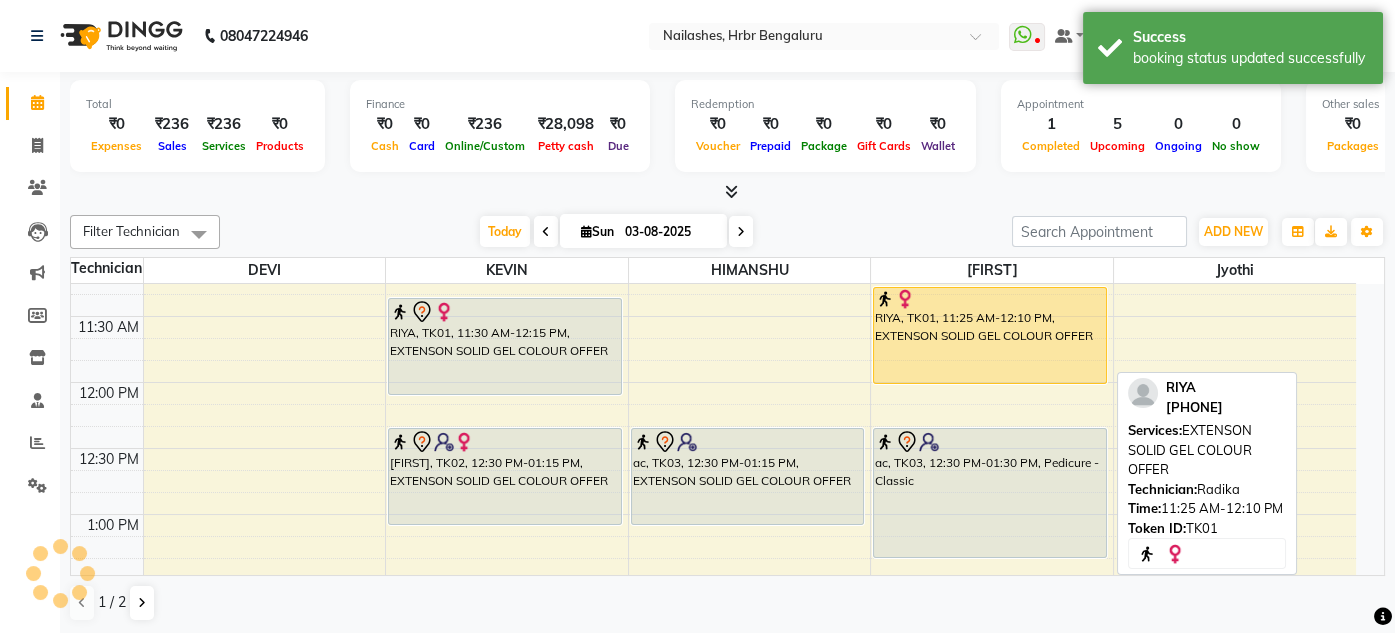 select on "3771" 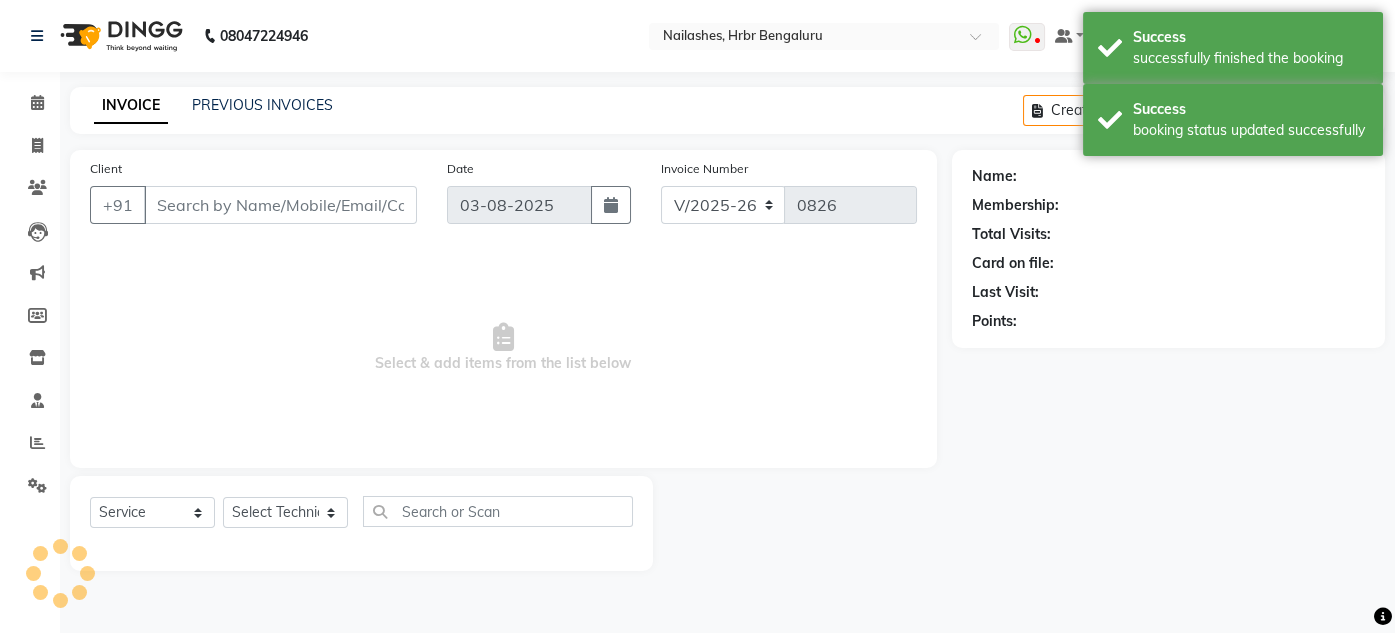 type on "88******47" 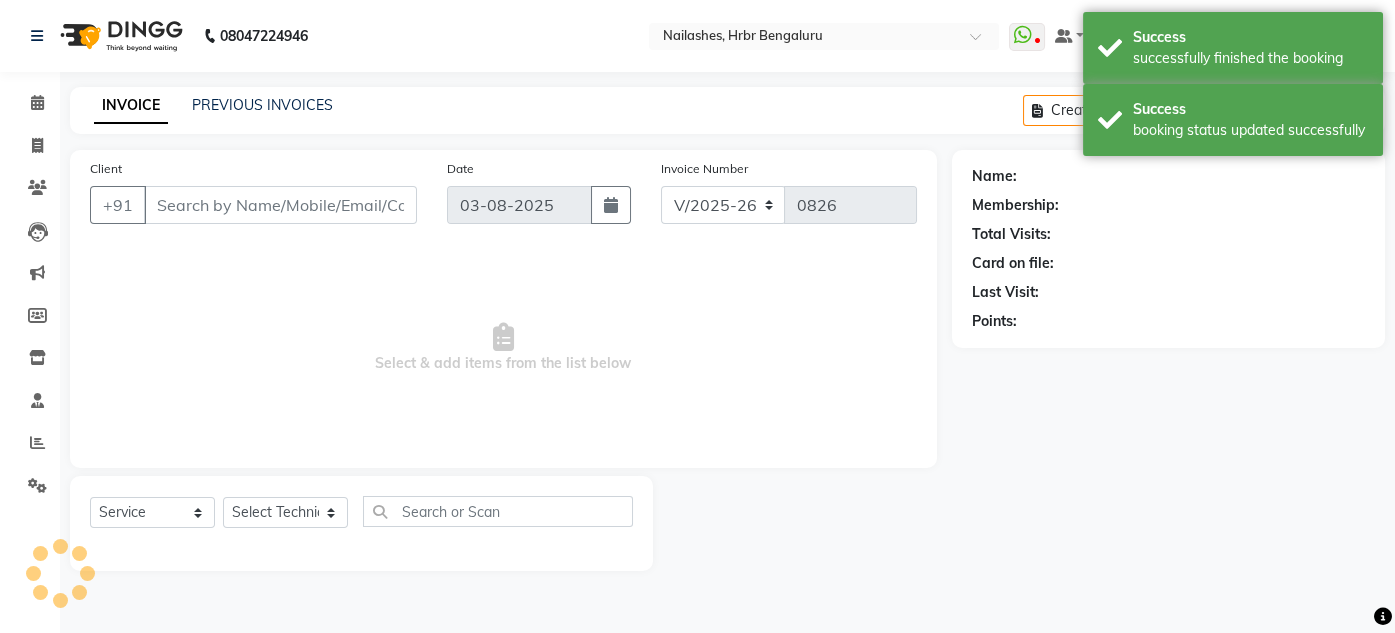 select on "87457" 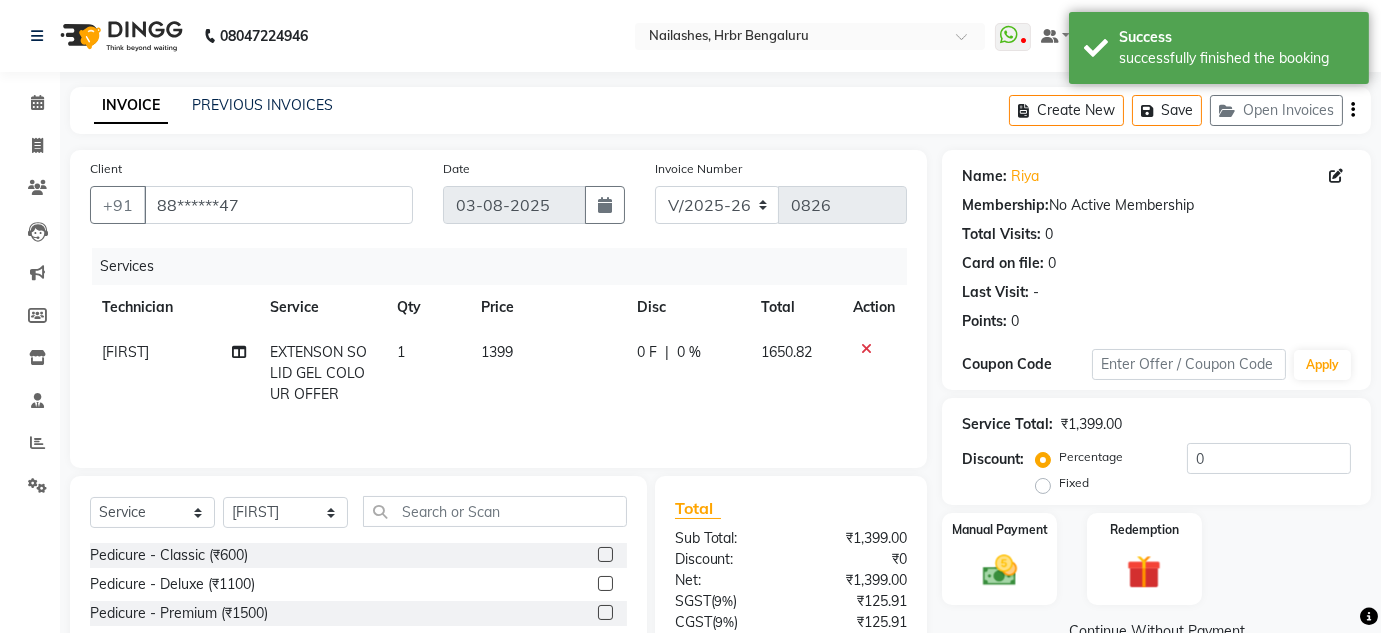 click on "[FIRST]" 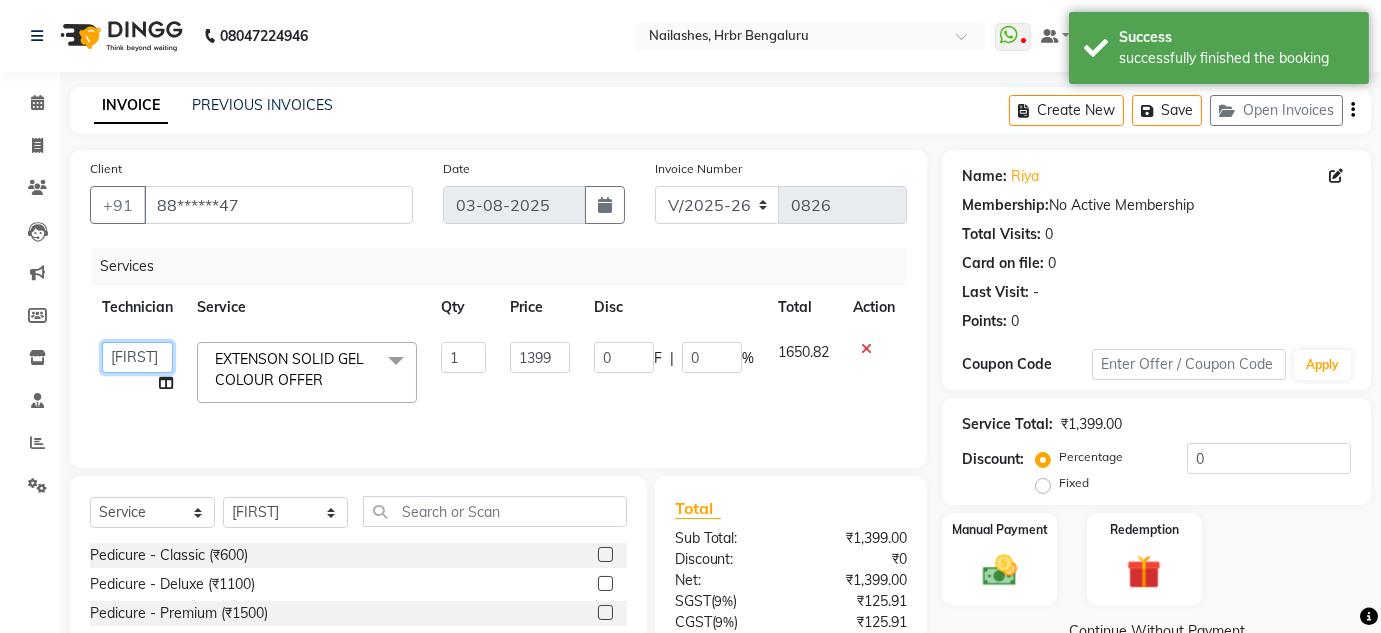 click on "DEVI   HIMANSHU   jyothi   KEVIN   MANAGER   RADIKA   RITESH" 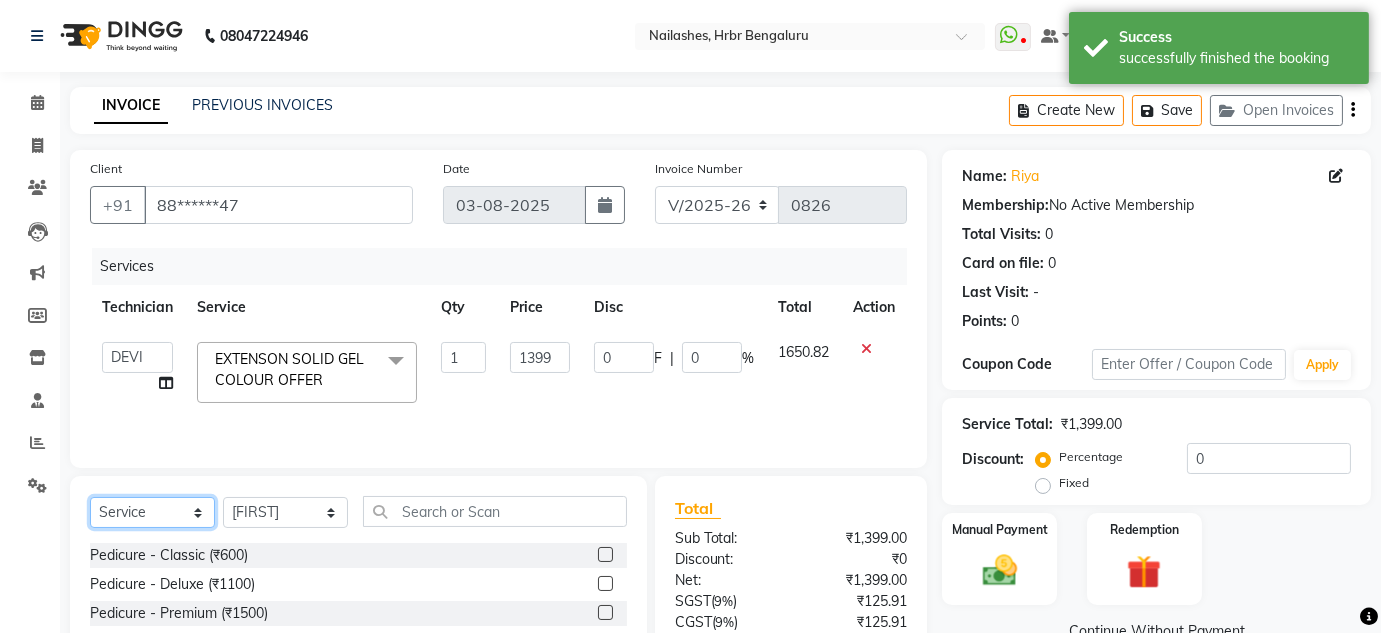 click on "Select  Service  Product  Membership  Package Voucher Prepaid Gift Card" 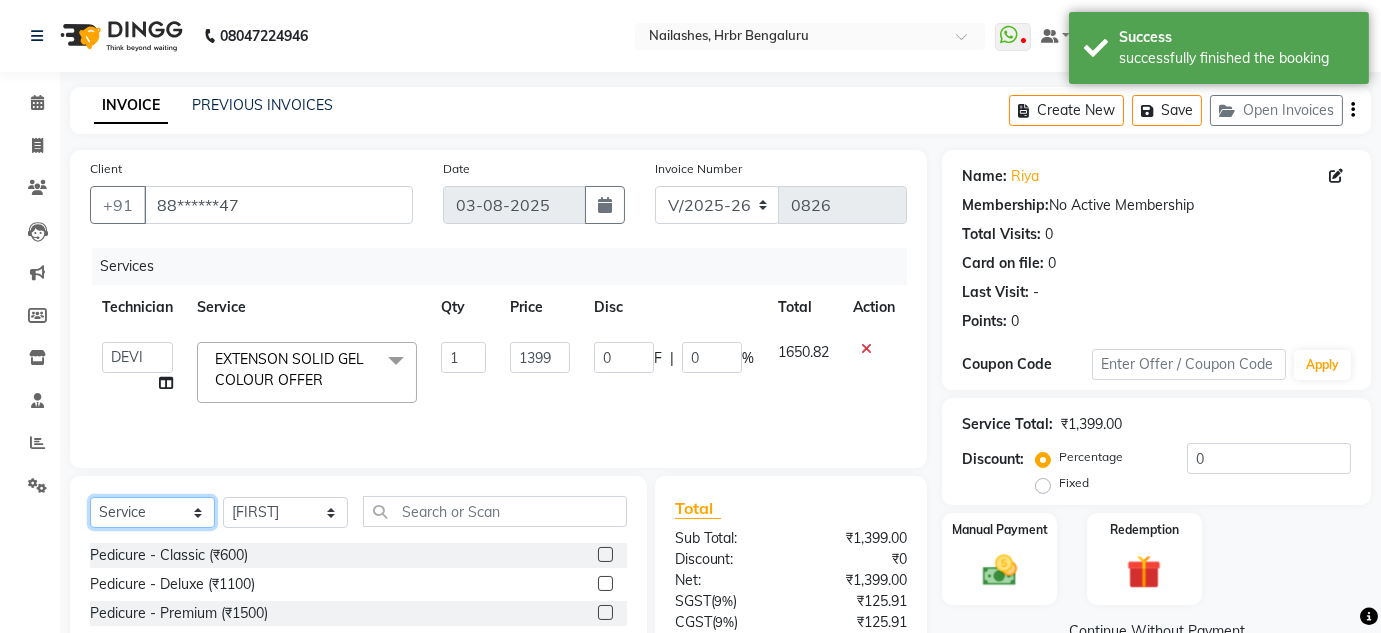 select on "P" 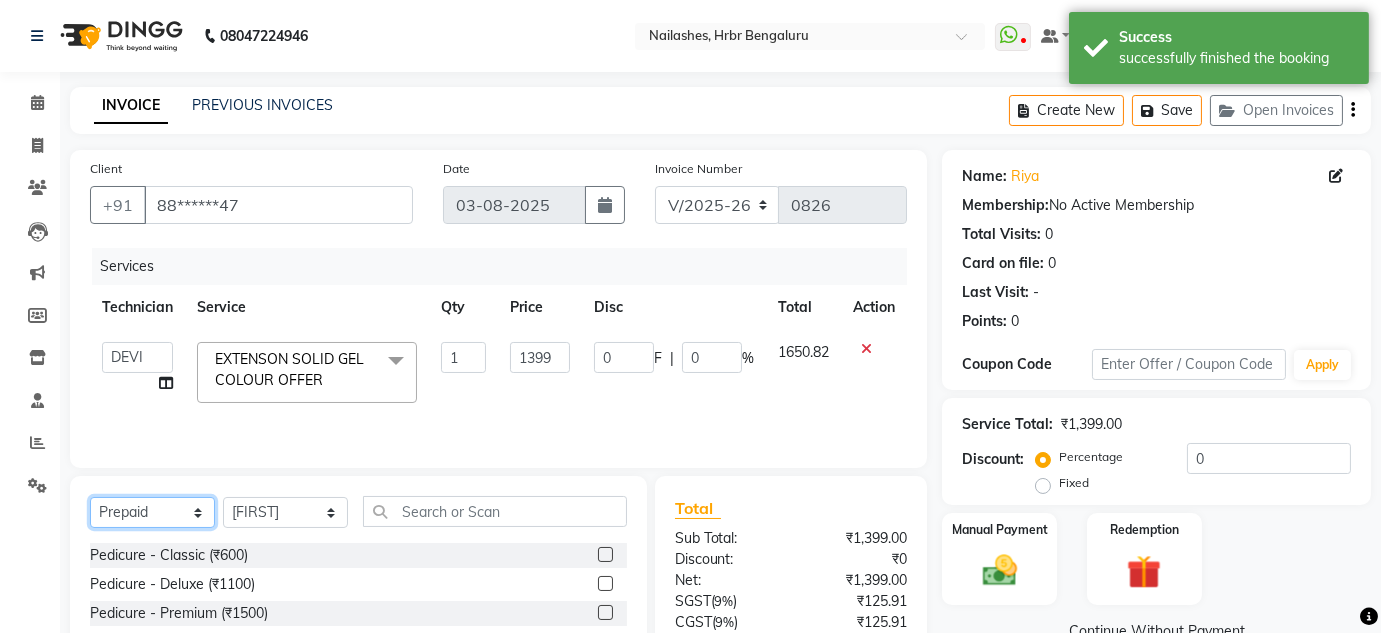 click on "Select  Service  Product  Membership  Package Voucher Prepaid Gift Card" 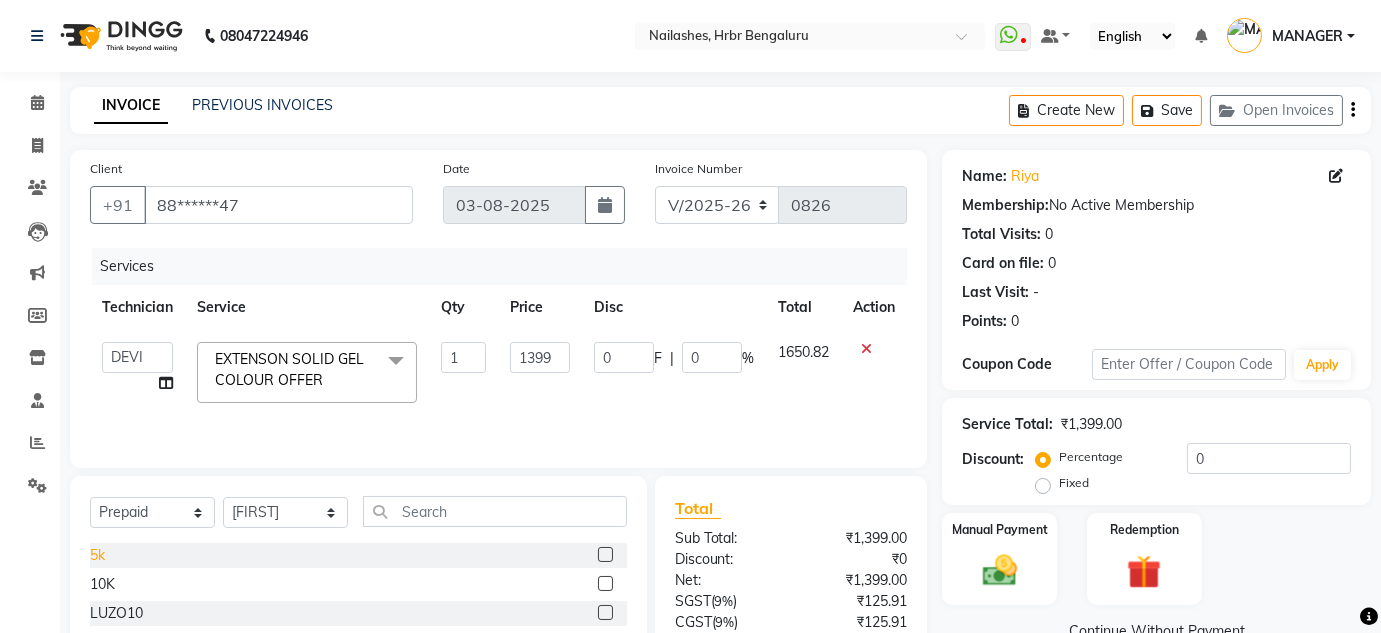 click on "5k" 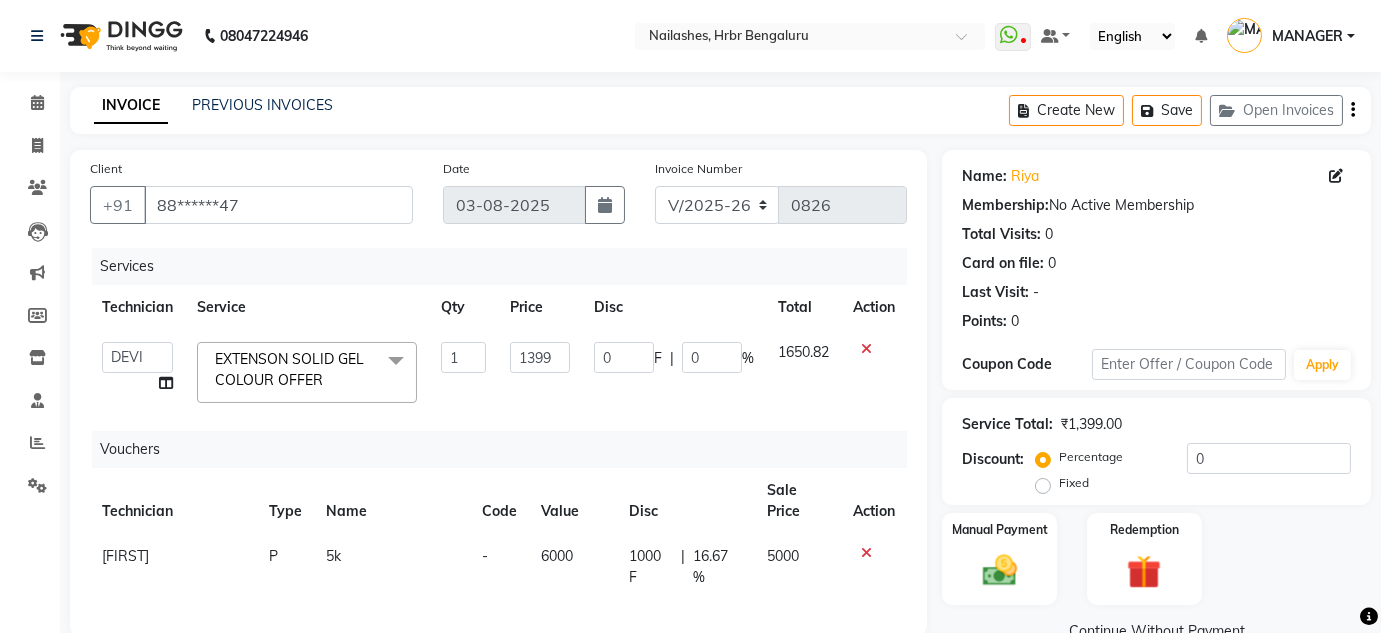 checkbox on "false" 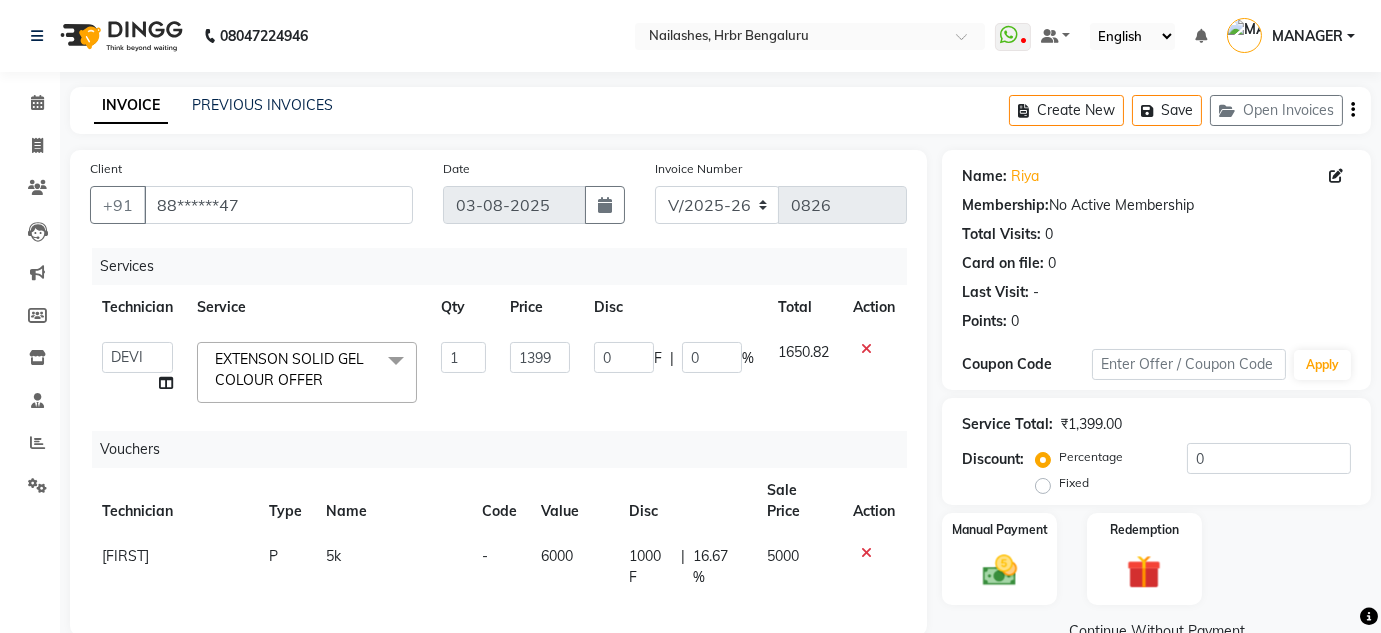 click 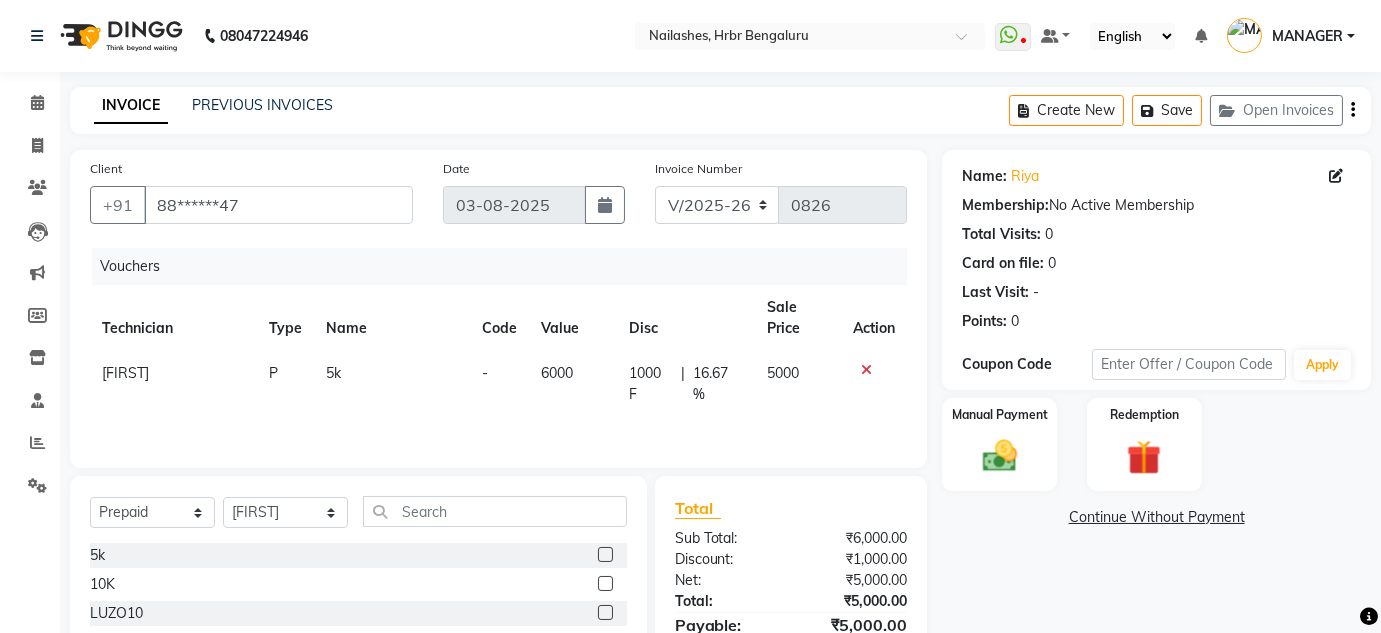 click on "[NAME]" 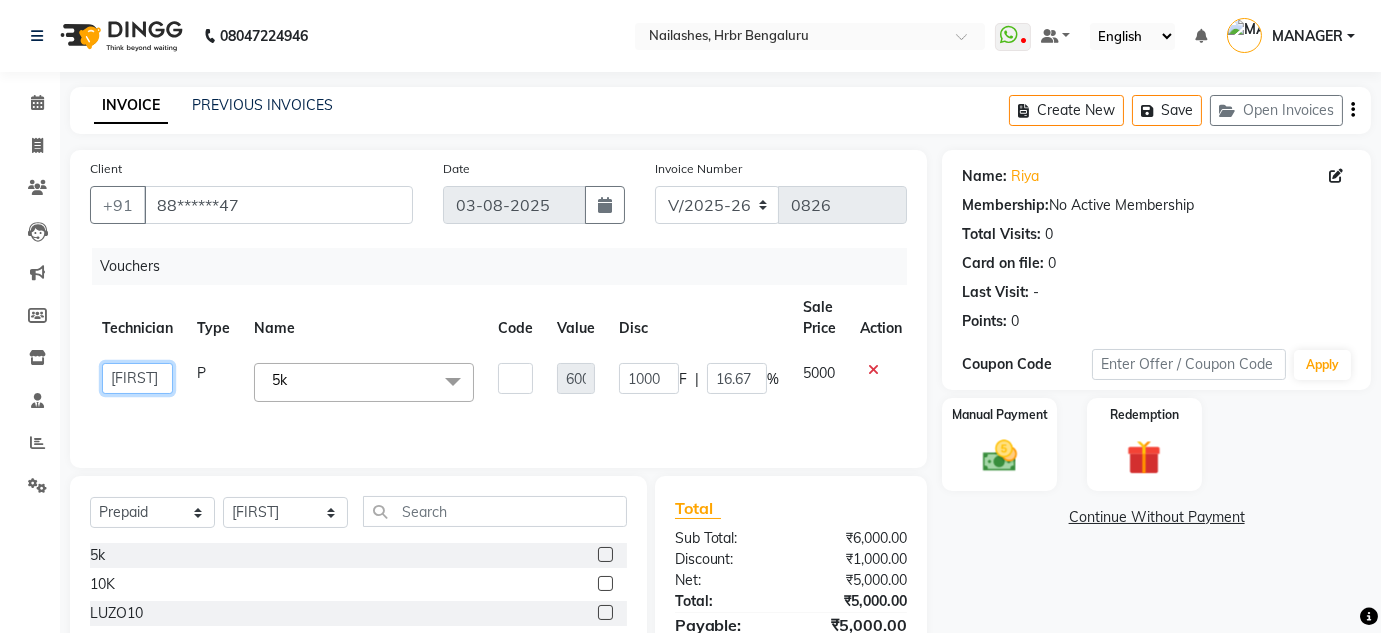 click on "DEVI   HIMANSHU   jyothi   KEVIN   MANAGER   RADIKA   RITESH" 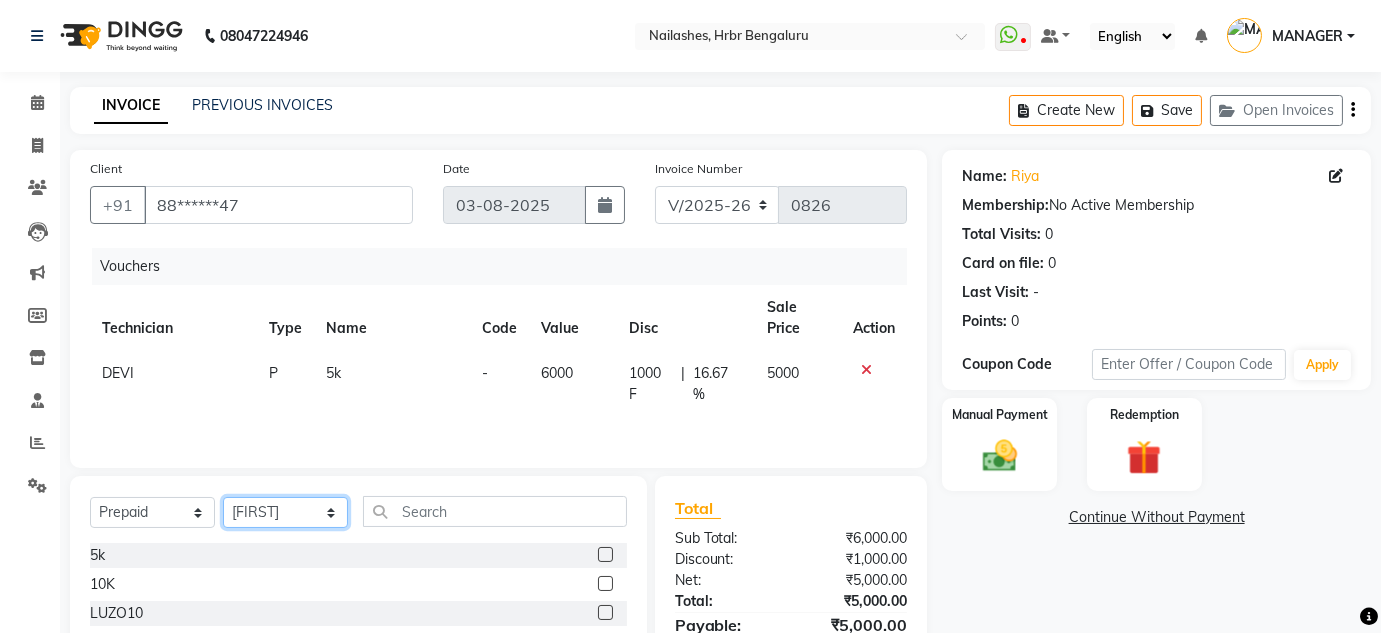 click on "Select Technician DEVI HIMANSHU jyothi KEVIN MANAGER RADIKA RITESH" 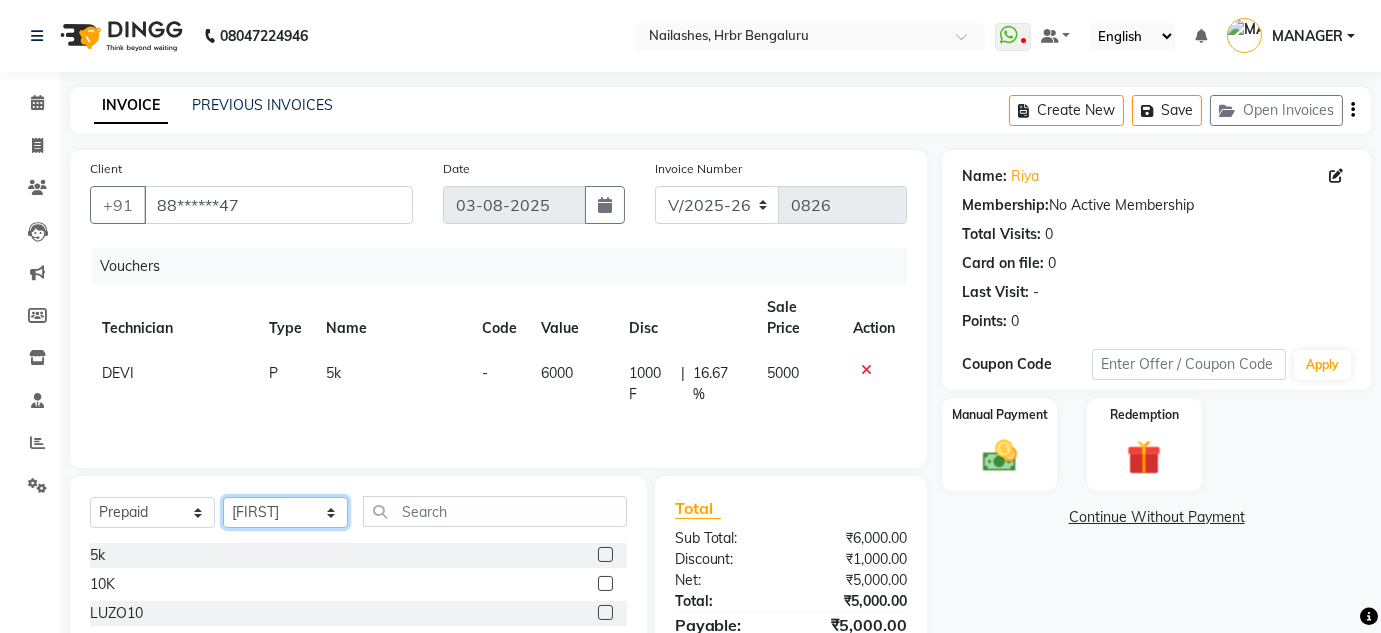 scroll, scrollTop: 103, scrollLeft: 0, axis: vertical 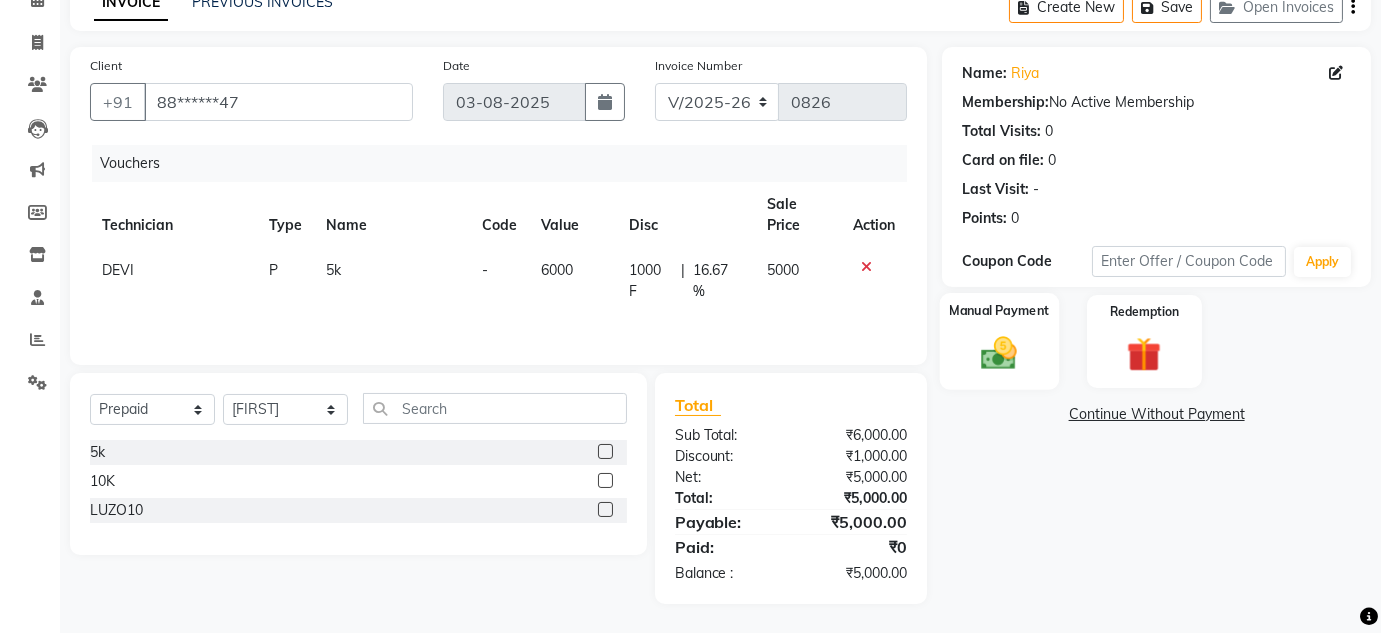 click 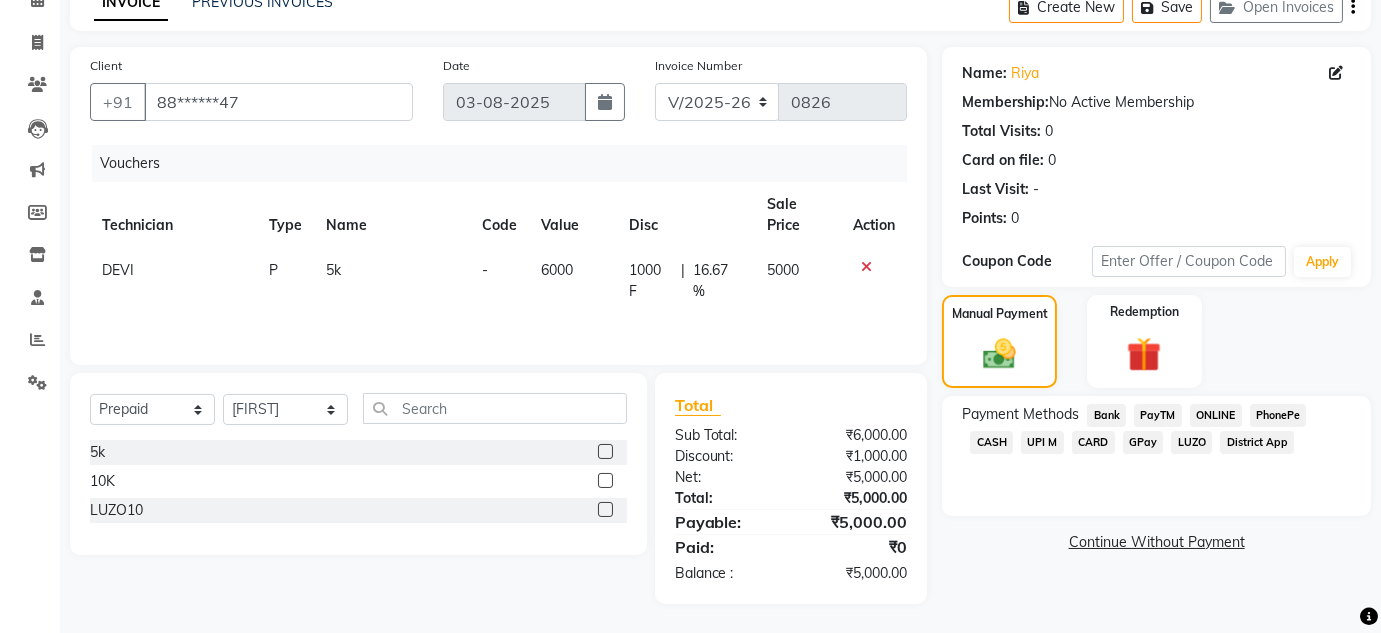 click on "ONLINE" 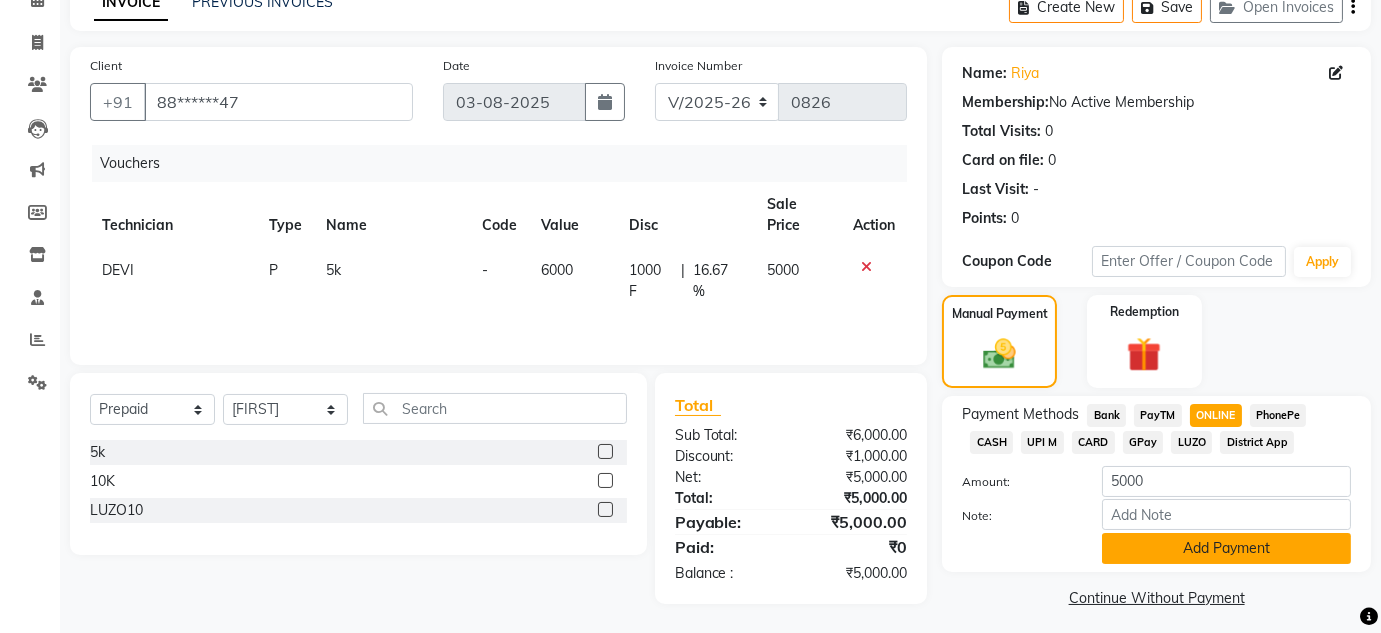 click on "Add Payment" 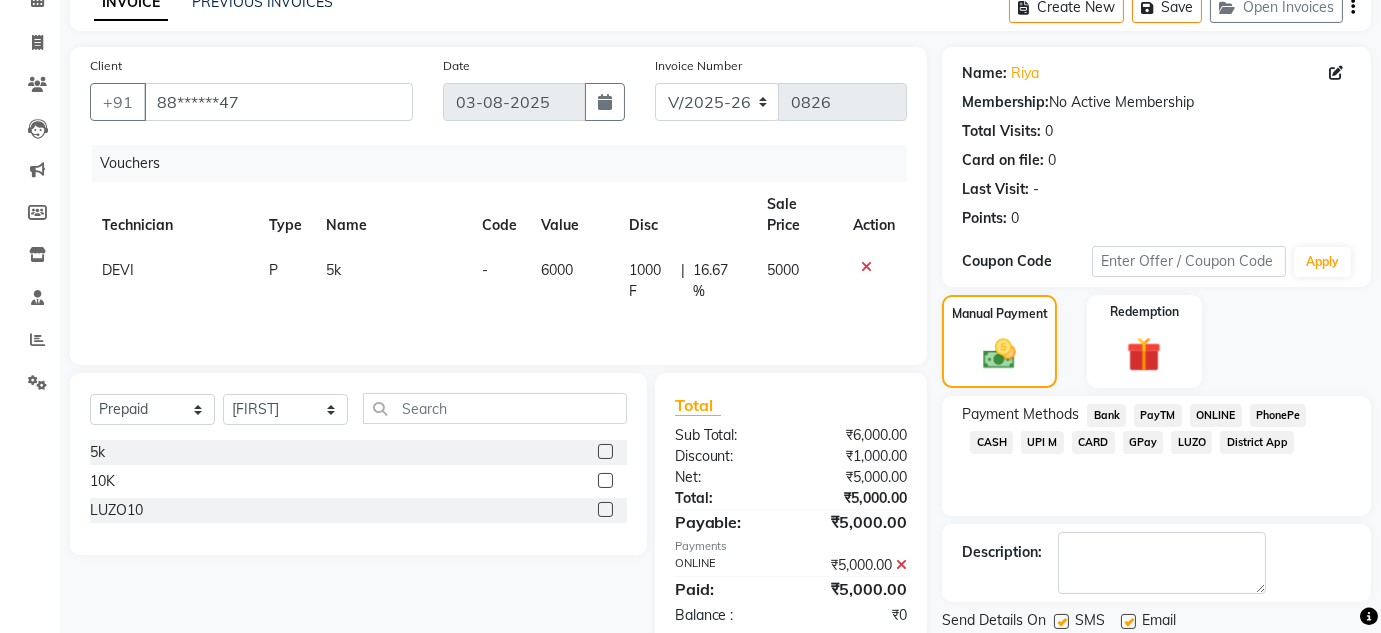 scroll, scrollTop: 168, scrollLeft: 0, axis: vertical 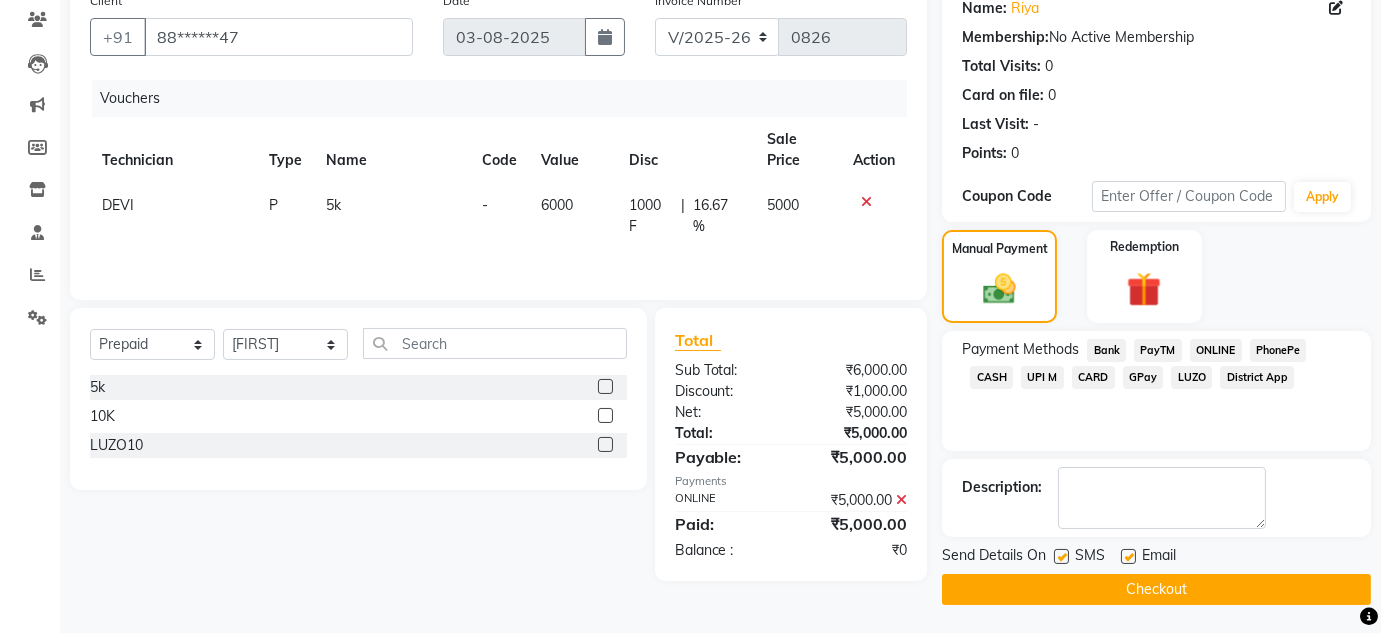 click on "Checkout" 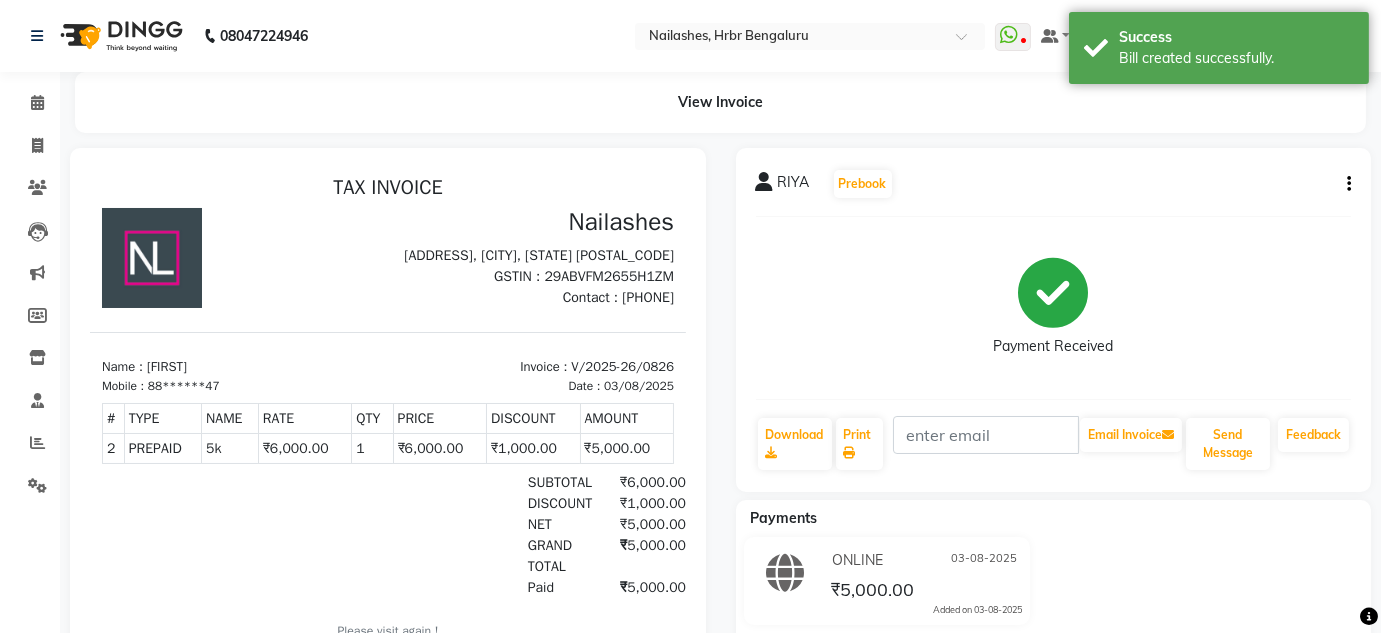 scroll, scrollTop: 0, scrollLeft: 0, axis: both 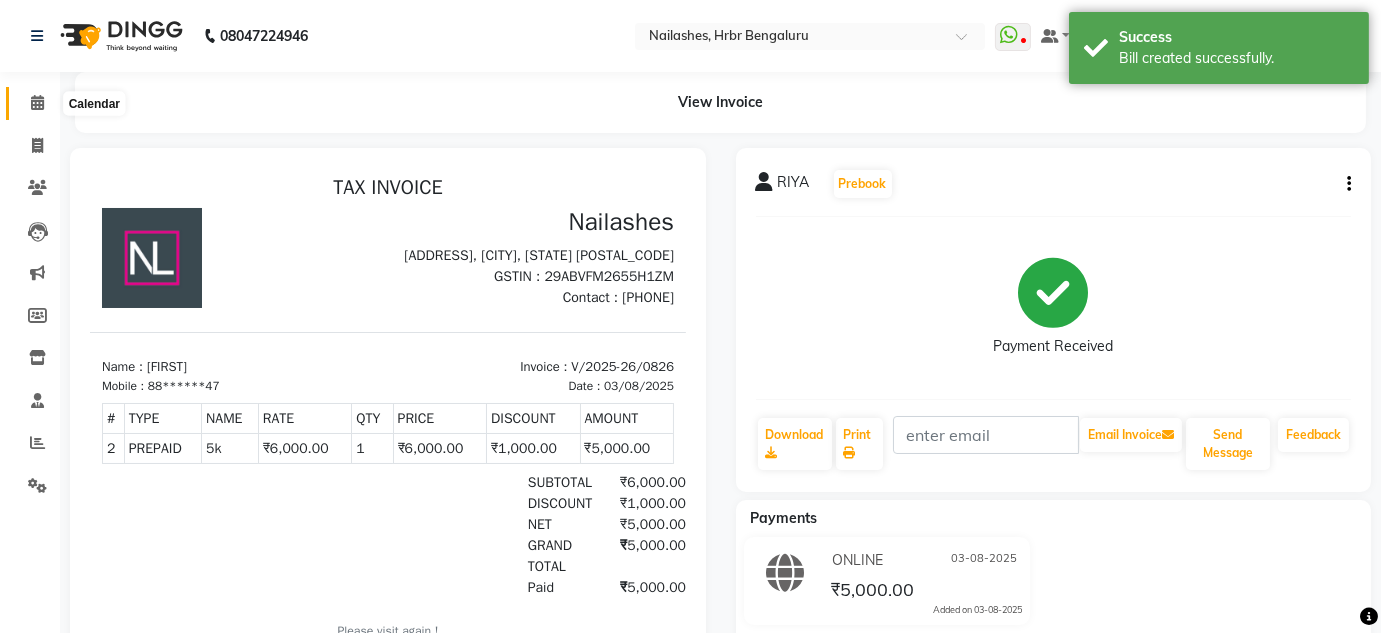 click 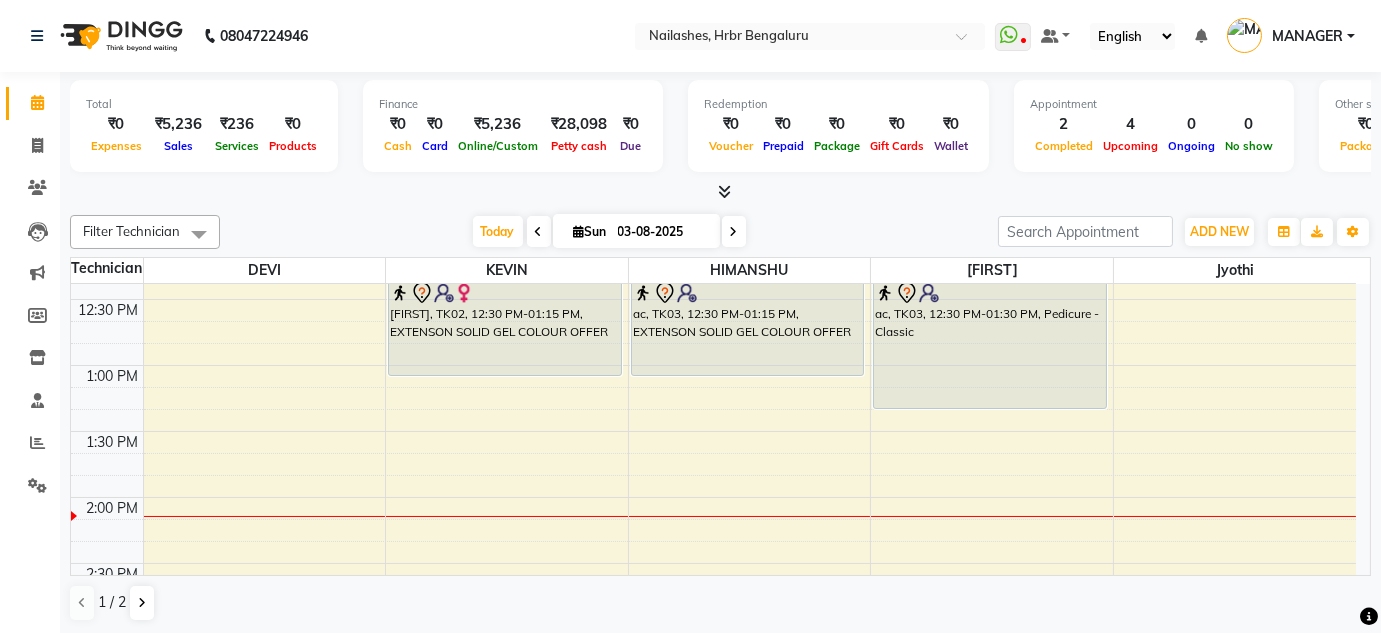 scroll, scrollTop: 1650, scrollLeft: 0, axis: vertical 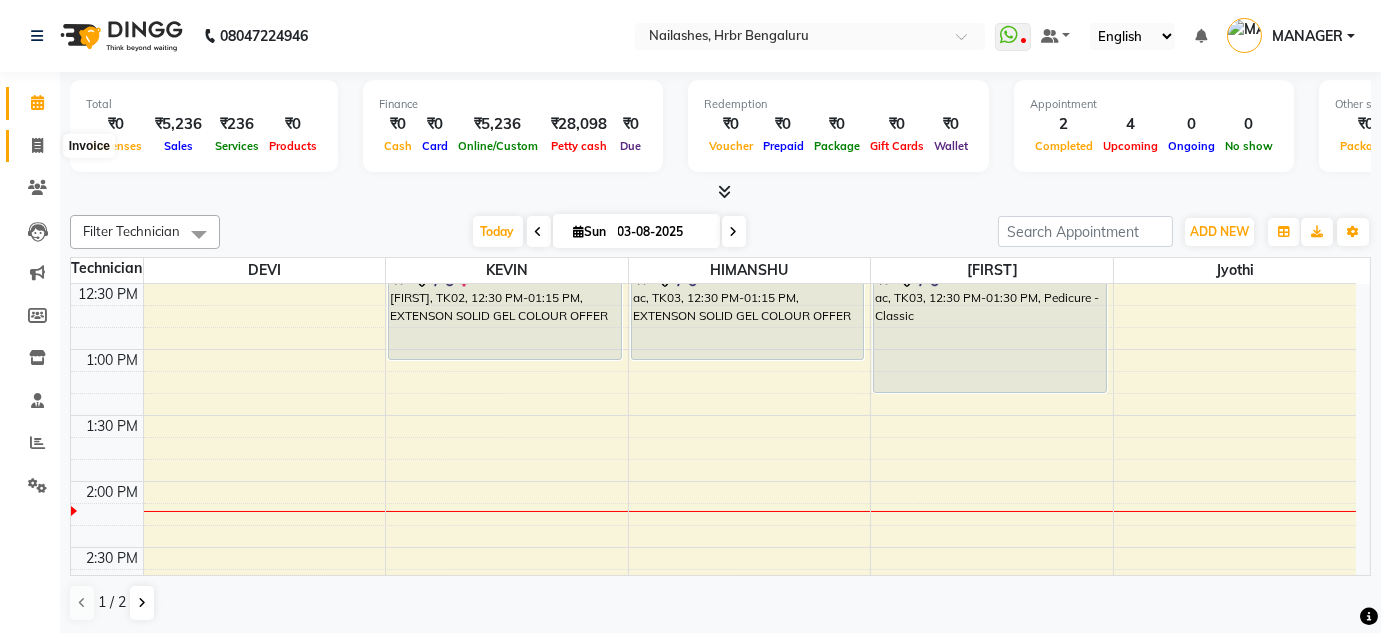 click 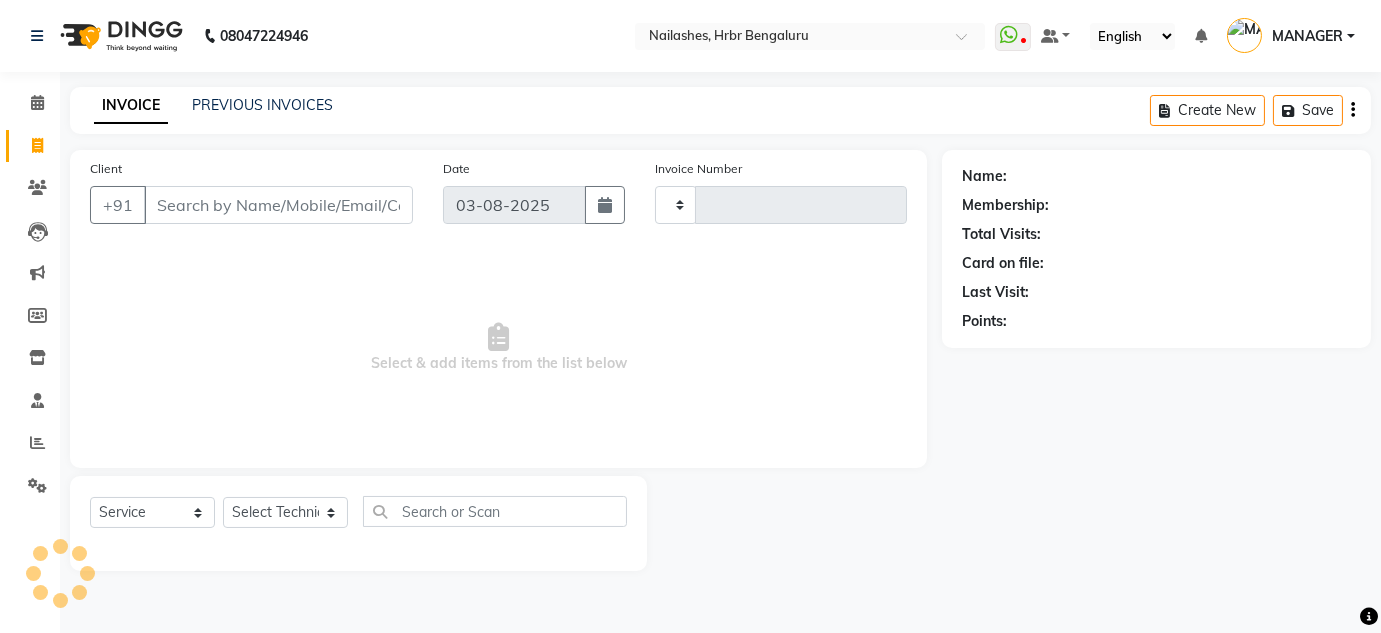 type on "0827" 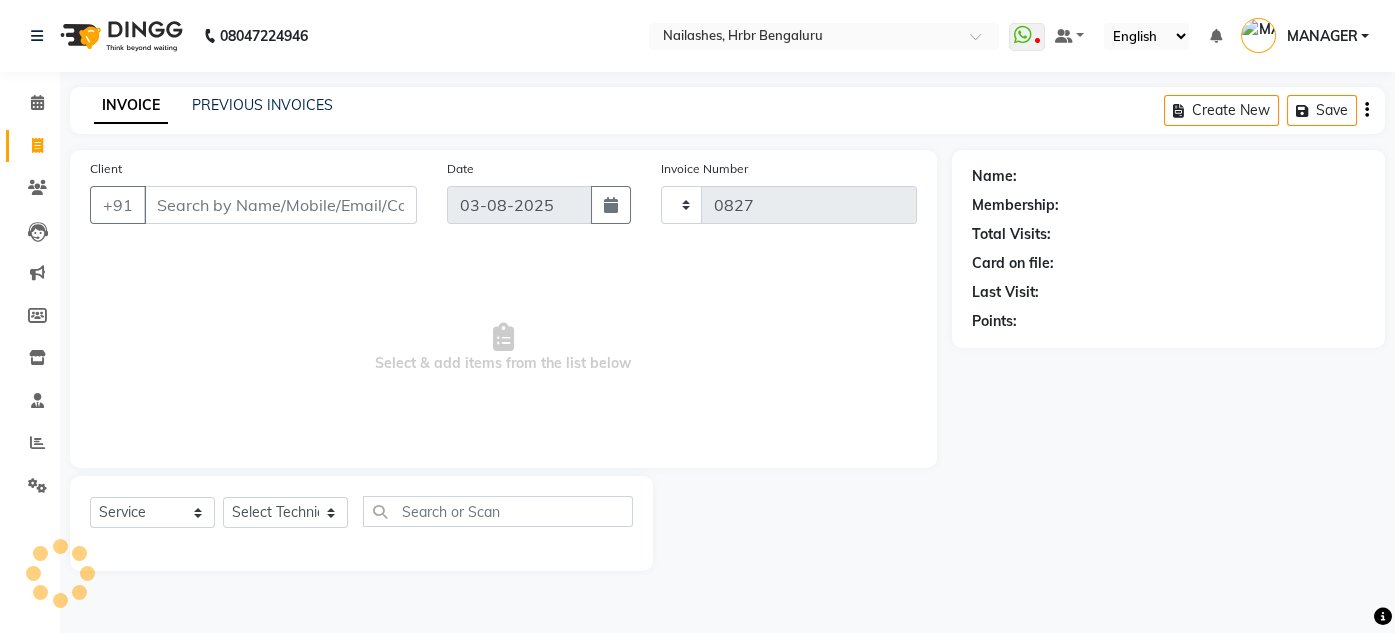 select on "3771" 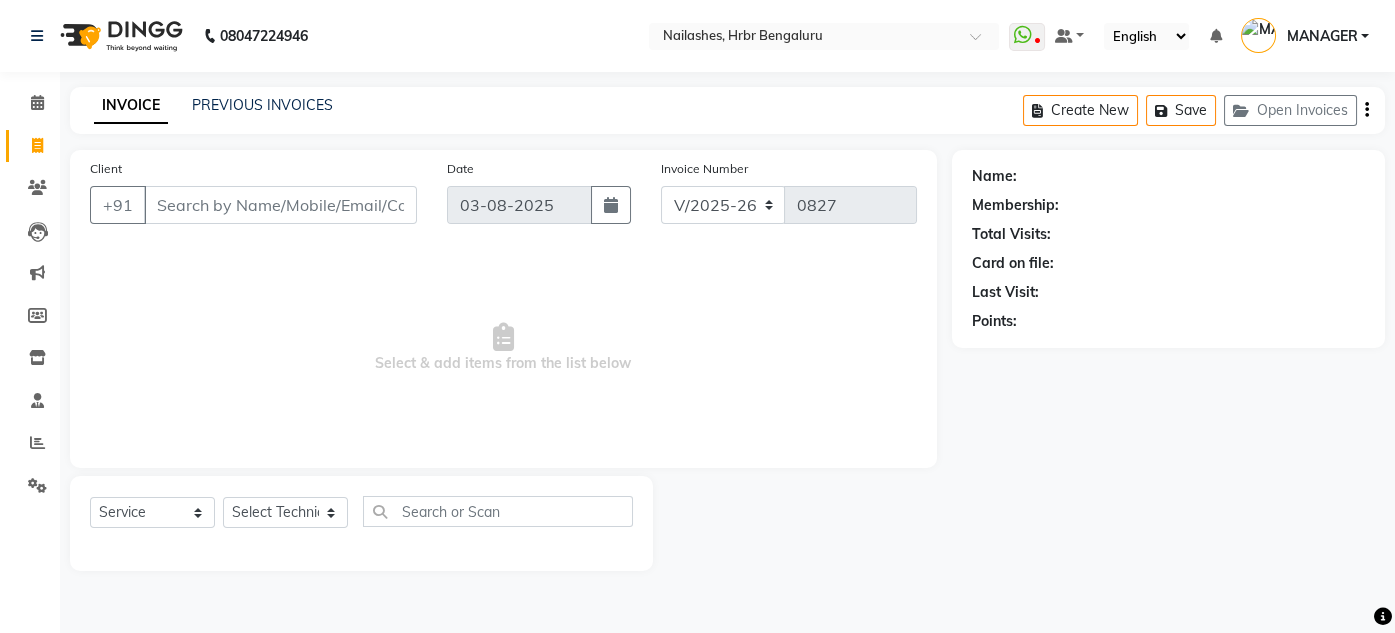 click on "Client" at bounding box center (280, 205) 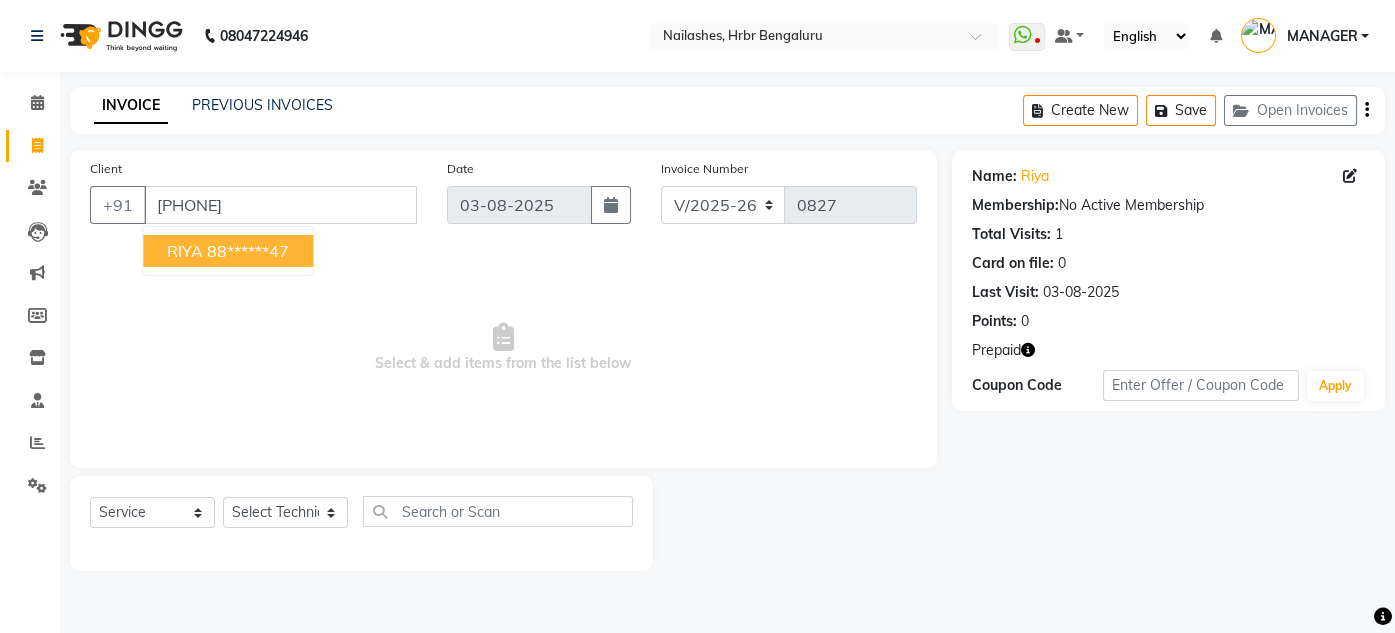 click on "88******47" at bounding box center [248, 251] 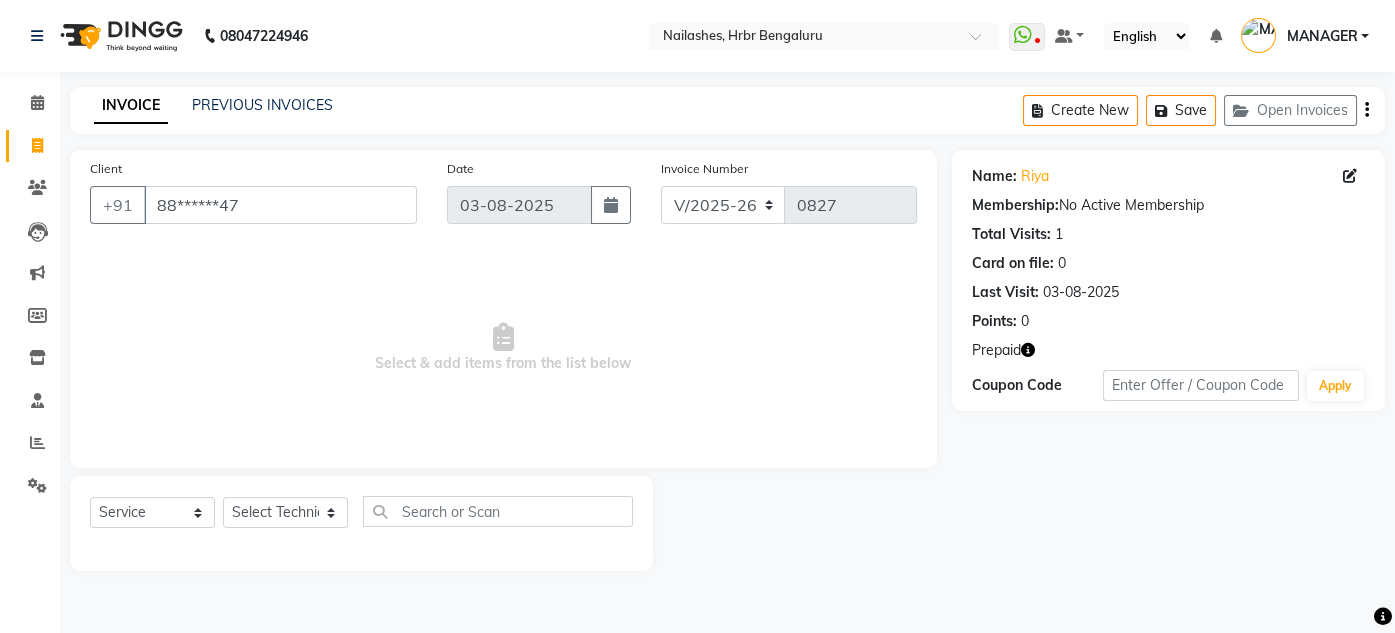 click 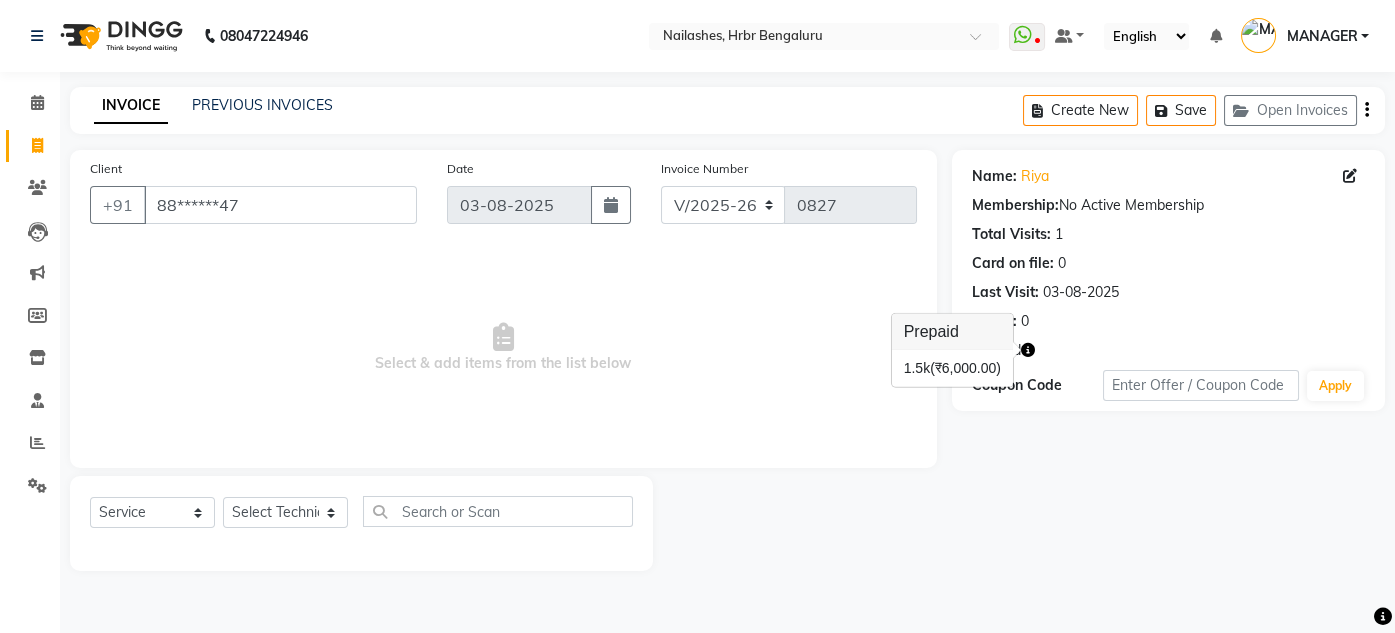 click 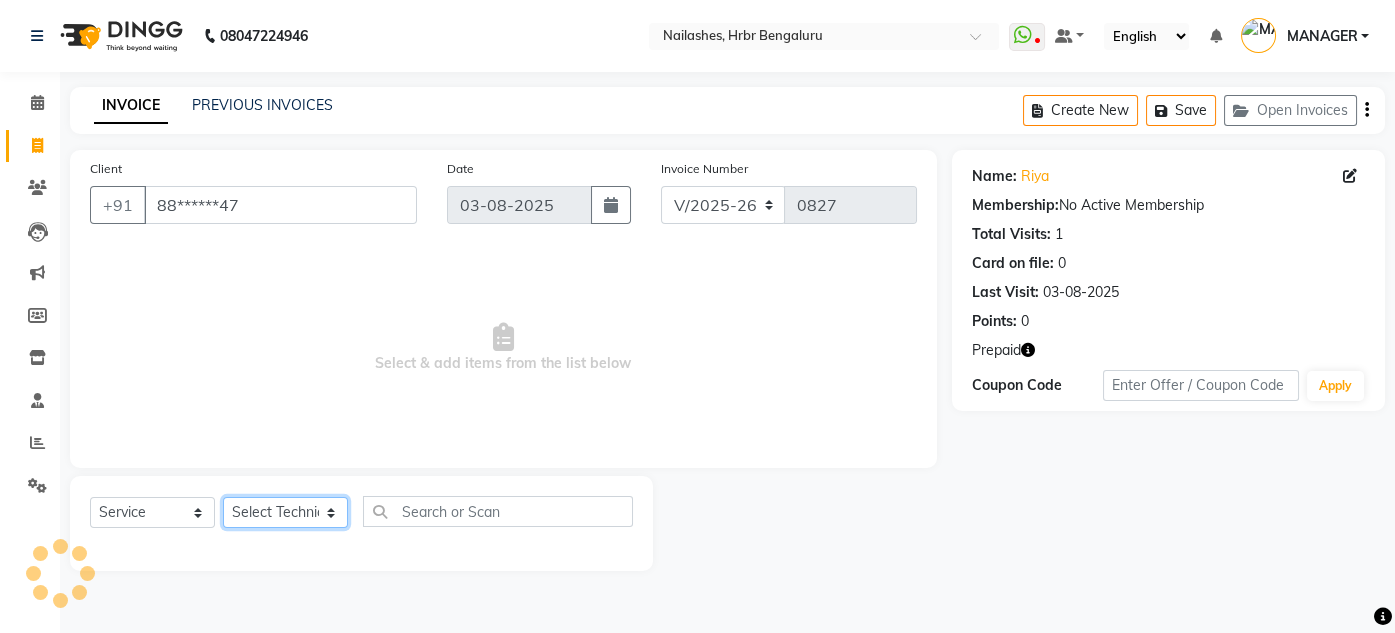click on "Select Technician DEVI HIMANSHU jyothi KEVIN MANAGER RADIKA RITESH" 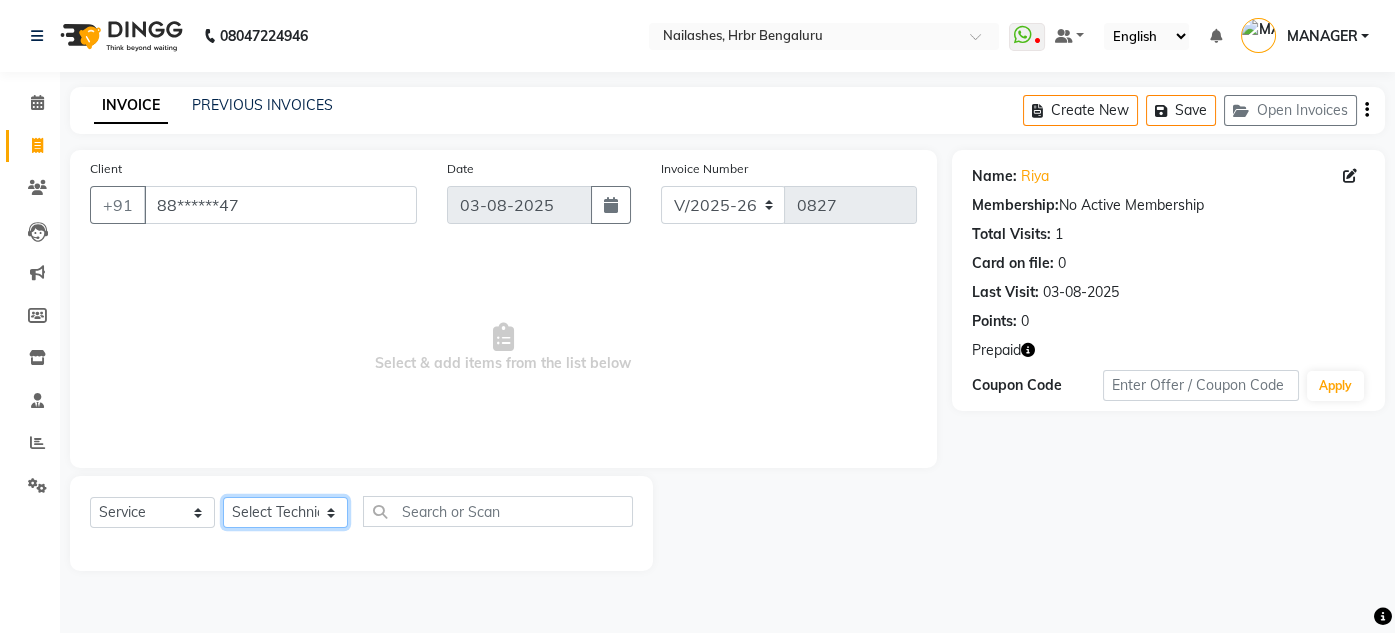 select on "77431" 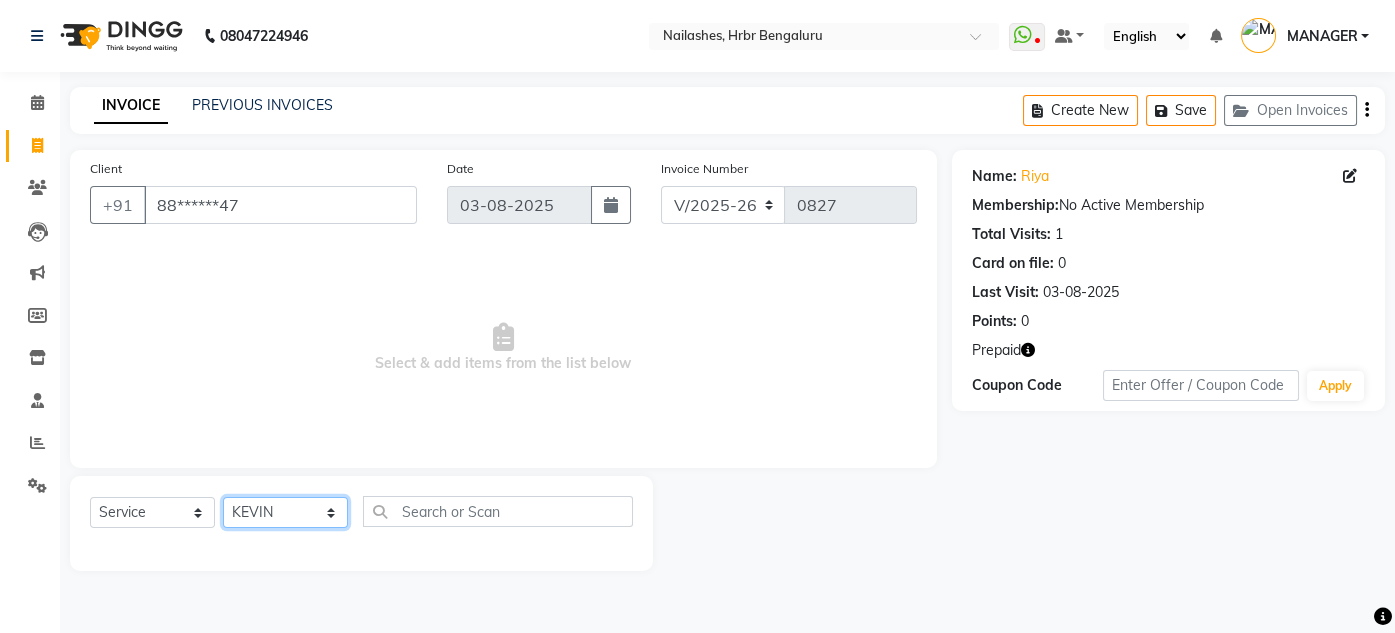 click on "Select Technician DEVI HIMANSHU jyothi KEVIN MANAGER RADIKA RITESH" 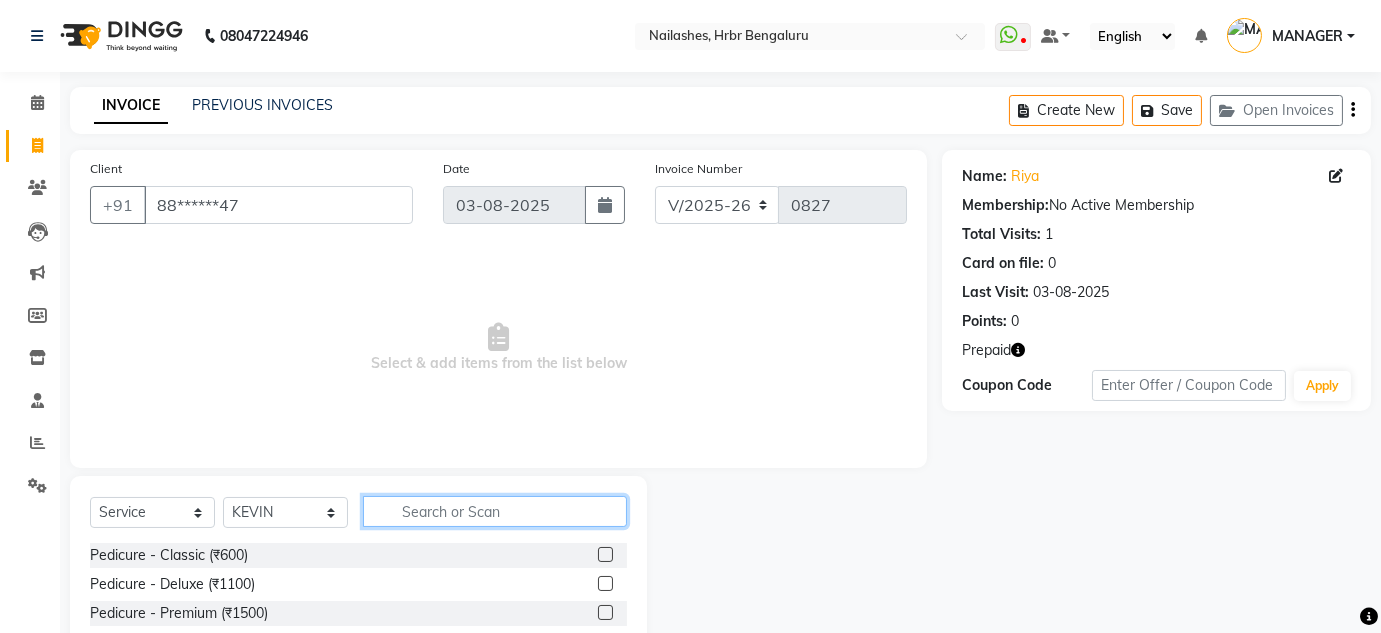 click 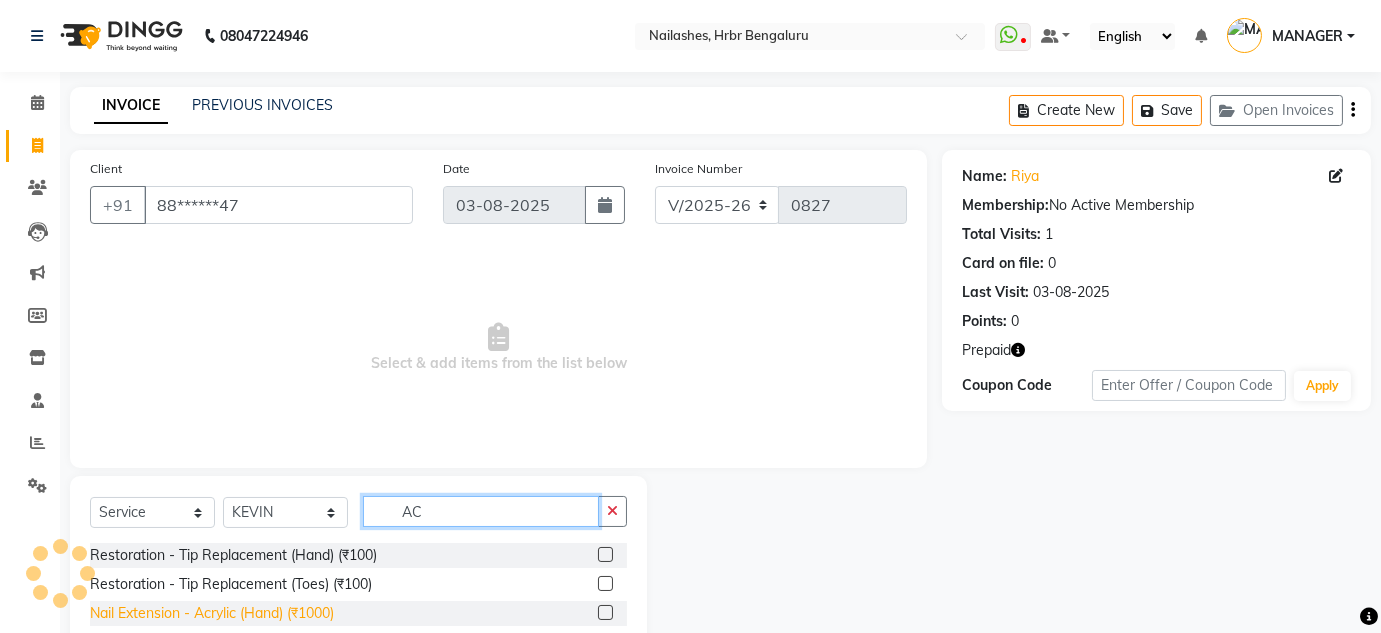 type on "AC" 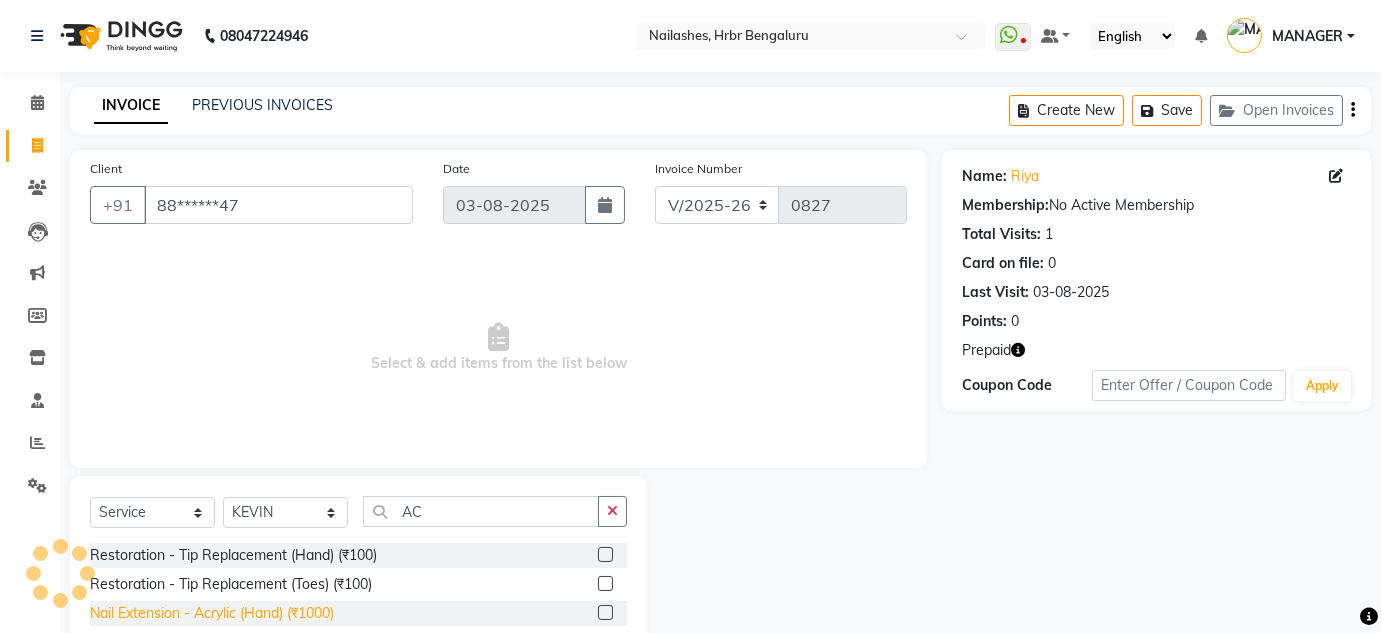 click on "Nail Extension - Acrylic (Hand) (₹1000)" 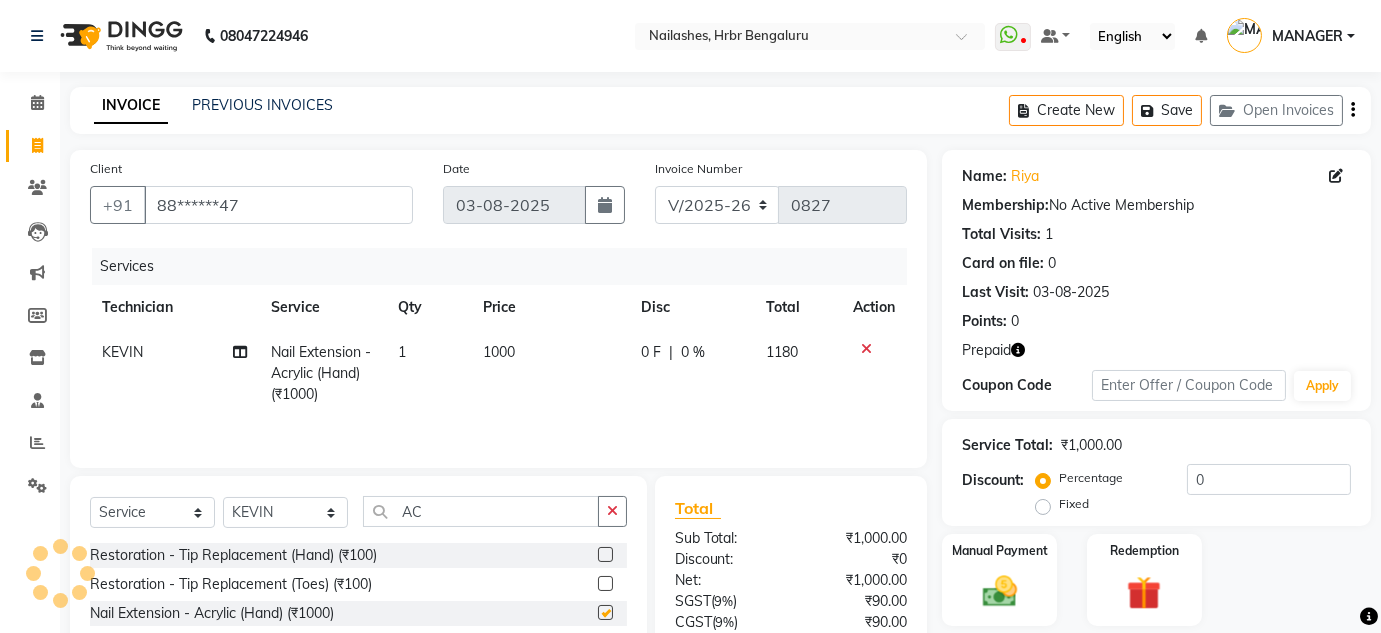 checkbox on "false" 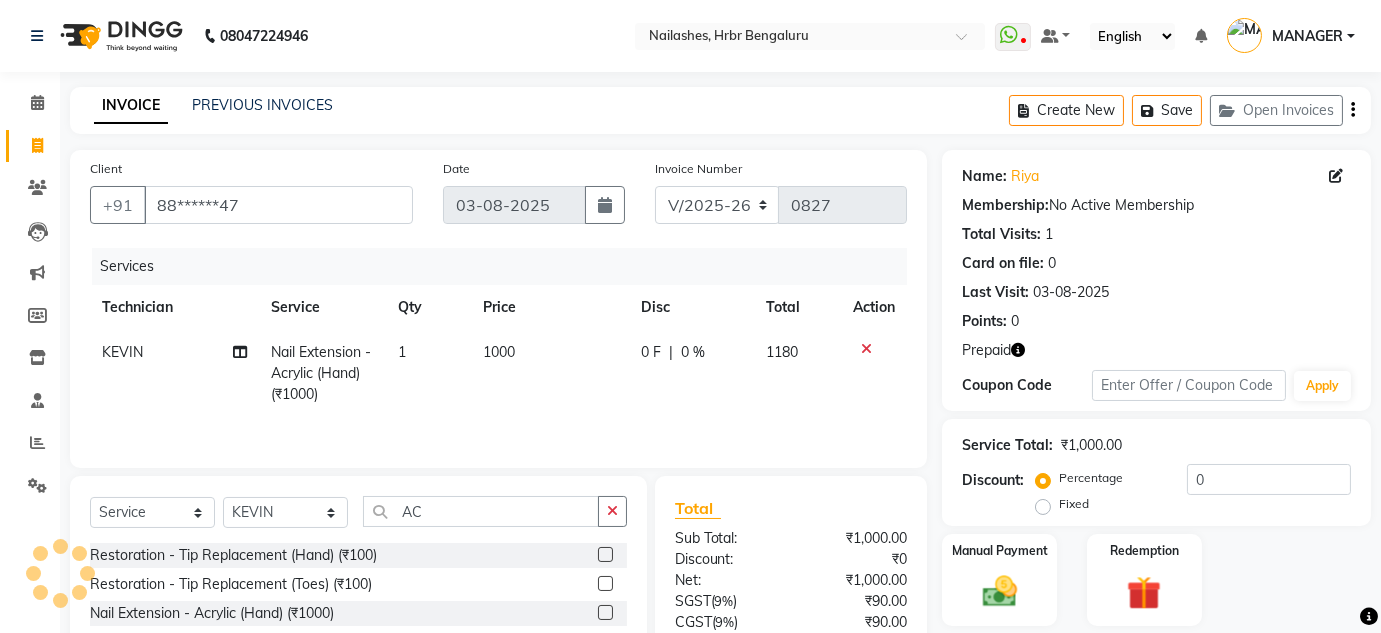 click on "Qty" 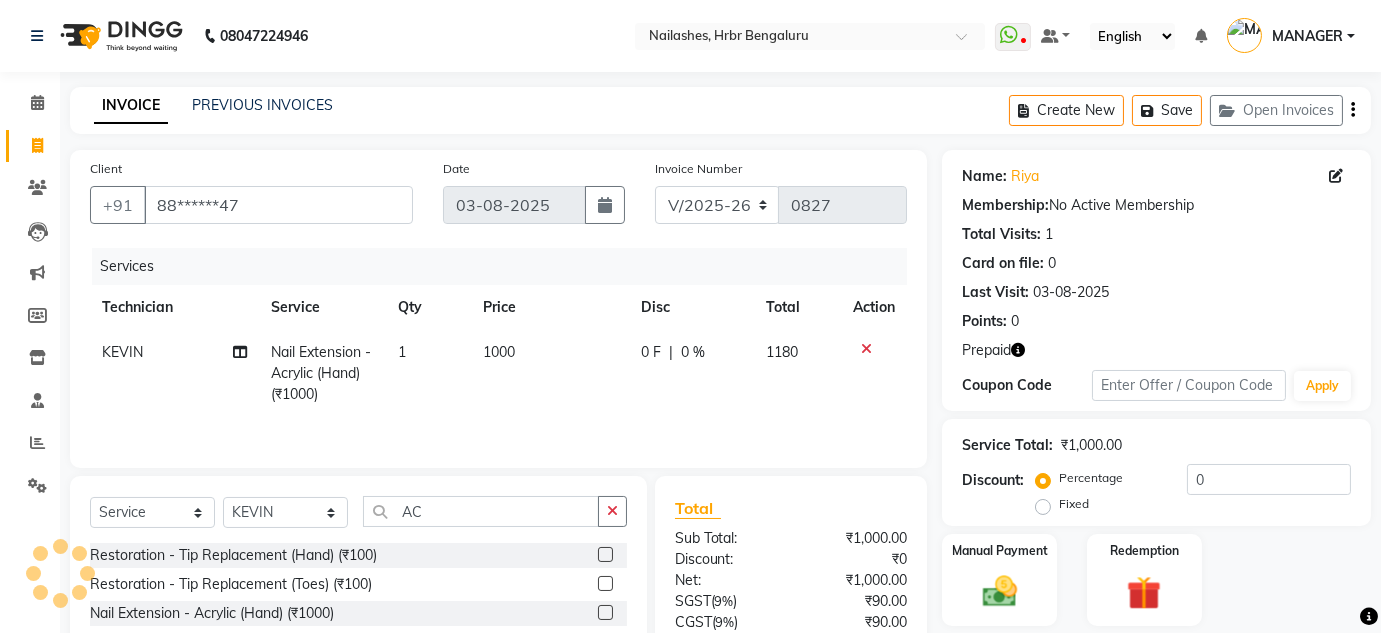 click on "1000" 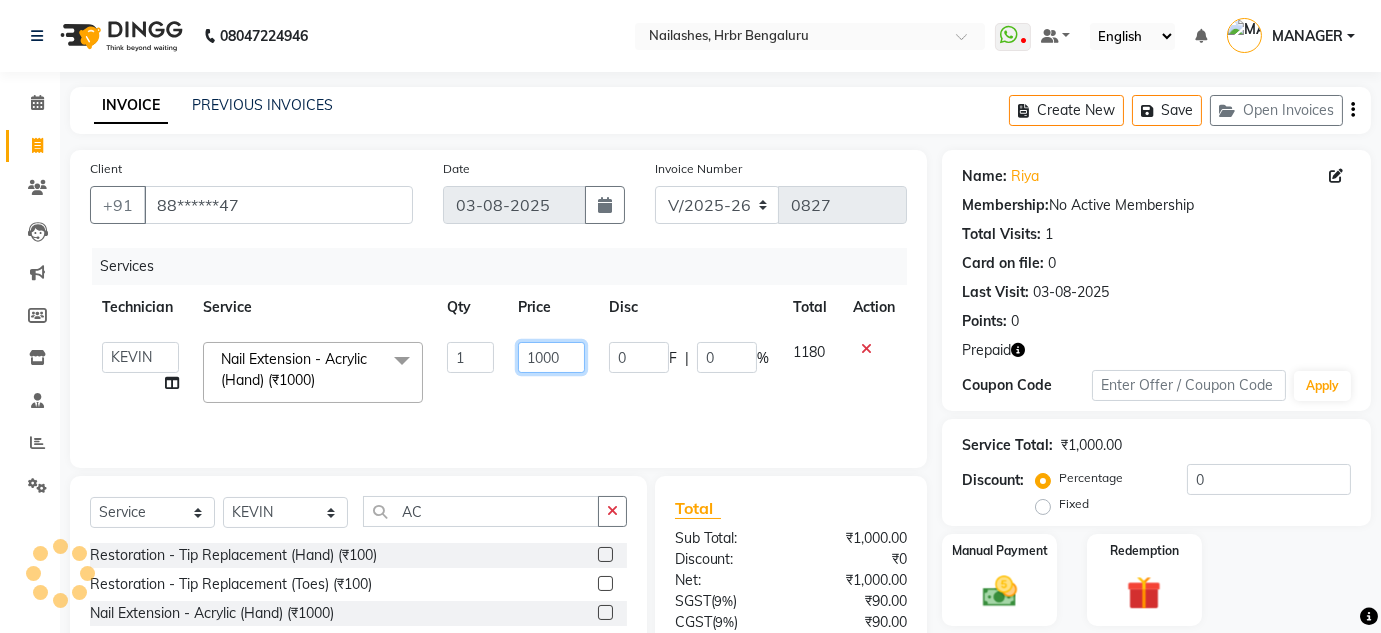click on "1000" 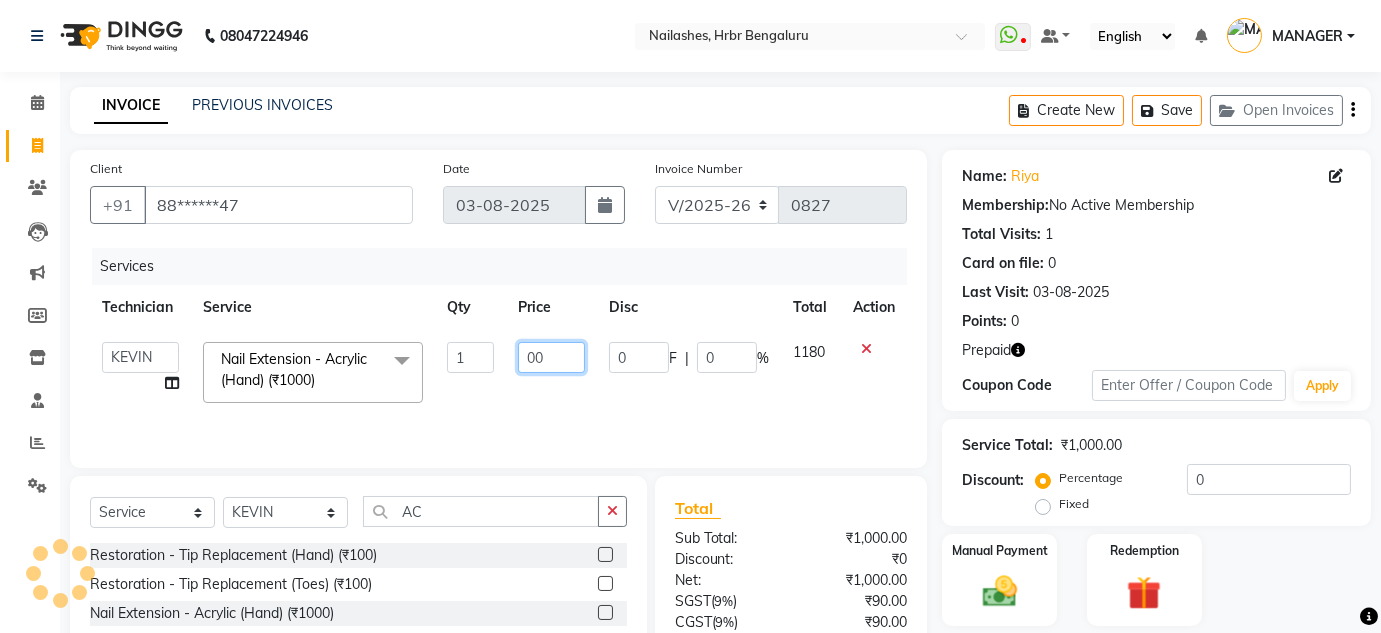 type on "500" 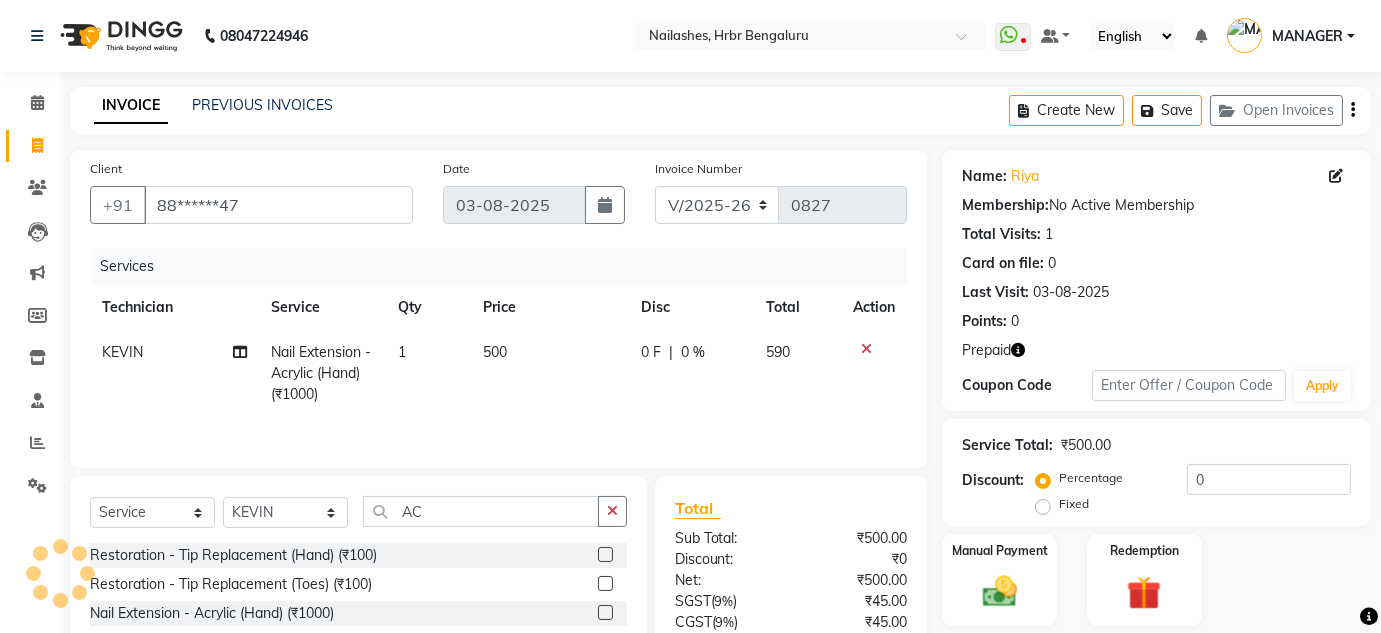 click on "500" 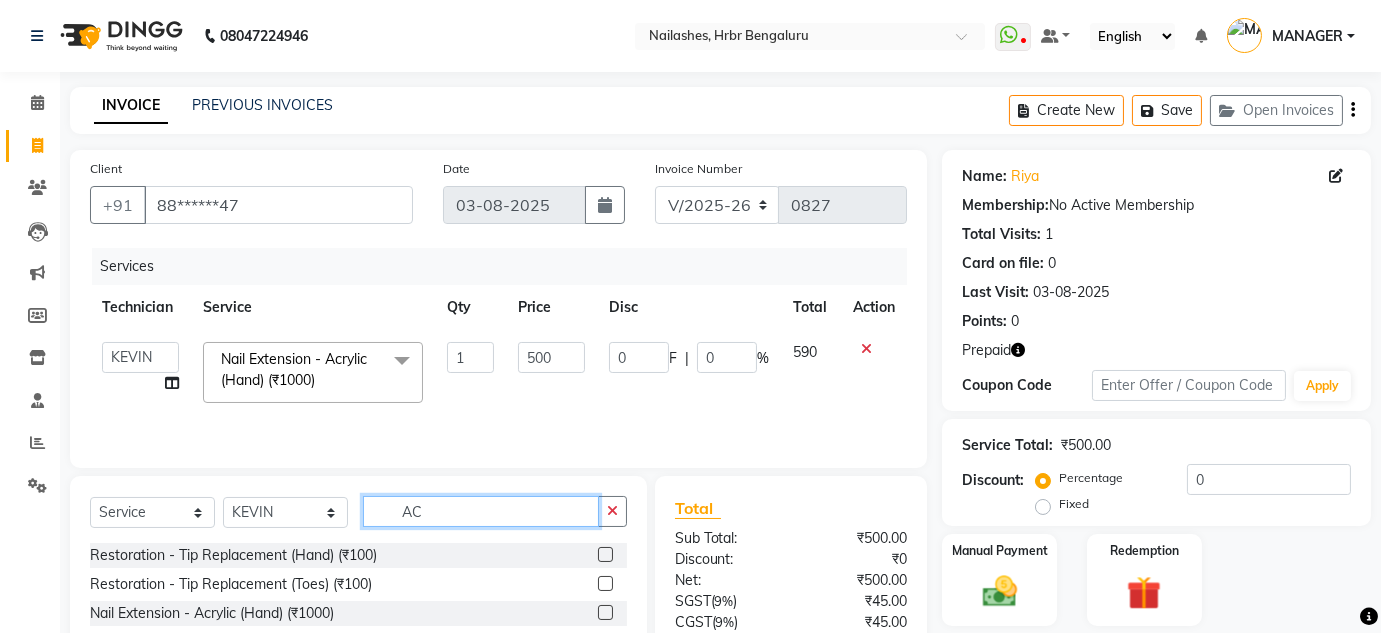 click on "AC" 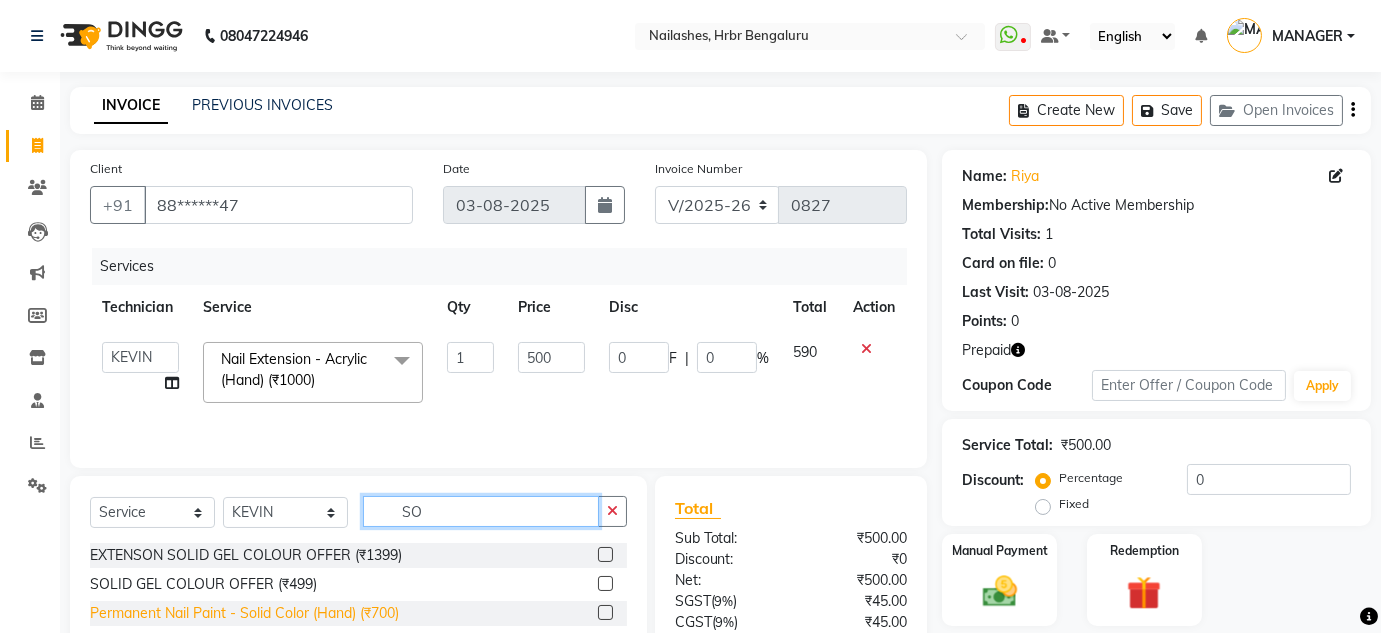 type on "SO" 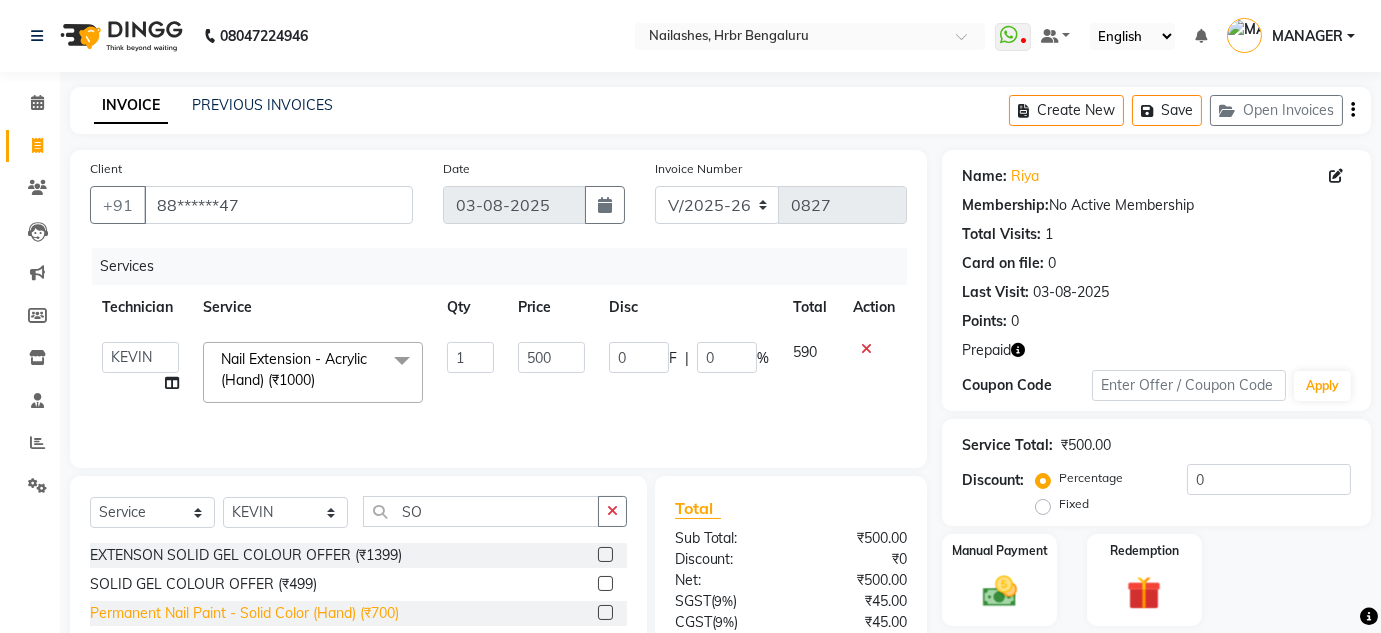 click on "Permanent Nail Paint - Solid Color (Hand) (₹700)" 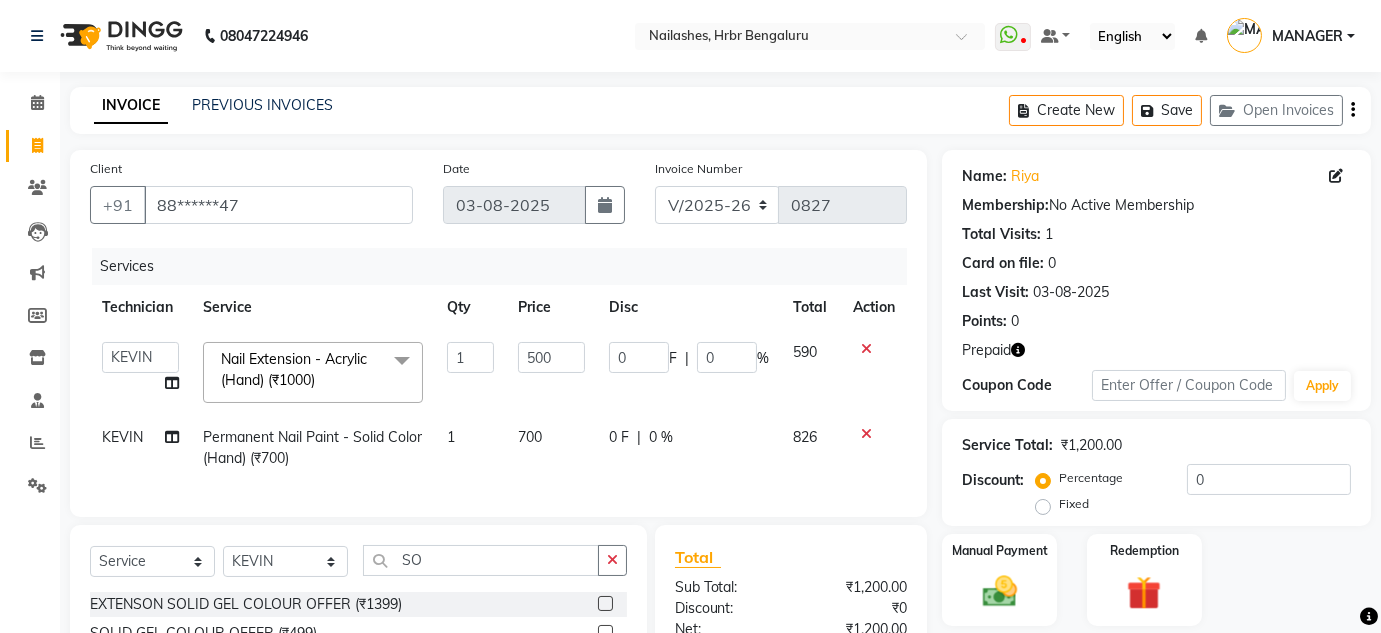 checkbox on "false" 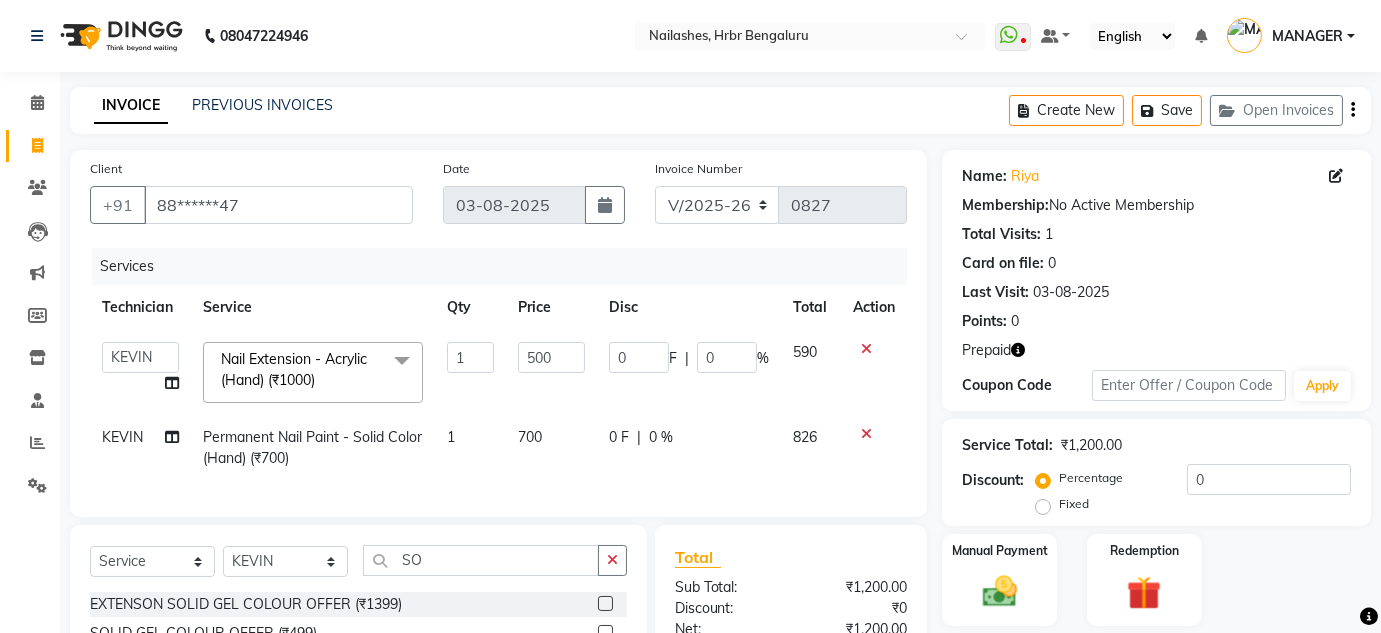 click on "700" 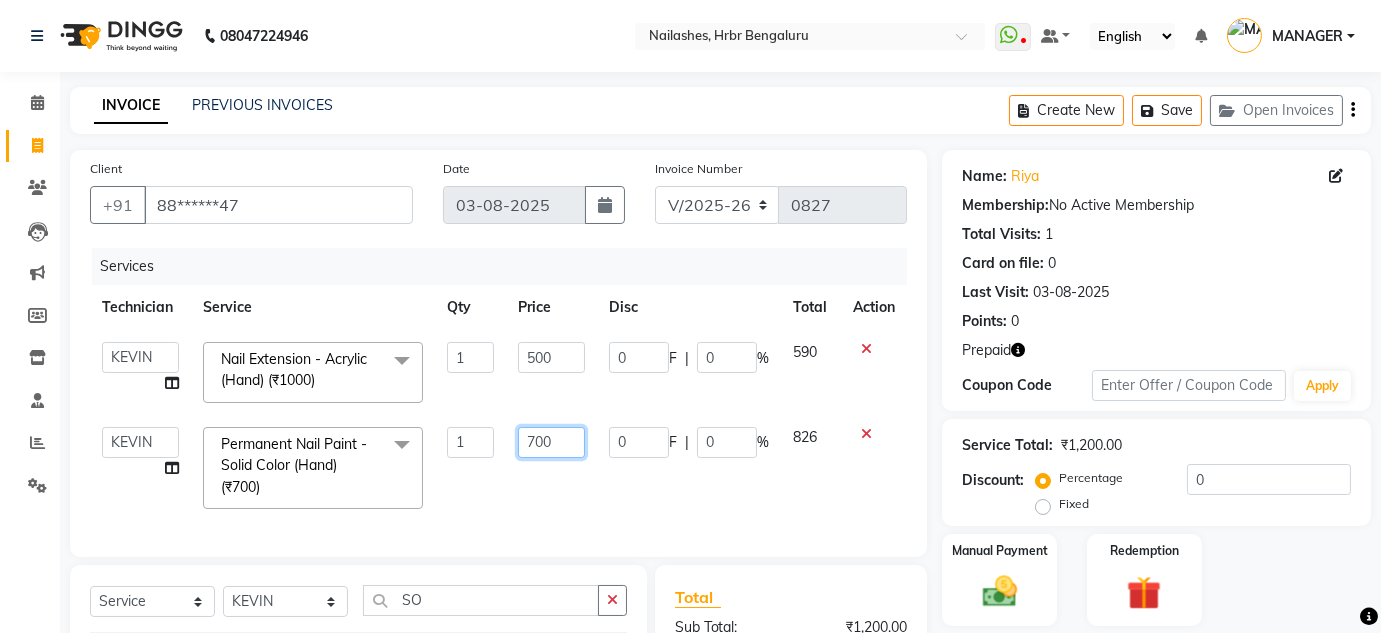 click on "700" 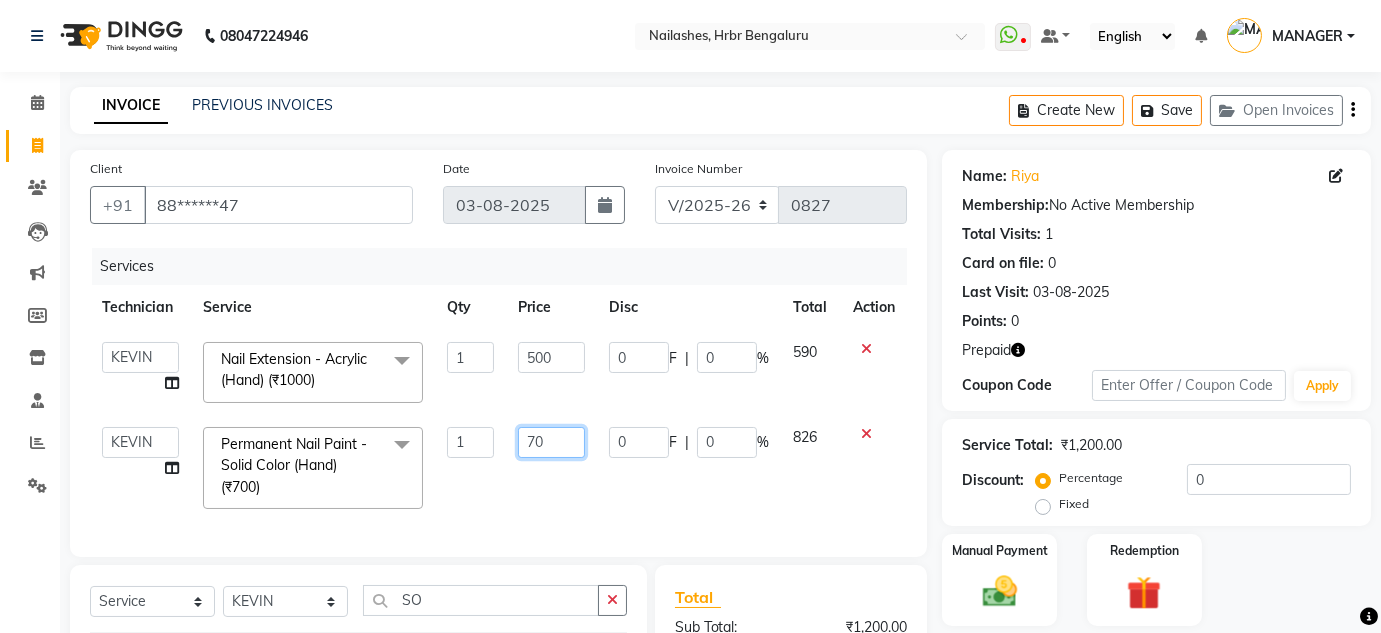 type on "7" 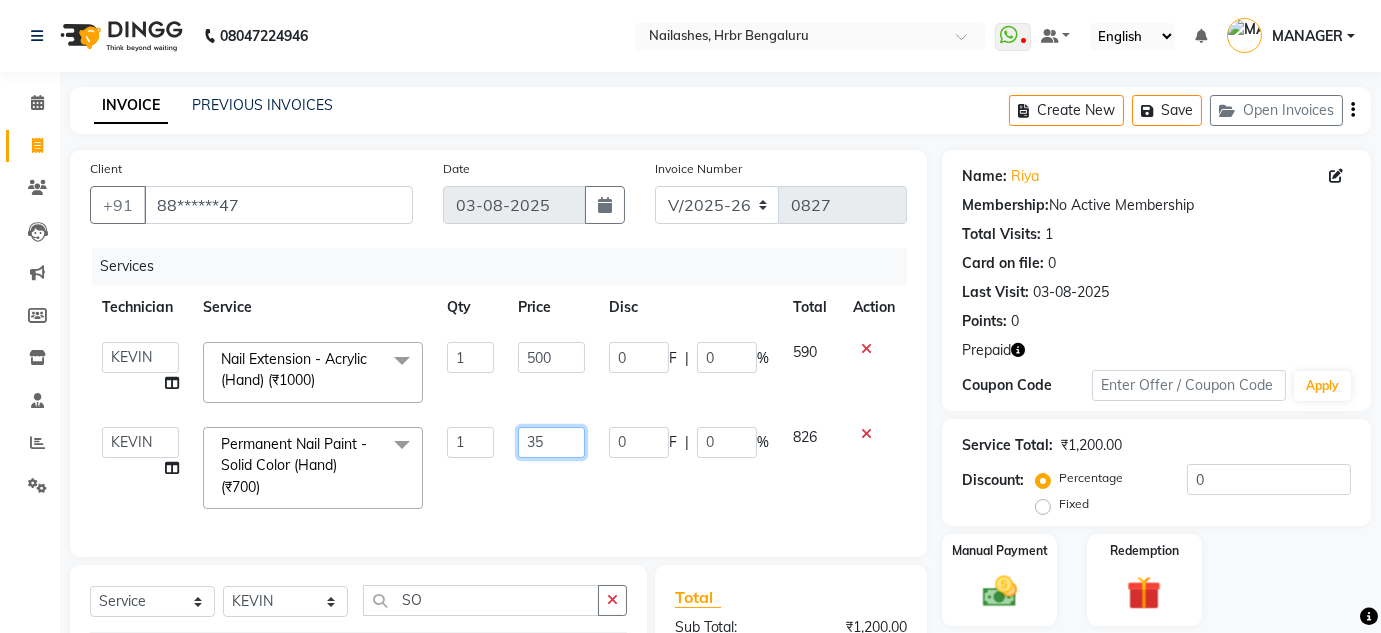 type on "350" 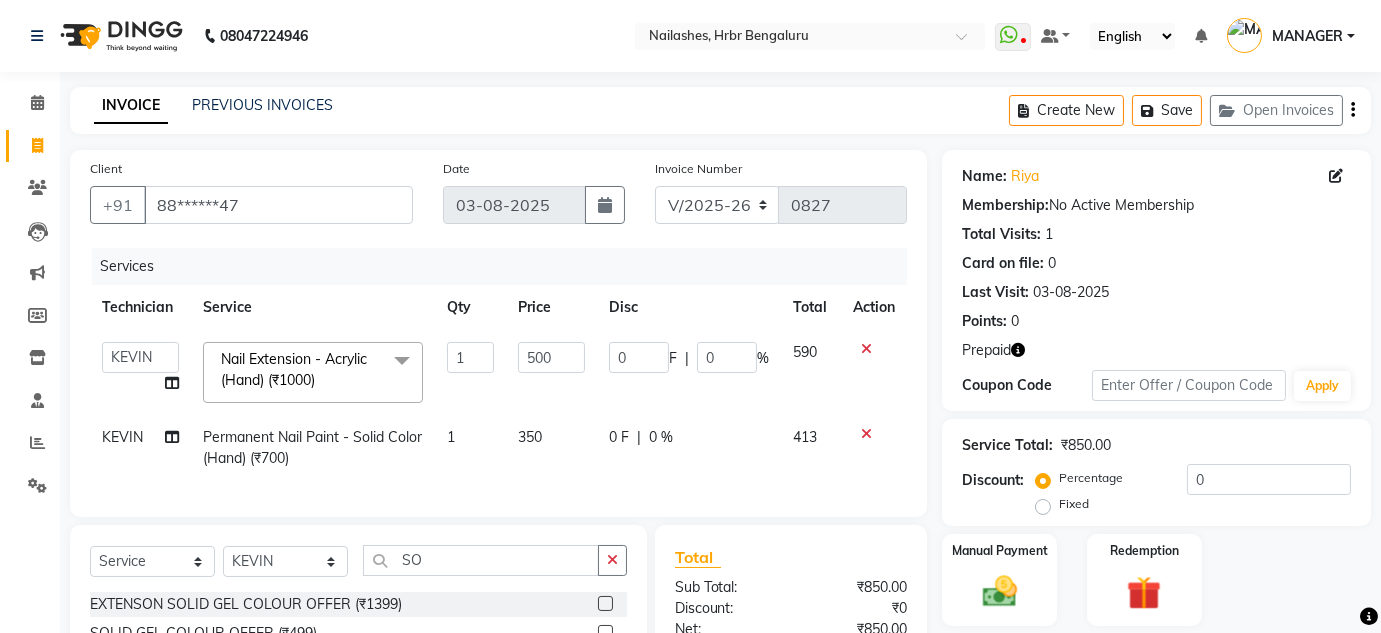 click on "Services Technician Service Qty Price Disc Total Action  DEVI   HIMANSHU   jyothi   KEVIN   MANAGER   RADIKA   RITESH  Nail Extension - Acrylic (Hand) (₹1000)  x Pedicure - Classic (₹600) Pedicure - Deluxe (₹1100) Pedicure - Premium (₹1500) Pedicure - Platinum (₹2000) EYEBROWS (₹100) UPPERLIP (₹50) FULL HAND  (₹400) FULL LEG  (₹550) UNDERARMS (₹350) HALF LEG (₹275) HALF HAND (₹200) EXTENSON SOLID GEL COLOUR OFFER (₹1399) SOLID GEL COLOUR OFFER (₹499) upperlip wax (₹80) upperlip & chin wax (₹100) O3+ (₹1500) Café H&F Pedicure (₹600) AVL Express Pedicure (₹1000) Bombini Pedicure (₹1600) AVL Luxury Pedicure (₹1800) Pedipure Luxury Pedicure (₹2000) Foot Massage Pedicure (₹400) Nail Paint Pedicure (₹150) Nail Cut & File Pedicure (₹100) Eyelash Extension - Classic (₹2500) Eyelash Extension - Hybrid (₹3500) Eyelash Extension - Volume (₹4500) Eyelash Extension - Mega Volume (₹5500) Eyelash Extension - Eyelash Lifeting (₹2500) Matte Coat (₹200) 1 500 0 F" 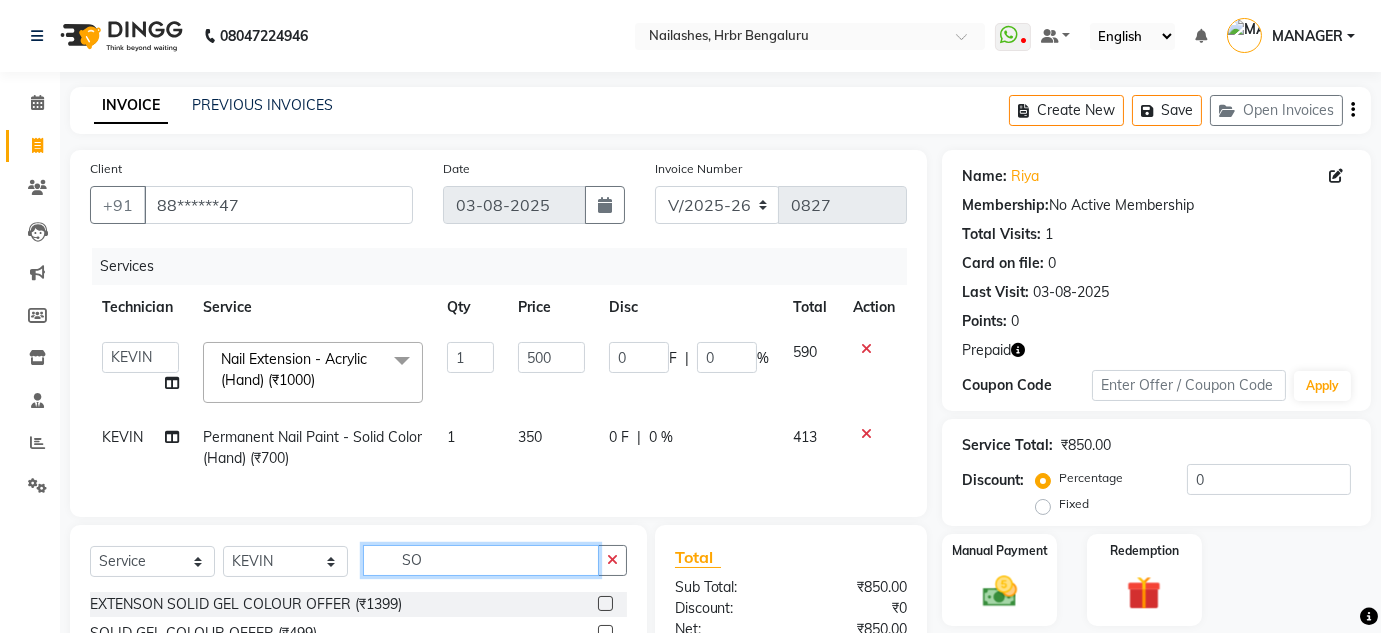 click on "SO" 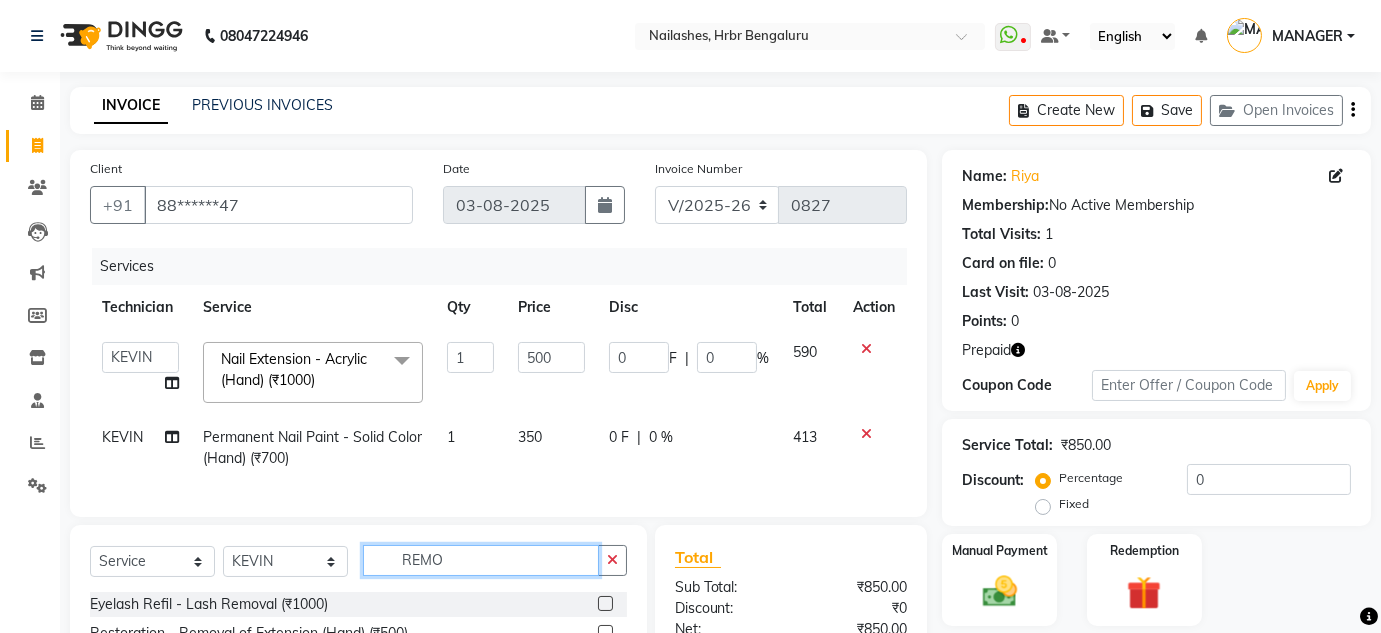 scroll, scrollTop: 133, scrollLeft: 0, axis: vertical 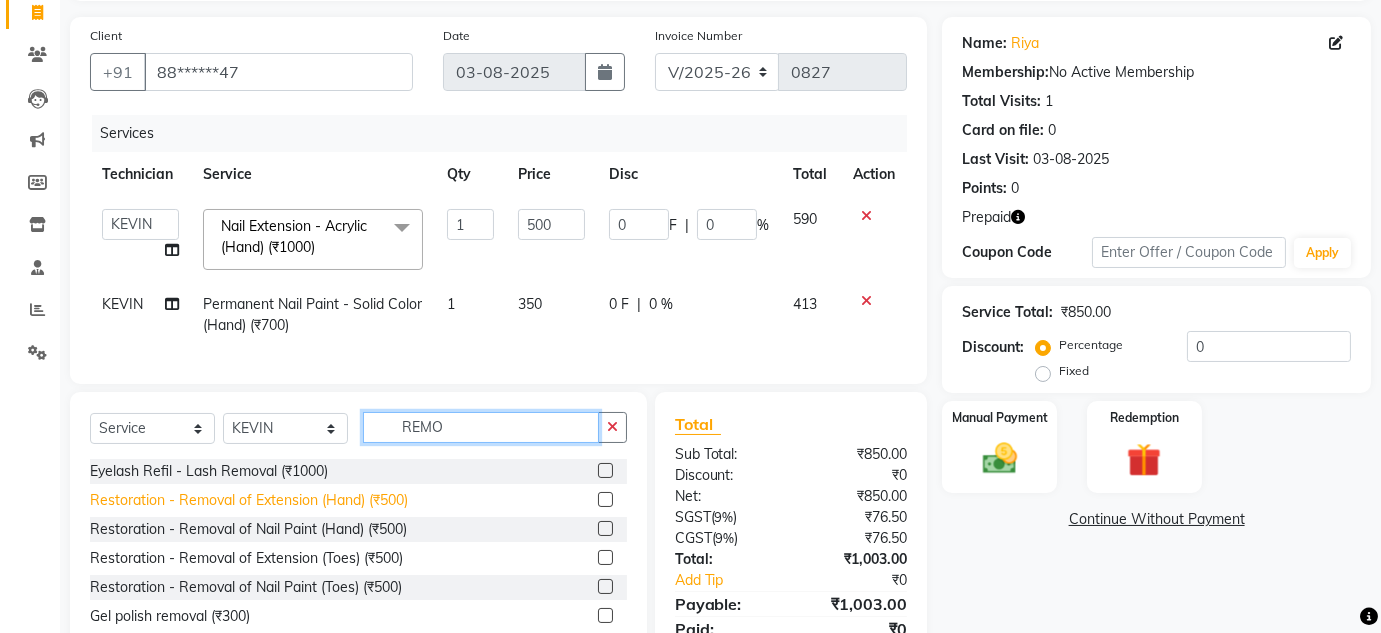 type on "REMO" 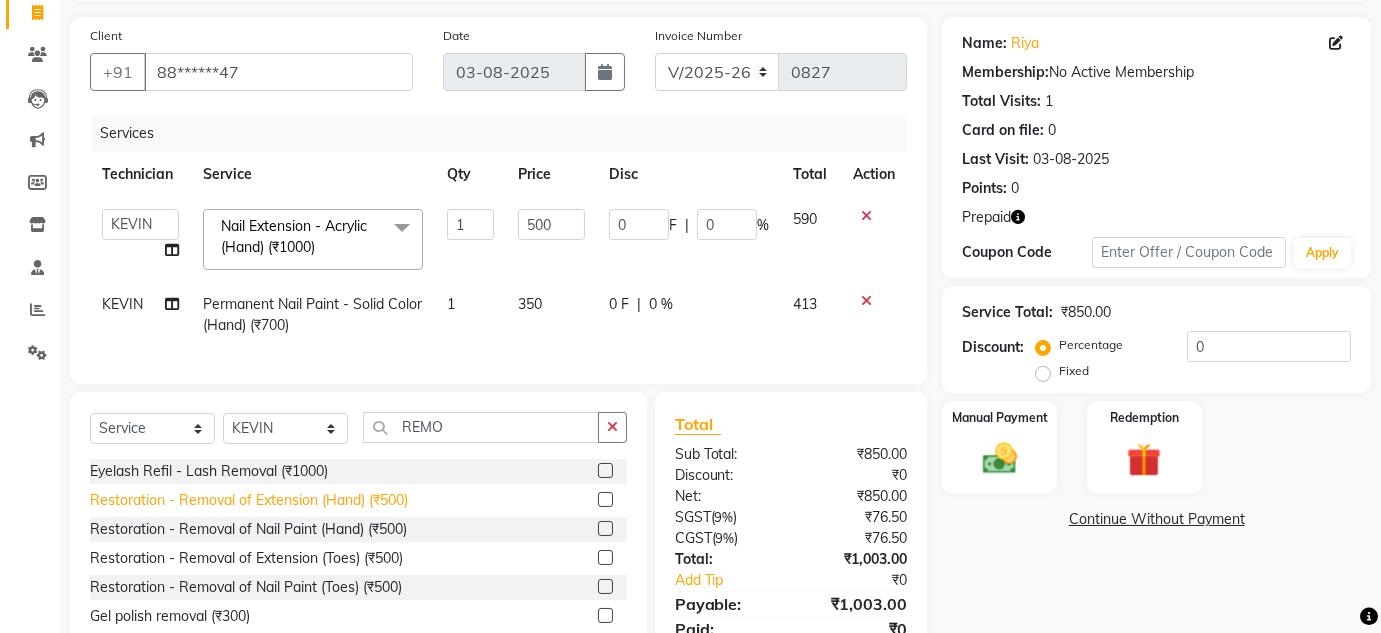 click on "Restoration - Removal of Extension (Hand) (₹500)" 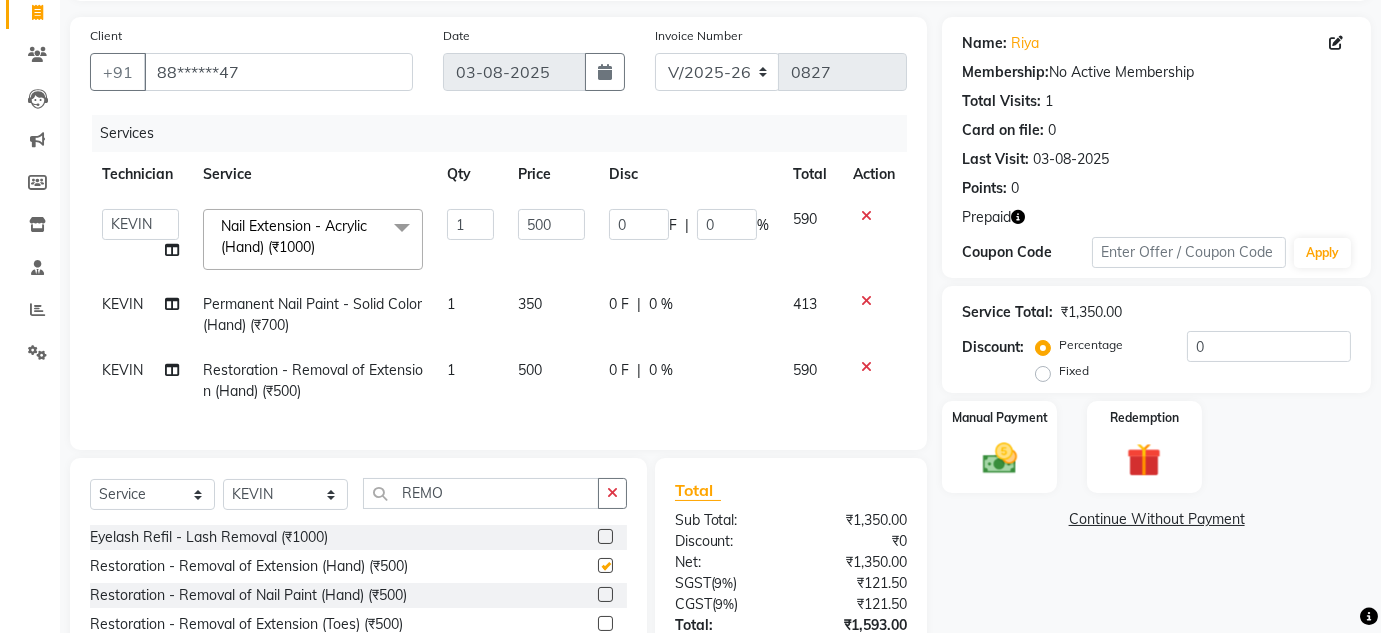 checkbox on "false" 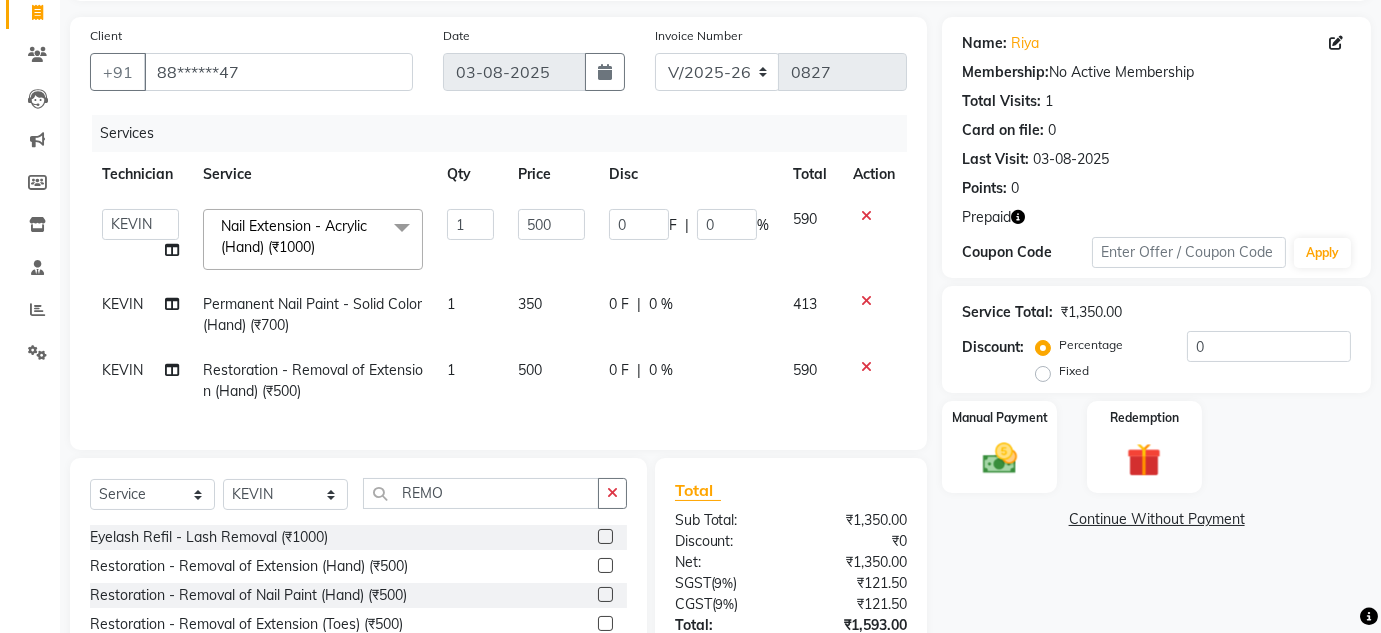 click on "1" 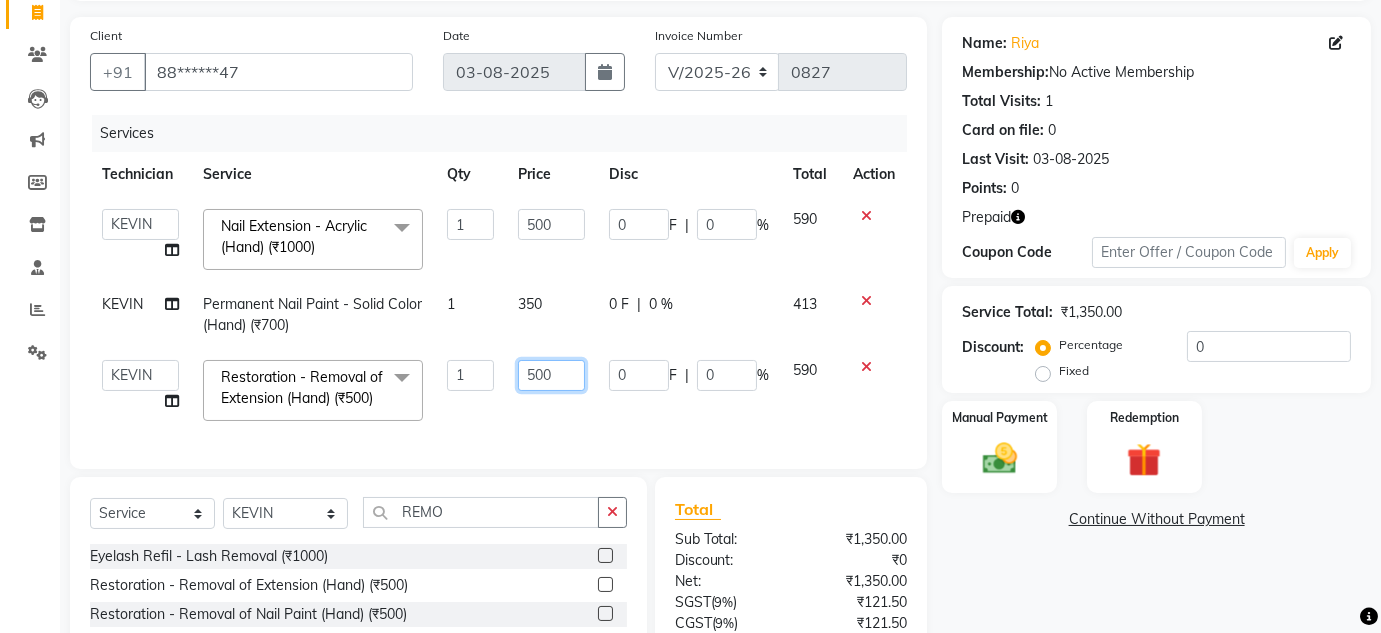 click on "500" 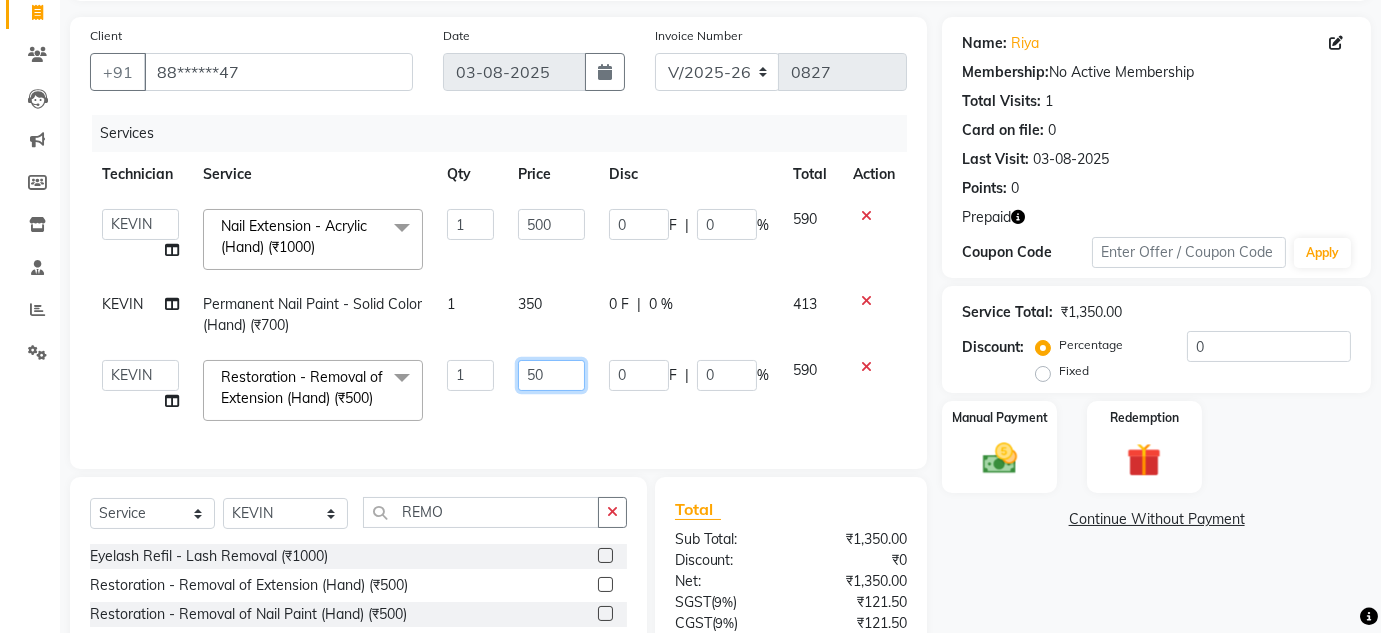 type on "5" 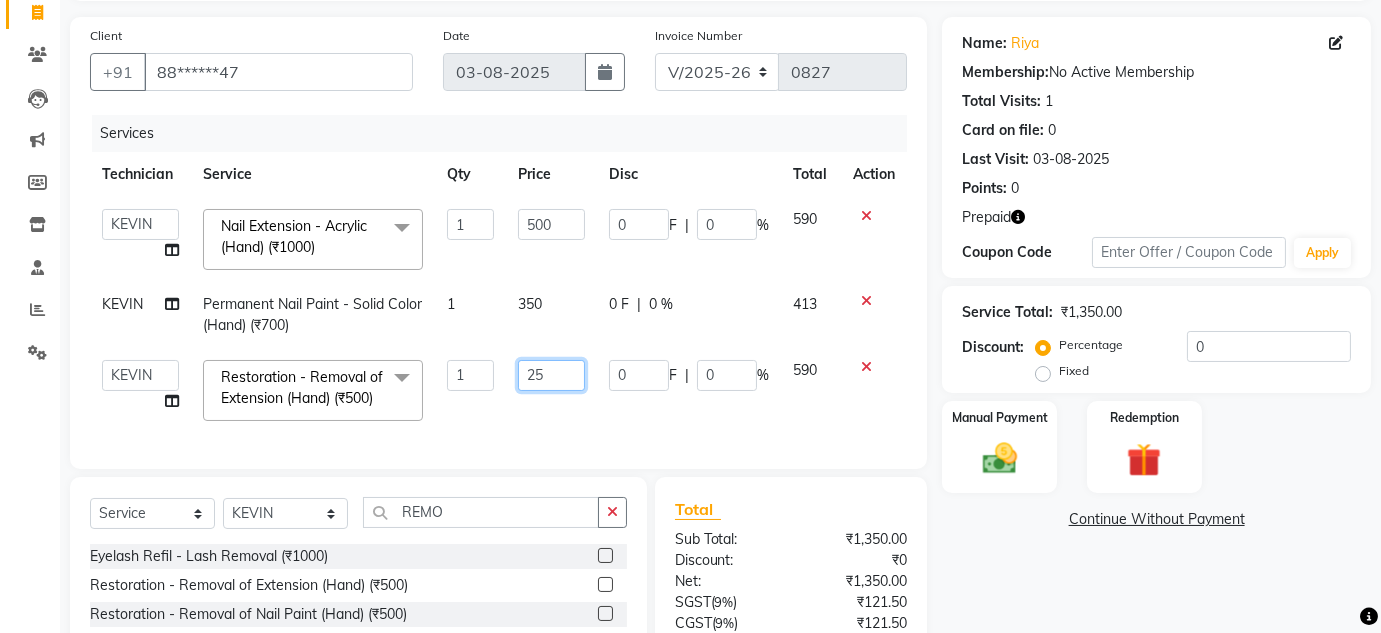 type on "250" 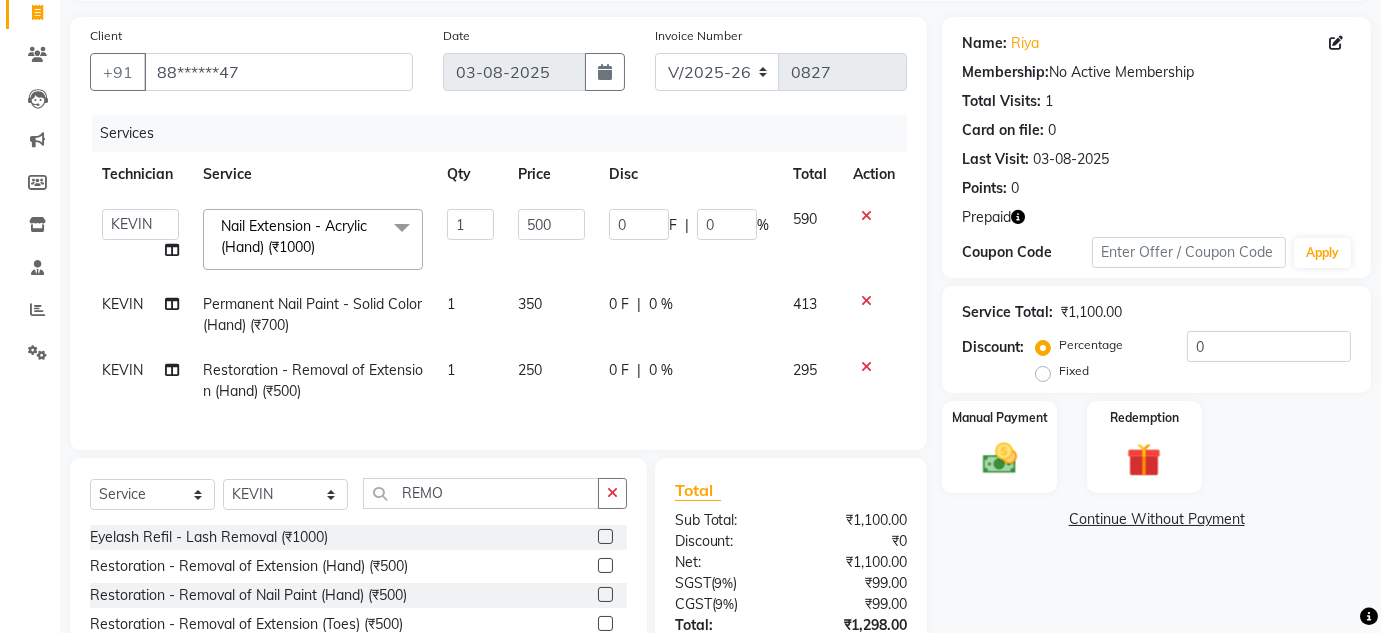 click on "Services Technician Service Qty Price Disc Total Action  DEVI   HIMANSHU   jyothi   KEVIN   MANAGER   RADIKA   RITESH  Nail Extension - Acrylic (Hand) (₹1000)  x Pedicure - Classic (₹600) Pedicure - Deluxe (₹1100) Pedicure - Premium (₹1500) Pedicure - Platinum (₹2000) EYEBROWS (₹100) UPPERLIP (₹50) FULL HAND  (₹400) FULL LEG  (₹550) UNDERARMS (₹350) HALF LEG (₹275) HALF HAND (₹200) EXTENSON SOLID GEL COLOUR OFFER (₹1399) SOLID GEL COLOUR OFFER (₹499) upperlip wax (₹80) upperlip & chin wax (₹100) O3+ (₹1500) Café H&F Pedicure (₹600) AVL Express Pedicure (₹1000) Bombini Pedicure (₹1600) AVL Luxury Pedicure (₹1800) Pedipure Luxury Pedicure (₹2000) Foot Massage Pedicure (₹400) Nail Paint Pedicure (₹150) Nail Cut & File Pedicure (₹100) Eyelash Extension - Classic (₹2500) Eyelash Extension - Hybrid (₹3500) Eyelash Extension - Volume (₹4500) Eyelash Extension - Mega Volume (₹5500) Eyelash Extension - Eyelash Lifeting (₹2500) Matte Coat (₹200) 1 500 0 F" 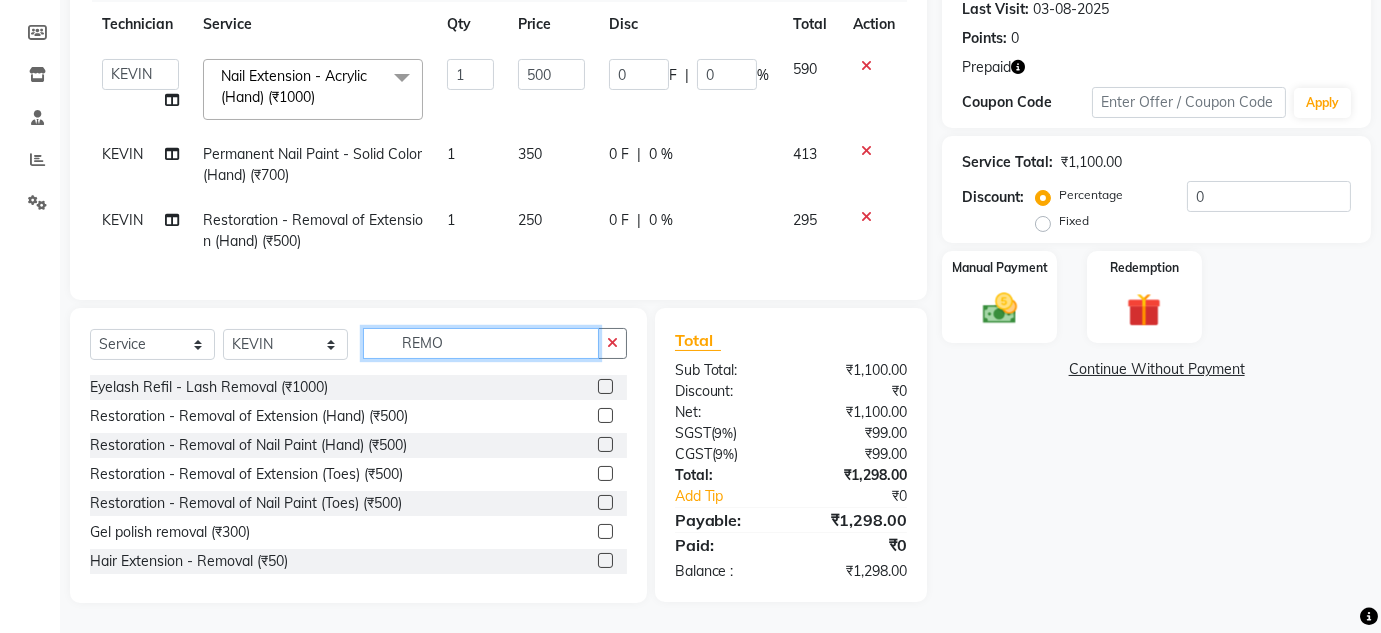 click on "REMO" 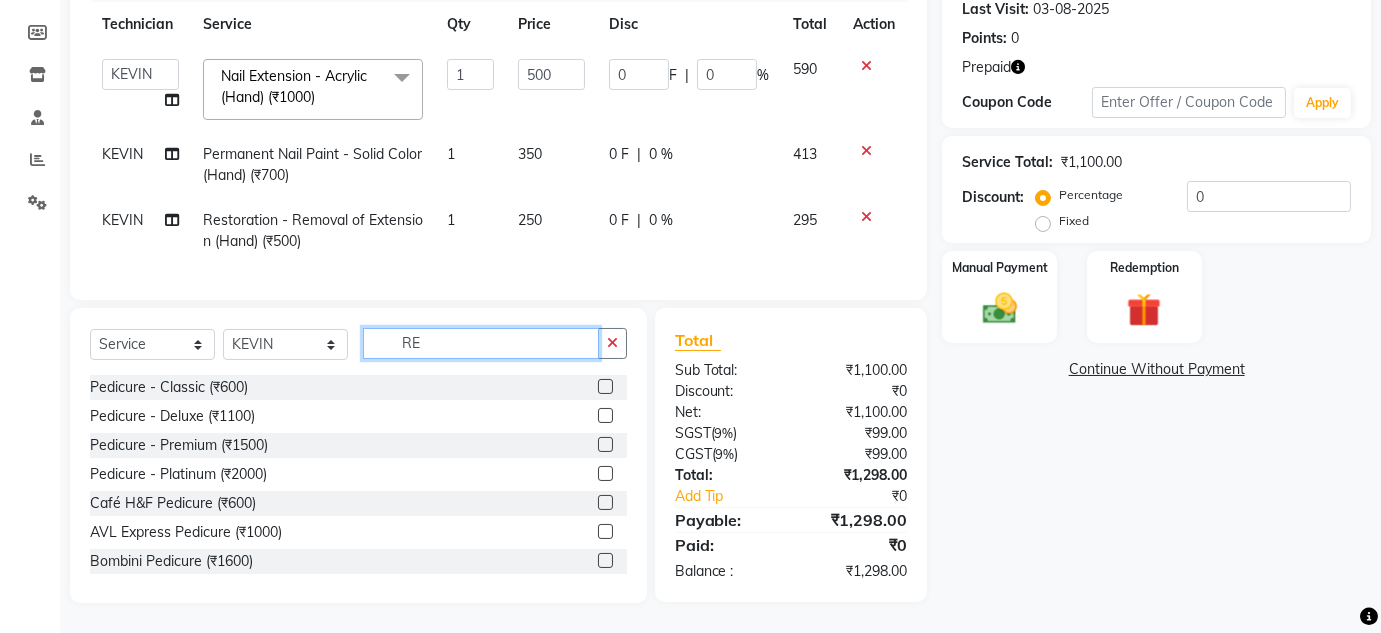 type on "R" 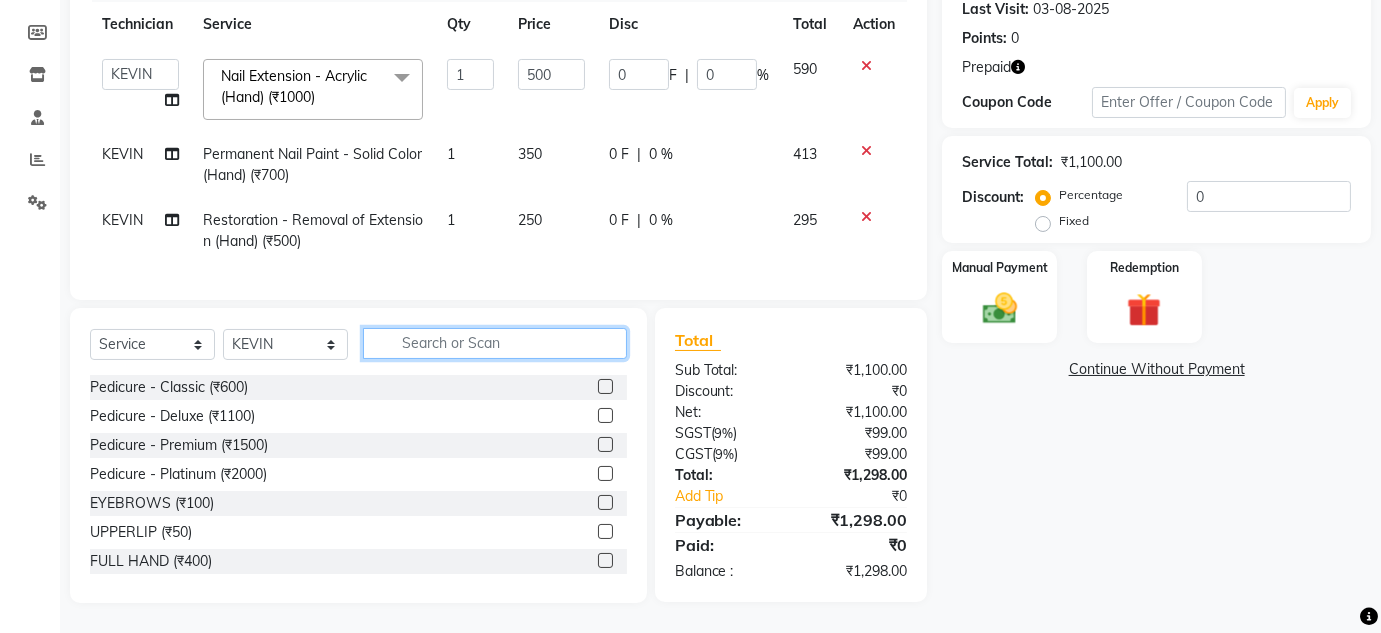type 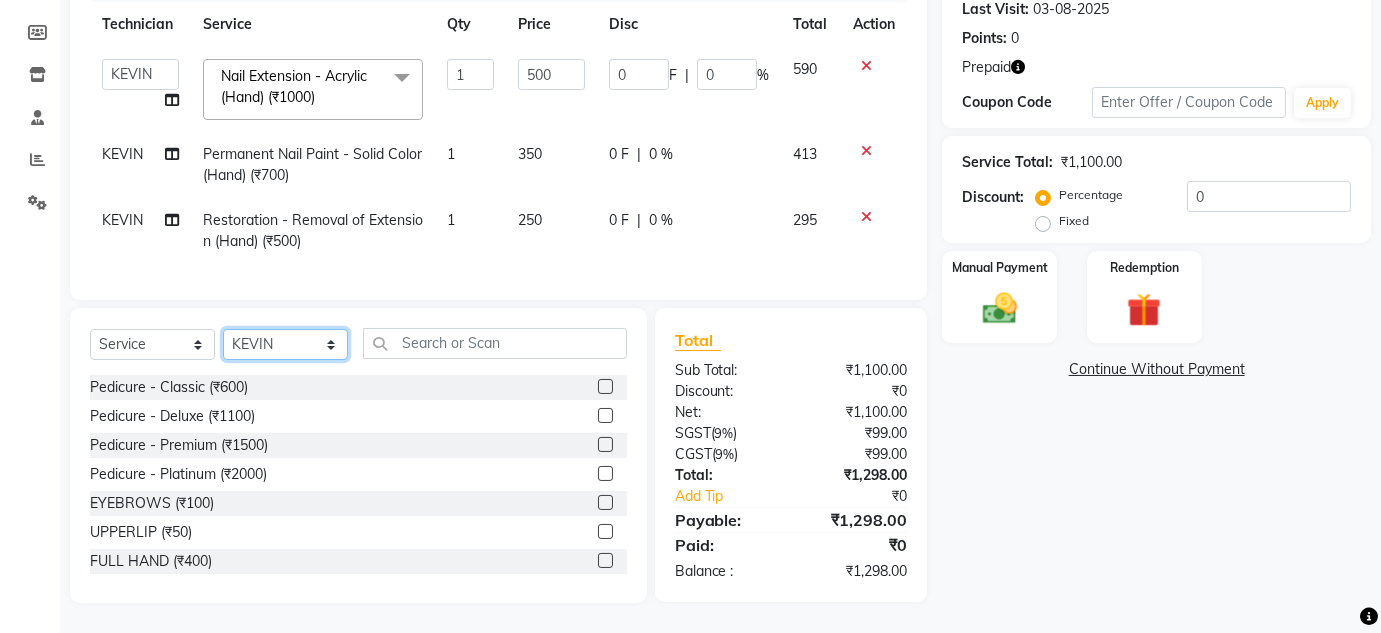 click on "Select Technician DEVI HIMANSHU jyothi KEVIN MANAGER RADIKA RITESH" 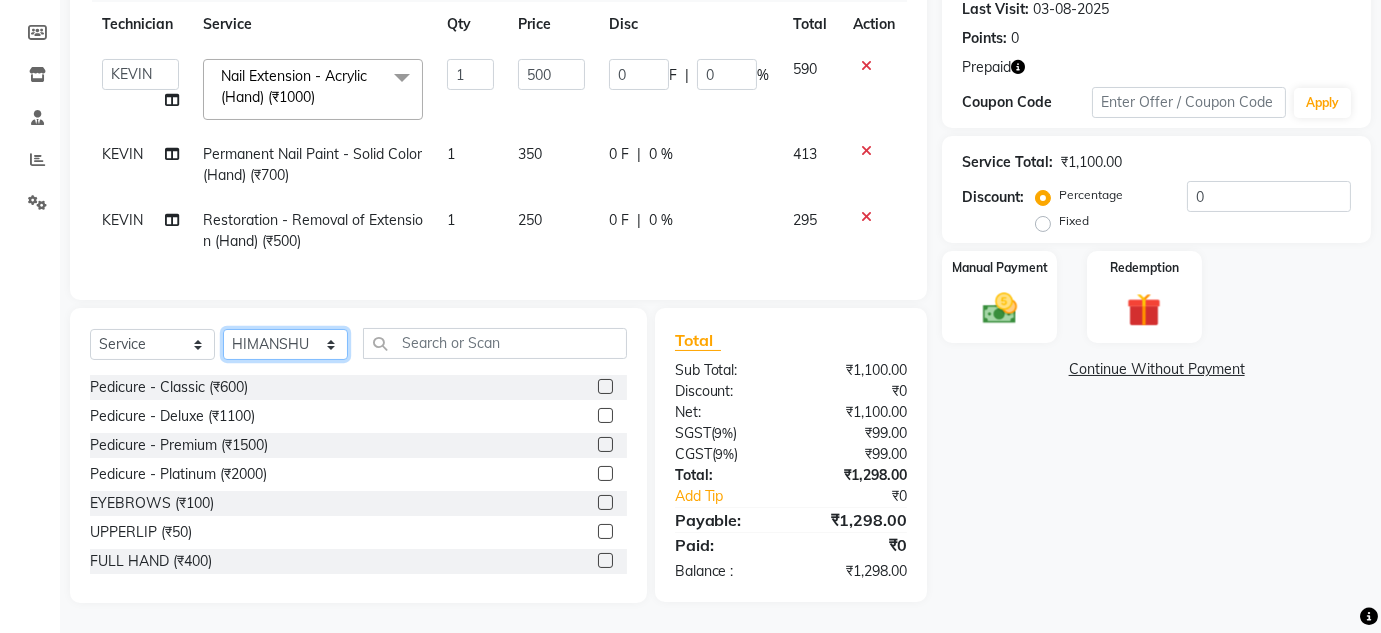 click on "Select Technician DEVI HIMANSHU jyothi KEVIN MANAGER RADIKA RITESH" 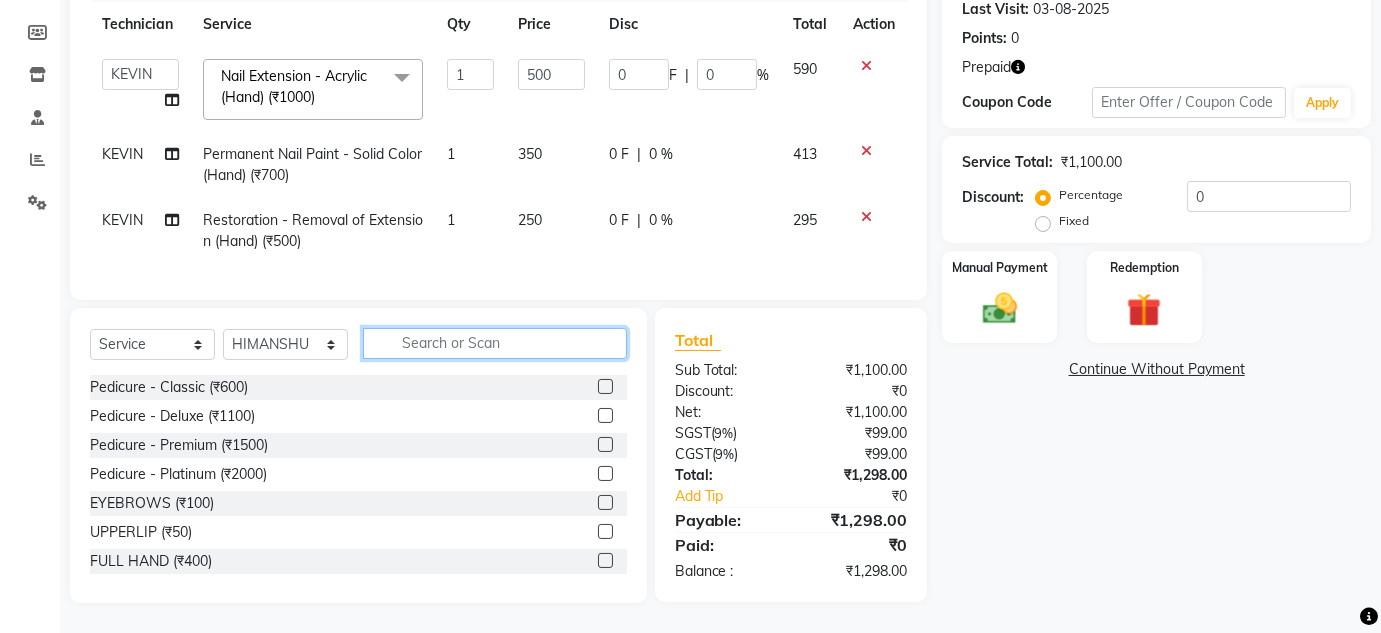 click 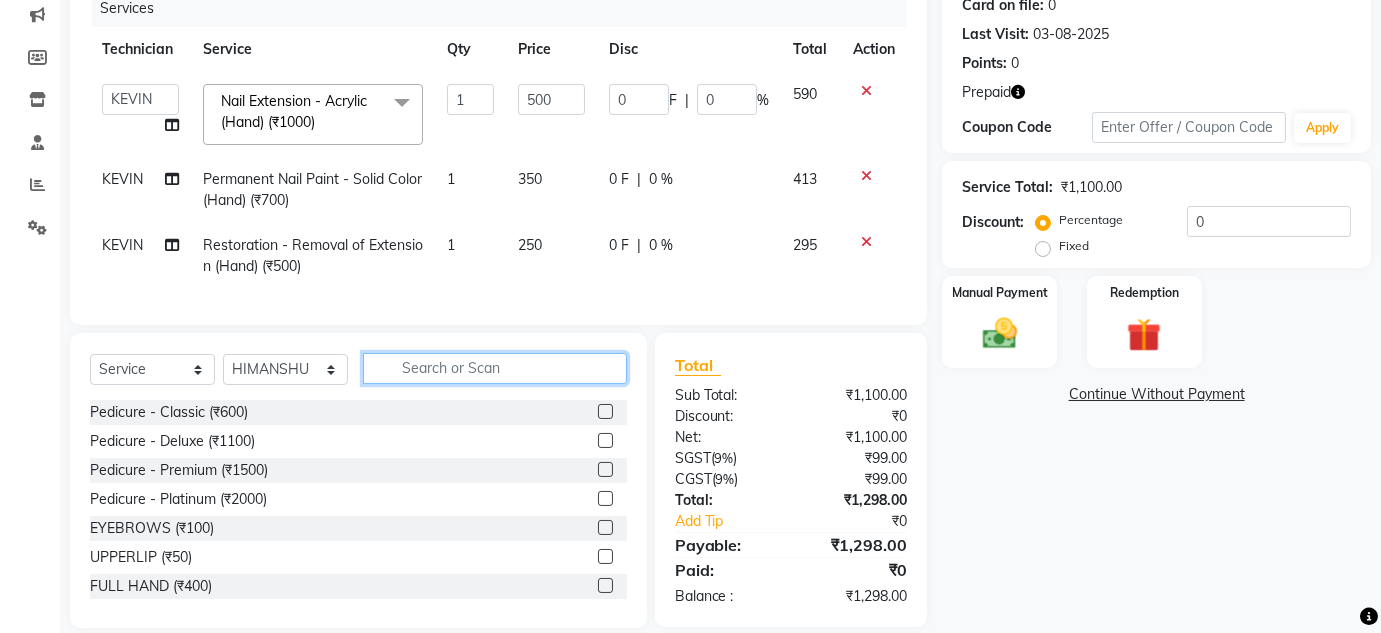 scroll, scrollTop: 262, scrollLeft: 0, axis: vertical 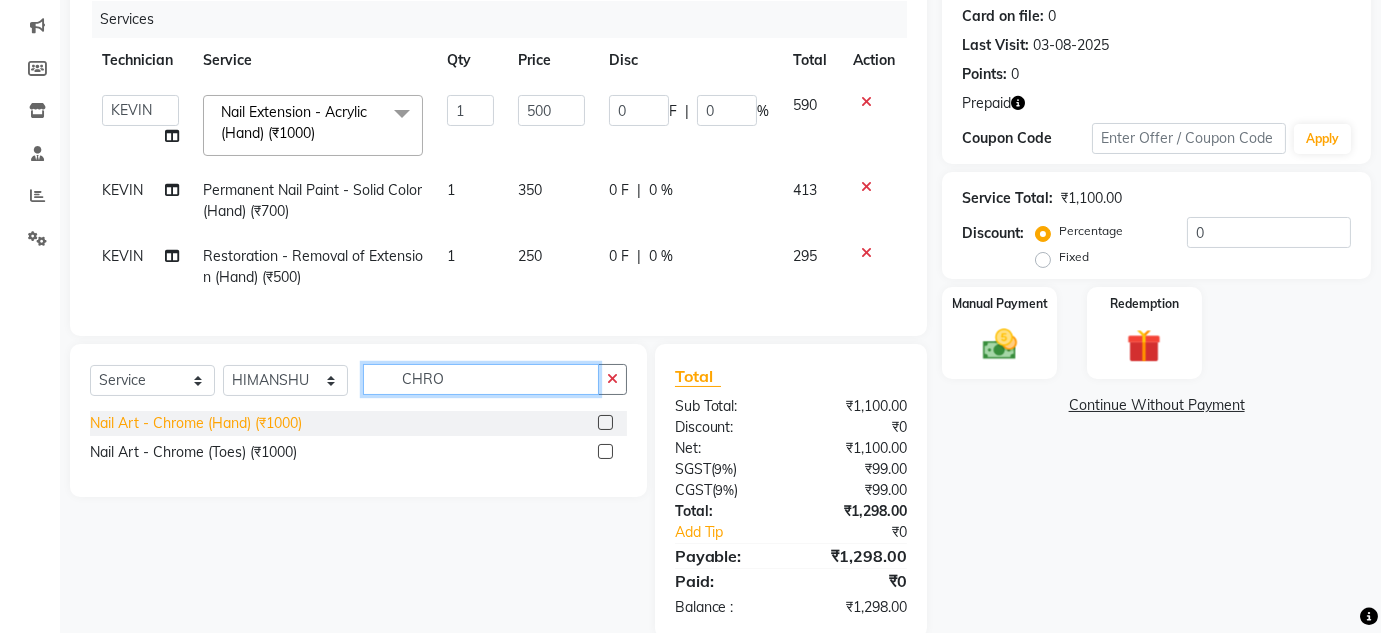 type on "CHRO" 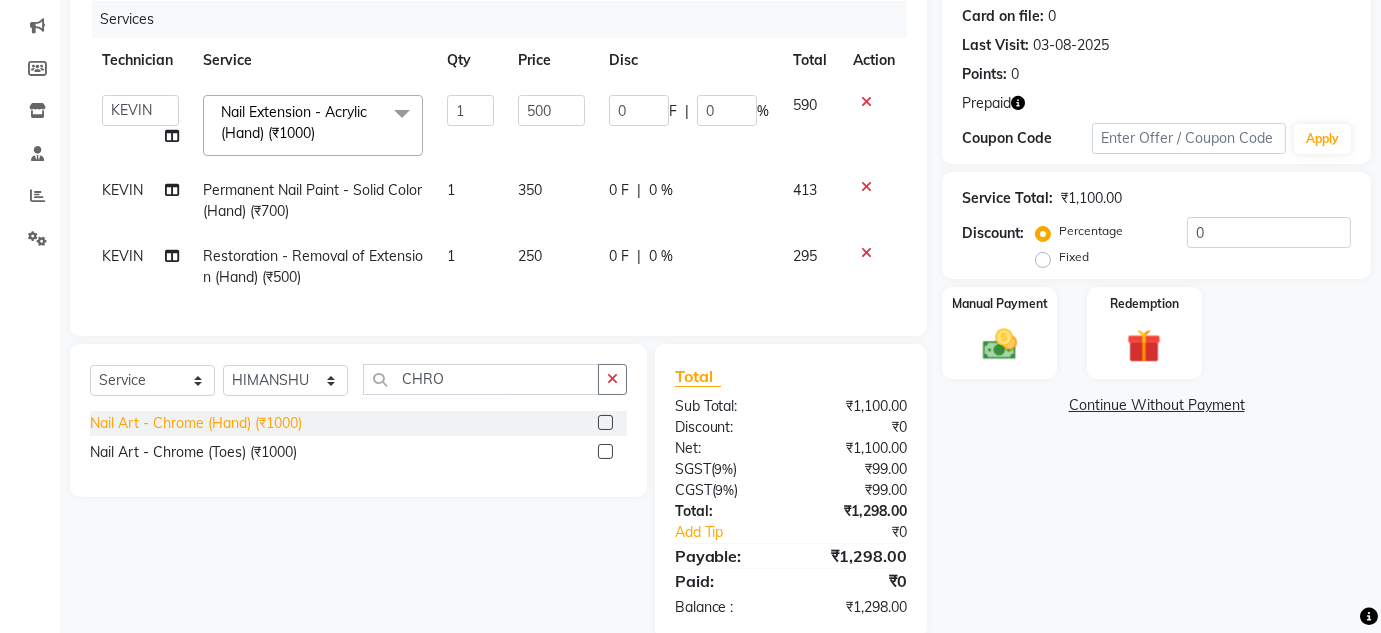 click on "Nail Art - Chrome (Hand) (₹1000)" 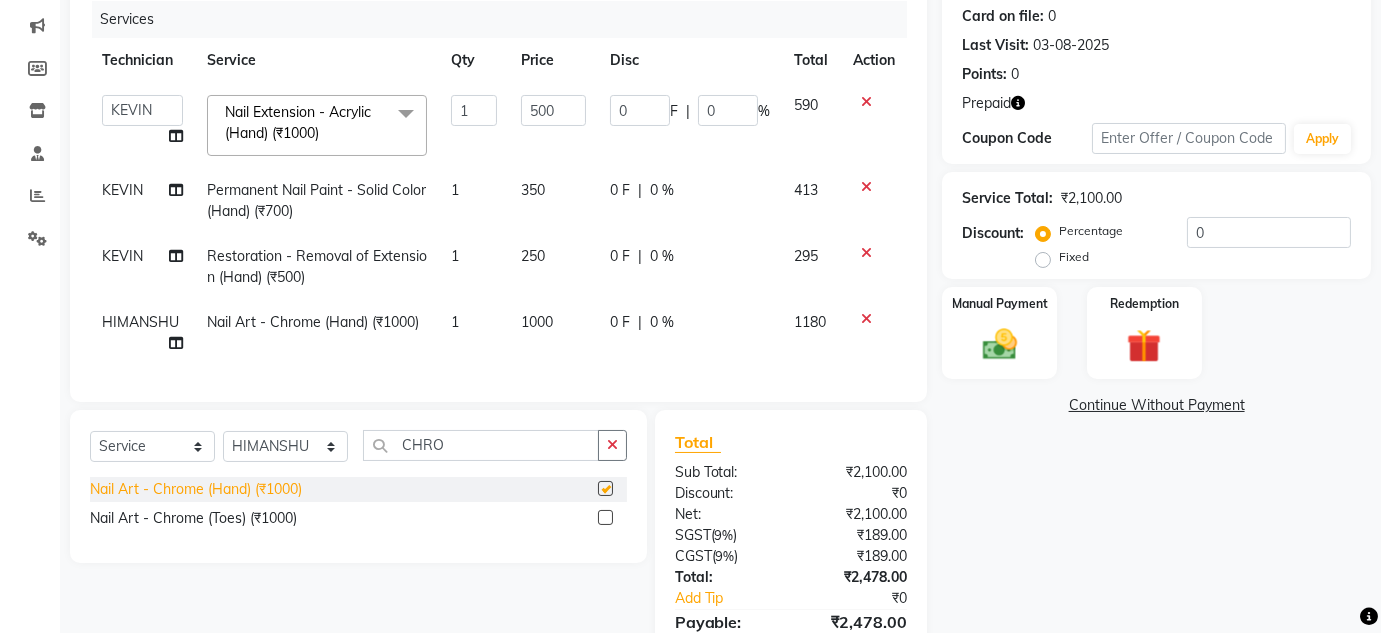 checkbox on "false" 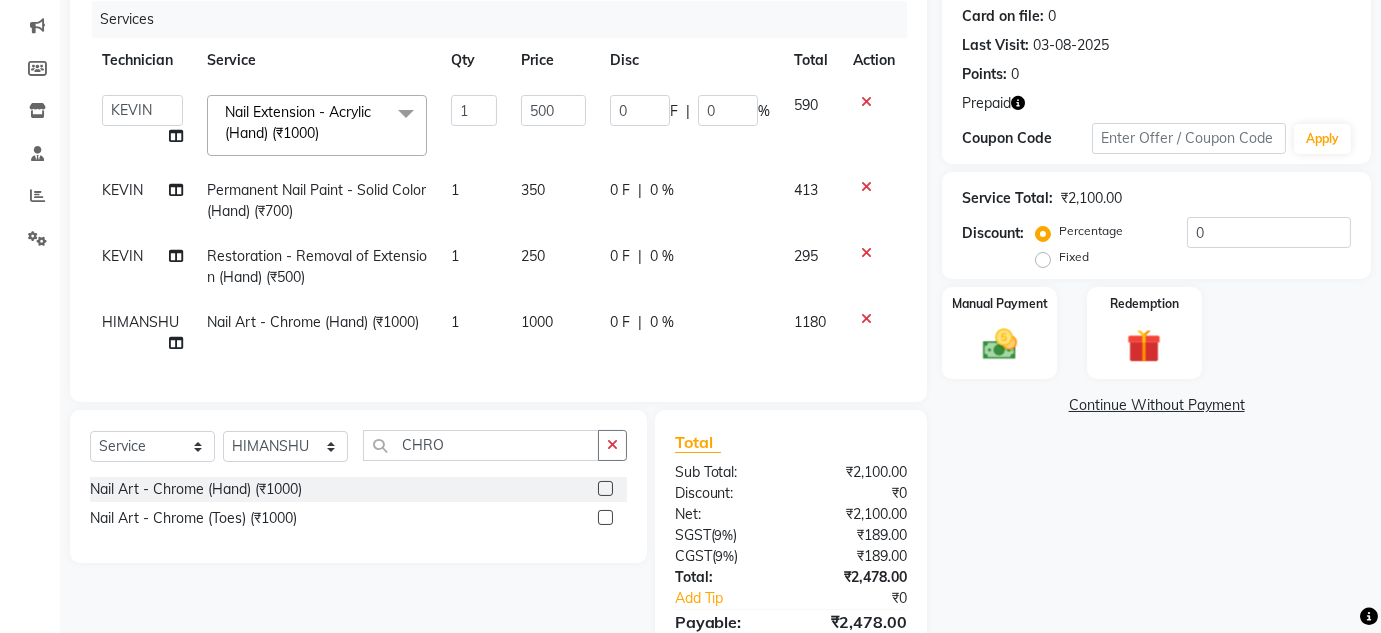 click on "1000" 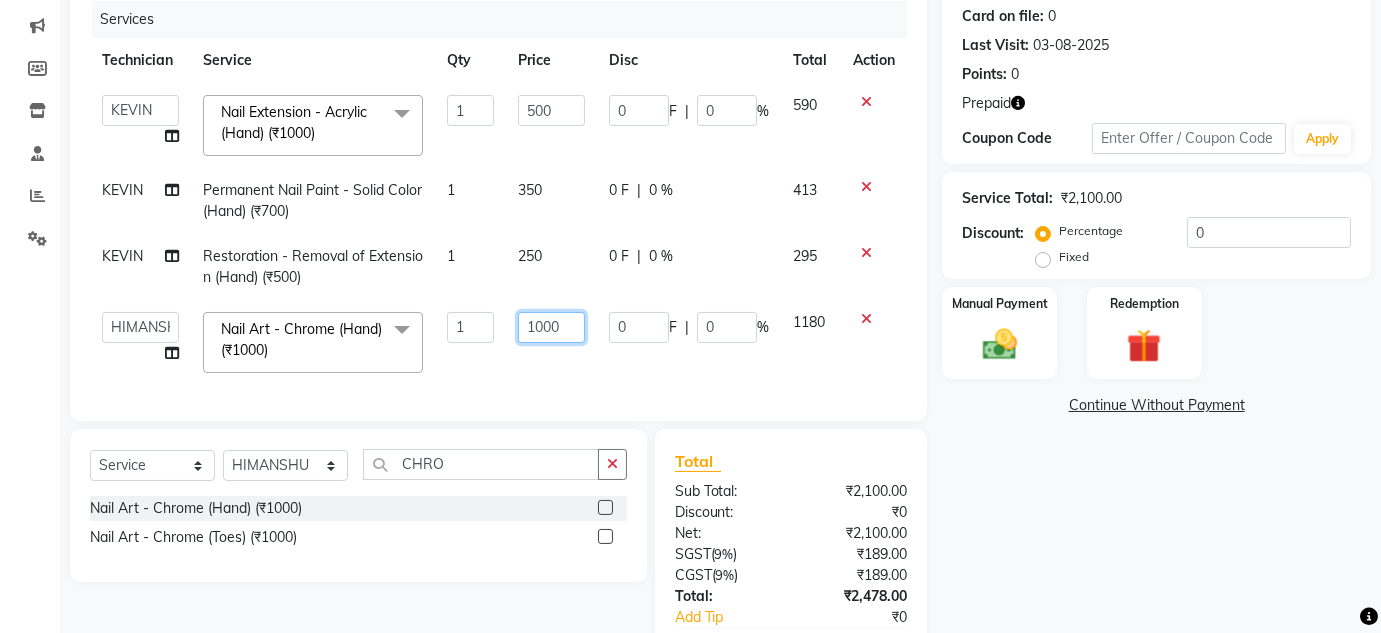 click on "1000" 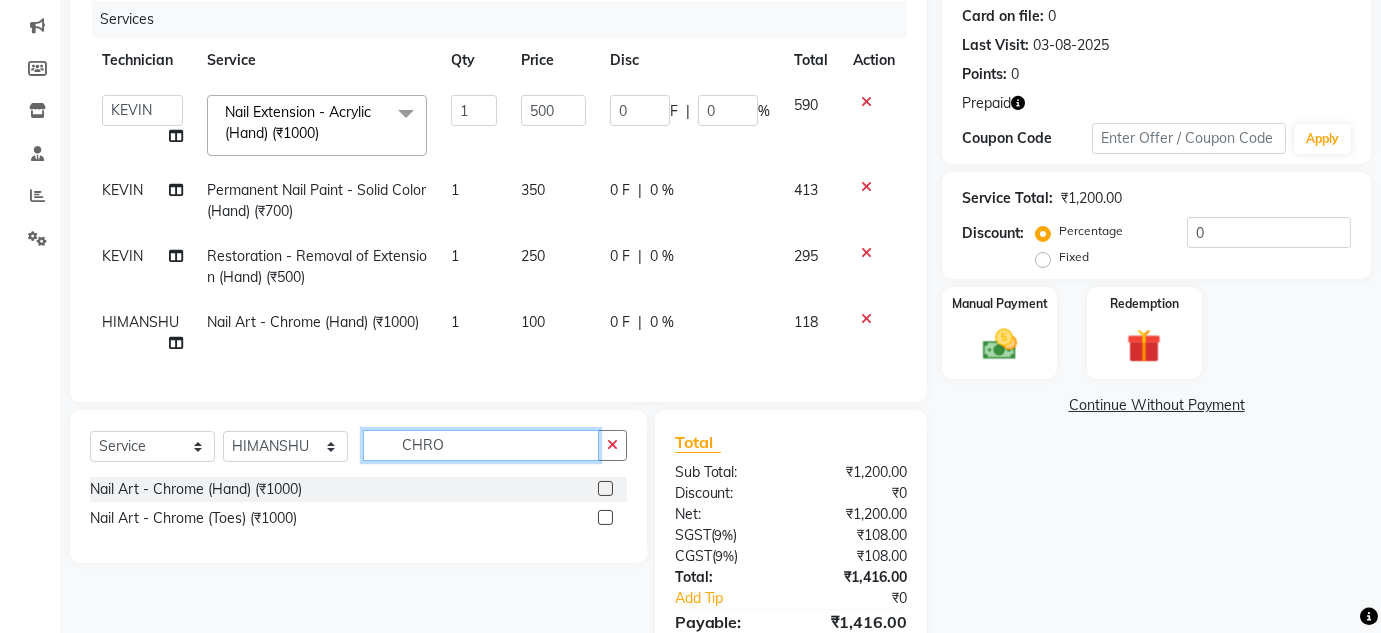 click on "Select  Service  Product  Membership  Package Voucher Prepaid Gift Card  Select Technician DEVI HIMANSHU jyothi KEVIN MANAGER RADIKA RITESH CHRO" 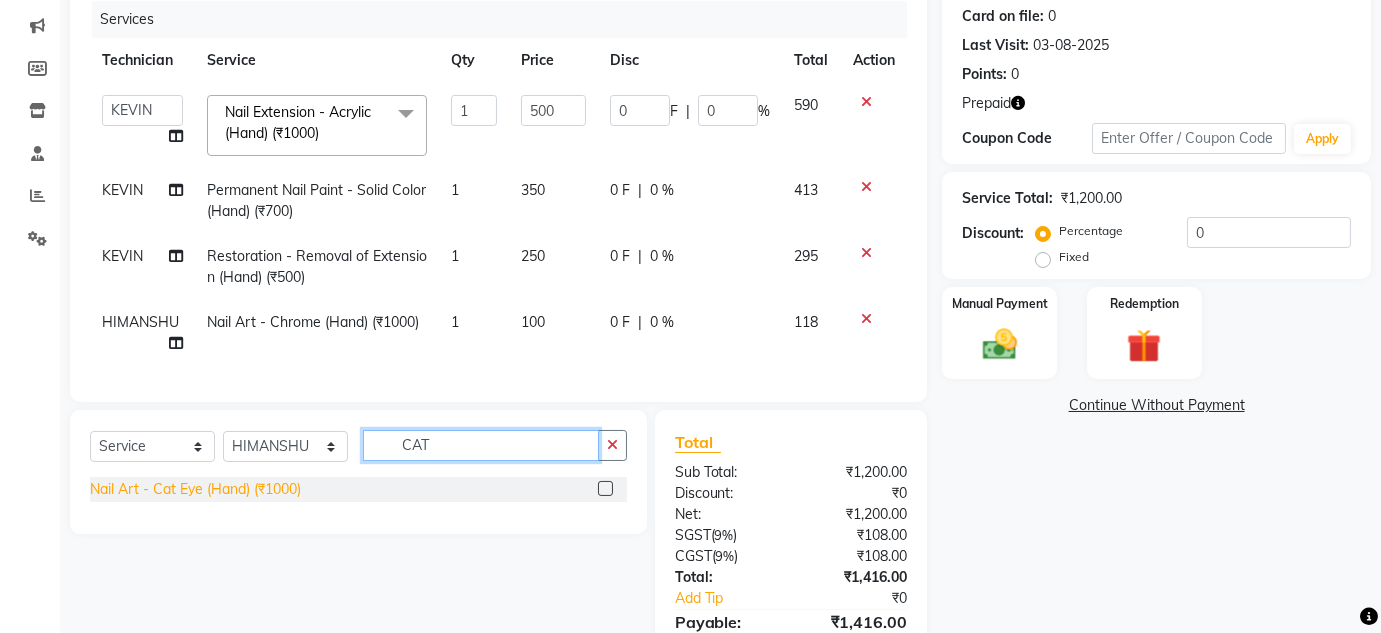 type on "CAT" 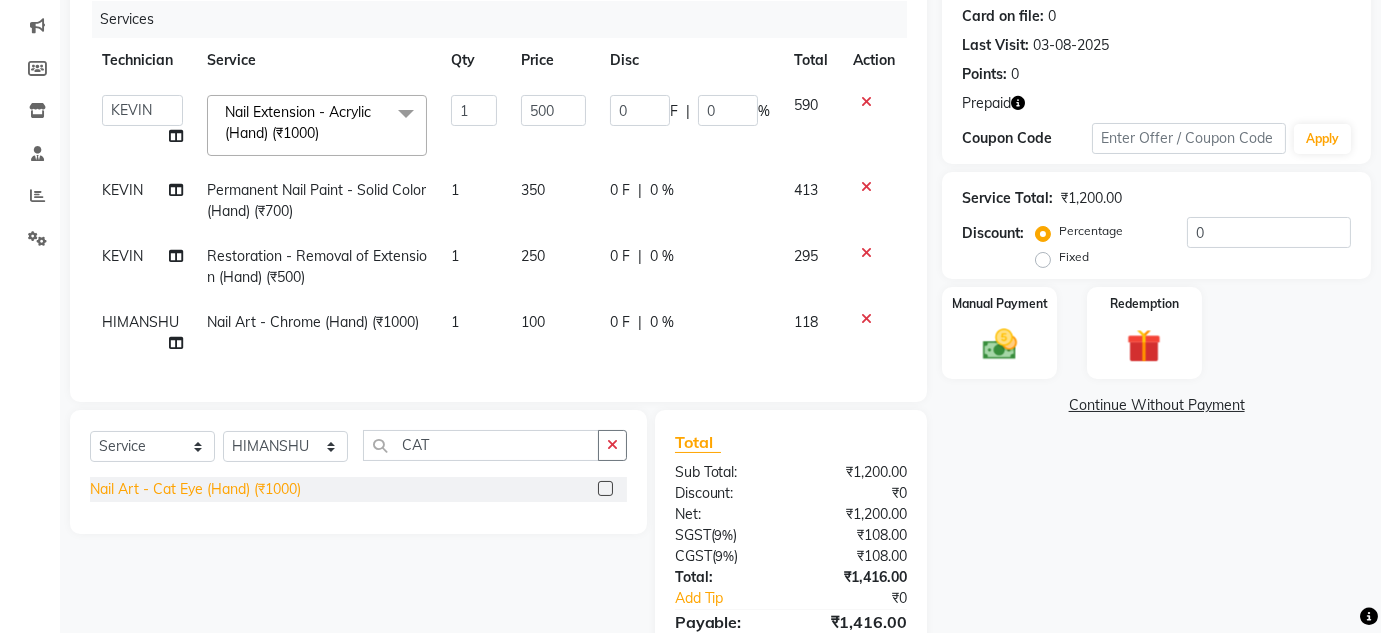 click on "Nail Art - Cat Eye (Hand) (₹1000)" 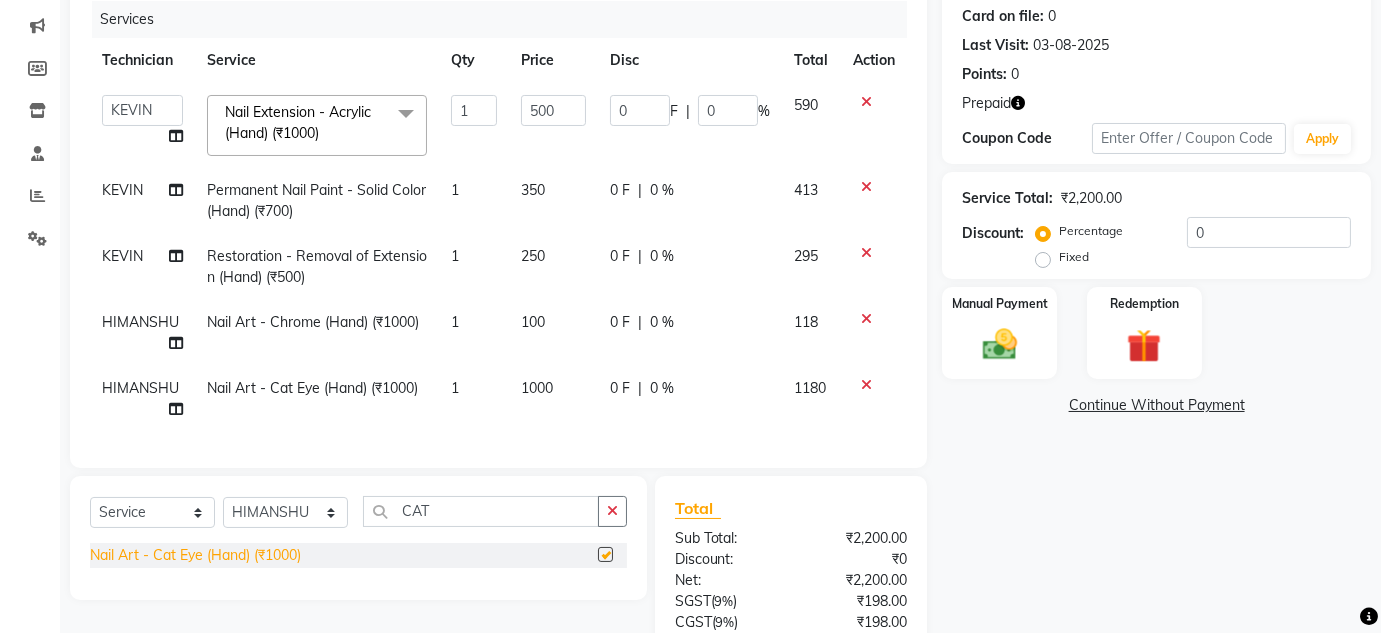 checkbox on "false" 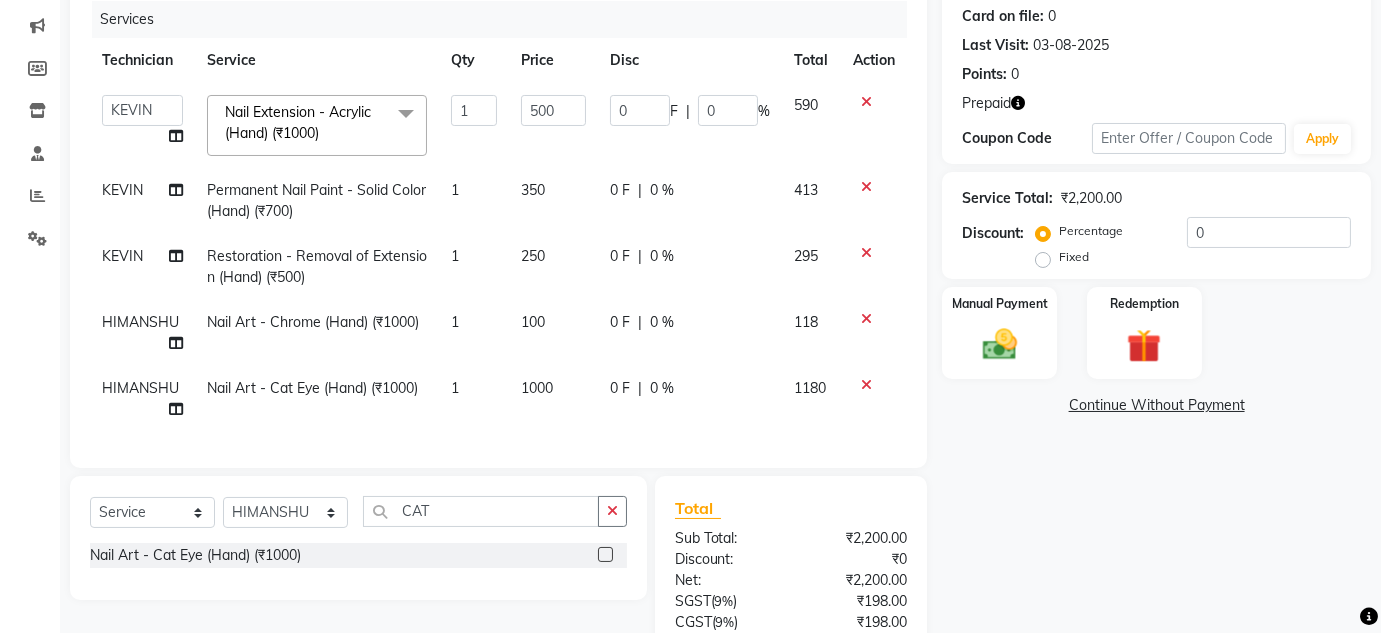 click on "1000" 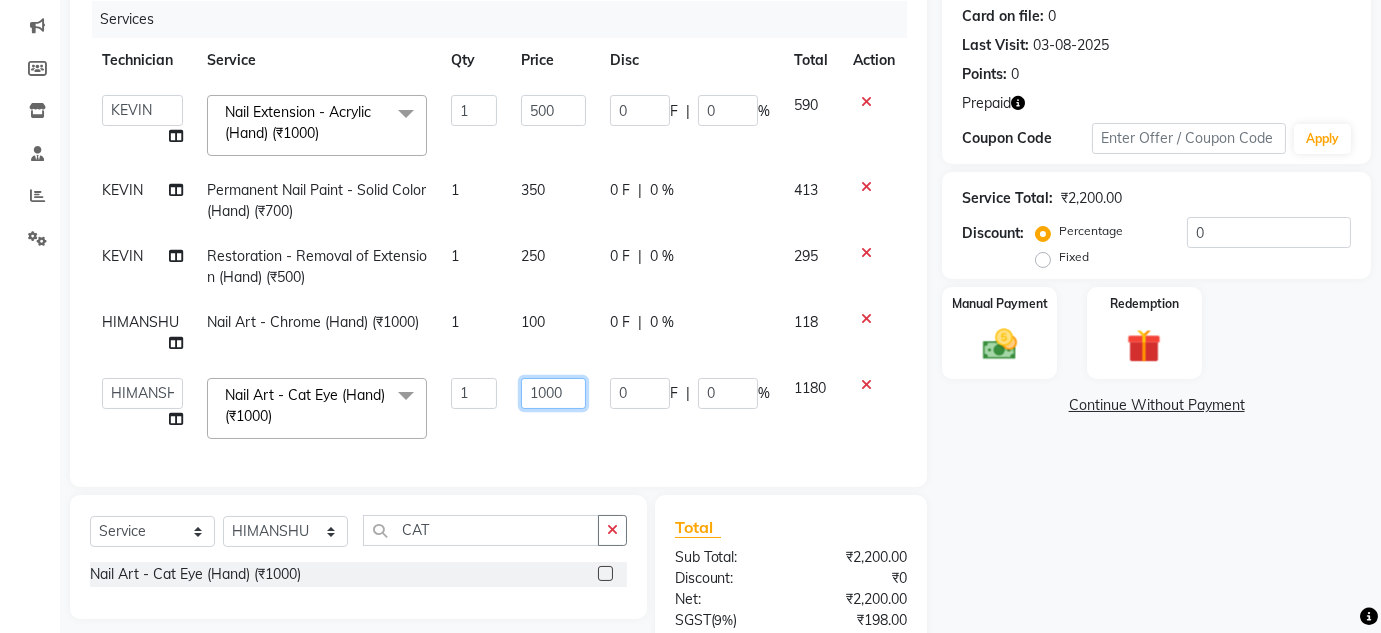 click on "1000" 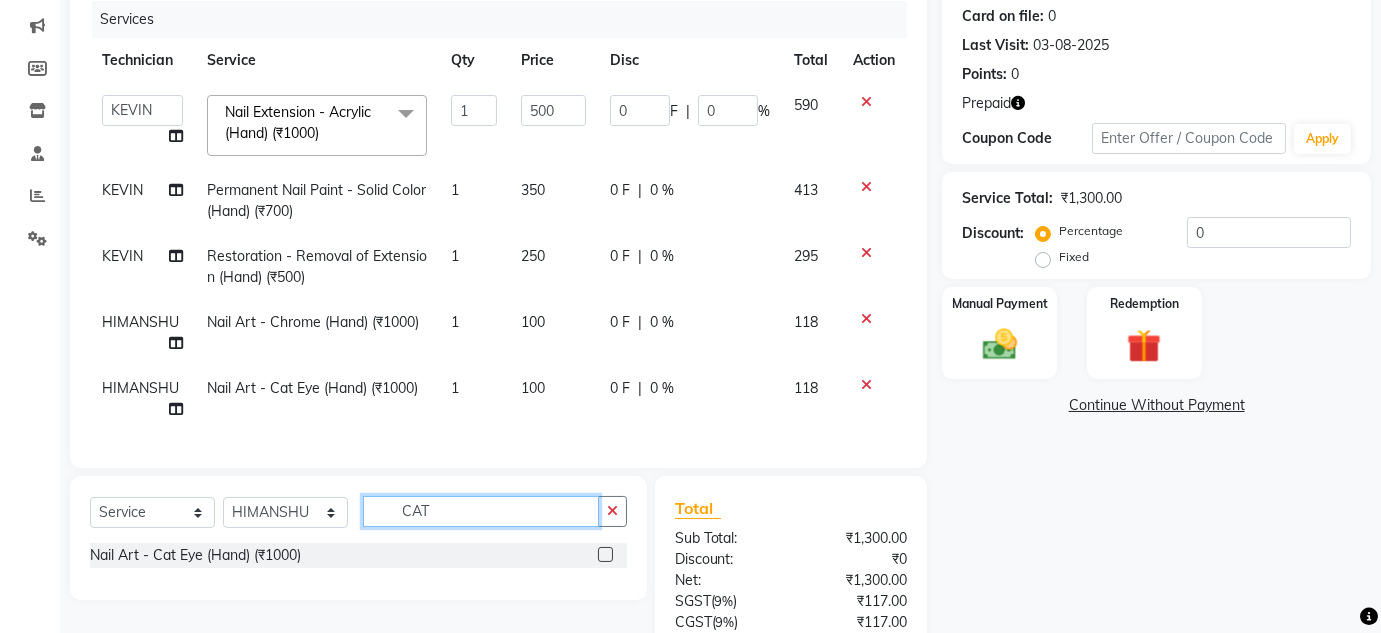 click on "Select  Service  Product  Membership  Package Voucher Prepaid Gift Card  Select Technician DEVI HIMANSHU jyothi KEVIN MANAGER RADIKA RITESH CAT" 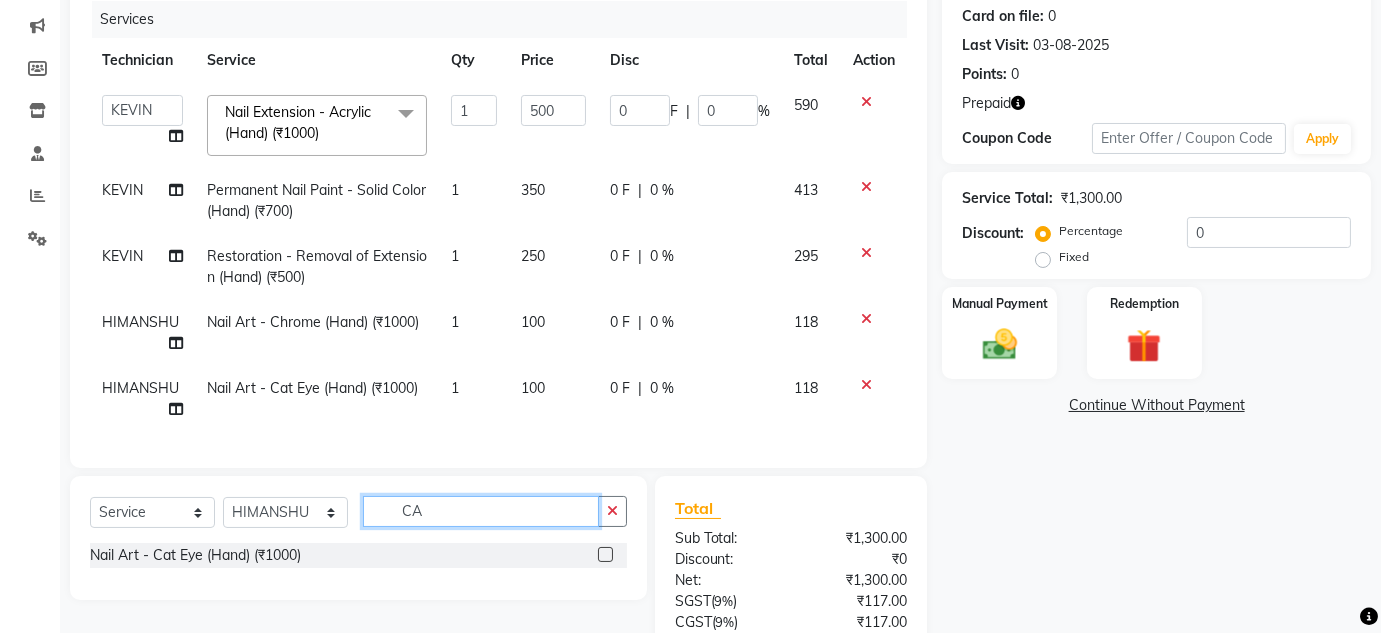 type on "C" 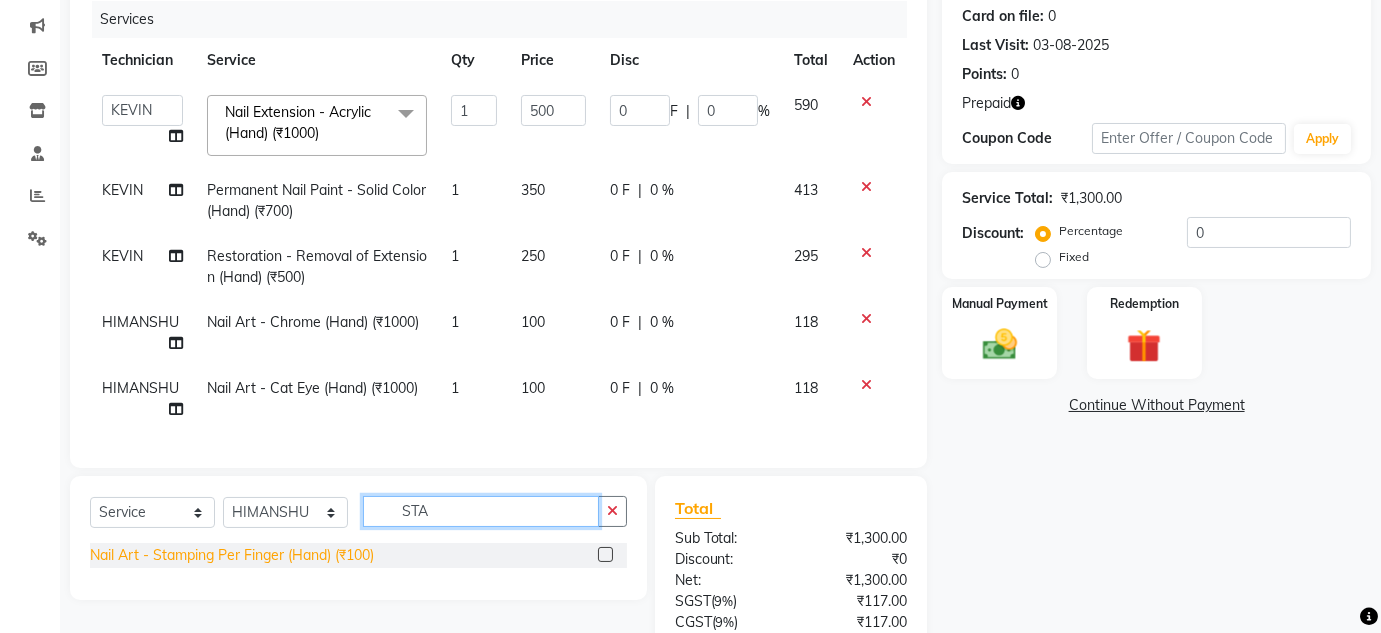 type on "STA" 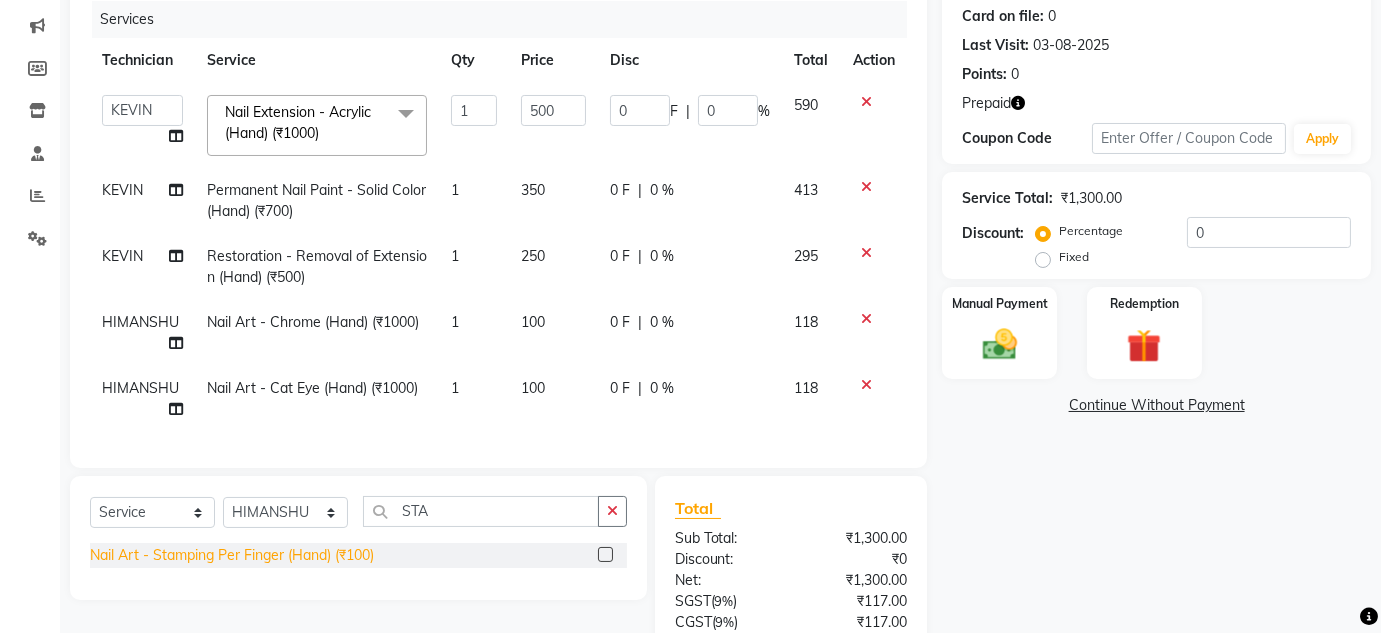 click on "Nail Art - Stamping Per Finger (Hand) (₹100)" 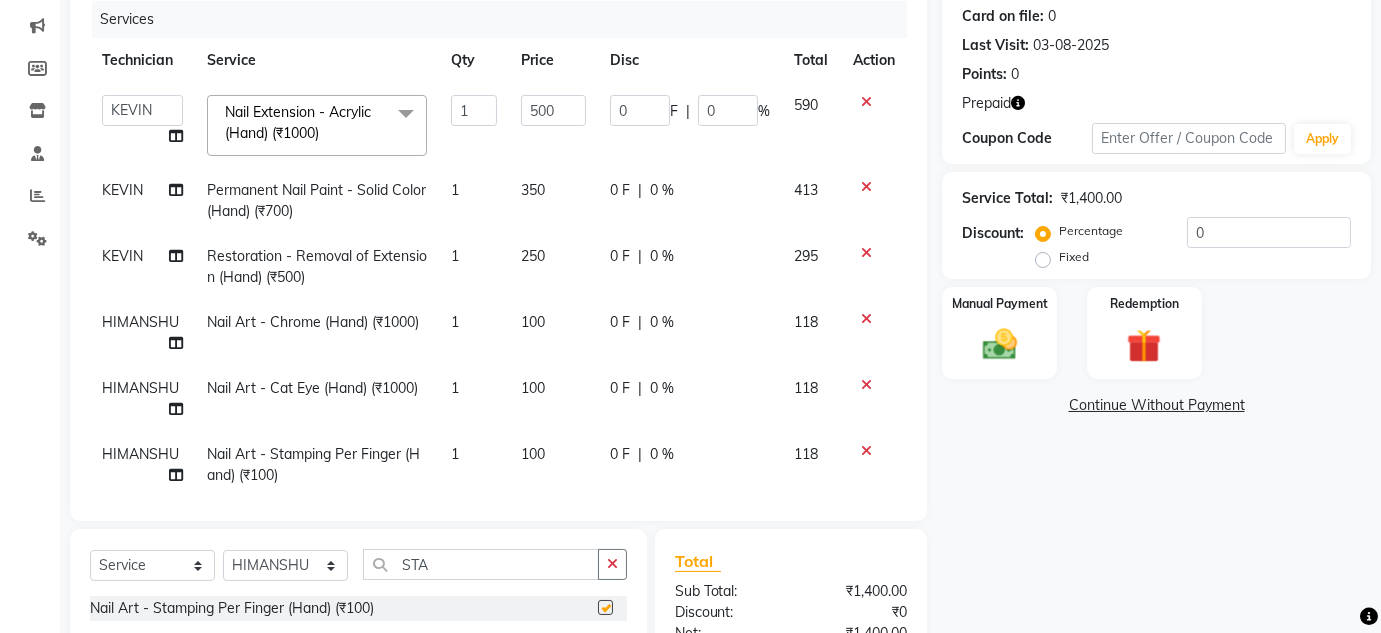 checkbox on "false" 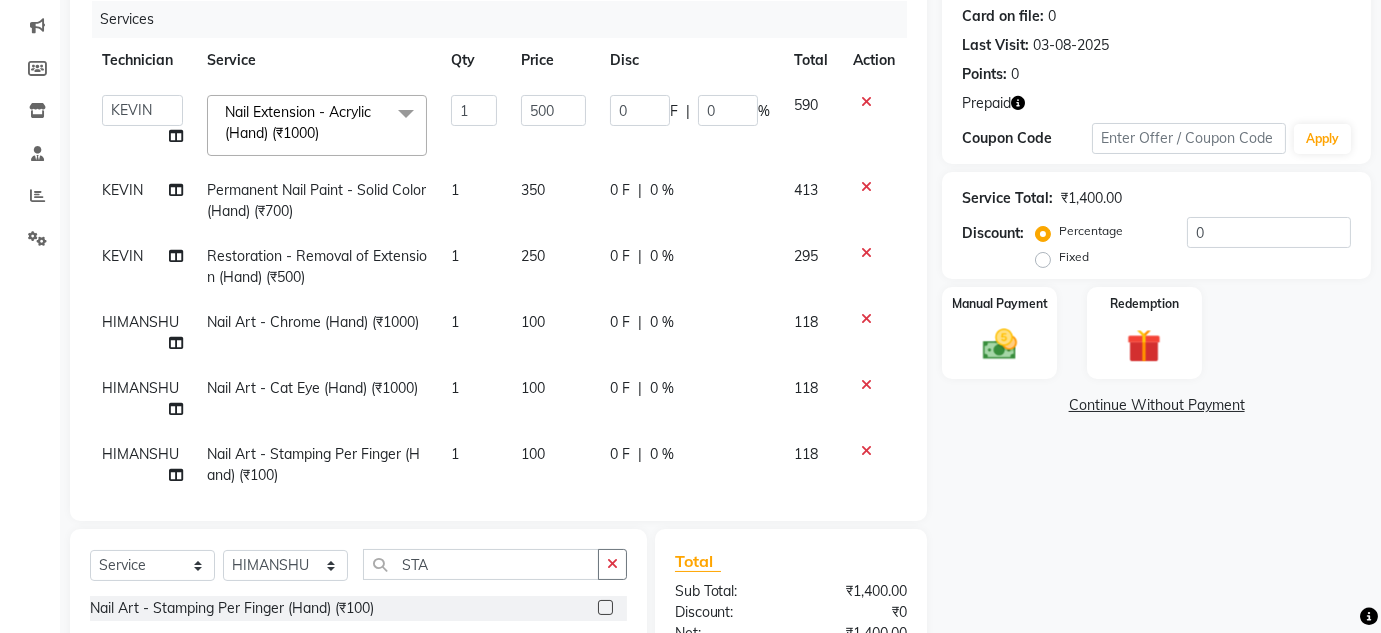 click on "1" 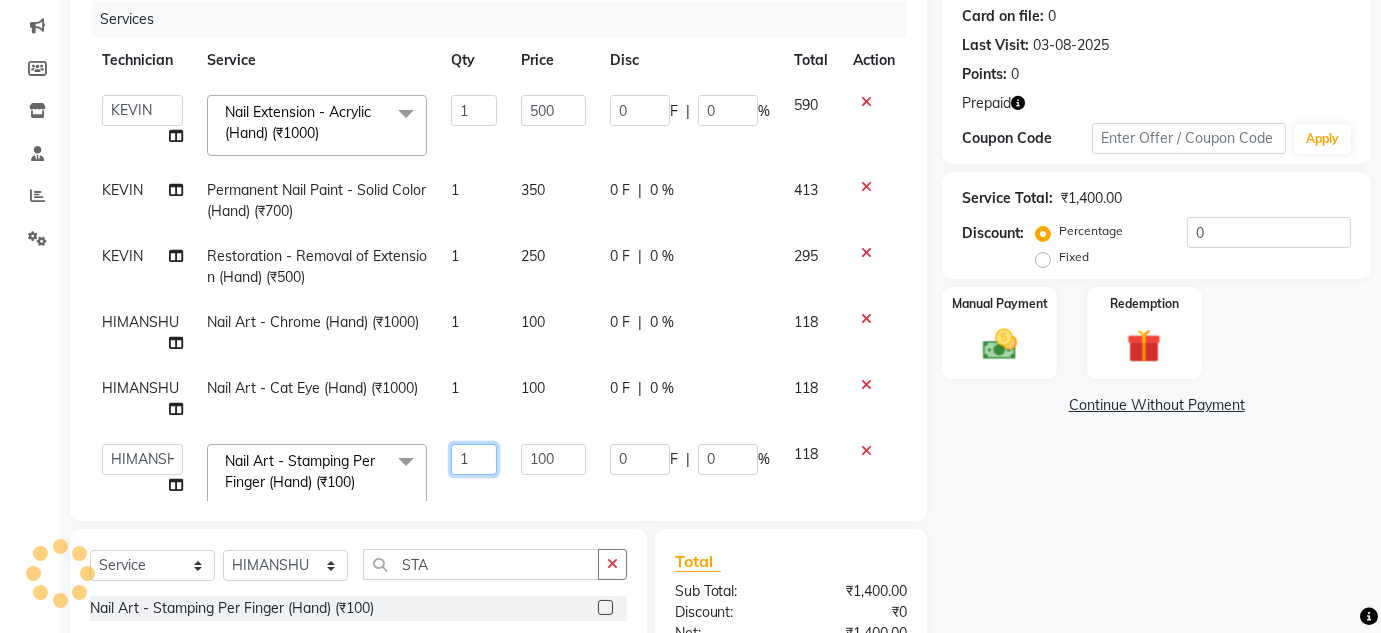 click on "1" 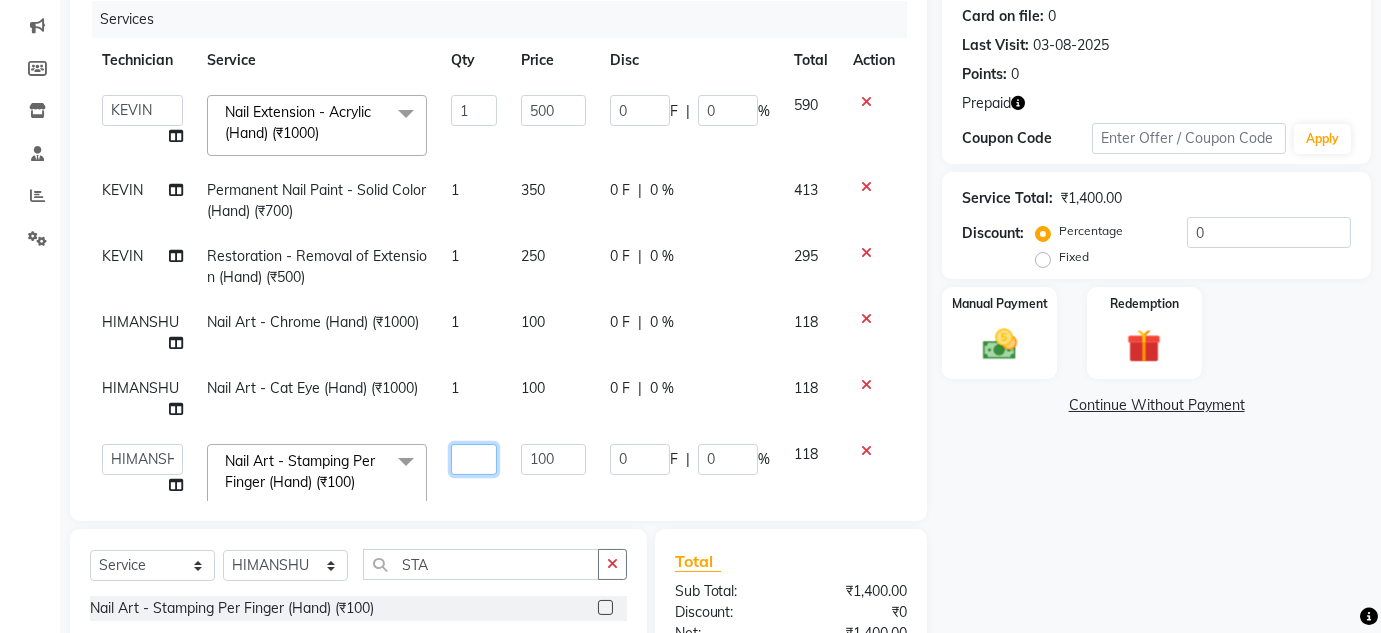 type on "1" 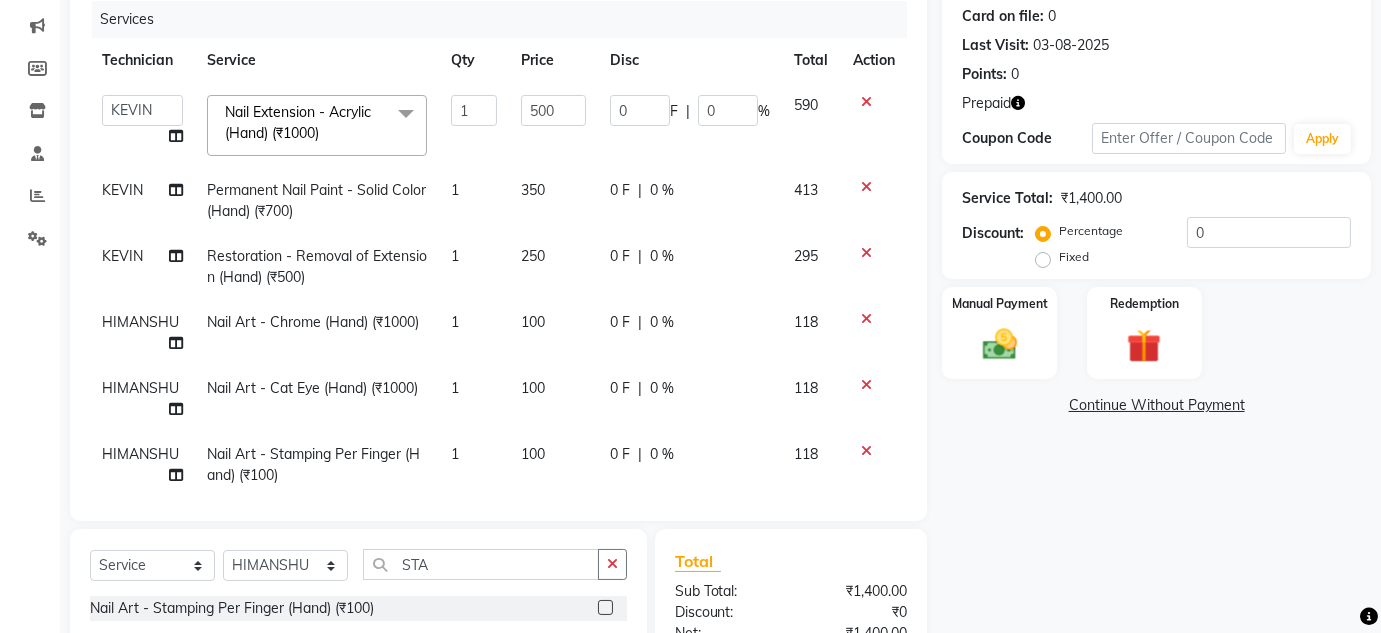click on "100" 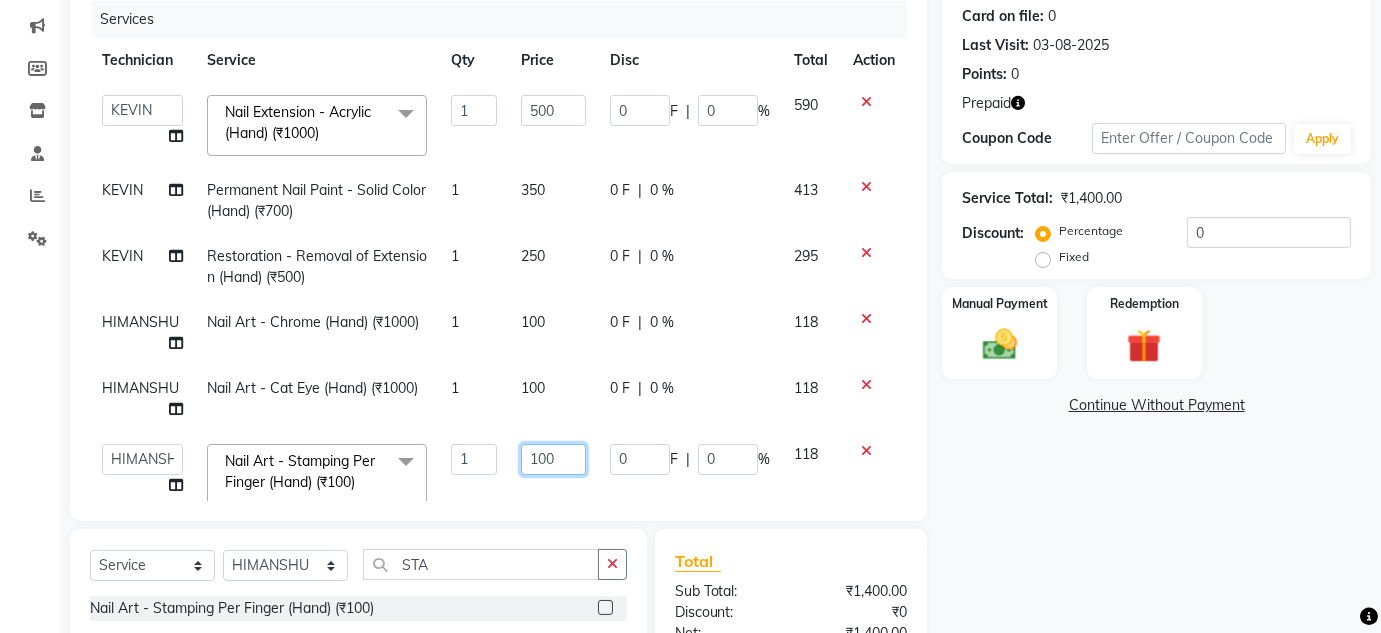 click on "100" 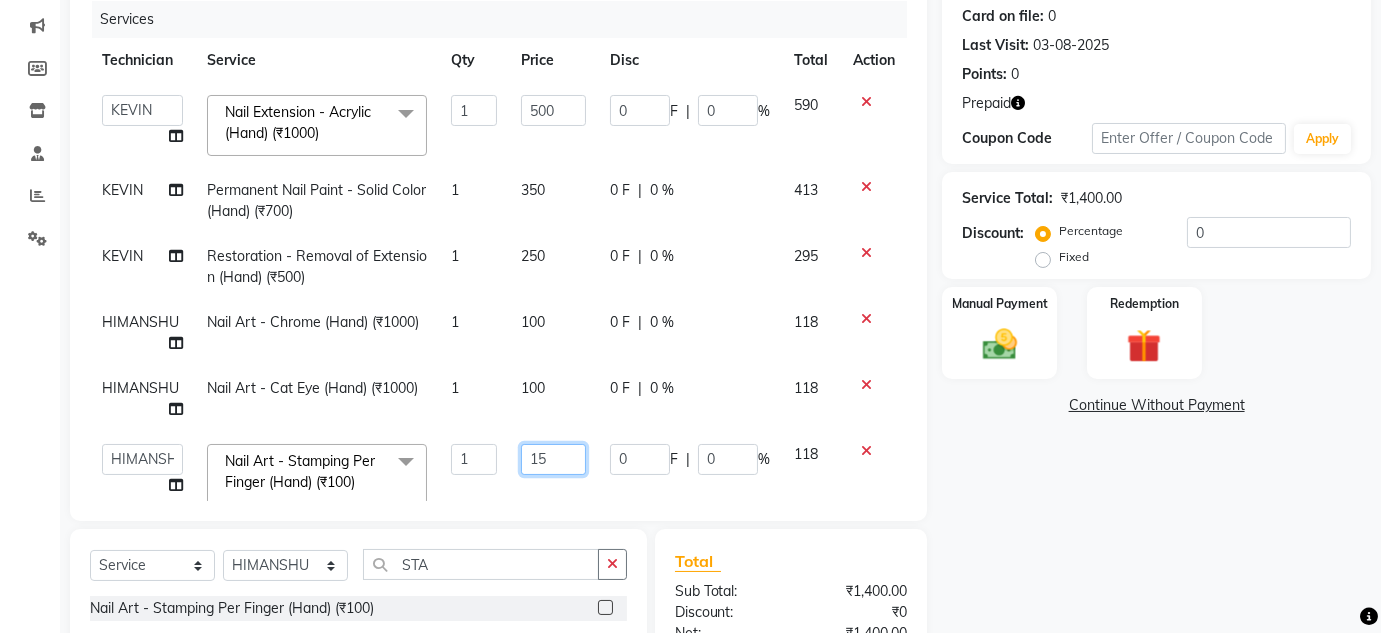 type on "150" 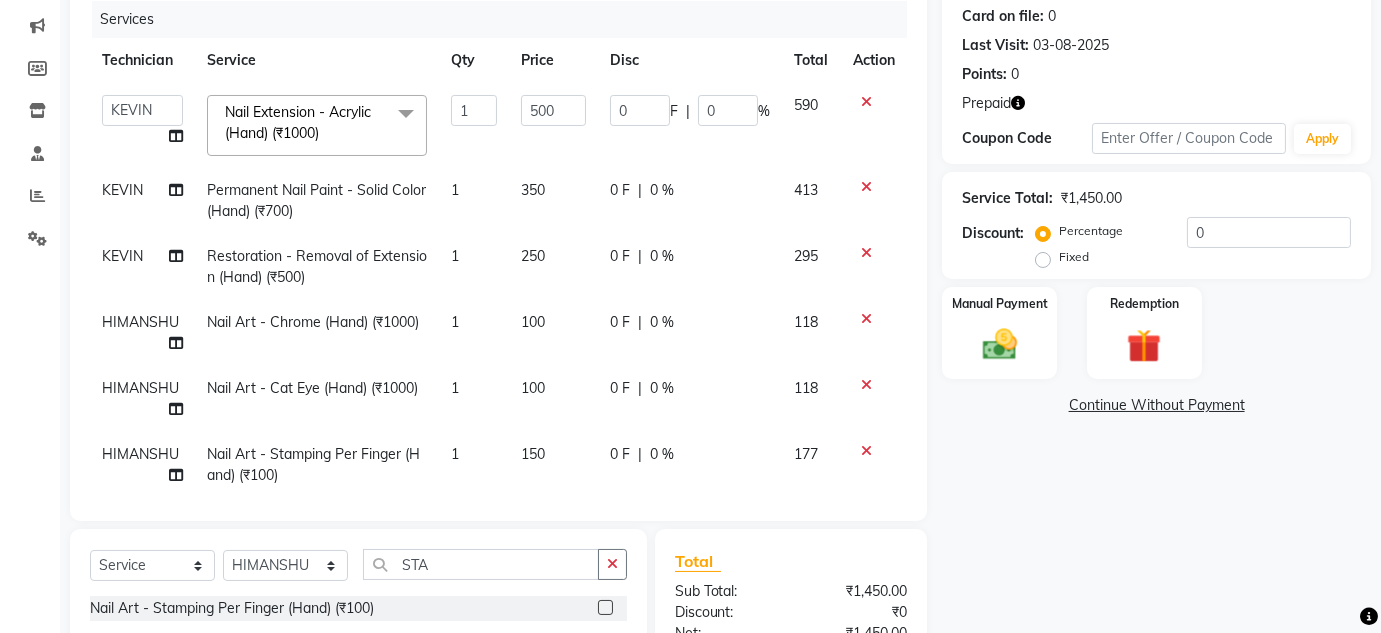 click on "100" 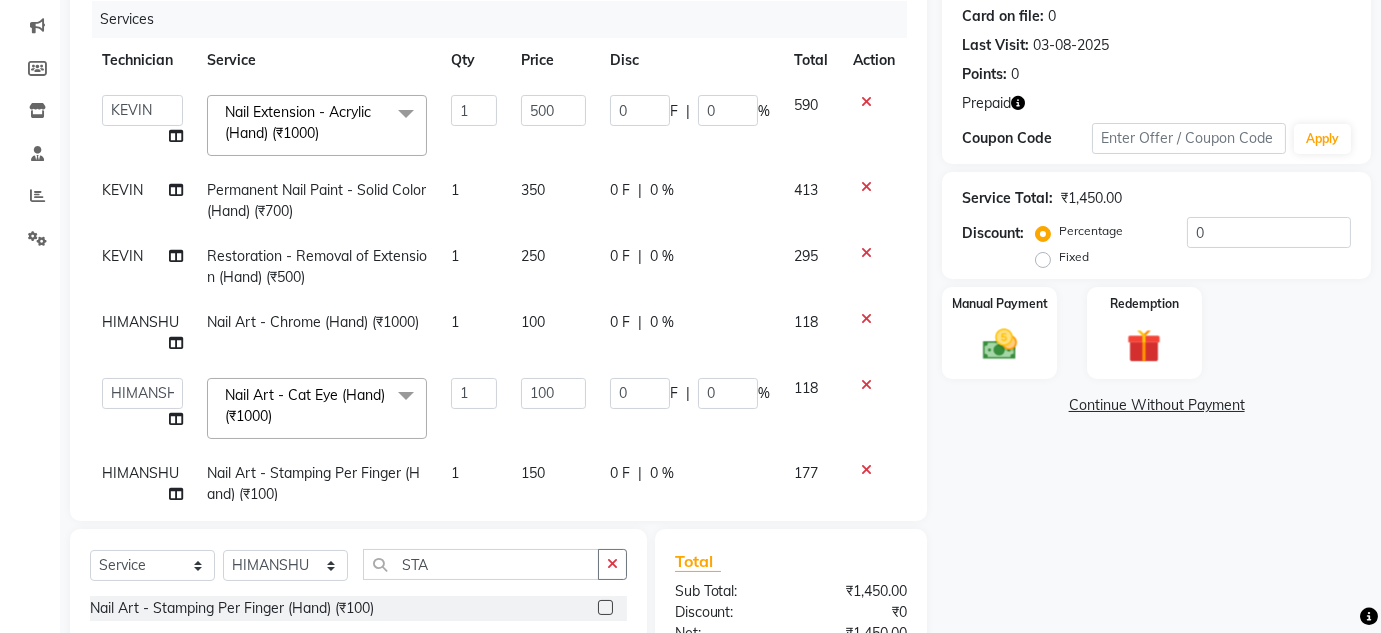 scroll, scrollTop: 466, scrollLeft: 0, axis: vertical 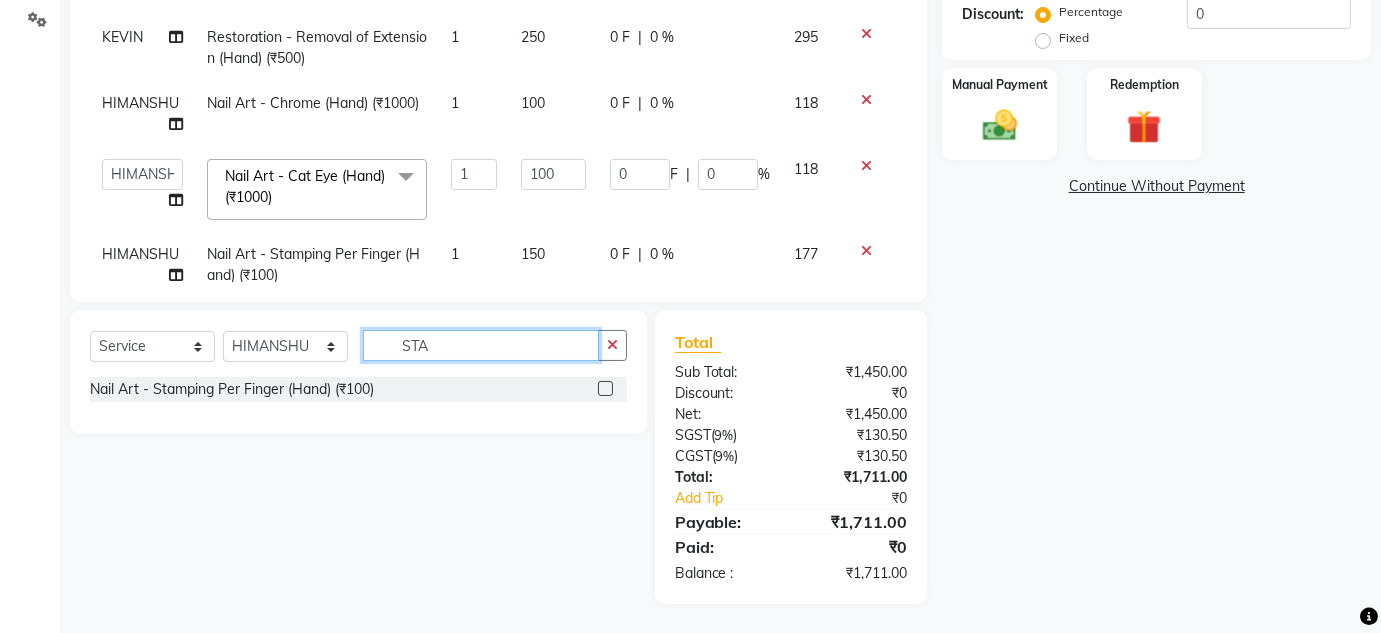 click on "STA" 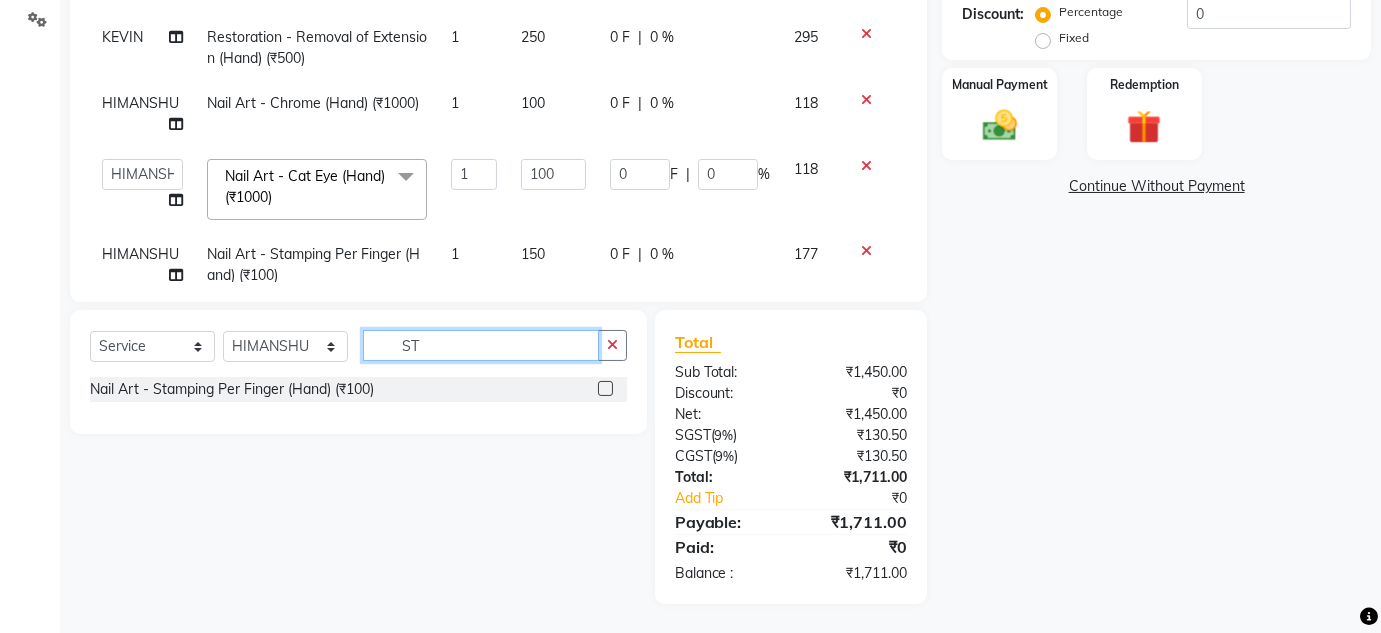 type on "S" 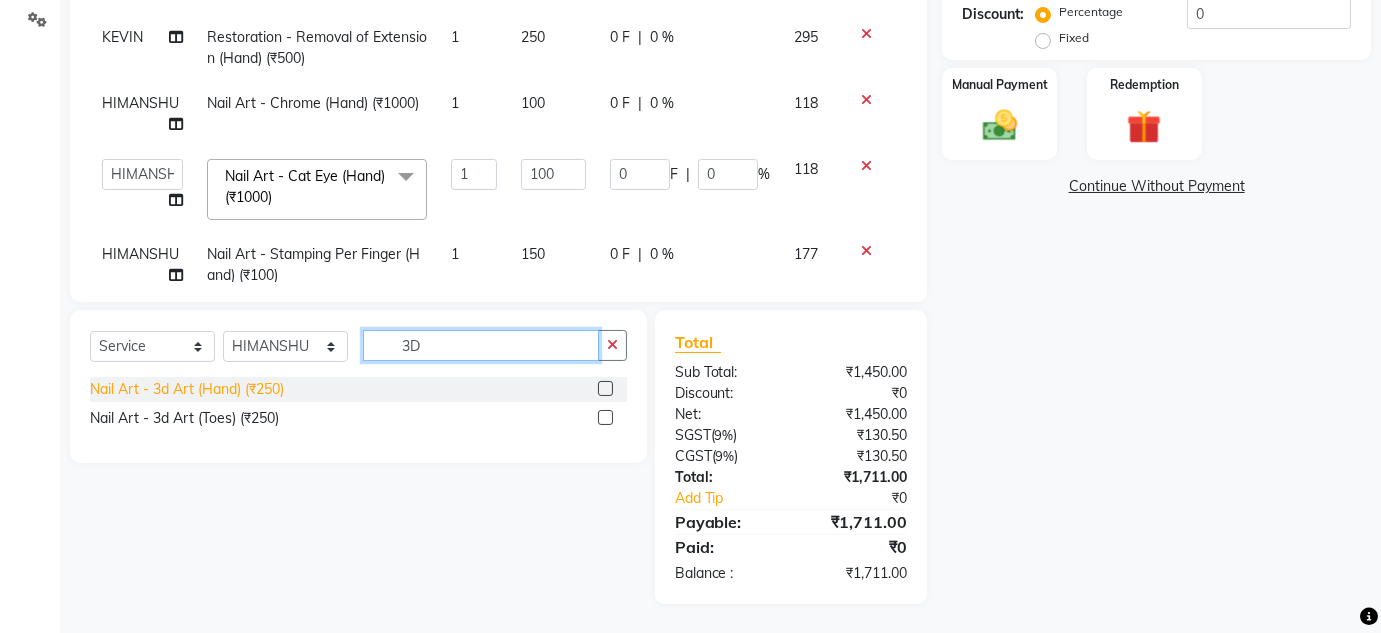 type on "3D" 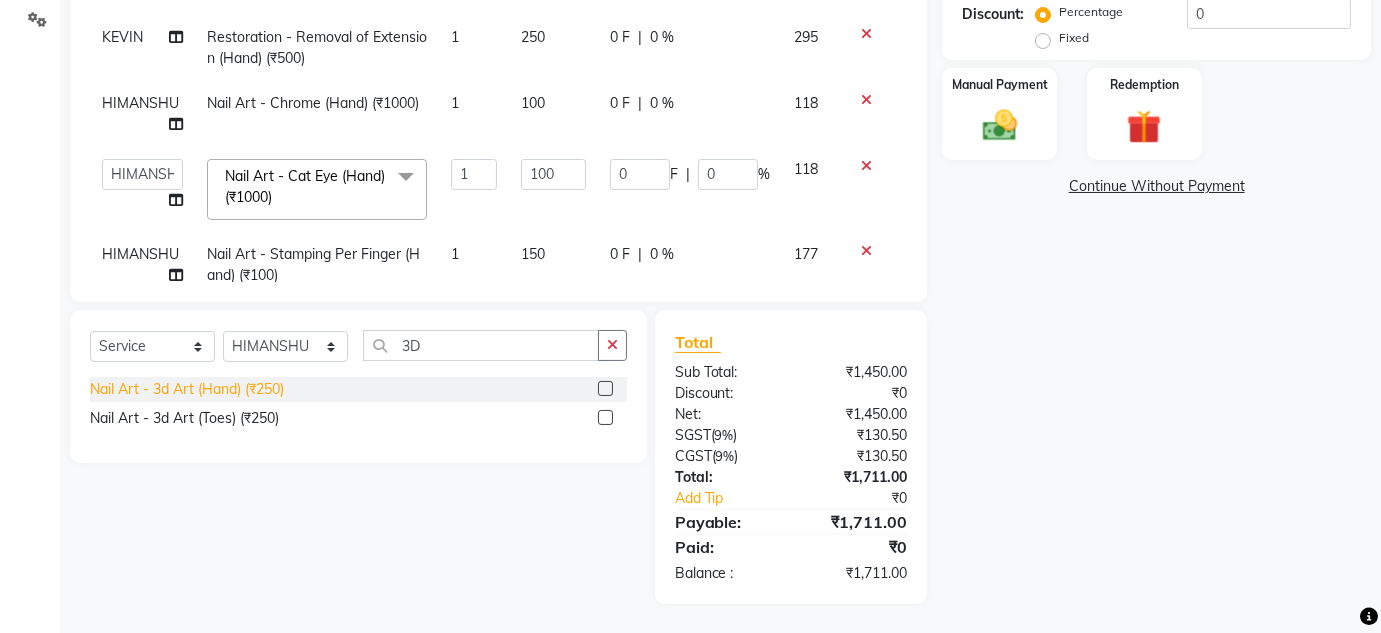 click on "Nail Art - 3d Art (Hand) (₹250)" 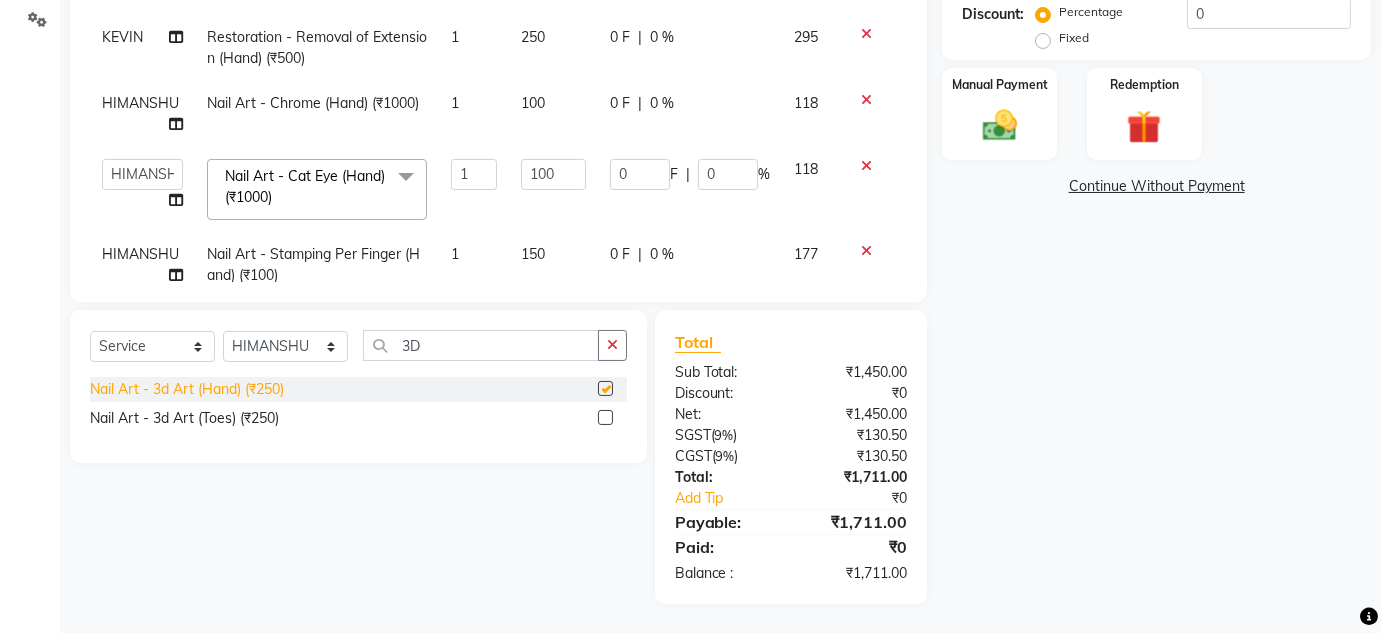 checkbox on "false" 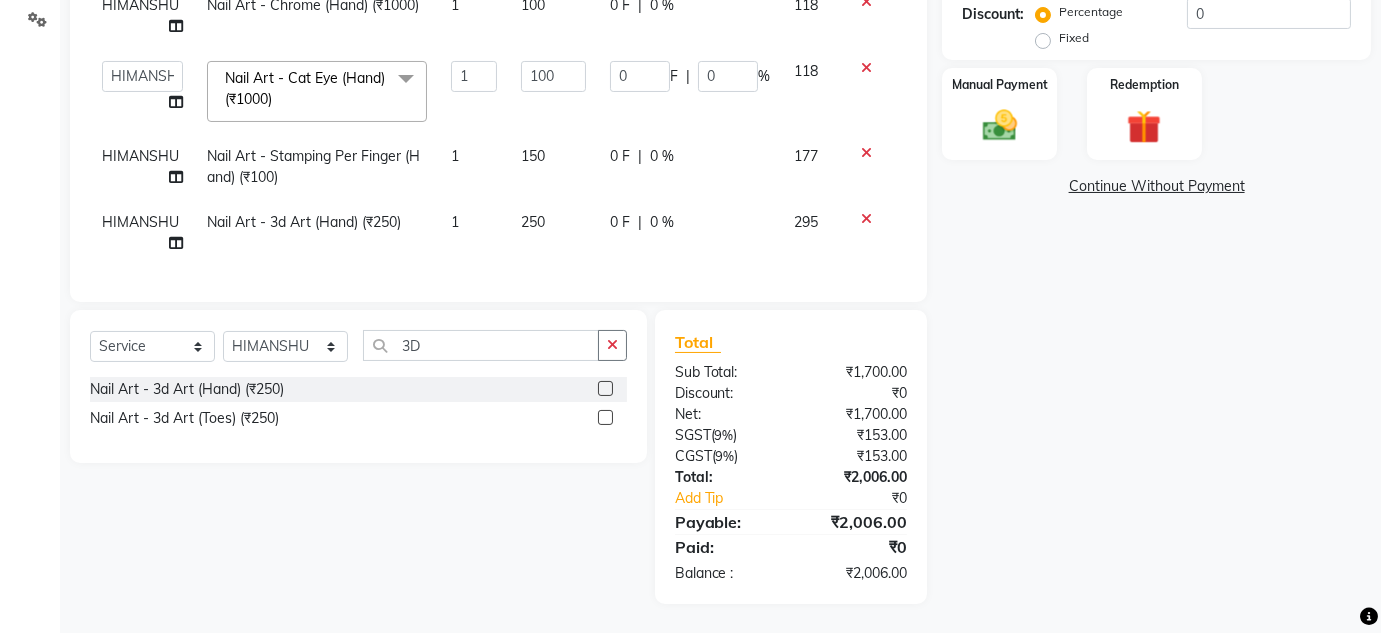 scroll, scrollTop: 109, scrollLeft: 0, axis: vertical 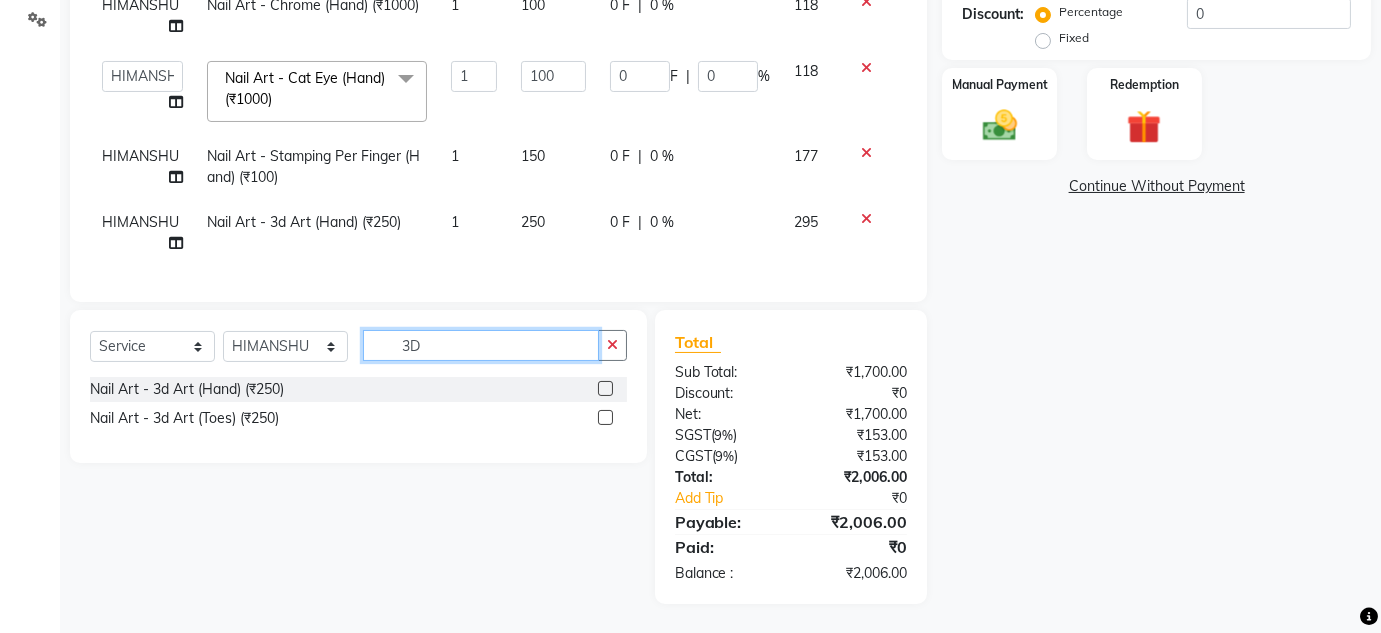 click on "3D" 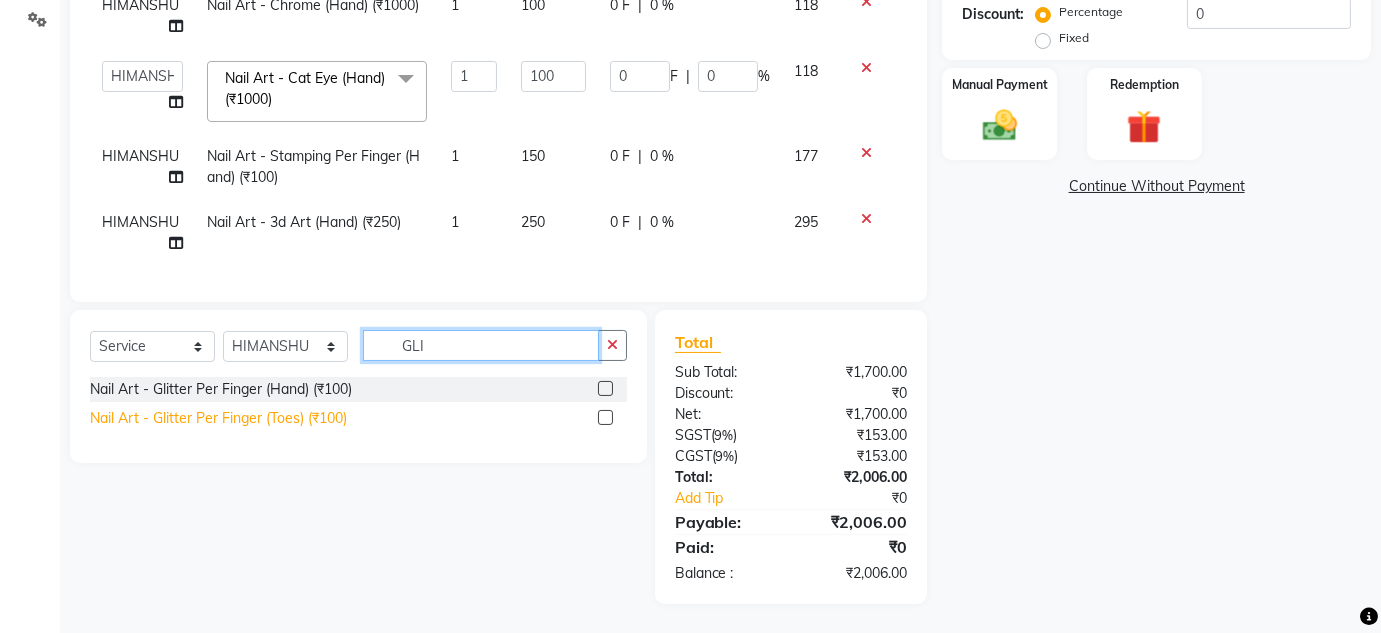 type on "GLI" 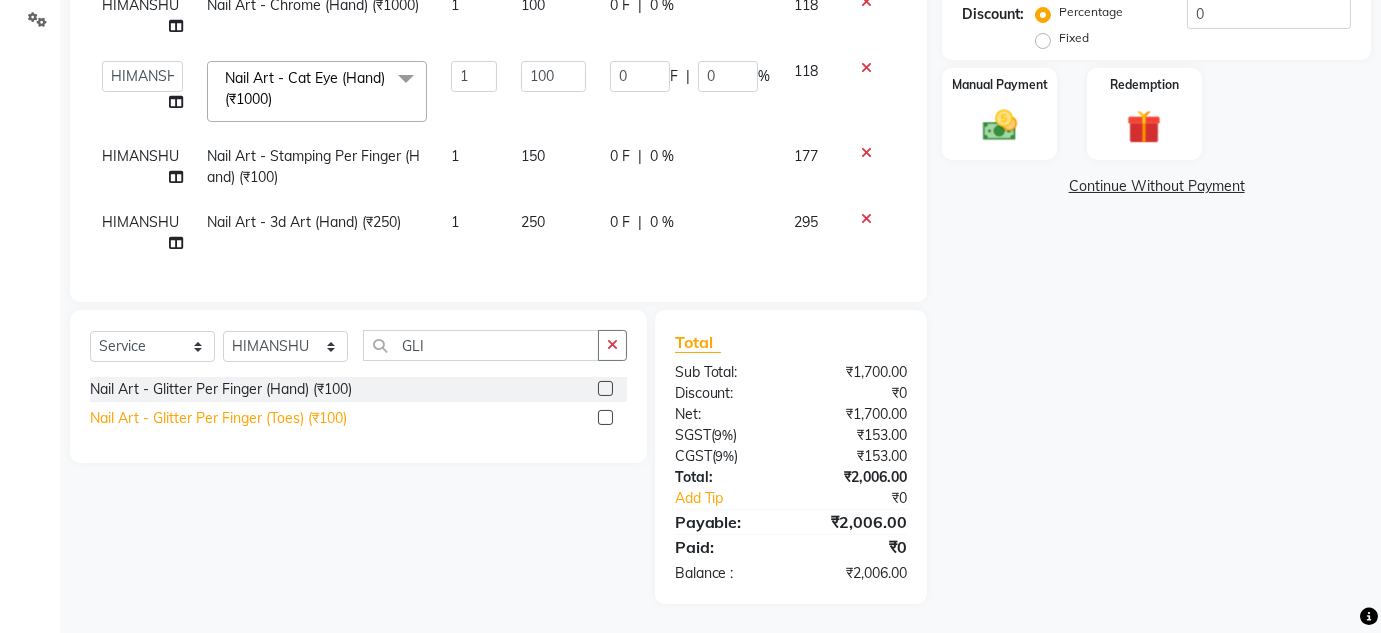 click on "Nail Art - Glitter Per Finger  (Toes) (₹100)" 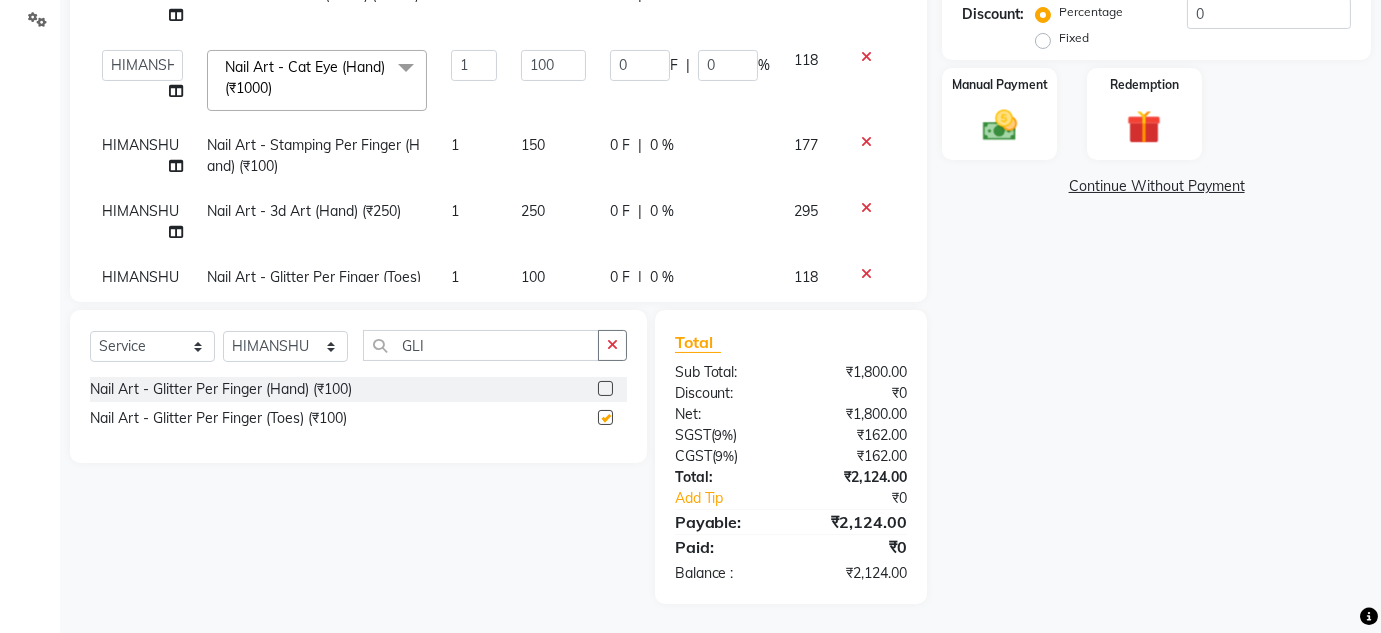 checkbox on "false" 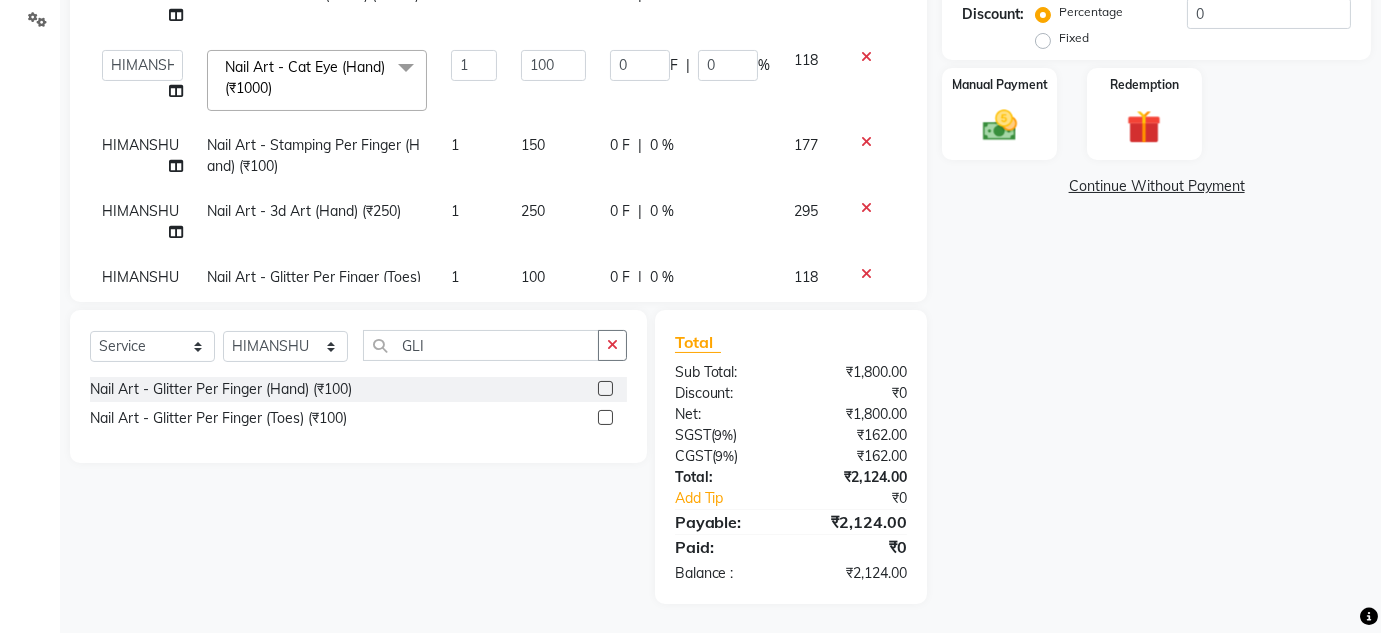 scroll, scrollTop: 176, scrollLeft: 0, axis: vertical 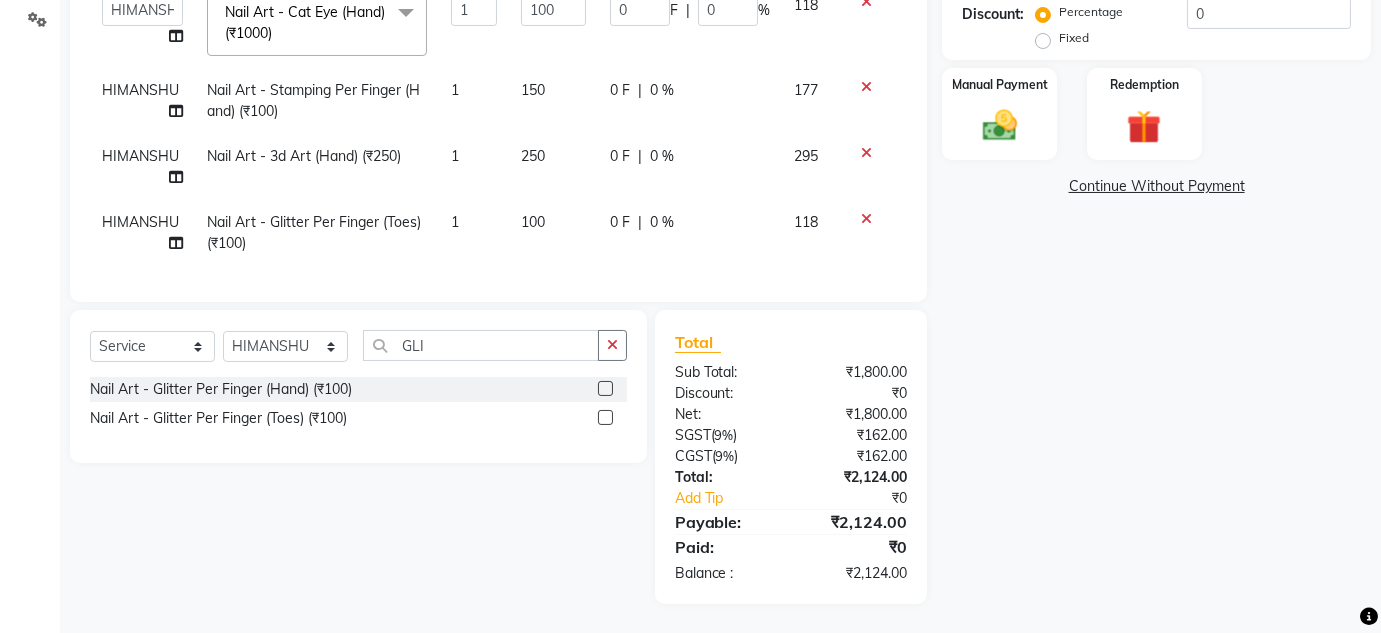 click on "100" 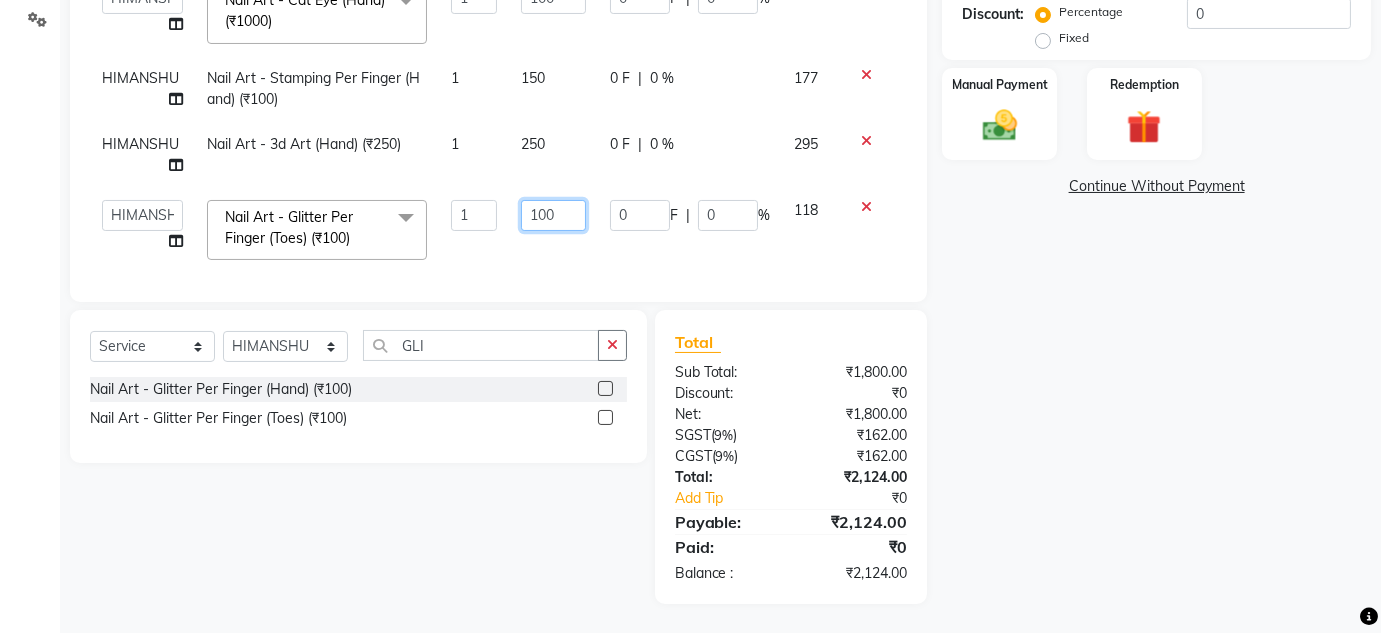 click on "100" 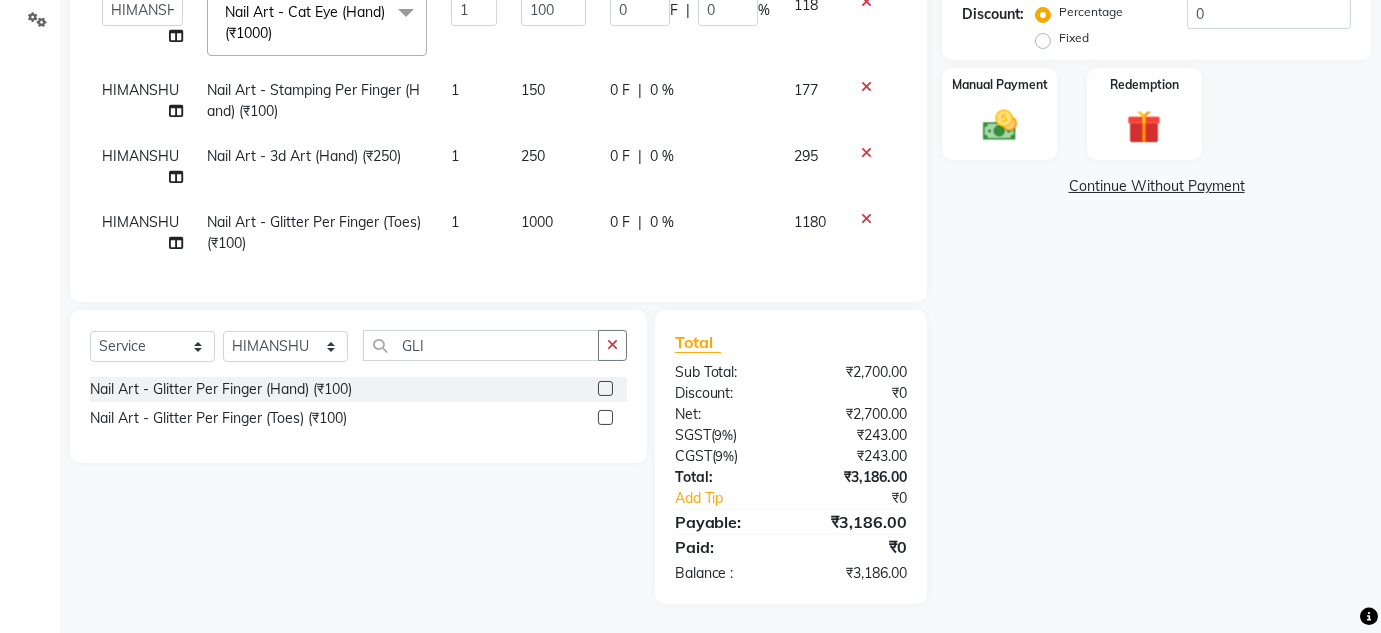 click on "1000" 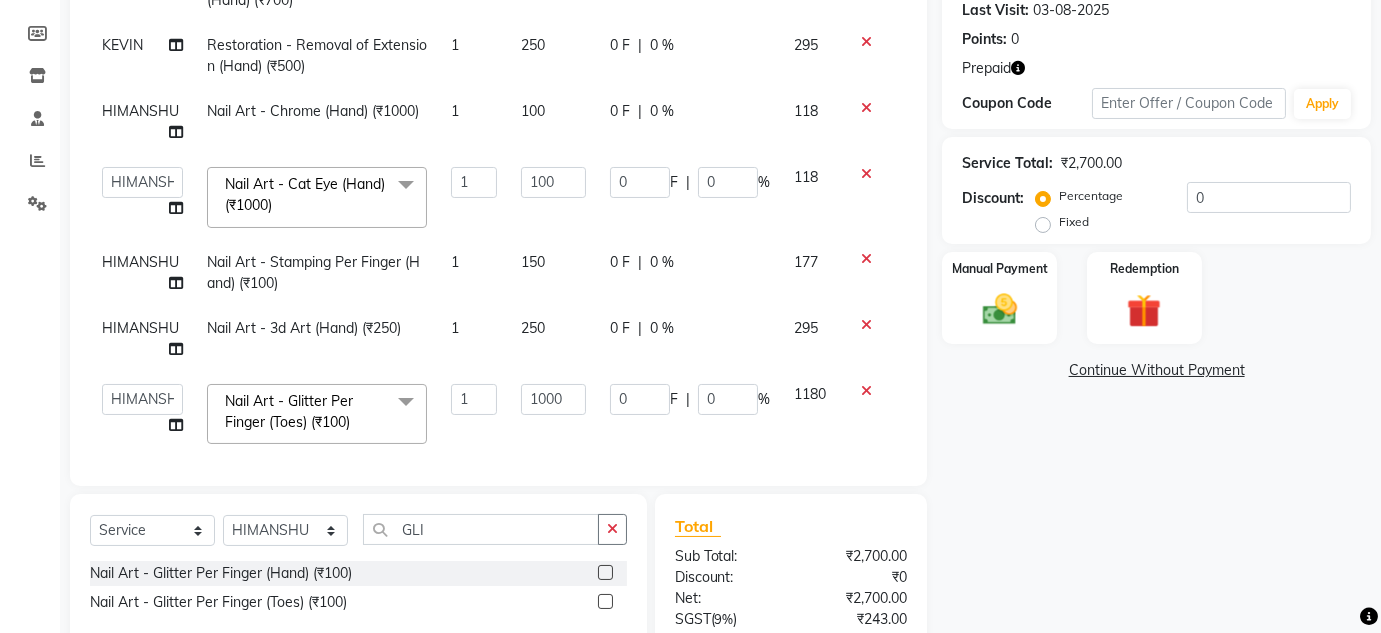 scroll, scrollTop: 281, scrollLeft: 0, axis: vertical 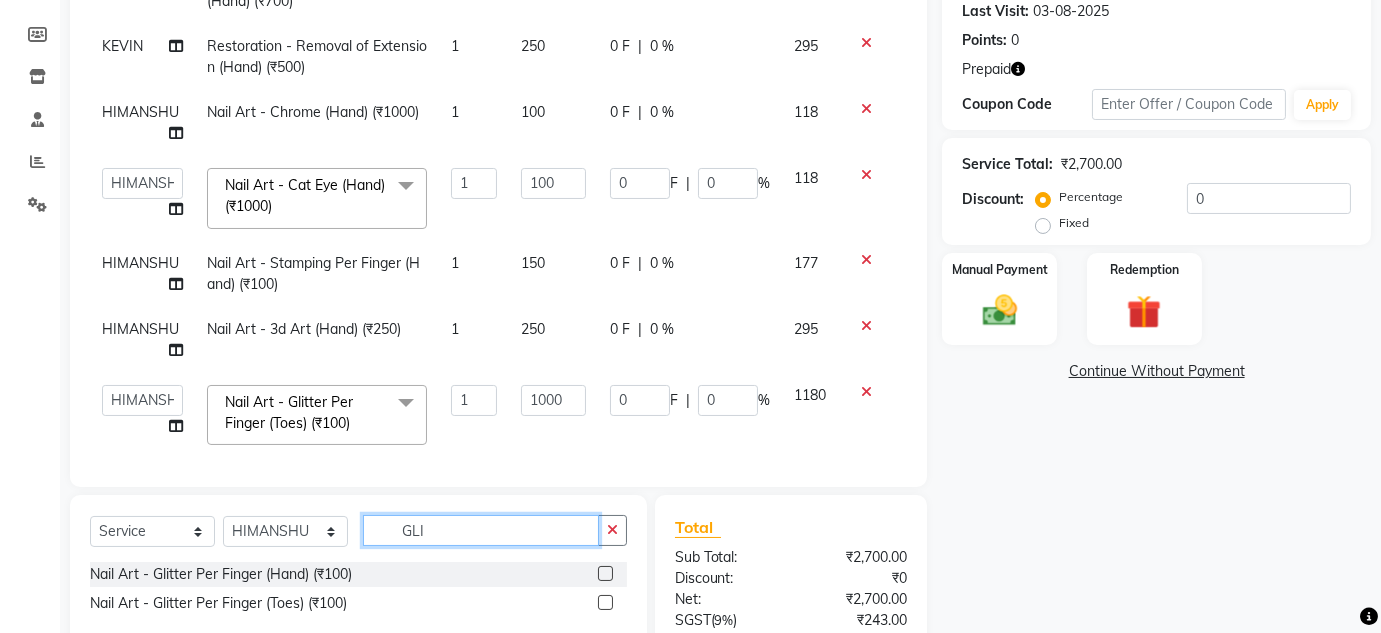 click on "GLI" 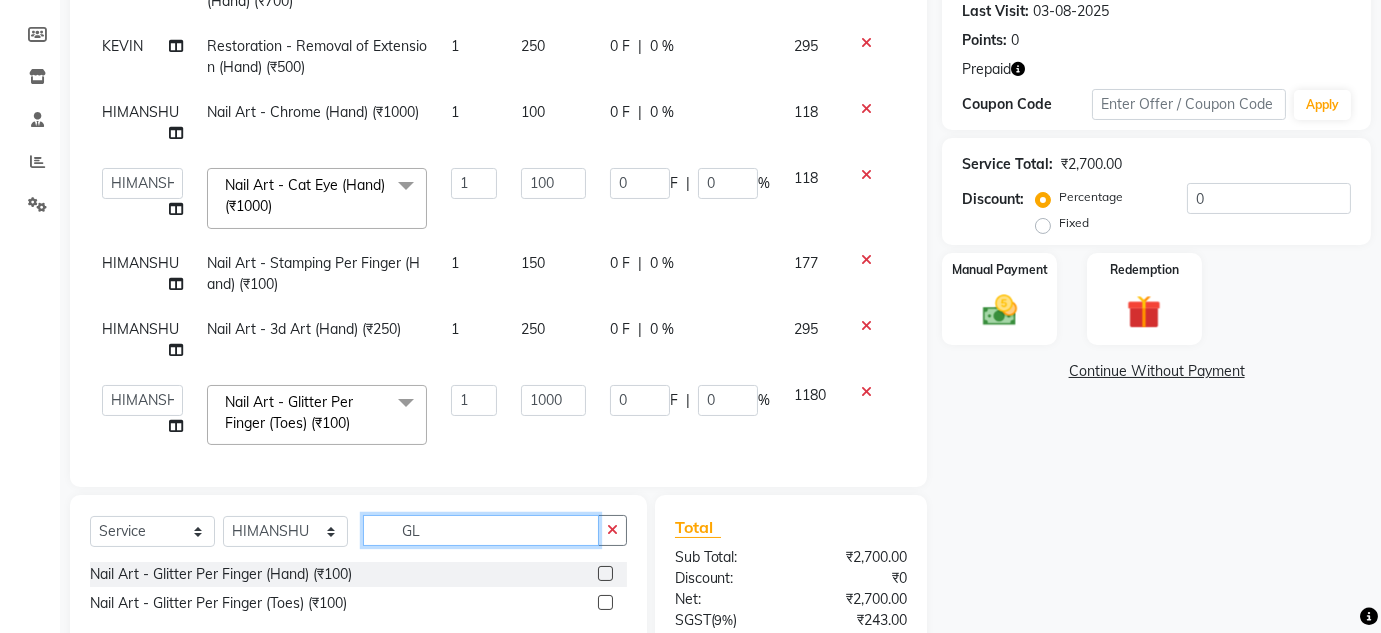 type on "G" 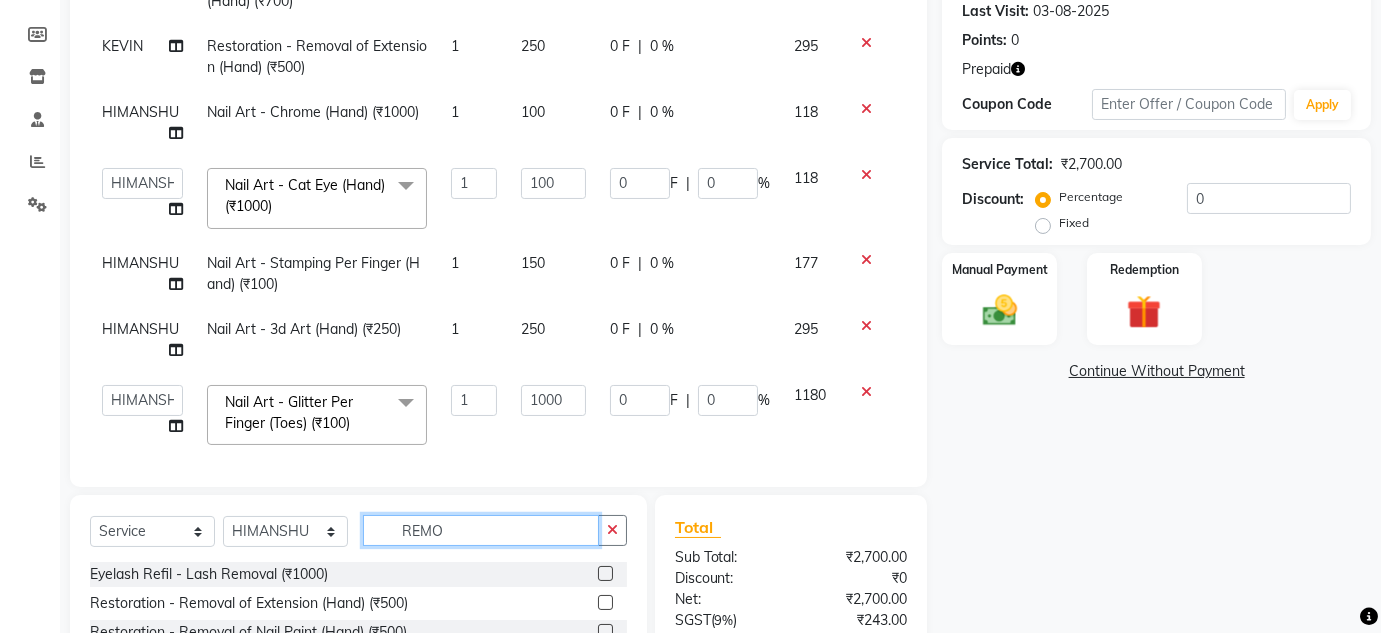 scroll, scrollTop: 194, scrollLeft: 0, axis: vertical 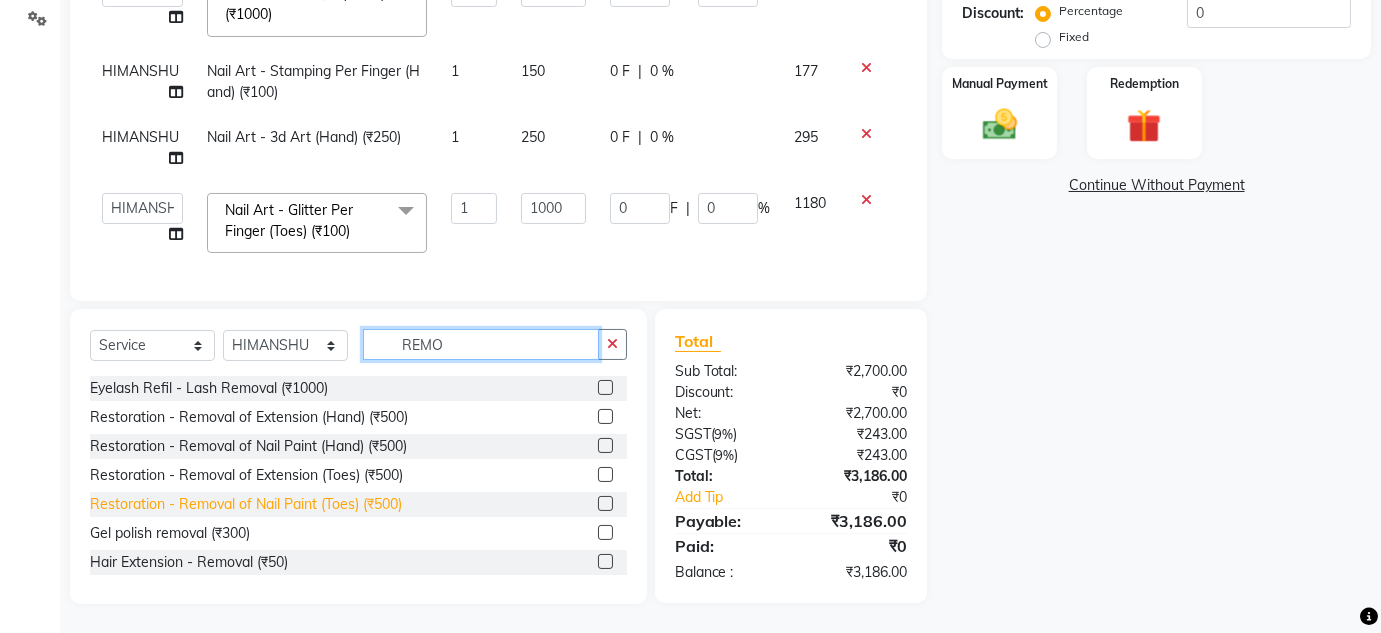type on "REMO" 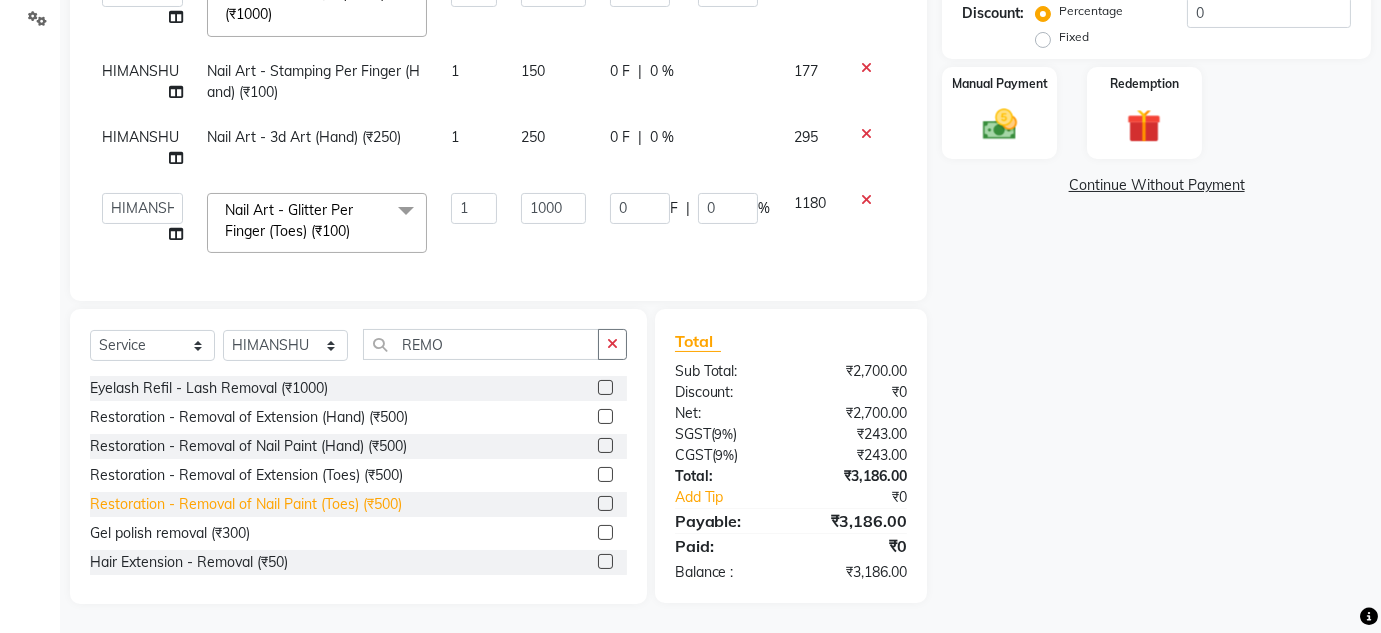 click on "Restoration - Removal of Nail Paint (Toes) (₹500)" 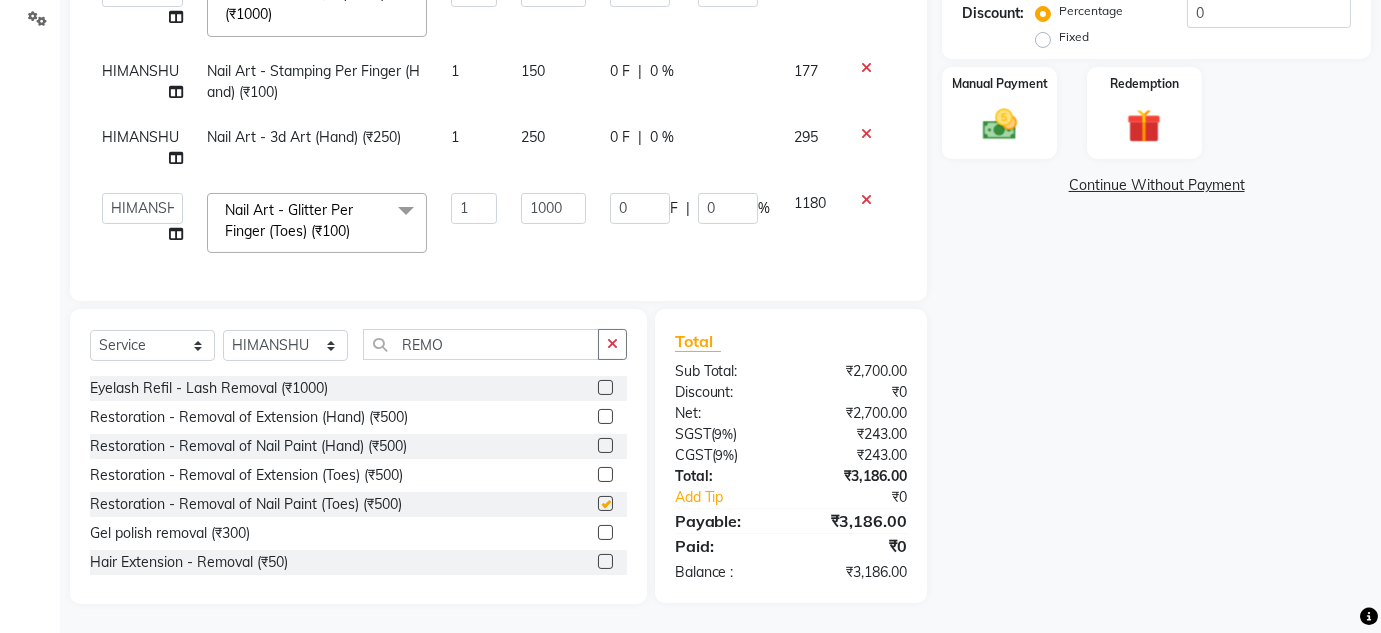 checkbox on "false" 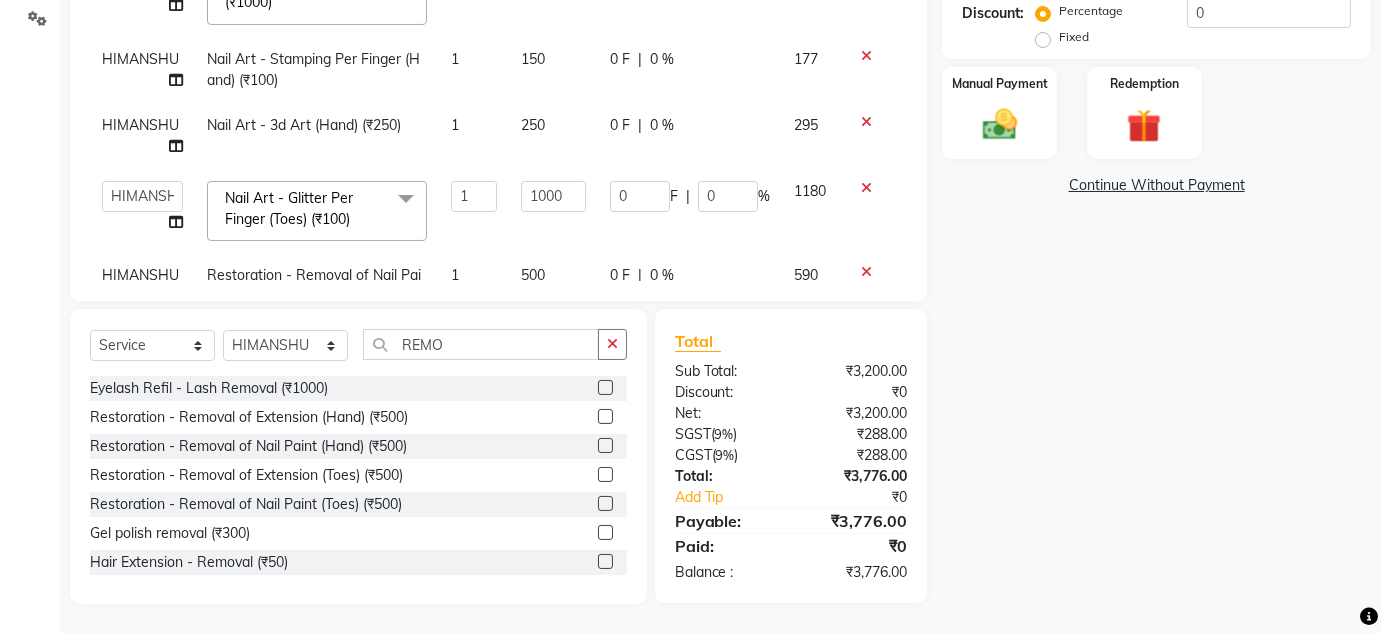 scroll, scrollTop: 260, scrollLeft: 0, axis: vertical 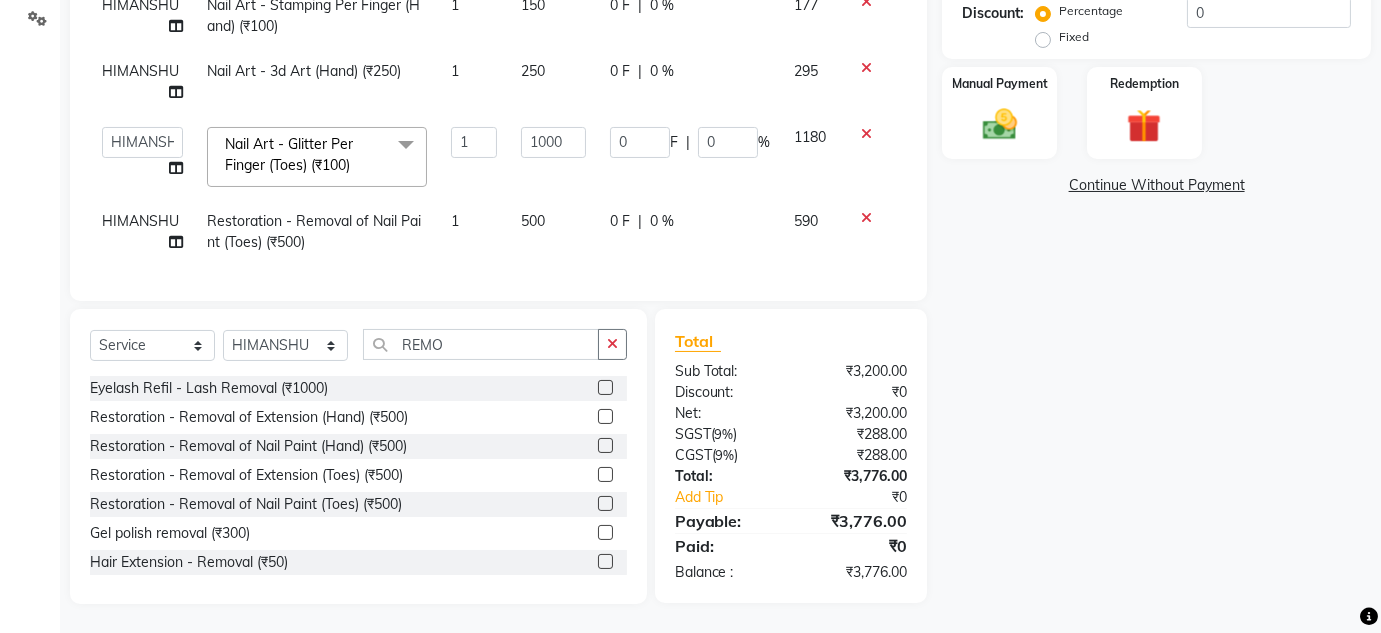 click on "500" 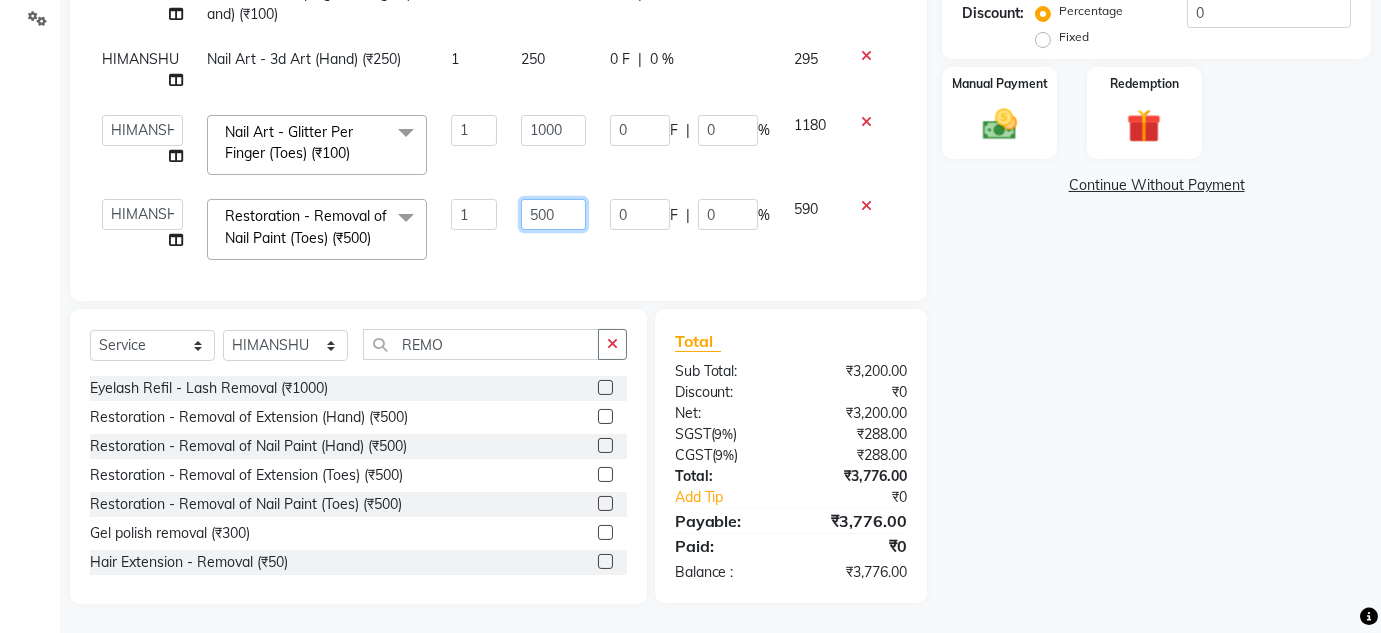 click on "500" 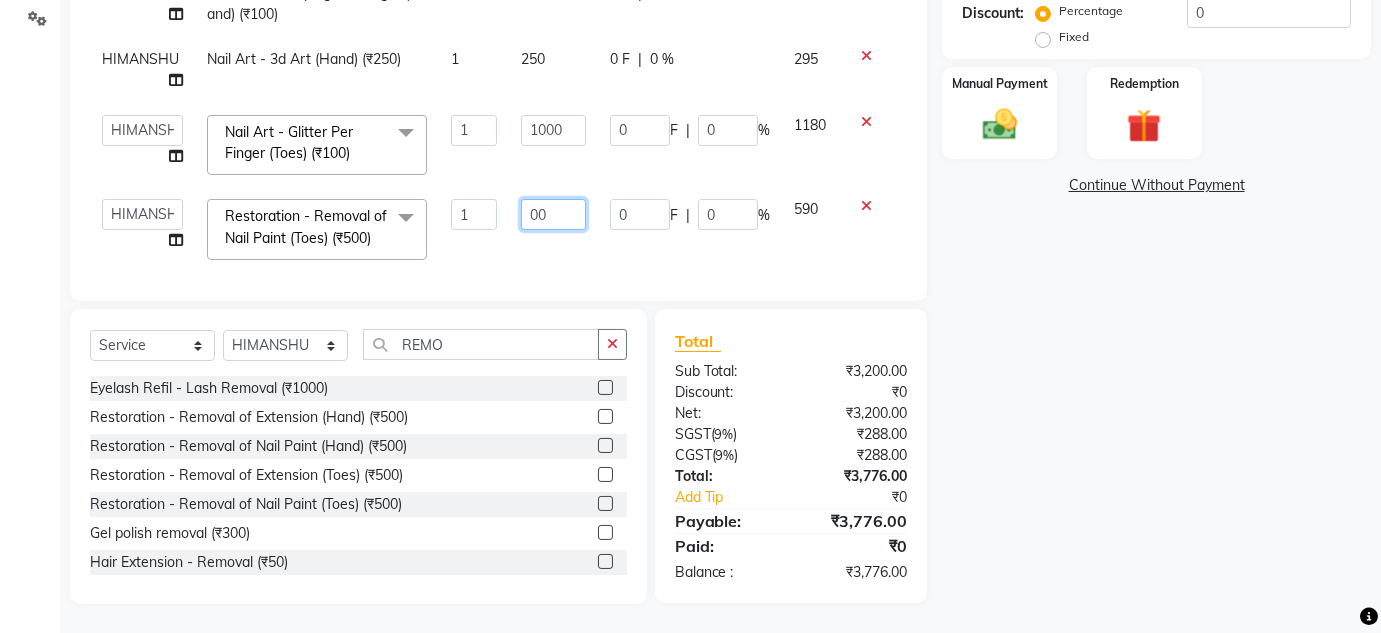 type on "300" 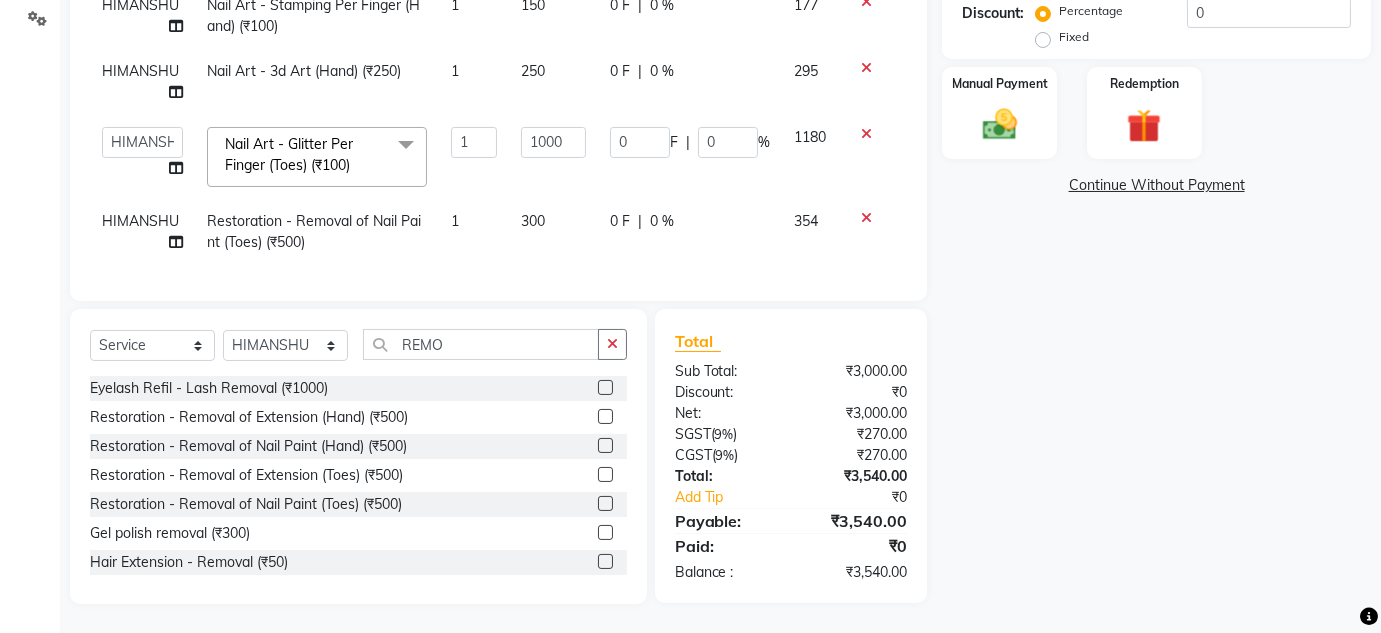 click on "300" 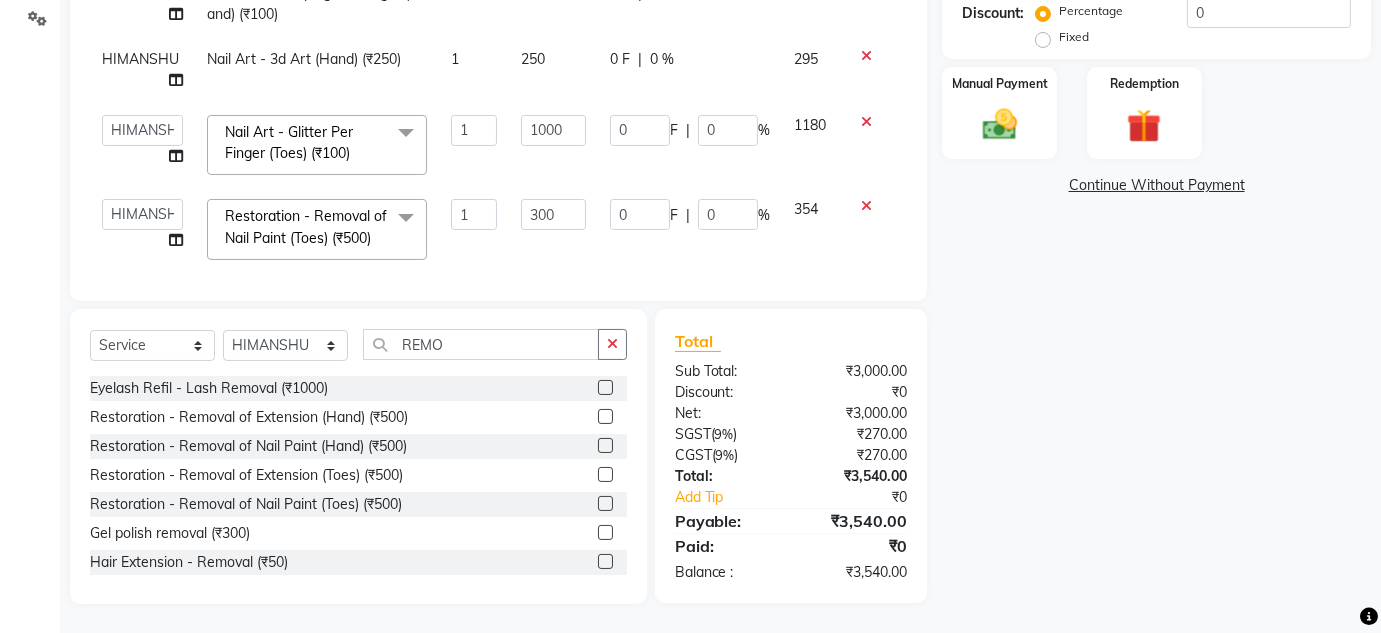 scroll, scrollTop: 278, scrollLeft: 0, axis: vertical 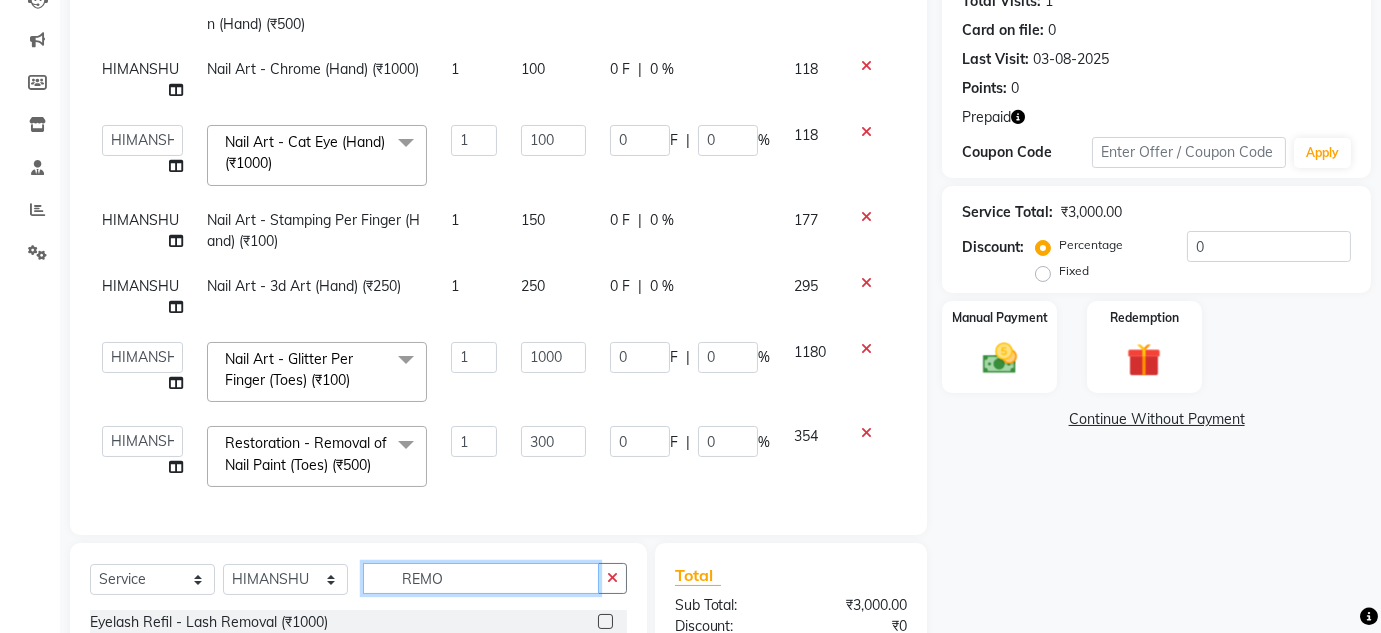 click on "REMO" 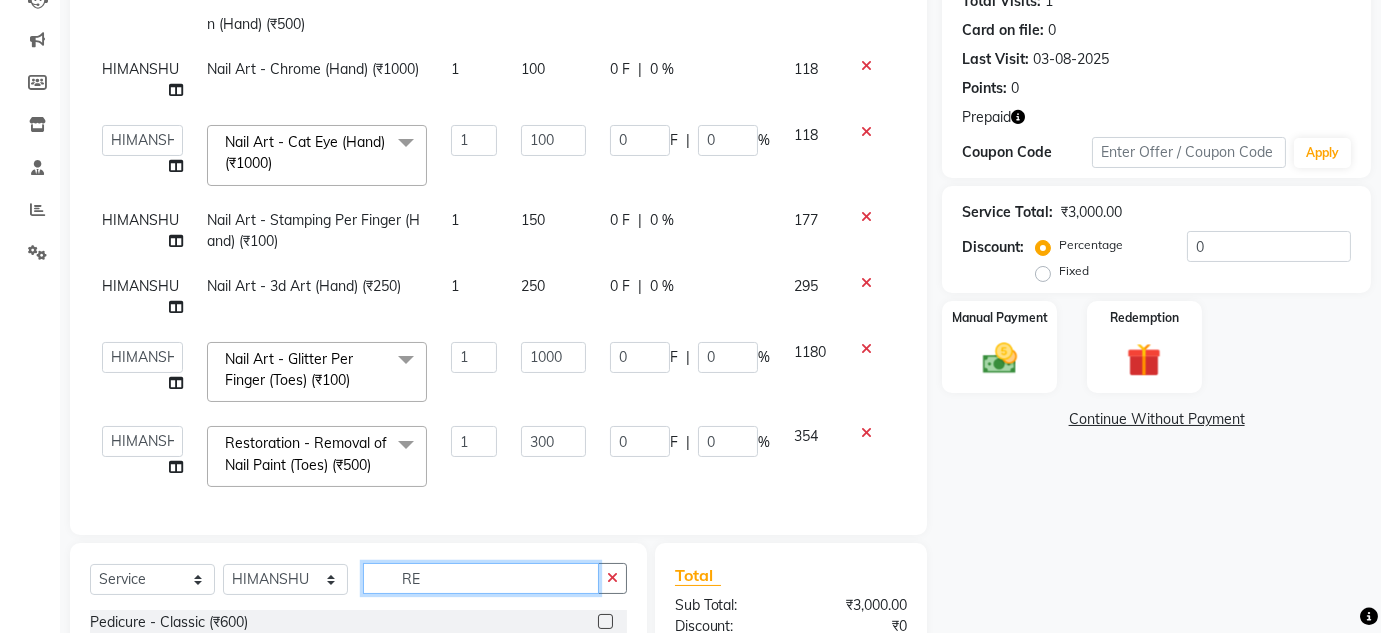 type on "R" 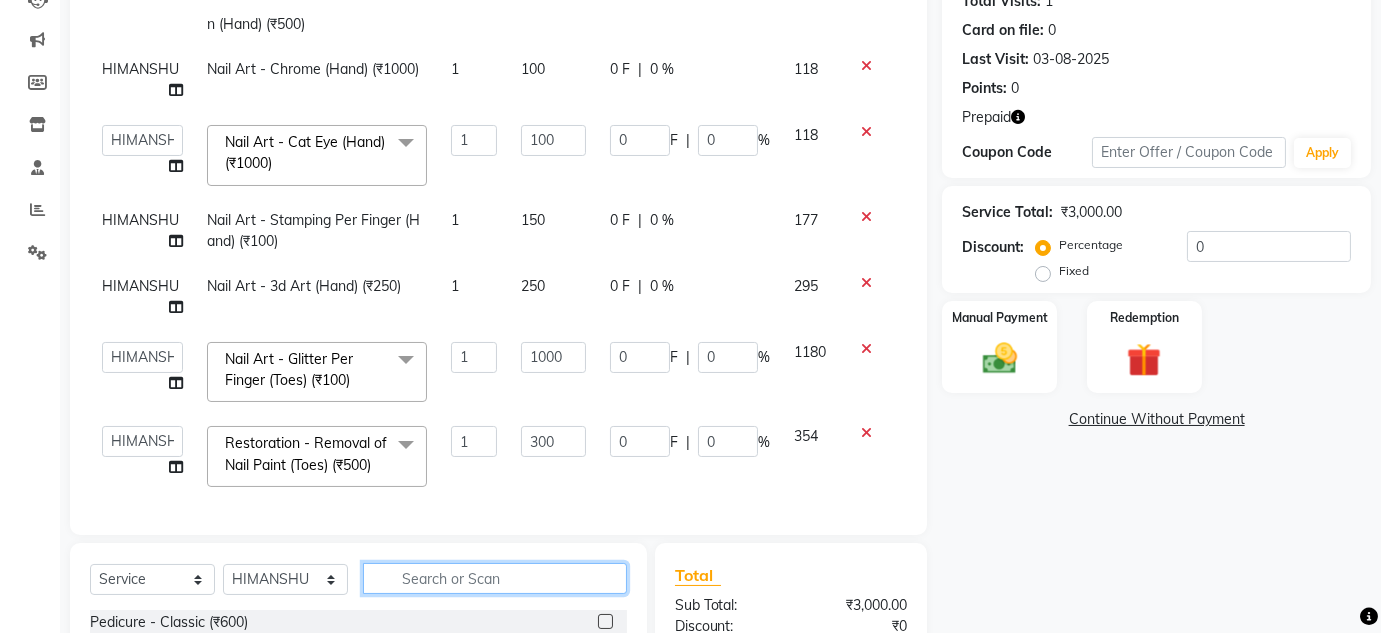 type on "G" 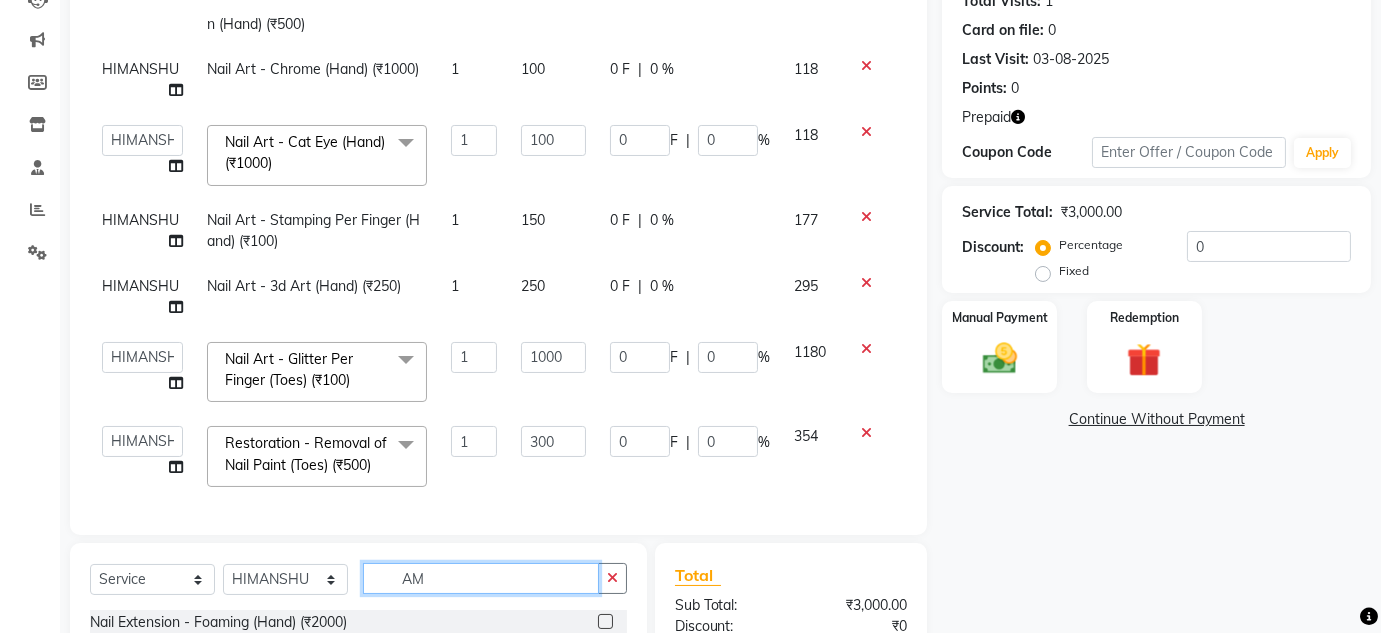 type on "A" 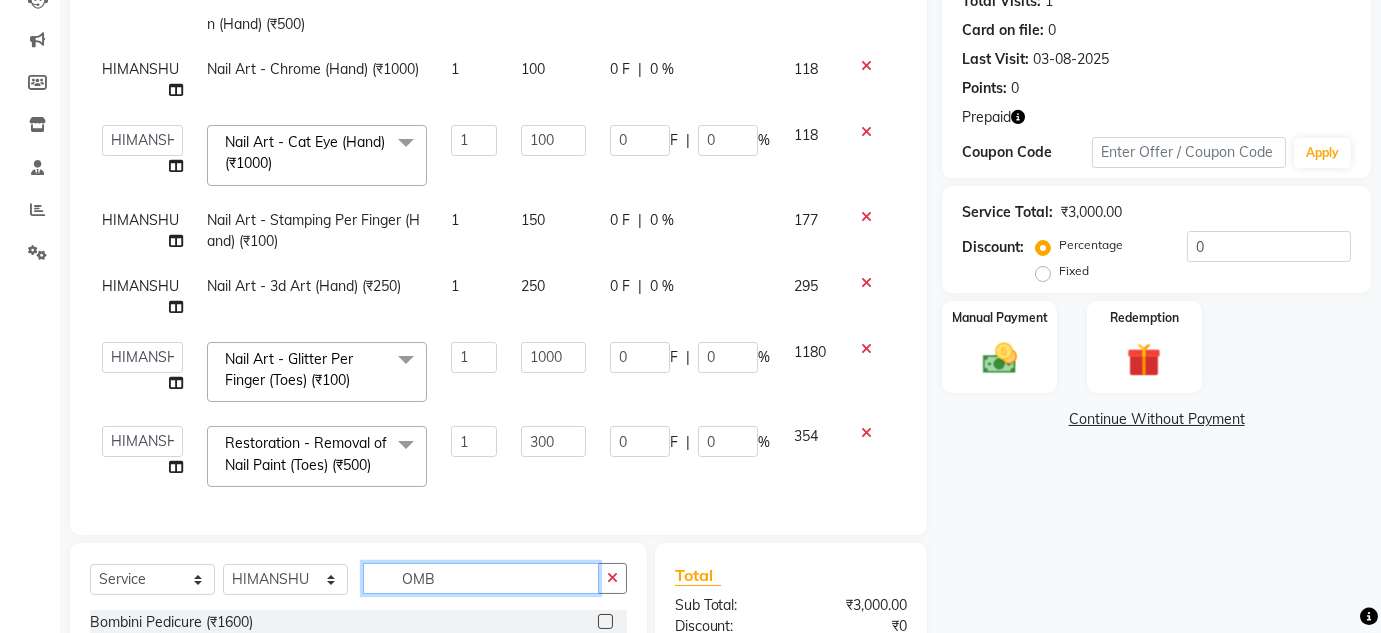 scroll, scrollTop: 466, scrollLeft: 0, axis: vertical 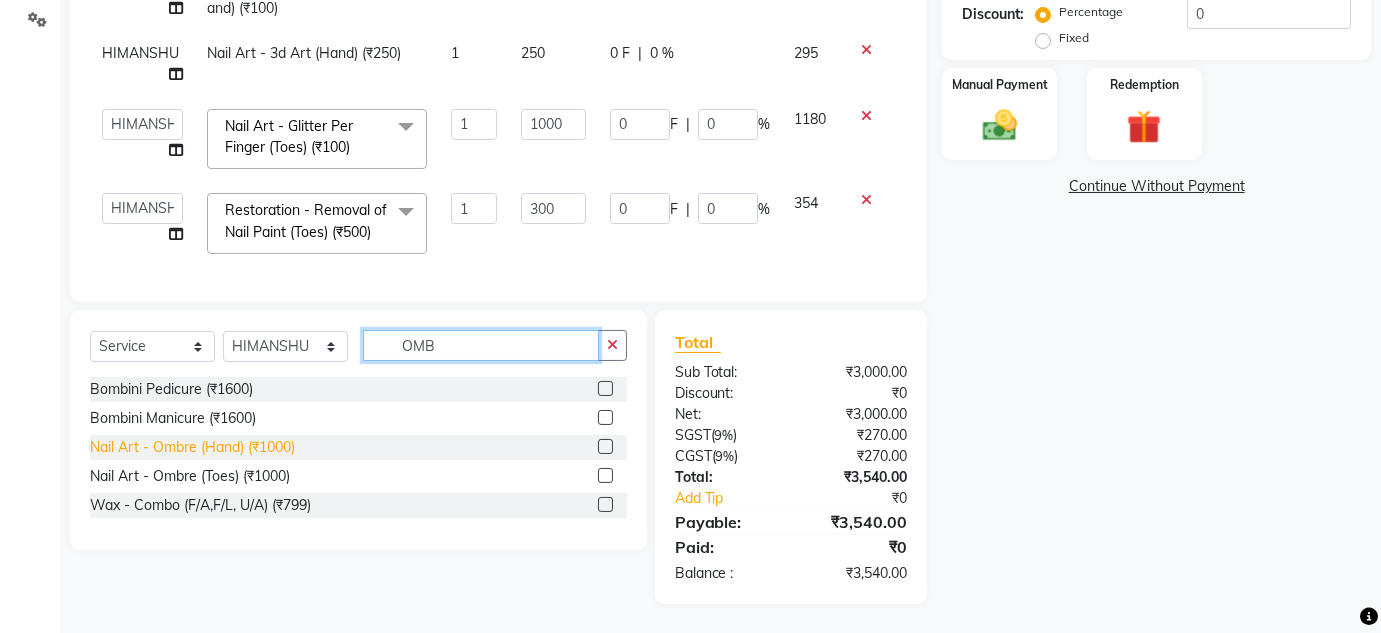 type on "OMB" 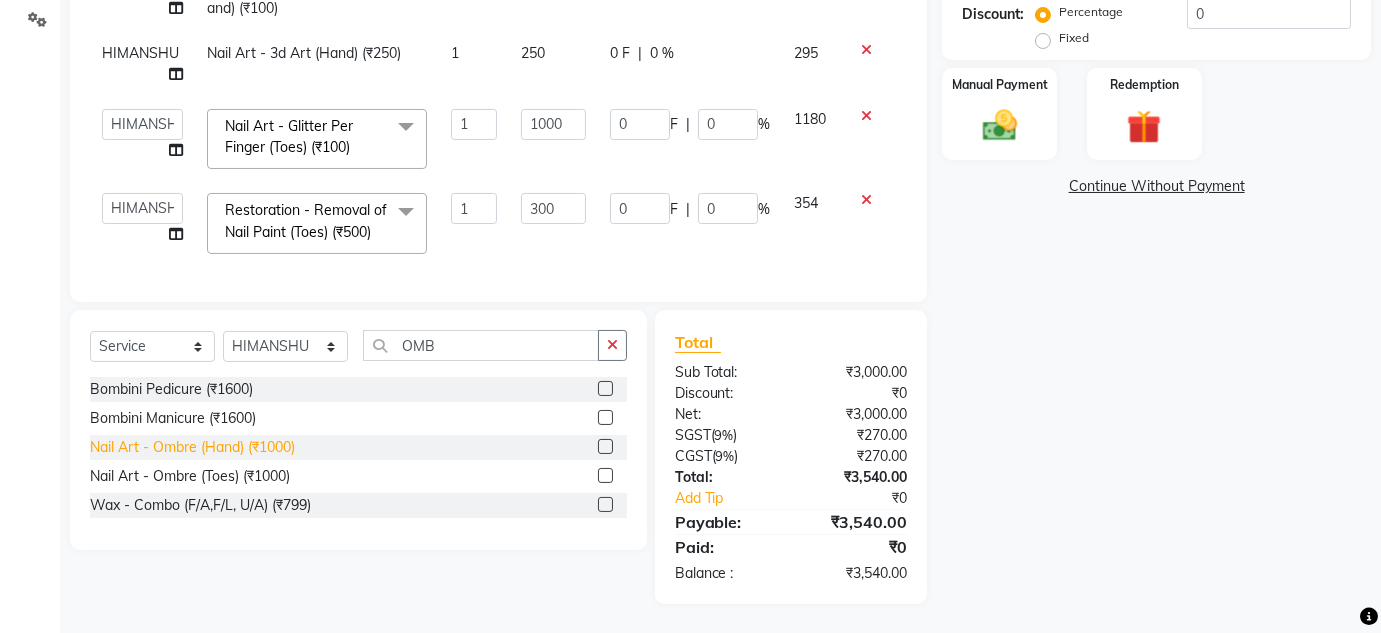 click on "Nail Art - Ombre (Hand) (₹1000)" 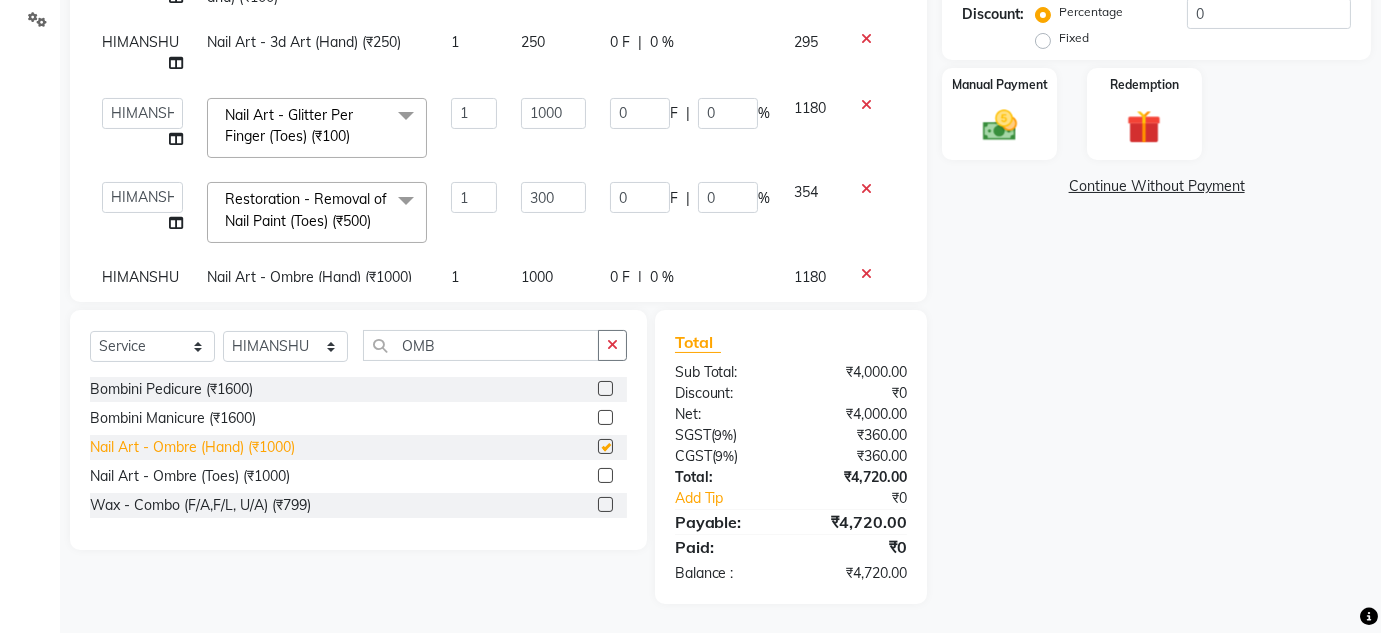 checkbox on "false" 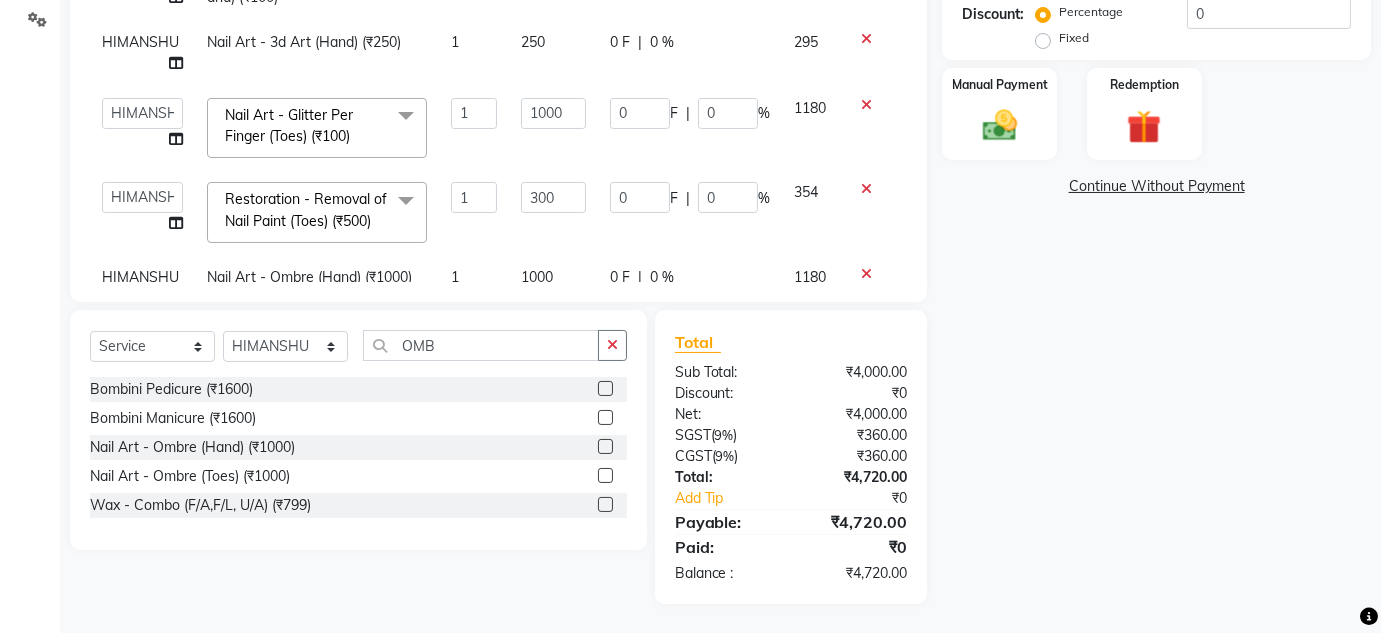 scroll, scrollTop: 344, scrollLeft: 0, axis: vertical 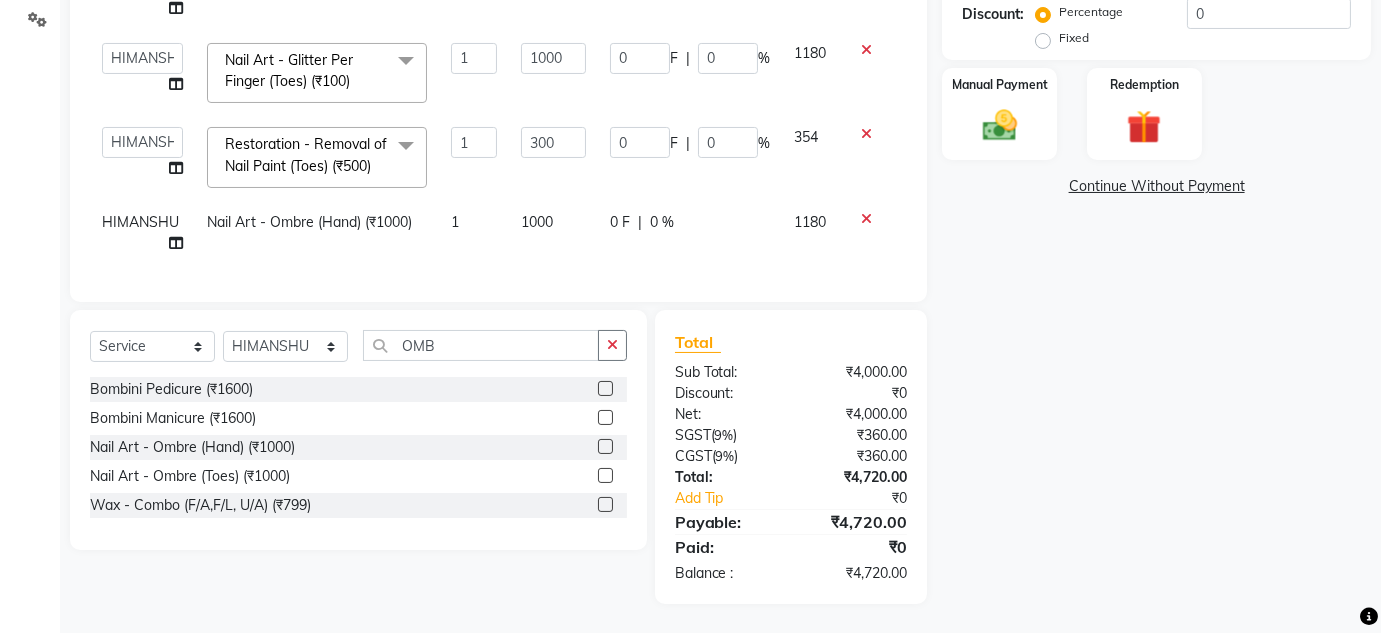 click on "1" 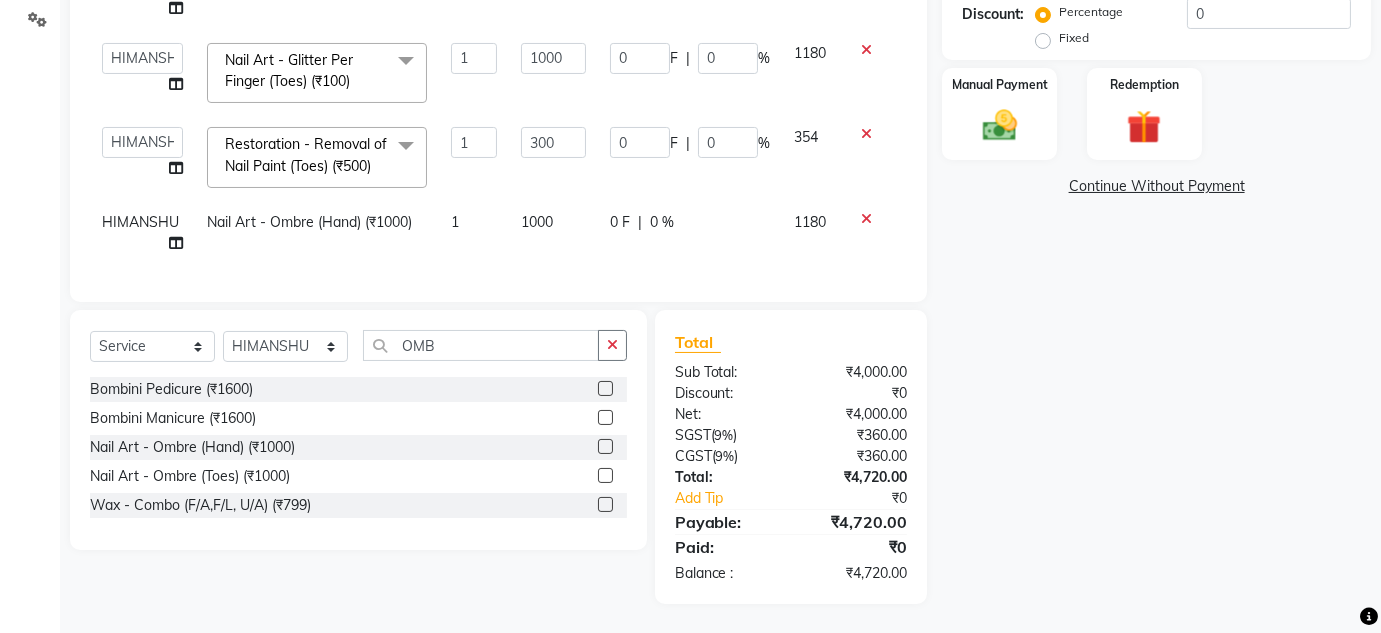 select on "82748" 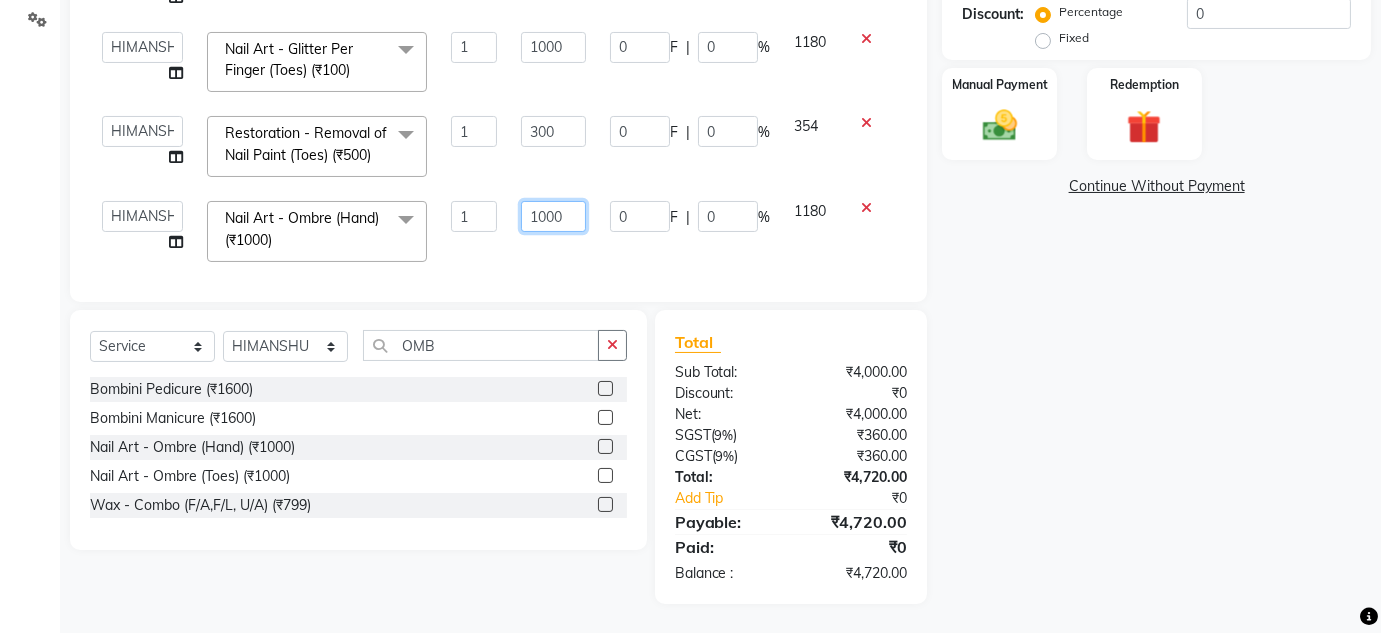 click on "1000" 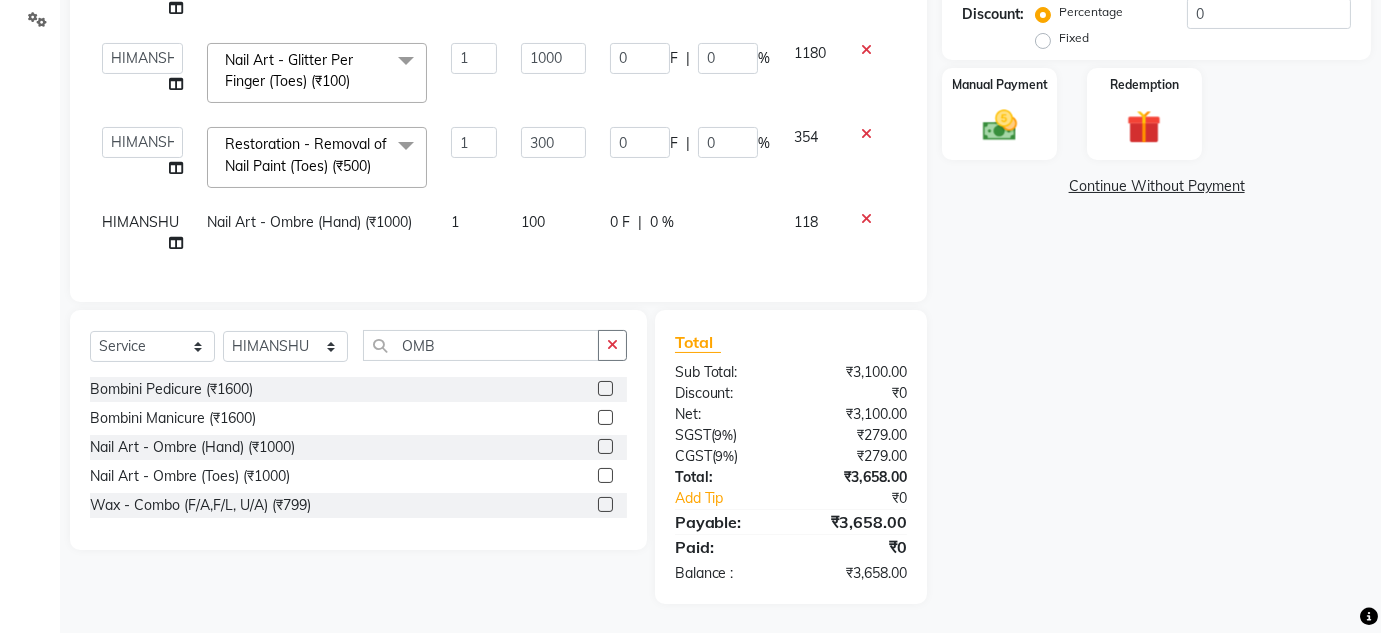 click on "100" 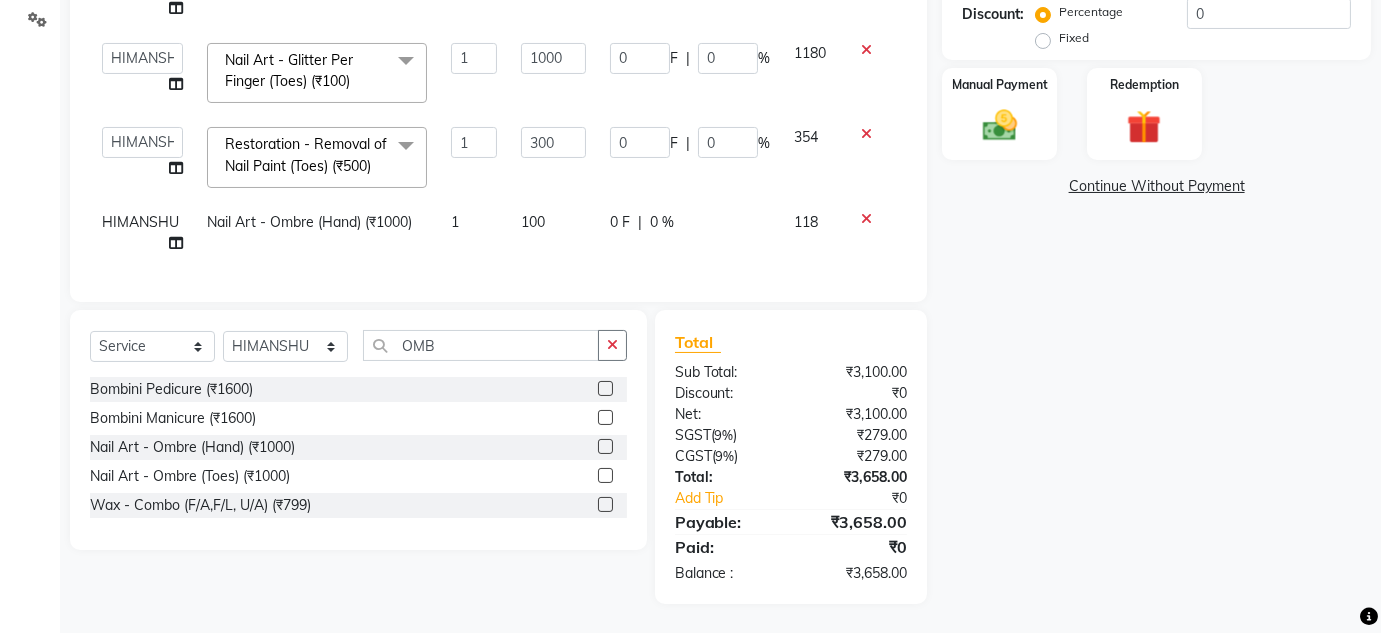select on "82748" 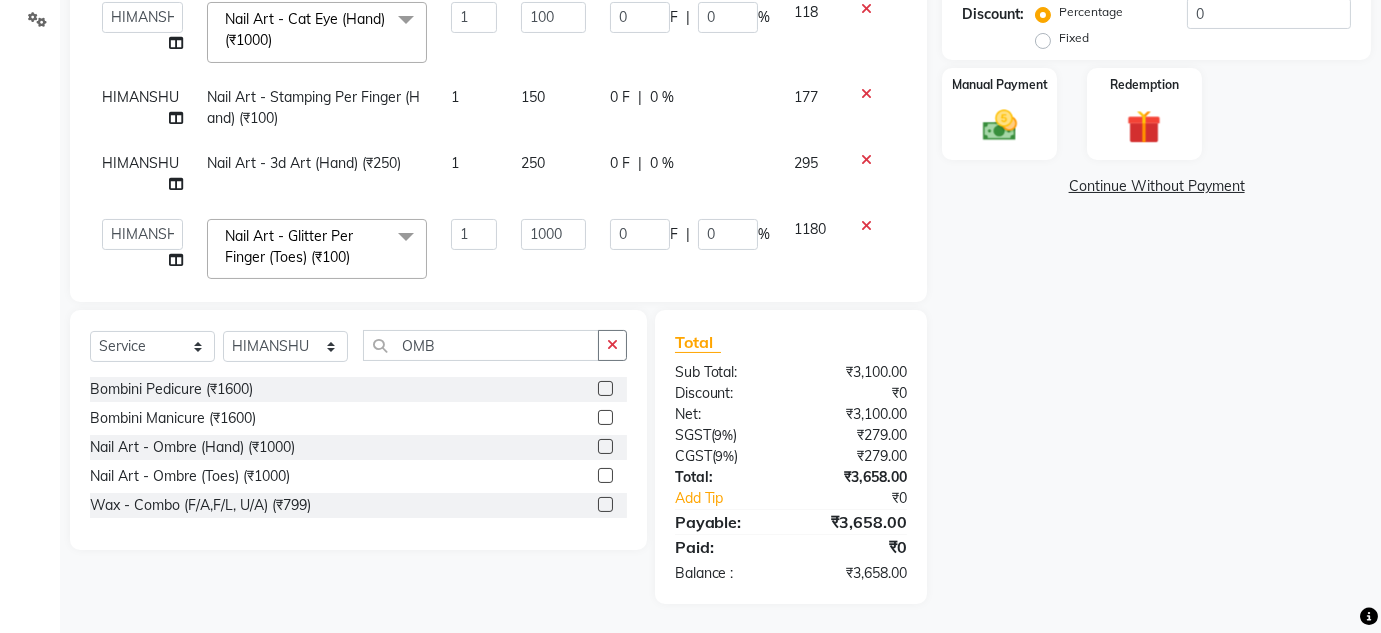 scroll, scrollTop: 154, scrollLeft: 0, axis: vertical 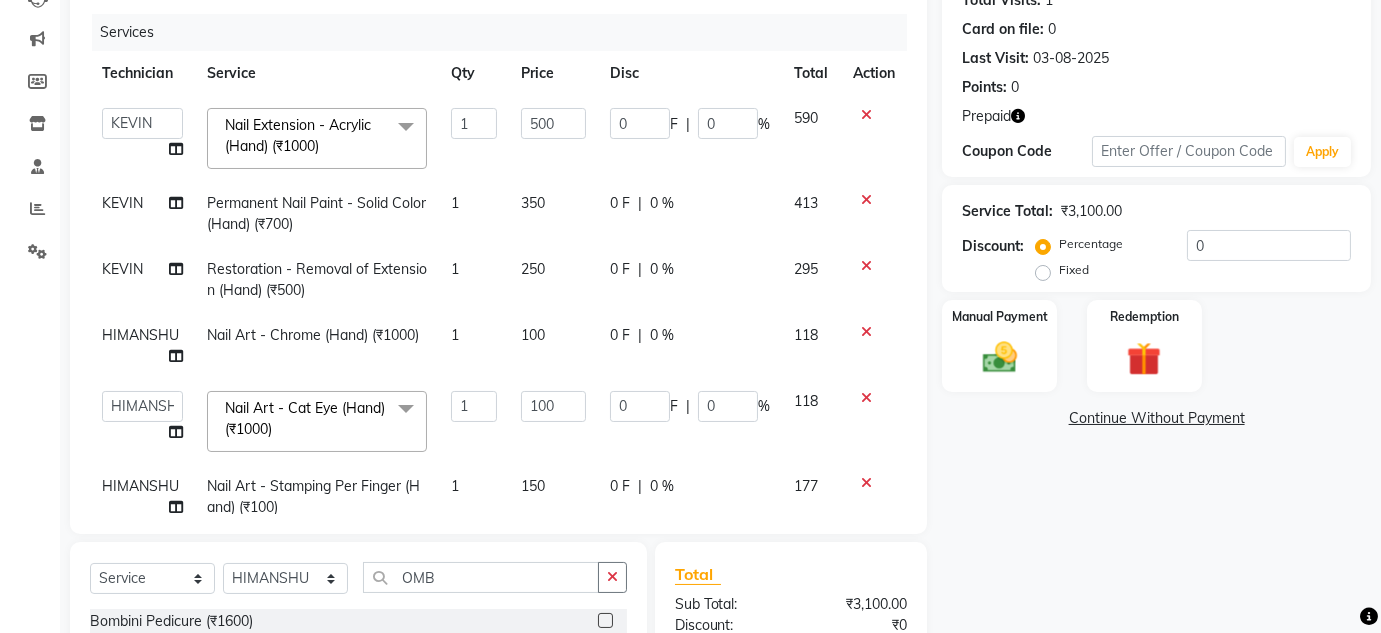 click on "250" 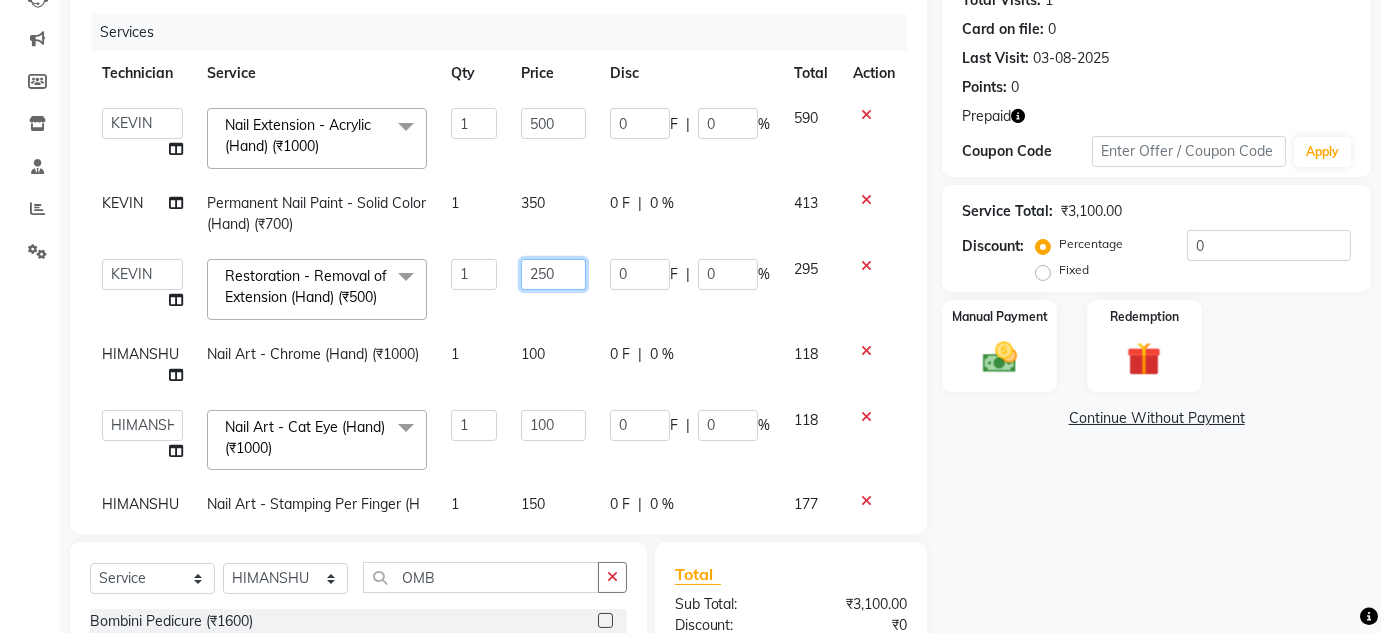 click on "250" 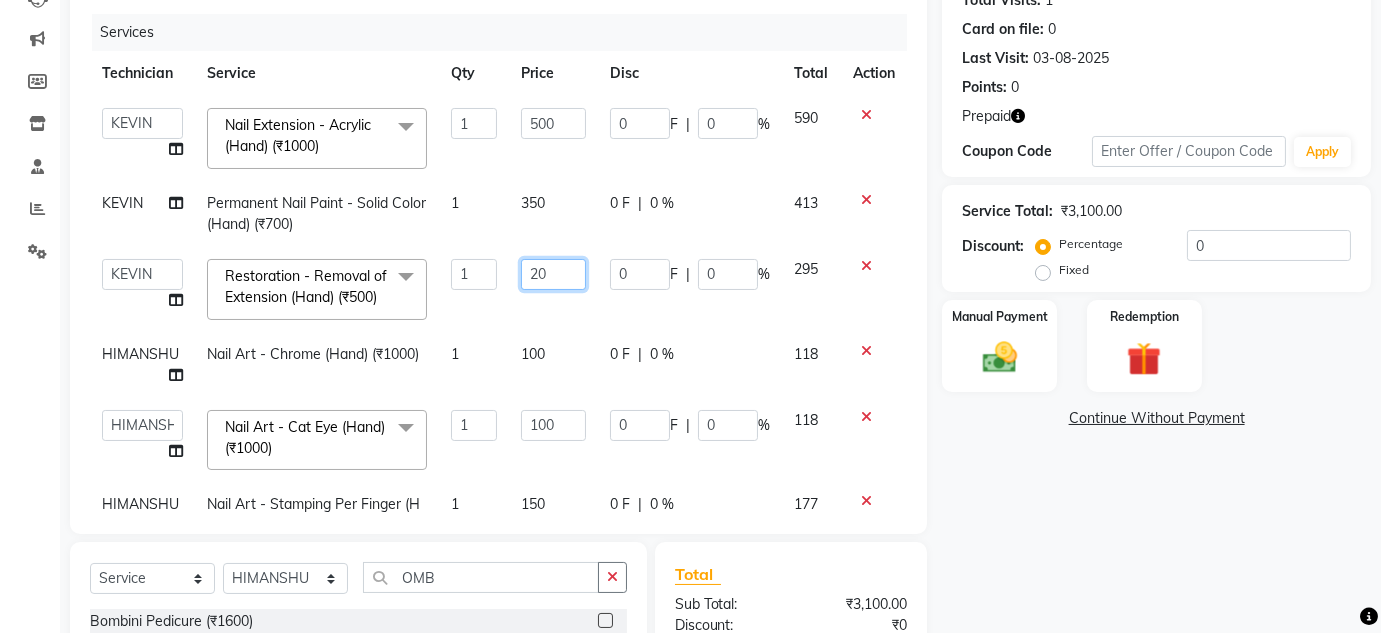 type on "0" 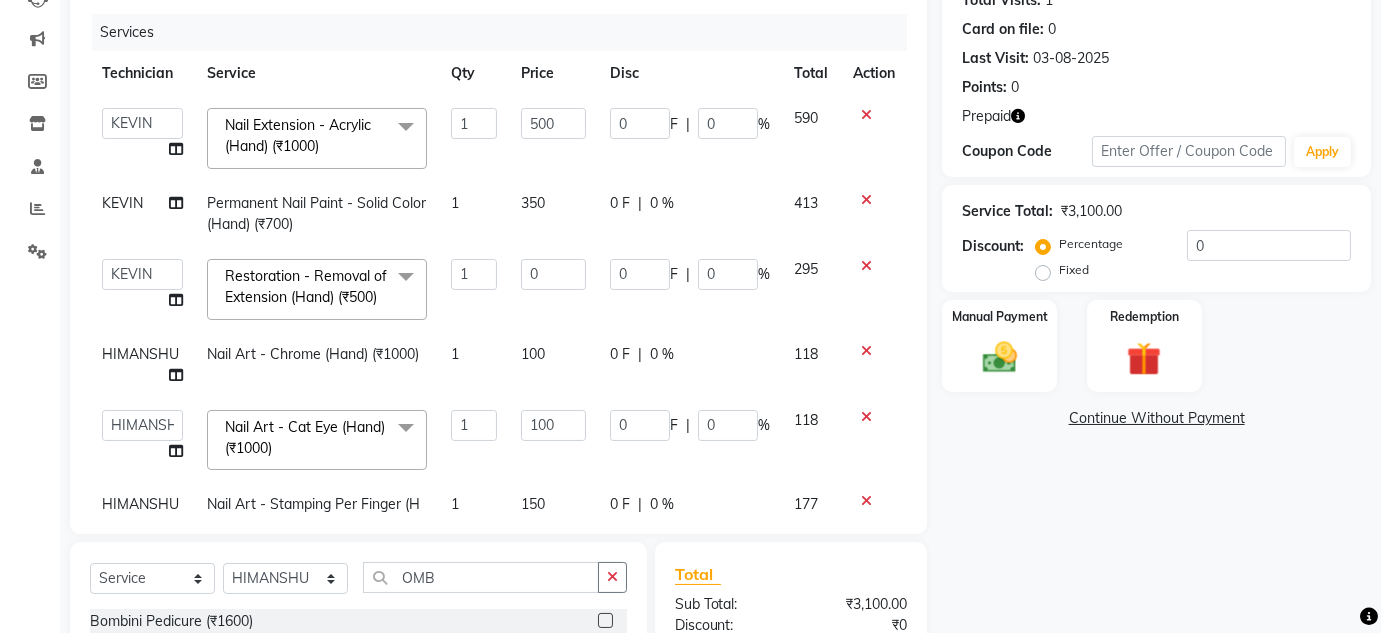 click on "DEVI   HIMANSHU   jyothi   KEVIN   MANAGER   RADIKA   RITESH  Nail Extension - Acrylic (Hand) (₹1000)  x Pedicure - Classic (₹600) Pedicure - Deluxe (₹1100) Pedicure - Premium (₹1500) Pedicure - Platinum (₹2000) EYEBROWS (₹100) UPPERLIP (₹50) FULL HAND  (₹400) FULL LEG  (₹550) UNDERARMS (₹350) HALF LEG (₹275) HALF HAND (₹200) EXTENSON SOLID GEL COLOUR OFFER (₹1399) SOLID GEL COLOUR OFFER (₹499) upperlip wax (₹80) upperlip & chin wax (₹100) O3+ (₹1500) Café H&F Pedicure (₹600) AVL Express Pedicure (₹1000) Bombini Pedicure (₹1600) AVL Luxury Pedicure (₹1800) Pedipure Luxury Pedicure (₹2000) Foot Massage Pedicure (₹400) Nail Paint Pedicure (₹150) Nail Cut & File Pedicure (₹100) Eyelash Extension - Classic (₹2500) Eyelash Extension - Hybrid (₹3500) Eyelash Extension - Volume (₹4500) Eyelash Extension - Mega Volume (₹5500) Eyelash Extension - Eyelash Lifeting (₹2500) Permanent Nail Paint - Solid Color (Hand) (₹700) Matte Coat (₹200) TikTok (₹250)" 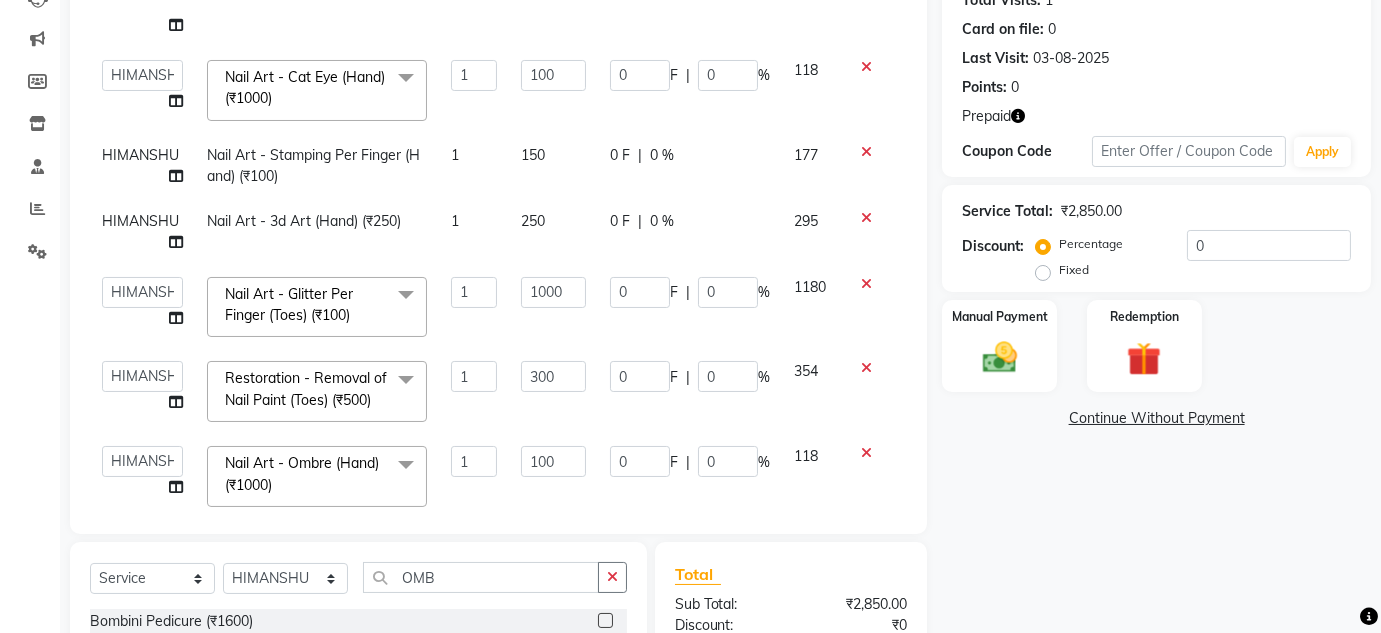 scroll, scrollTop: 362, scrollLeft: 0, axis: vertical 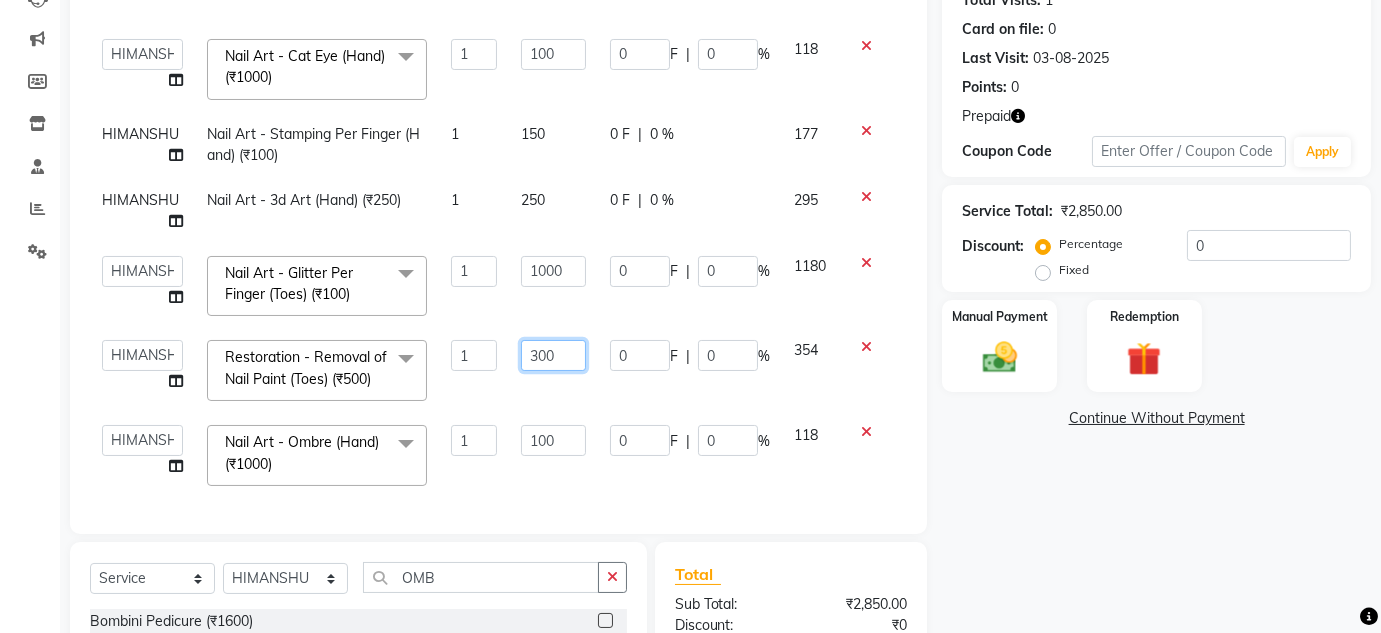 click on "300" 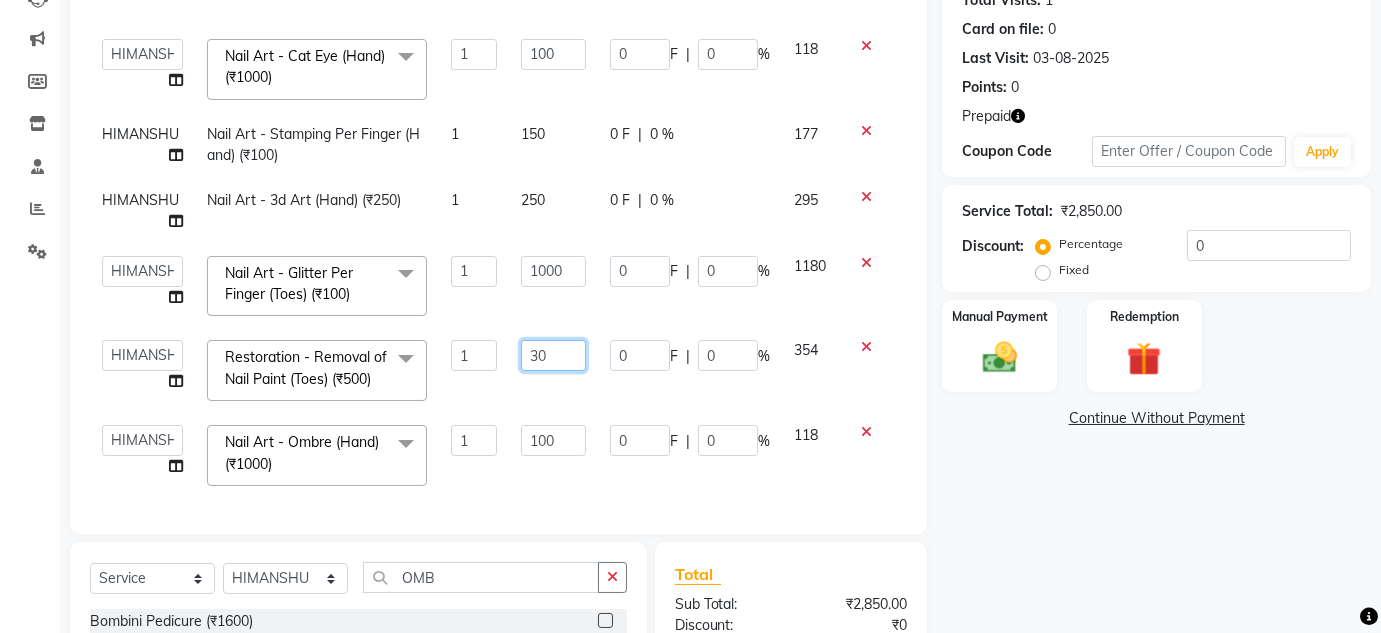type on "3" 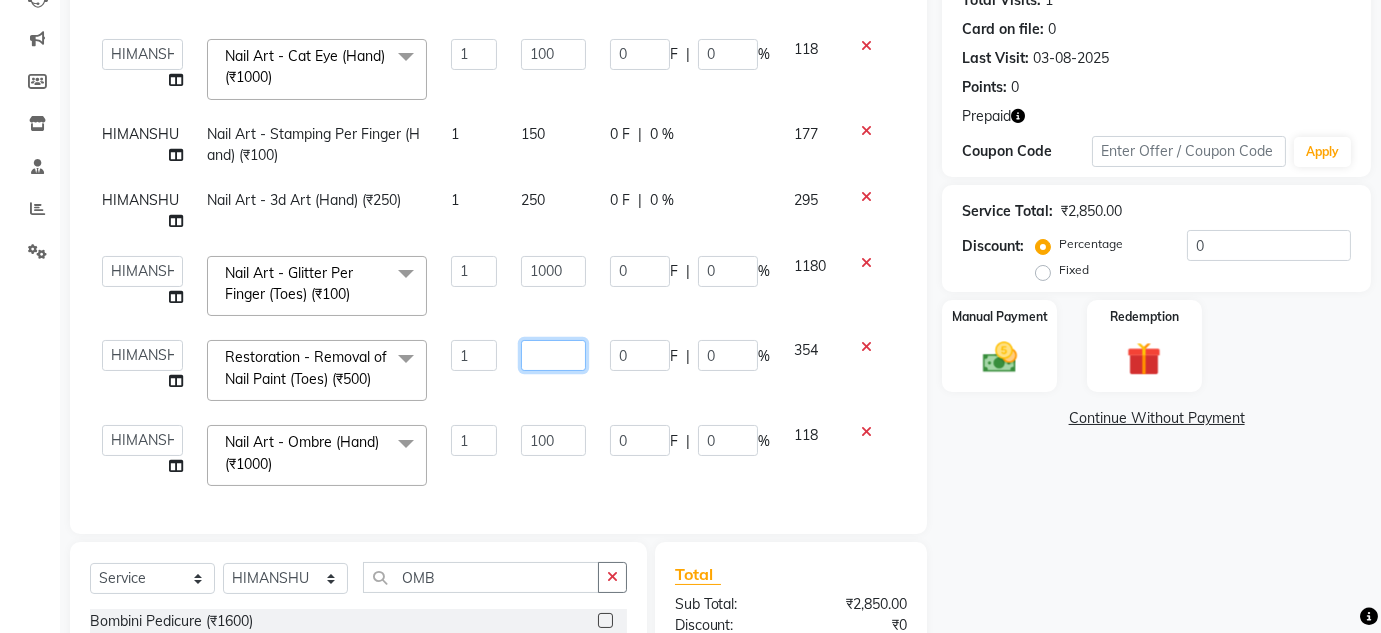 type on "0" 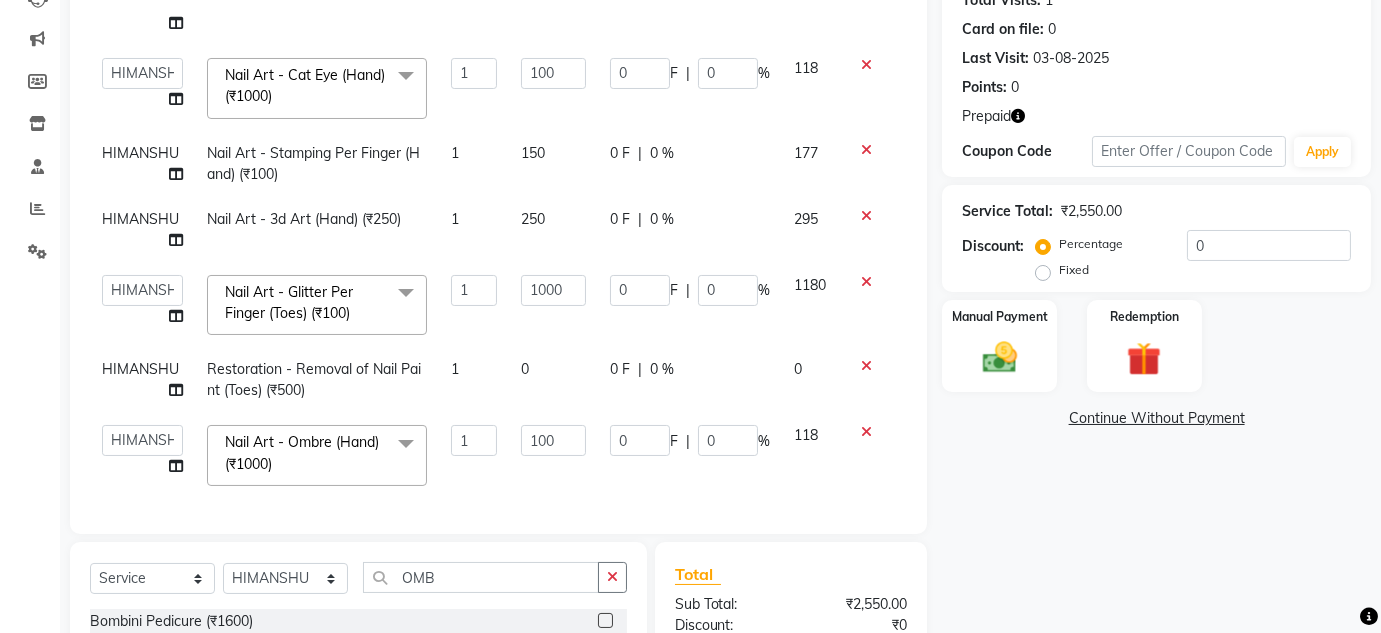 click on "0" 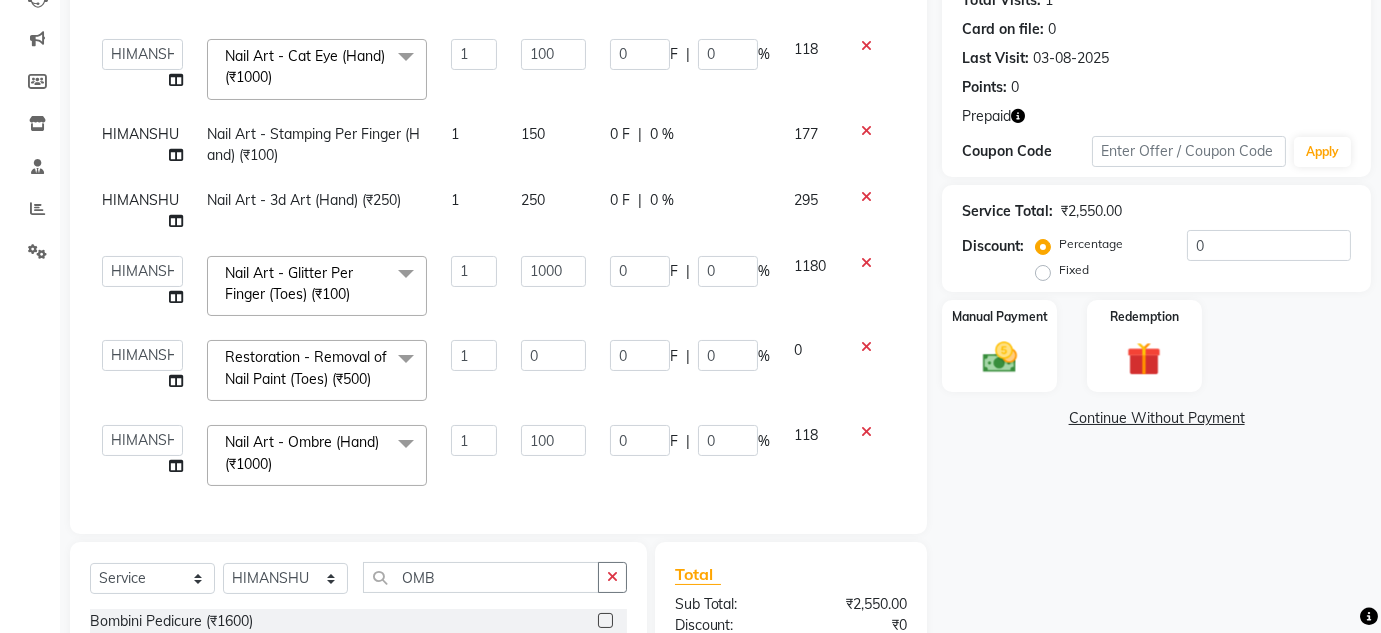 scroll, scrollTop: 362, scrollLeft: 0, axis: vertical 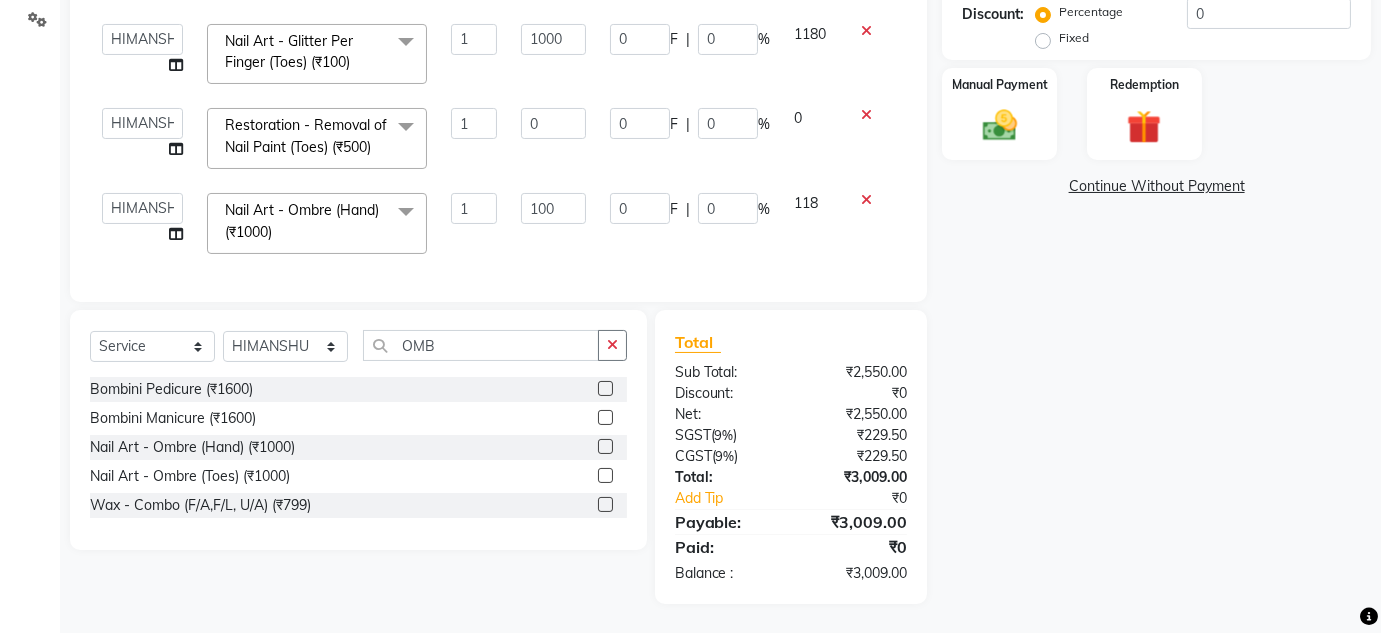 click 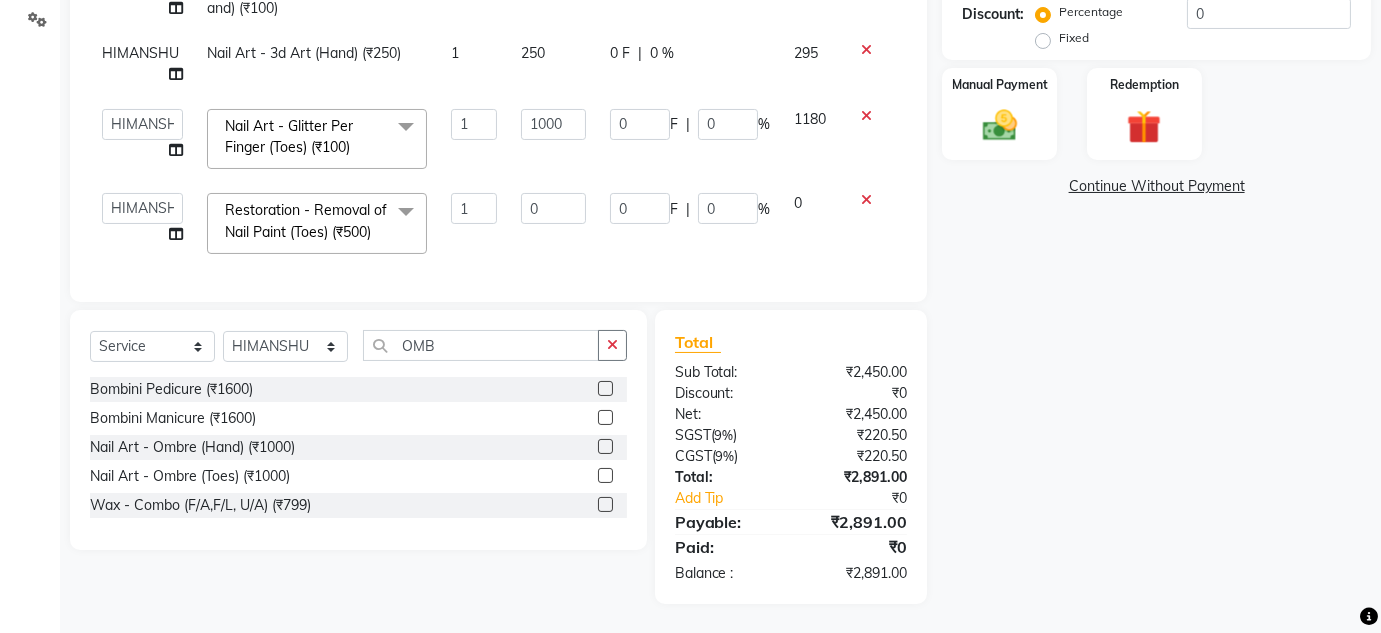 scroll, scrollTop: 278, scrollLeft: 0, axis: vertical 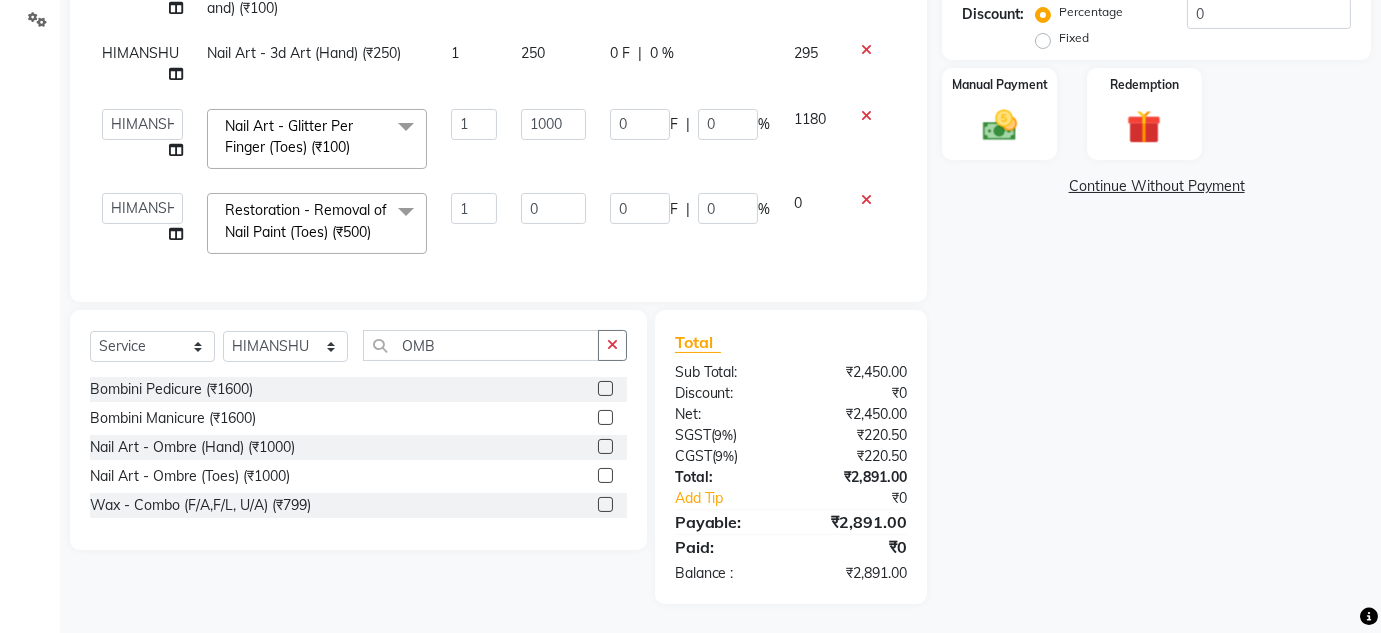 click 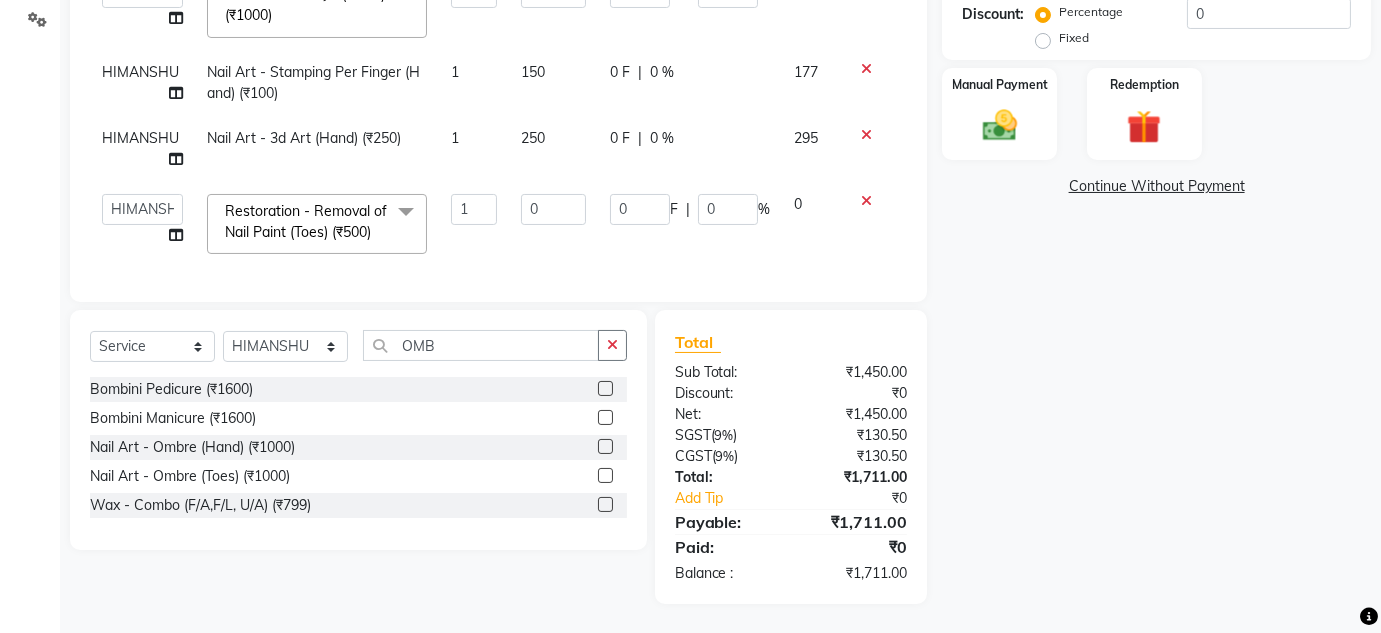 scroll, scrollTop: 194, scrollLeft: 0, axis: vertical 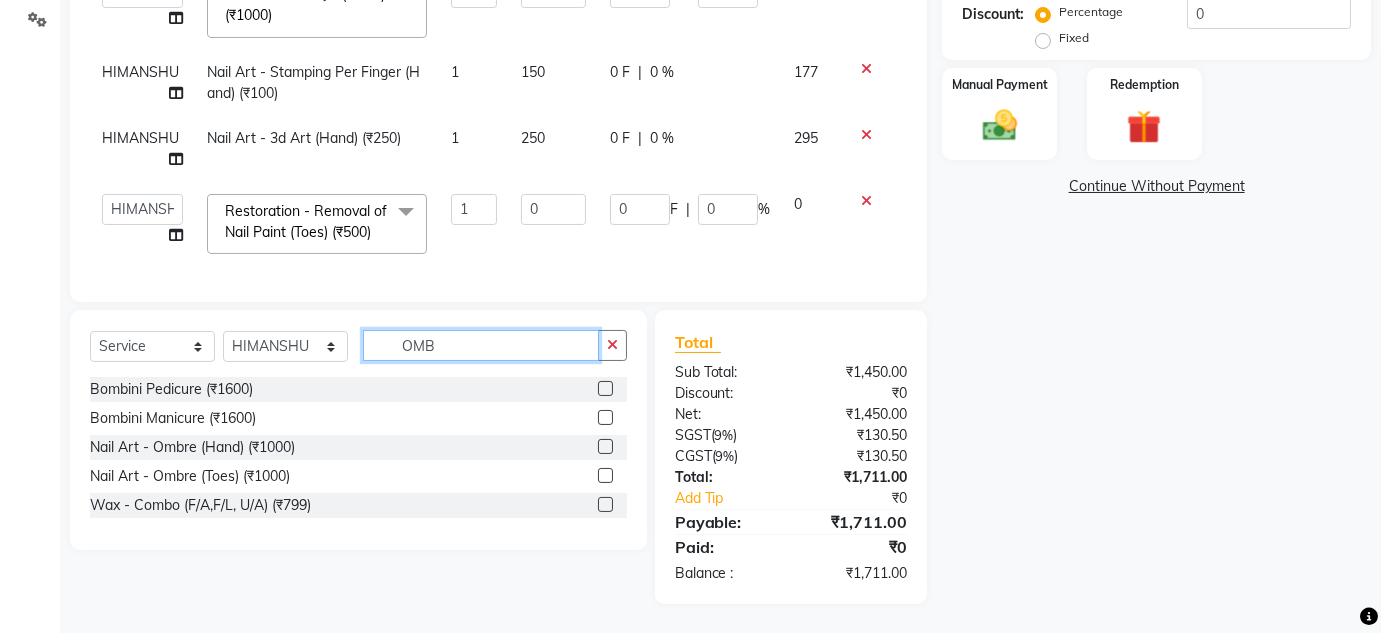 click on "OMB" 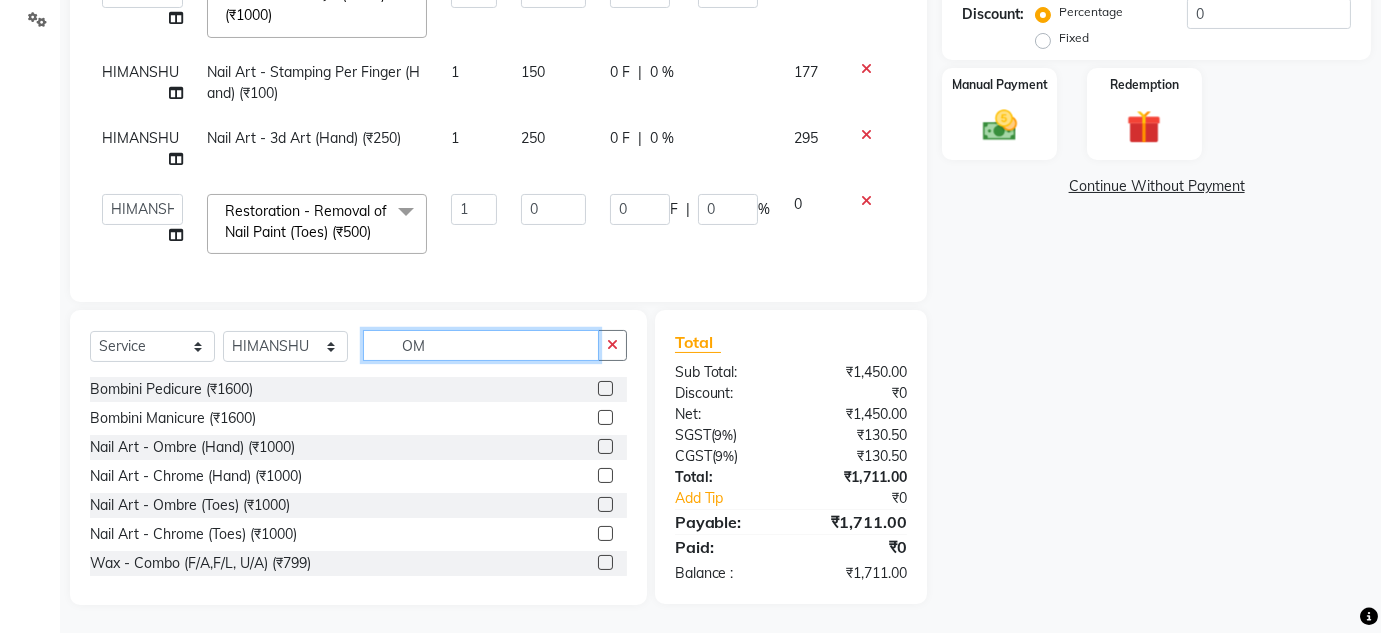 type on "O" 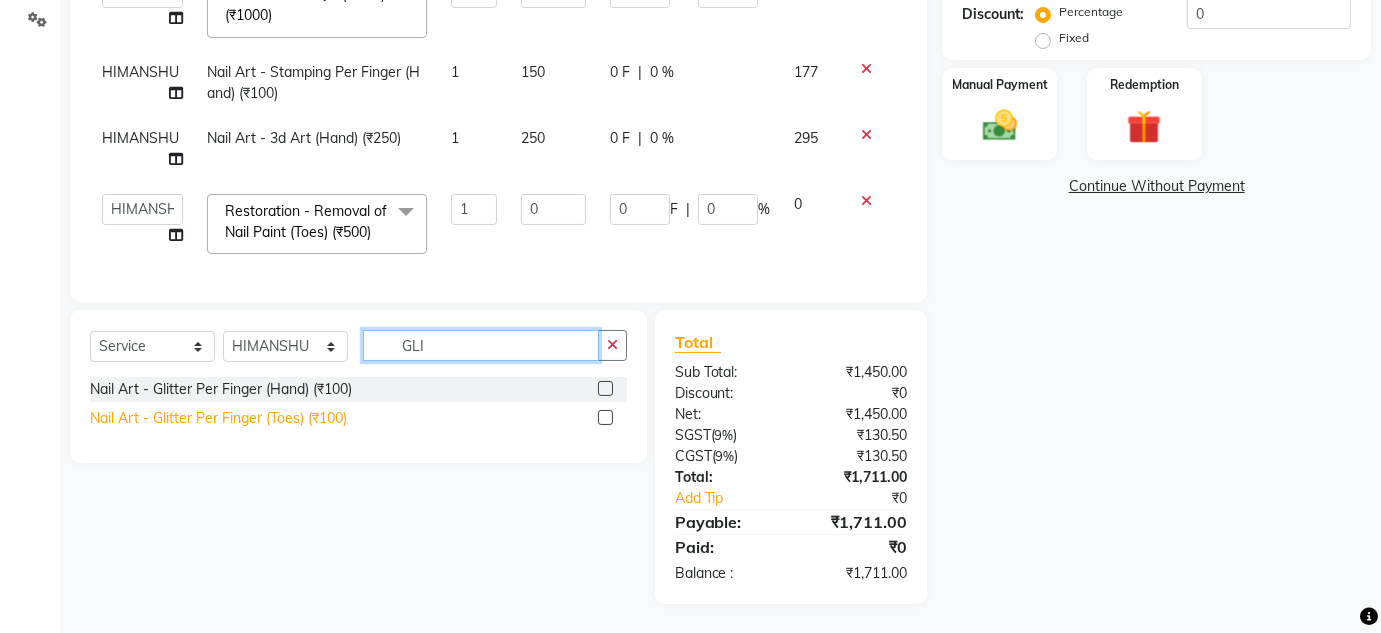 type on "GLI" 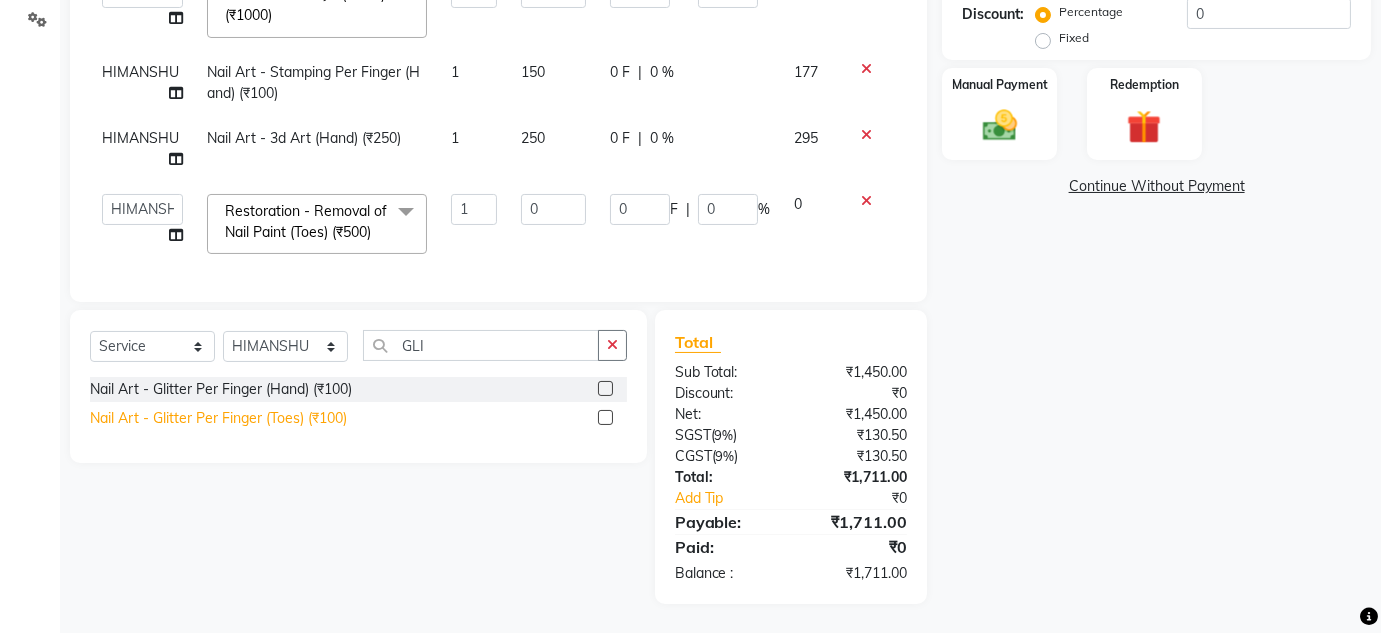 click on "Nail Art - Glitter Per Finger  (Toes) (₹100)" 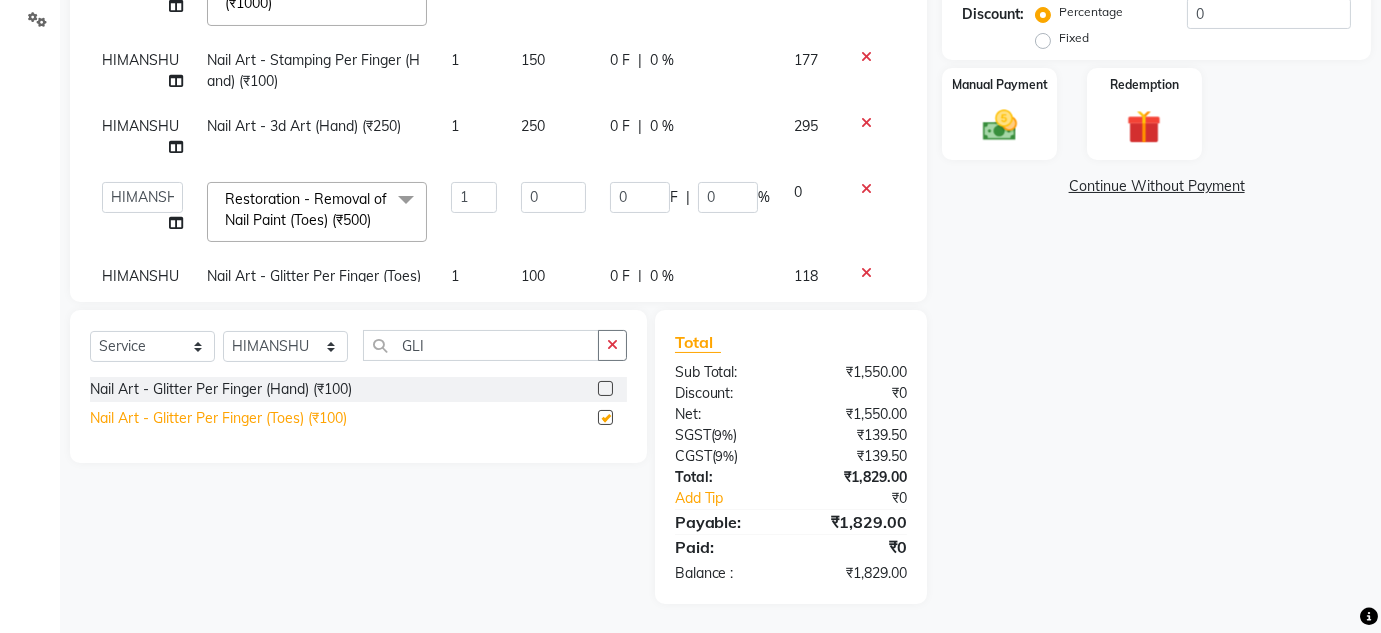 scroll, scrollTop: 260, scrollLeft: 0, axis: vertical 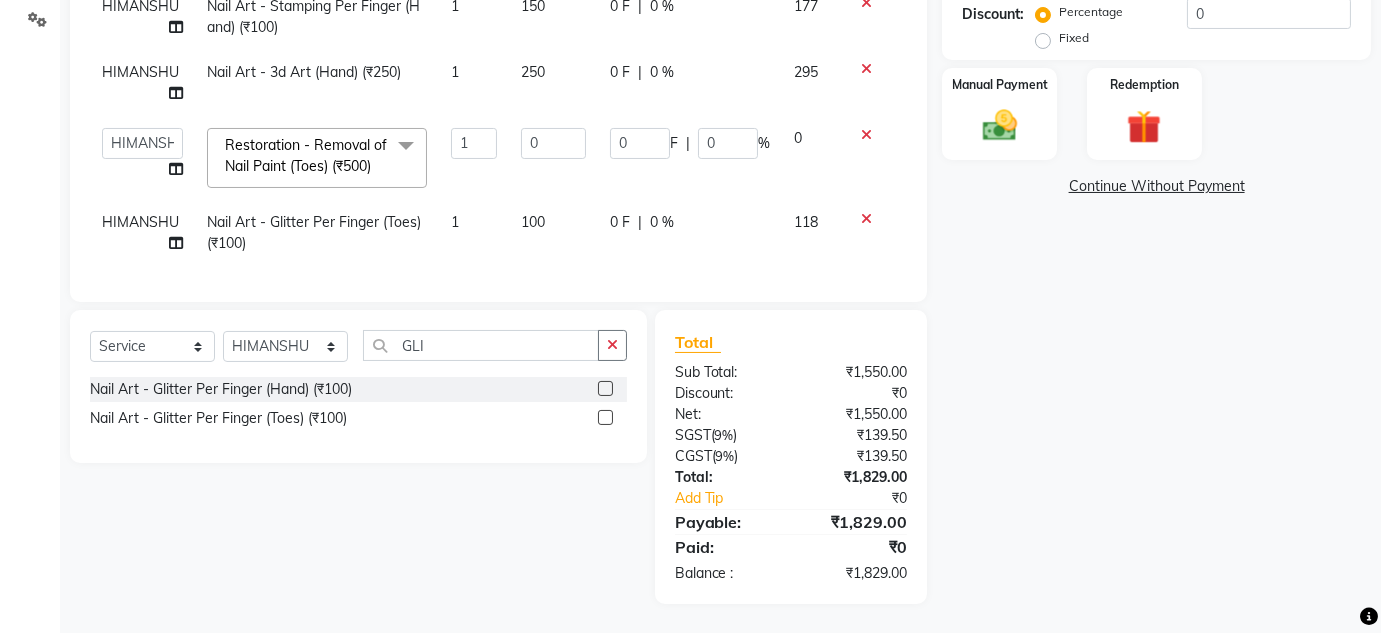 checkbox on "false" 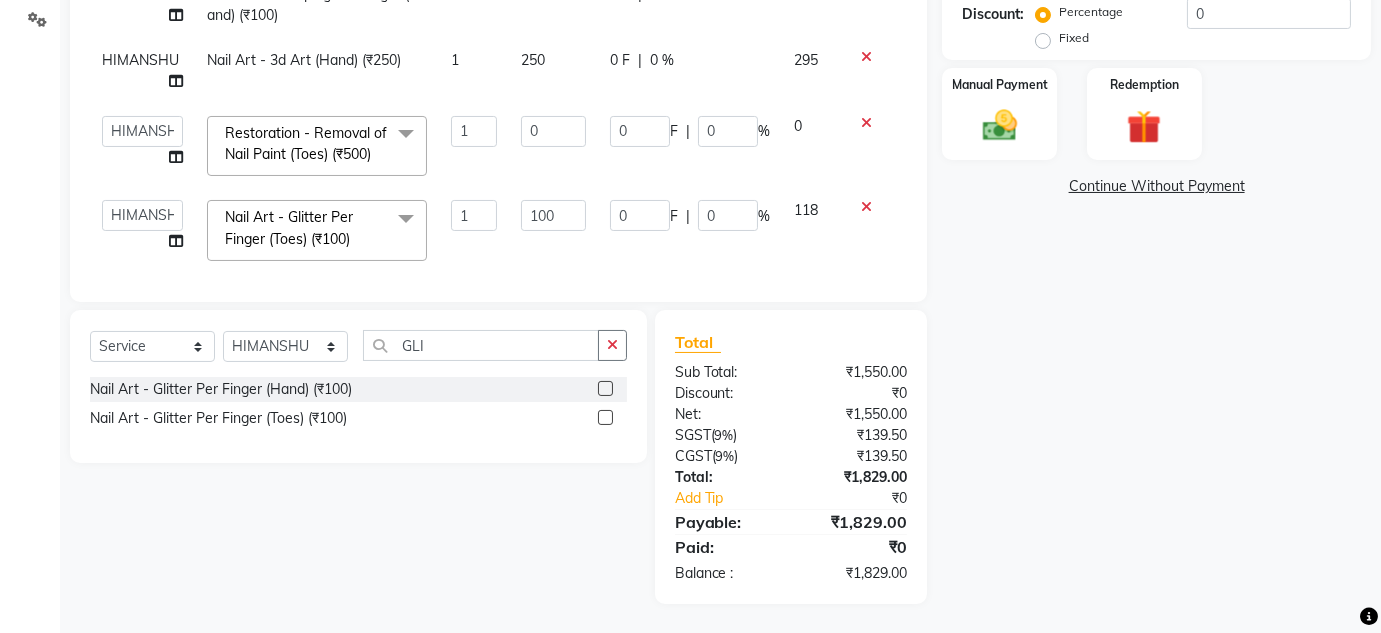 scroll, scrollTop: 278, scrollLeft: 0, axis: vertical 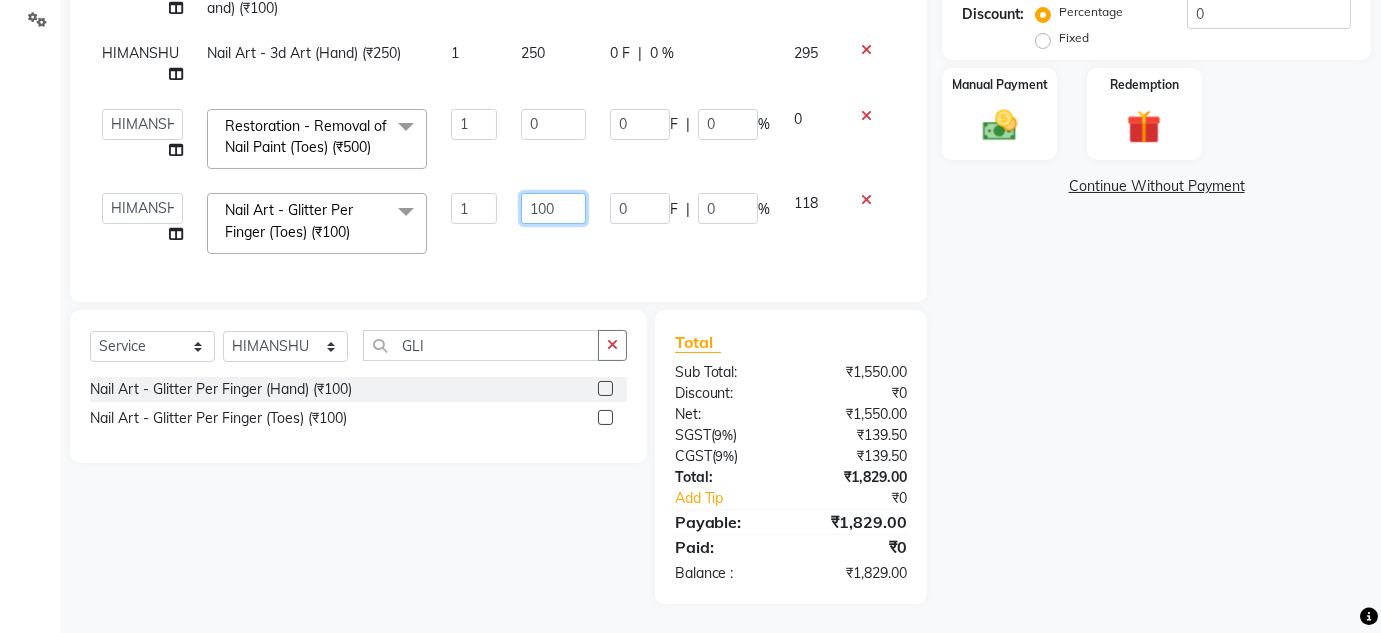 click on "100" 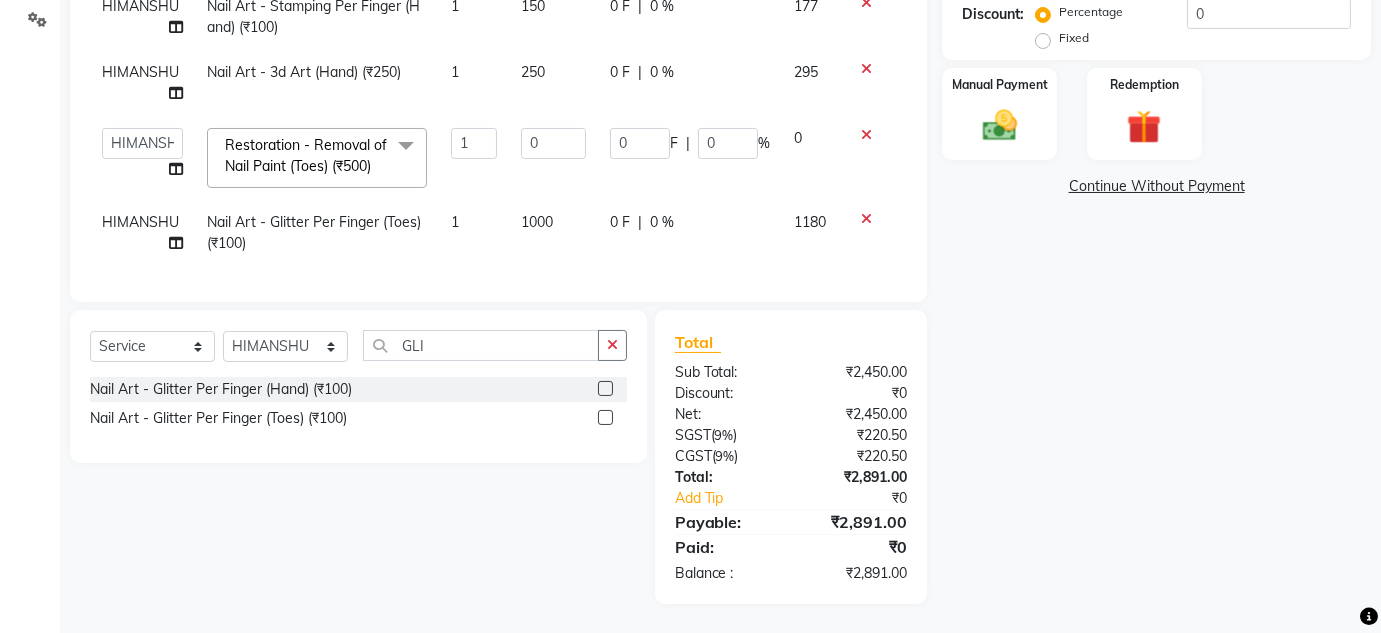 click on "0 F | 0 %" 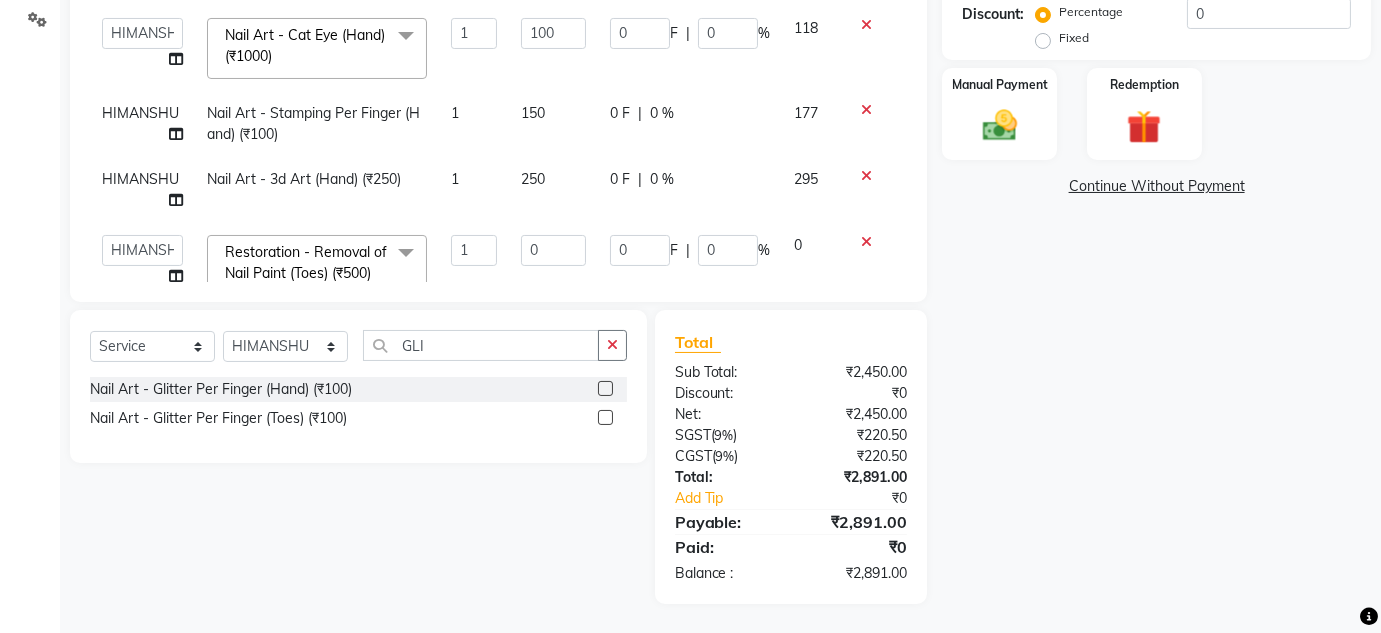 scroll, scrollTop: 139, scrollLeft: 0, axis: vertical 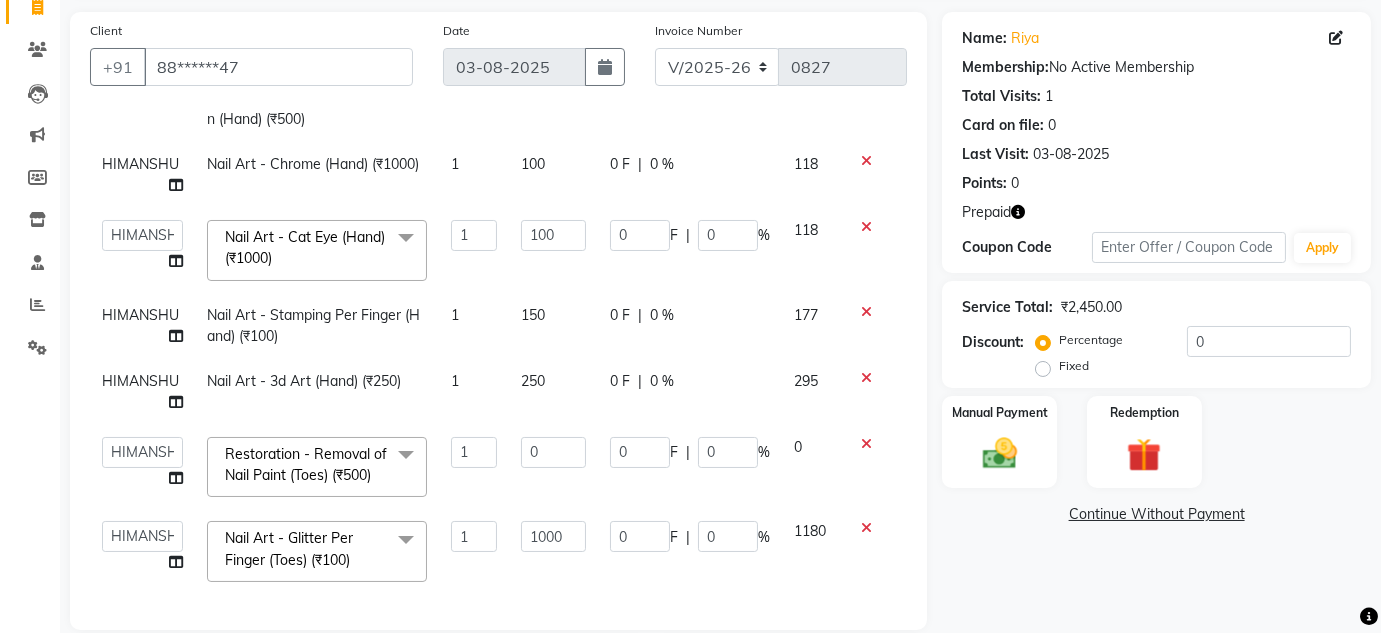 click 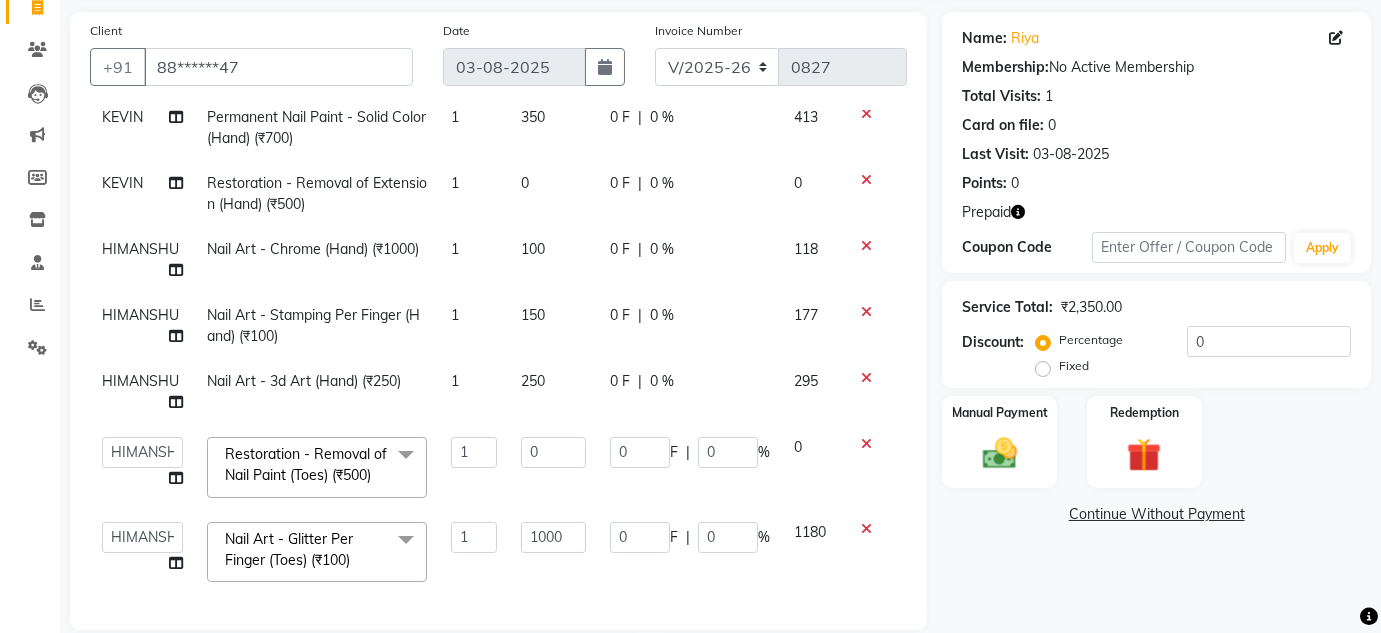 scroll, scrollTop: 194, scrollLeft: 0, axis: vertical 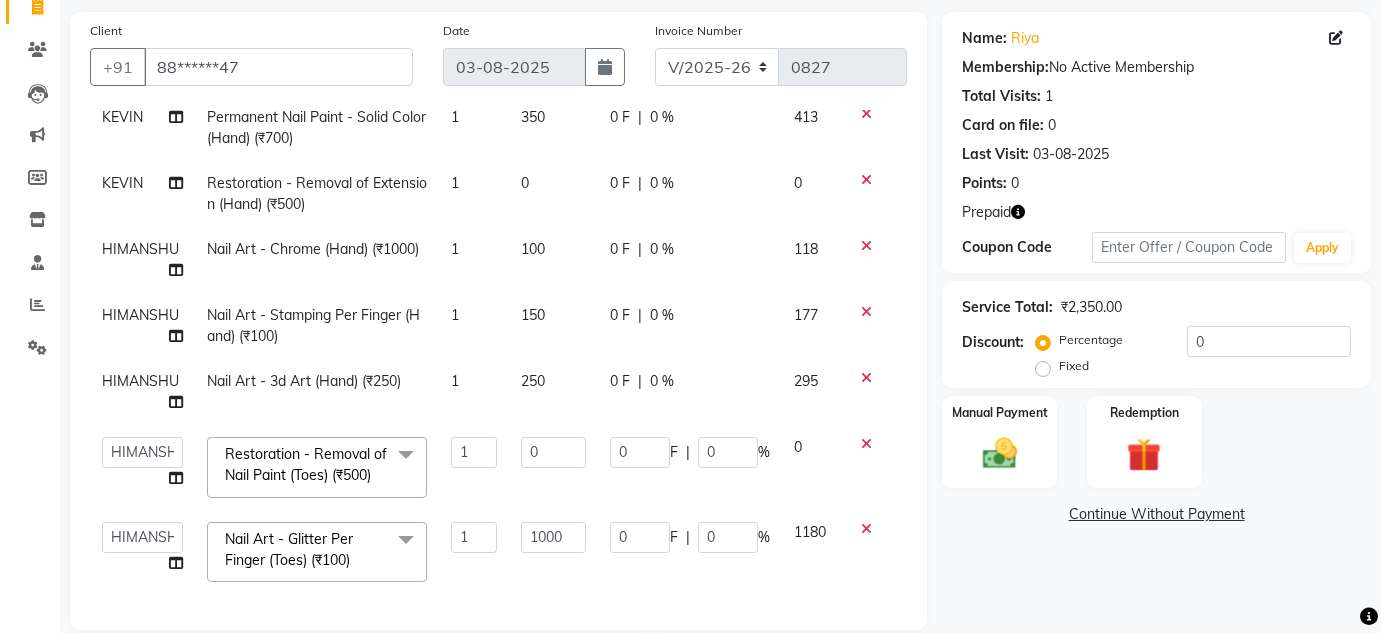 click on "150" 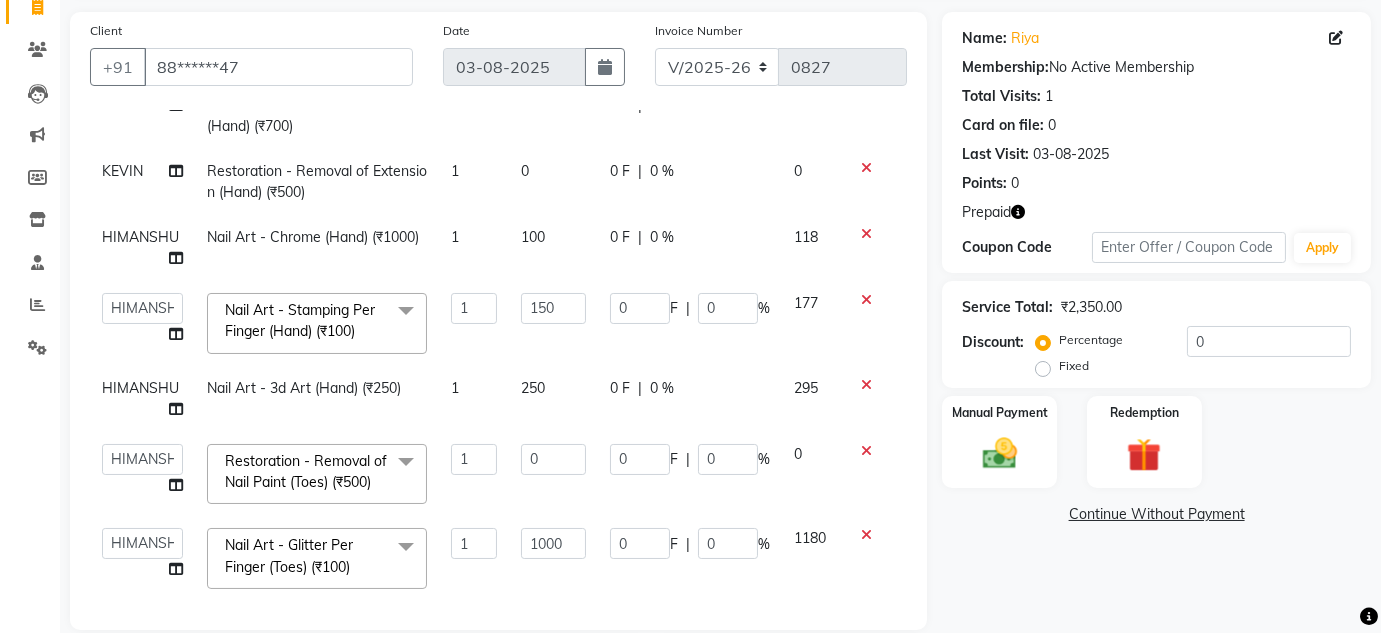 scroll, scrollTop: 212, scrollLeft: 0, axis: vertical 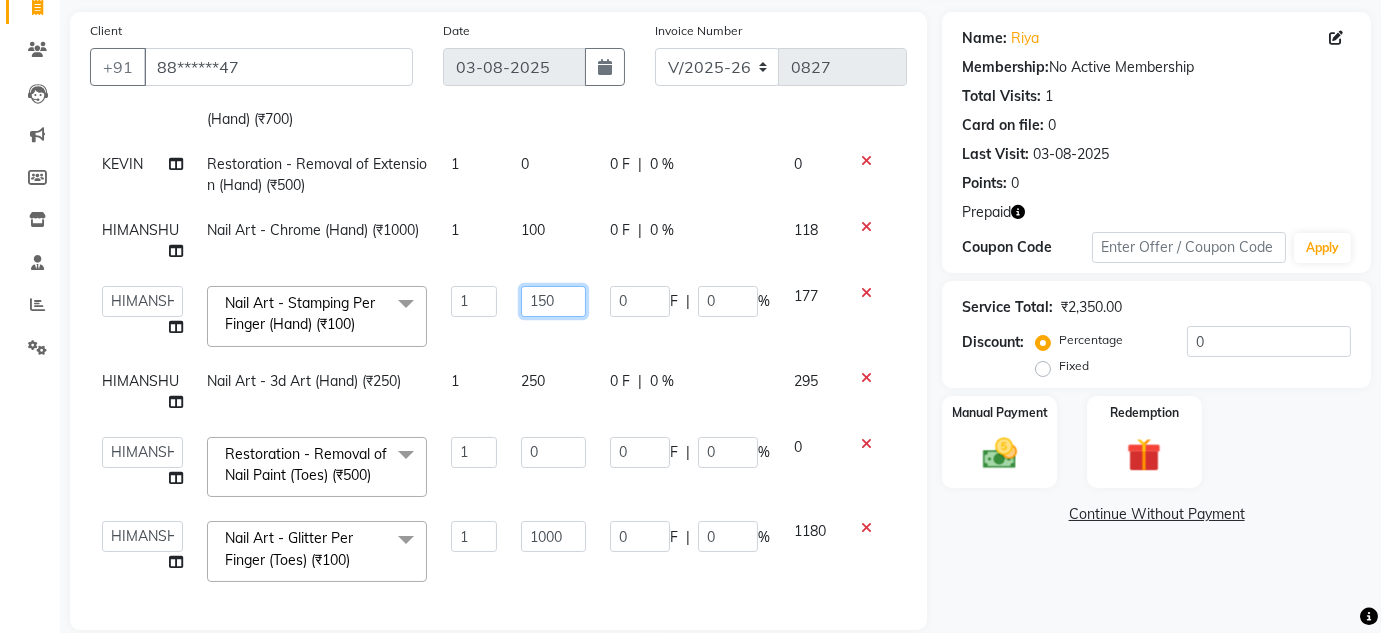 click on "150" 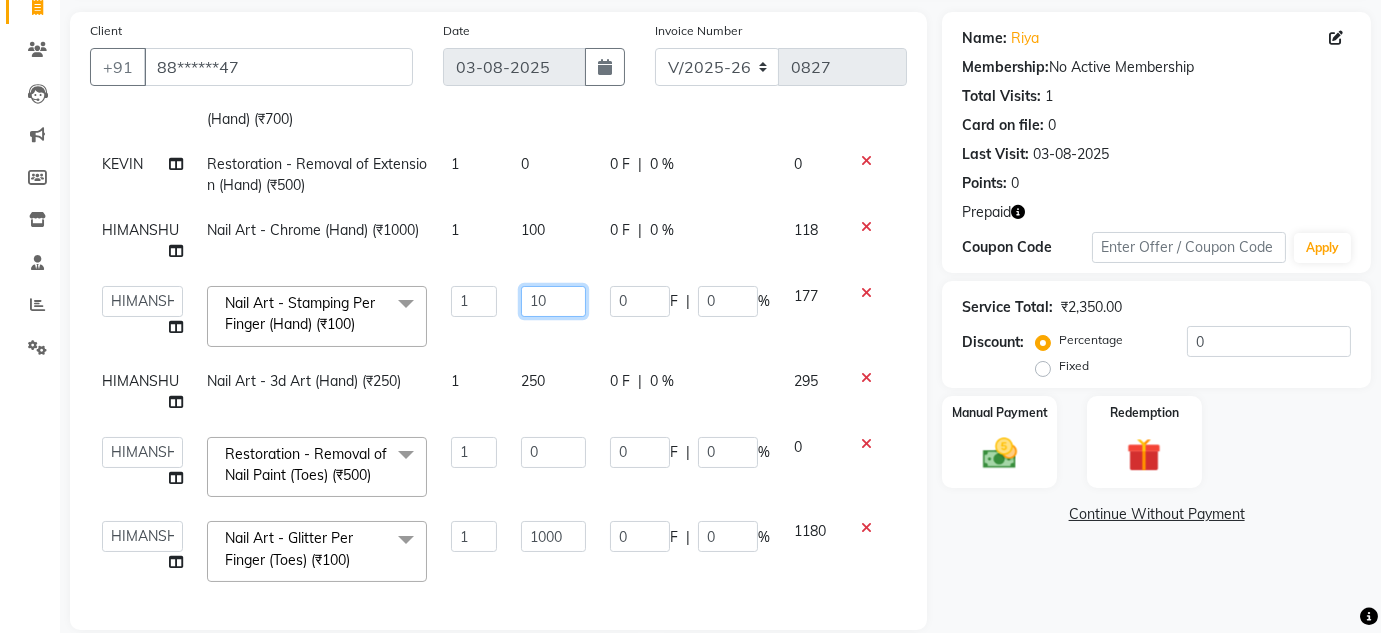 type on "100" 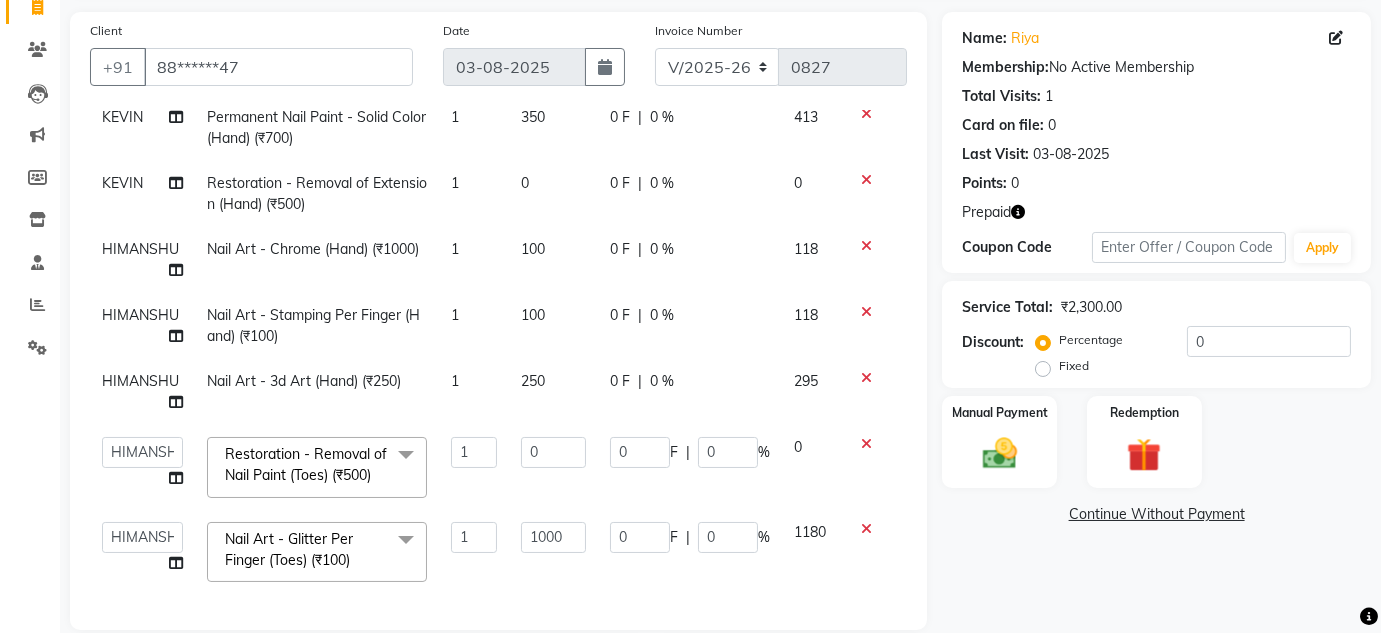 click on "100" 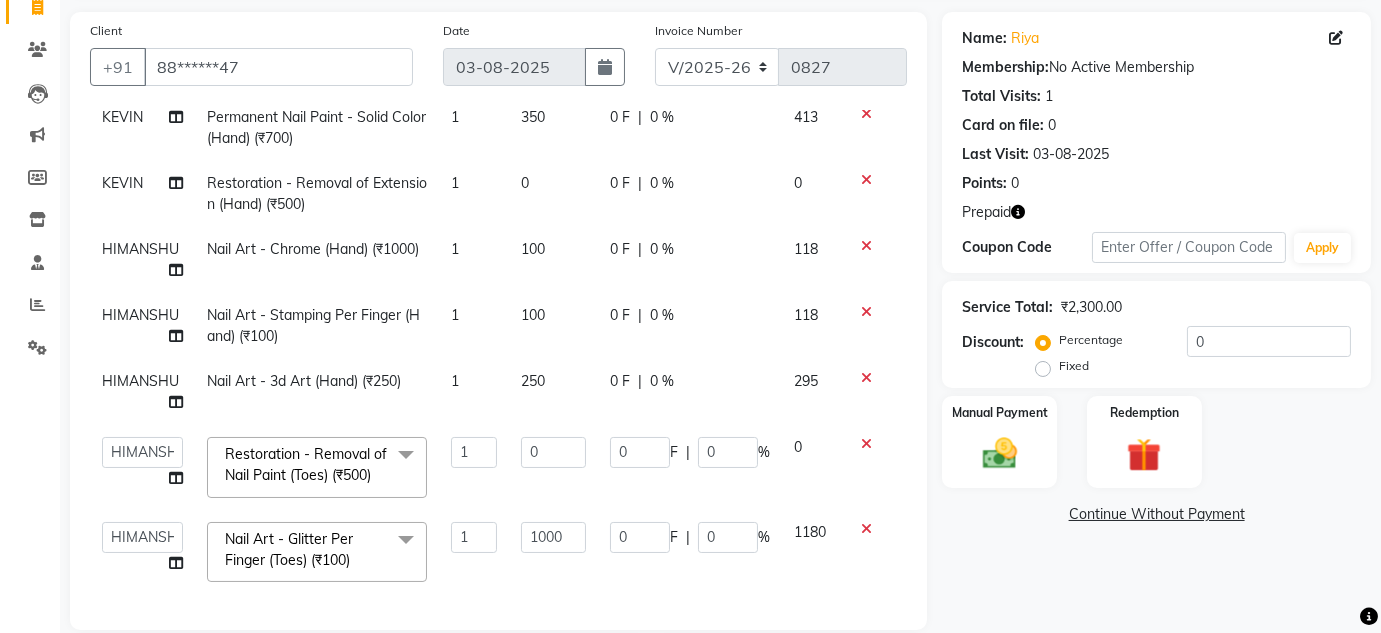 select on "82748" 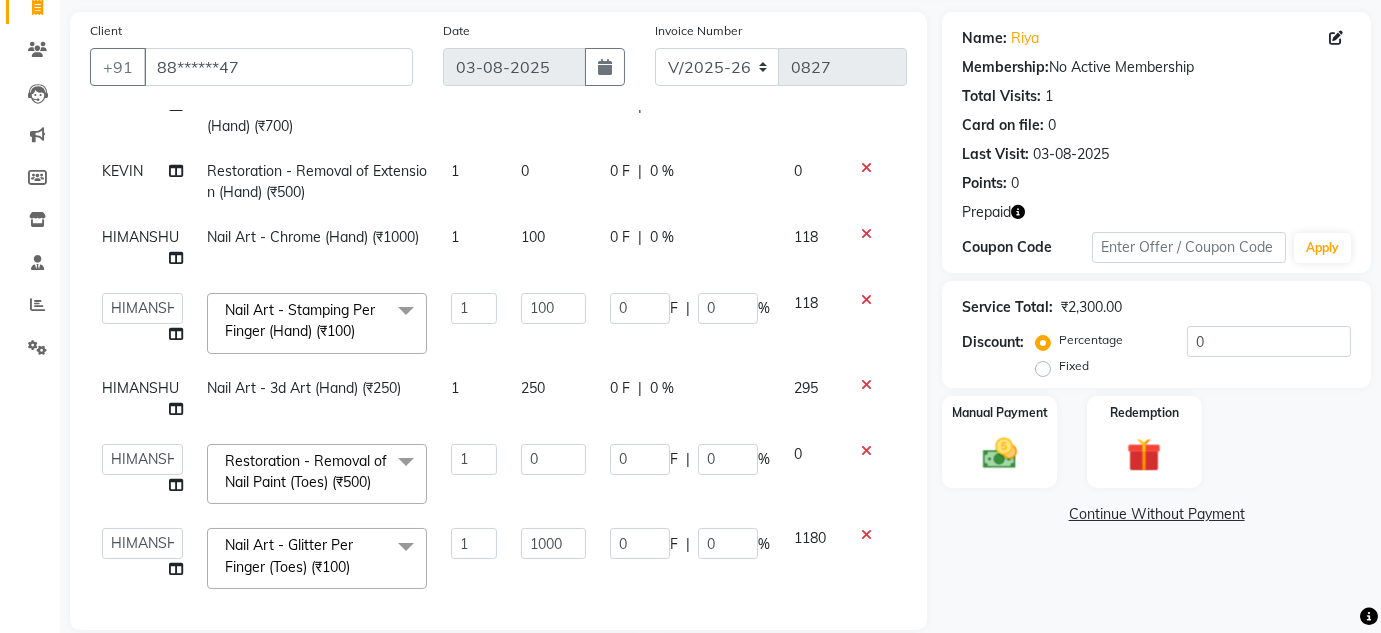 scroll, scrollTop: 212, scrollLeft: 0, axis: vertical 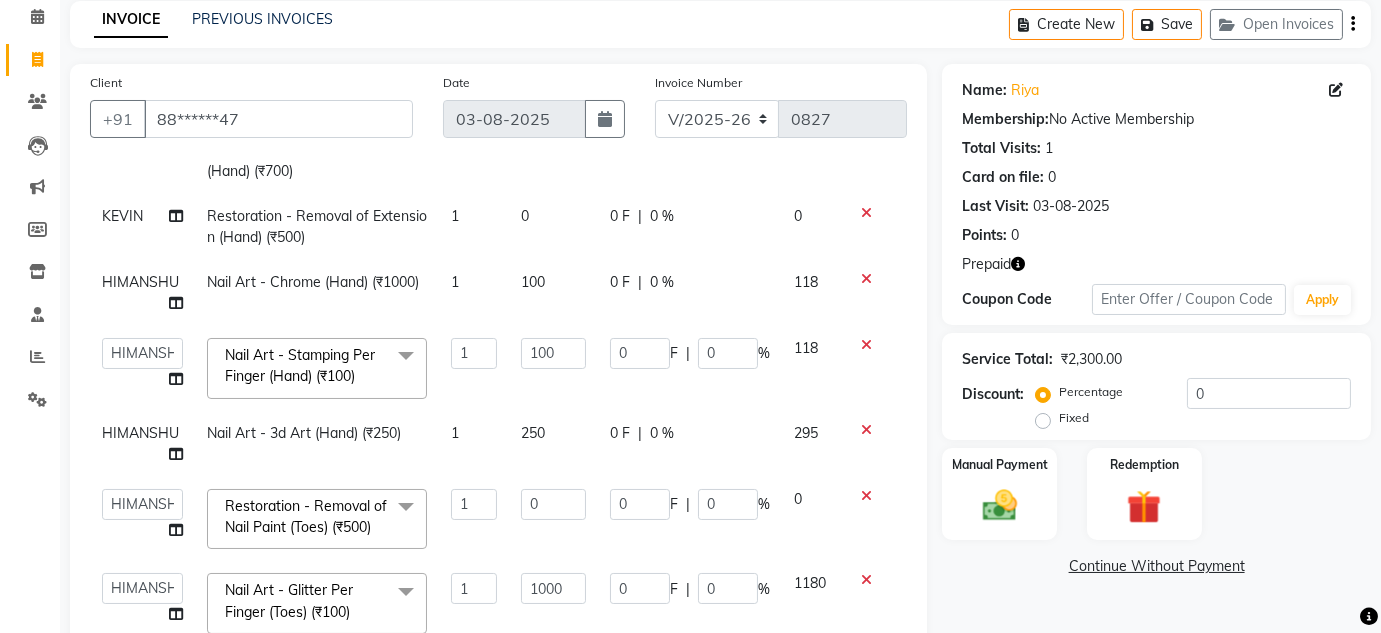 click 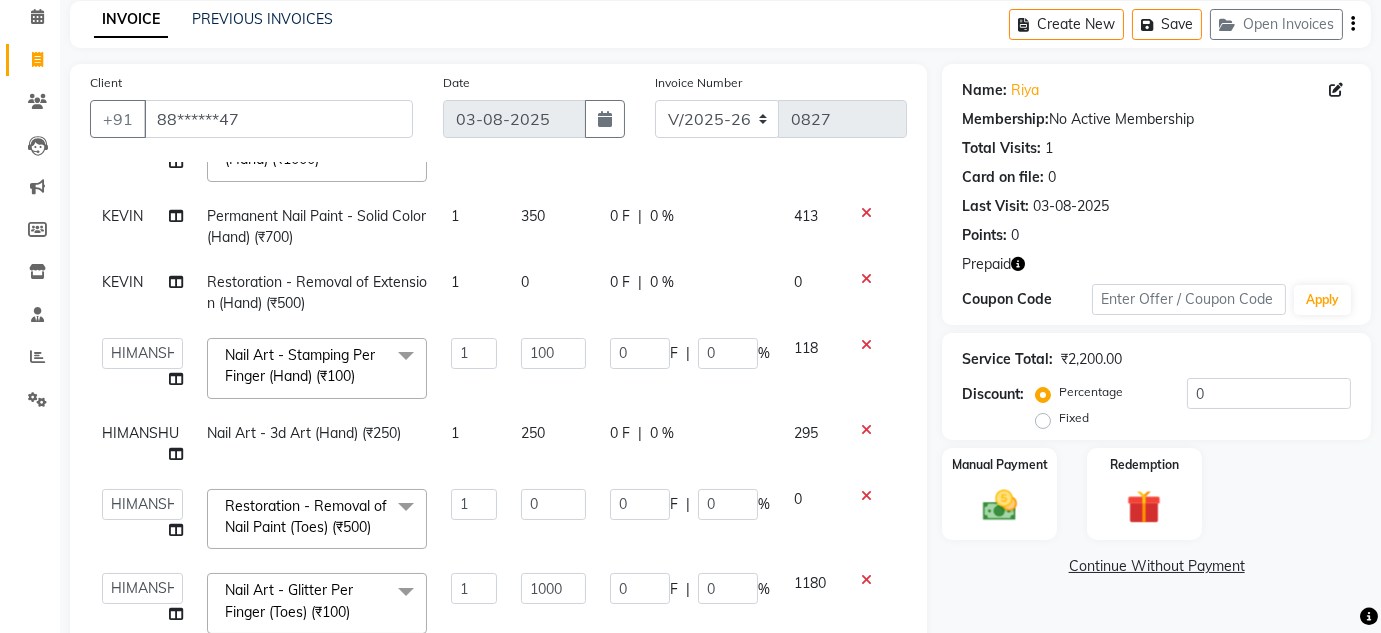 scroll, scrollTop: 146, scrollLeft: 0, axis: vertical 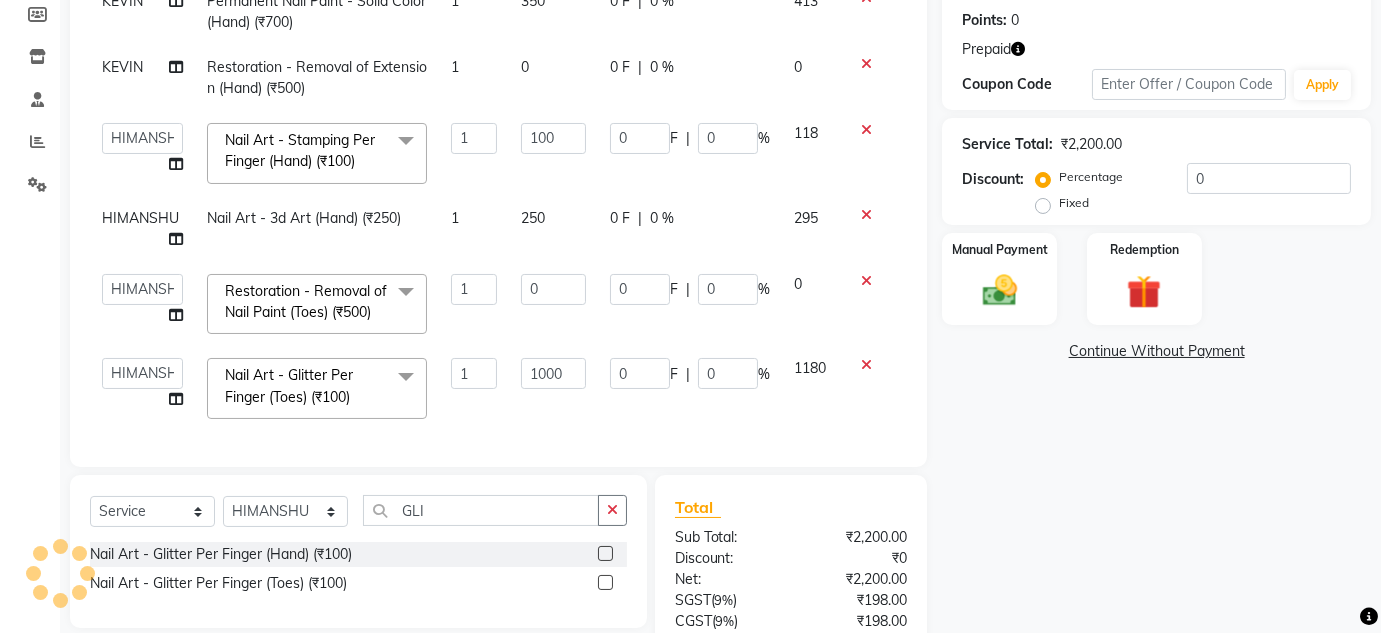 click on "250" 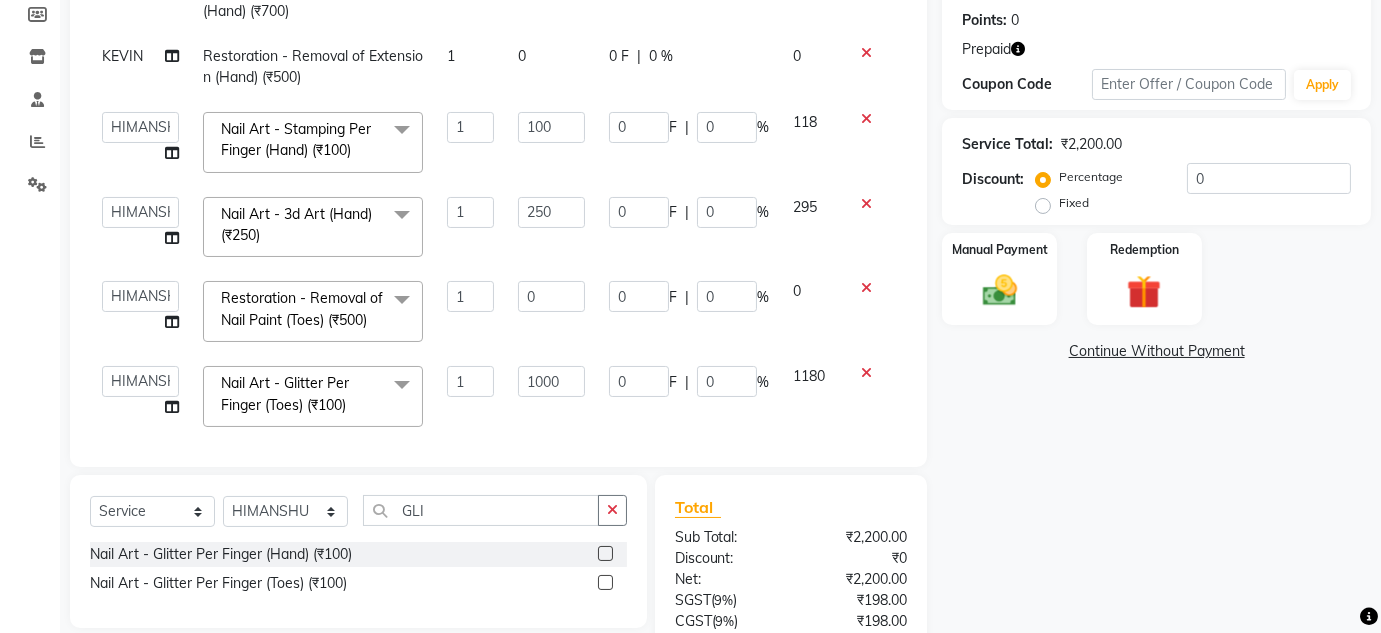 scroll, scrollTop: 164, scrollLeft: 0, axis: vertical 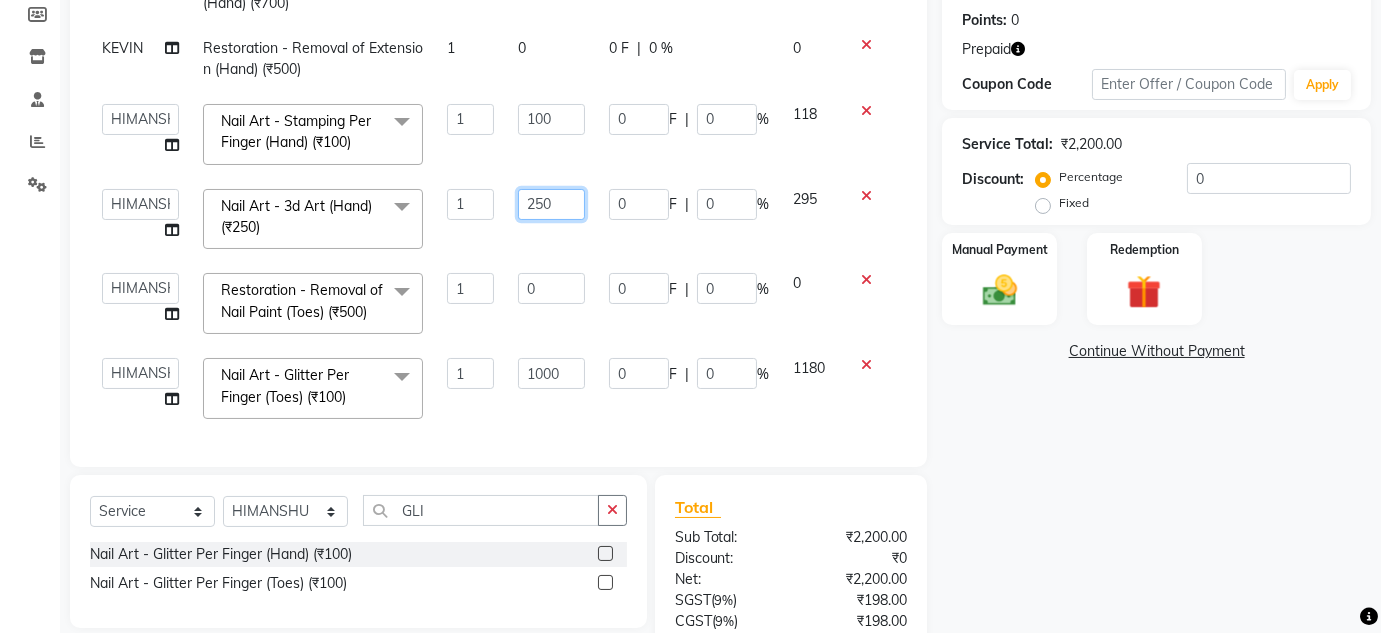 click on "250" 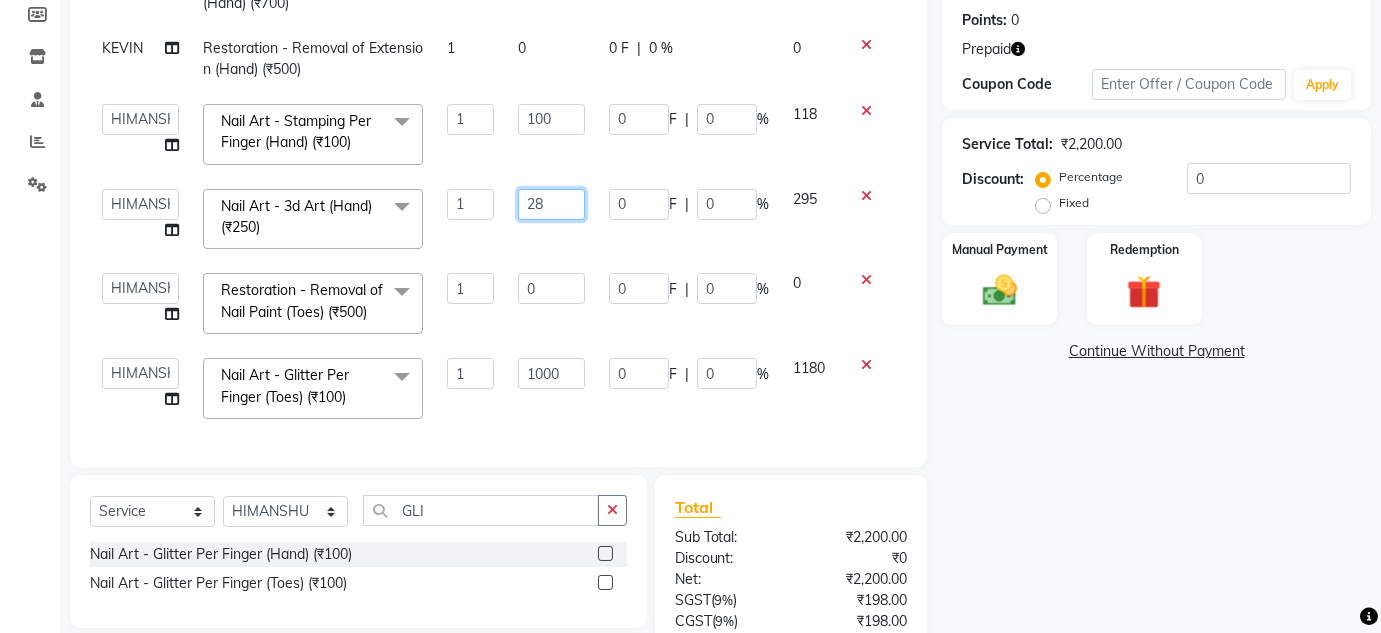 type on "280" 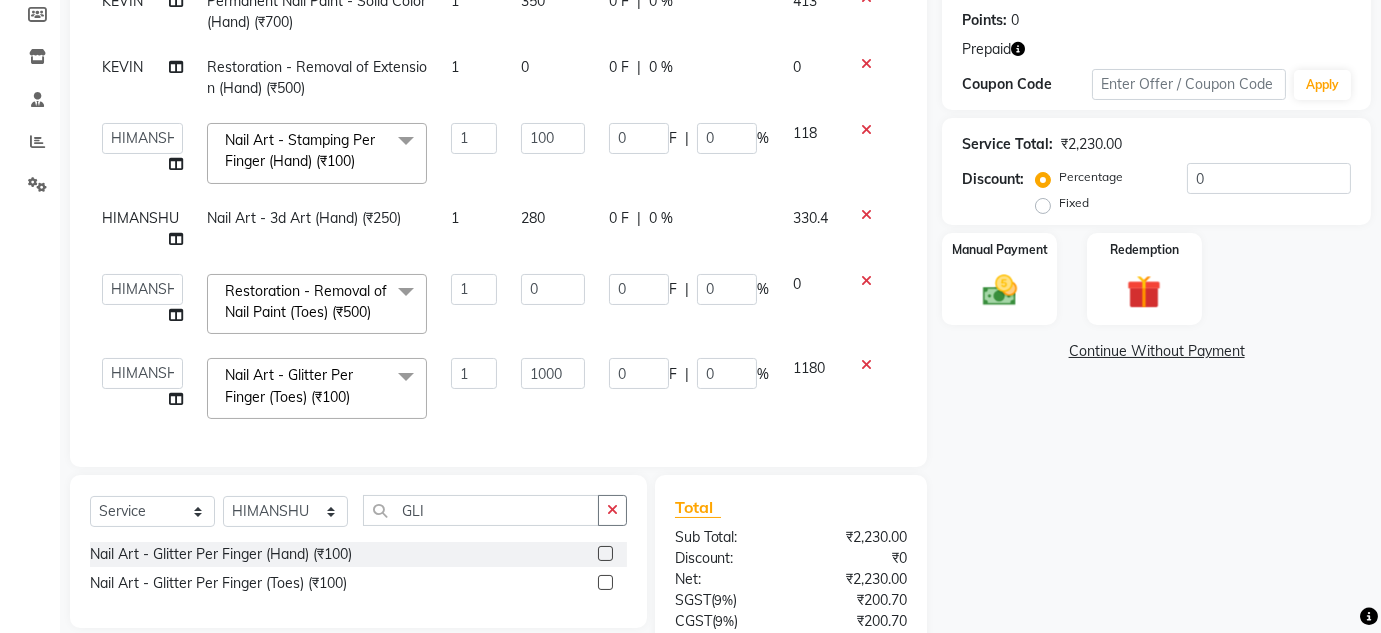 click on "1" 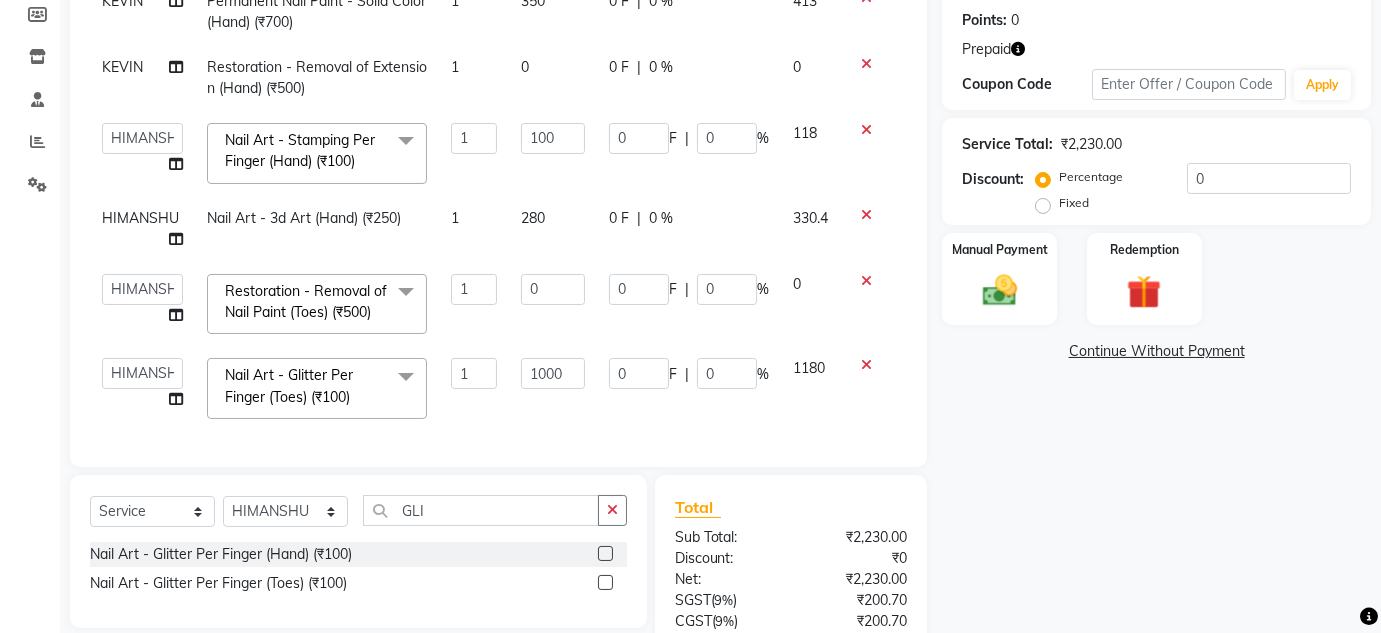 select on "82748" 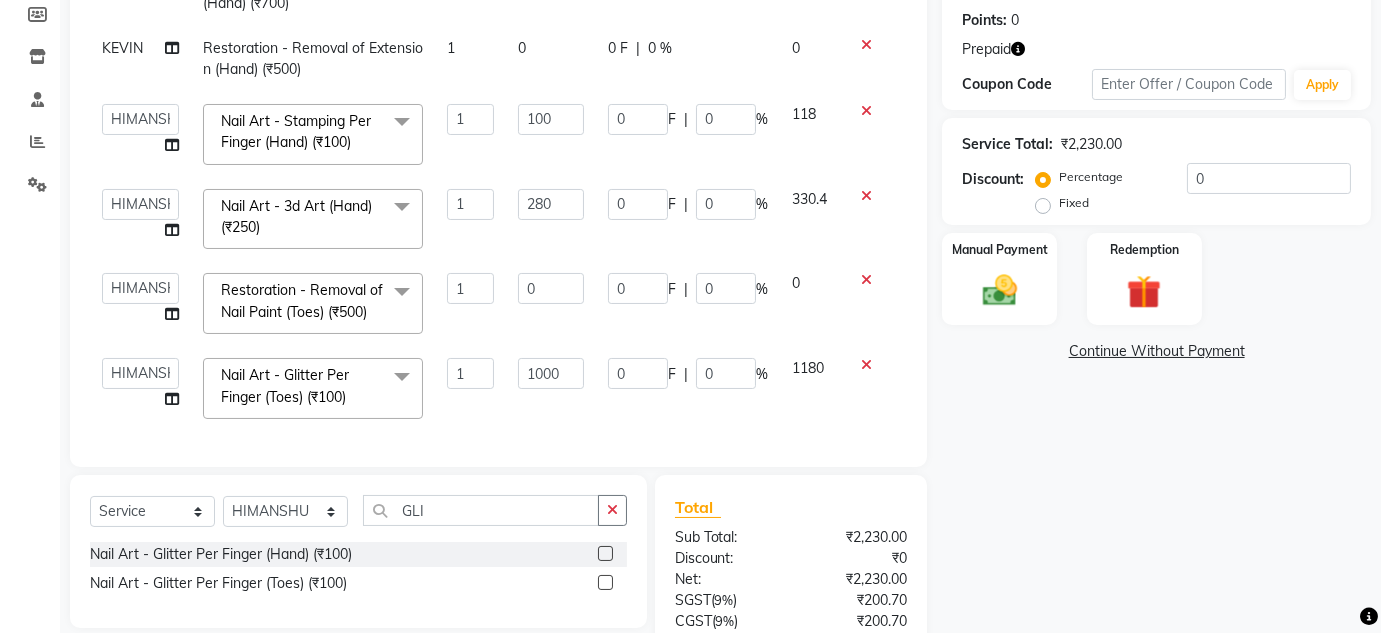scroll, scrollTop: 164, scrollLeft: 0, axis: vertical 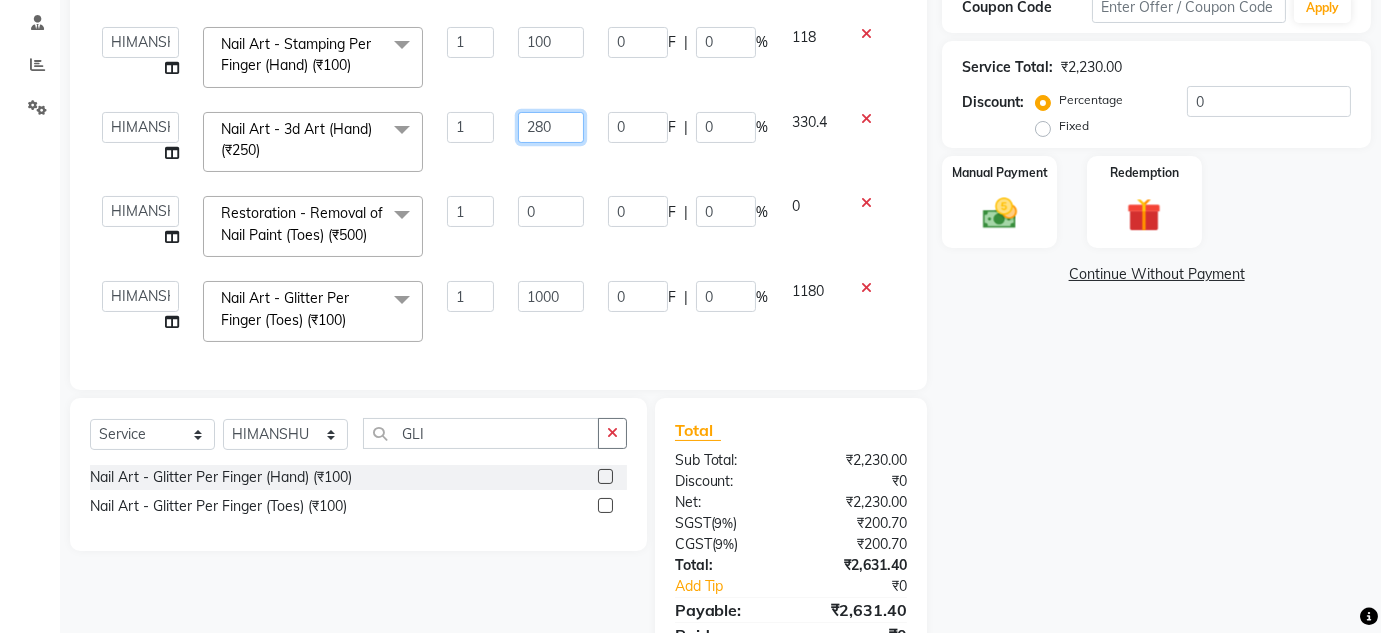 click on "280" 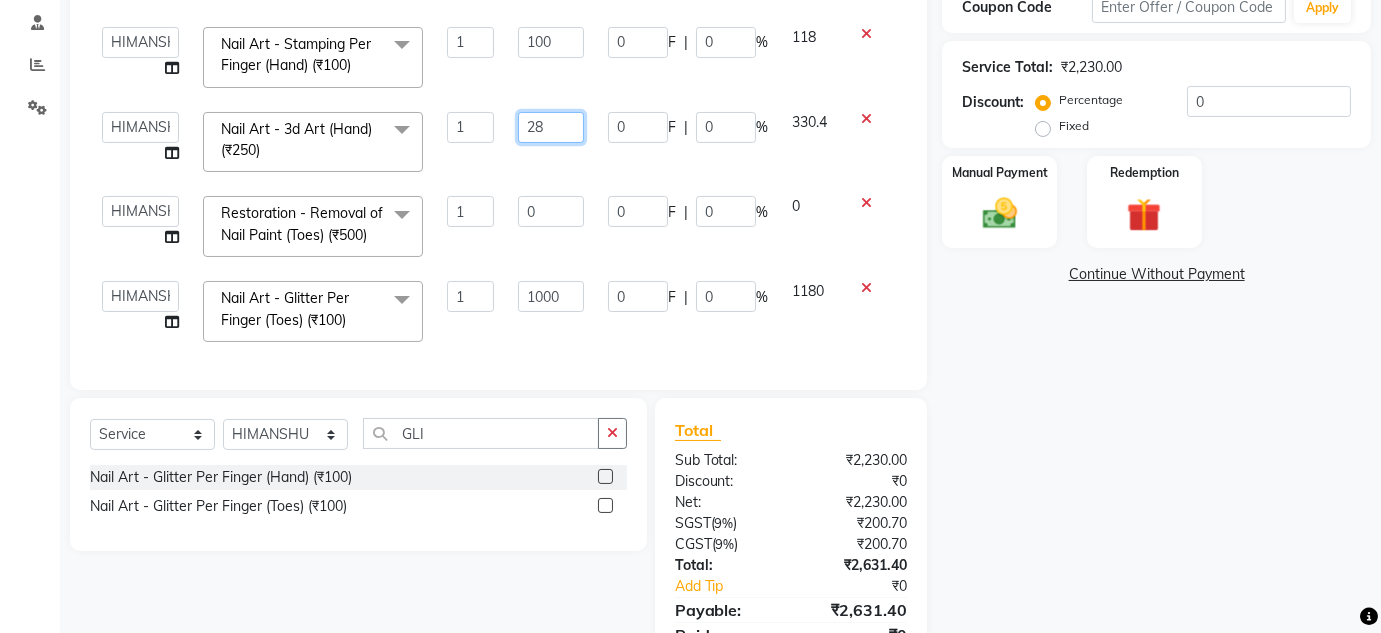 type on "2" 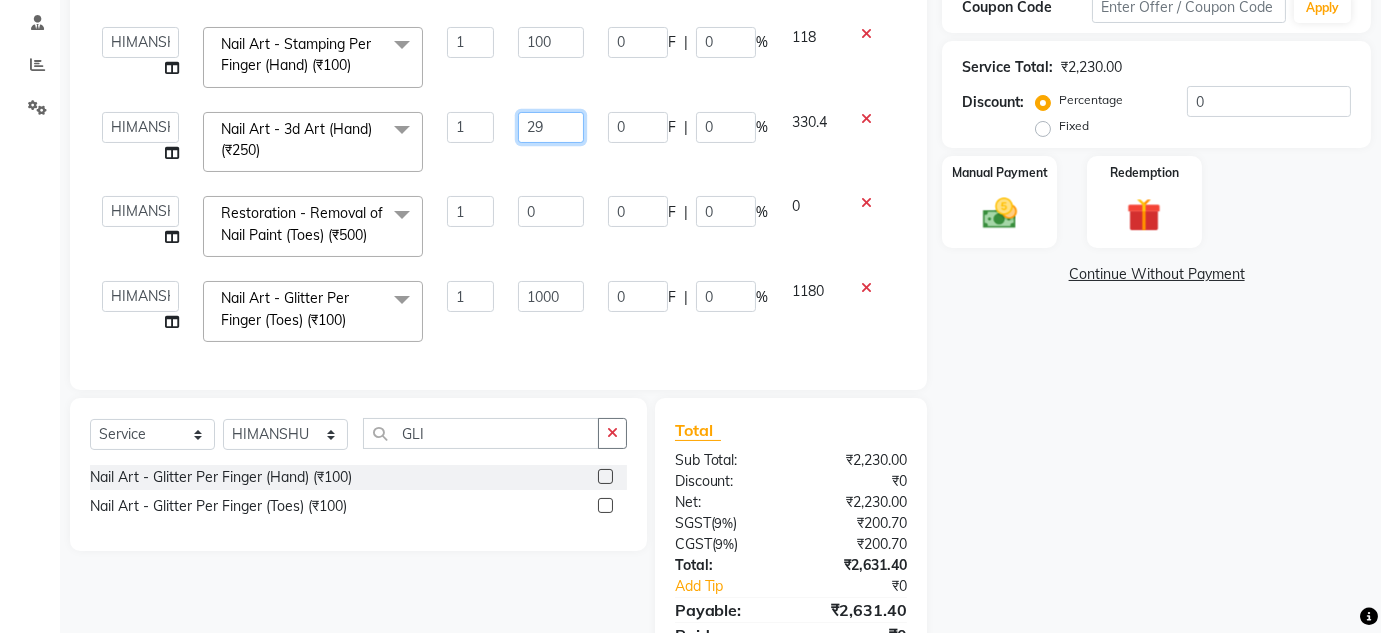 type on "290" 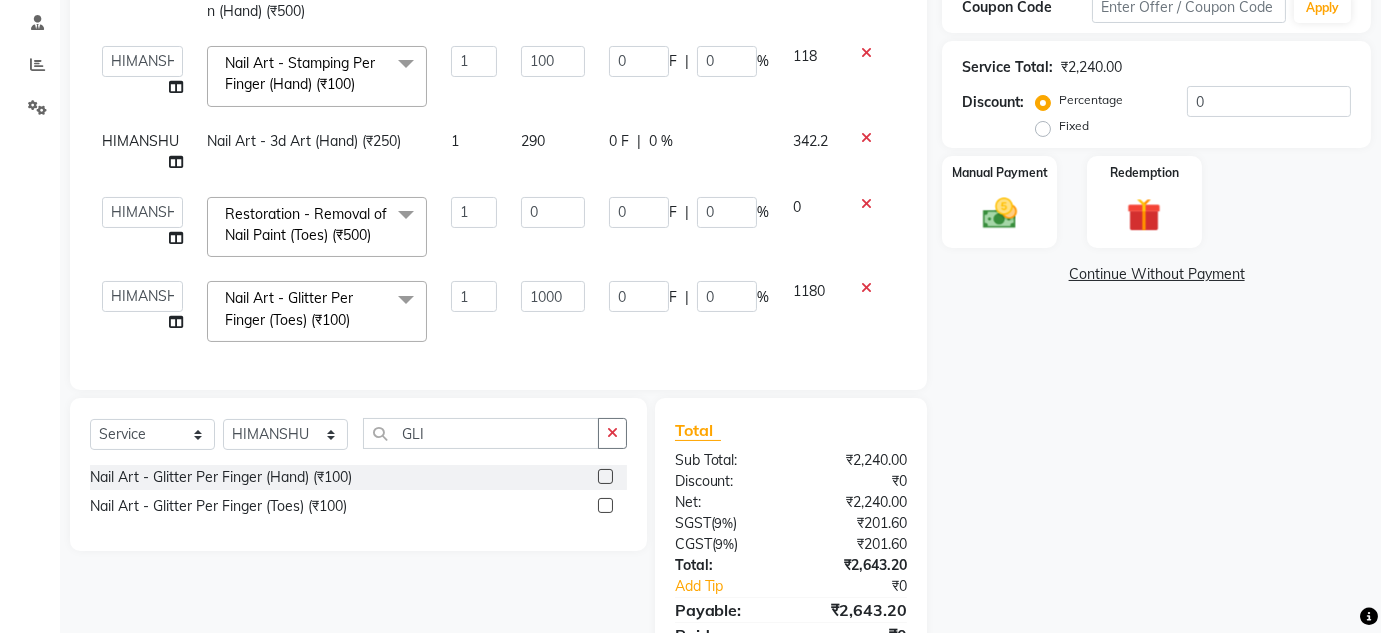 scroll, scrollTop: 146, scrollLeft: 0, axis: vertical 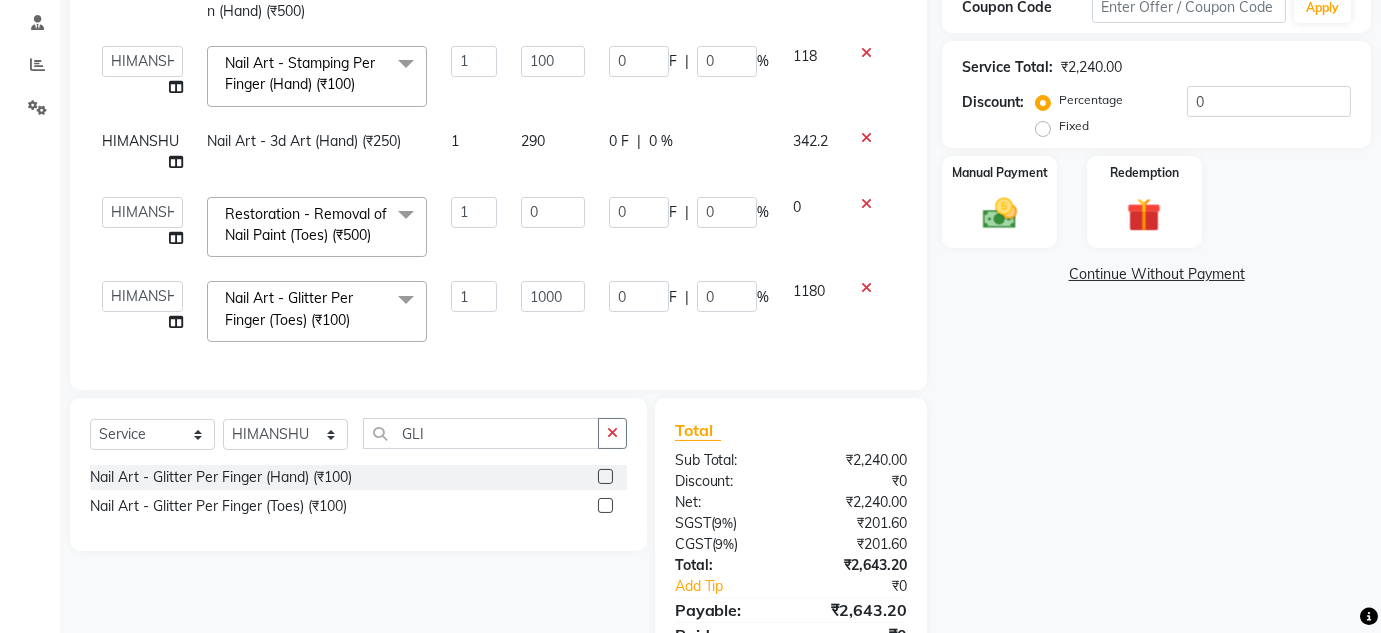 click on "HIMANSHU Nail Art - 3d Art (Hand) (₹250) 1 290 0 F | 0 % 342.2" 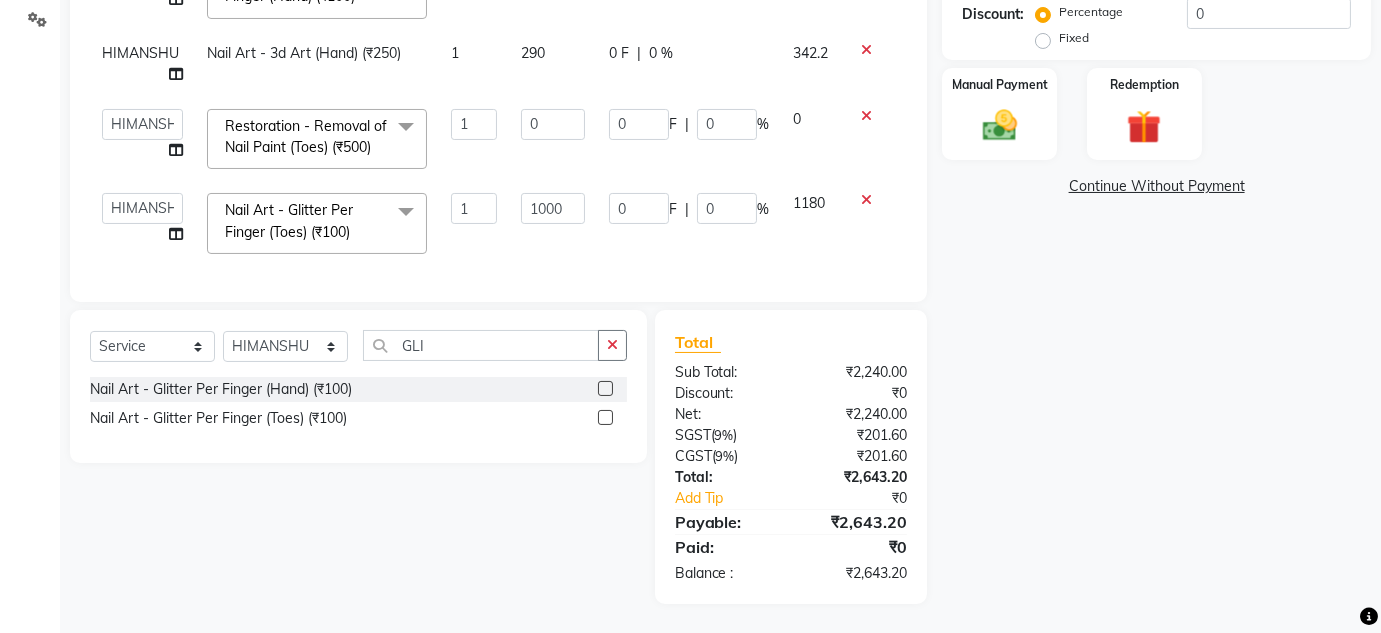 scroll, scrollTop: 242, scrollLeft: 0, axis: vertical 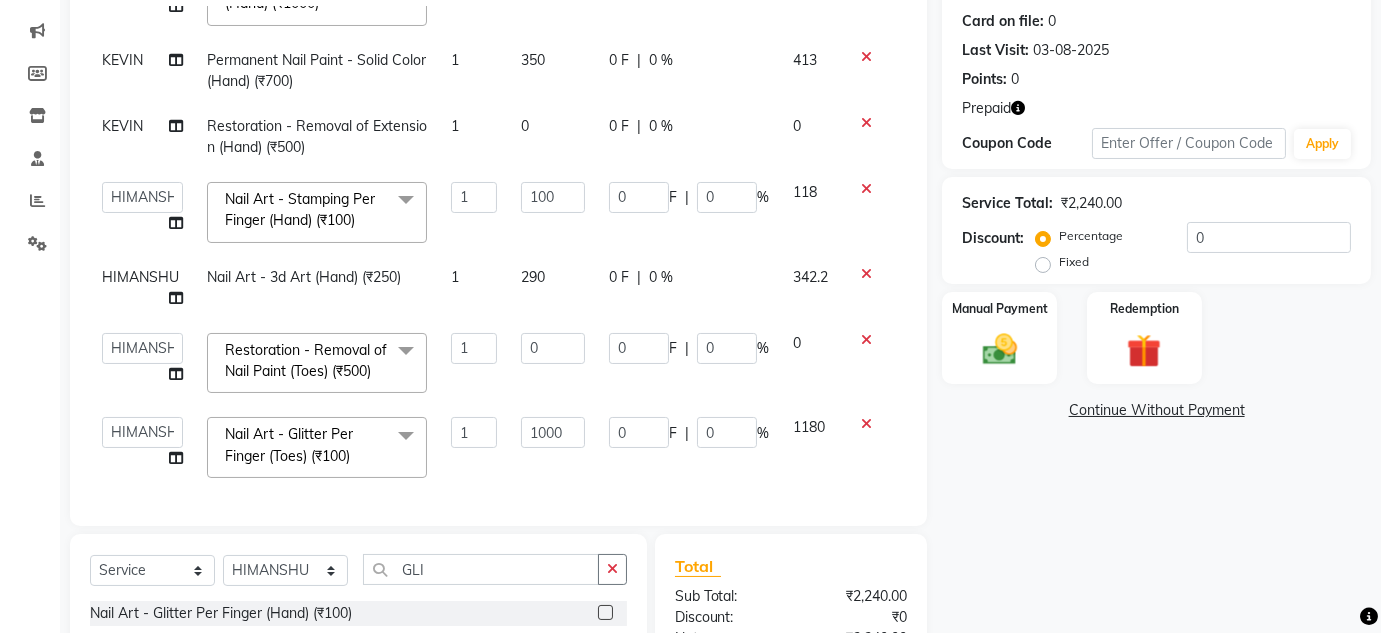 click on "290" 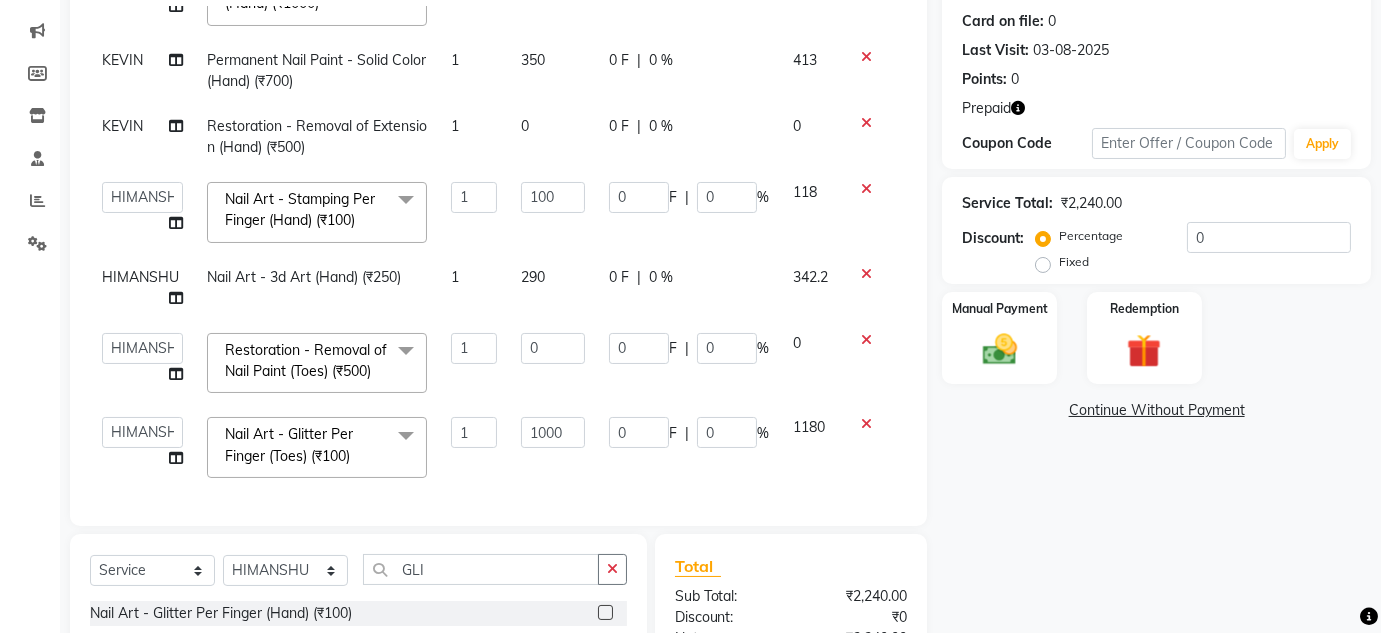 select on "82748" 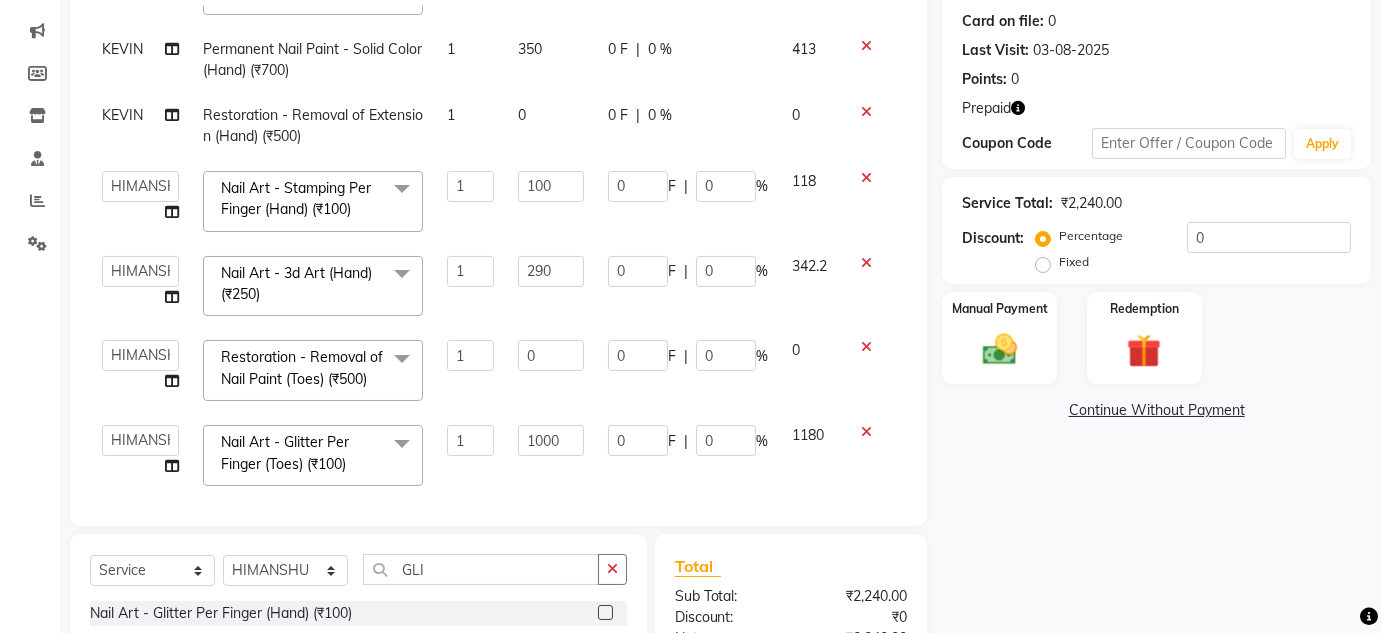 scroll, scrollTop: 164, scrollLeft: 0, axis: vertical 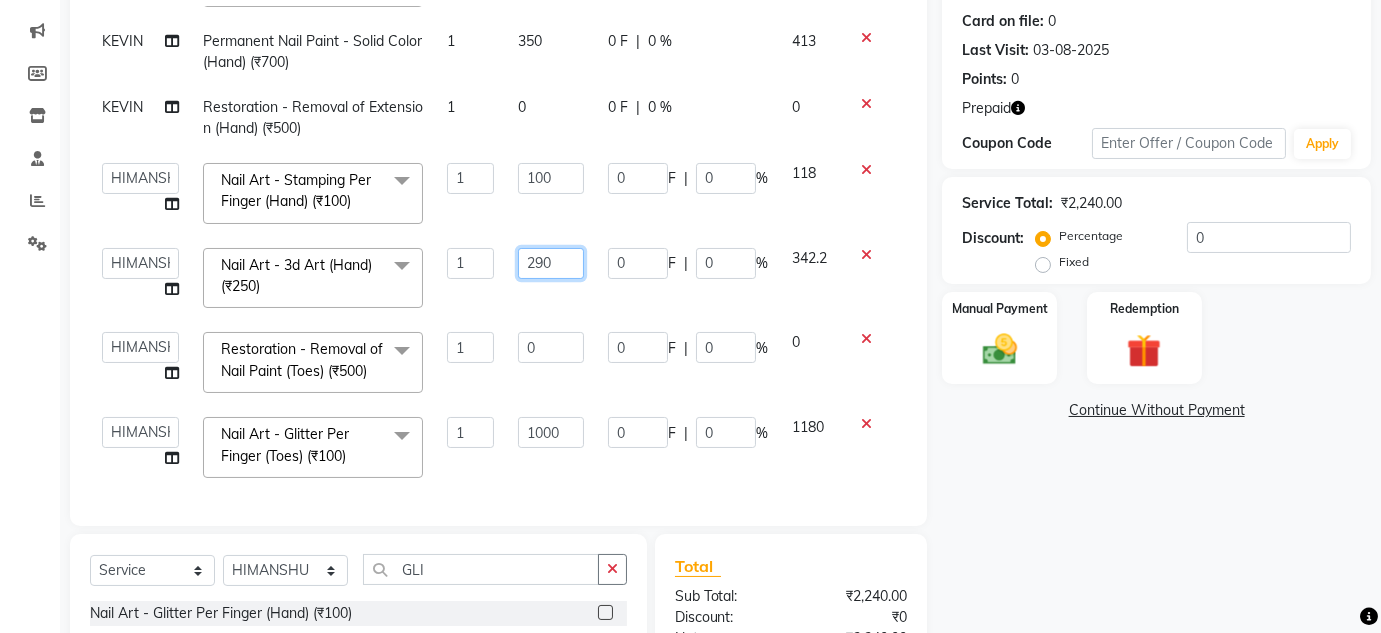 click on "290" 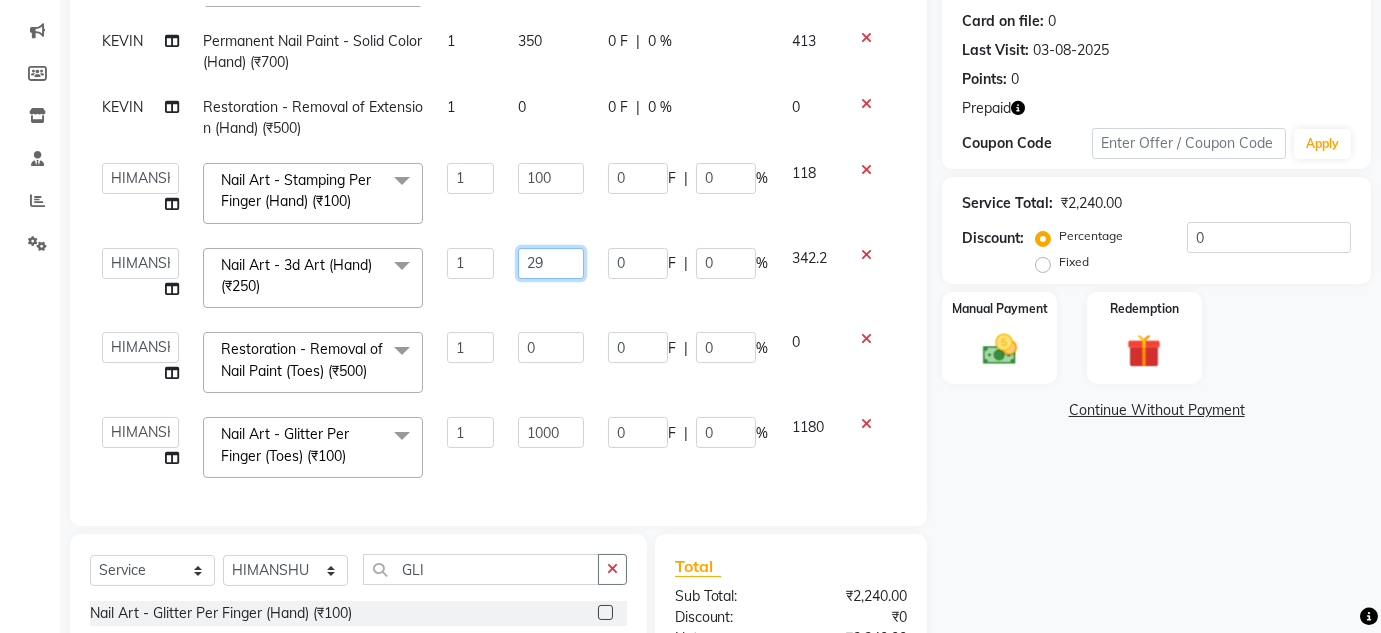 type on "295" 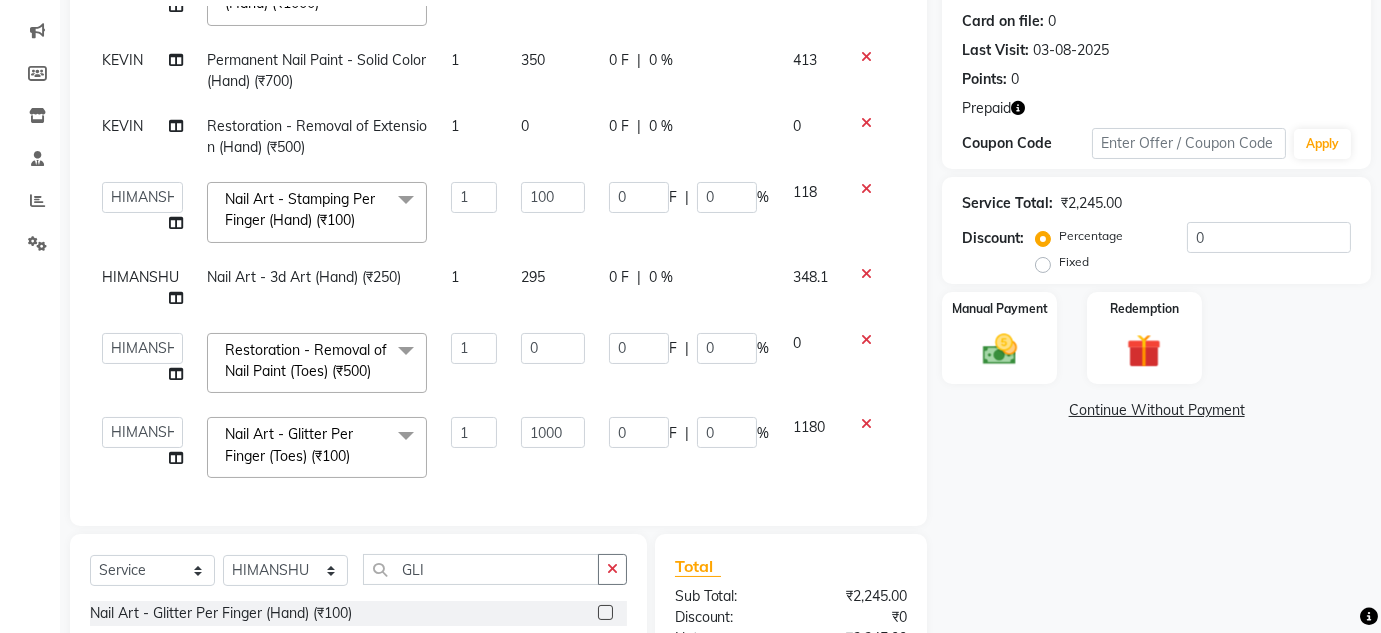 click on "295" 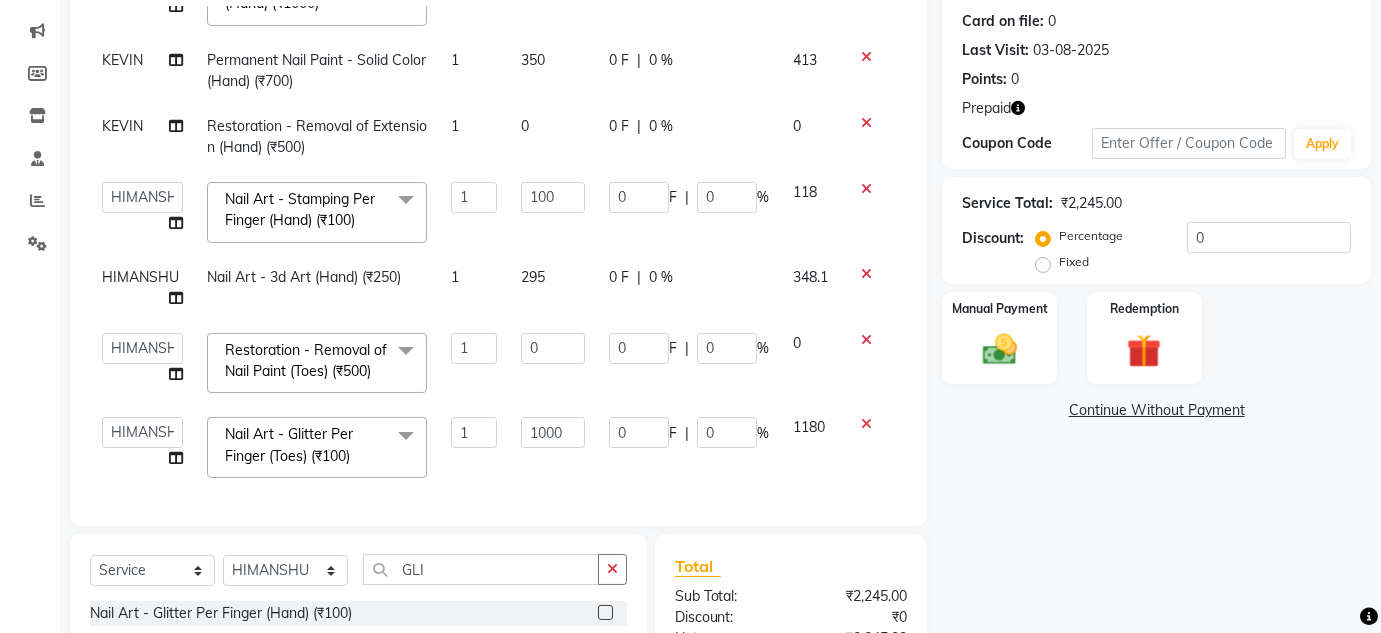 scroll, scrollTop: 164, scrollLeft: 0, axis: vertical 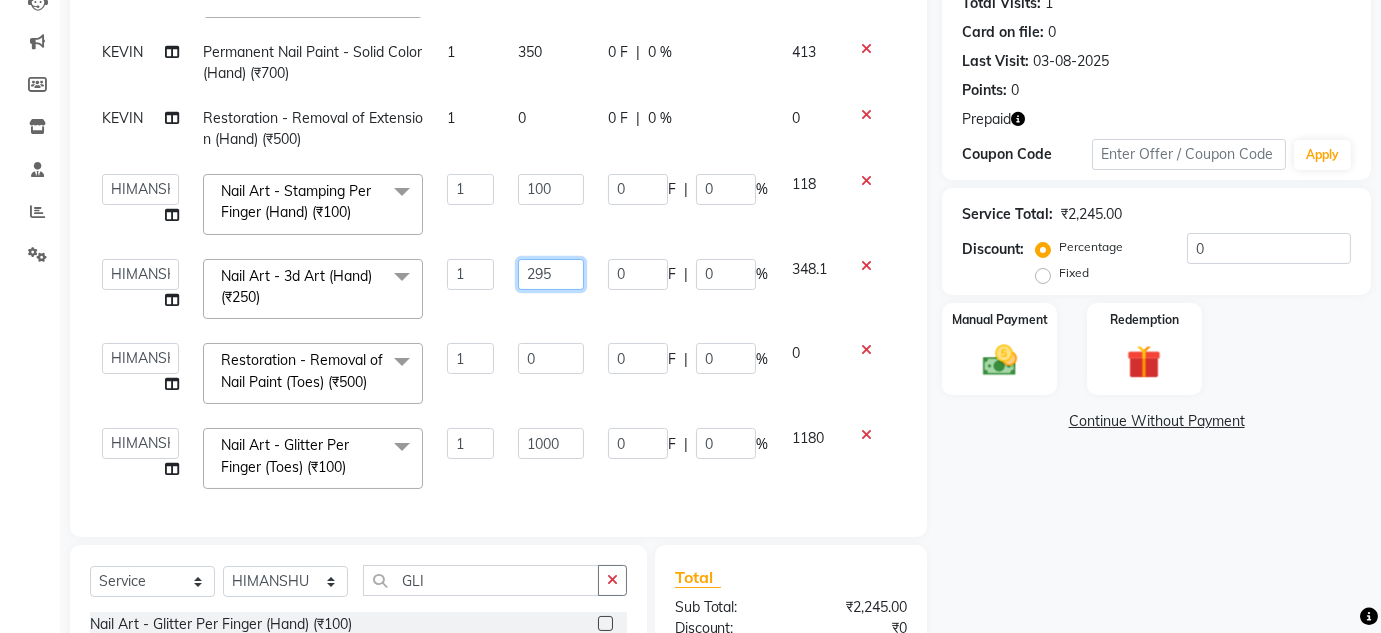 click on "295" 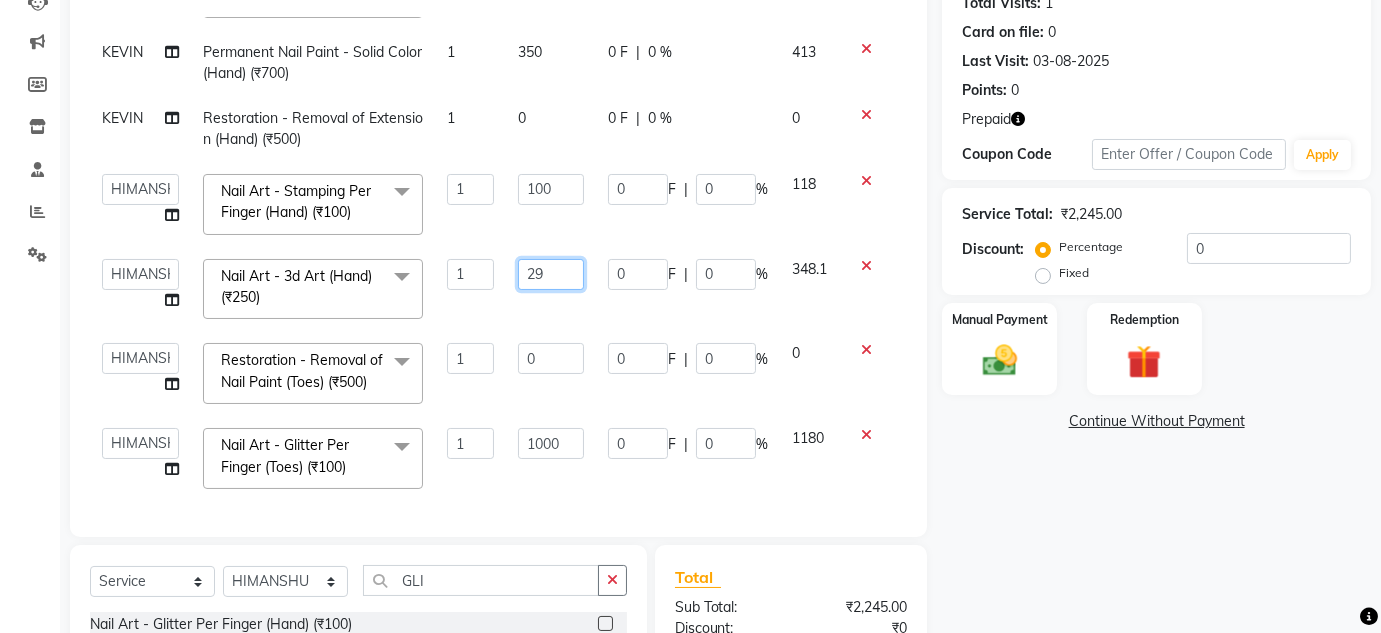 type on "298" 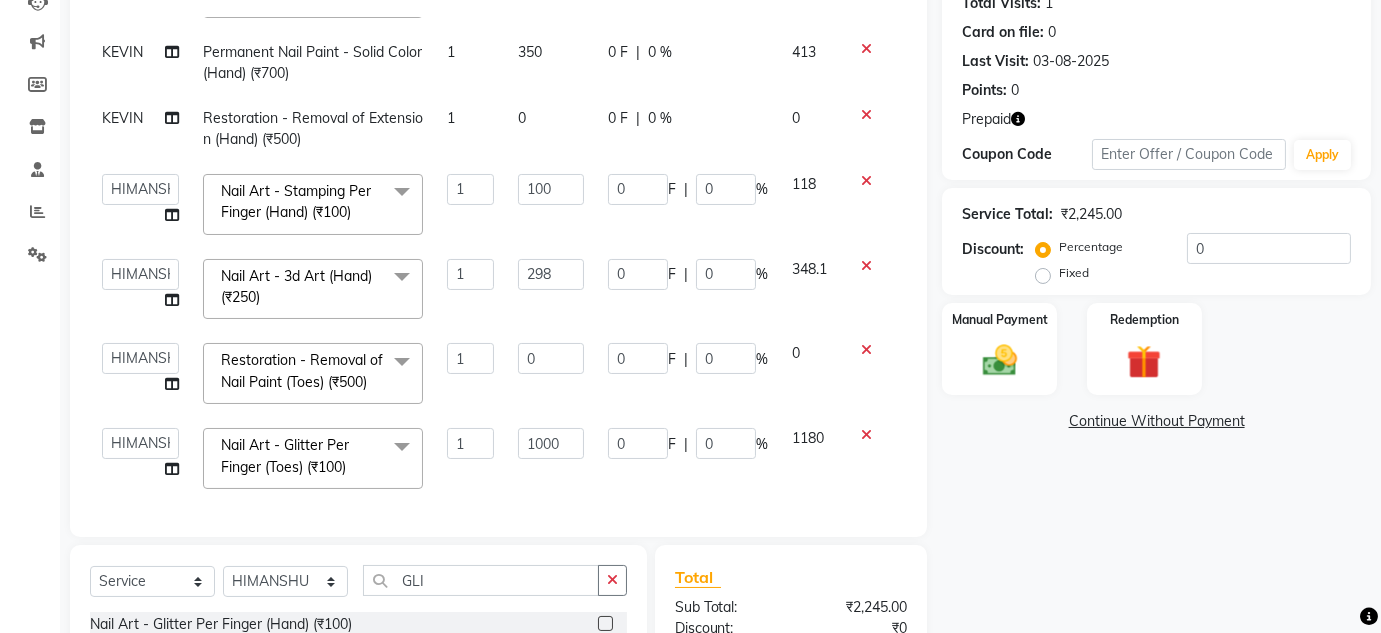 click on "298" 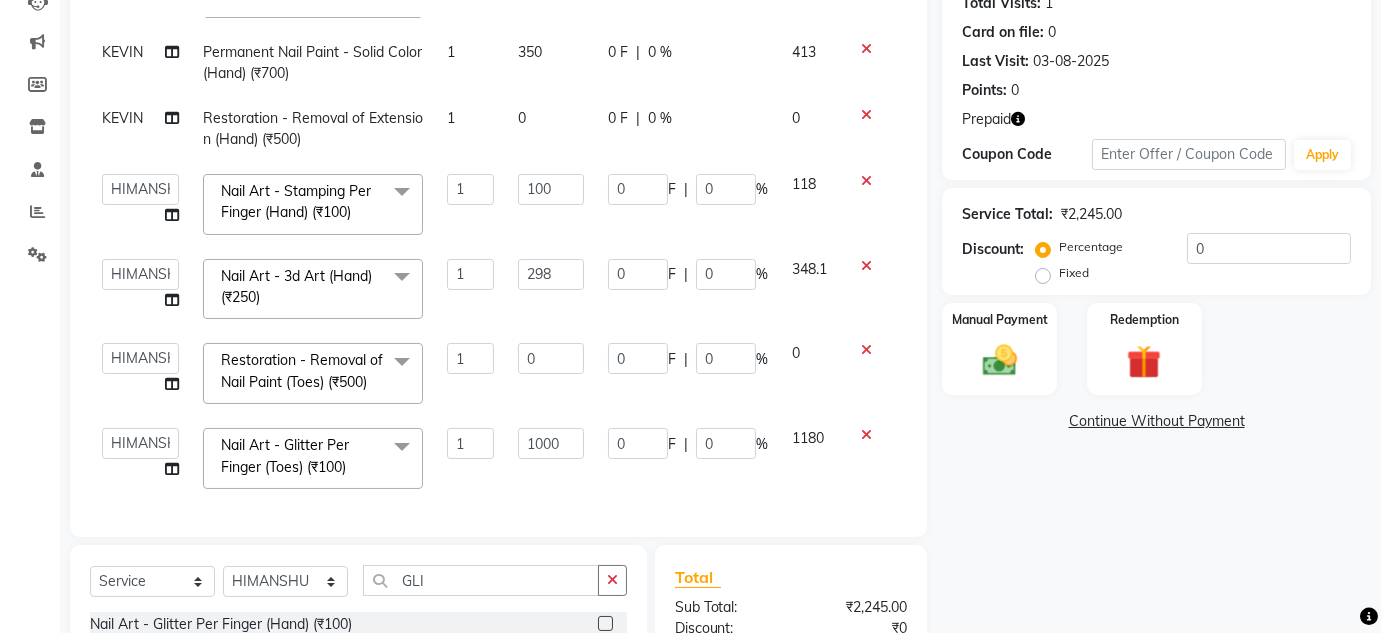 select on "82748" 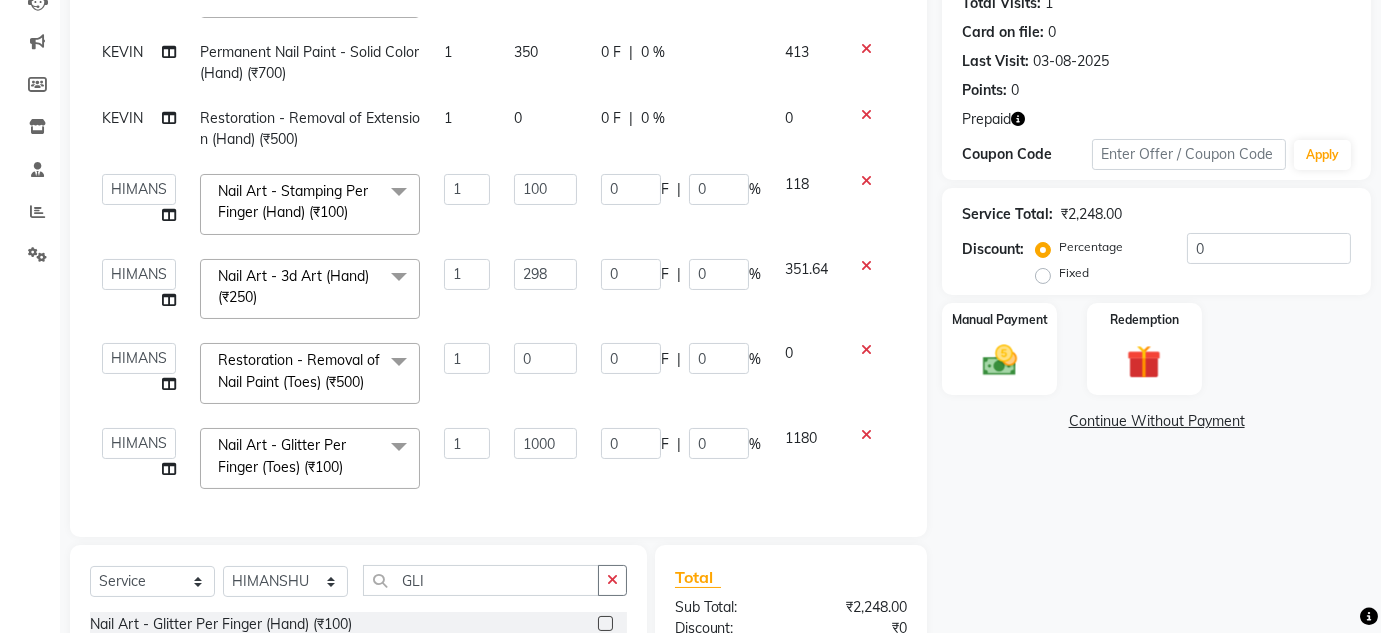scroll, scrollTop: 164, scrollLeft: 0, axis: vertical 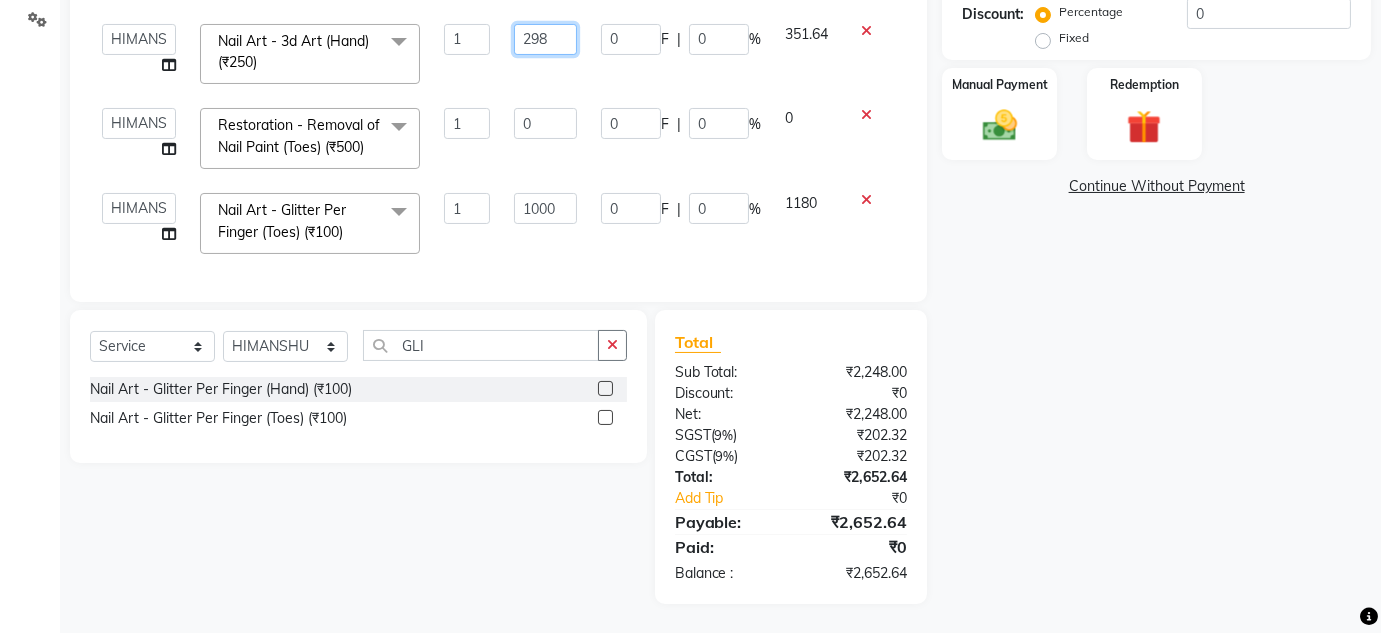 click on "298" 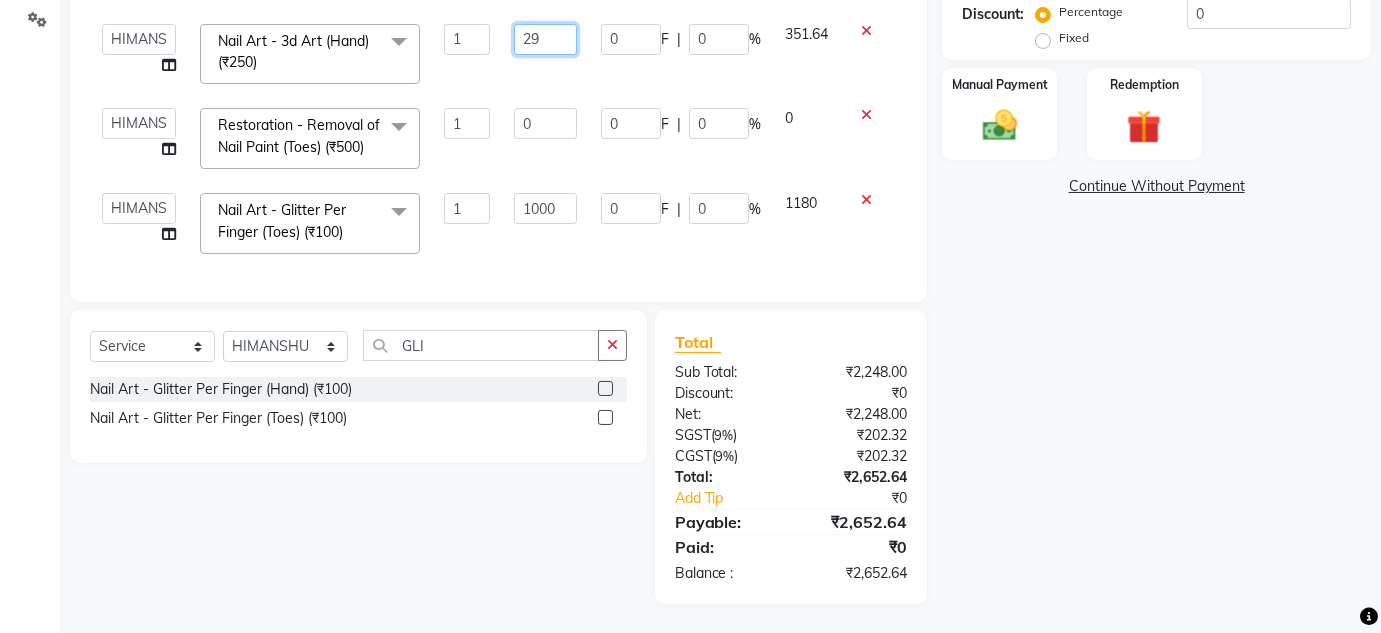 type on "299" 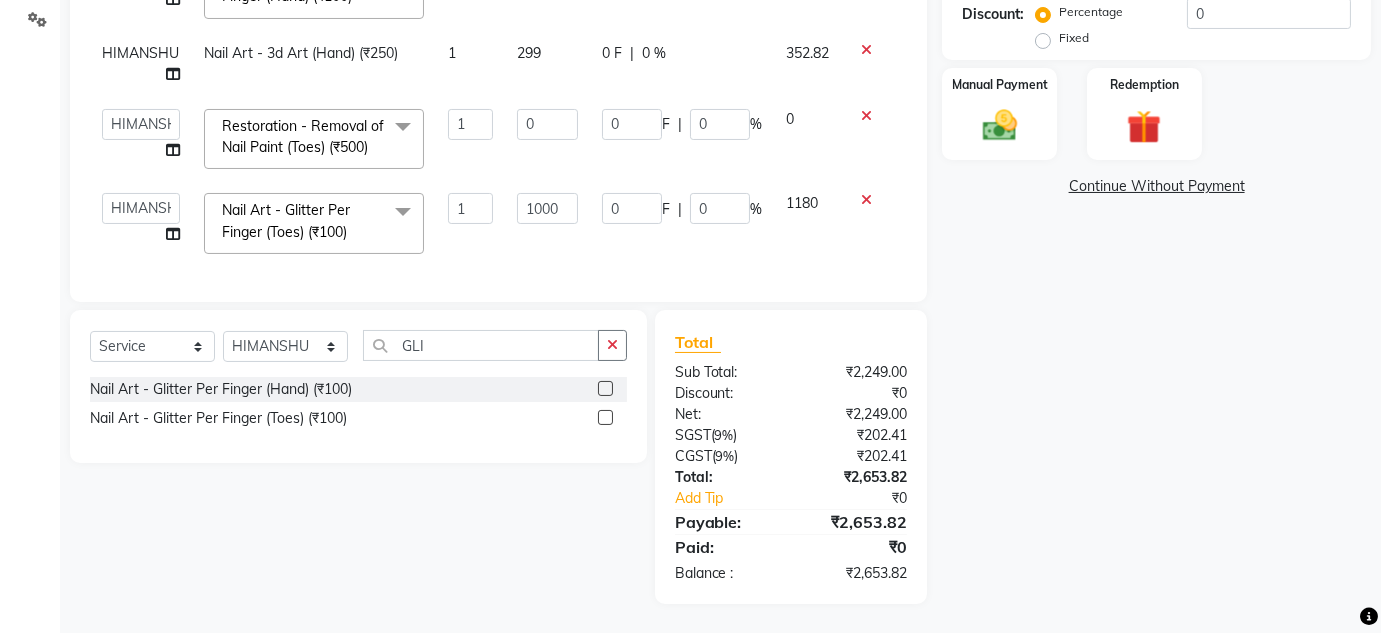 click on "DEVI   HIMANSHU   jyothi   KEVIN   MANAGER   RADIKA   RITESH  Restoration - Removal of Nail Paint (Toes) (₹500)  x Pedicure - Classic (₹600) Pedicure - Deluxe (₹1100) Pedicure - Premium (₹1500) Pedicure - Platinum (₹2000) EYEBROWS (₹100) UPPERLIP (₹50) FULL HAND  (₹400) FULL LEG  (₹550) UNDERARMS (₹350) HALF LEG (₹275) HALF HAND (₹200) EXTENSON SOLID GEL COLOUR OFFER (₹1399) SOLID GEL COLOUR OFFER (₹499) upperlip wax (₹80) upperlip & chin wax (₹100) O3+ (₹1500) Café H&F Pedicure (₹600) AVL Express Pedicure (₹1000) Bombini Pedicure (₹1600) AVL Luxury Pedicure (₹1800) Pedipure Luxury Pedicure (₹2000) Foot Massage Pedicure (₹400) Nail Paint Pedicure (₹150) Nail Cut & File Pedicure (₹100) Eyelash Extension - Classic (₹2500) Eyelash Extension - Hybrid (₹3500) Eyelash Extension - Volume (₹4500) Eyelash Extension - Mega Volume (₹5500) Eyelash Extension - Eyelash Lifeting (₹2500) Permanent Nail Paint - Solid Color (Hand) (₹700) Matte Coat (₹200) 1 0 0" 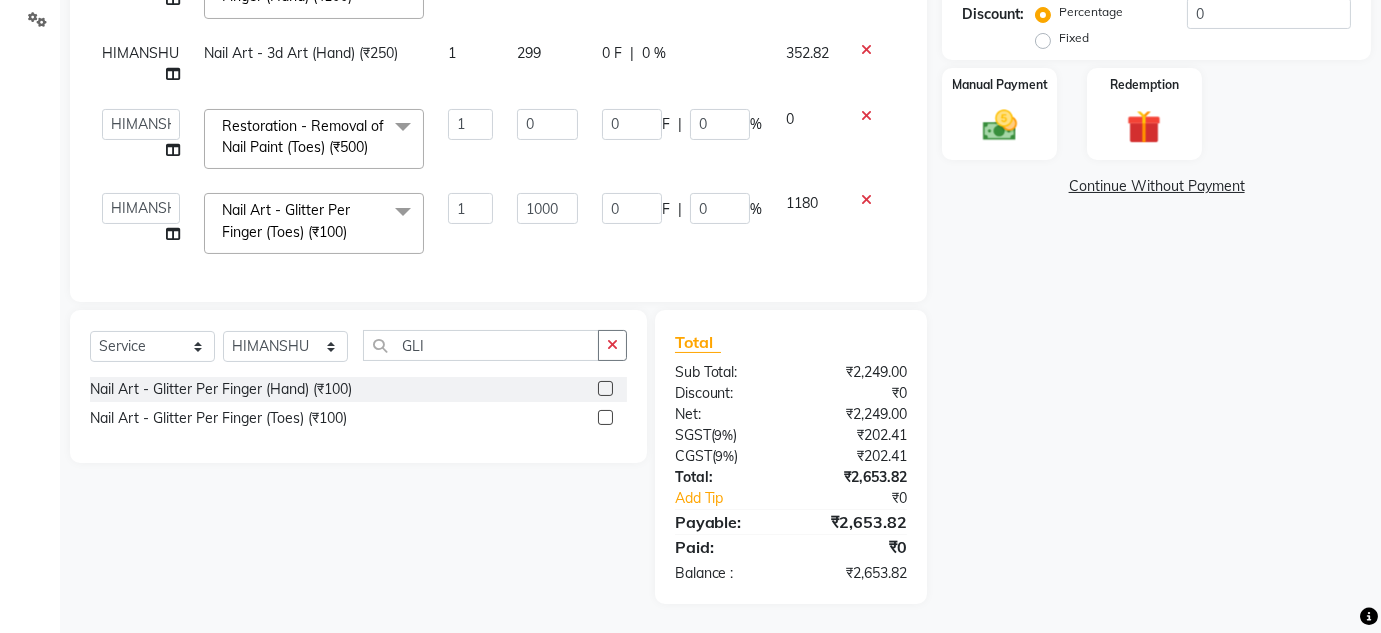 scroll, scrollTop: 146, scrollLeft: 0, axis: vertical 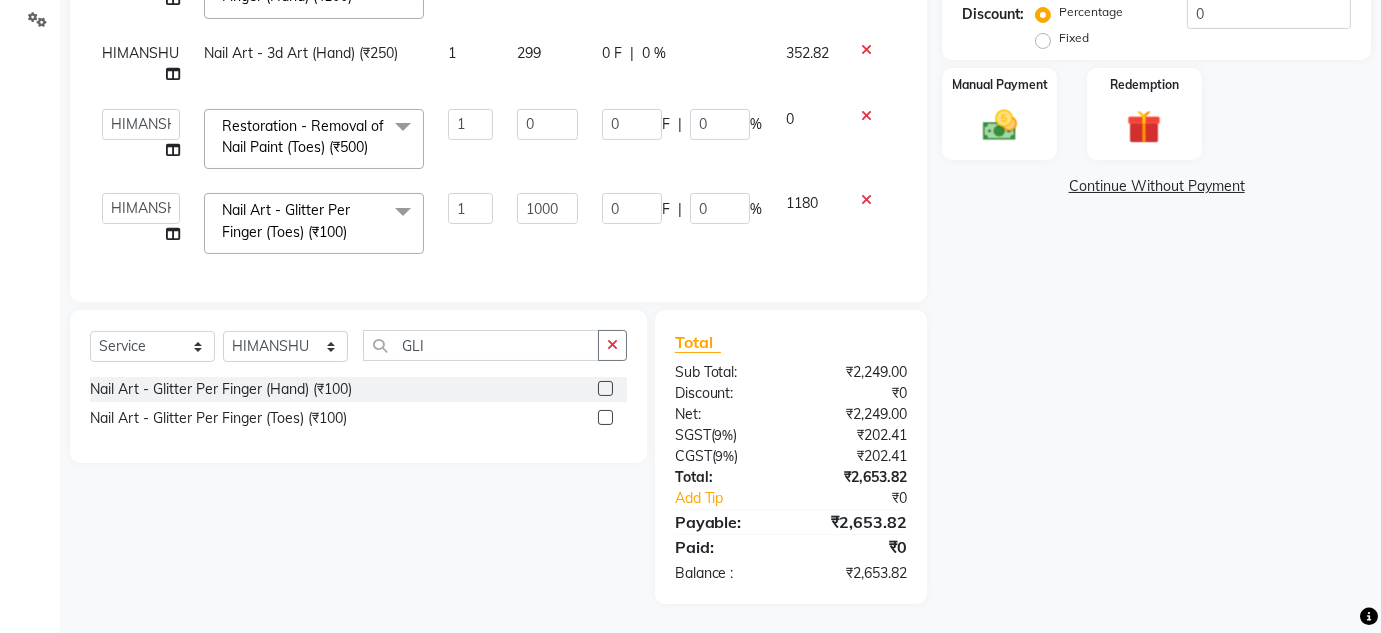 click on "299" 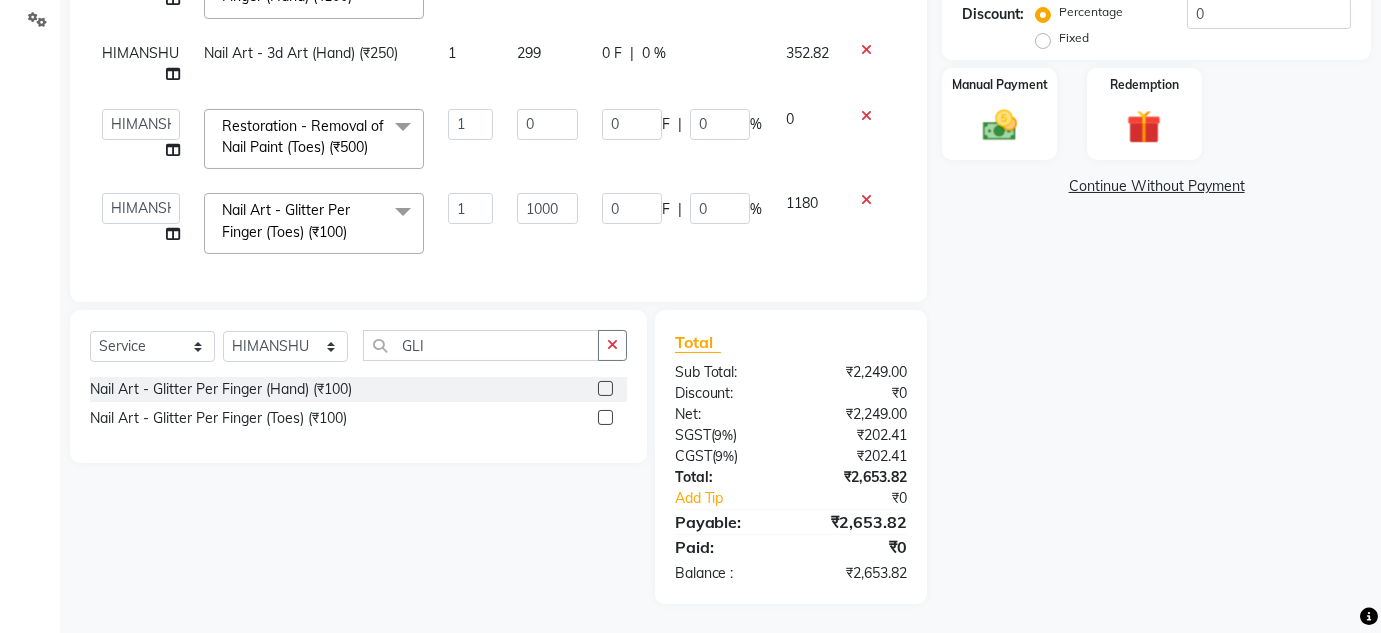 select on "82748" 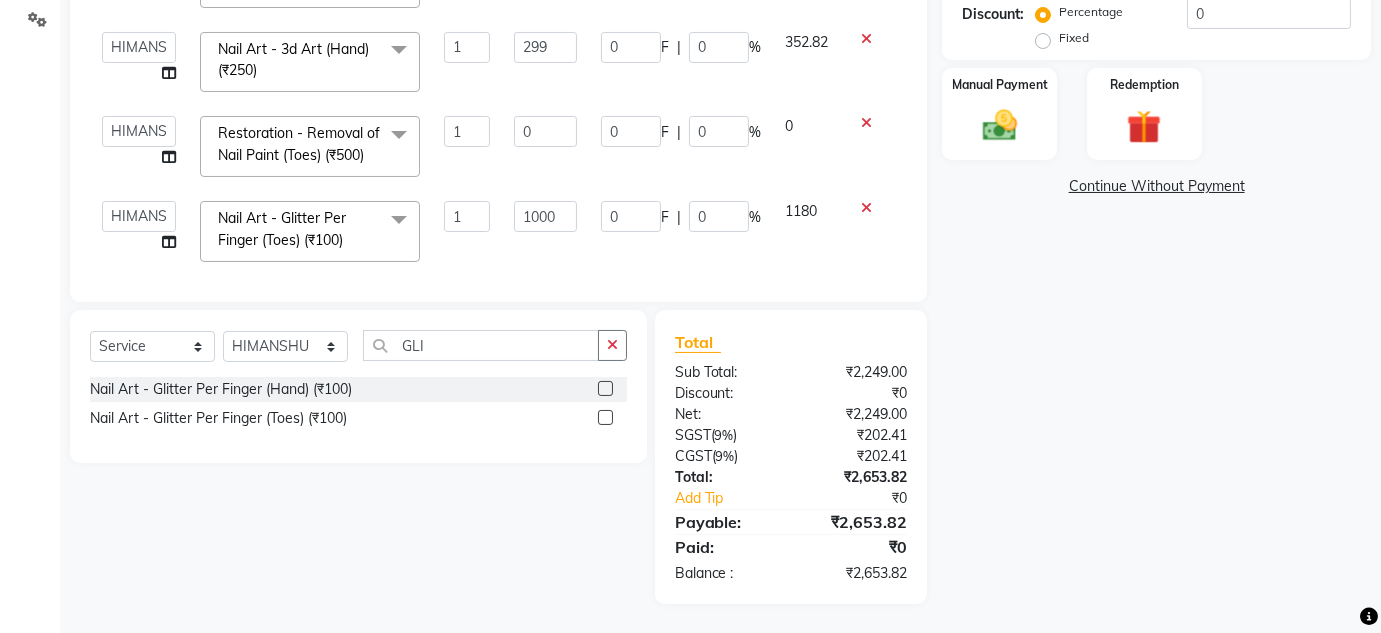 scroll, scrollTop: 164, scrollLeft: 0, axis: vertical 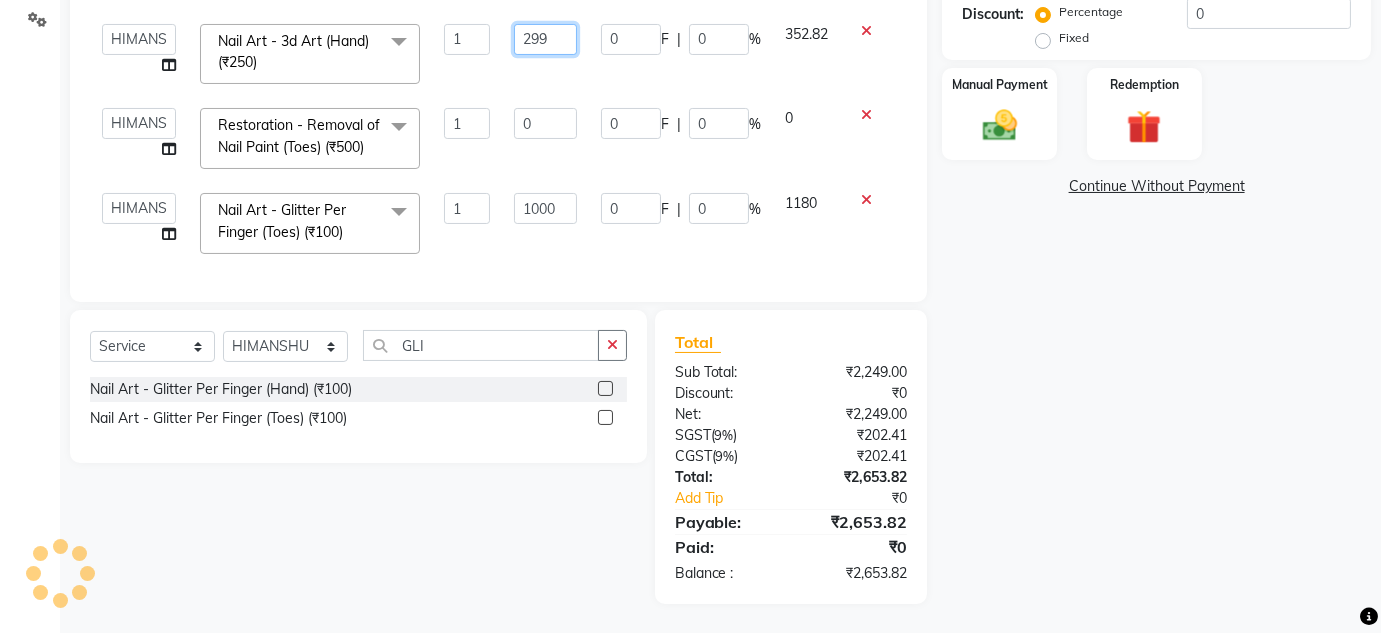 click on "299" 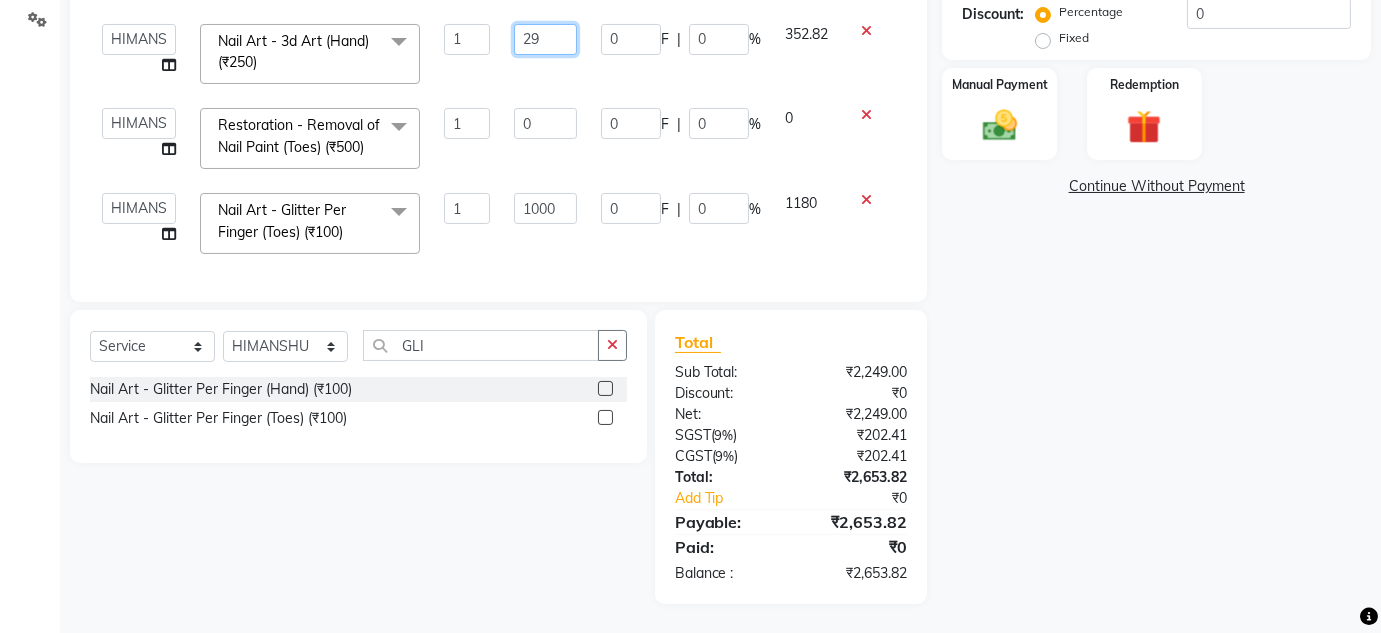 type on "2" 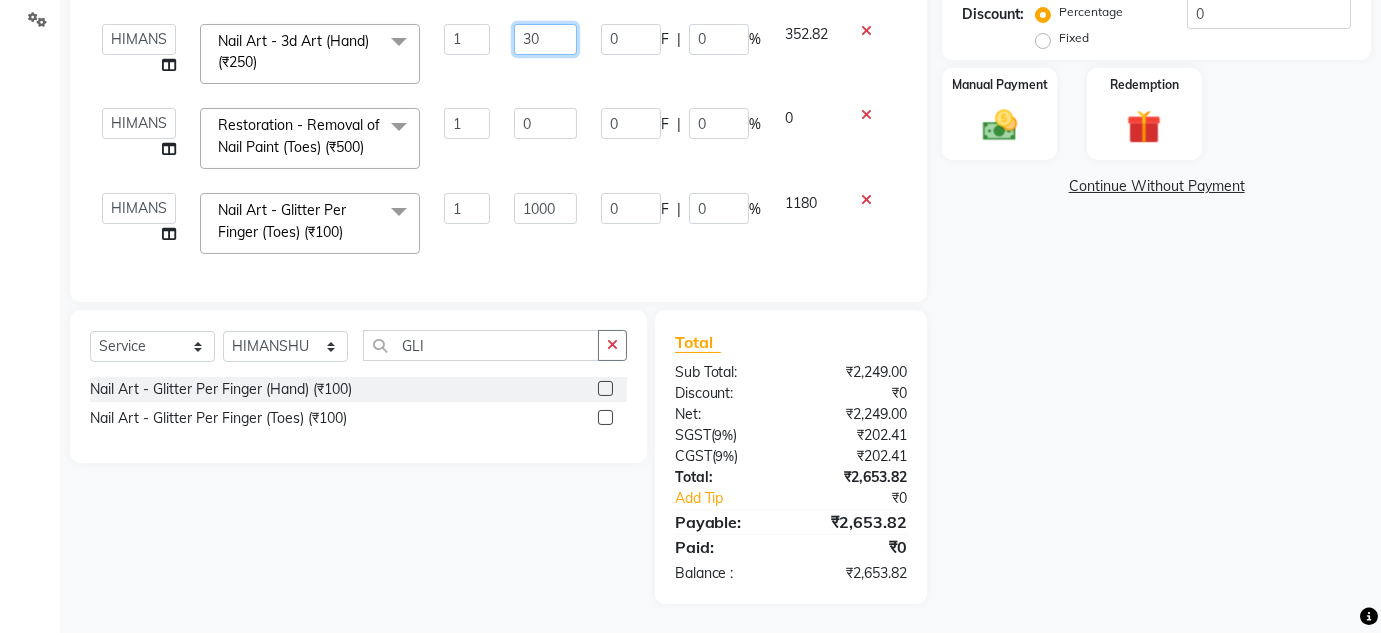 type on "300" 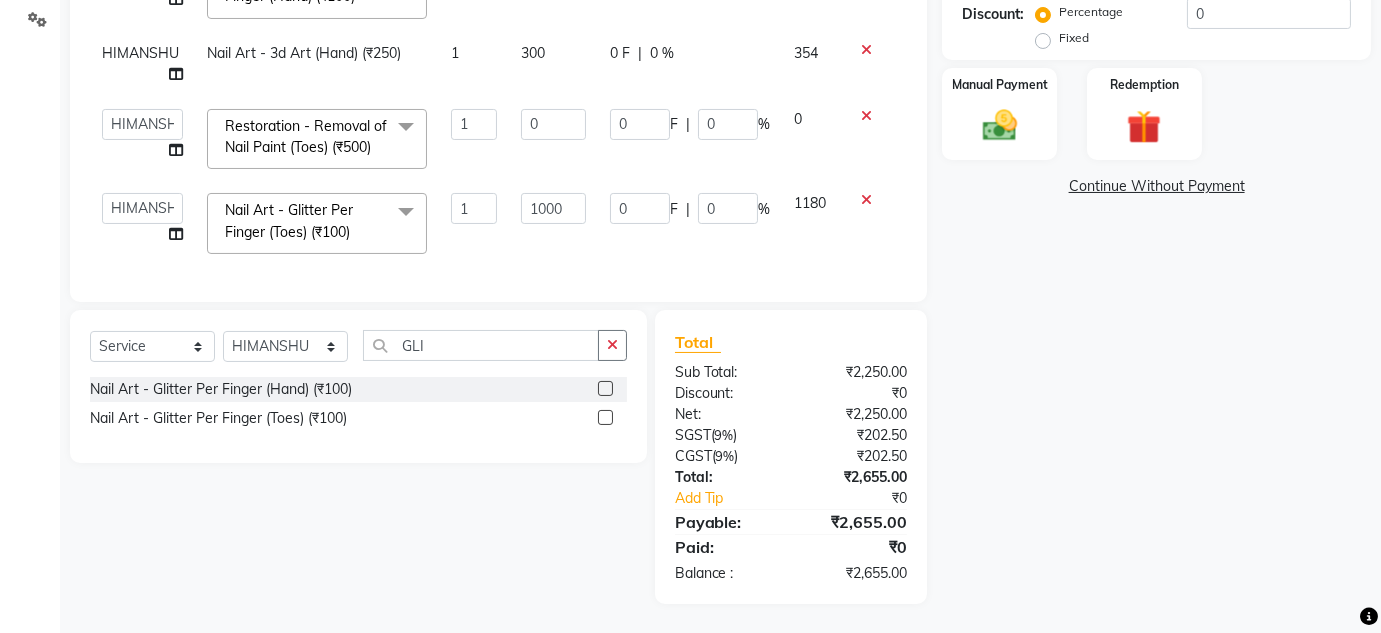 click on "300" 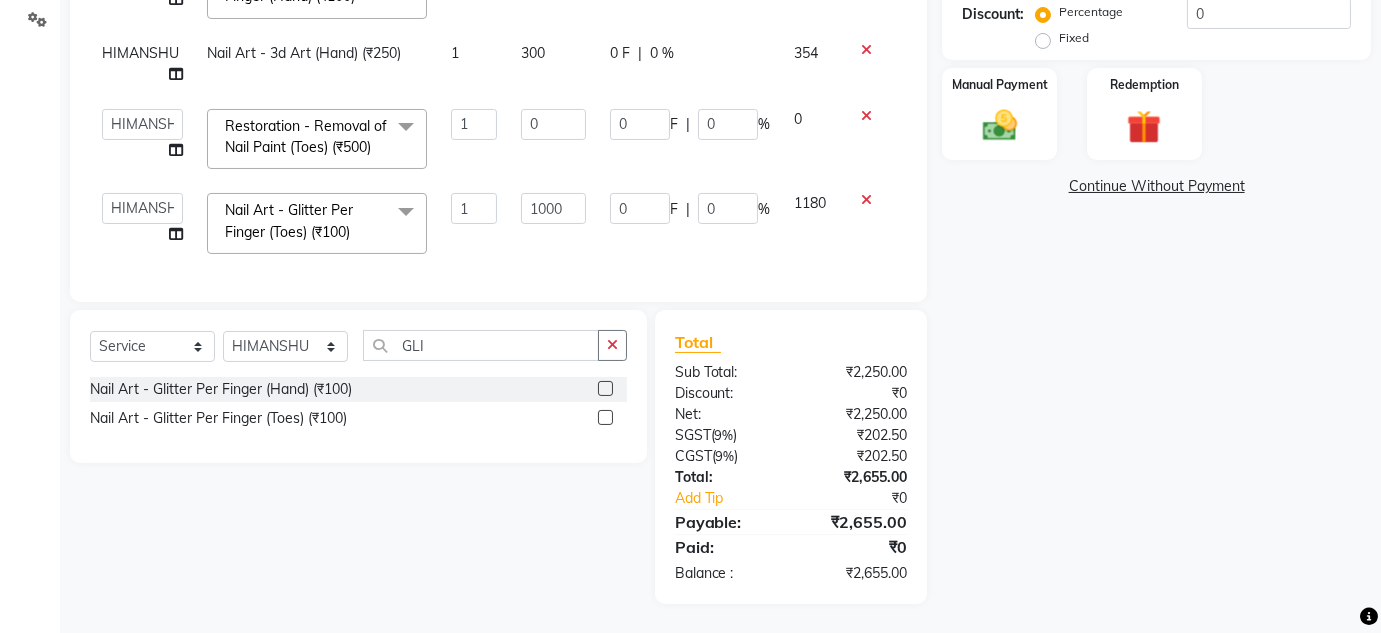 scroll, scrollTop: 164, scrollLeft: 0, axis: vertical 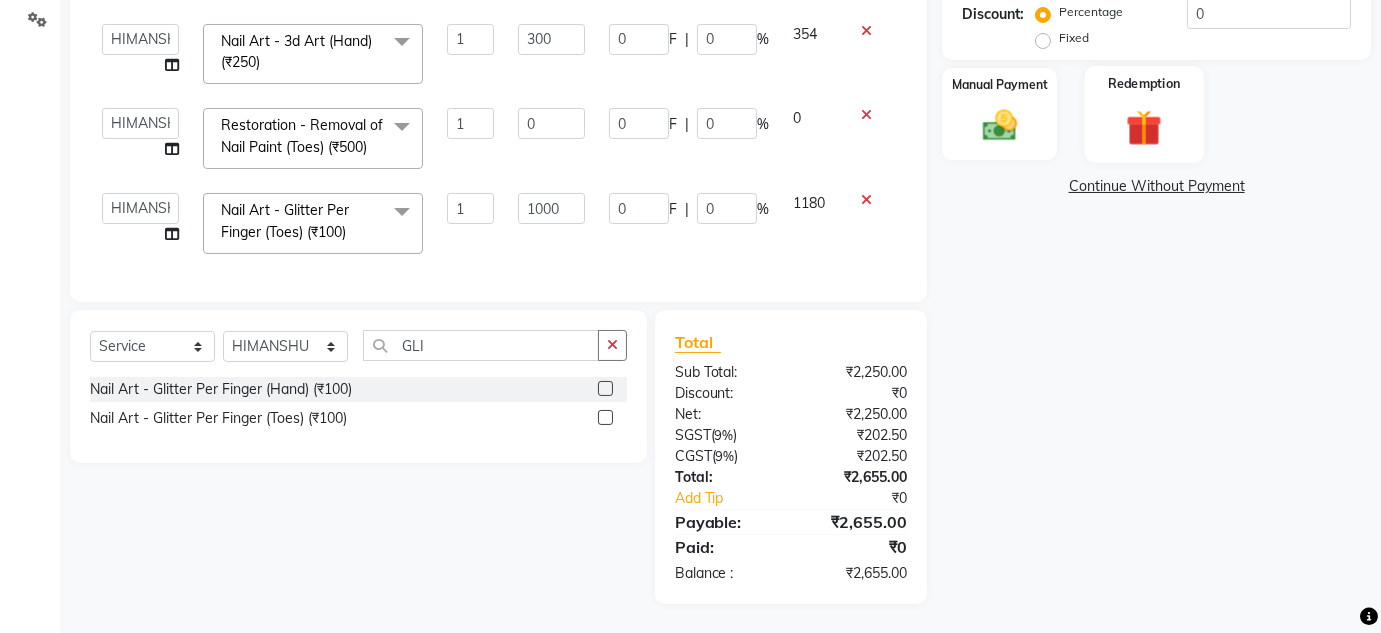 click 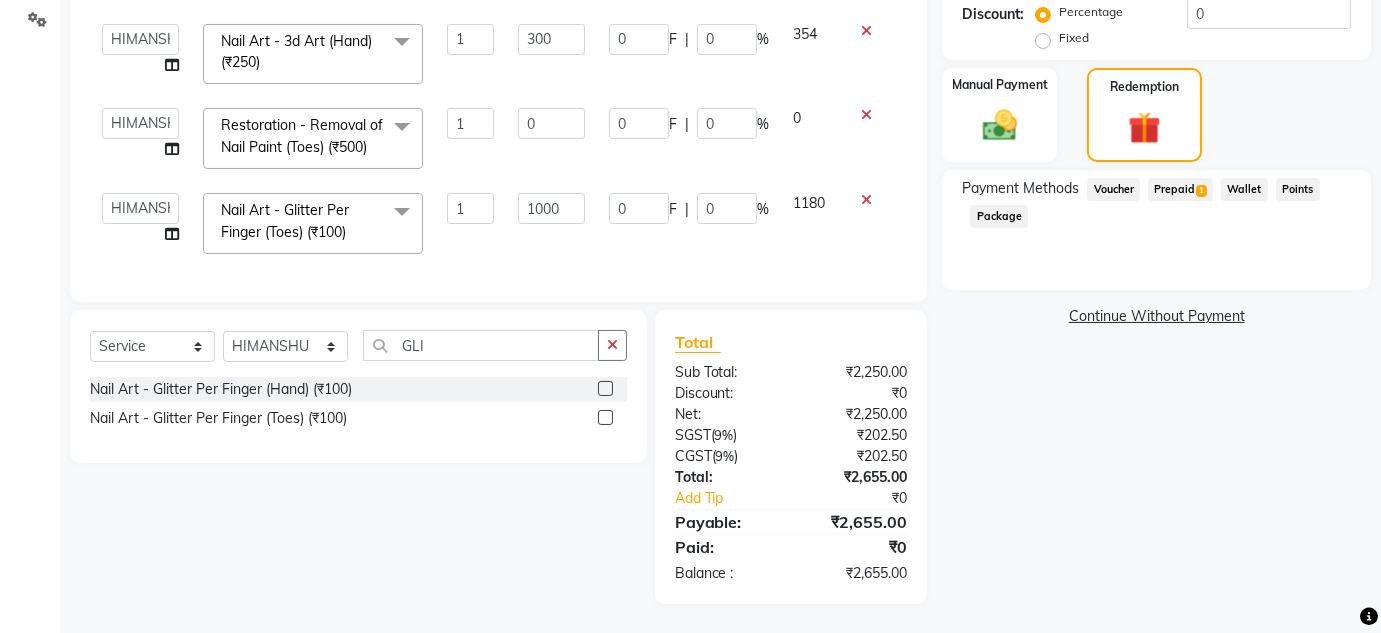 click on "Prepaid  1" 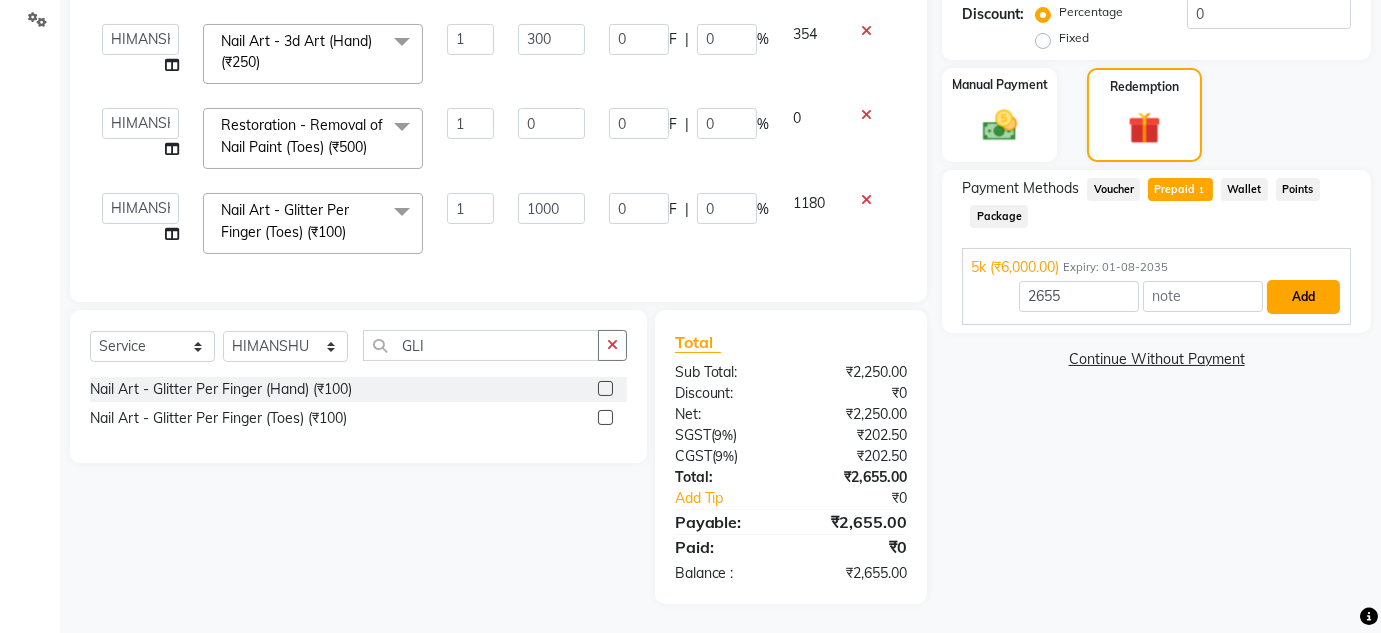 click on "Add" at bounding box center (1303, 297) 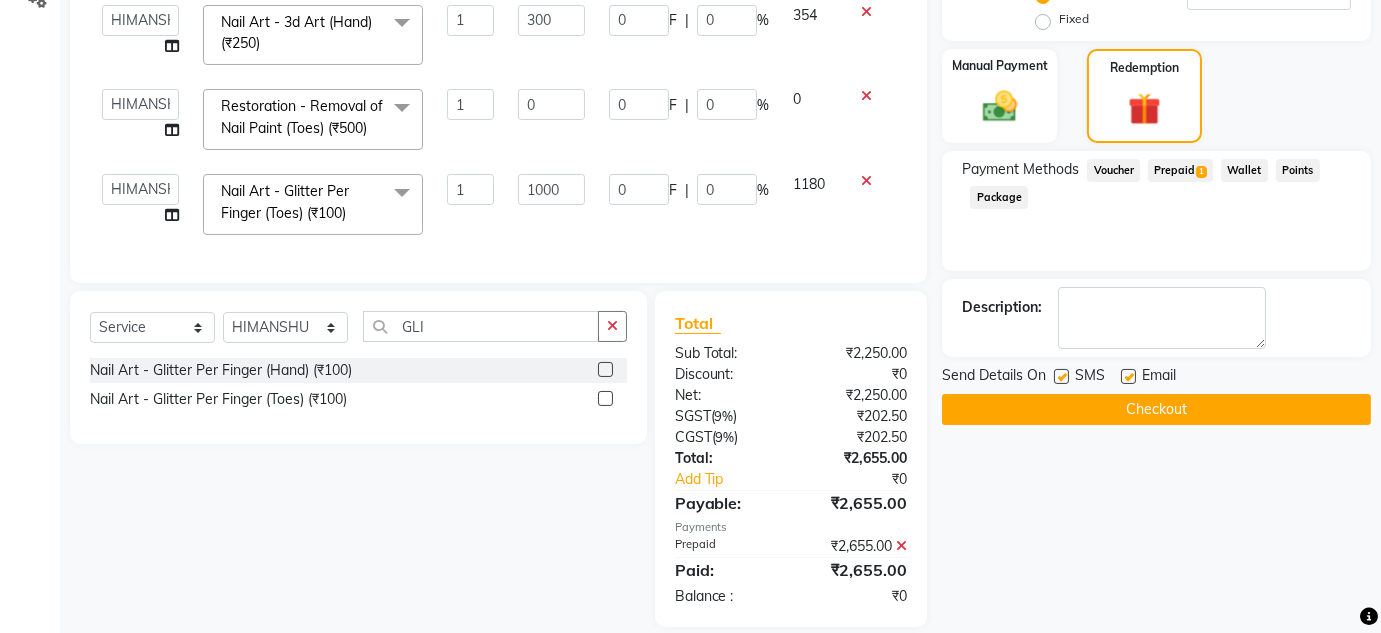 scroll, scrollTop: 508, scrollLeft: 0, axis: vertical 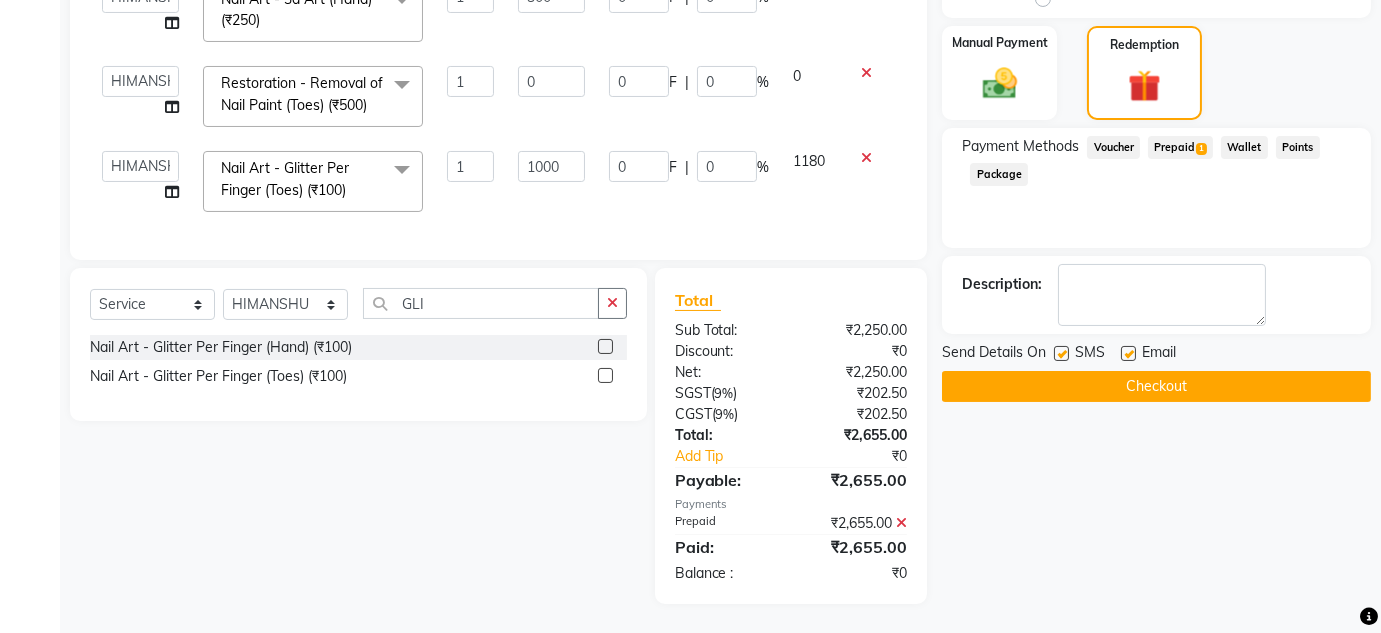 click on "Checkout" 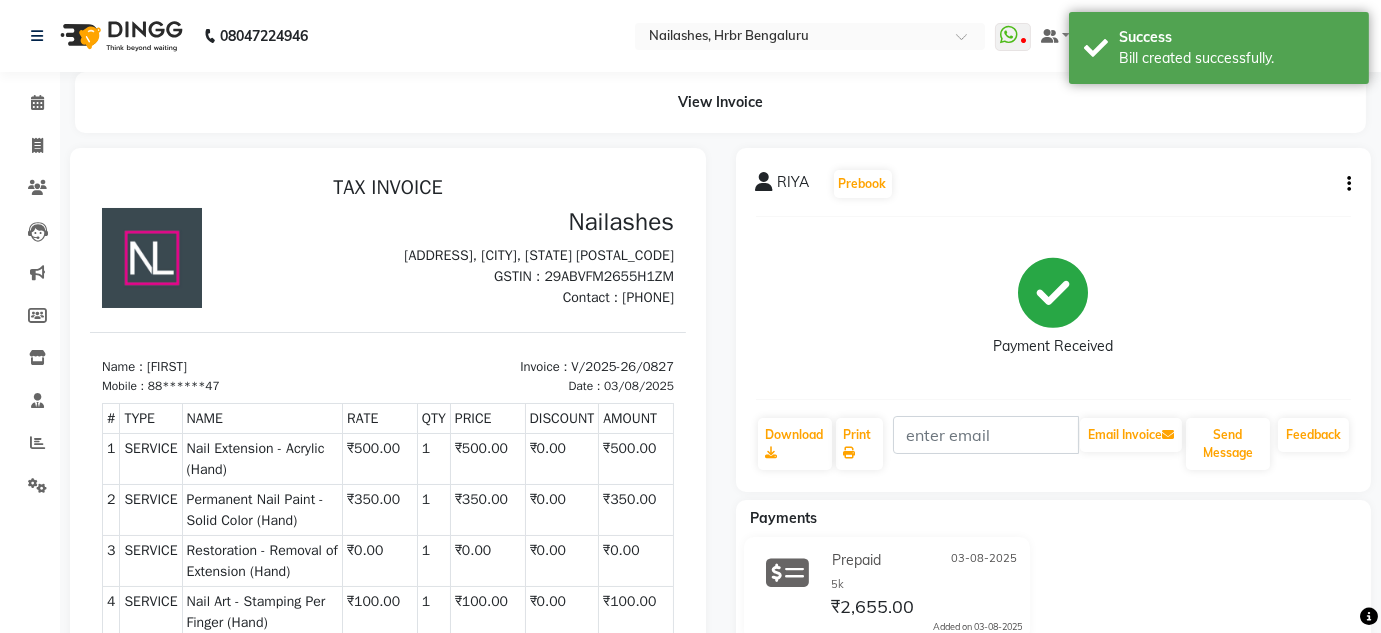 scroll, scrollTop: 0, scrollLeft: 0, axis: both 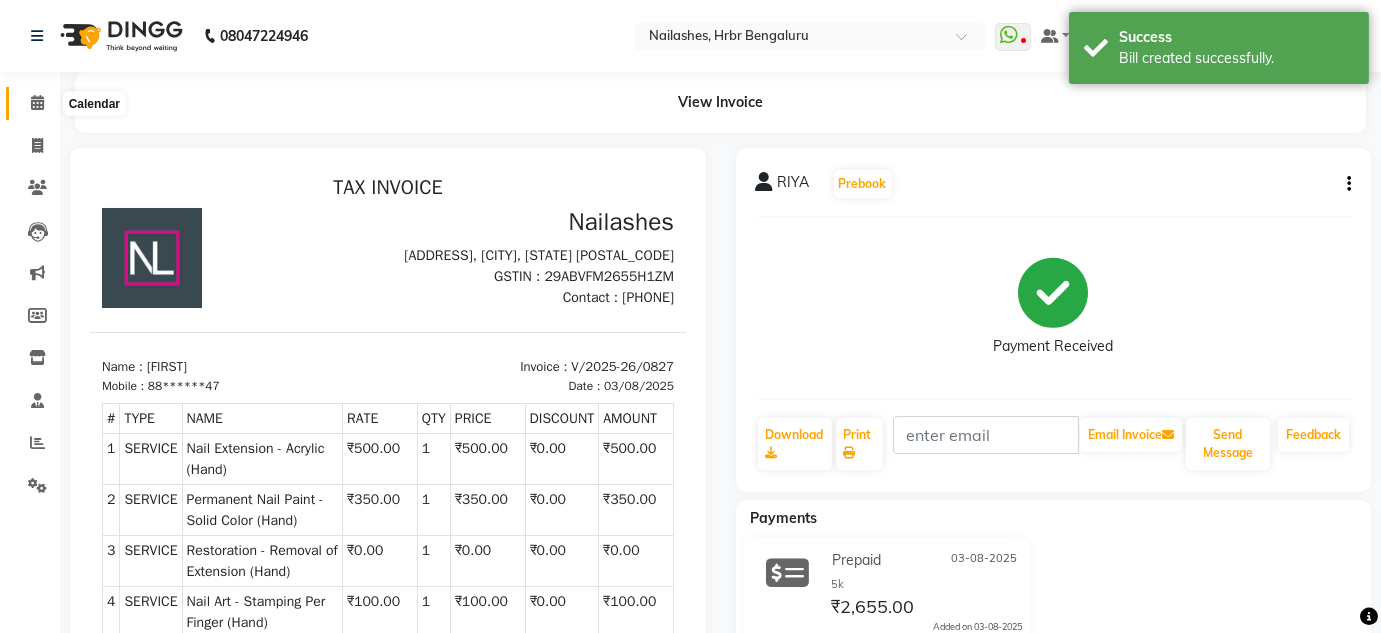 click 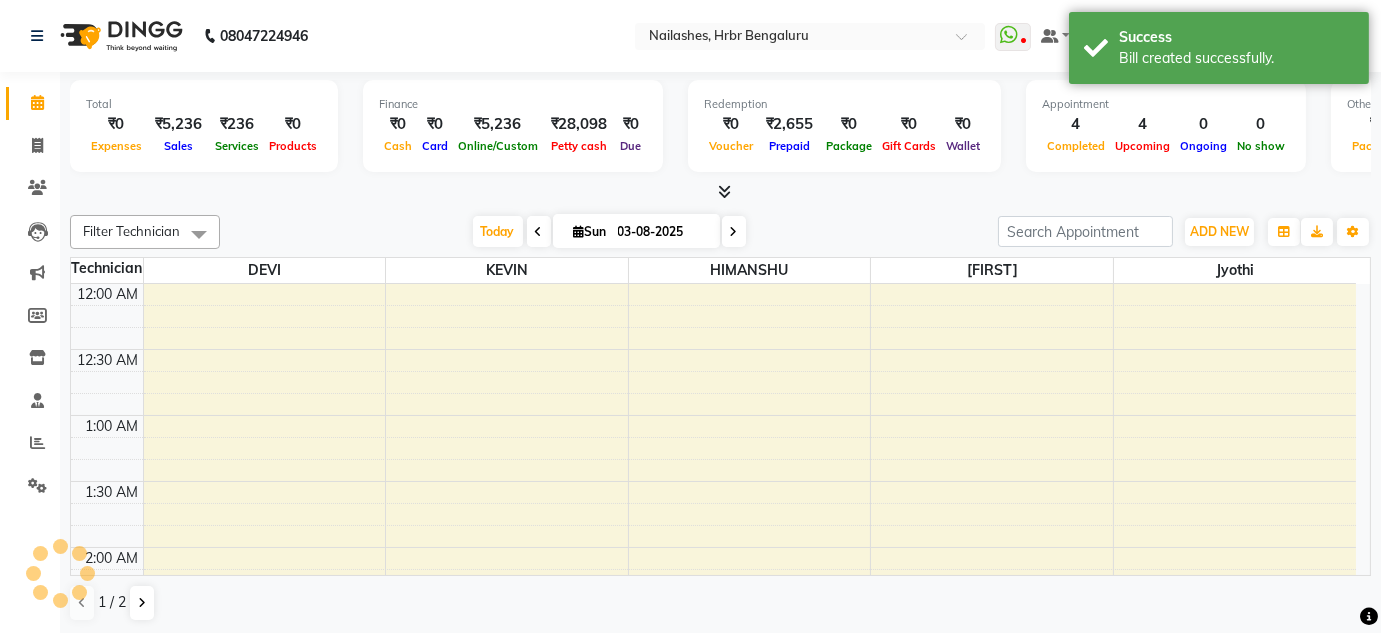 scroll, scrollTop: 783, scrollLeft: 0, axis: vertical 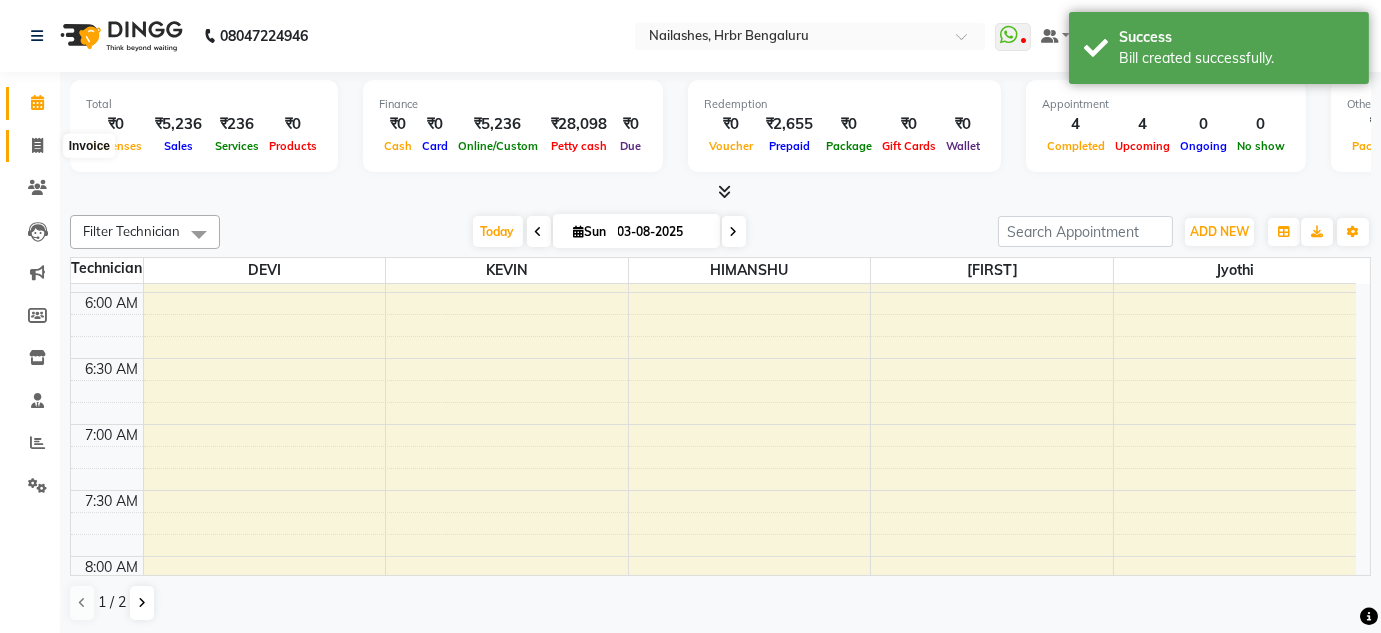 click 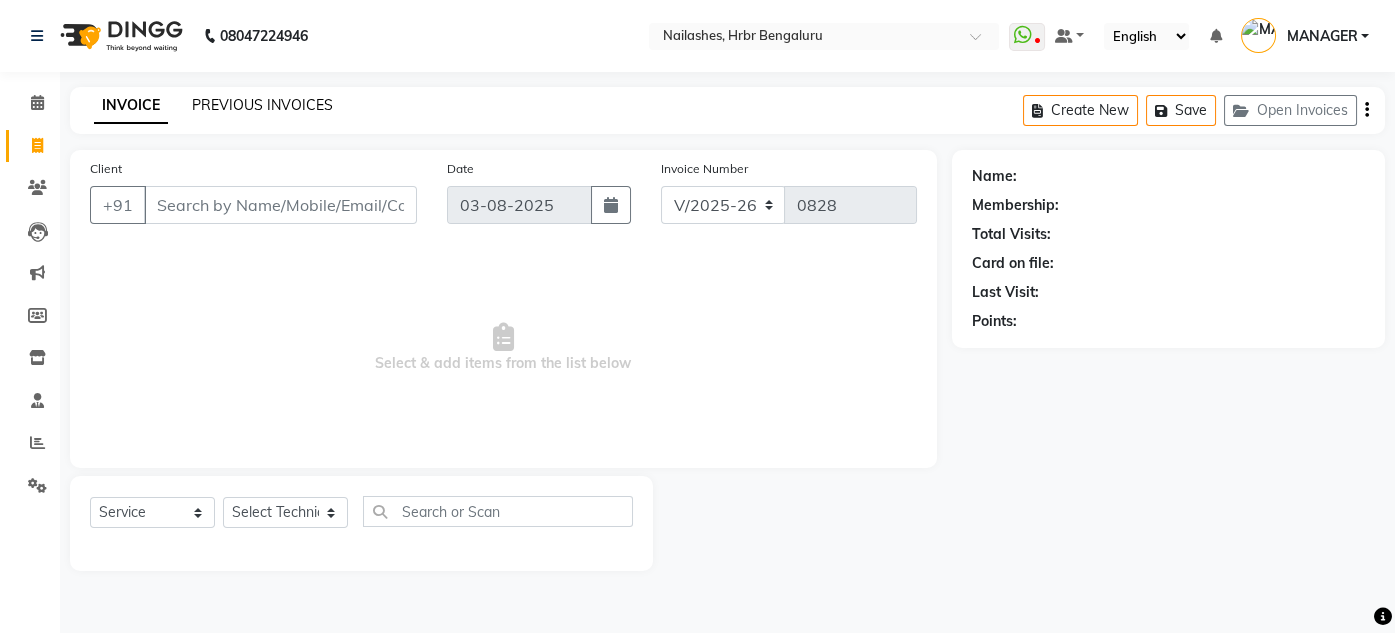 click on "PREVIOUS INVOICES" 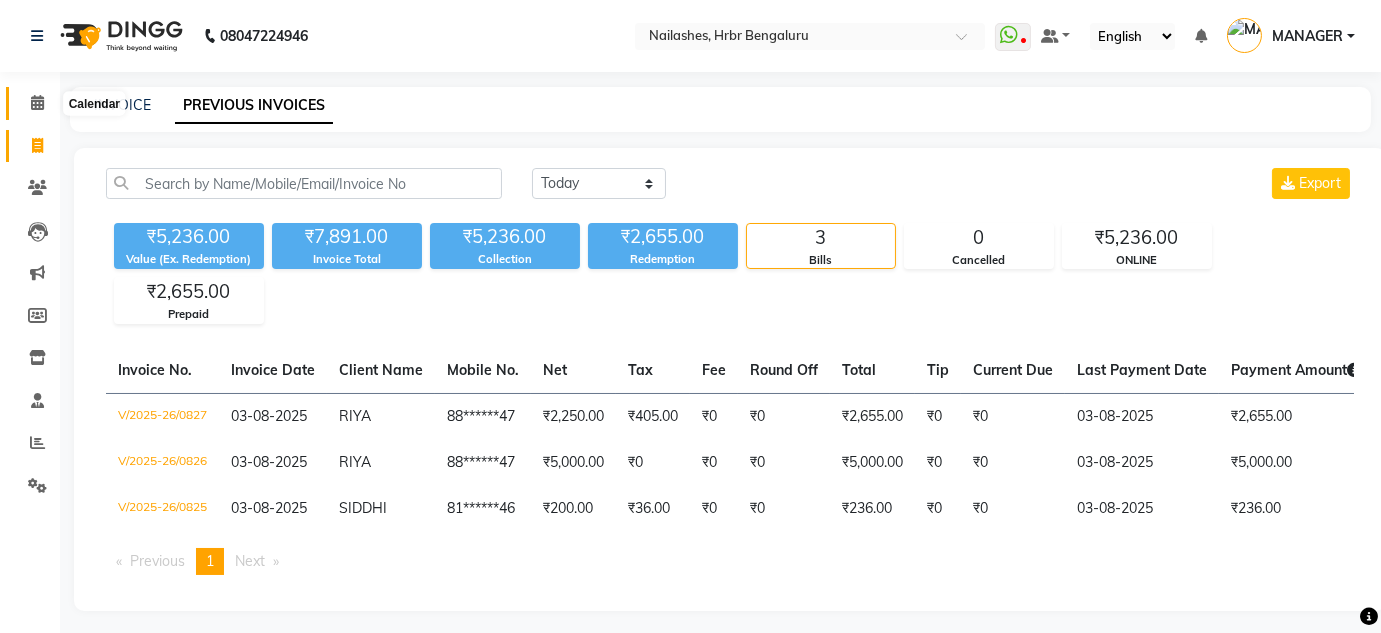 click 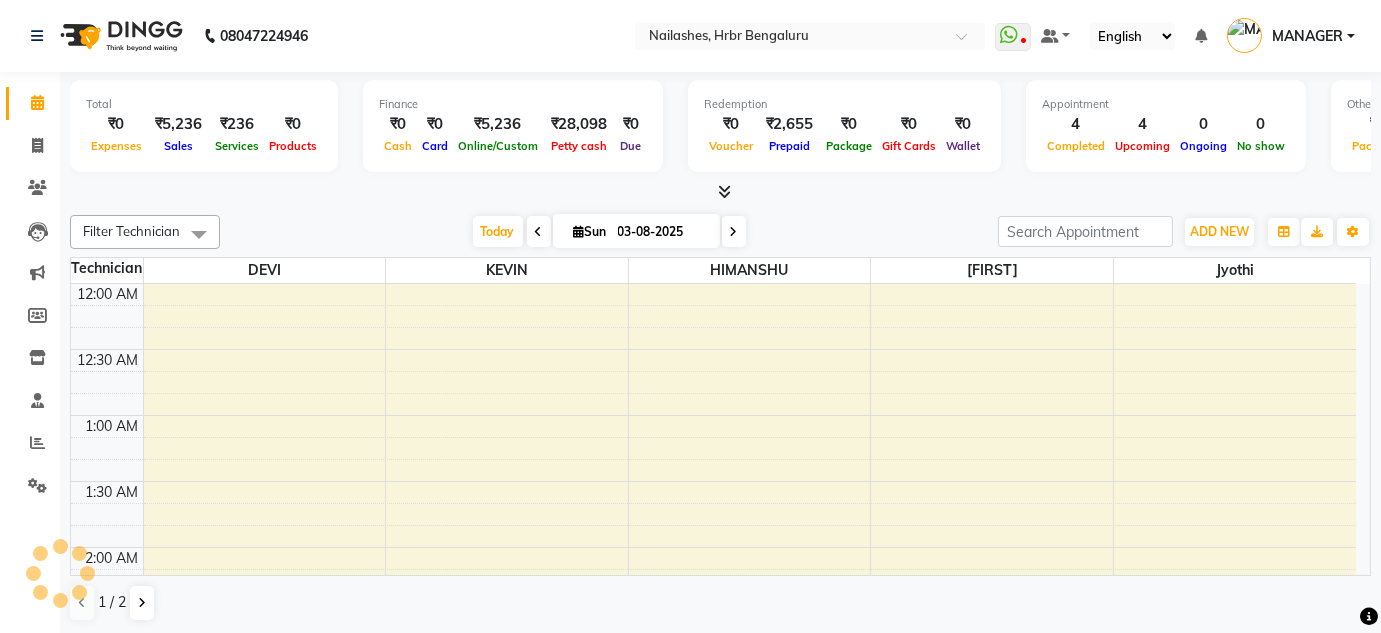 scroll, scrollTop: 1826, scrollLeft: 0, axis: vertical 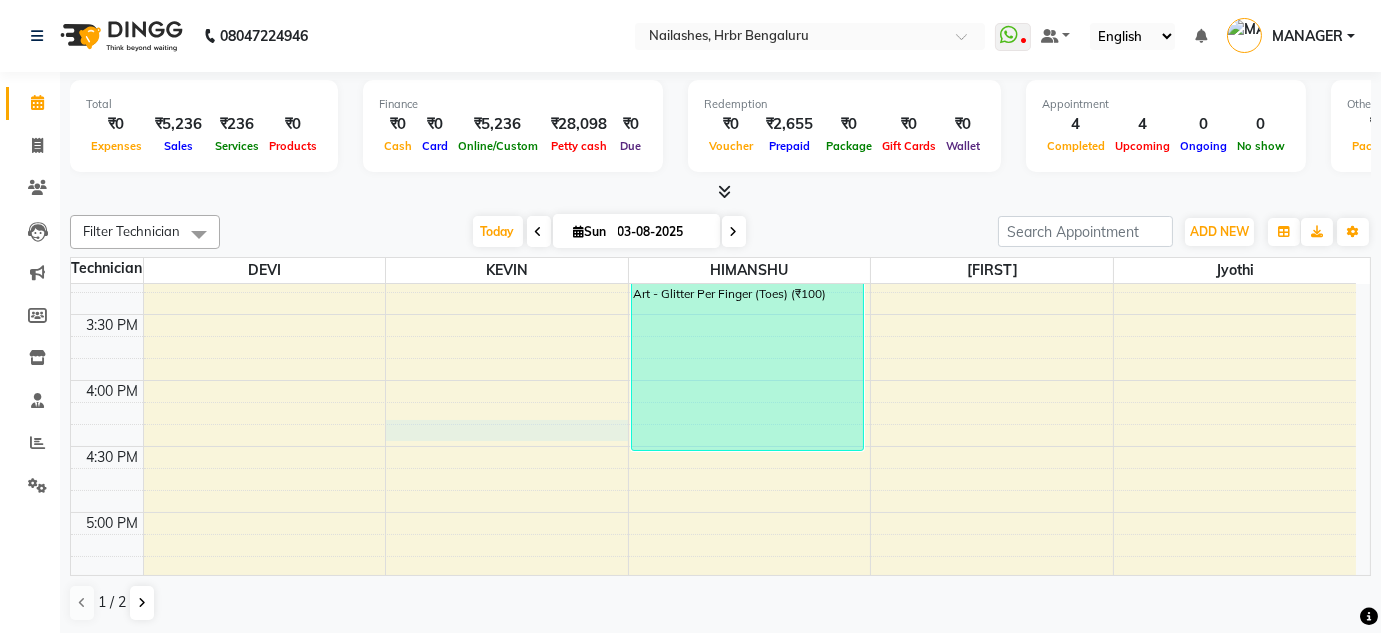 click on "12:00 AM 12:30 AM 1:00 AM 1:30 AM 2:00 AM 2:30 AM 3:00 AM 3:30 AM 4:00 AM 4:30 AM 5:00 AM 5:30 AM 6:00 AM 6:30 AM 7:00 AM 7:30 AM 8:00 AM 8:30 AM 9:00 AM 9:30 AM 10:00 AM 10:30 AM 11:00 AM 11:30 AM 12:00 PM 12:30 PM 1:00 PM 1:30 PM 2:00 PM 2:30 PM 3:00 PM 3:30 PM 4:00 PM 4:30 PM 5:00 PM 5:30 PM 6:00 PM 6:30 PM 7:00 PM 7:30 PM 8:00 PM 8:30 PM 9:00 PM 9:30 PM             RIYA, TK01, 11:30 AM-12:15 PM, EXTENSON SOLID GEL COLOUR OFFER     RIYA, TK05, 11:45 AM-02:45 PM, Nail Extension - Acrylic (Hand) (₹1000),Permanent Nail Paint - Solid Color (Hand) (₹700),Restoration - Removal of Extension (Hand) (₹500)             SIDDHI, TK02, 12:30 PM-01:15 PM, EXTENSON SOLID GEL COLOUR OFFER             ac, TK03, 12:30 PM-01:15 PM, EXTENSON SOLID GEL COLOUR OFFER     RIYA, TK05, 02:45 PM-04:45 PM, Nail Art - Stamping Per Finger (Hand) (₹100),Nail Art - 3d Art (Hand) (₹250),Restoration - Removal of Nail Paint (Toes) (₹500),Nail Art - Glitter Per Finger  (Toes) (₹100)" at bounding box center (713, -280) 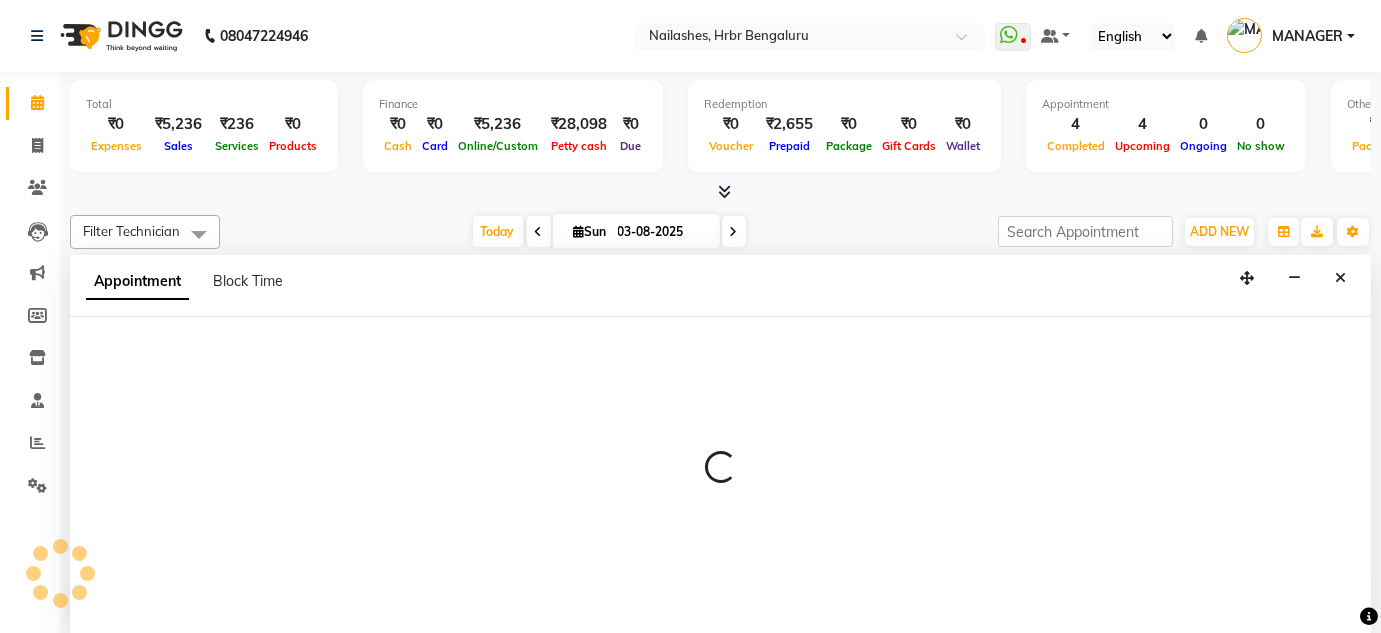 scroll, scrollTop: 1, scrollLeft: 0, axis: vertical 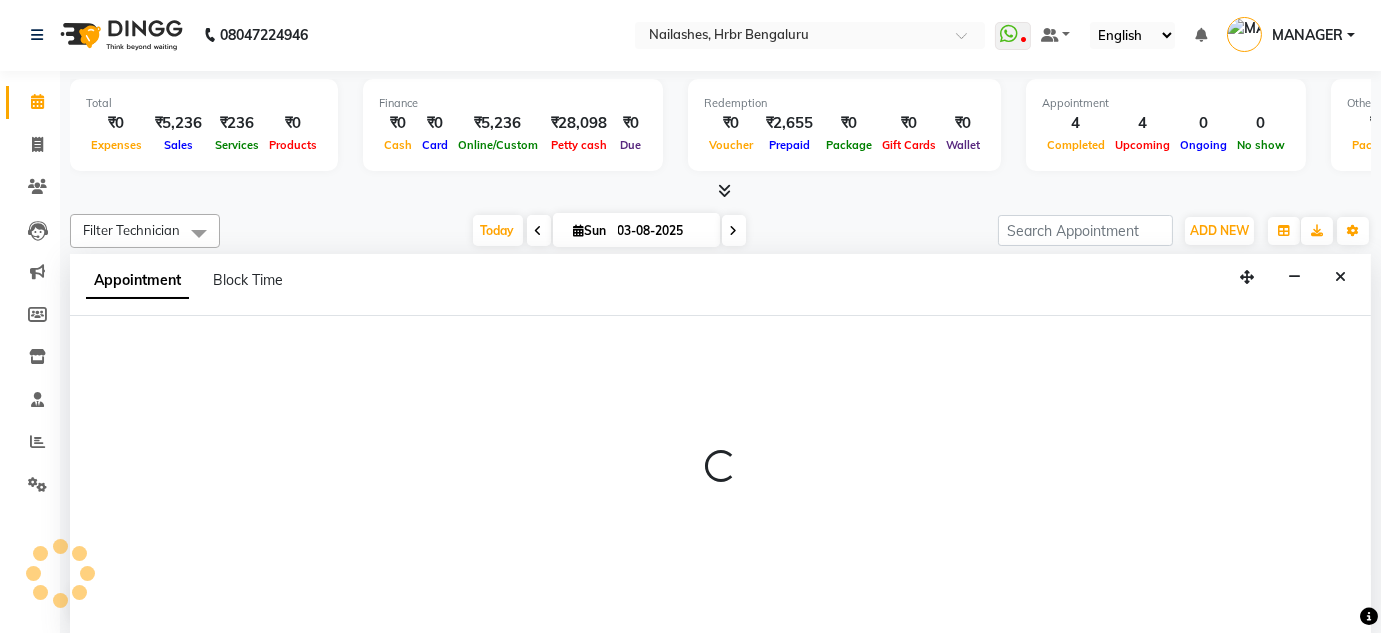 select on "77431" 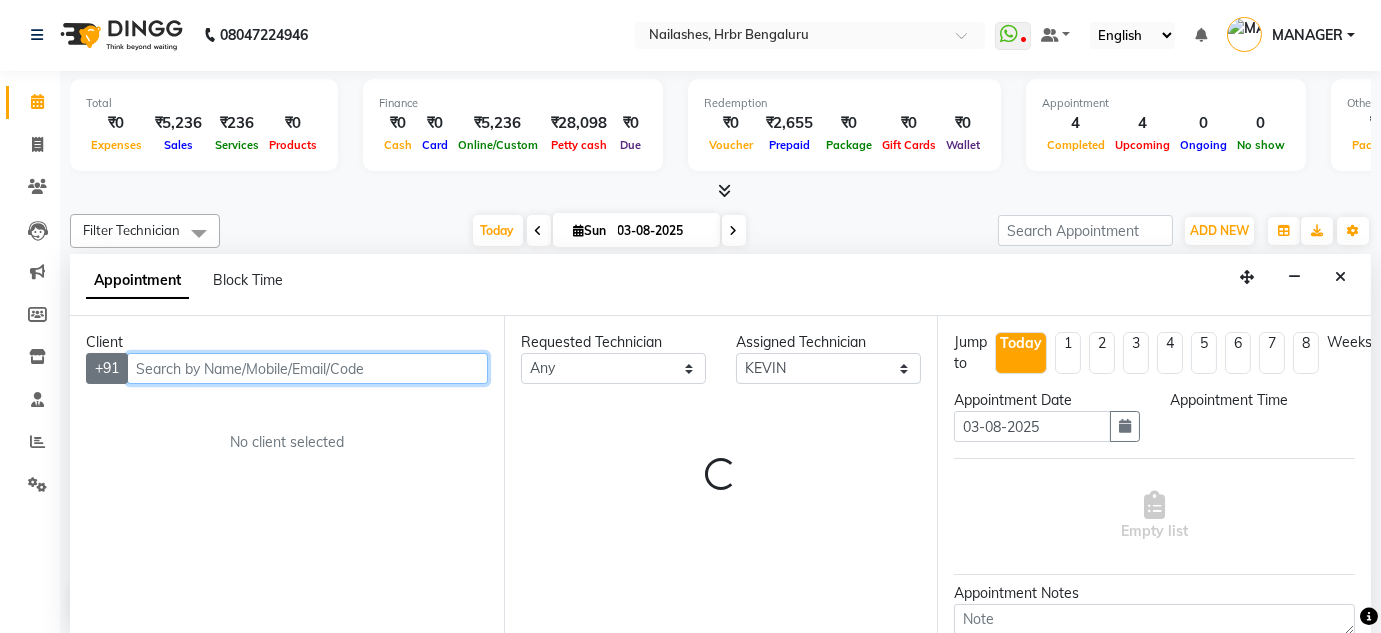 select on "990" 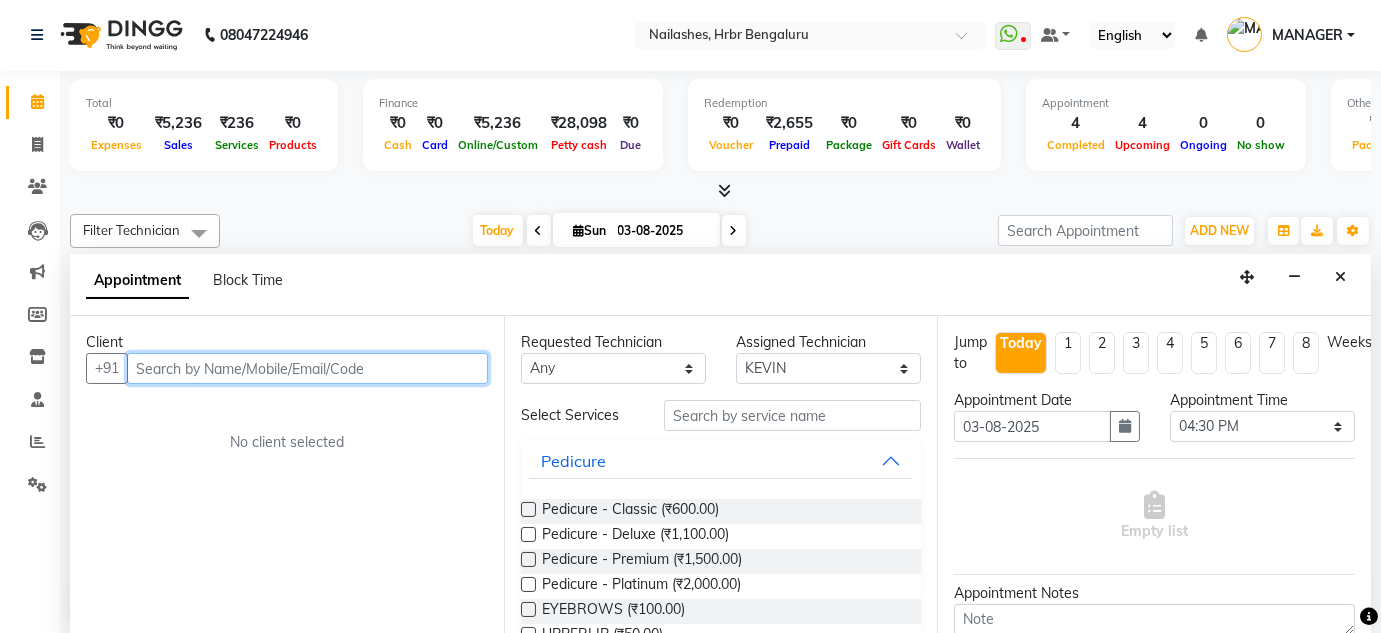 click at bounding box center (307, 368) 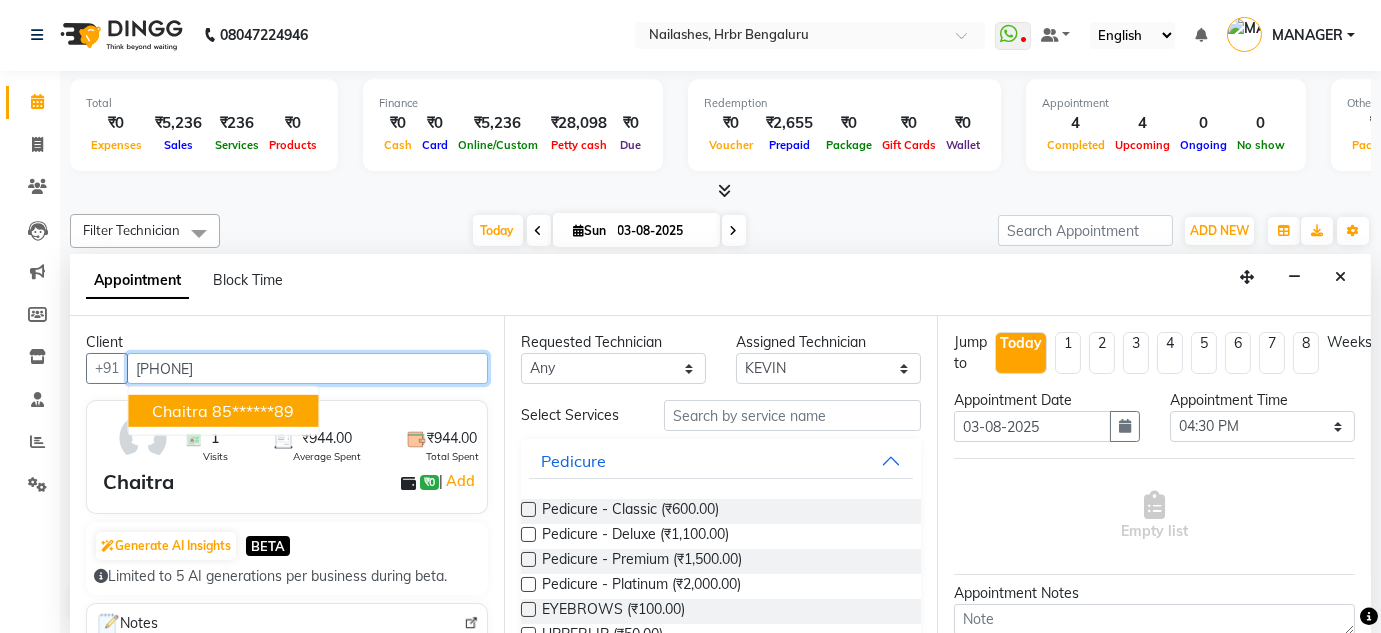 click on "Chaitra" at bounding box center [180, 411] 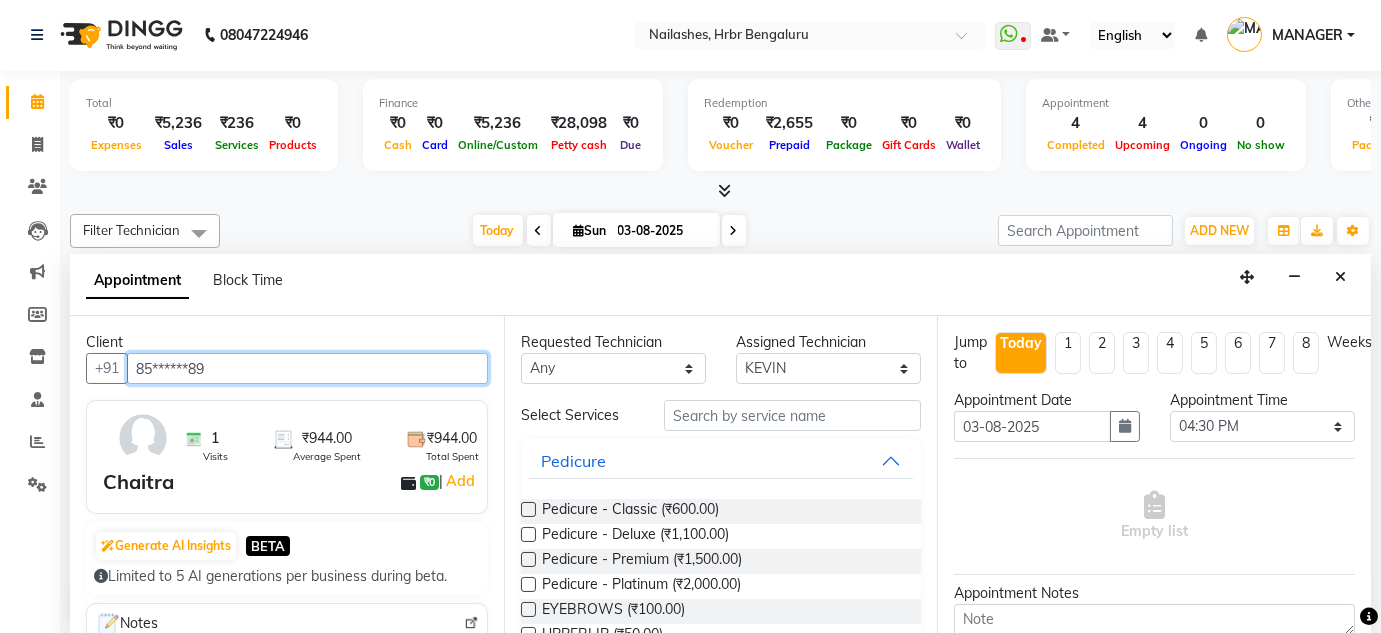 type on "85******89" 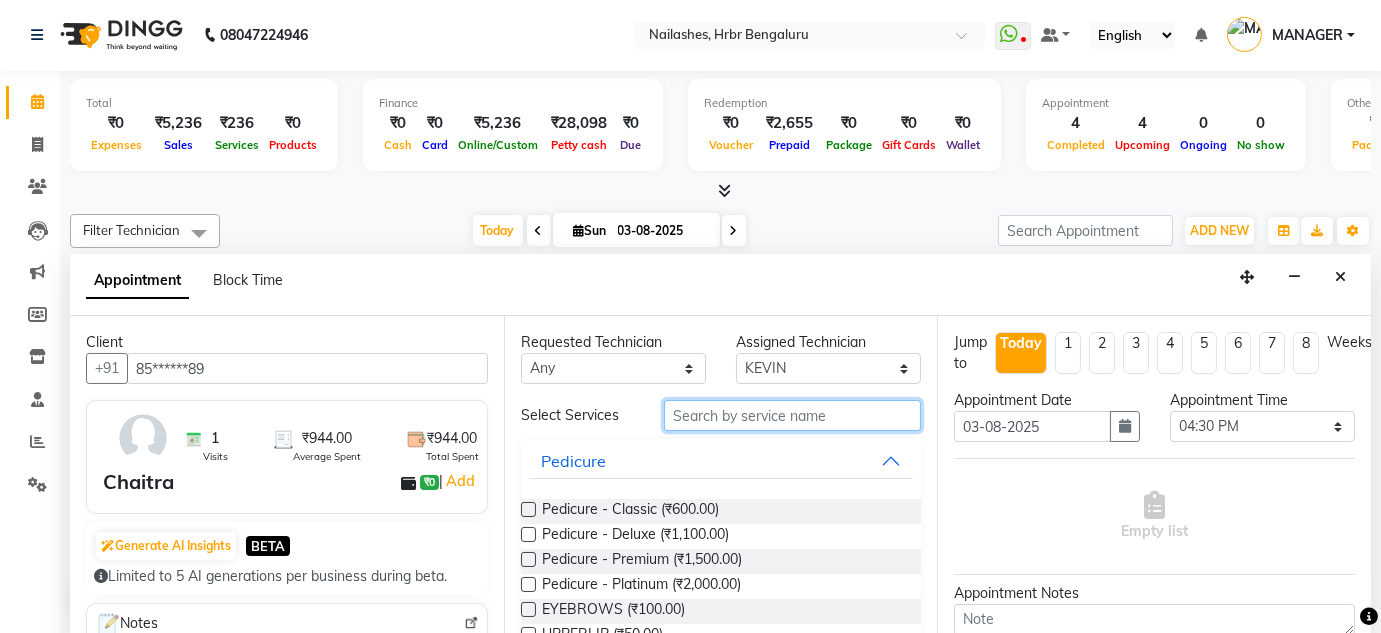 click at bounding box center [792, 415] 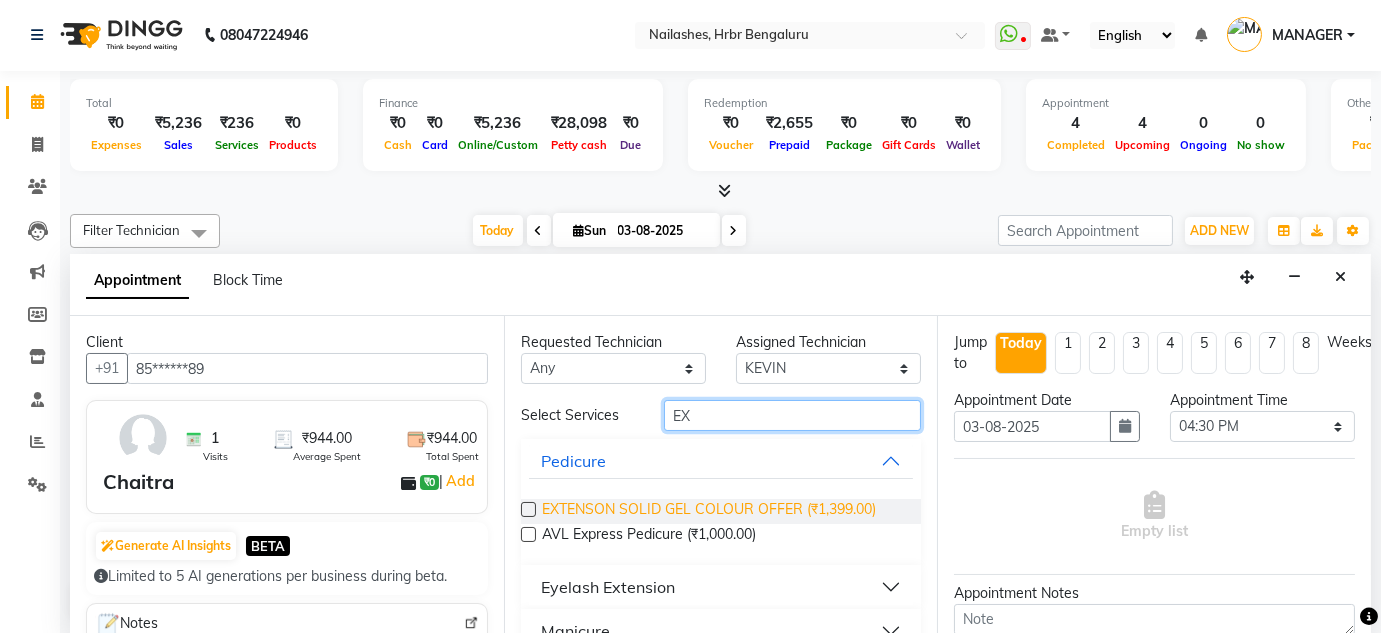 type on "EX" 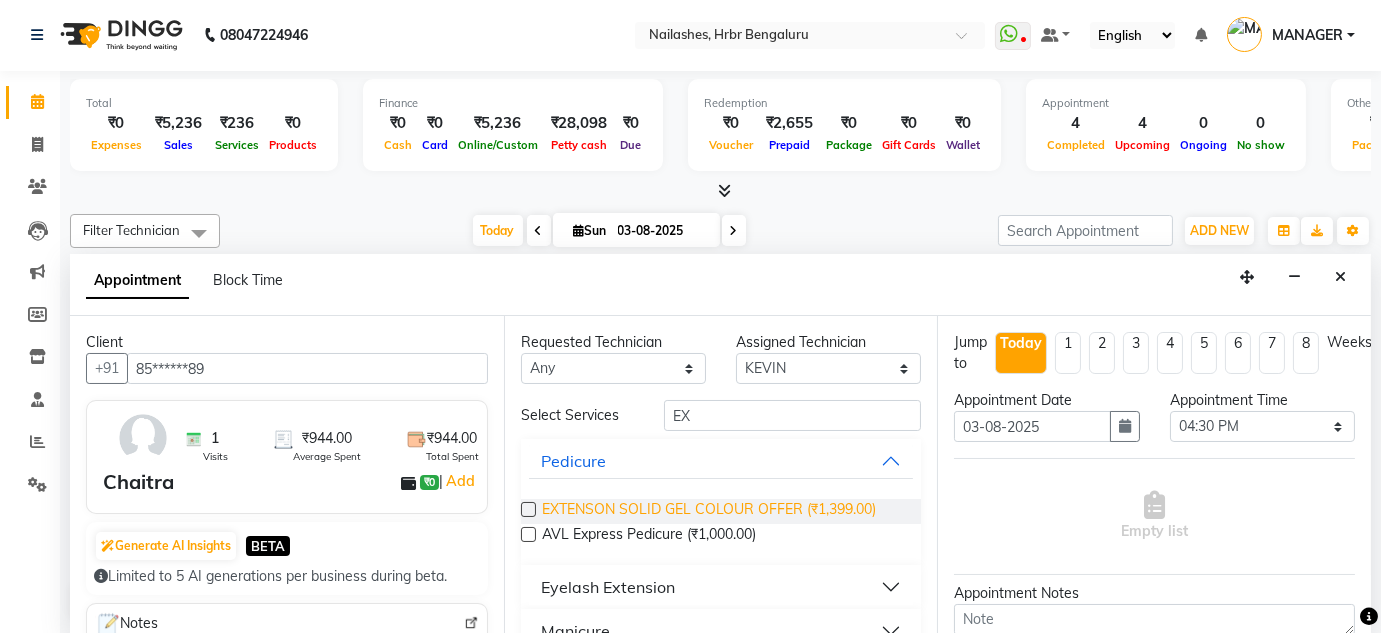click on "EXTENSON SOLID GEL COLOUR OFFER (₹1,399.00)" at bounding box center [709, 511] 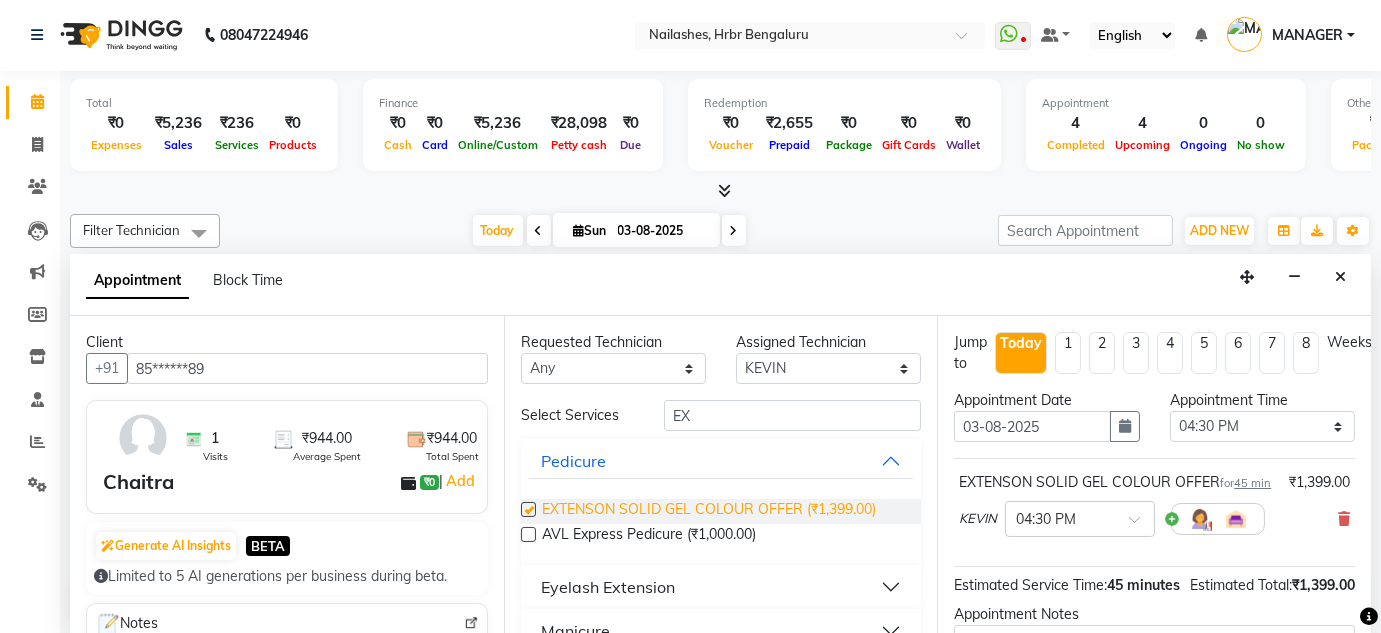 checkbox on "false" 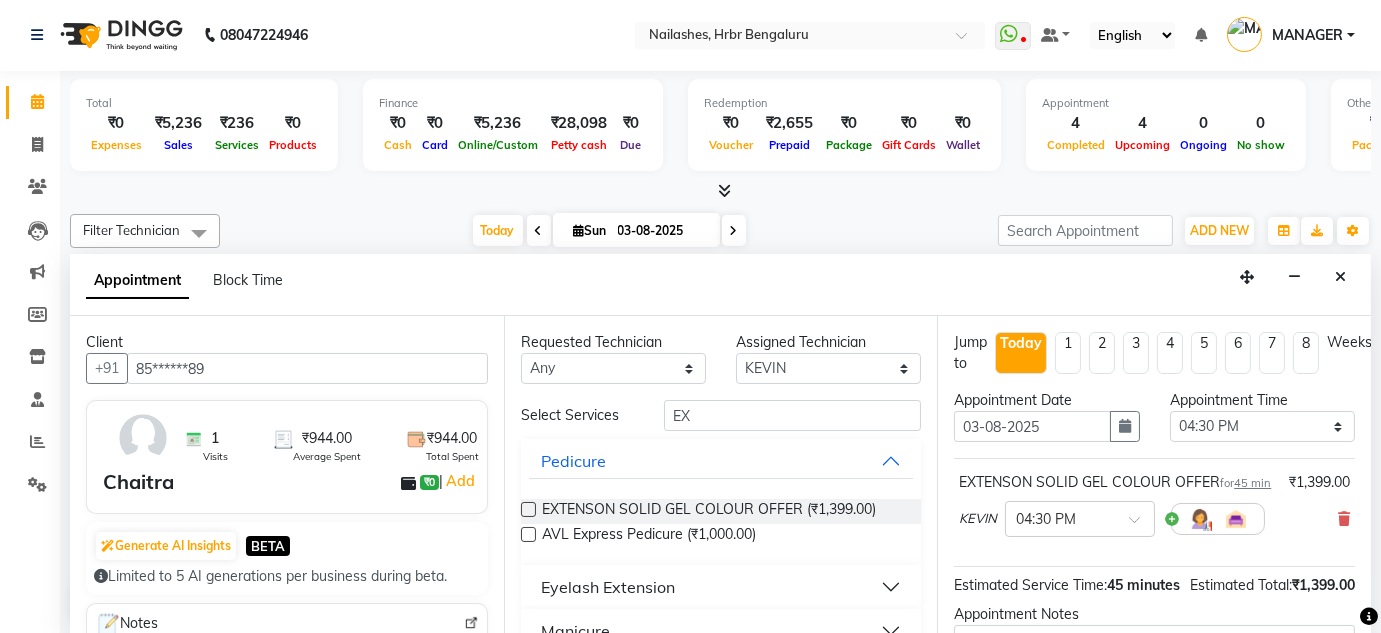 scroll, scrollTop: 249, scrollLeft: 0, axis: vertical 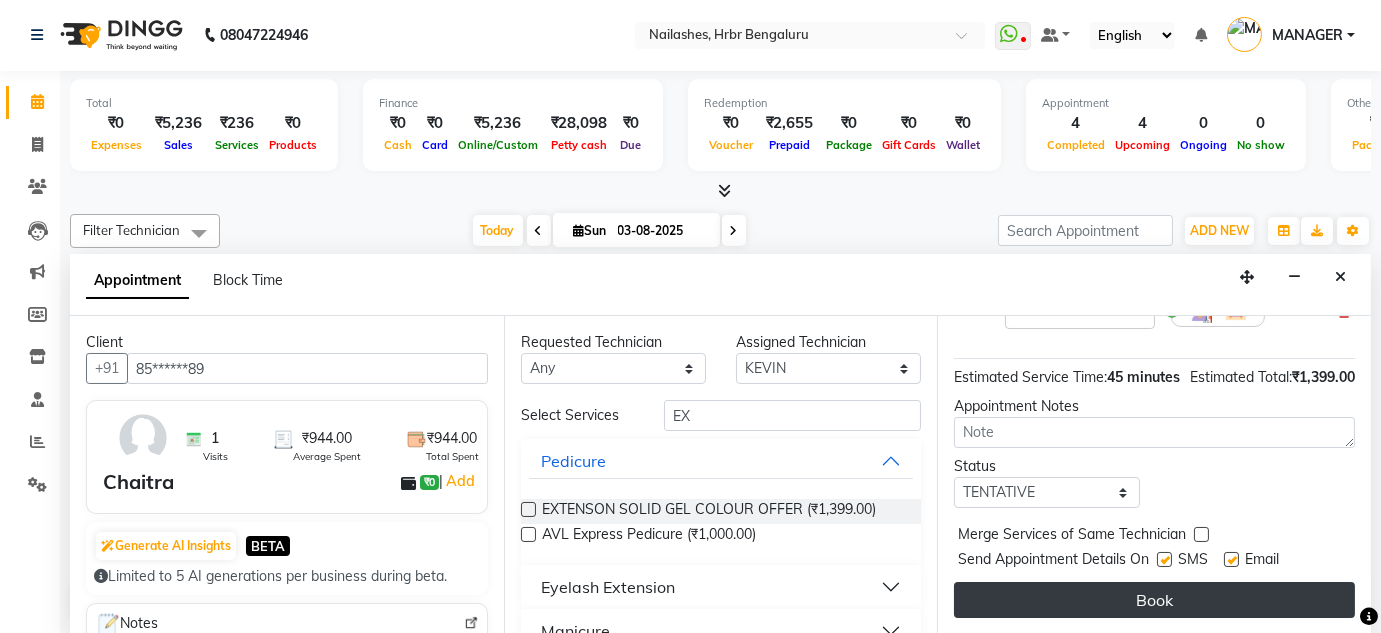click on "Book" at bounding box center [1154, 600] 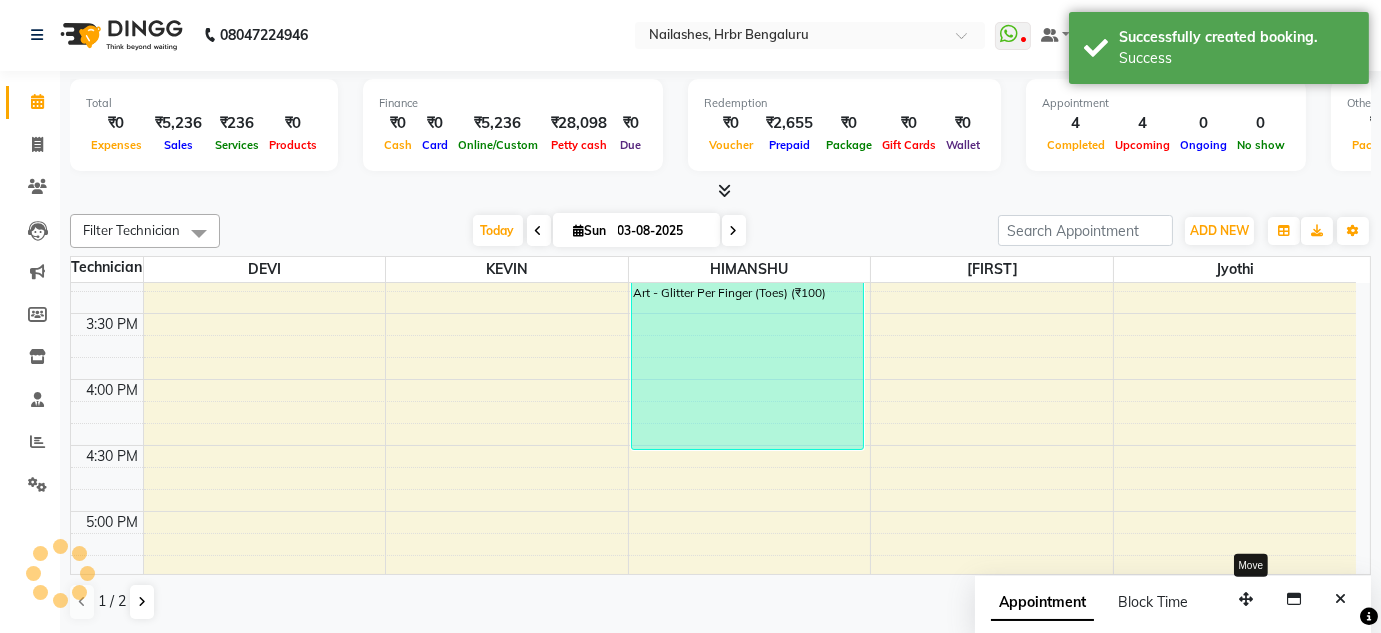 scroll, scrollTop: 0, scrollLeft: 0, axis: both 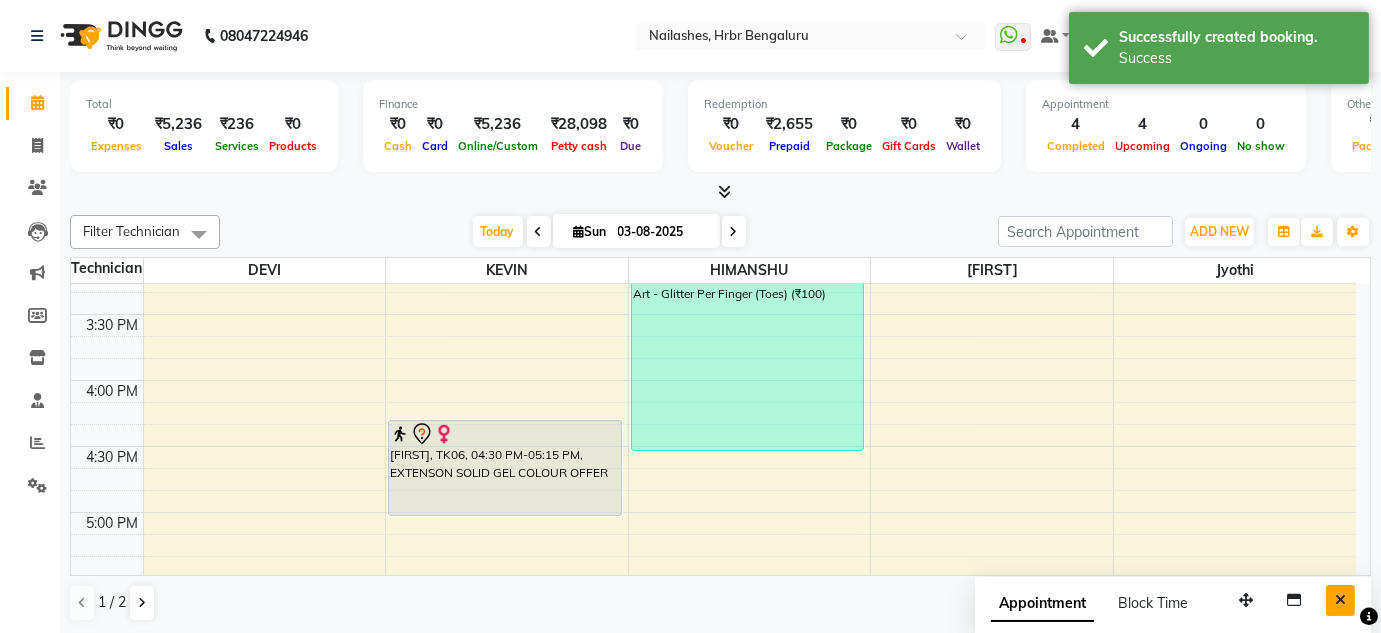 click at bounding box center [1340, 600] 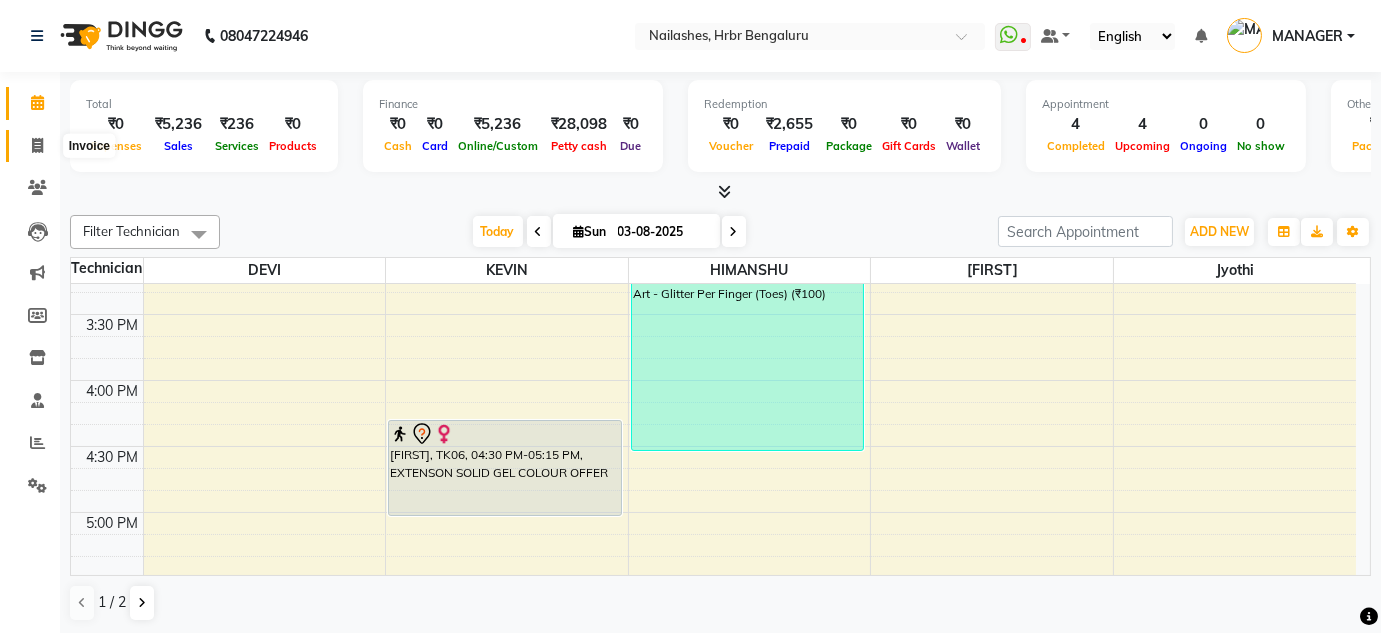 click 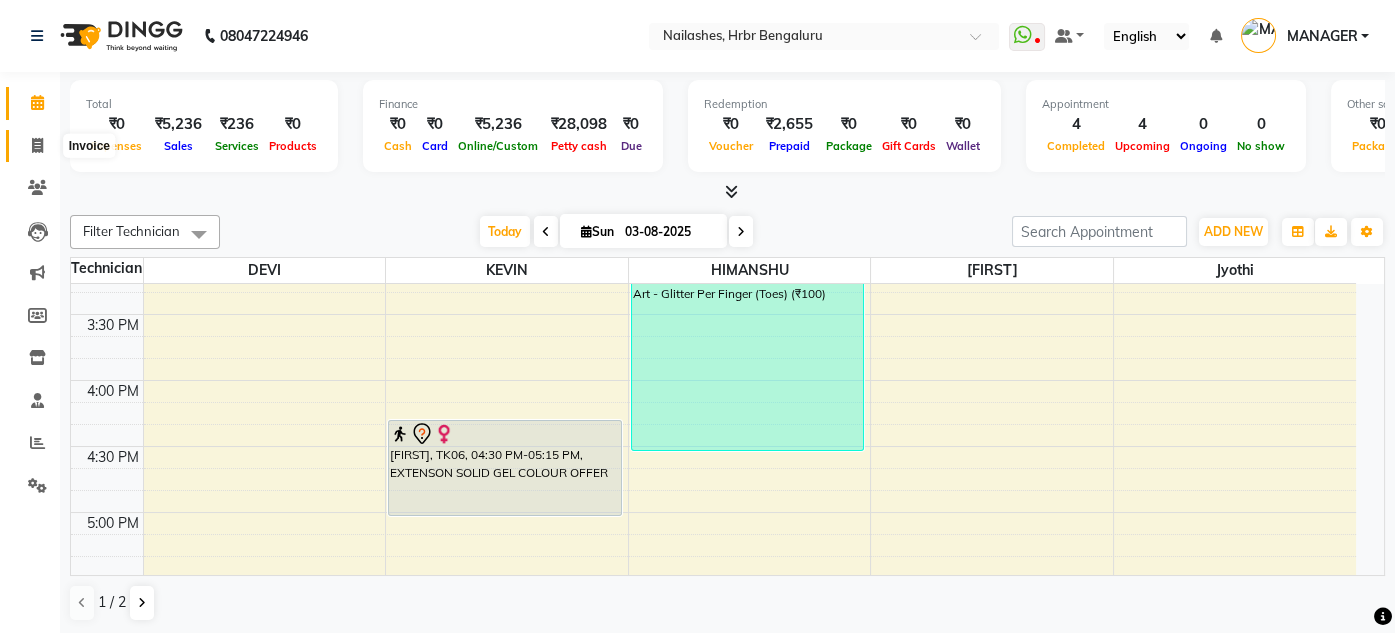 select on "3771" 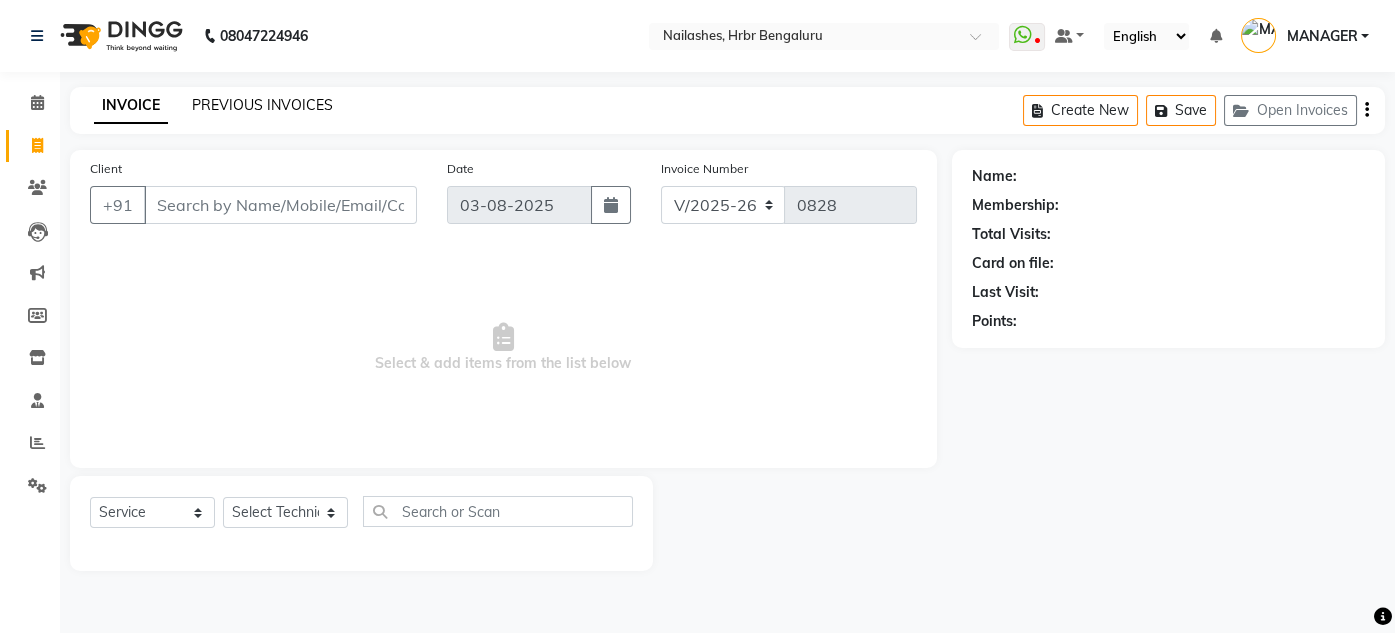 click on "PREVIOUS INVOICES" 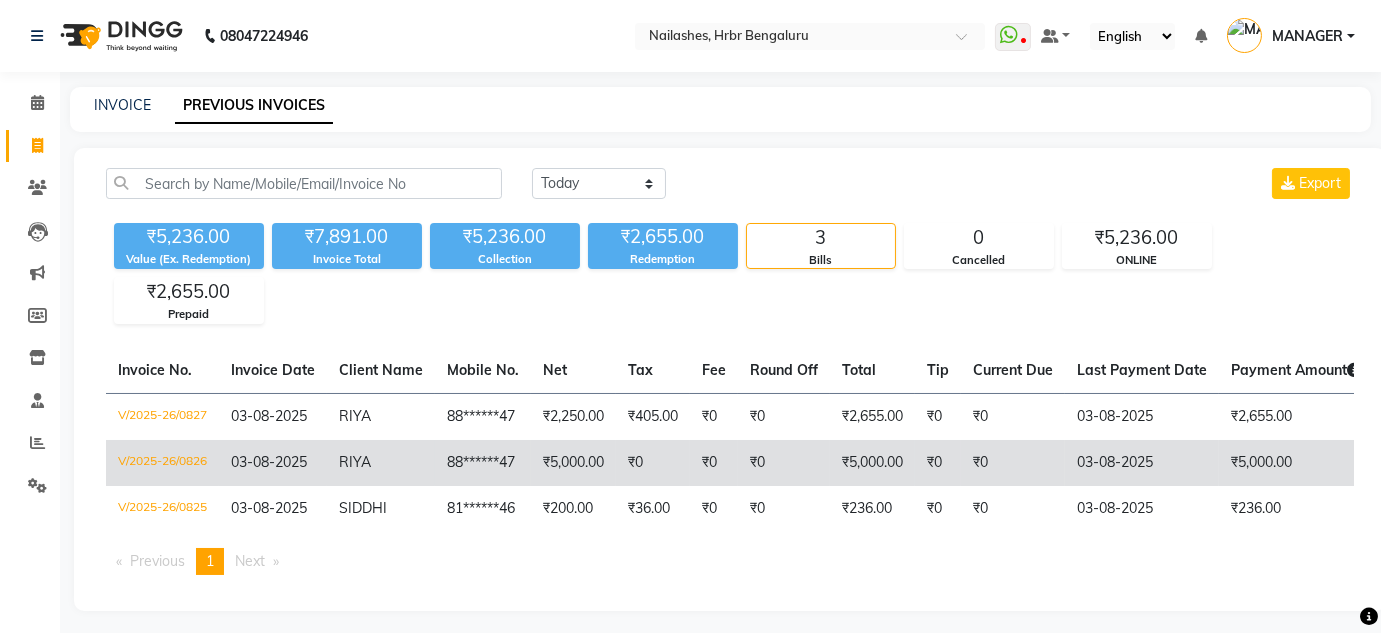 click on "₹0" 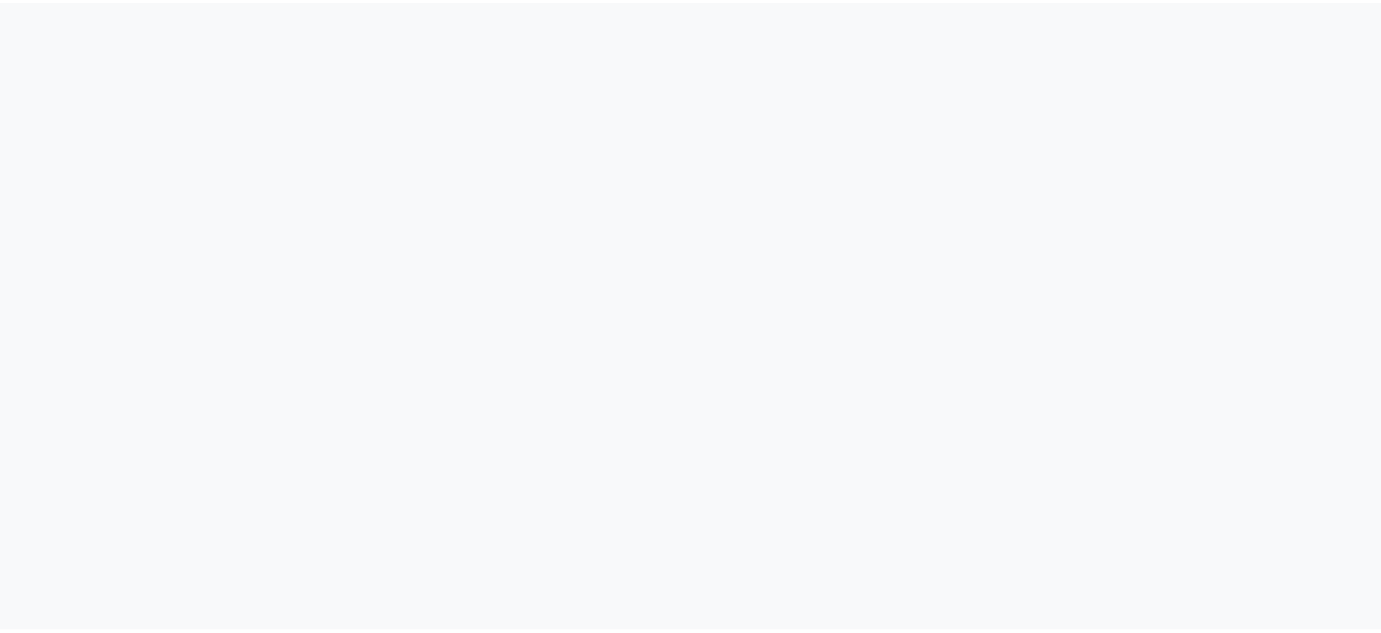 scroll, scrollTop: 0, scrollLeft: 0, axis: both 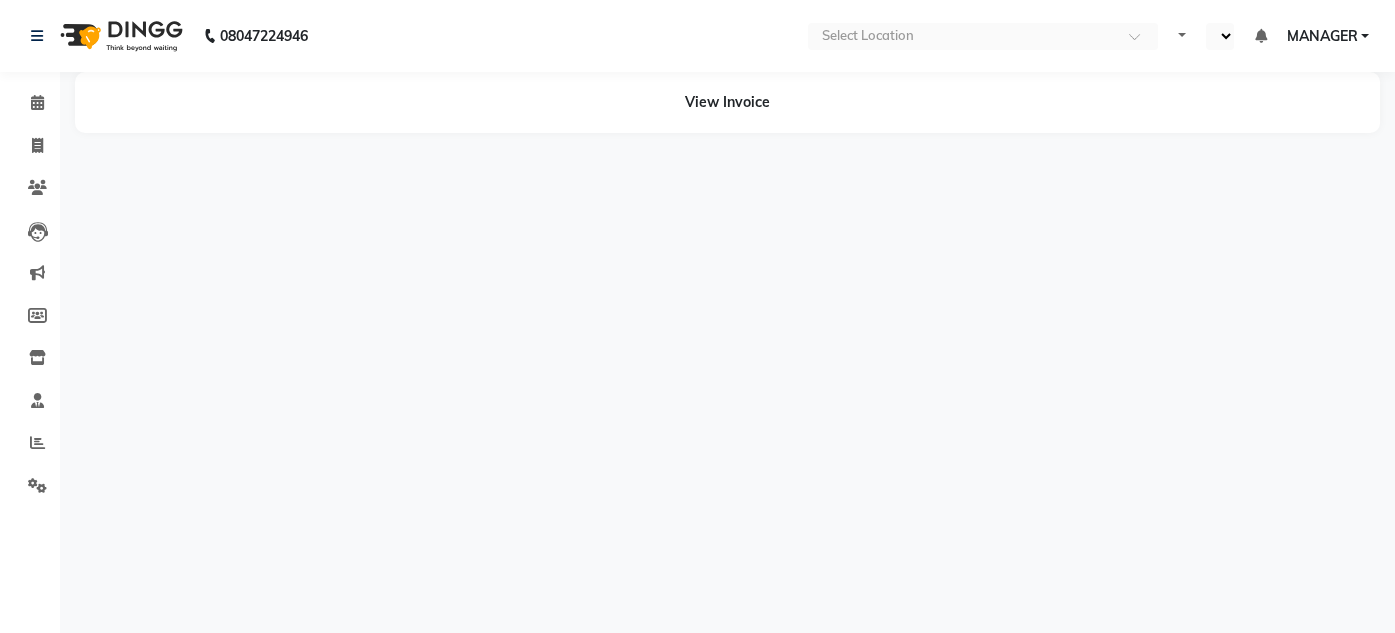 select on "en" 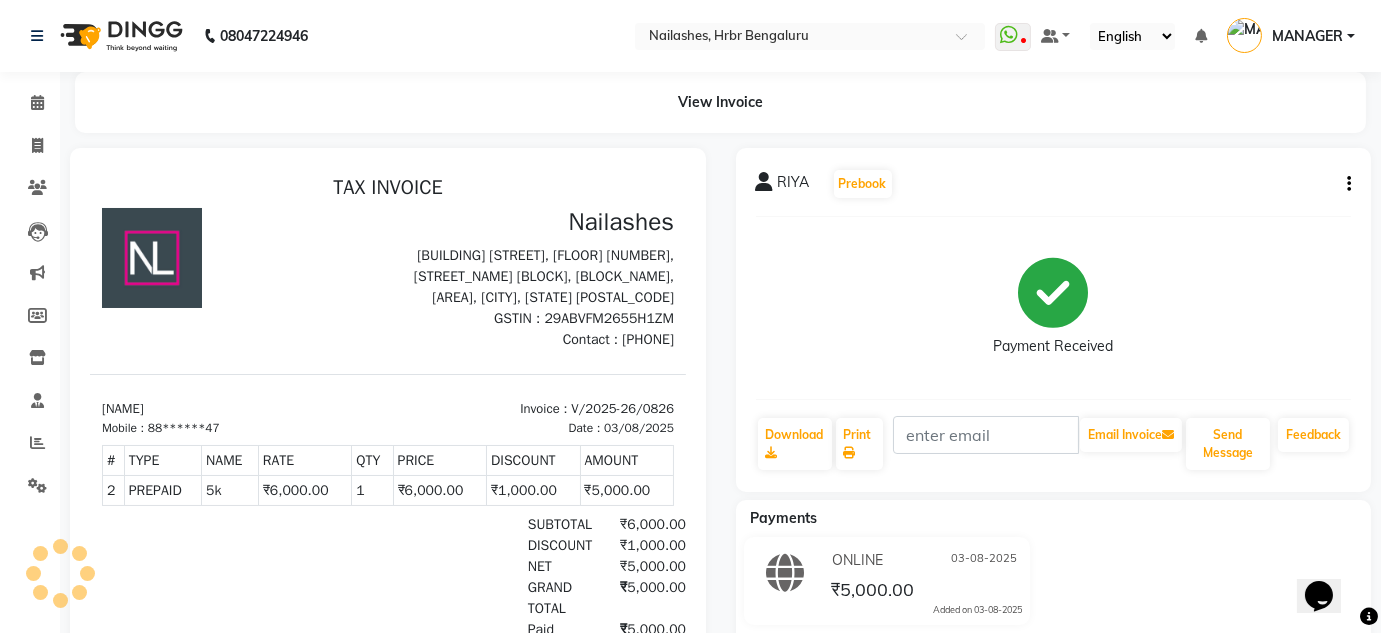 scroll, scrollTop: 0, scrollLeft: 0, axis: both 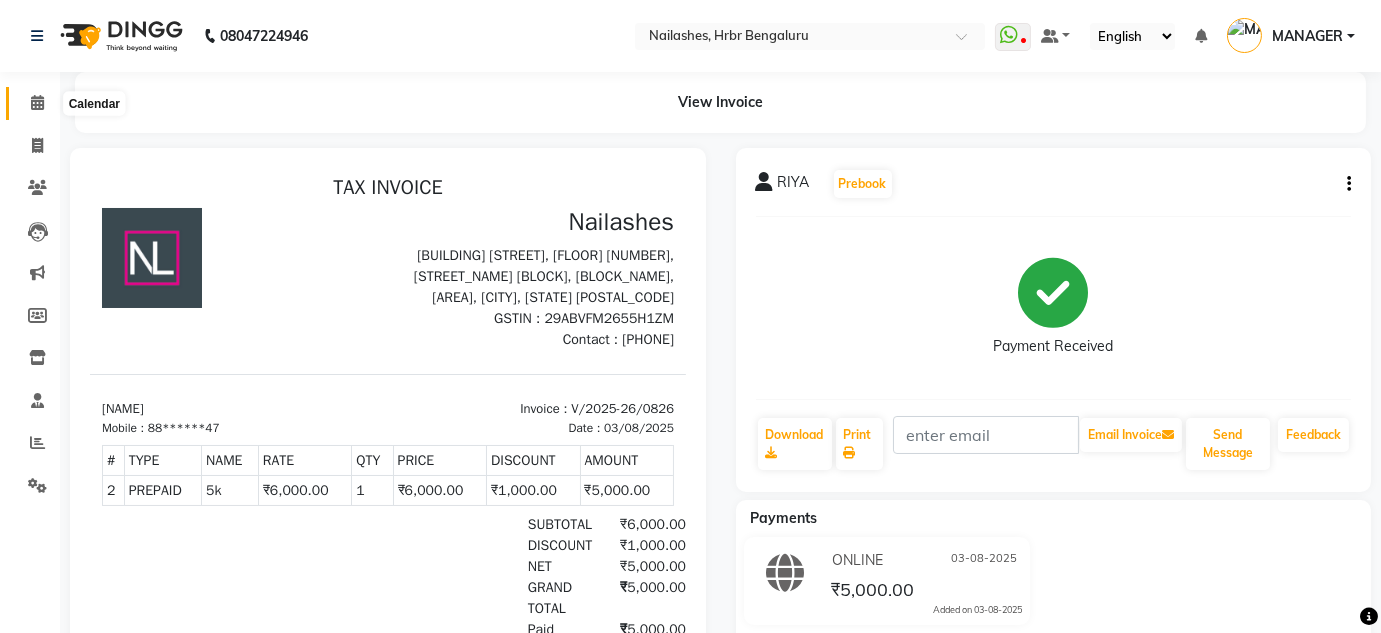 click 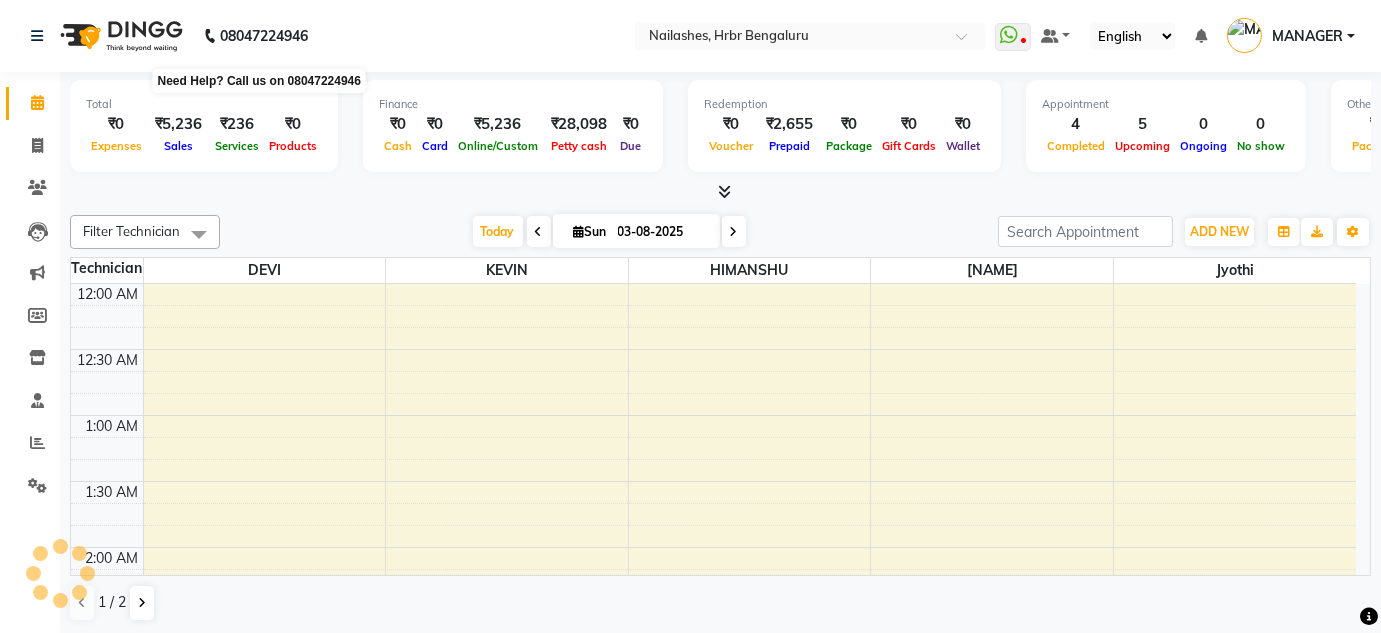 scroll, scrollTop: 1826, scrollLeft: 0, axis: vertical 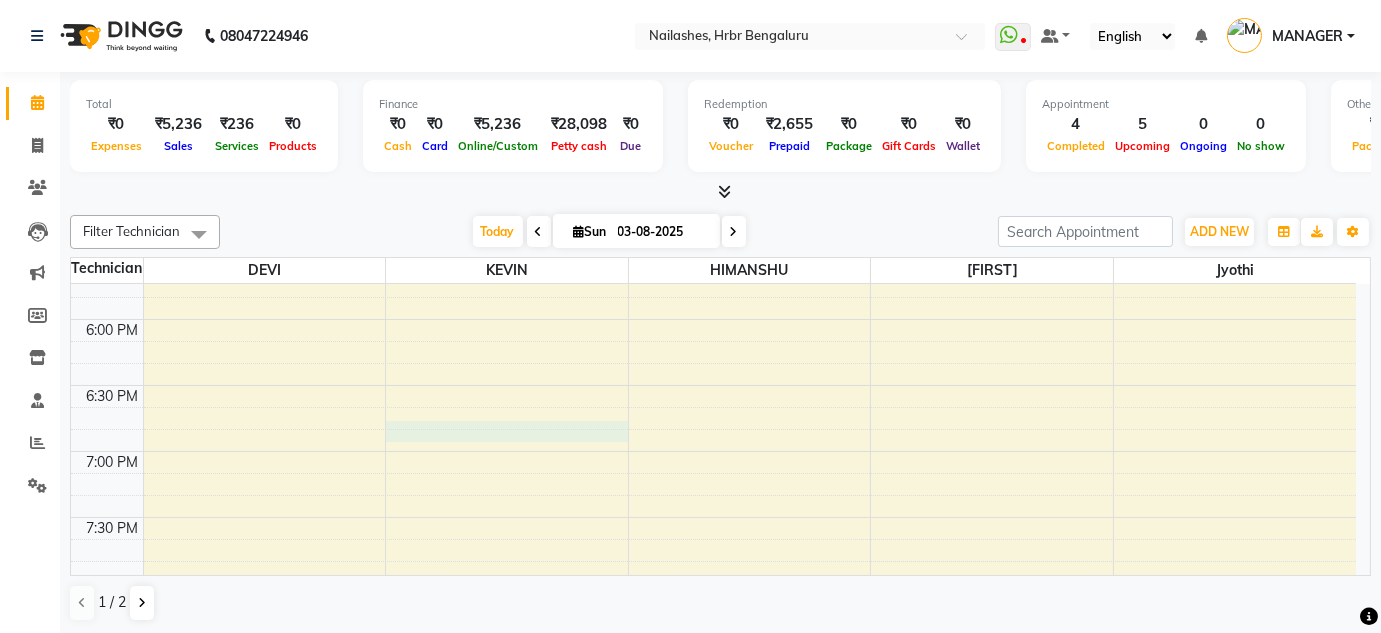 click on "12:00 AM 12:30 AM 1:00 AM 1:30 AM 2:00 AM 2:30 AM 3:00 AM 3:30 AM 4:00 AM 4:30 AM 5:00 AM 5:30 AM 6:00 AM 6:30 AM 7:00 AM 7:30 AM 8:00 AM 8:30 AM 9:00 AM 9:30 AM 10:00 AM 10:30 AM 11:00 AM 11:30 AM 12:00 PM 12:30 PM 1:00 PM 1:30 PM 2:00 PM 2:30 PM 3:00 PM 3:30 PM 4:00 PM 4:30 PM 5:00 PM 5:30 PM 6:00 PM 6:30 PM 7:00 PM 7:30 PM 8:00 PM 8:30 PM 9:00 PM 9:30 PM             RIYA, TK01, 11:30 AM-12:15 PM, EXTENSON SOLID GEL COLOUR OFFER     RIYA, TK05, 11:45 AM-02:45 PM, Nail Extension - Acrylic (Hand) (₹1000),Permanent Nail Paint - Solid Color (Hand) (₹700),Restoration - Removal of Extension (Hand) (₹500)             SIDDHI, TK02, 12:30 PM-01:15 PM, EXTENSON SOLID GEL COLOUR OFFER             Chaitra, TK06, 04:30 PM-05:15 PM, EXTENSON SOLID GEL COLOUR OFFER             ac, TK03, 12:30 PM-01:15 PM, EXTENSON SOLID GEL COLOUR OFFER         RIYA, TK01, 11:25 AM-12:10 PM, EXTENSON SOLID GEL COLOUR OFFER             ac, TK03, 12:30 PM-01:30 PM, Pedicure - Classic" at bounding box center [713, -605] 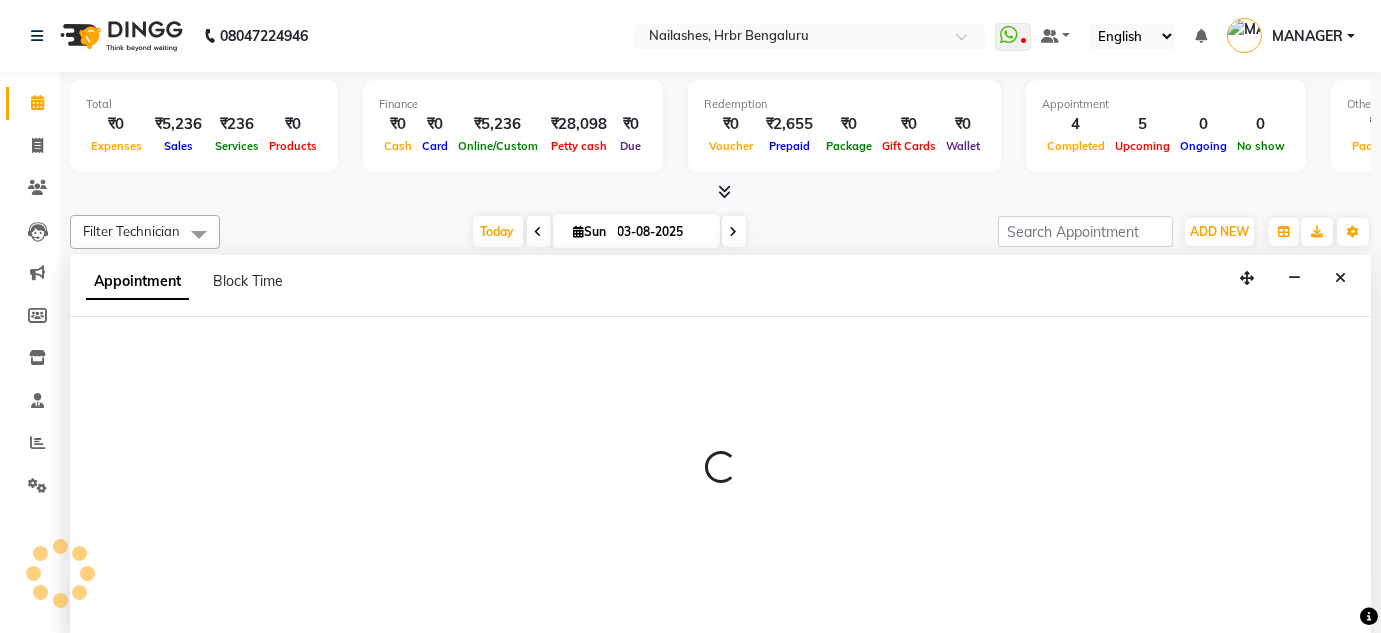 scroll, scrollTop: 1, scrollLeft: 0, axis: vertical 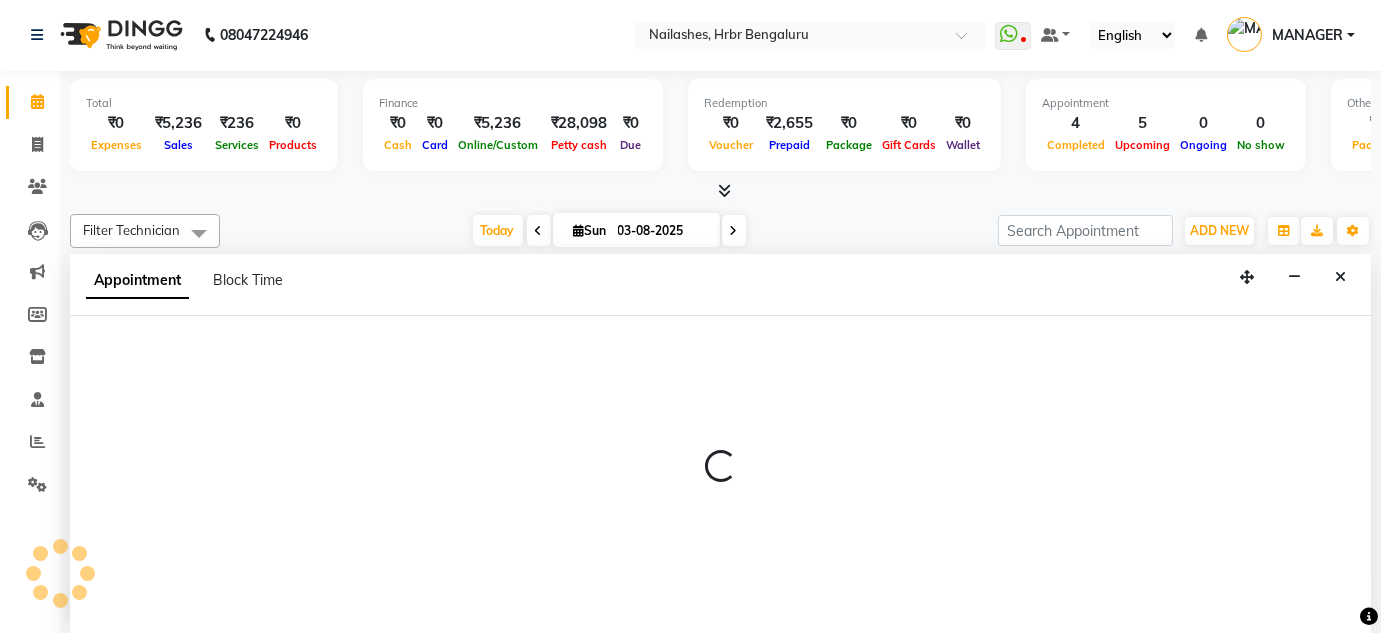 select on "77431" 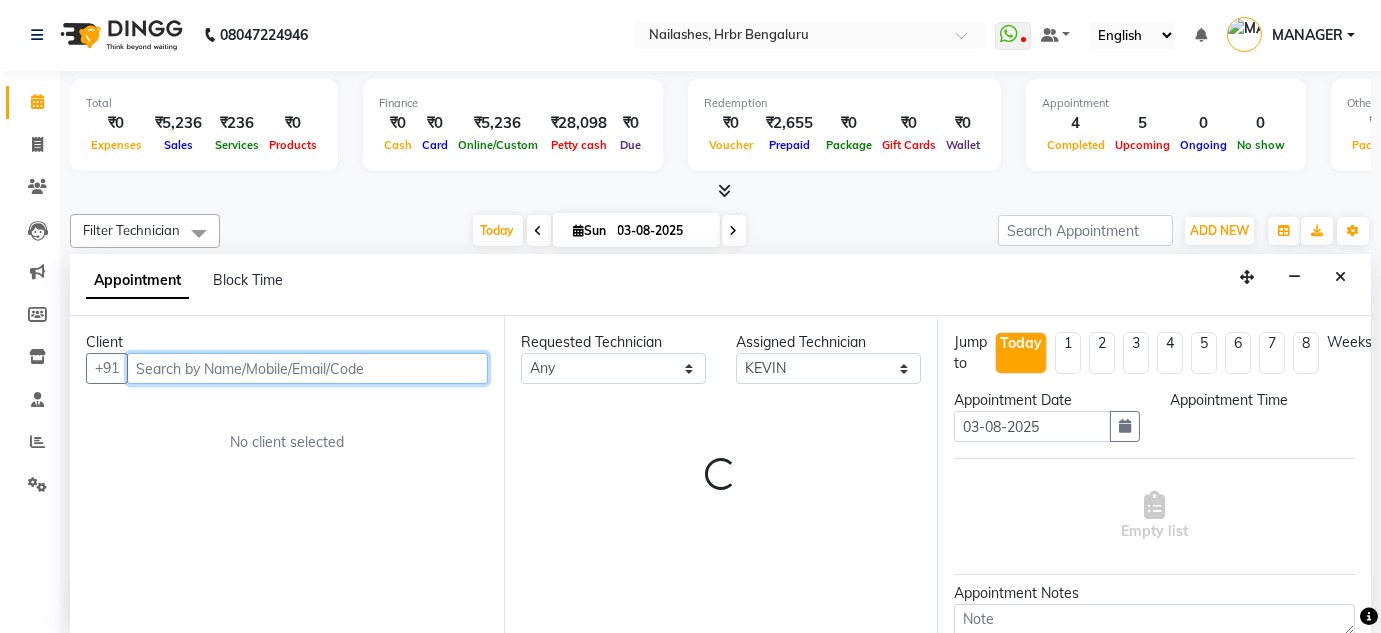 select on "1140" 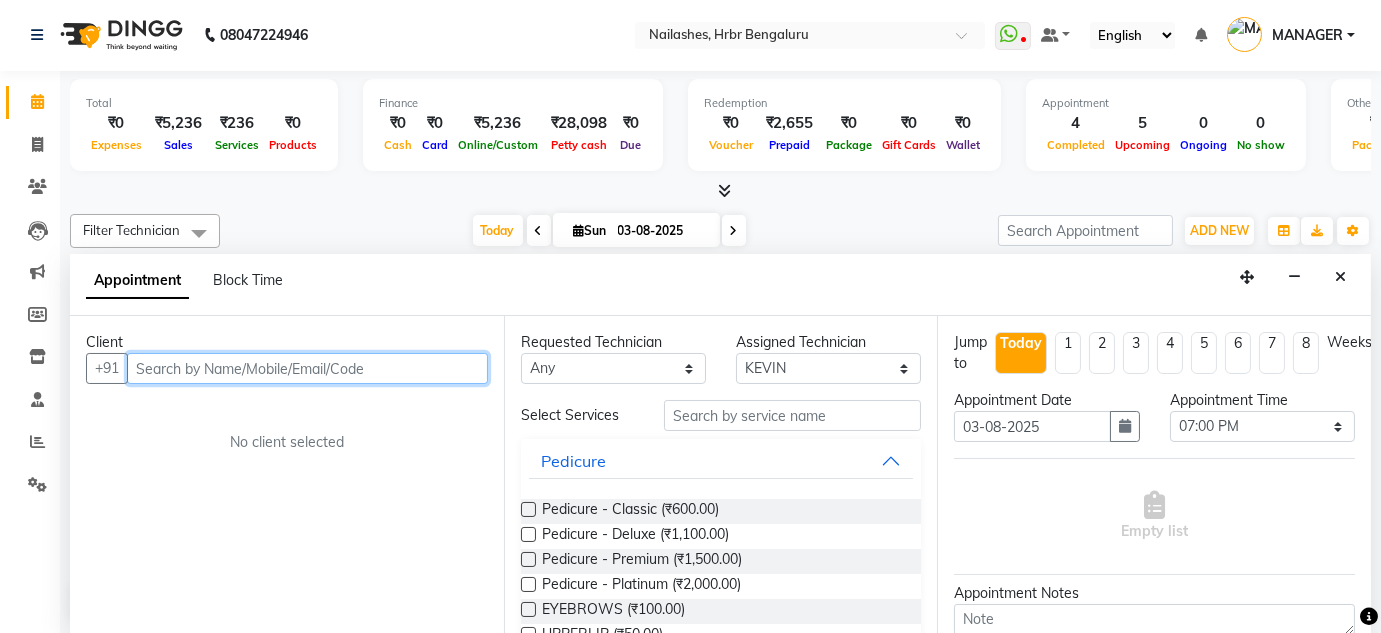 click at bounding box center (307, 368) 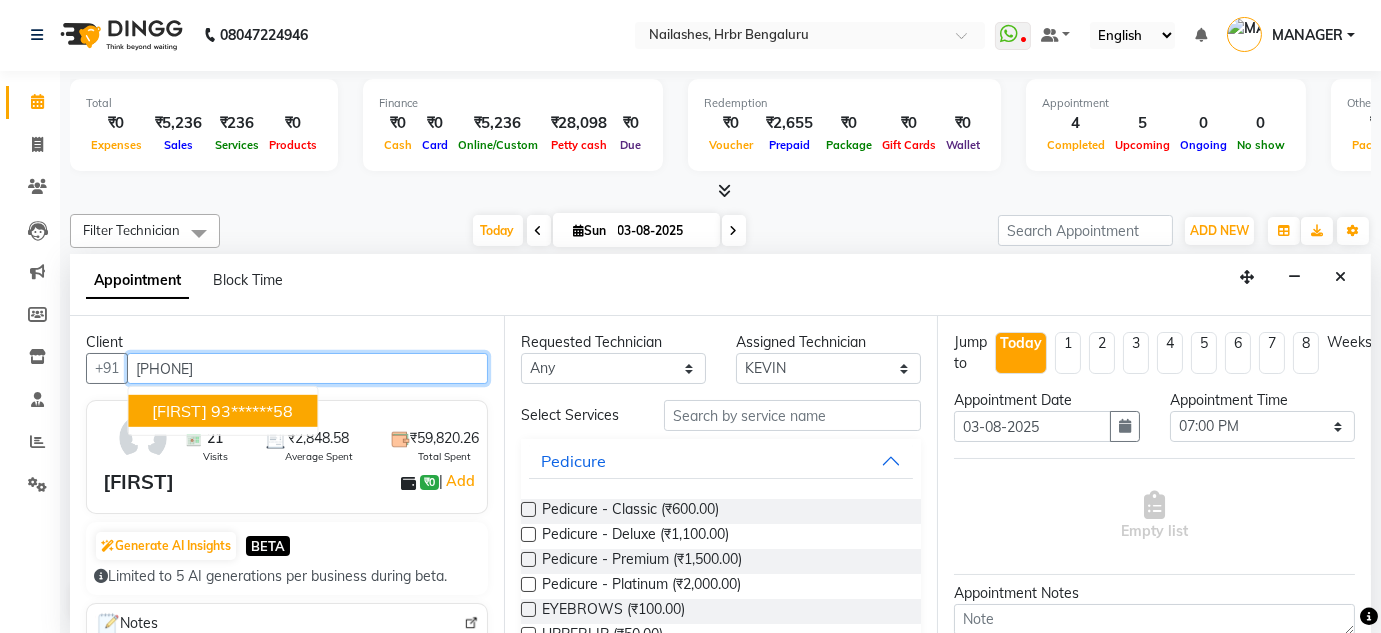 click on "93******58" at bounding box center [252, 411] 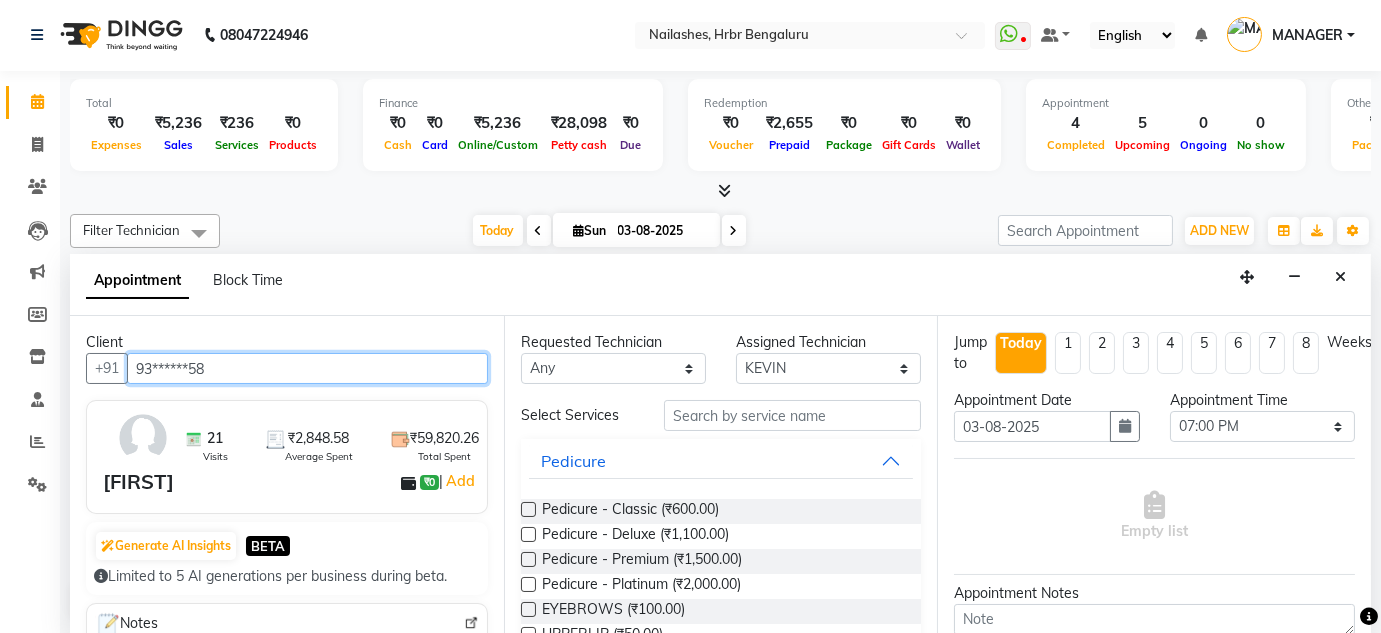 type on "93******58" 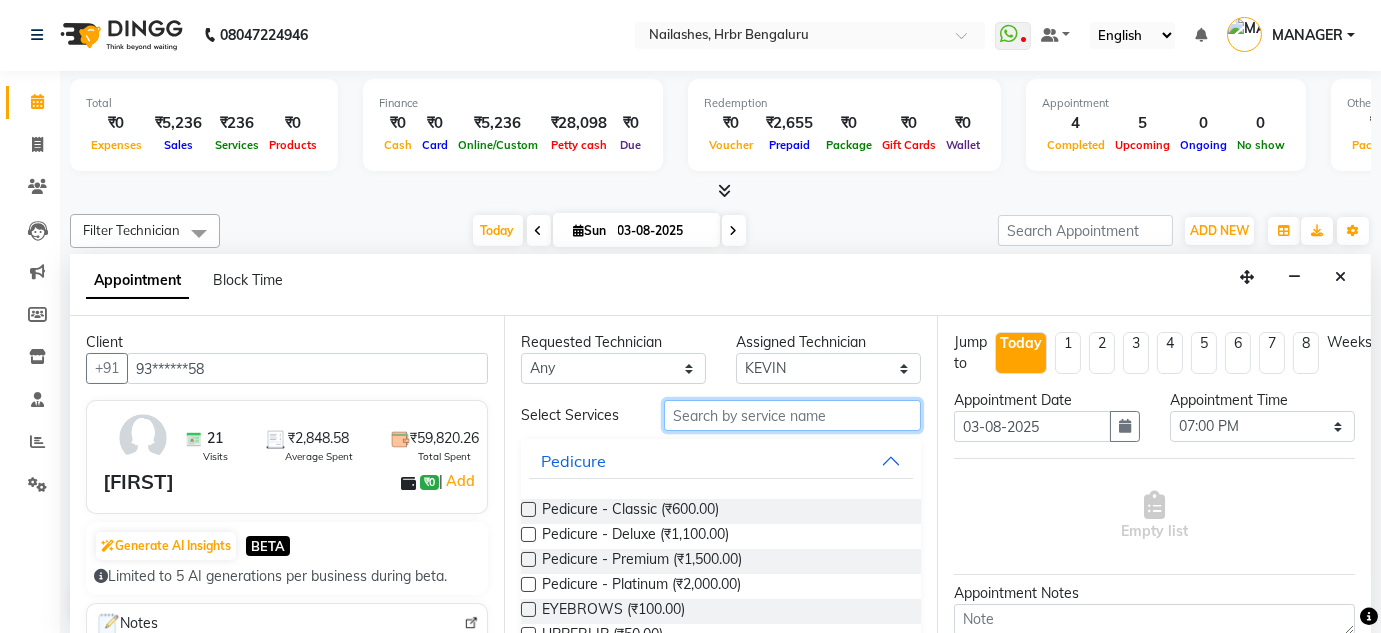 click at bounding box center (792, 415) 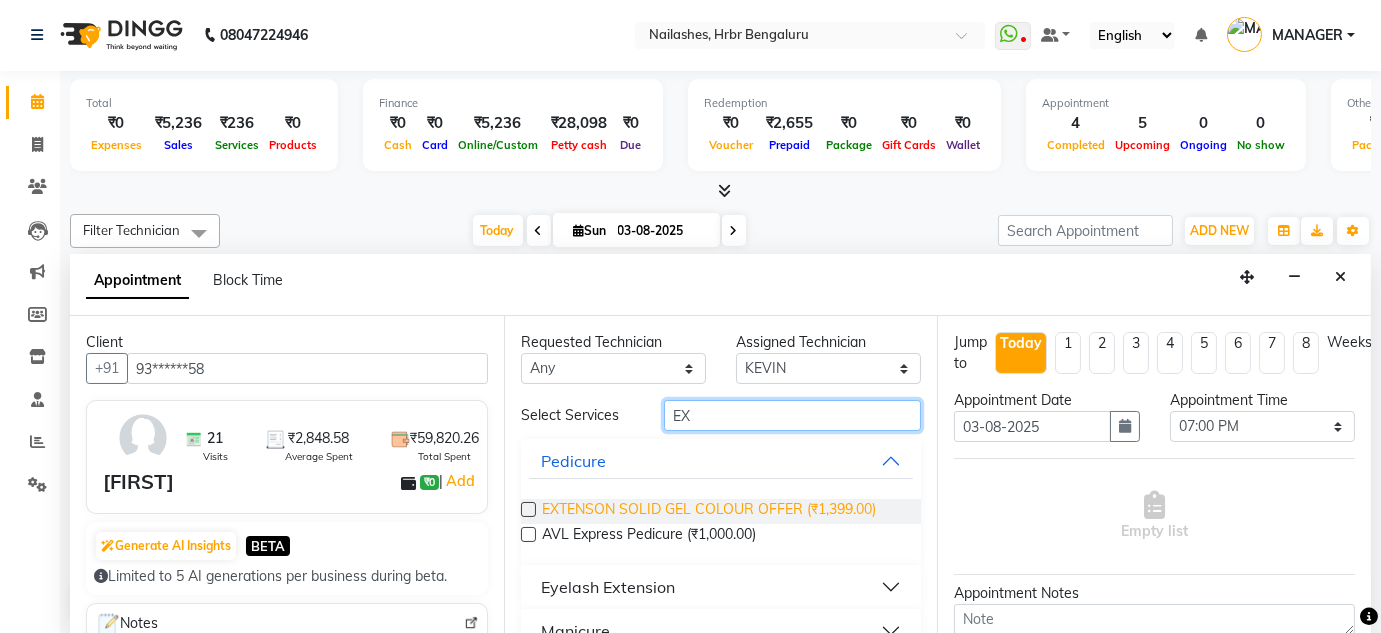 type on "EX" 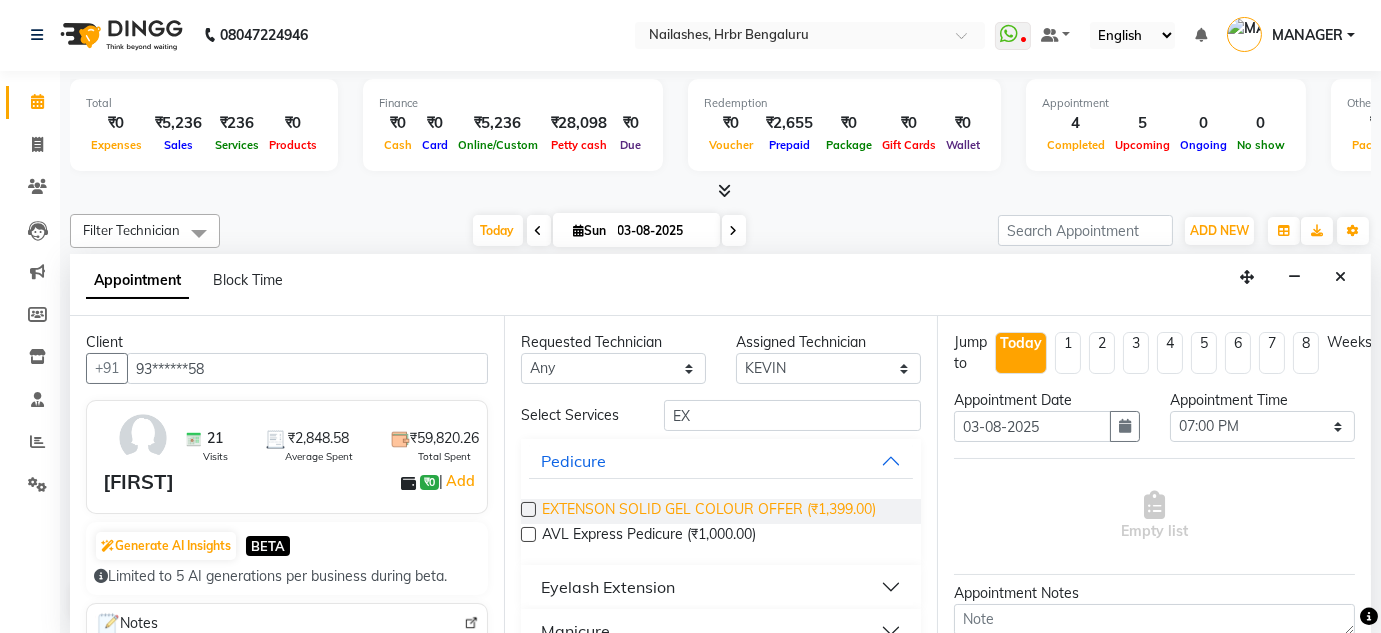 click on "EXTENSON SOLID GEL COLOUR OFFER (₹1,399.00)" at bounding box center [709, 511] 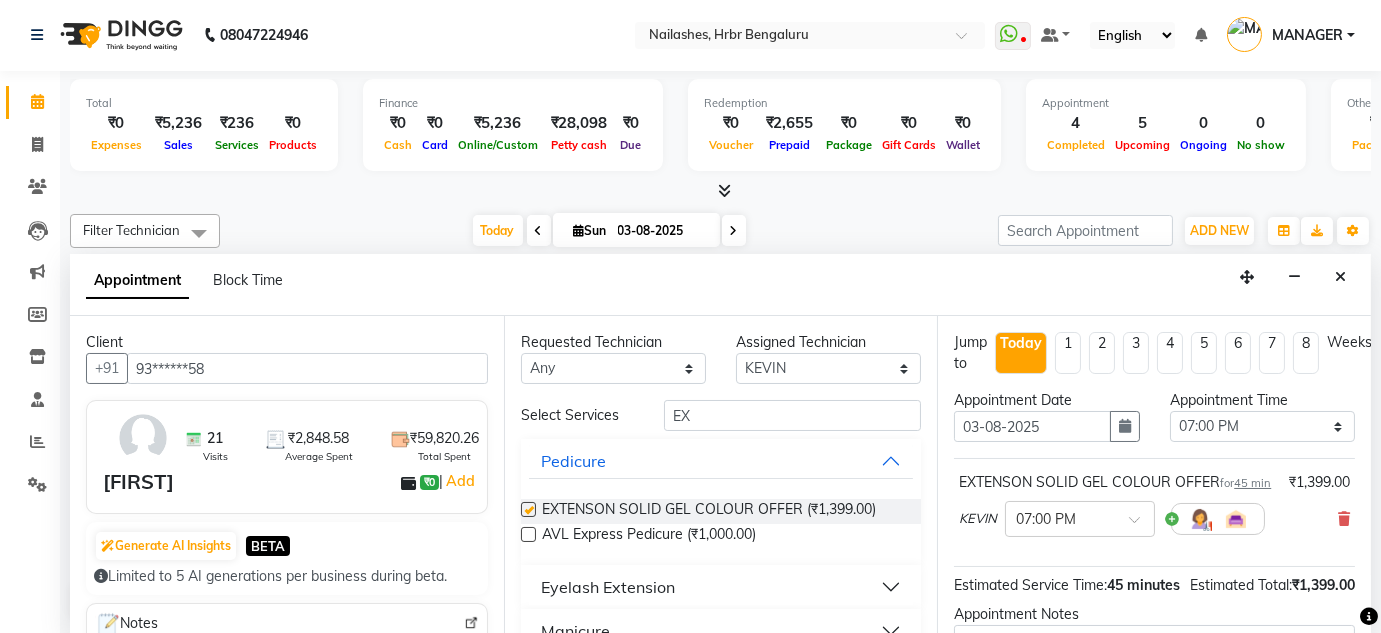 checkbox on "false" 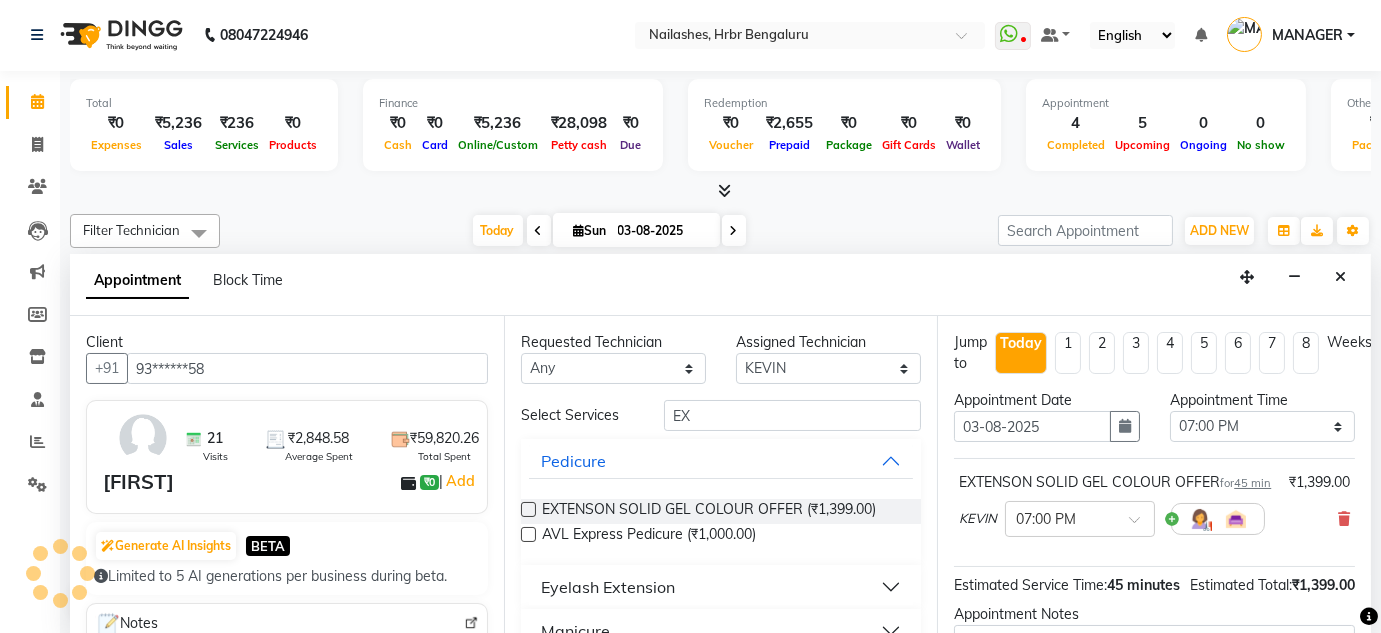 scroll, scrollTop: 249, scrollLeft: 0, axis: vertical 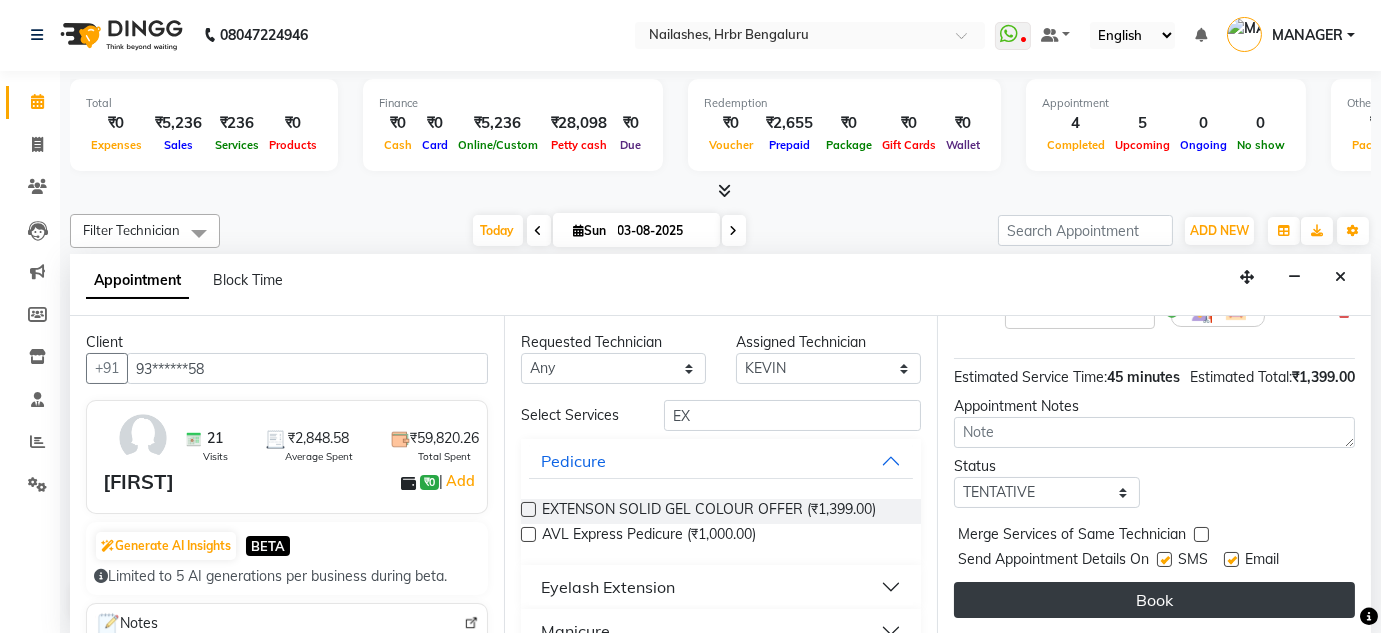 click on "Book" at bounding box center [1154, 600] 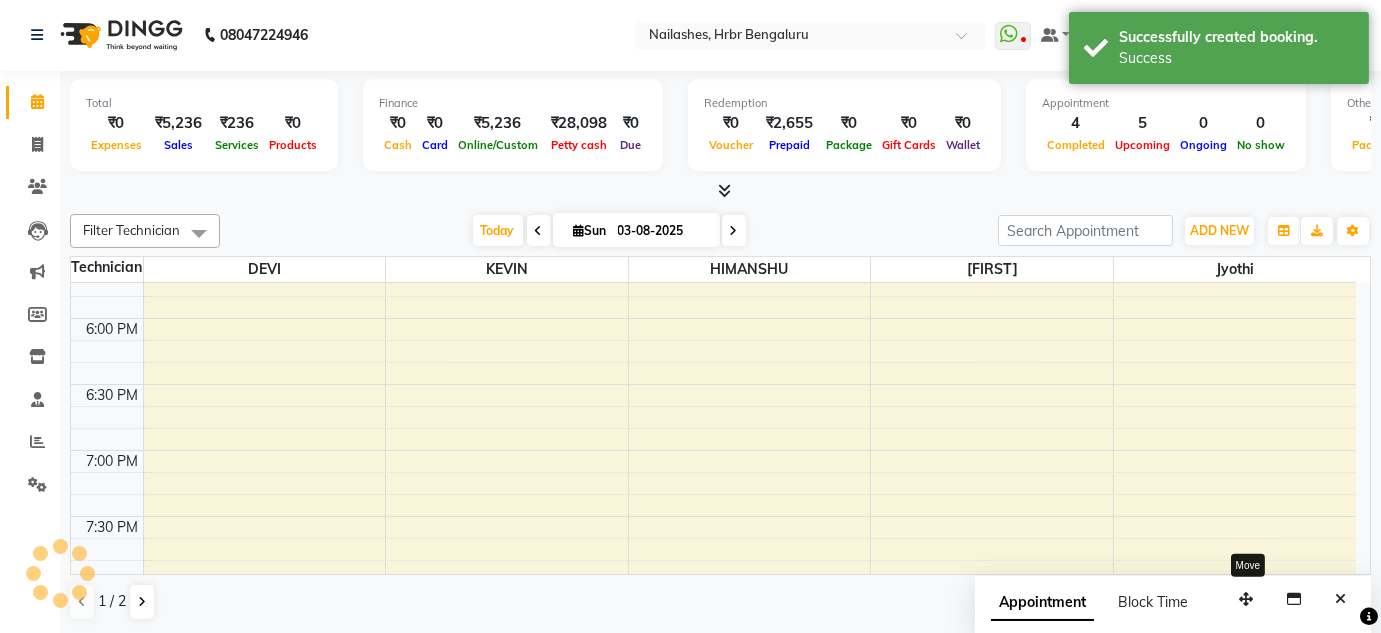 scroll, scrollTop: 0, scrollLeft: 0, axis: both 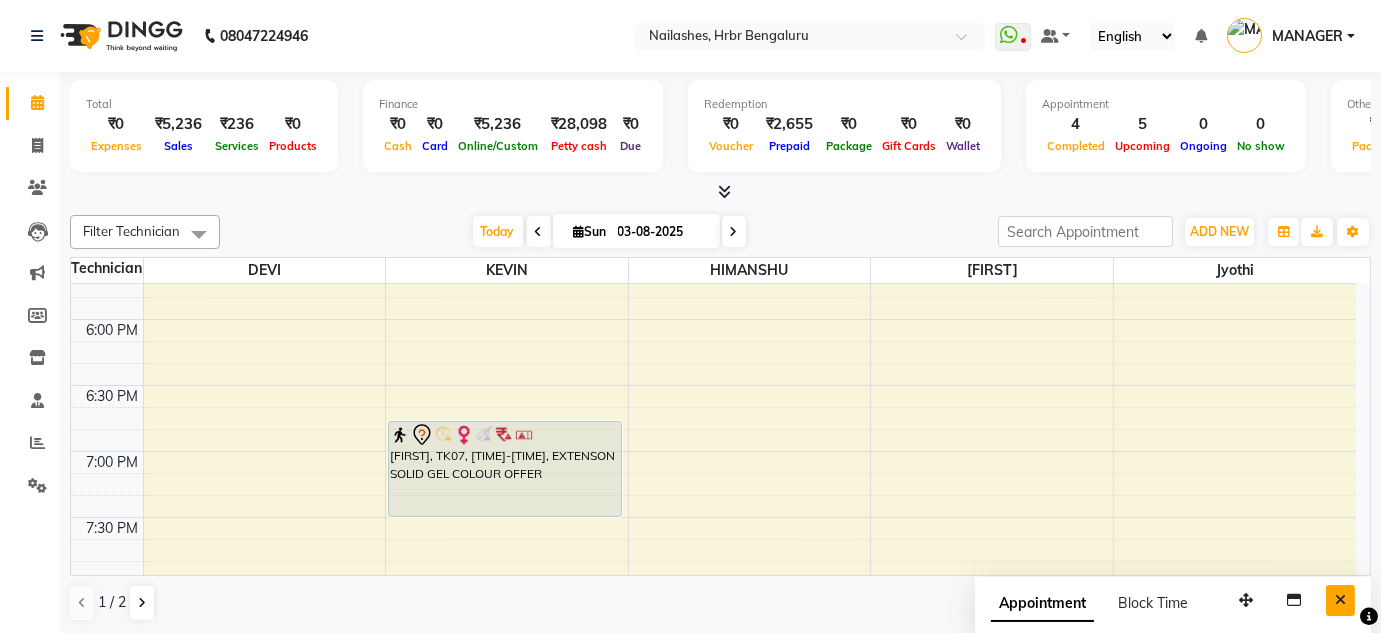 click at bounding box center (1340, 600) 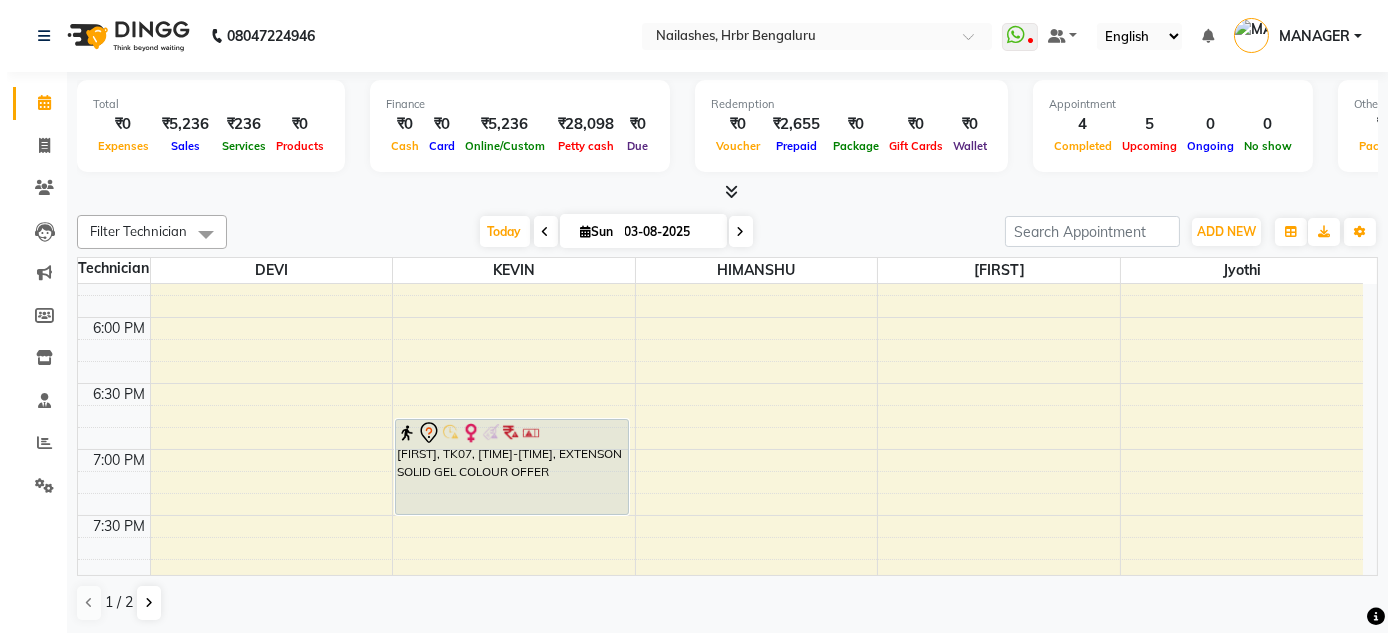 scroll, scrollTop: 2334, scrollLeft: 0, axis: vertical 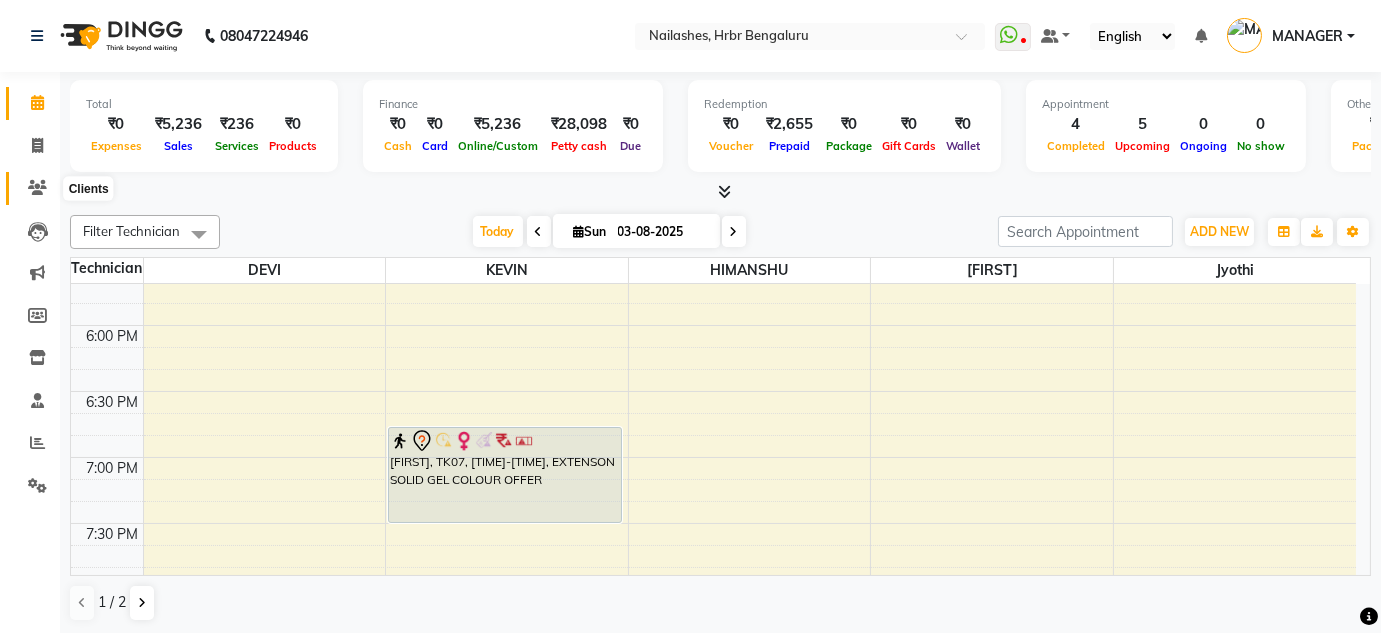 click 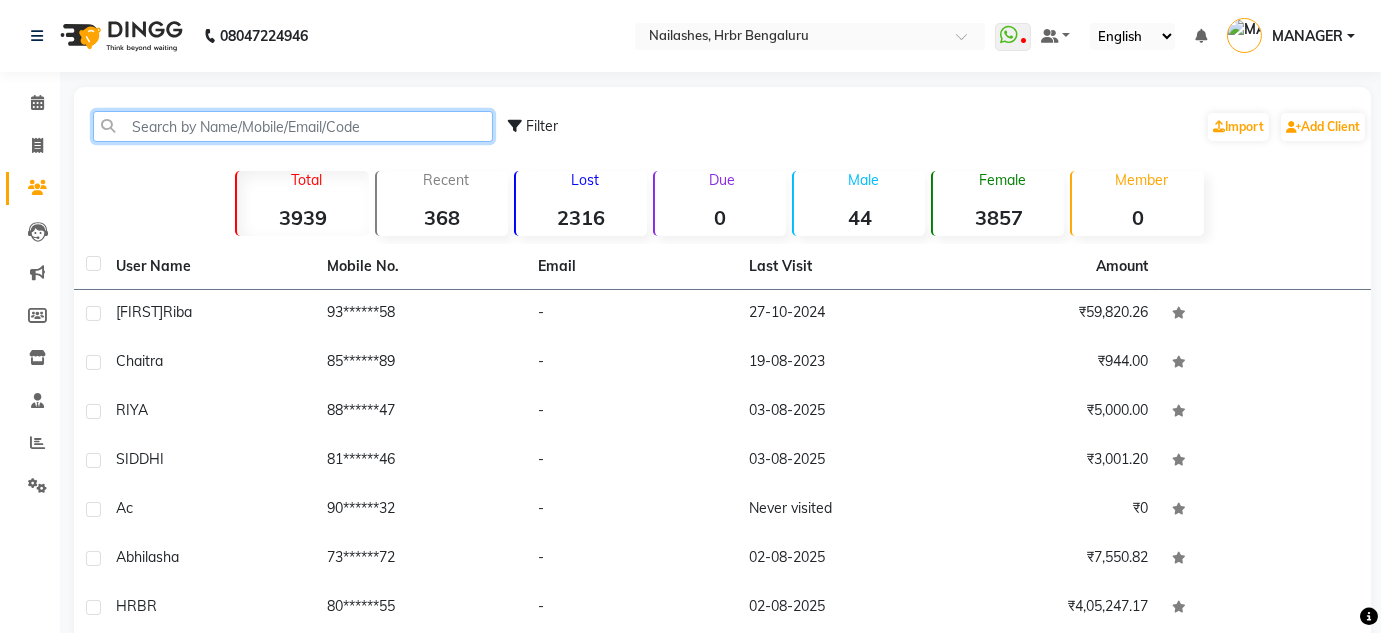 click 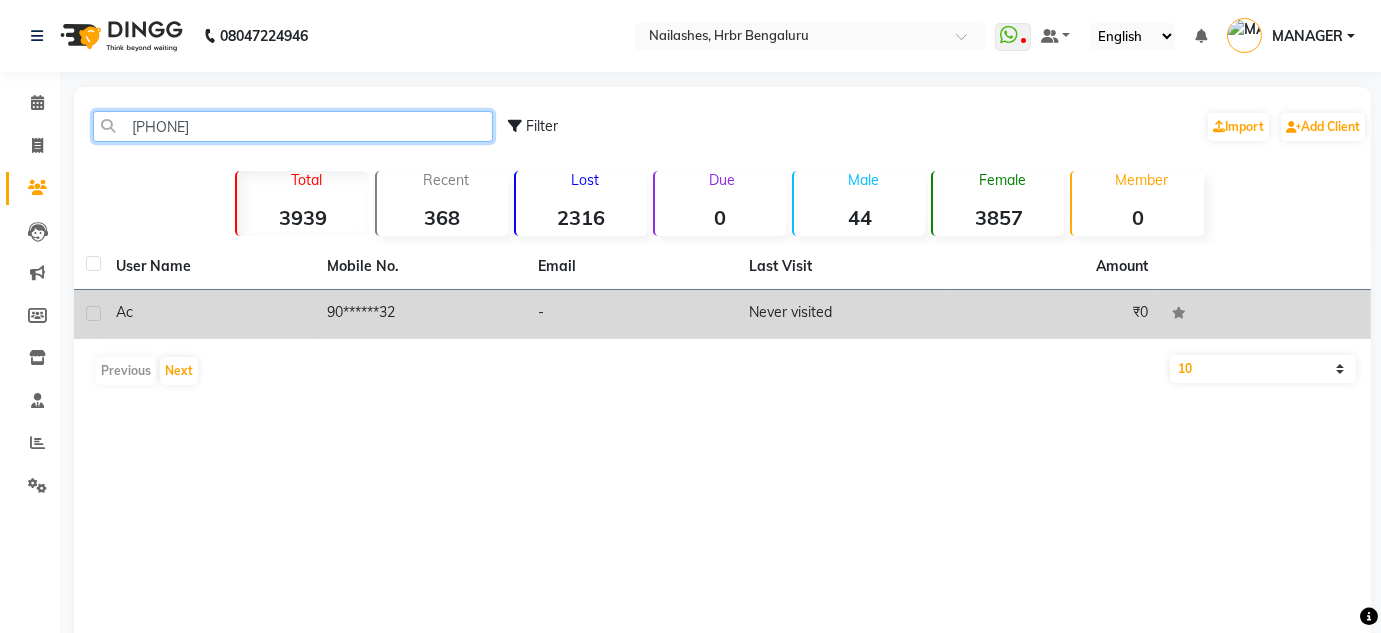 type on "9035856032" 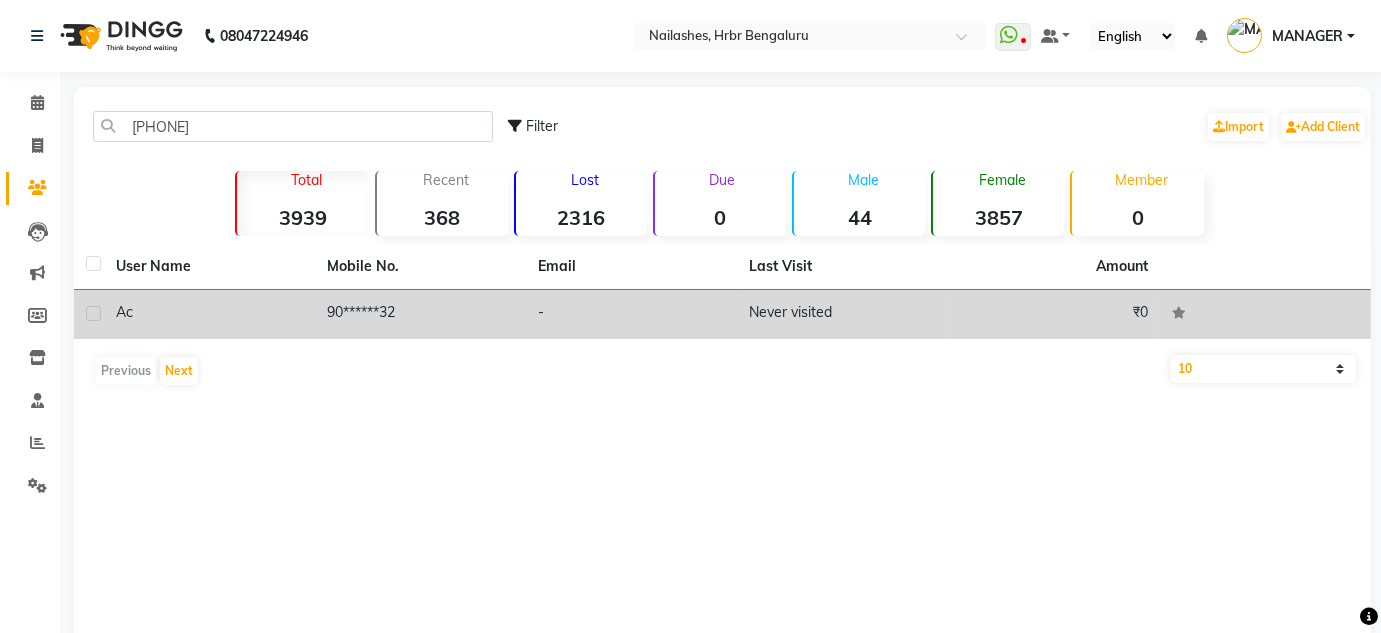 click on "90******32" 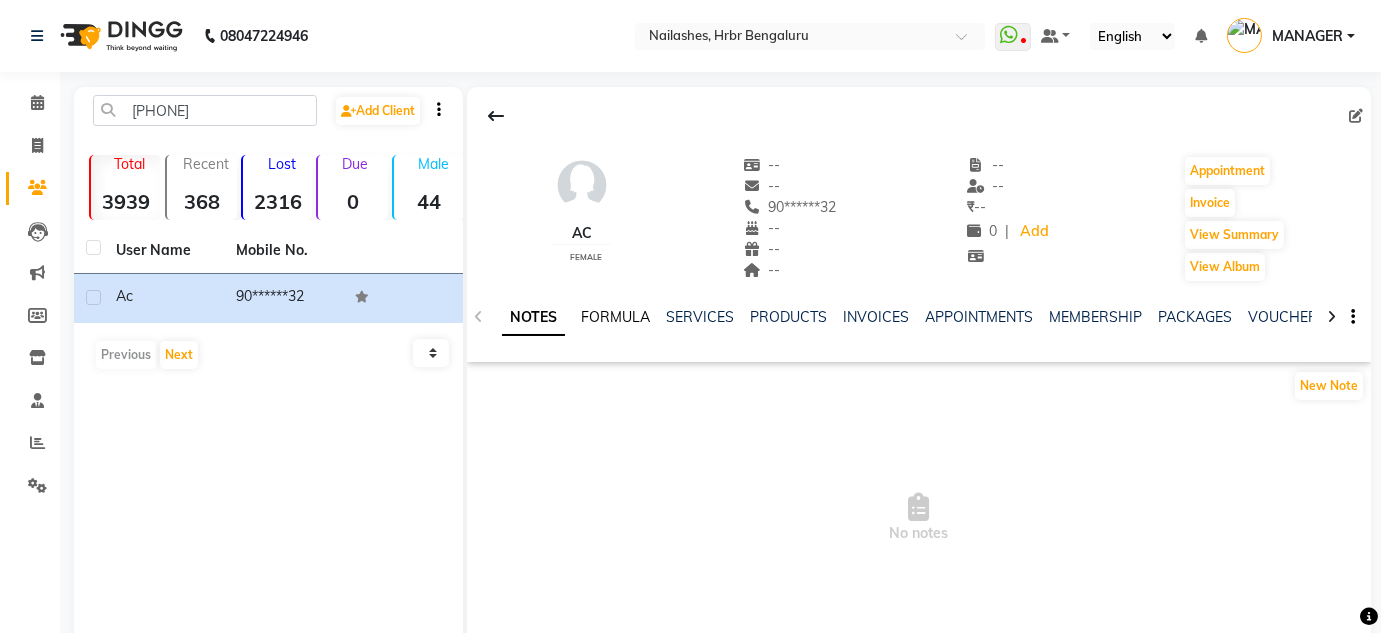 click on "FORMULA" 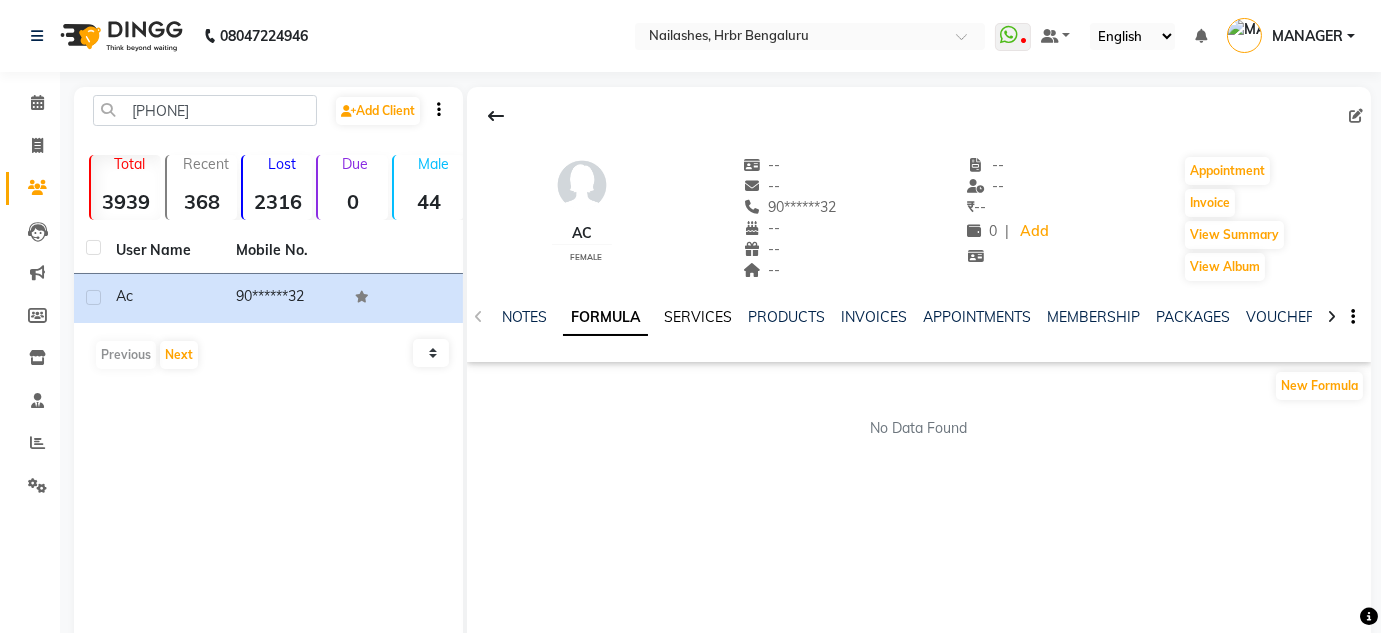 click on "SERVICES" 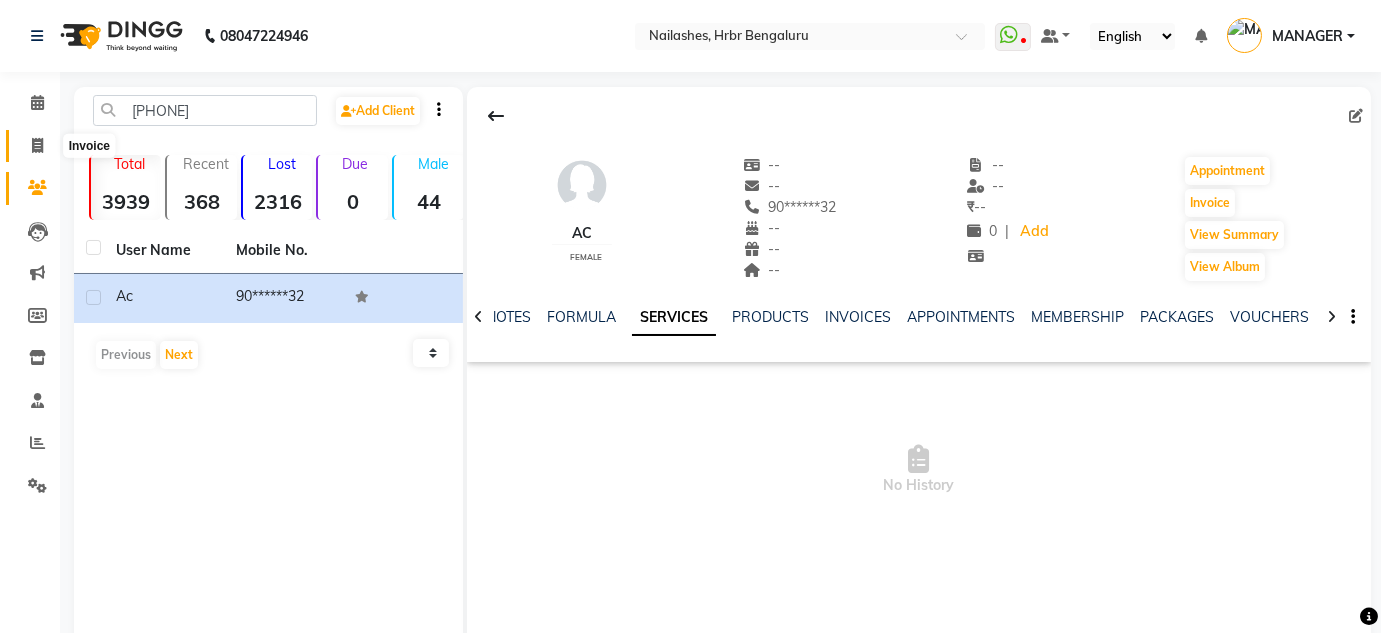 click 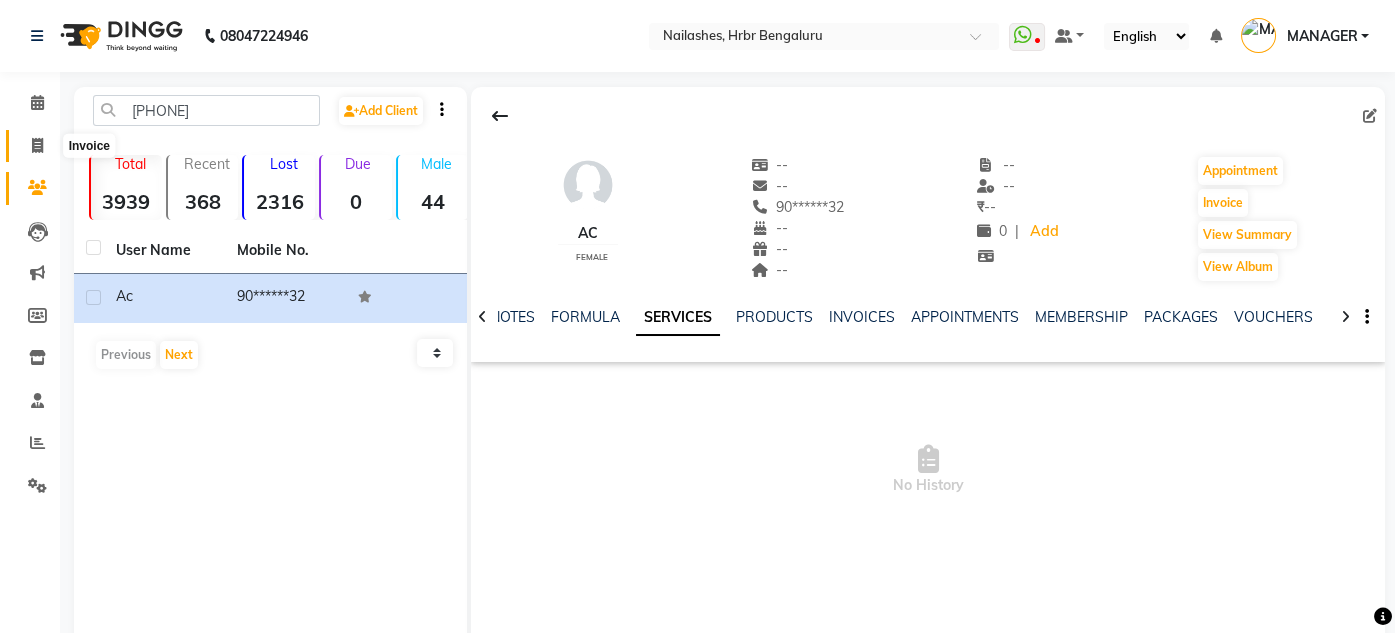 select on "3771" 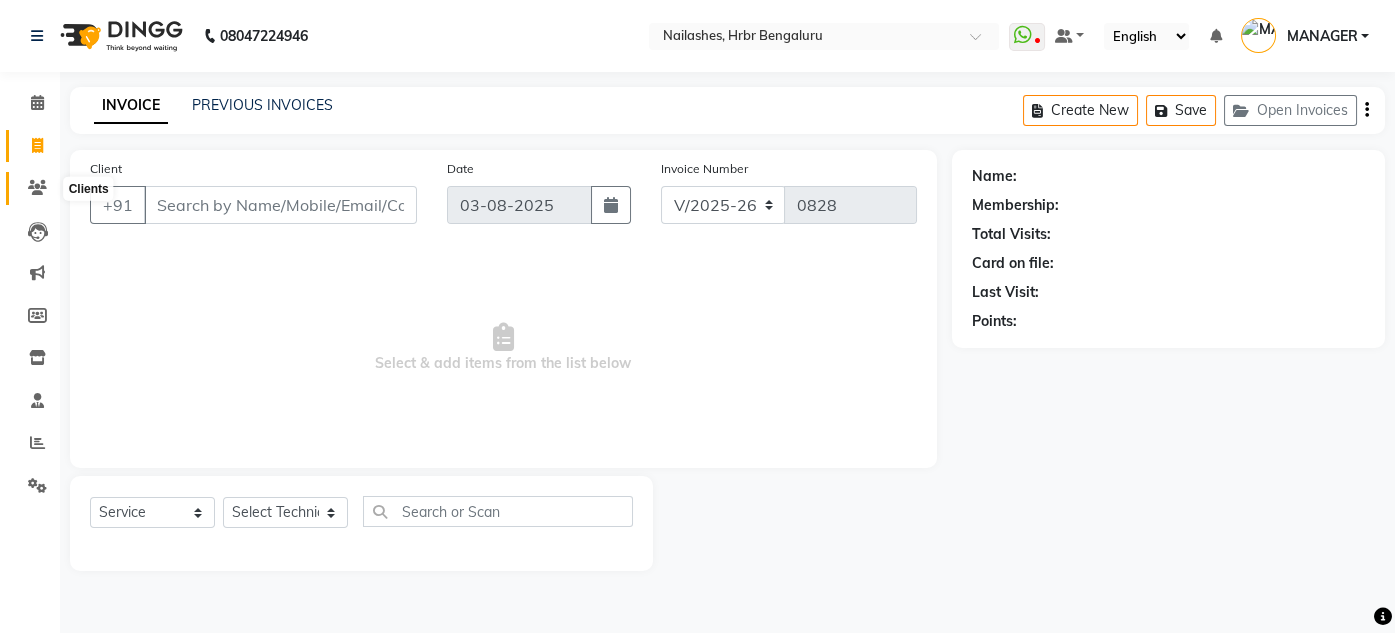 click 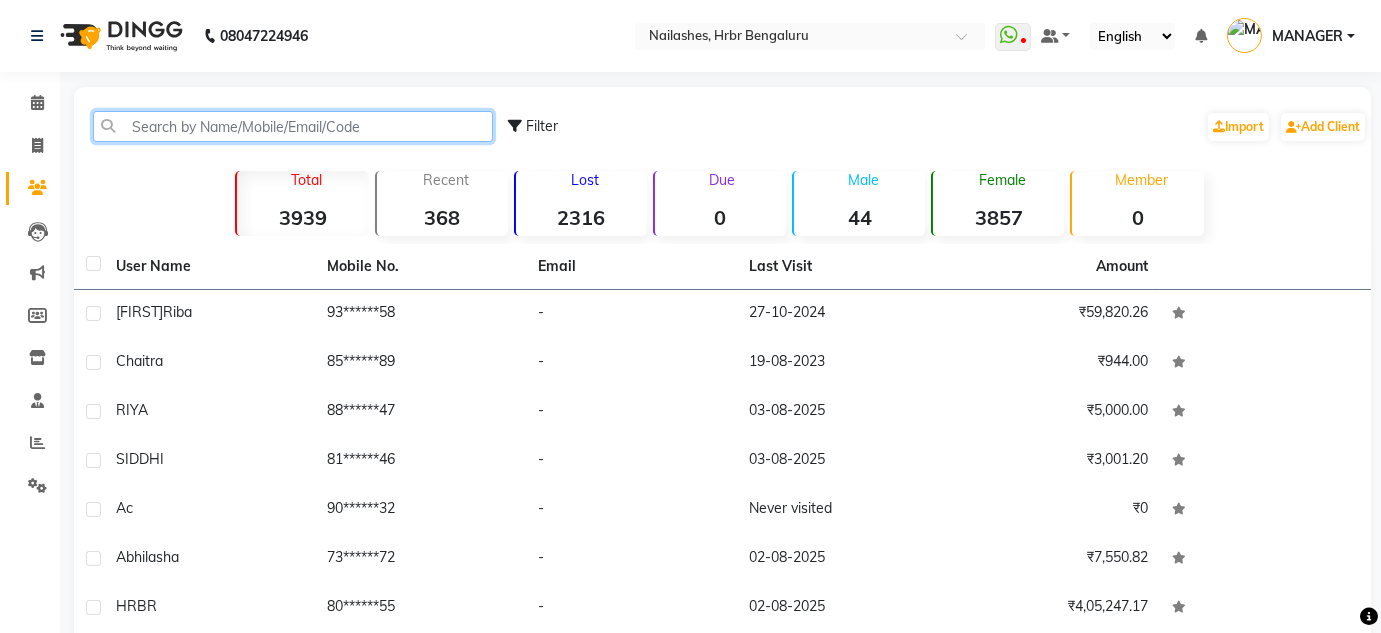 click 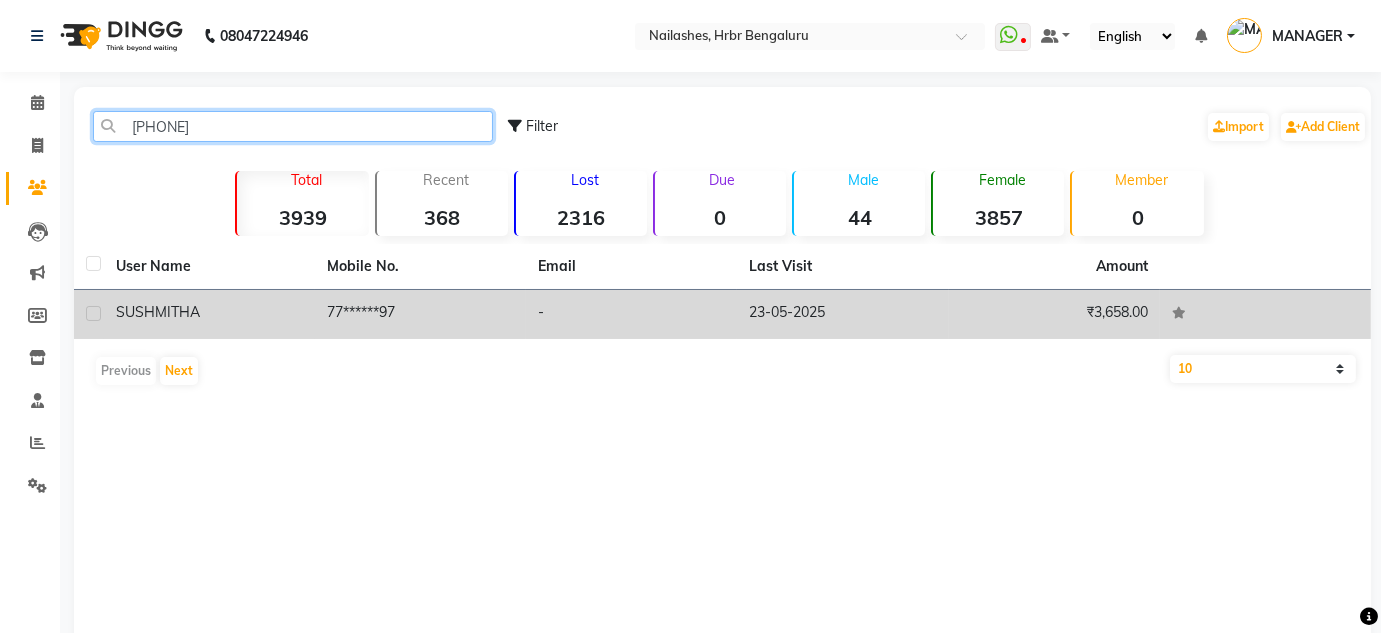 type on "7795540797" 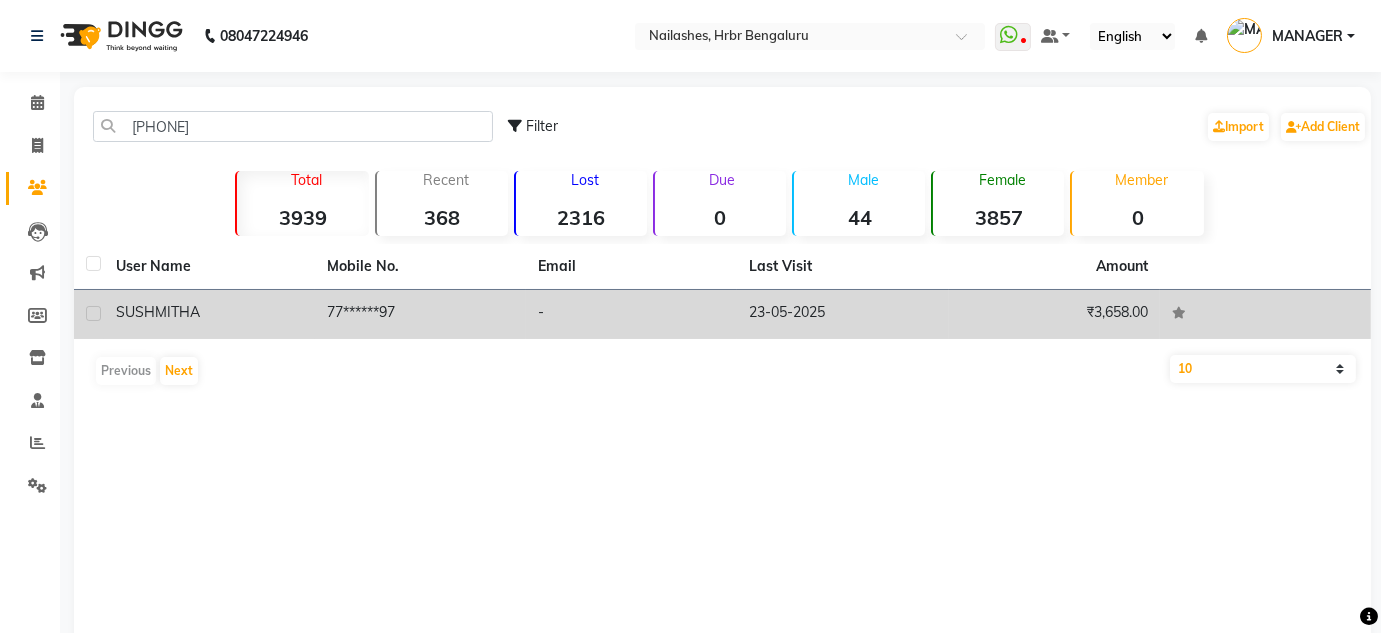 click on "77******97" 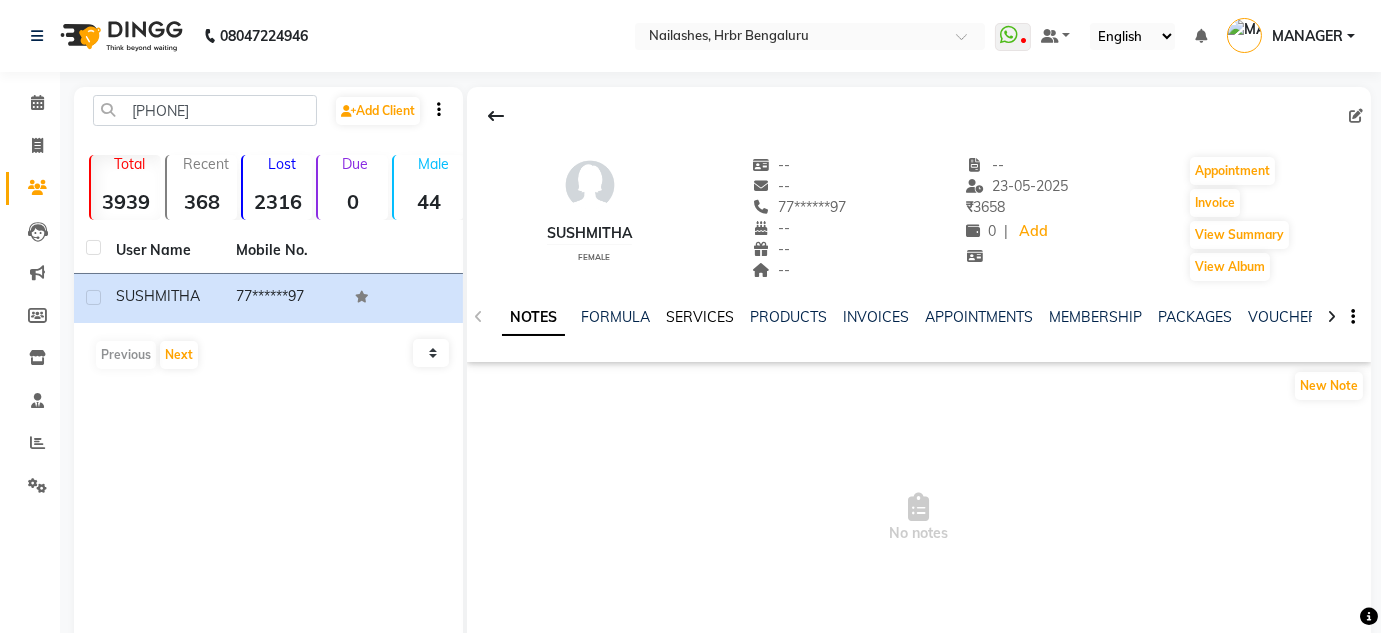 click on "SERVICES" 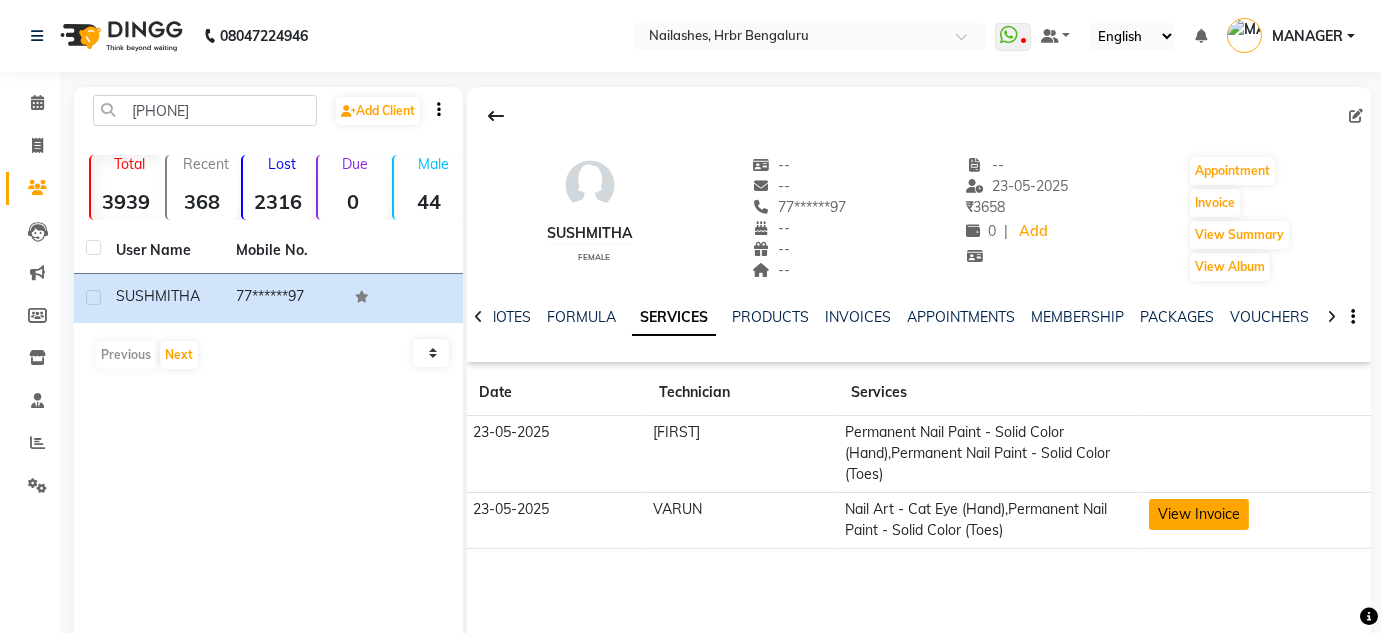 click on "View Invoice" 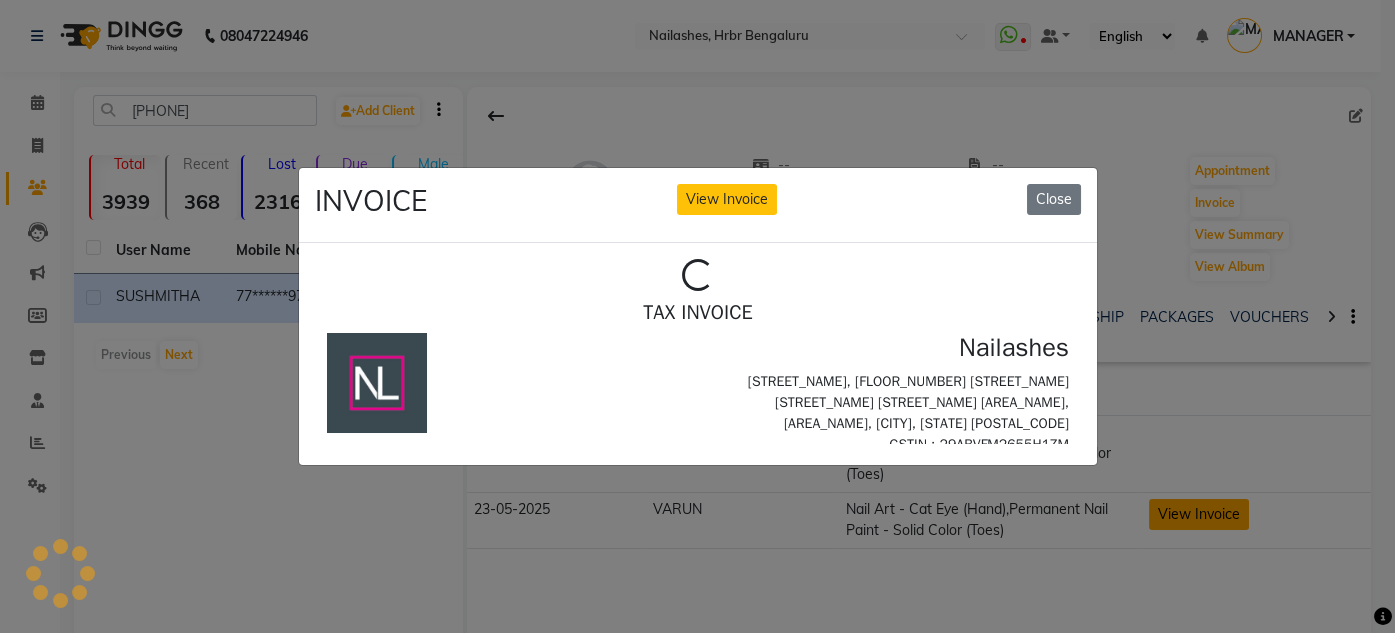 scroll, scrollTop: 0, scrollLeft: 0, axis: both 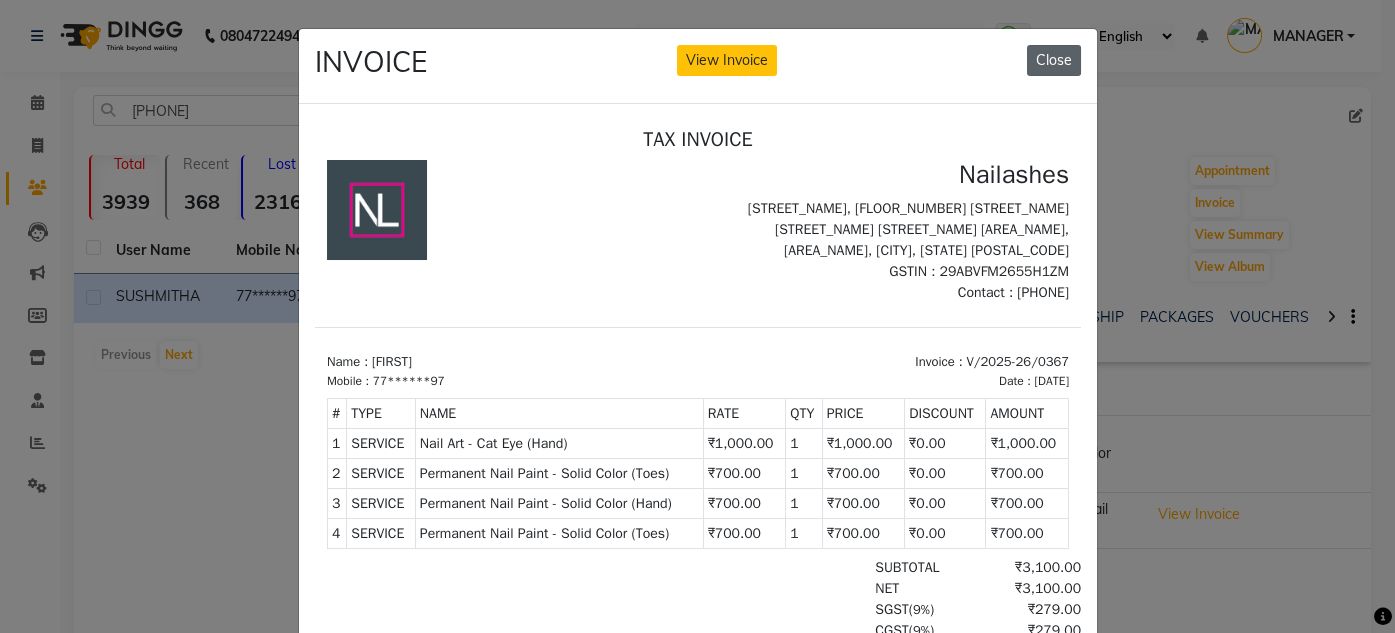 click on "Close" 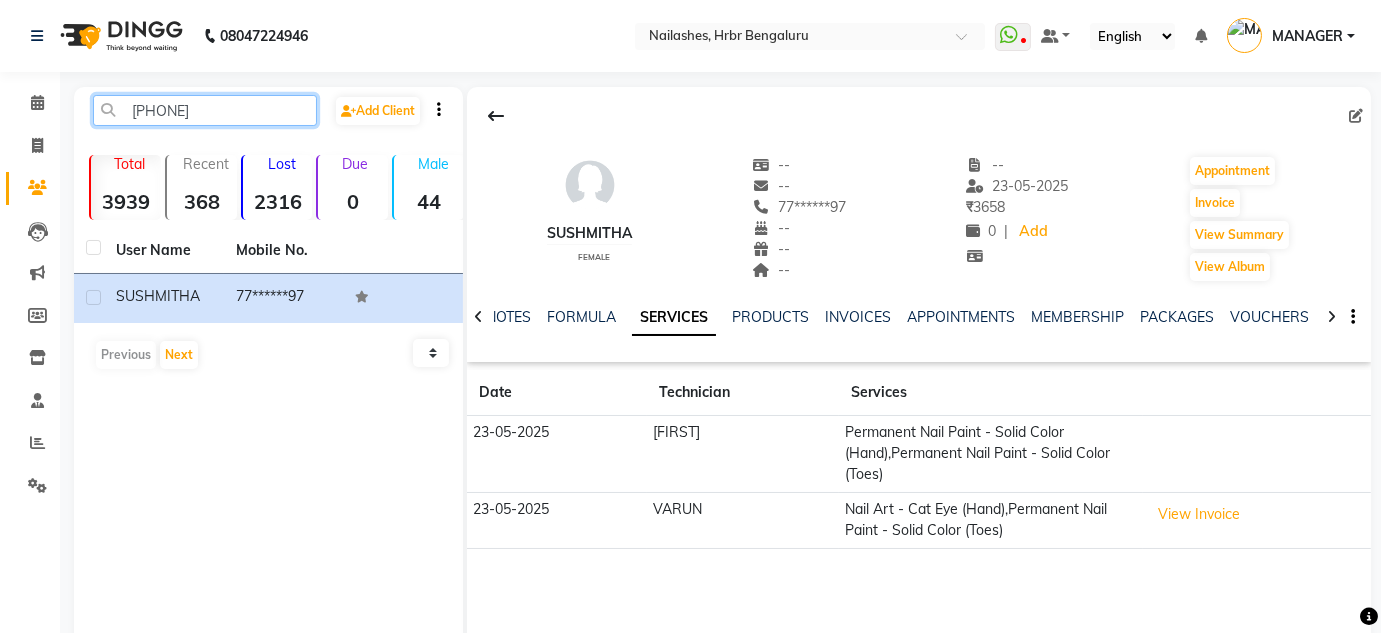 click on "7795540797" 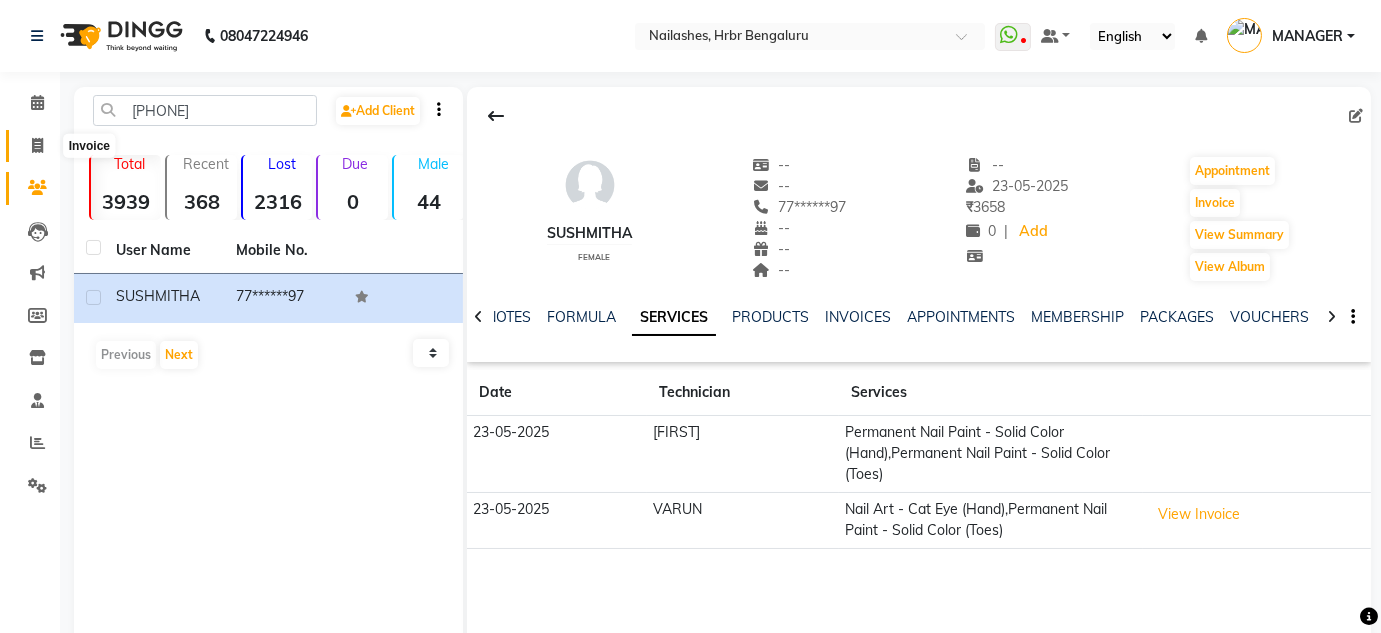 click 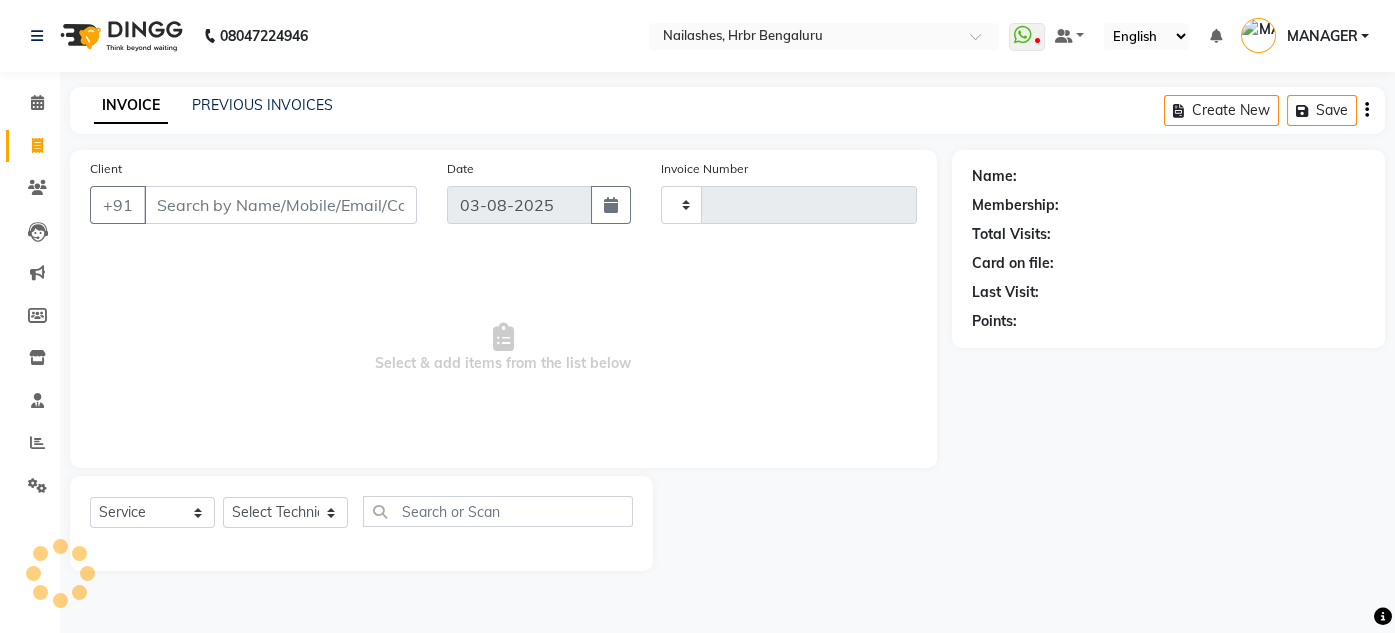 type on "0828" 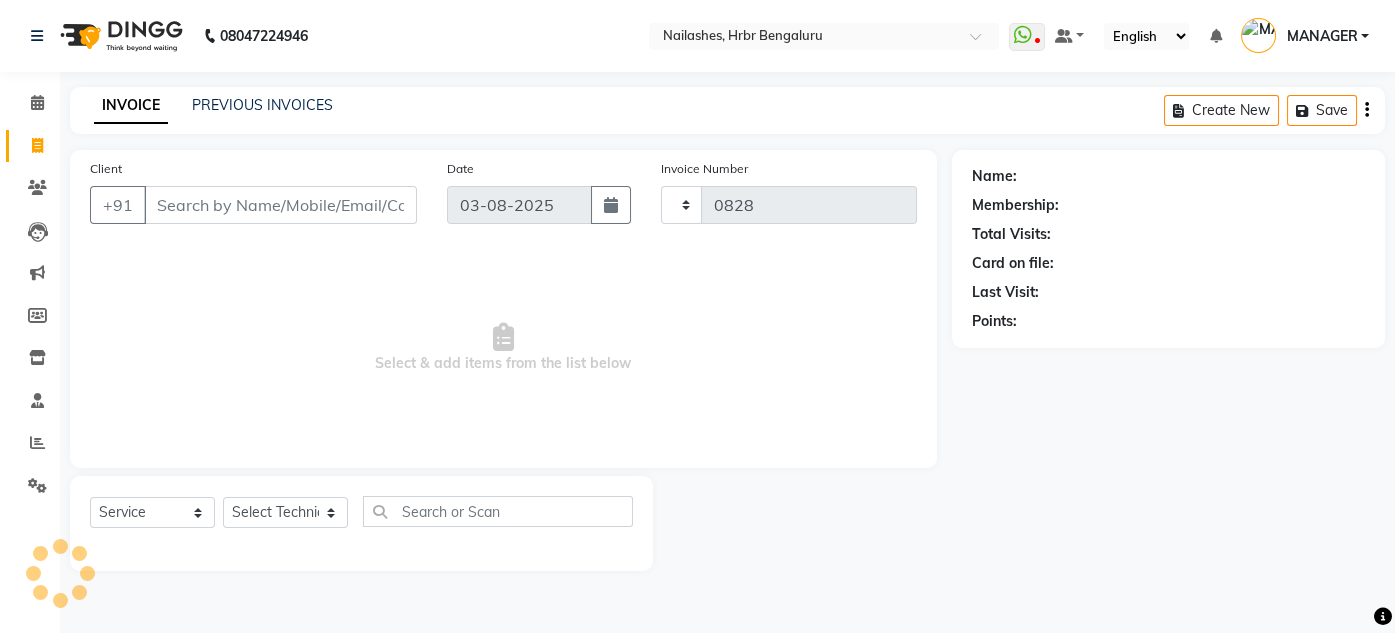 select on "3771" 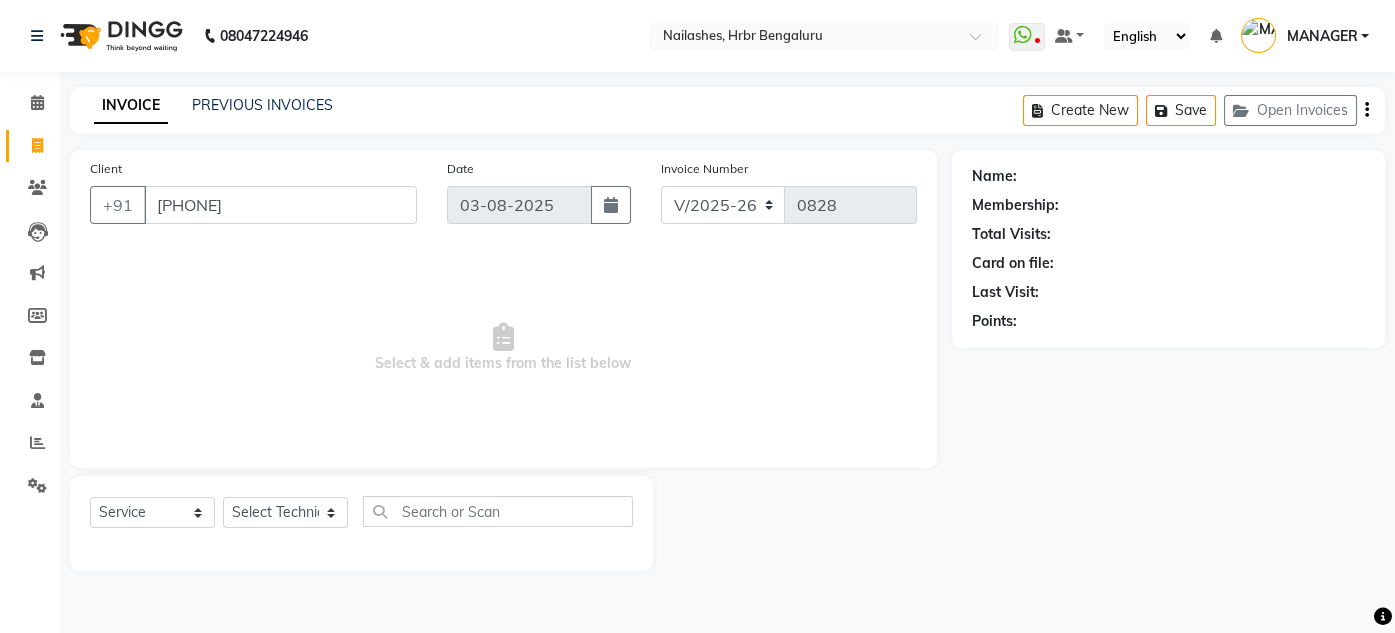 type on "7795540797" 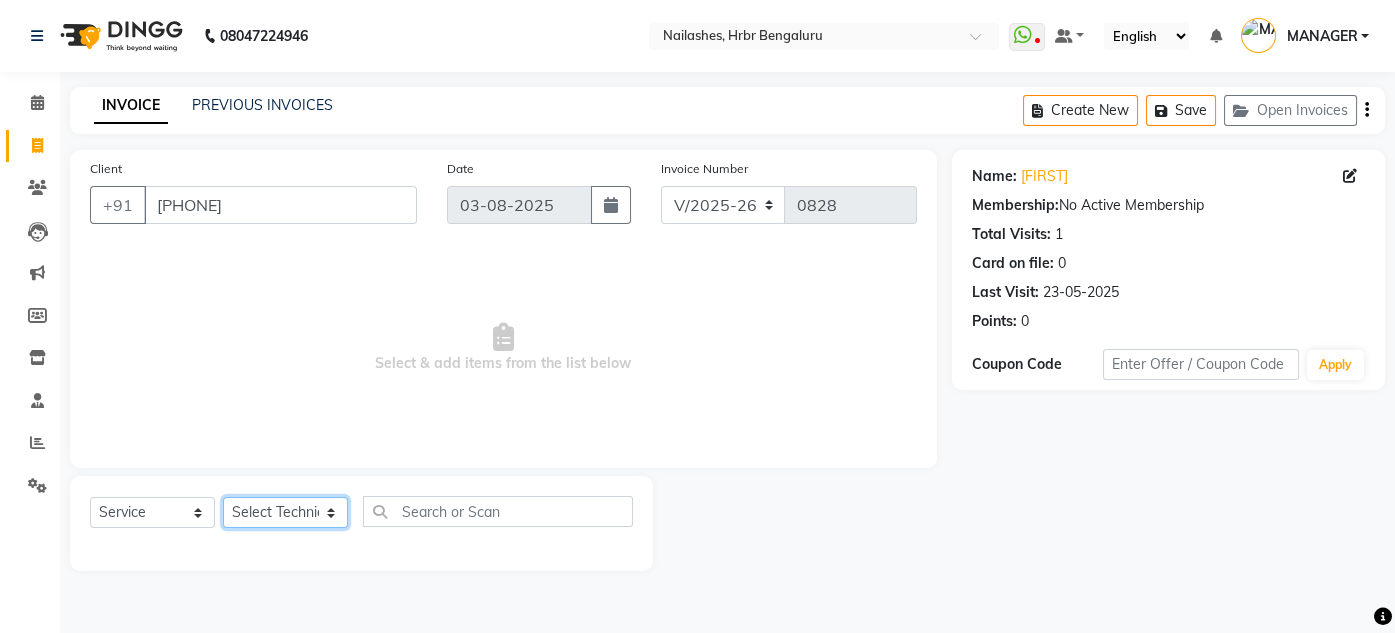 click on "Select Technician DEVI HIMANSHU jyothi KEVIN MANAGER RADIKA RITESH" 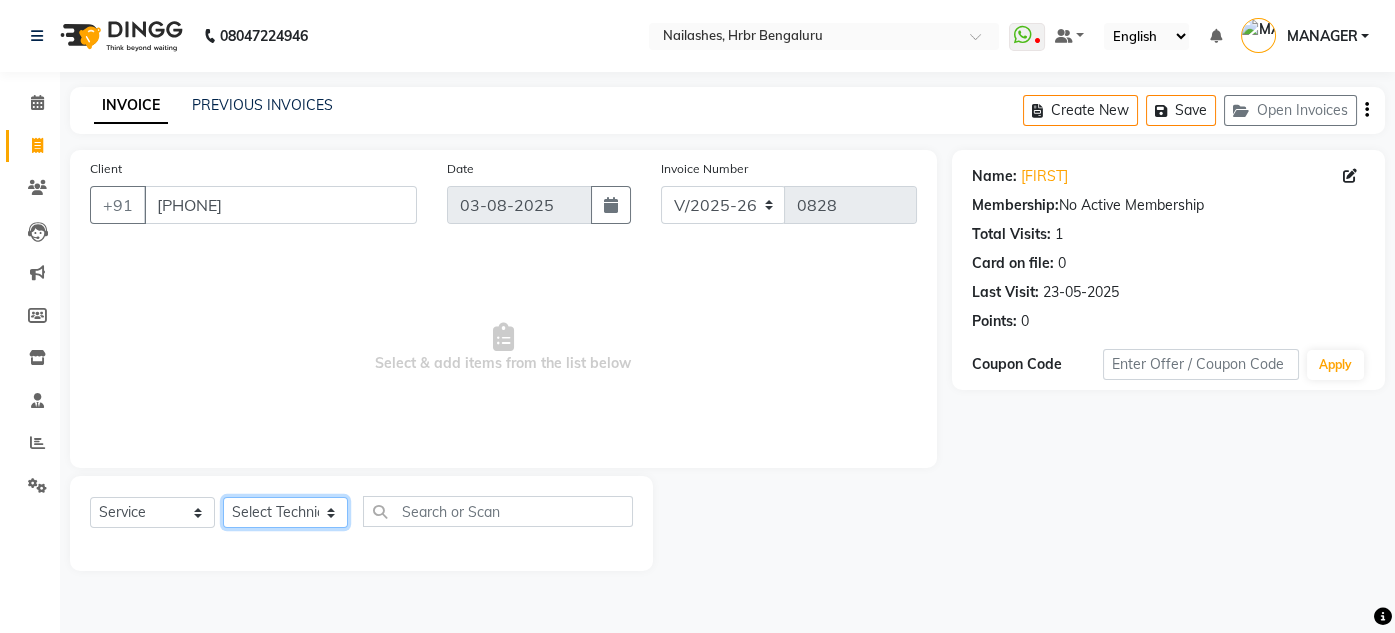 select on "82748" 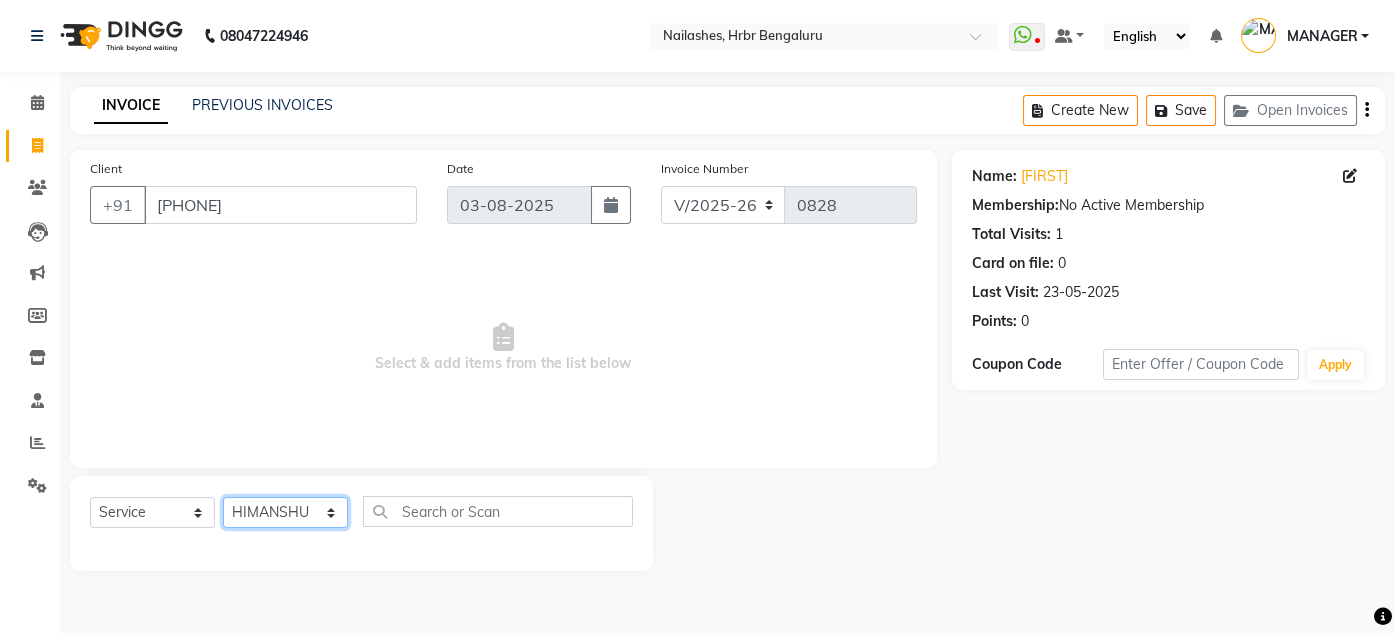 click on "Select Technician DEVI HIMANSHU jyothi KEVIN MANAGER RADIKA RITESH" 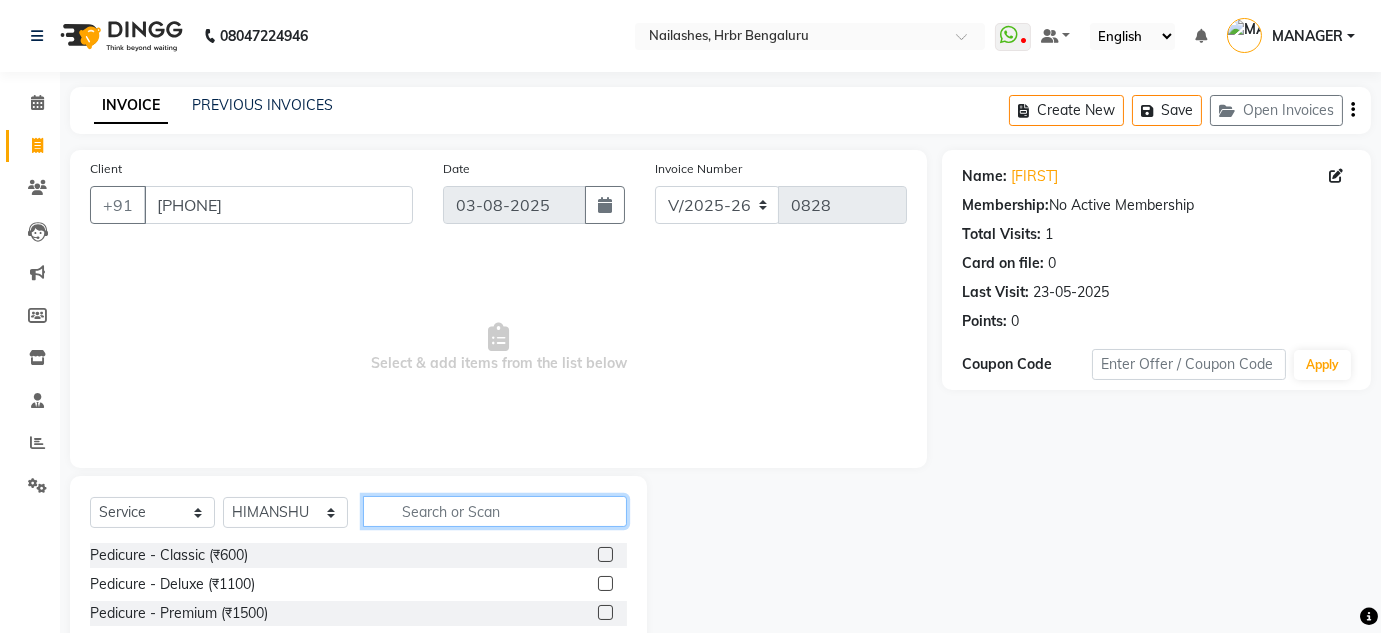 click 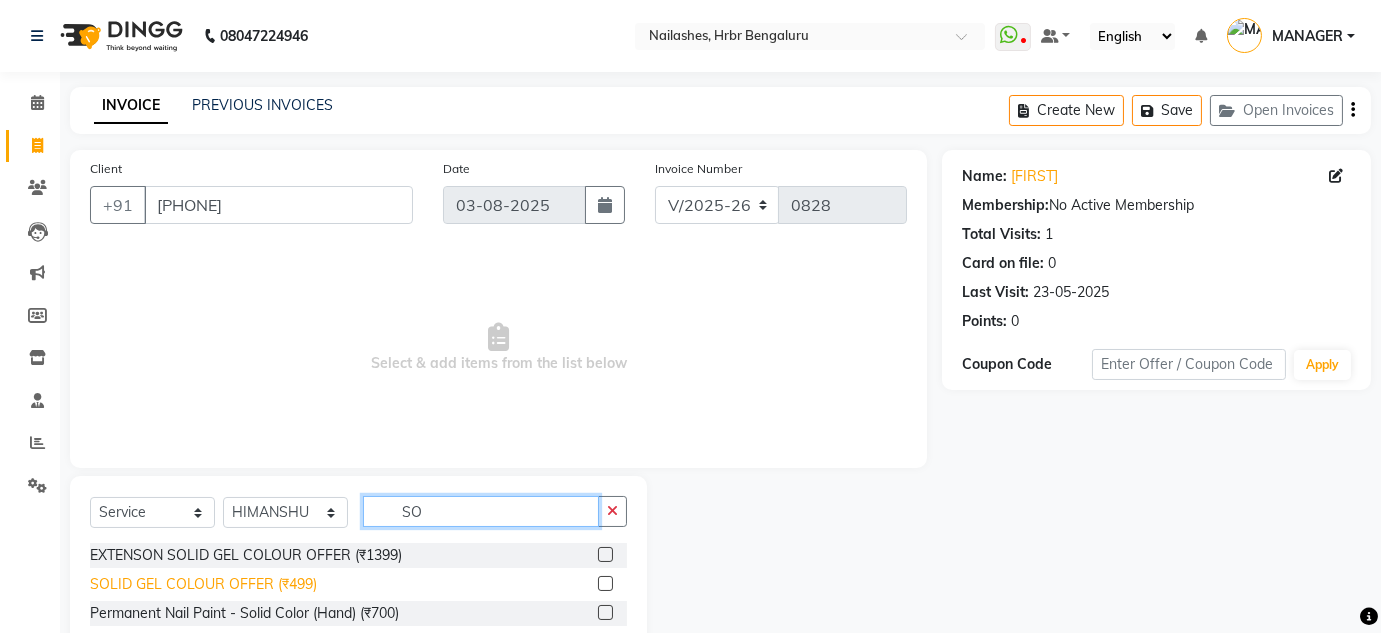 type on "SO" 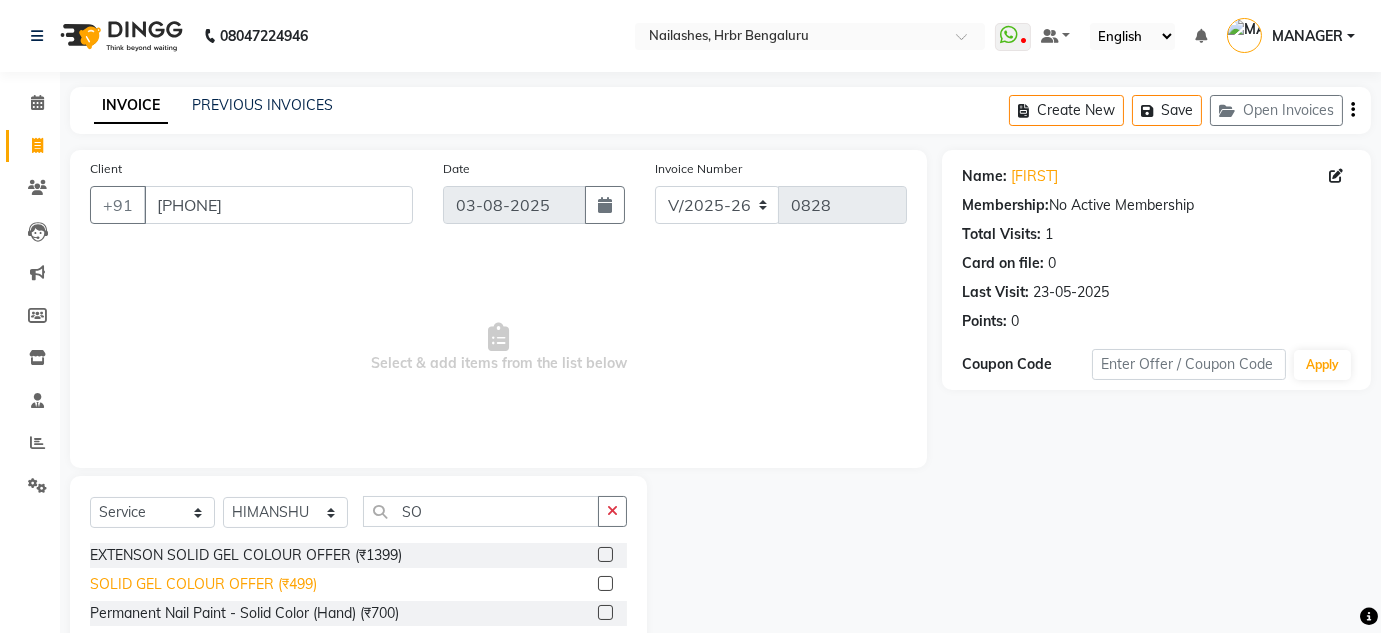 click on "SOLID GEL COLOUR OFFER (₹499)" 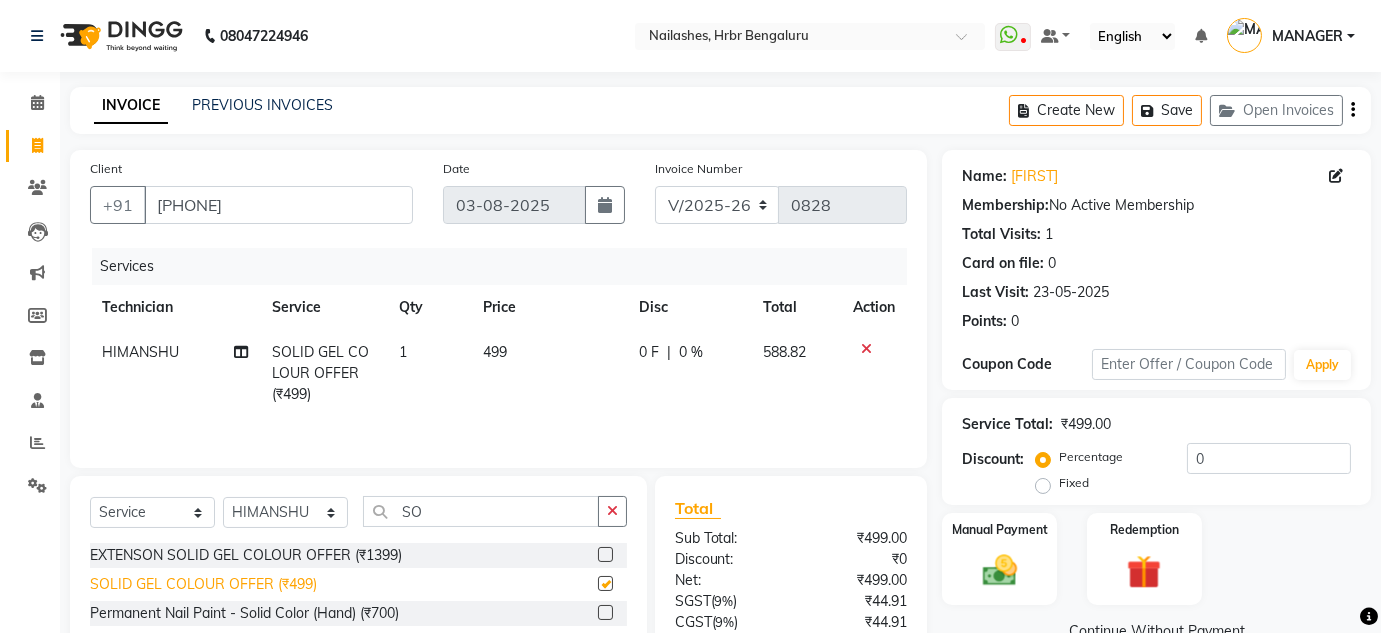 checkbox on "false" 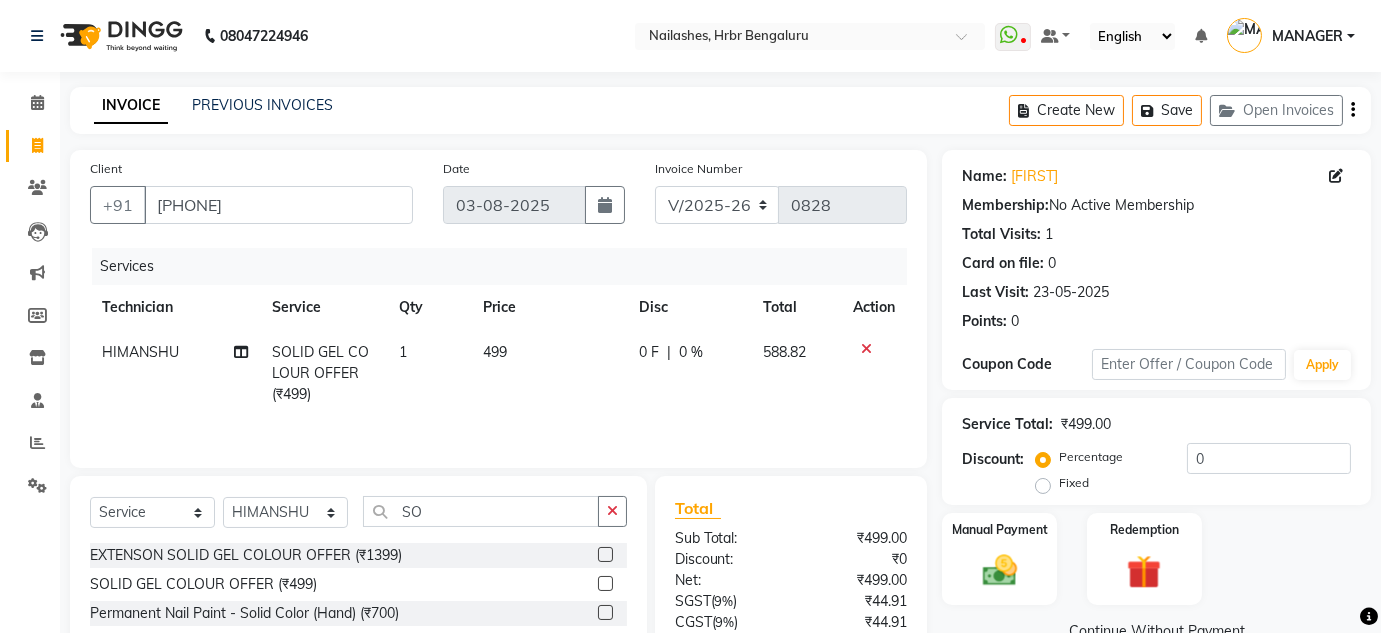 click on "Services Technician Service Qty Price Disc Total Action HIMANSHU SOLID GEL COLOUR OFFER (₹499) 1 499 0 F | 0 % 588.82" 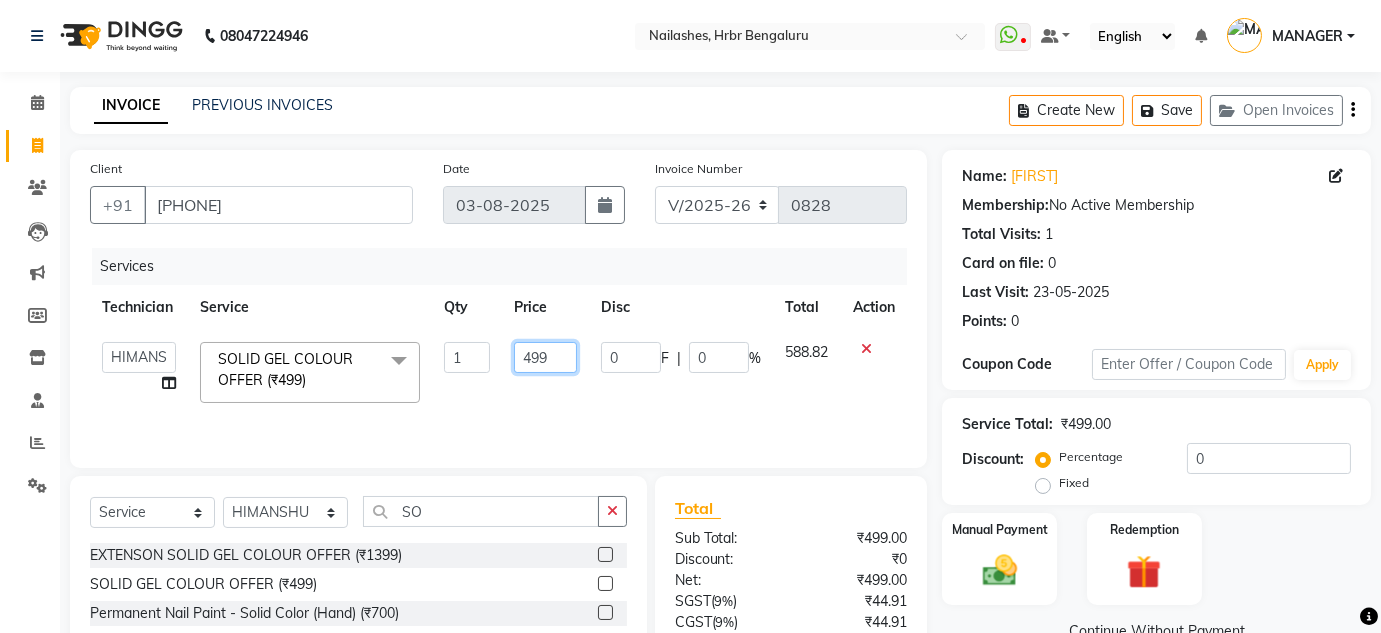 click on "499" 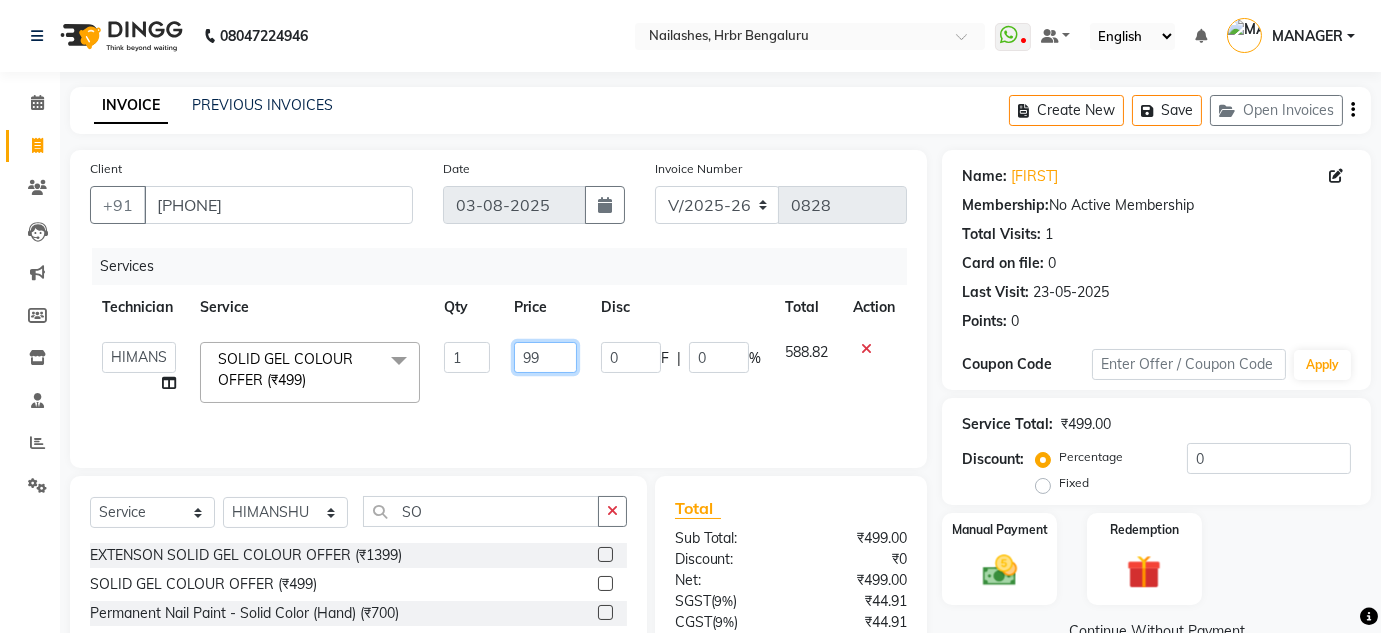 type on "599" 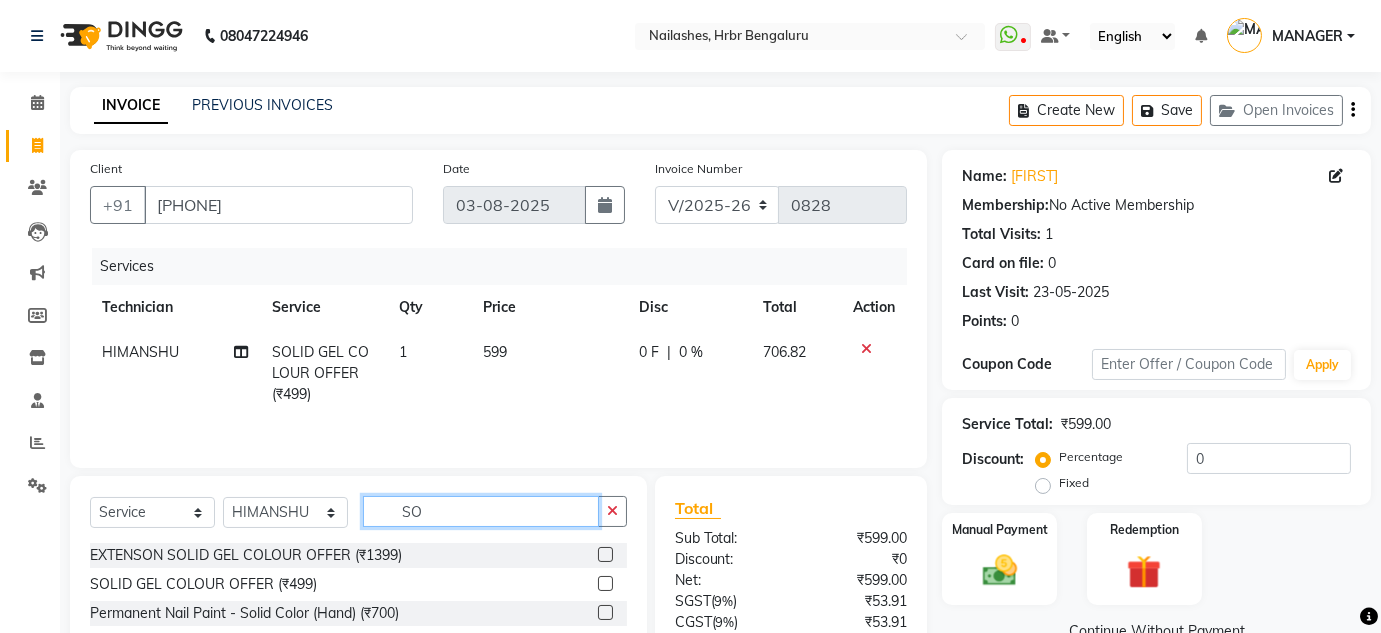 click on "SO" 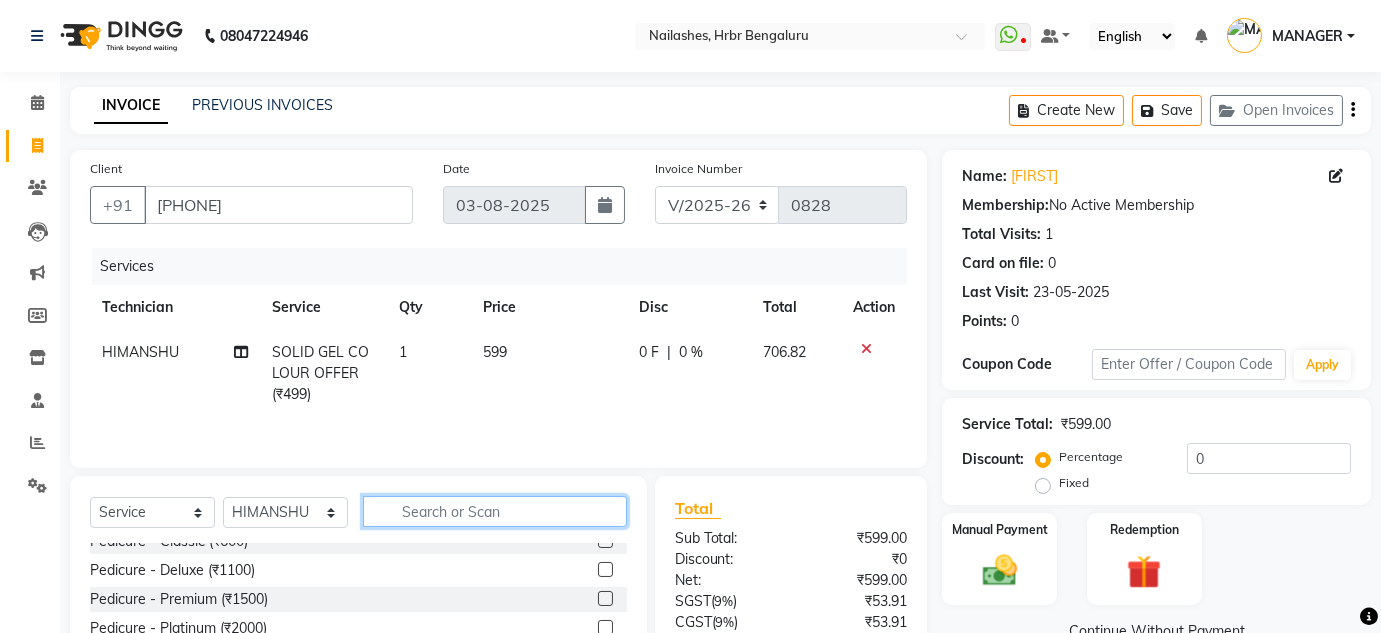 scroll, scrollTop: 0, scrollLeft: 0, axis: both 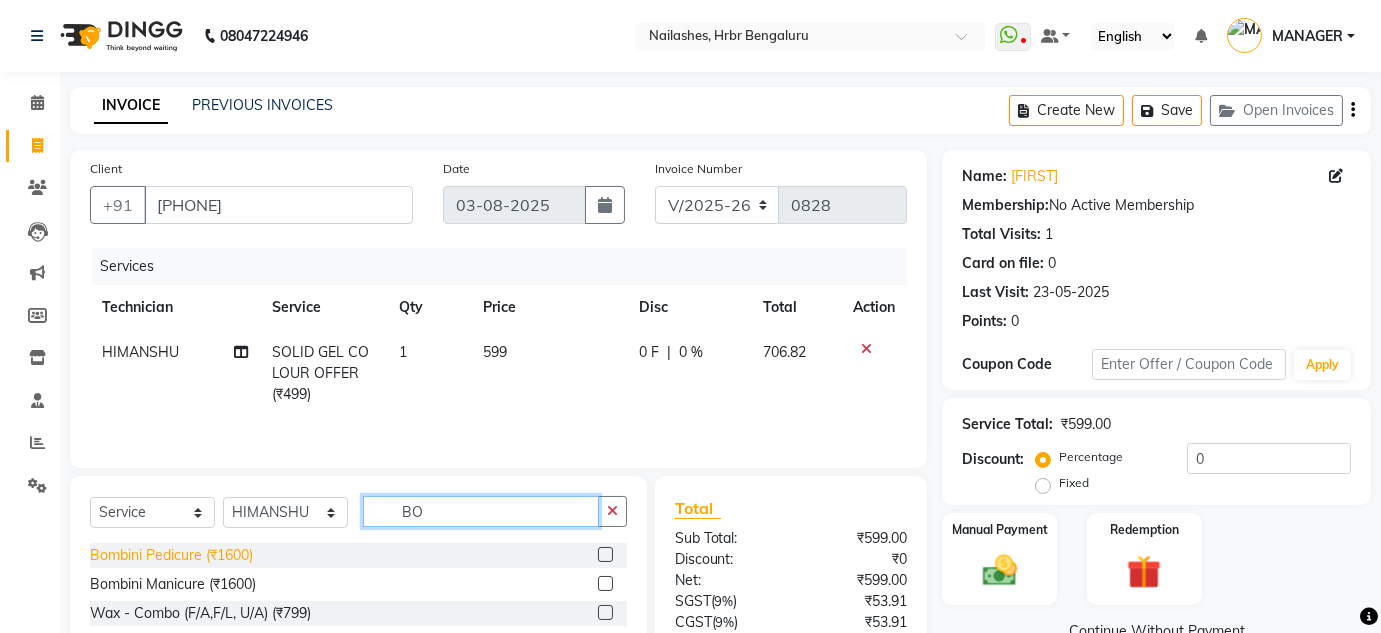 type on "BO" 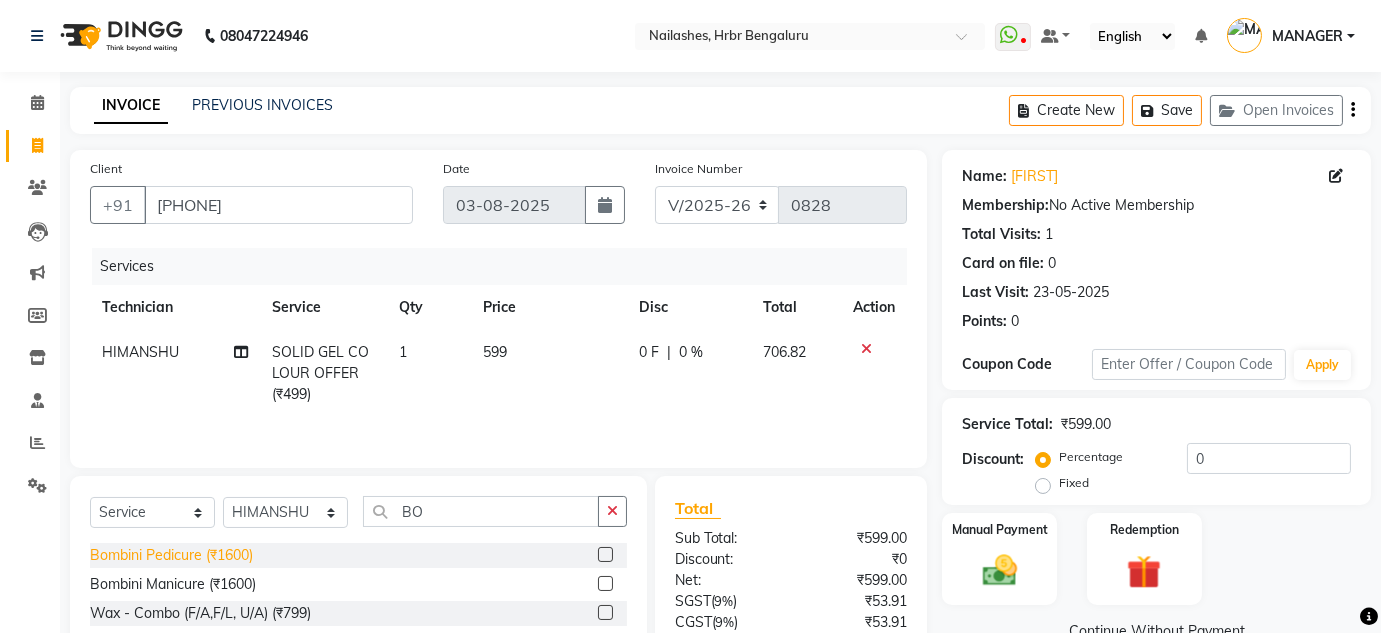 click on "Bombini Pedicure (₹1600)" 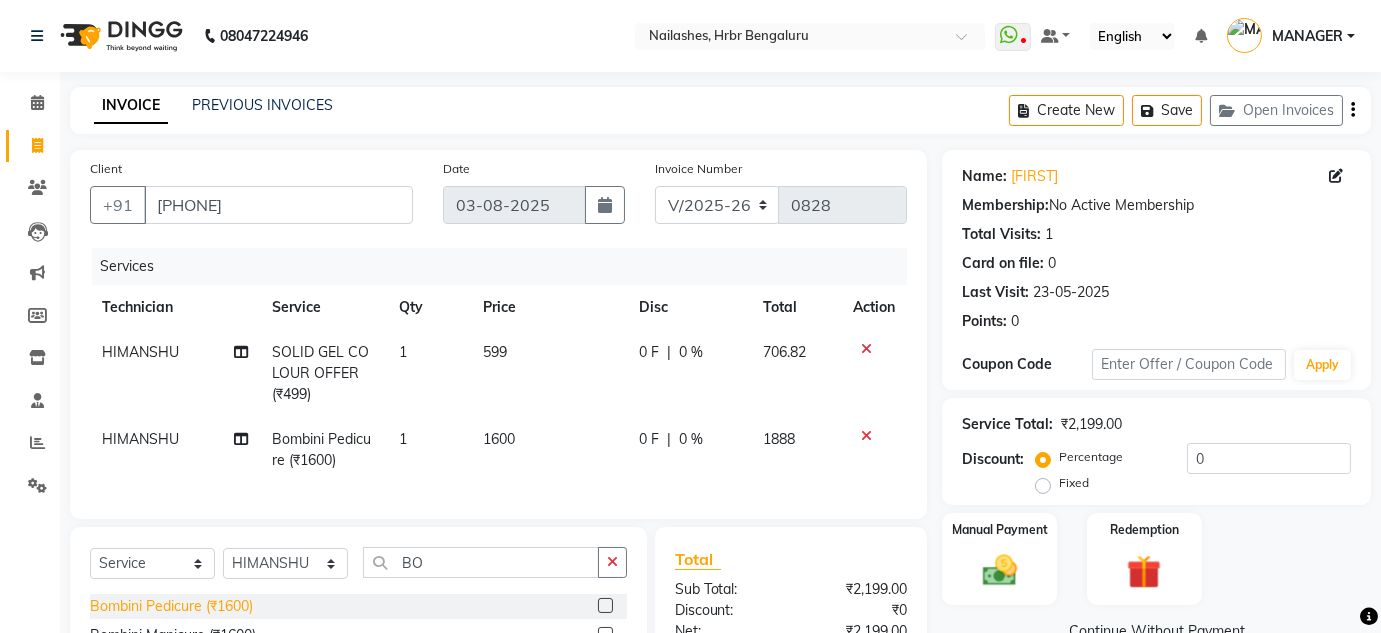 click on "Bombini Pedicure (₹1600)" 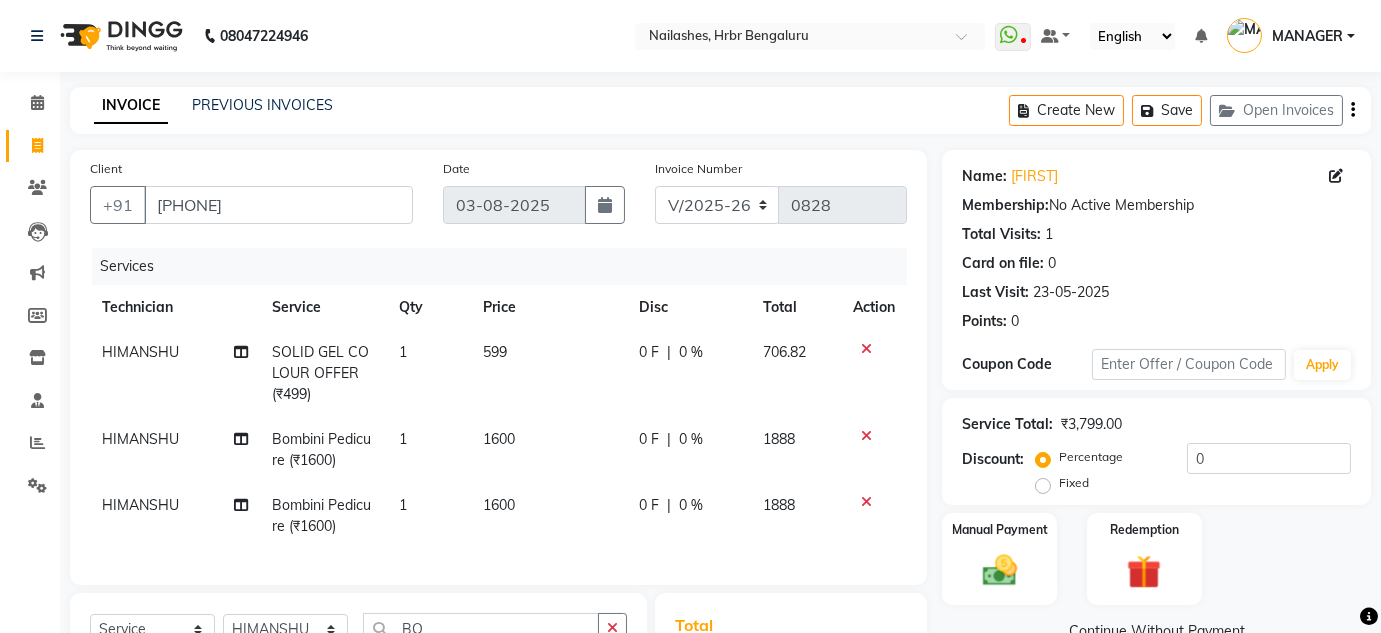 checkbox on "false" 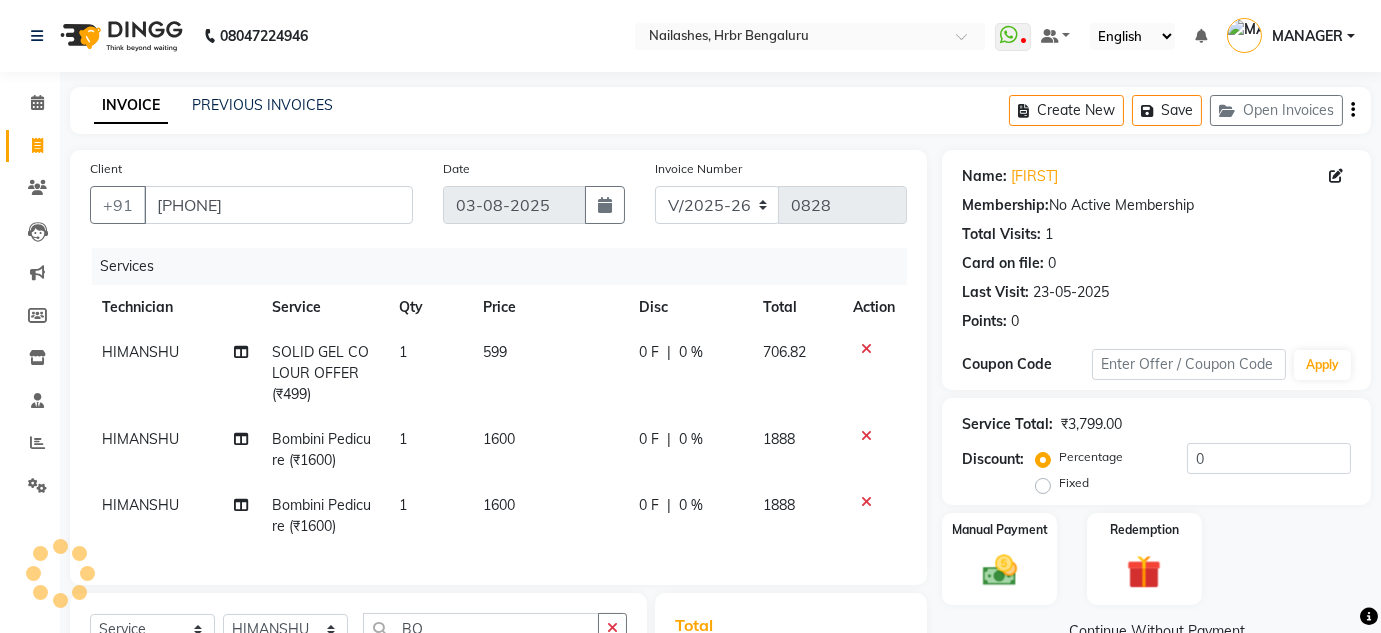 click 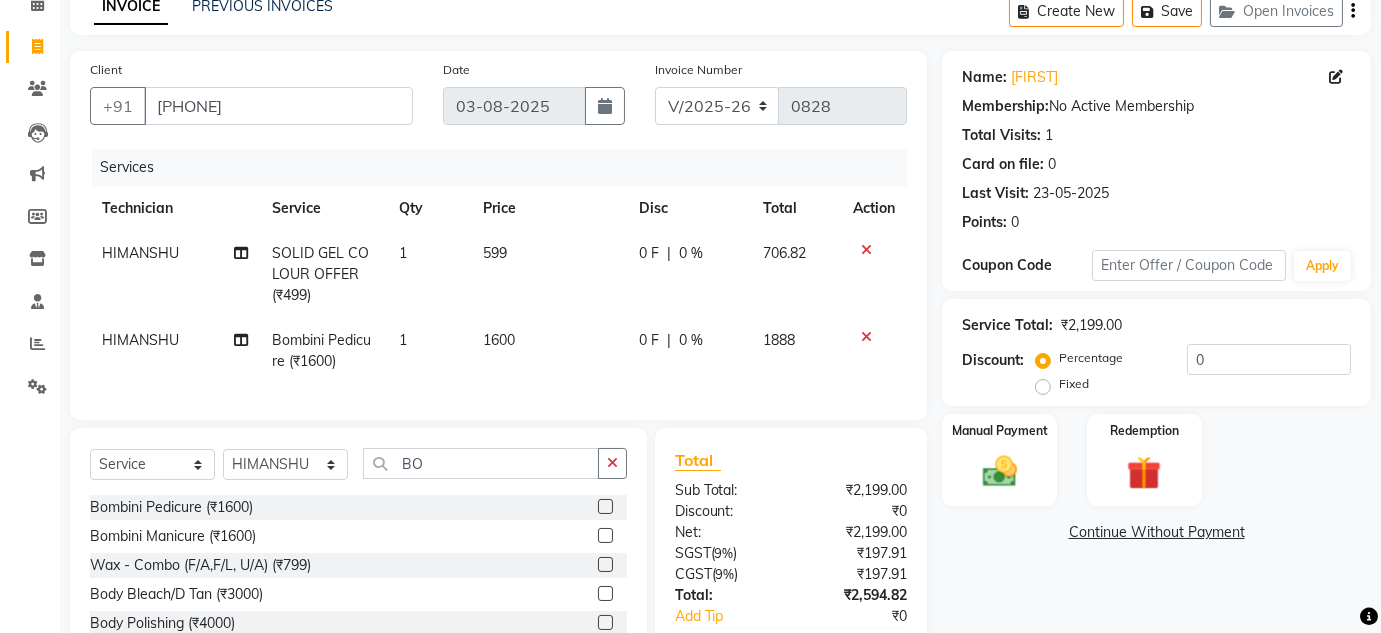 scroll, scrollTop: 151, scrollLeft: 0, axis: vertical 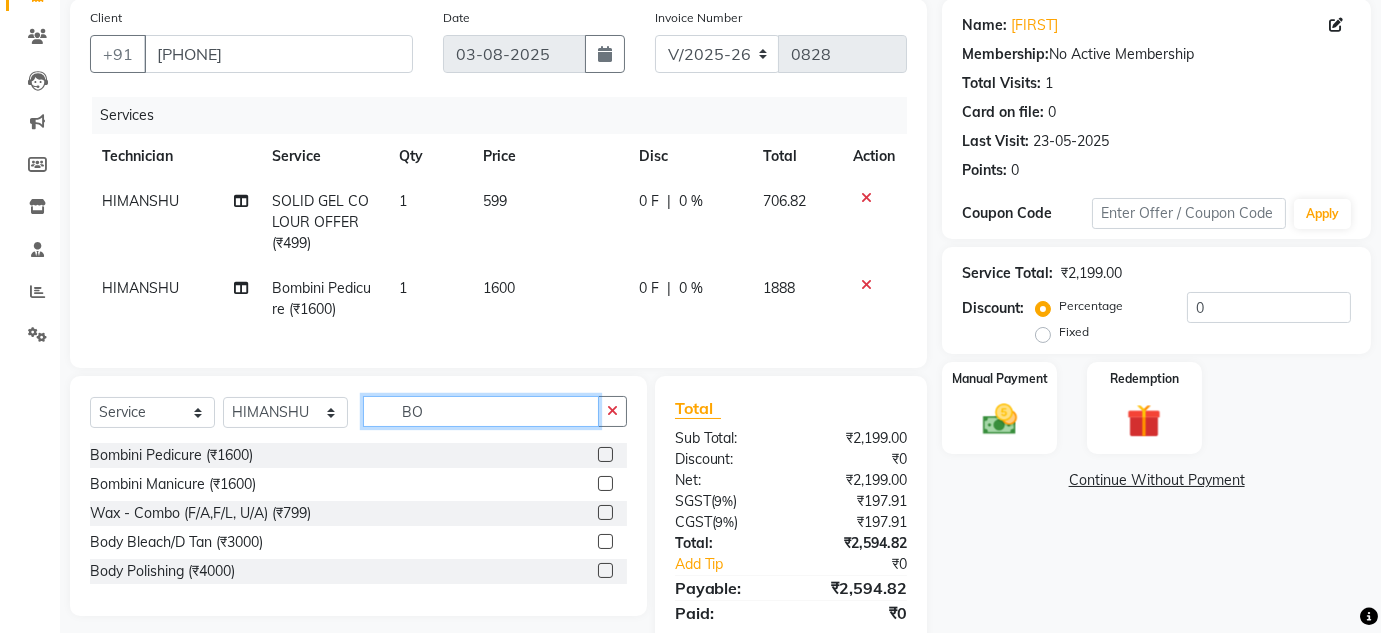 click on "BO" 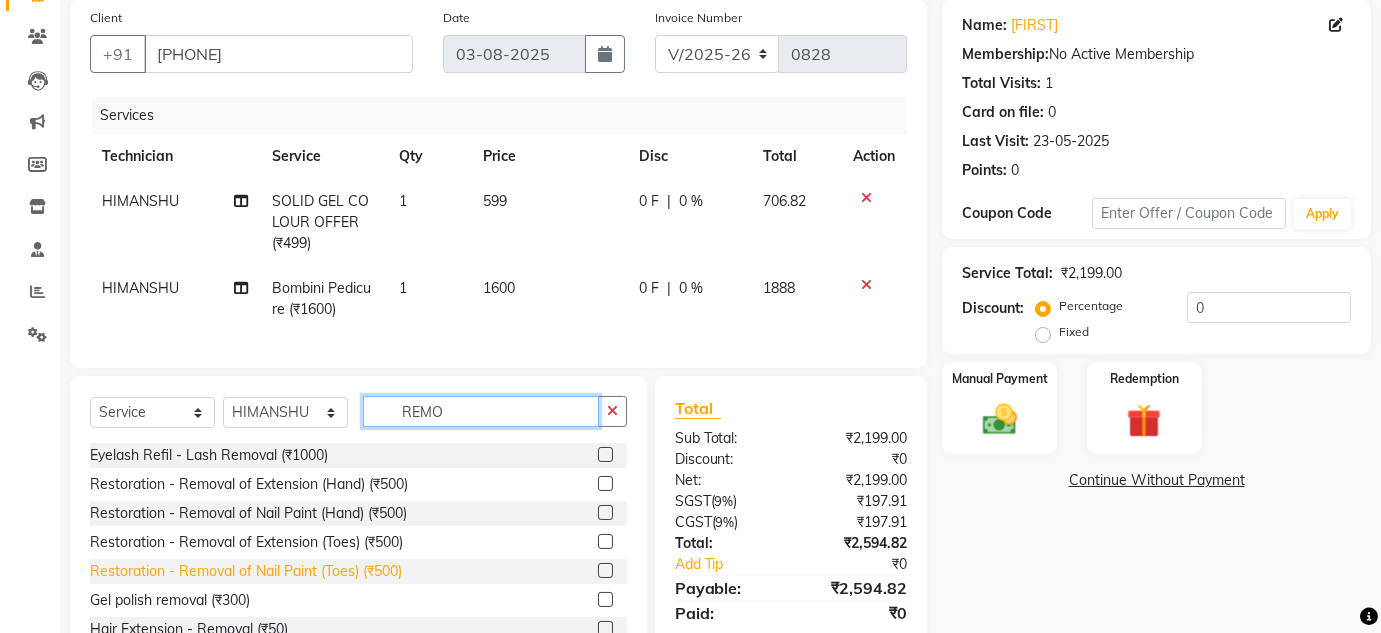 type on "REMO" 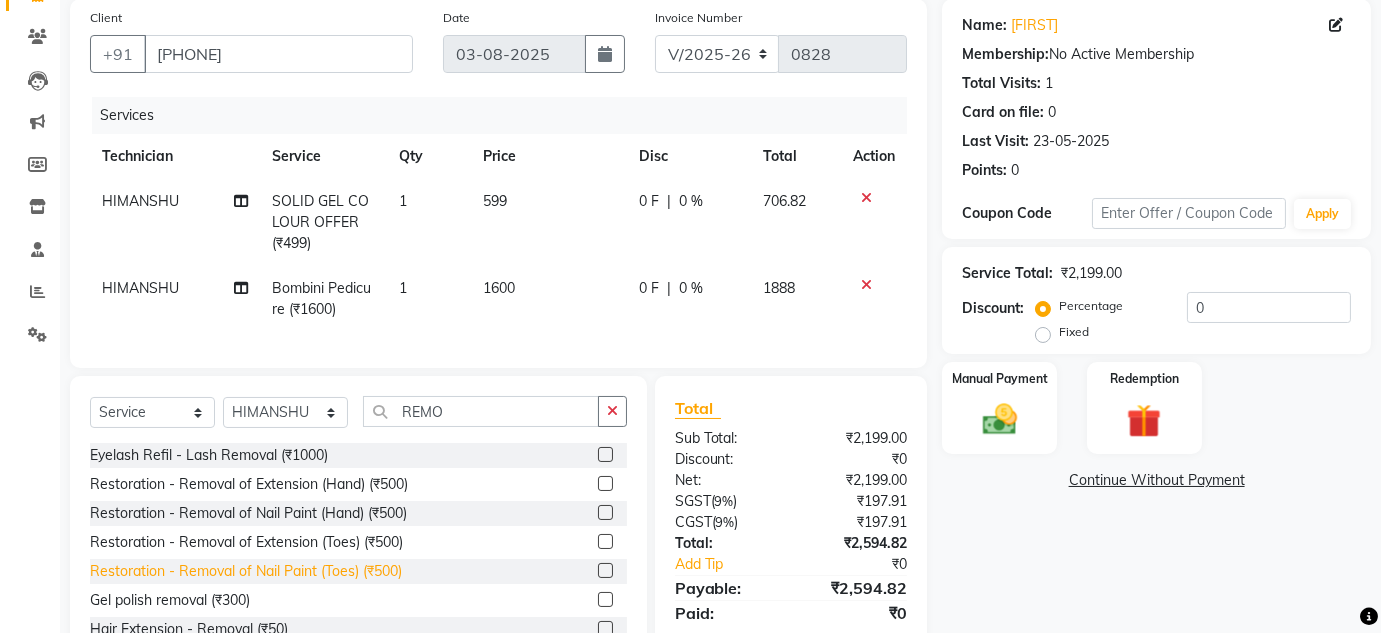 click on "Restoration - Removal of Nail Paint (Toes) (₹500)" 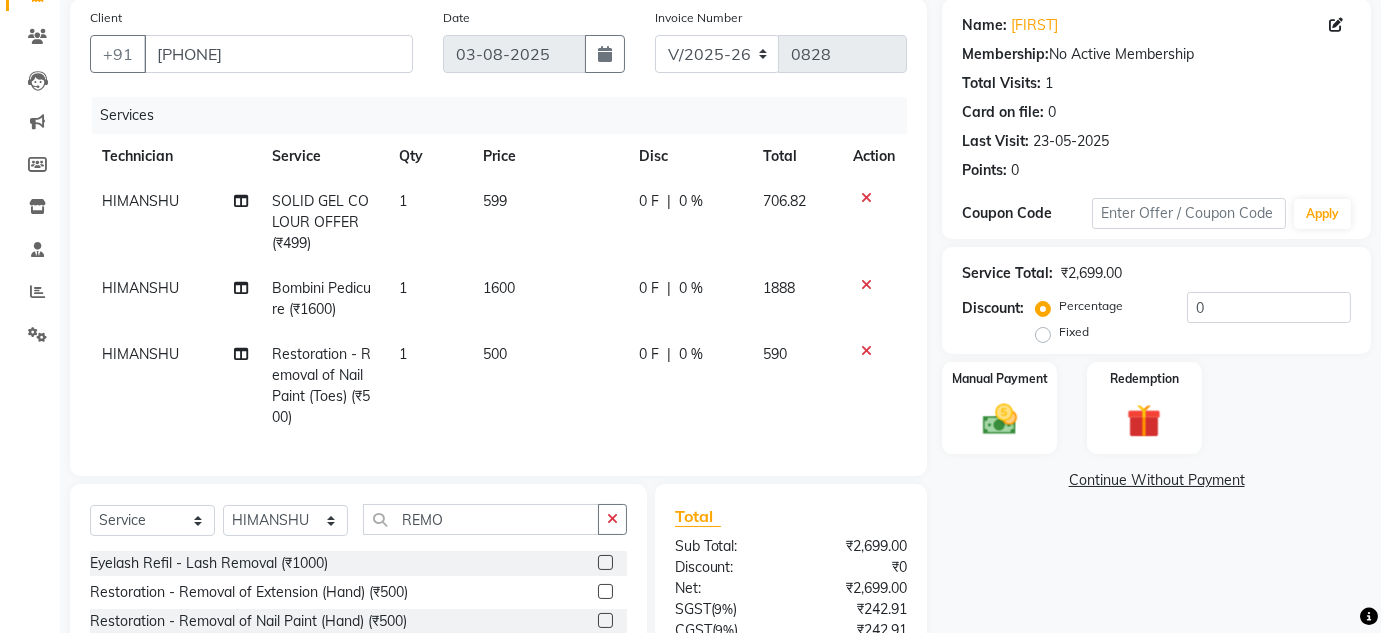 checkbox on "false" 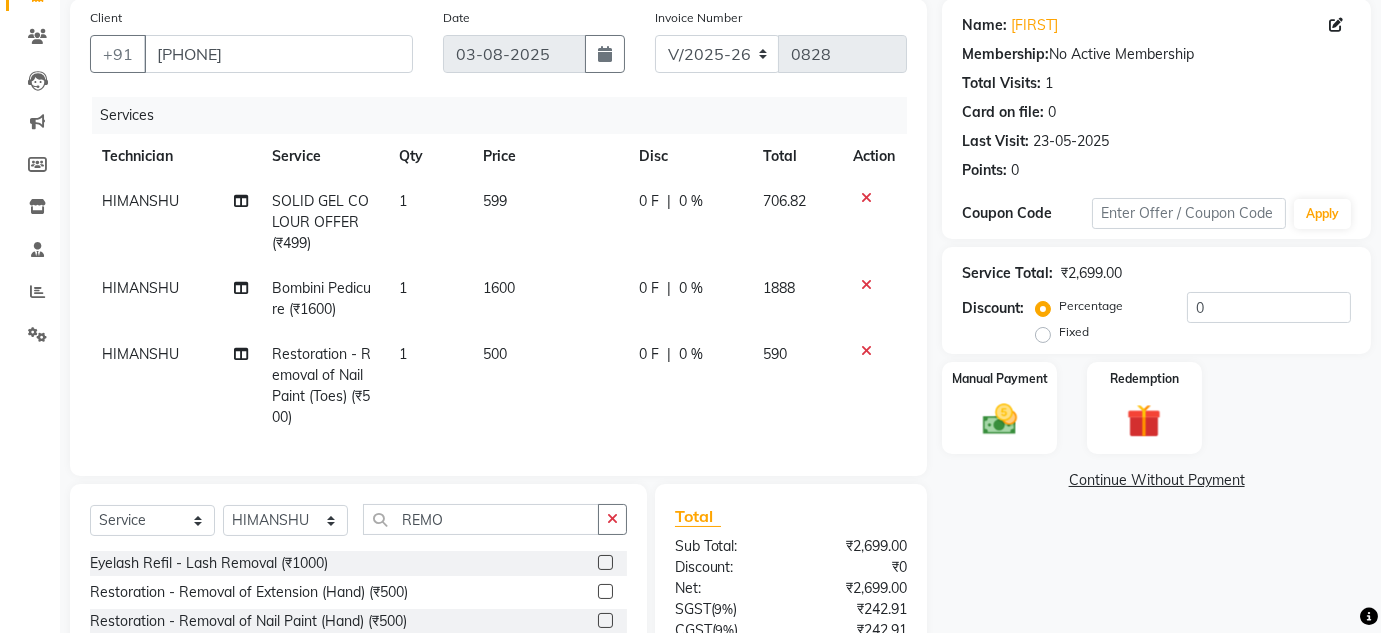 scroll, scrollTop: 341, scrollLeft: 0, axis: vertical 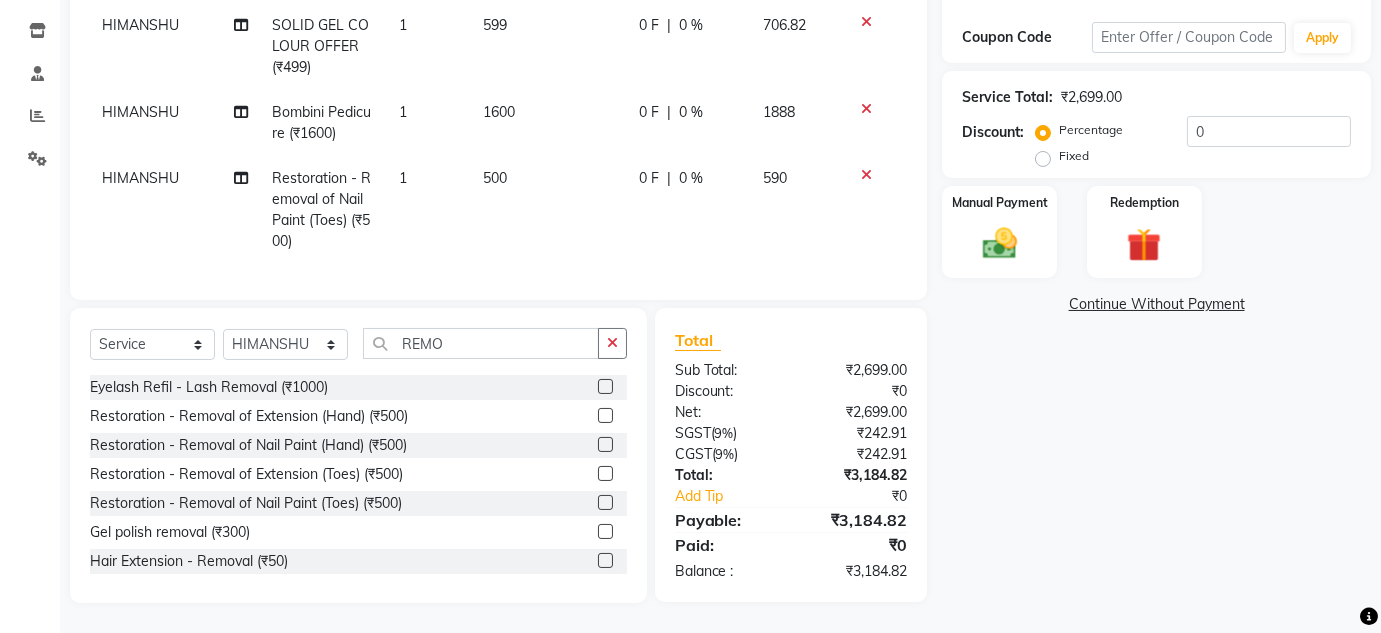 click on "500" 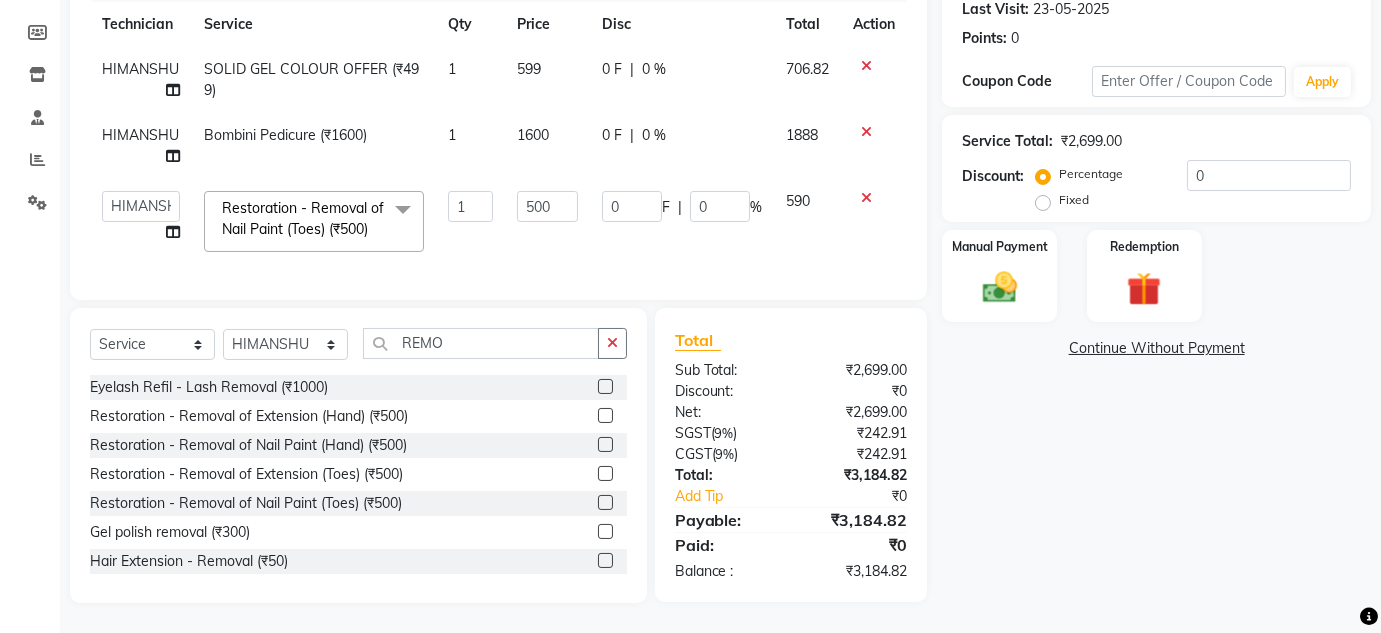scroll, scrollTop: 296, scrollLeft: 0, axis: vertical 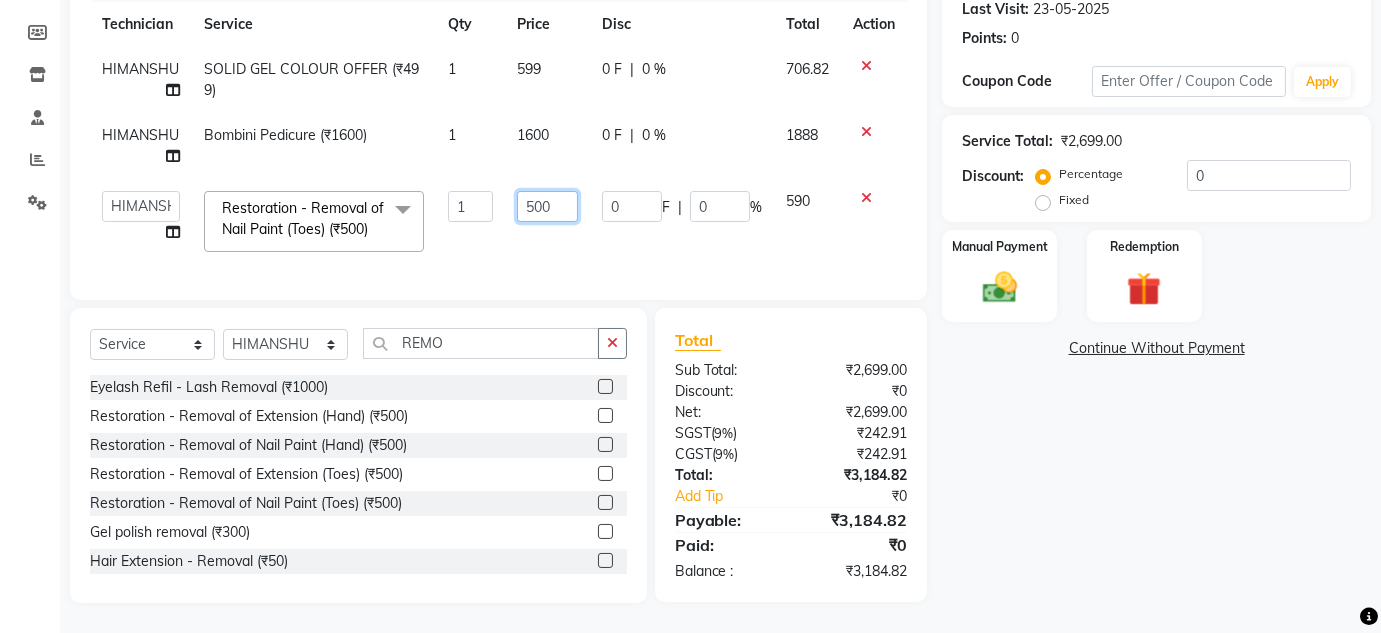click on "500" 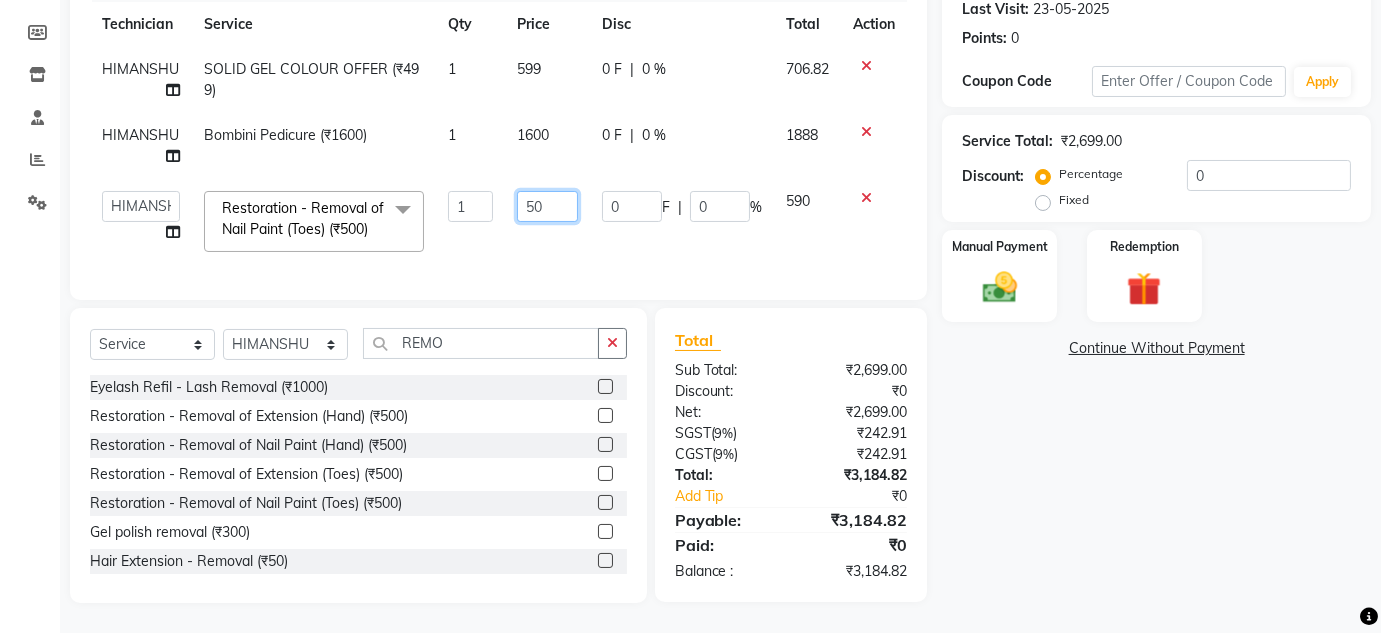 type on "0" 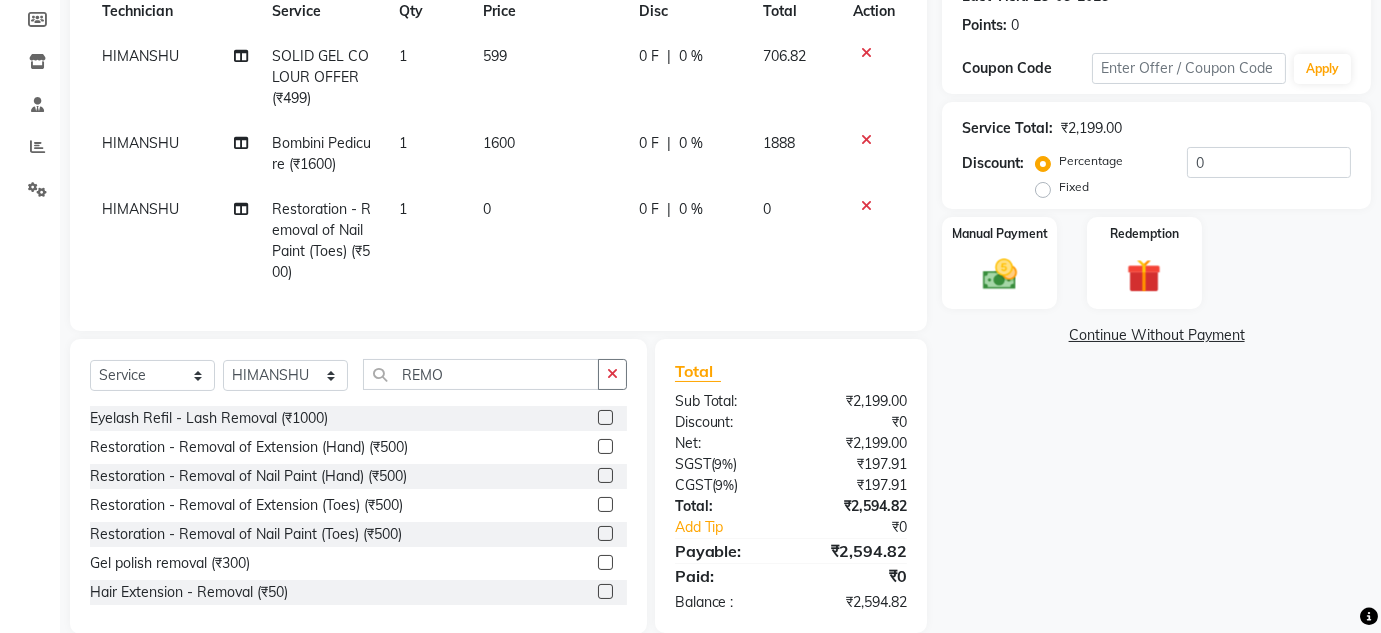 click on "0" 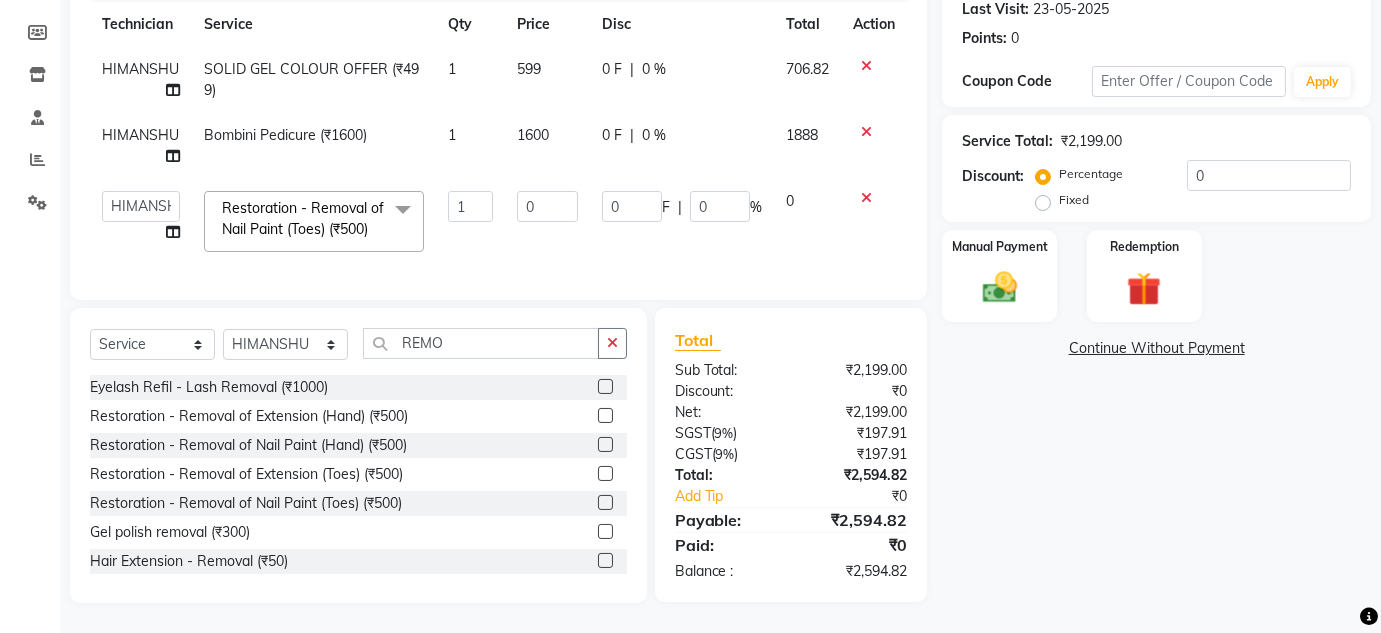 click on "HIMANSHU" 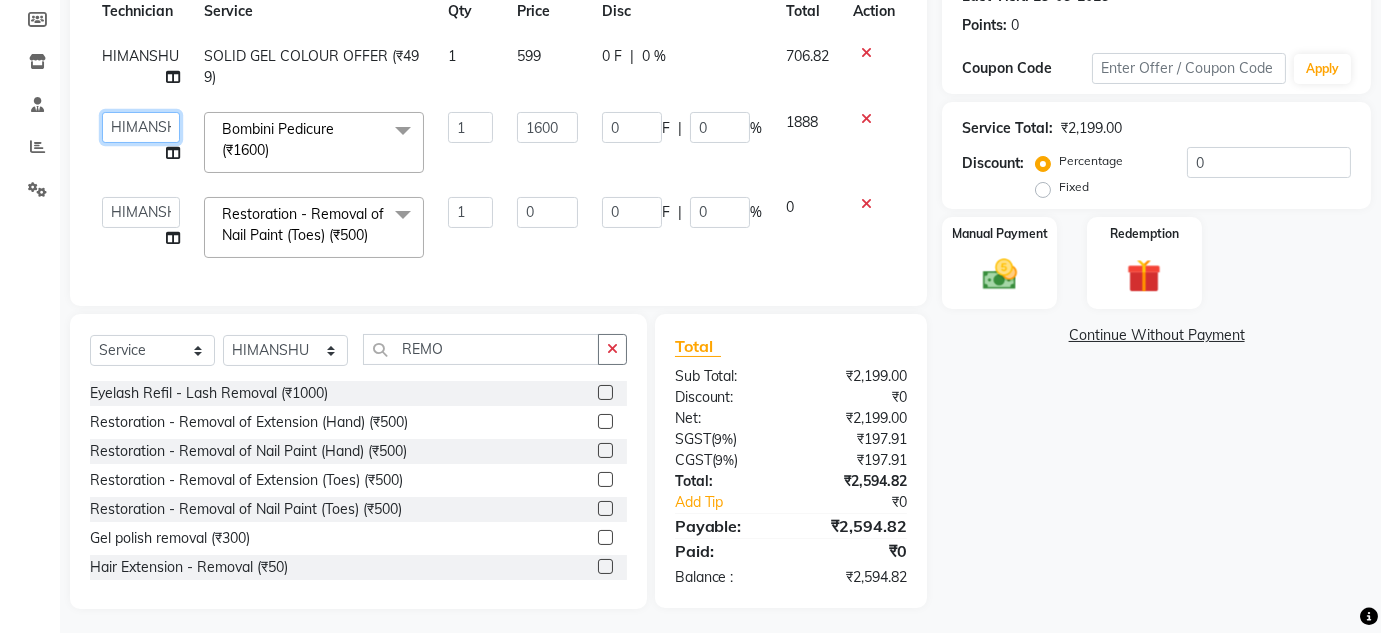 click on "DEVI   HIMANSHU   jyothi   KEVIN   MANAGER   RADIKA   RITESH" 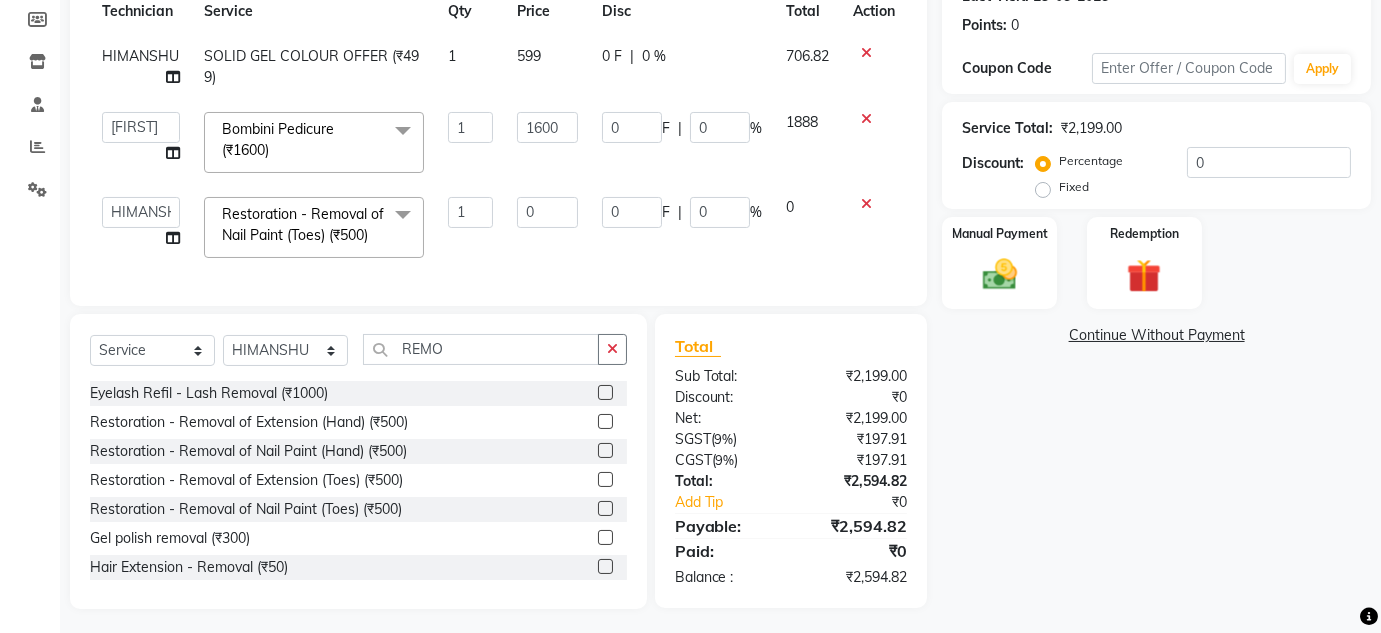 select on "87457" 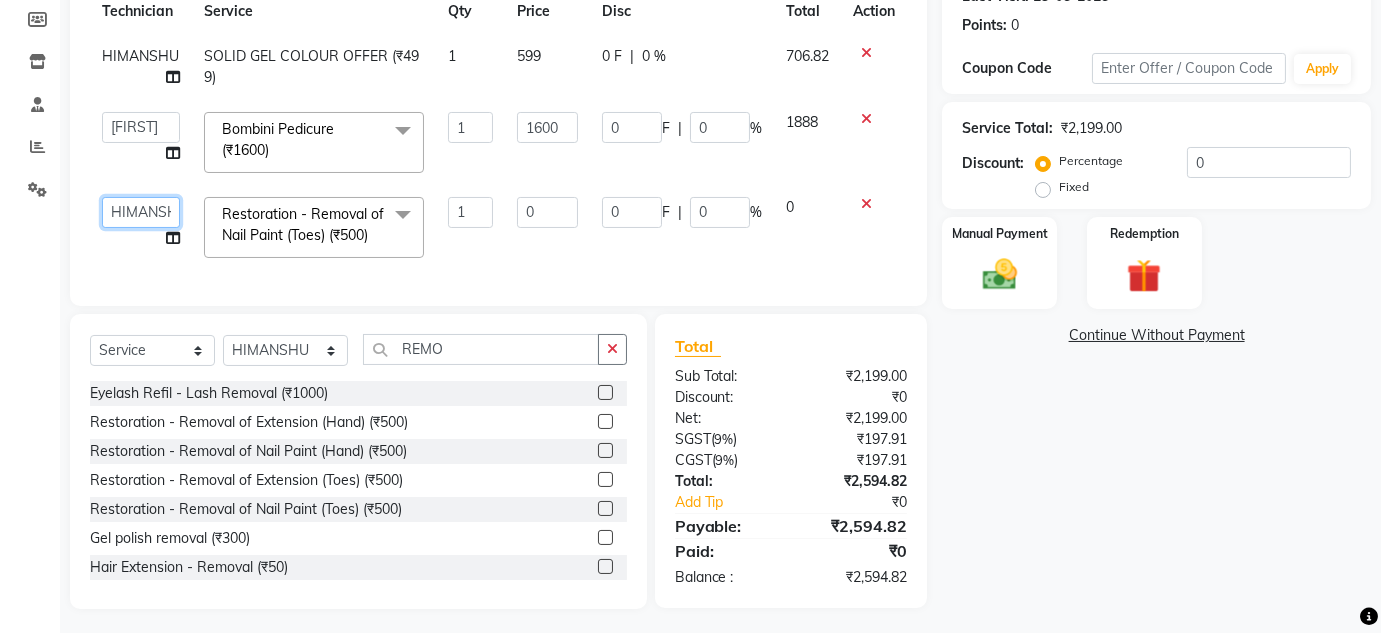 click on "DEVI   HIMANSHU   jyothi   KEVIN   MANAGER   RADIKA   RITESH" 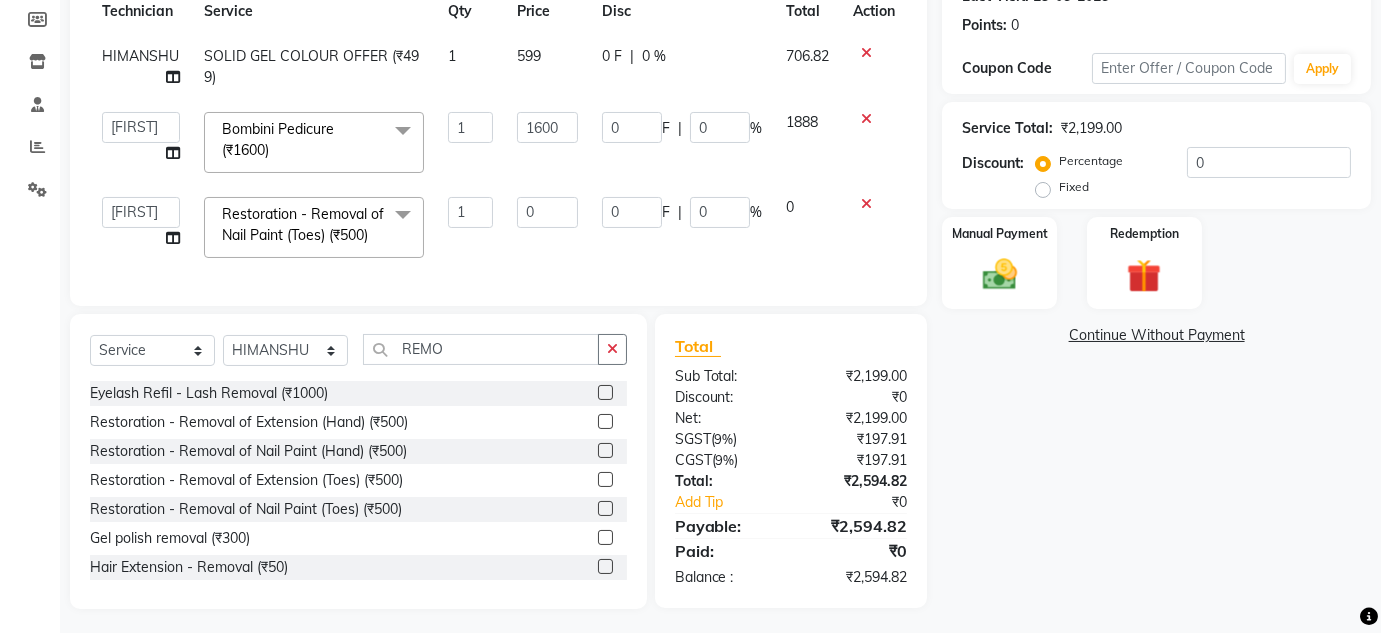 select on "87457" 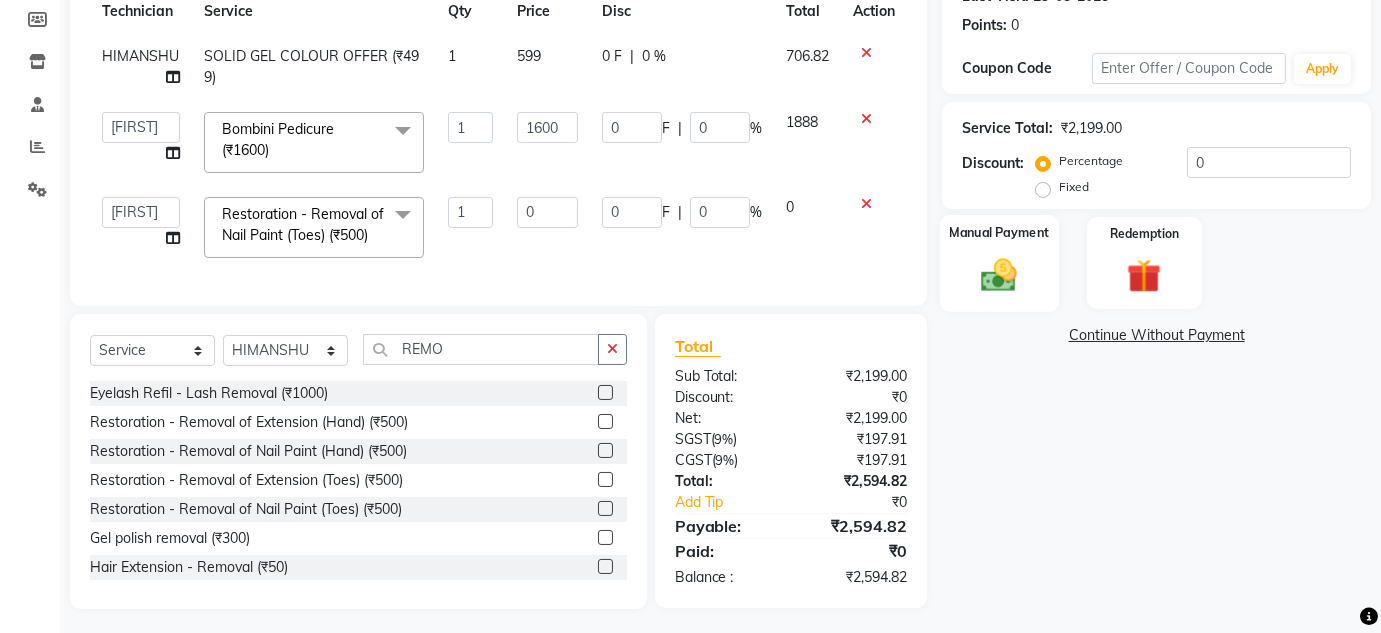 click 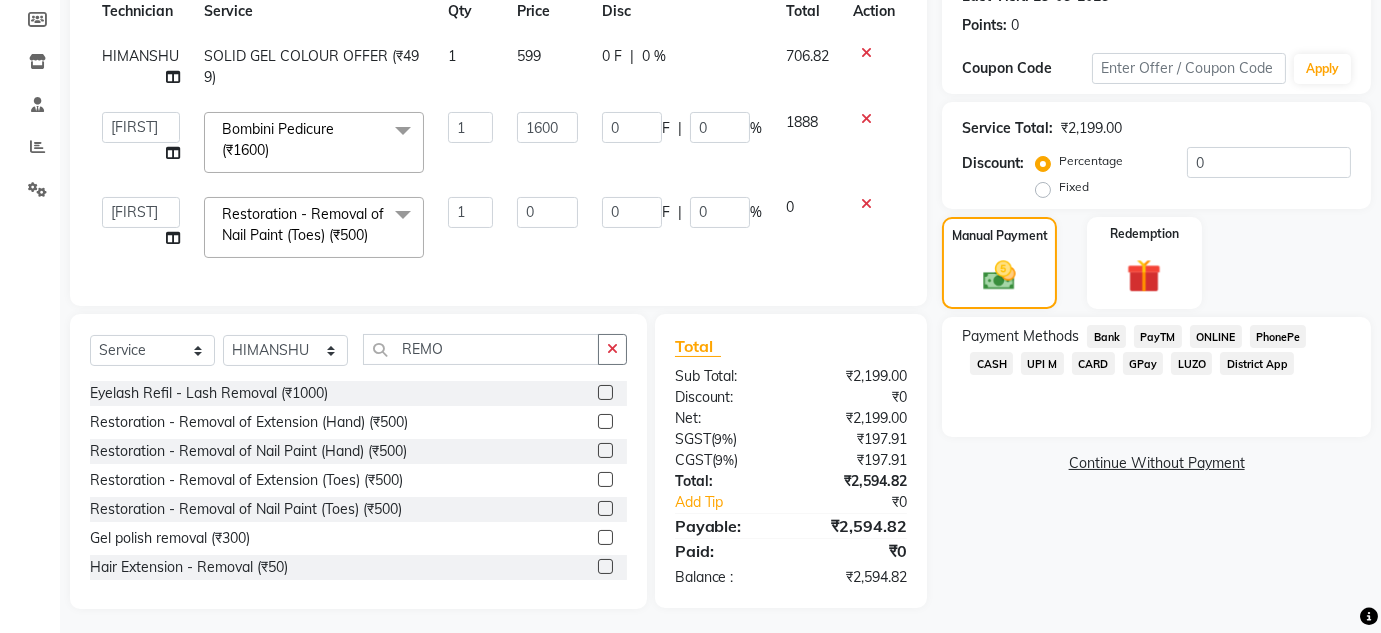 click on "ONLINE" 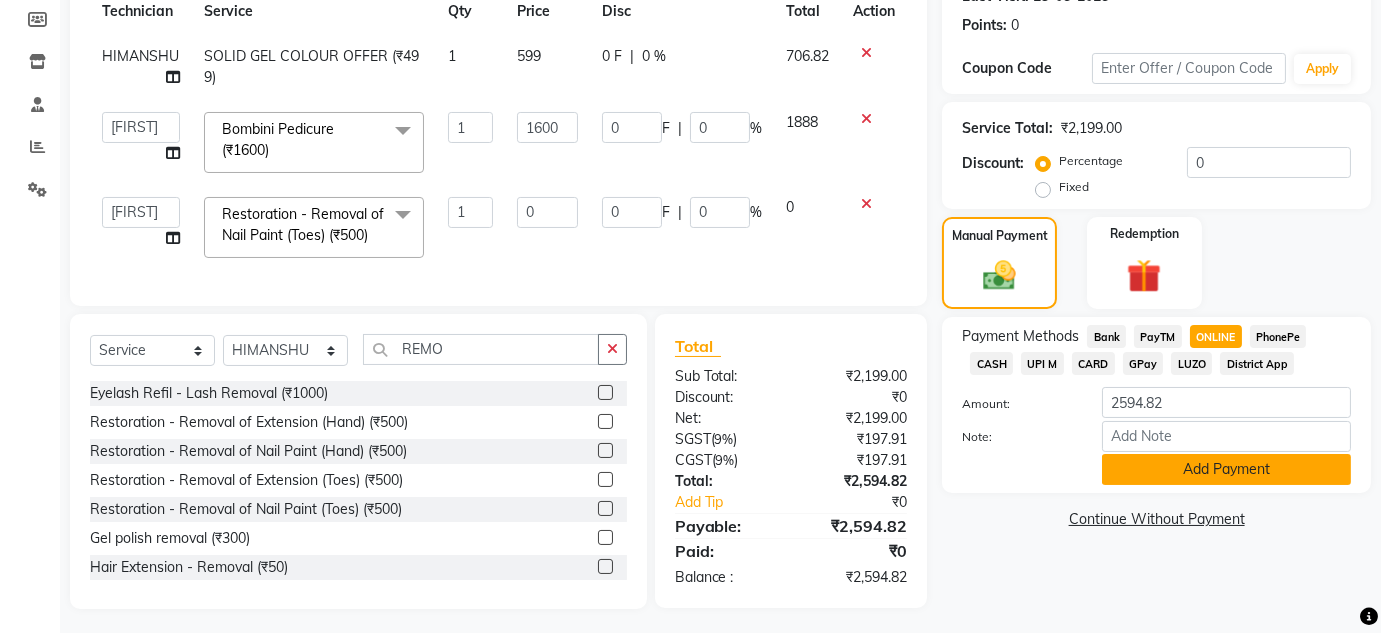 click on "Add Payment" 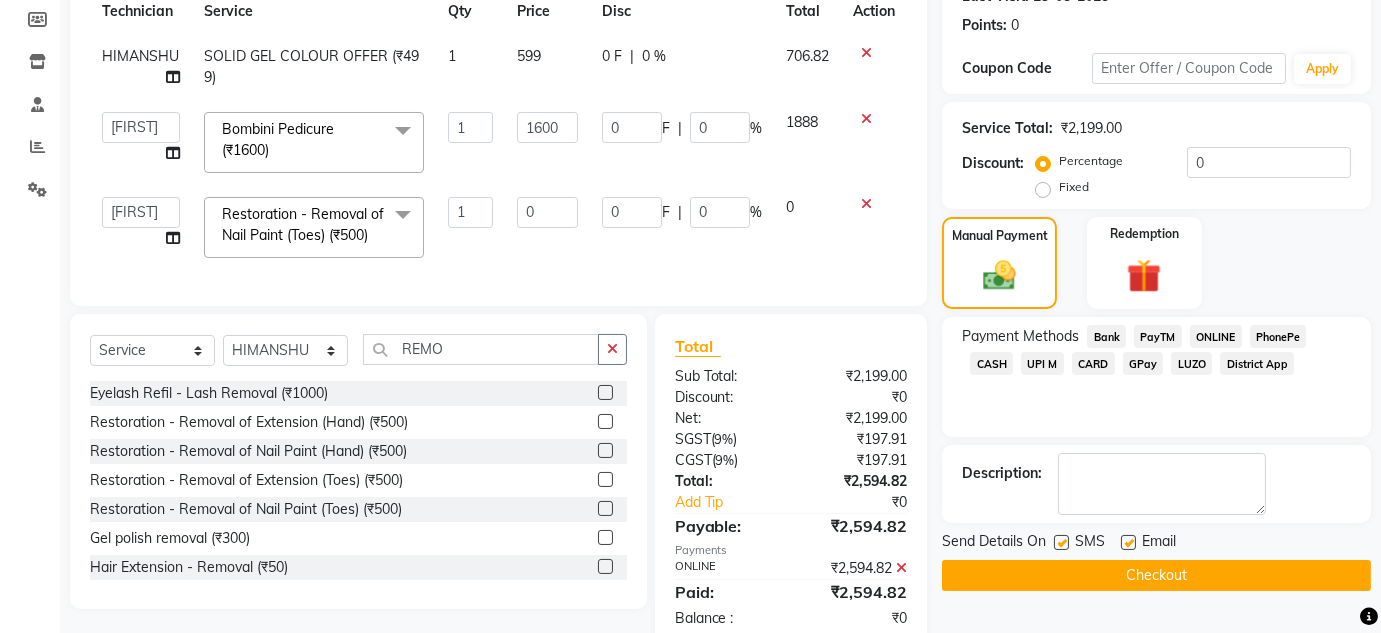scroll, scrollTop: 354, scrollLeft: 0, axis: vertical 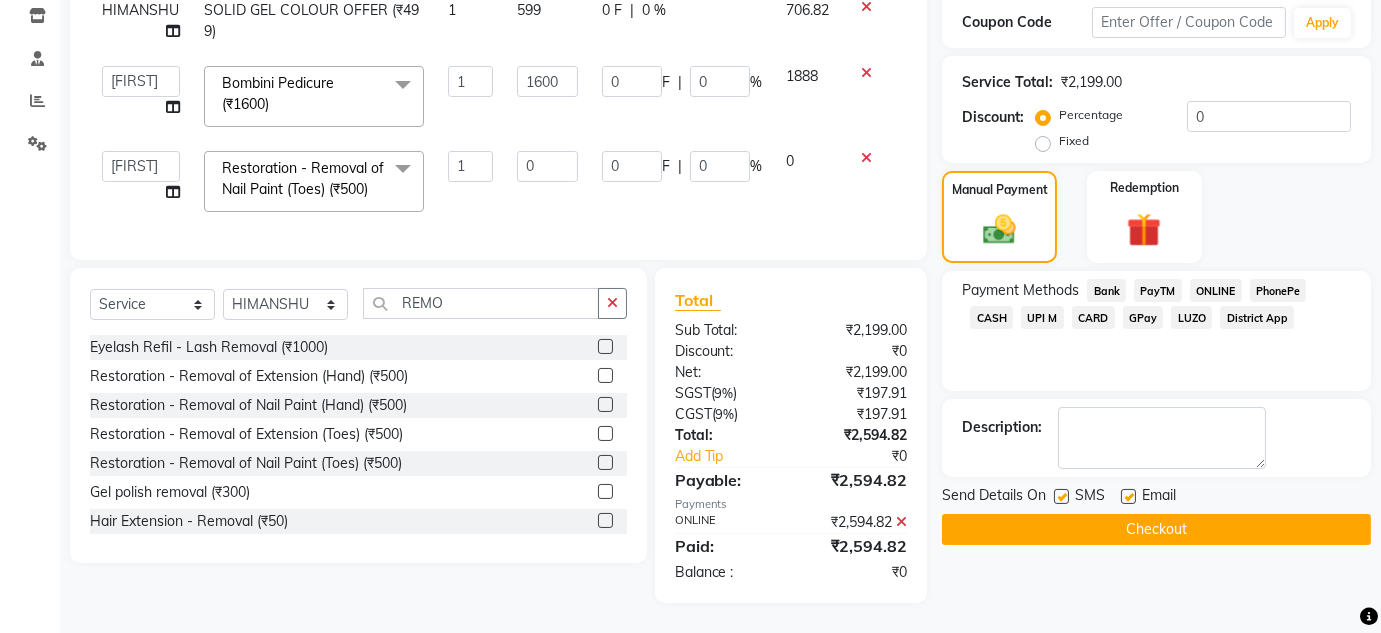 click on "Checkout" 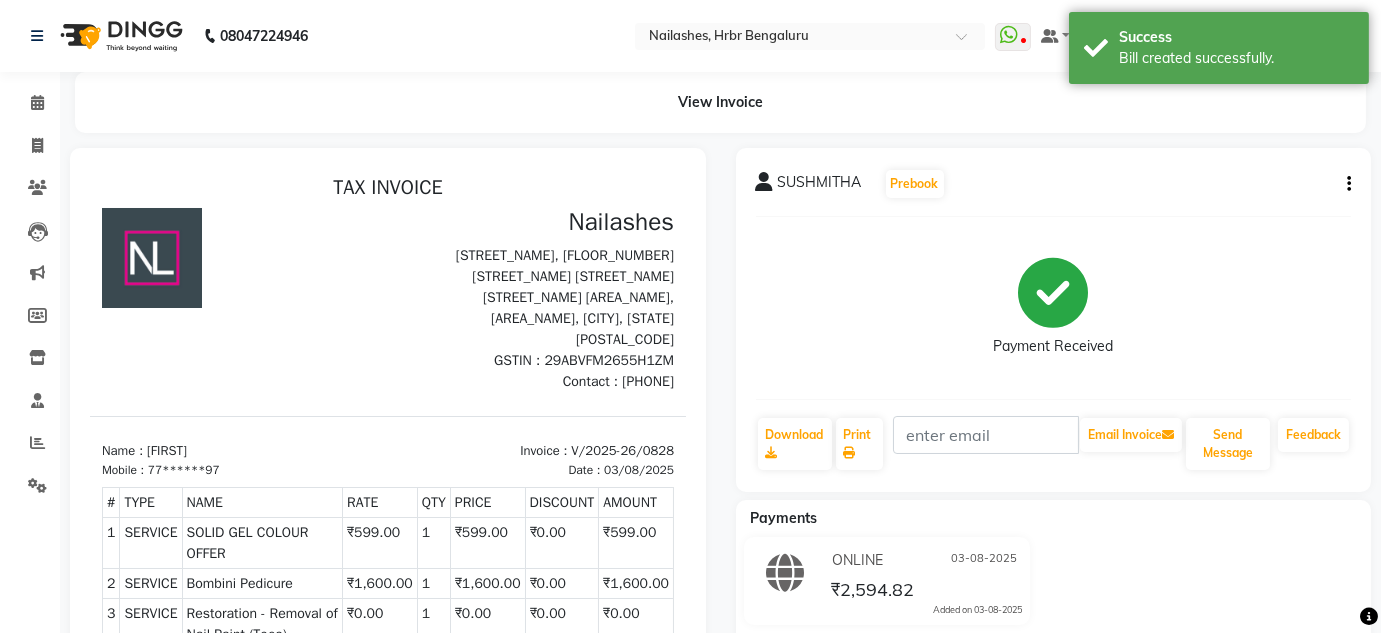 scroll, scrollTop: 0, scrollLeft: 0, axis: both 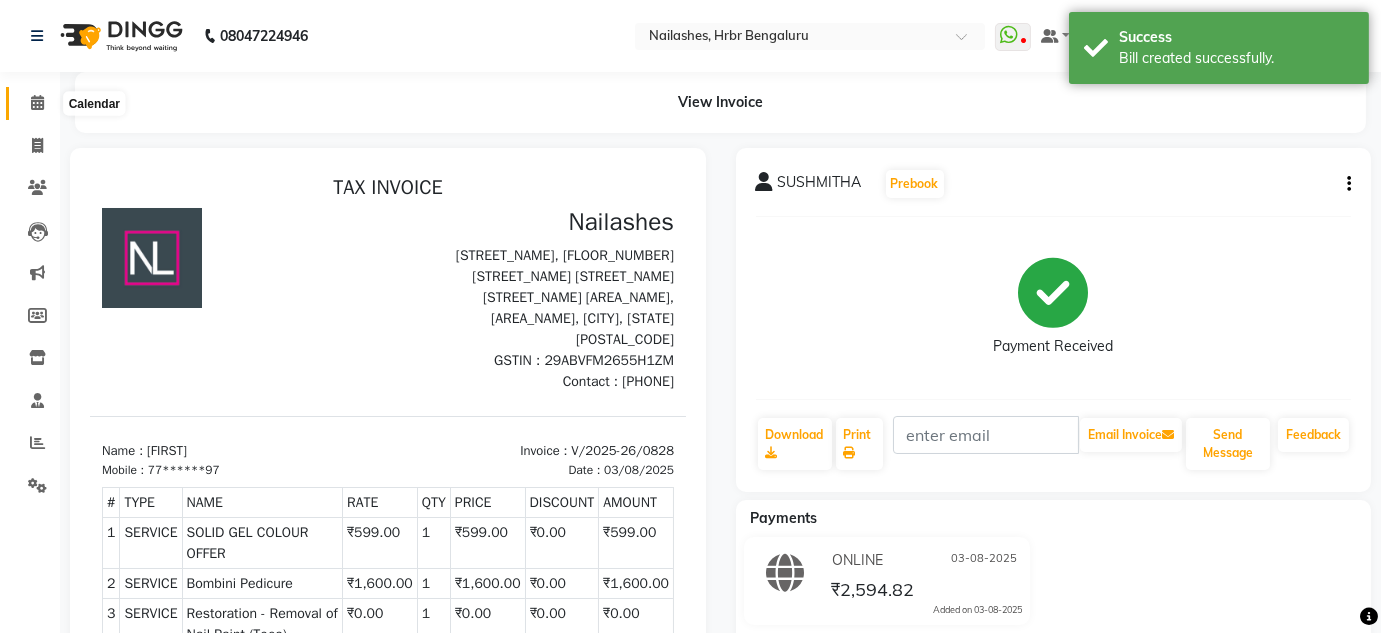 click 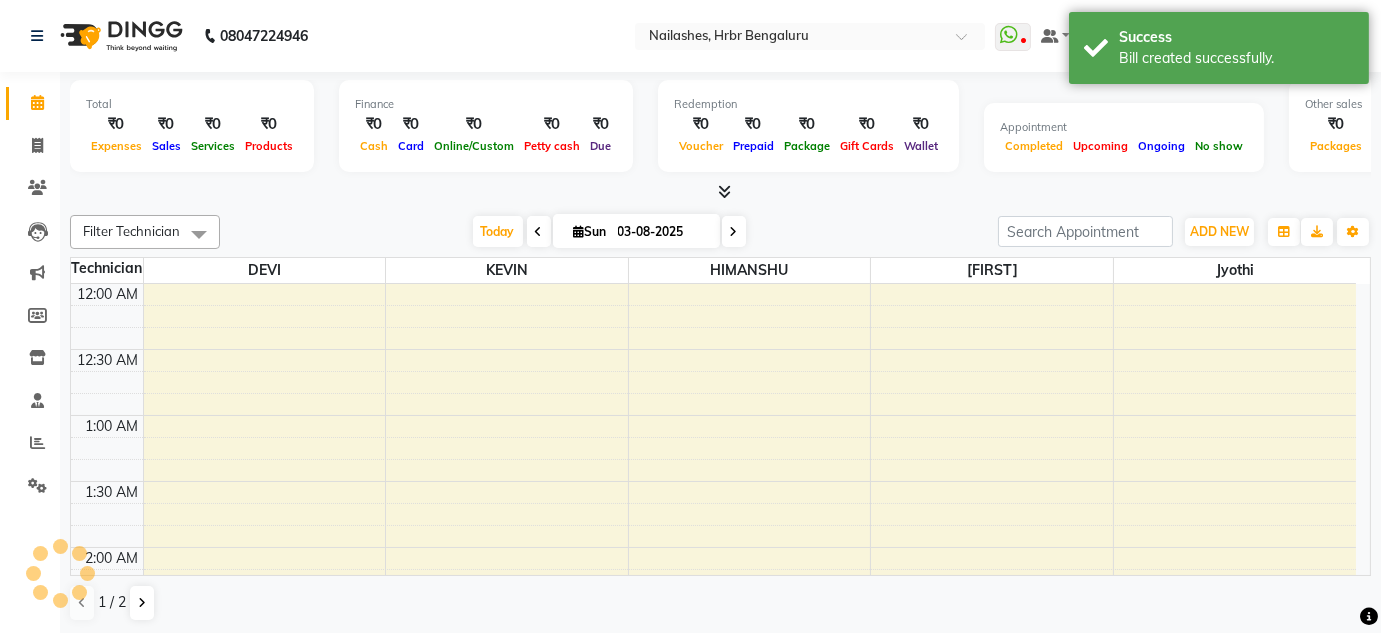 scroll, scrollTop: 783, scrollLeft: 0, axis: vertical 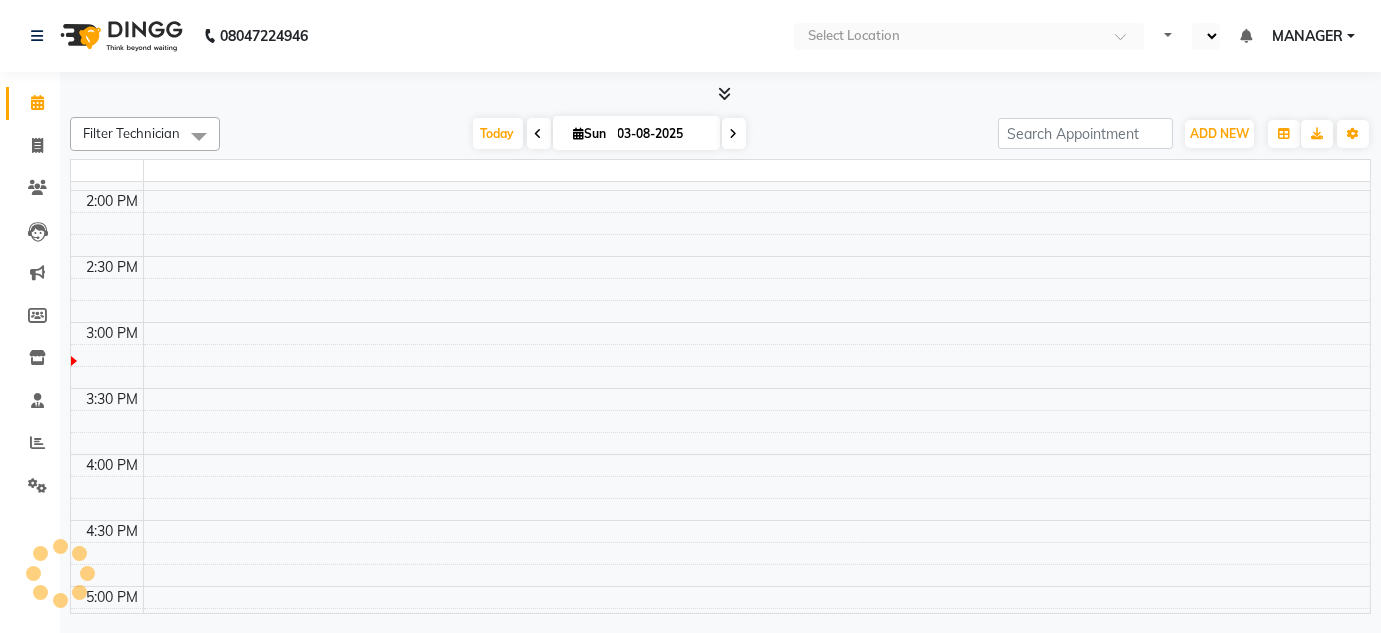 select on "en" 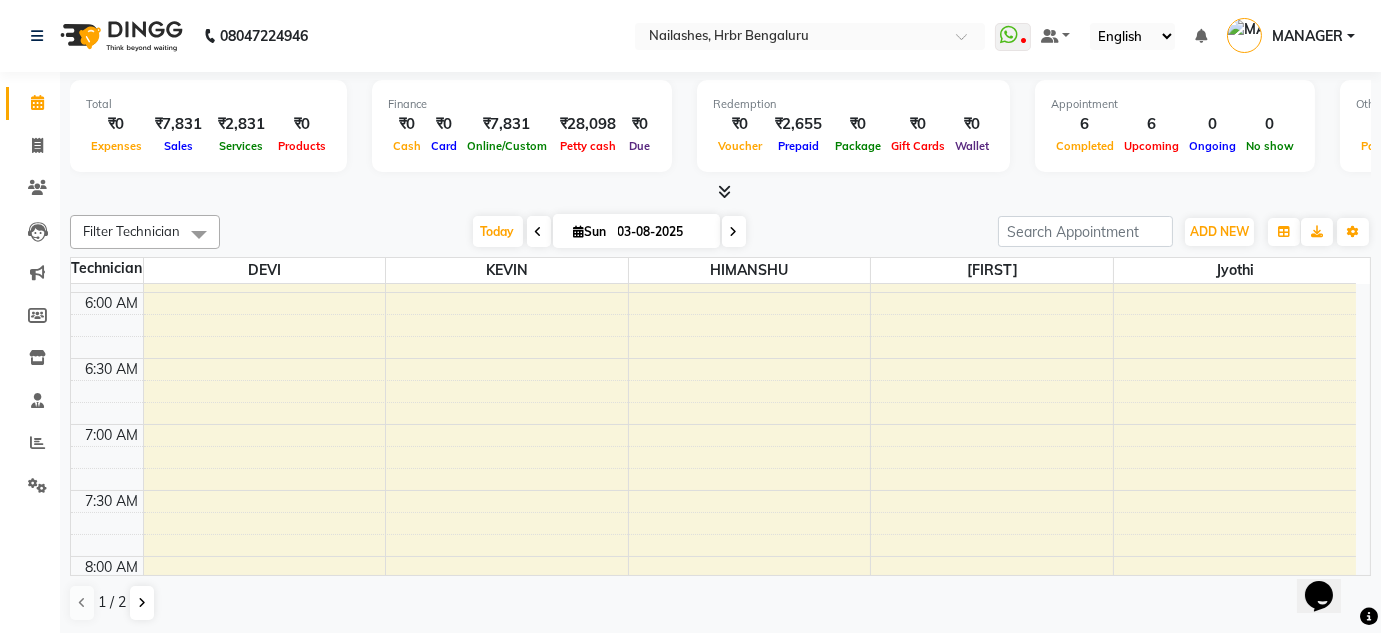 scroll, scrollTop: 0, scrollLeft: 0, axis: both 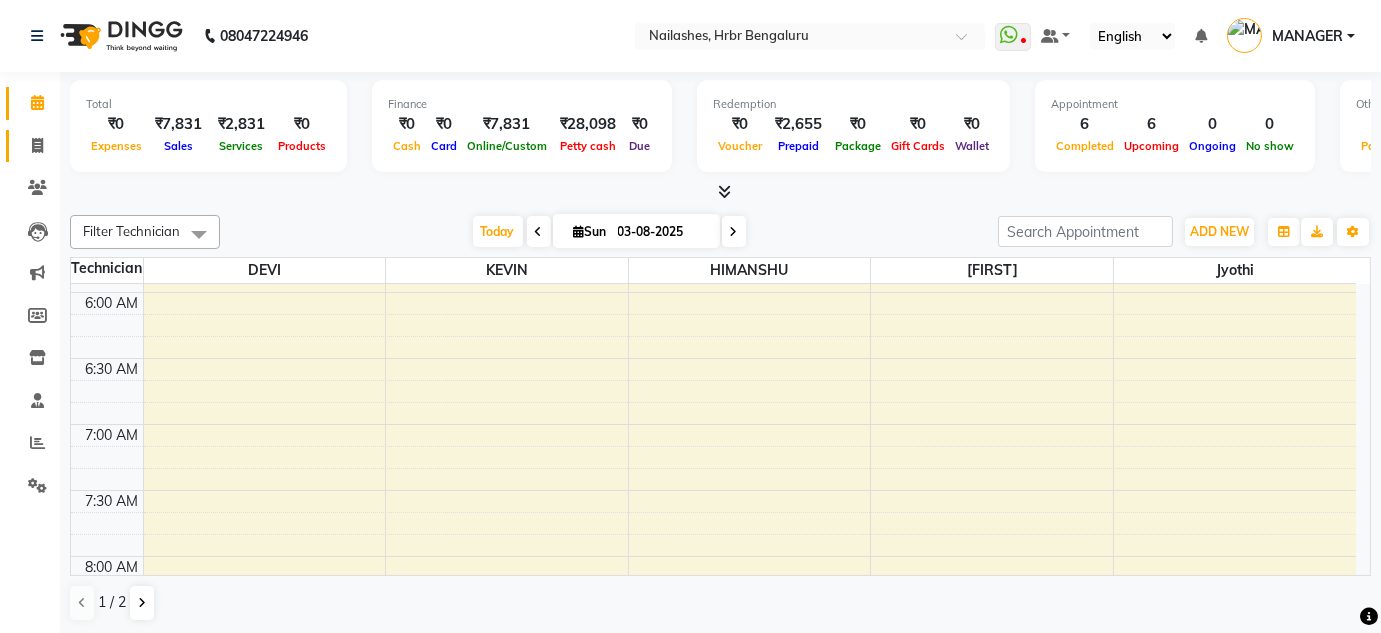 click 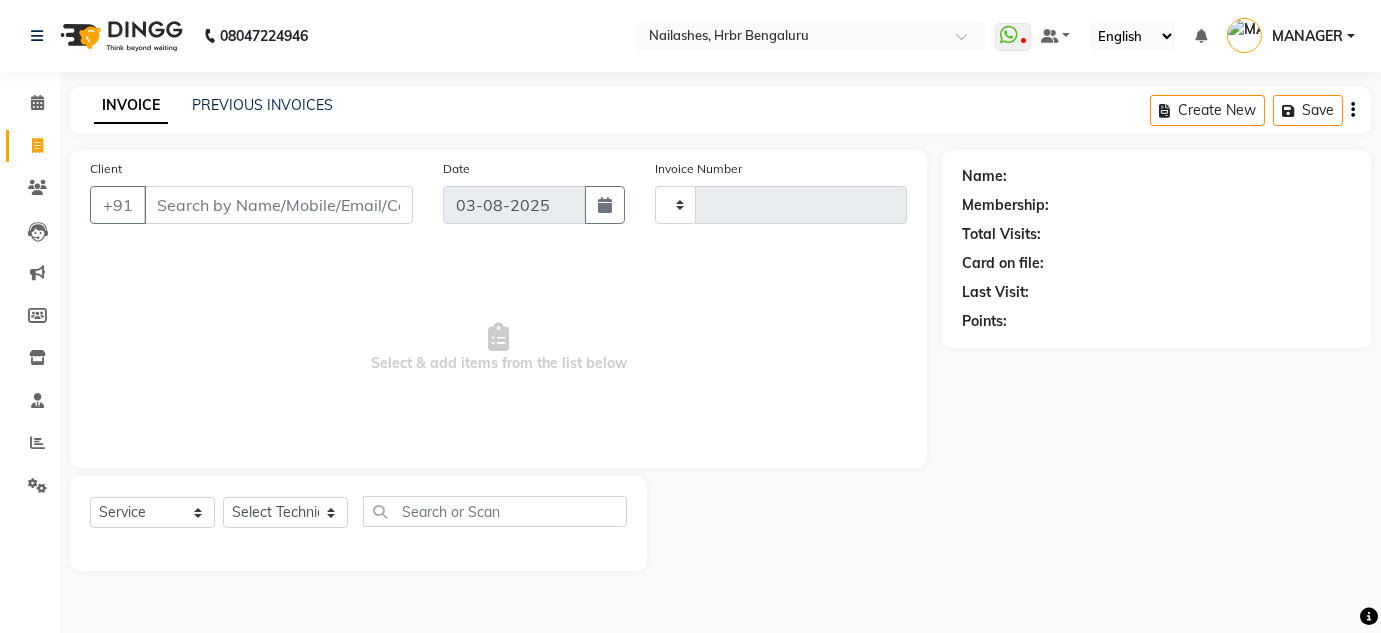 type on "0829" 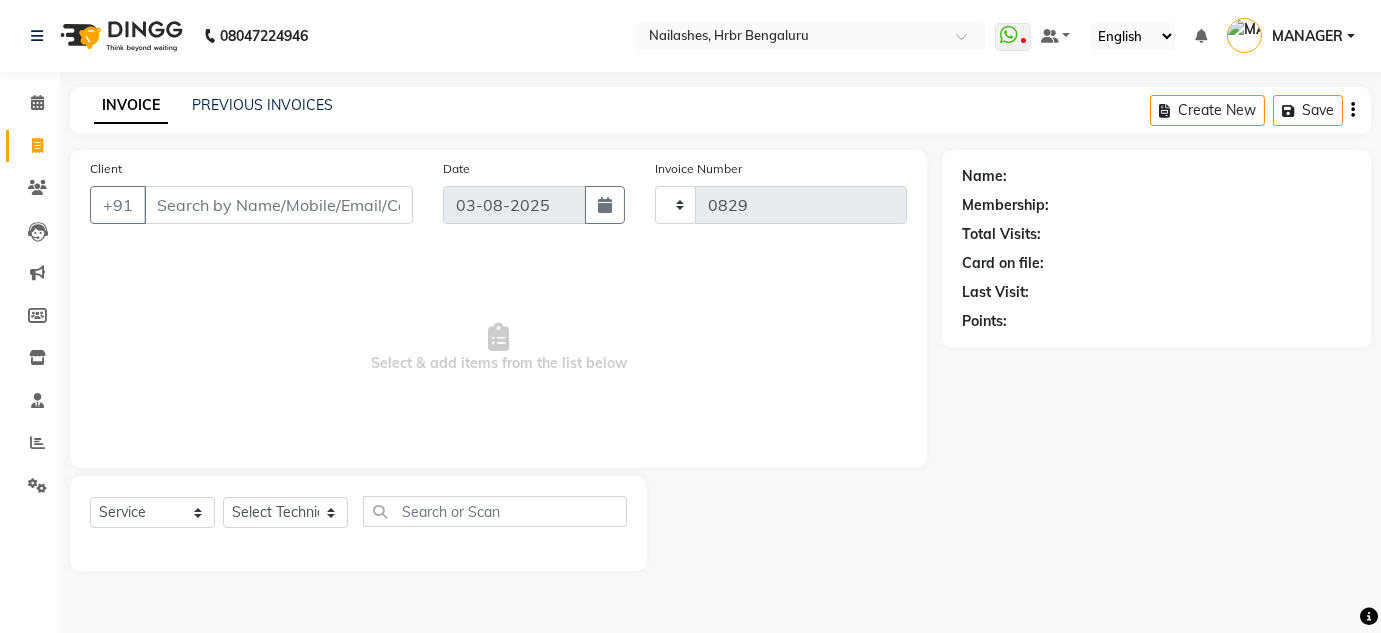 select on "3771" 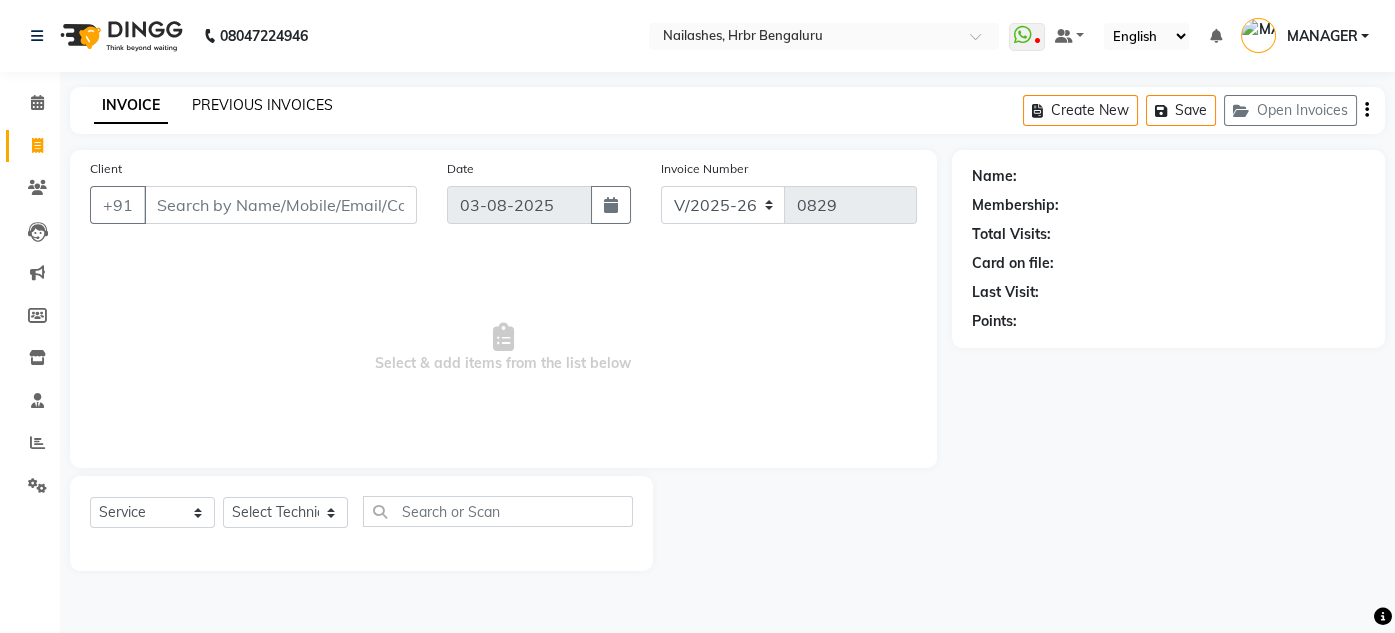 click on "PREVIOUS INVOICES" 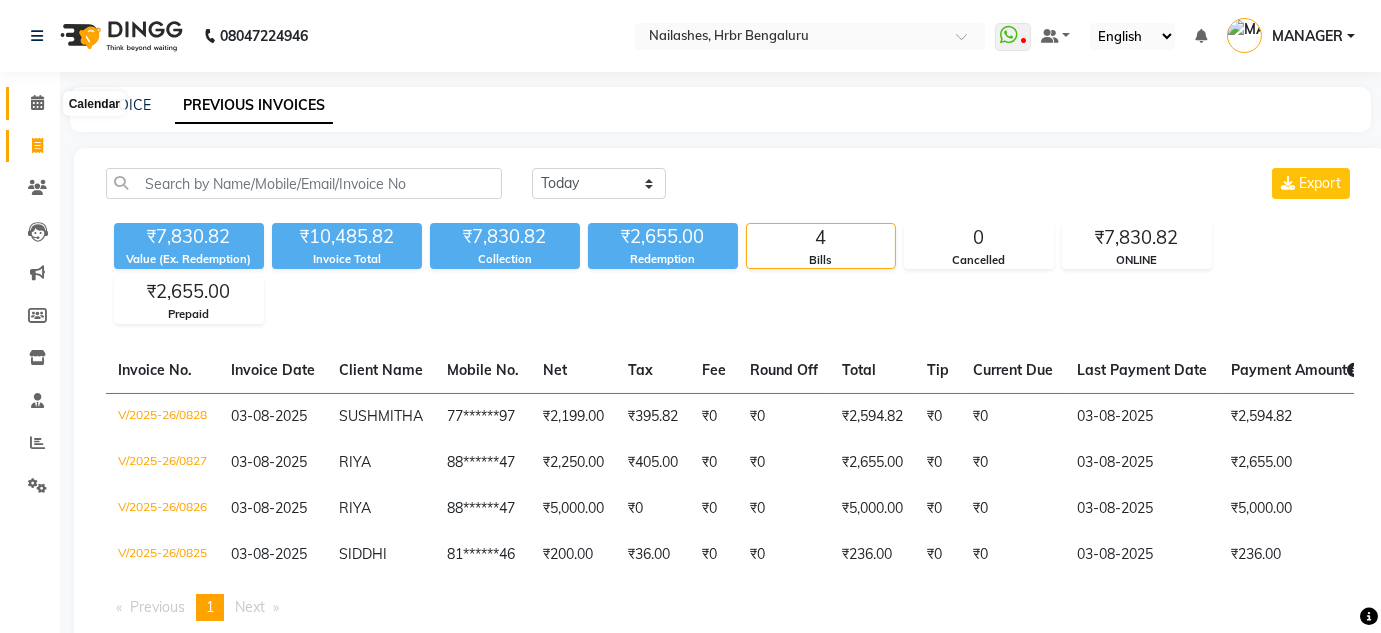 click 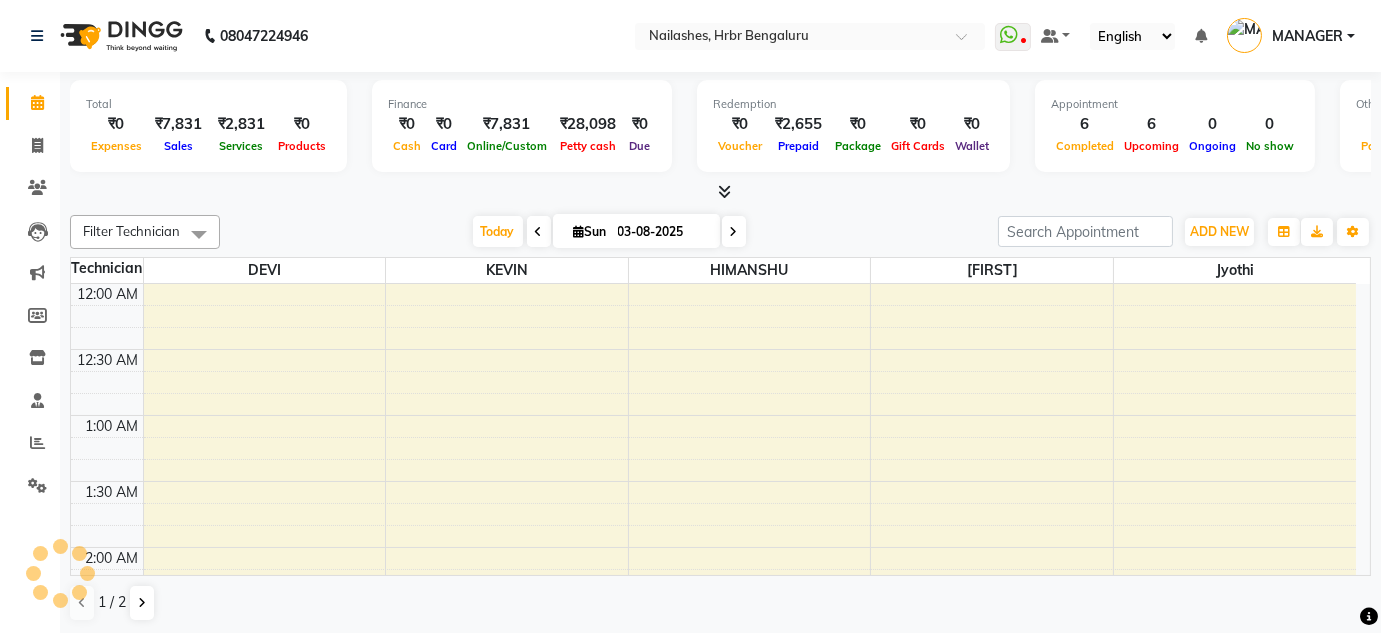 scroll, scrollTop: 783, scrollLeft: 0, axis: vertical 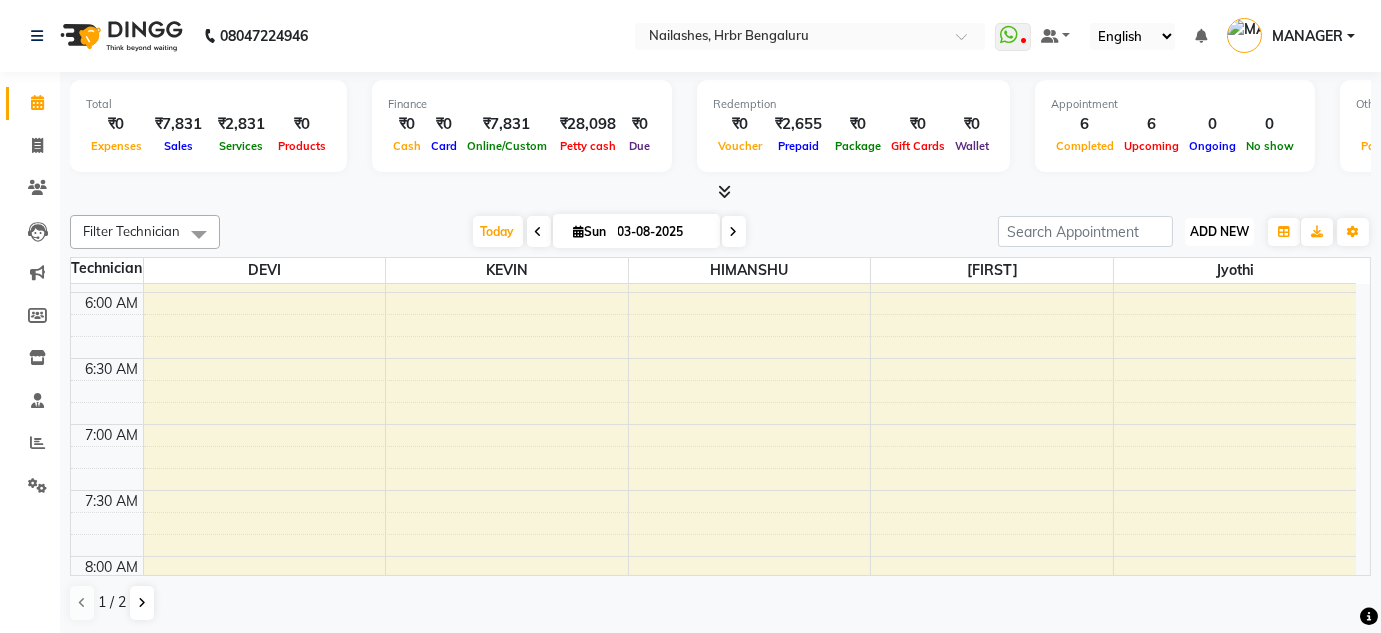 click on "ADD NEW" at bounding box center [1219, 231] 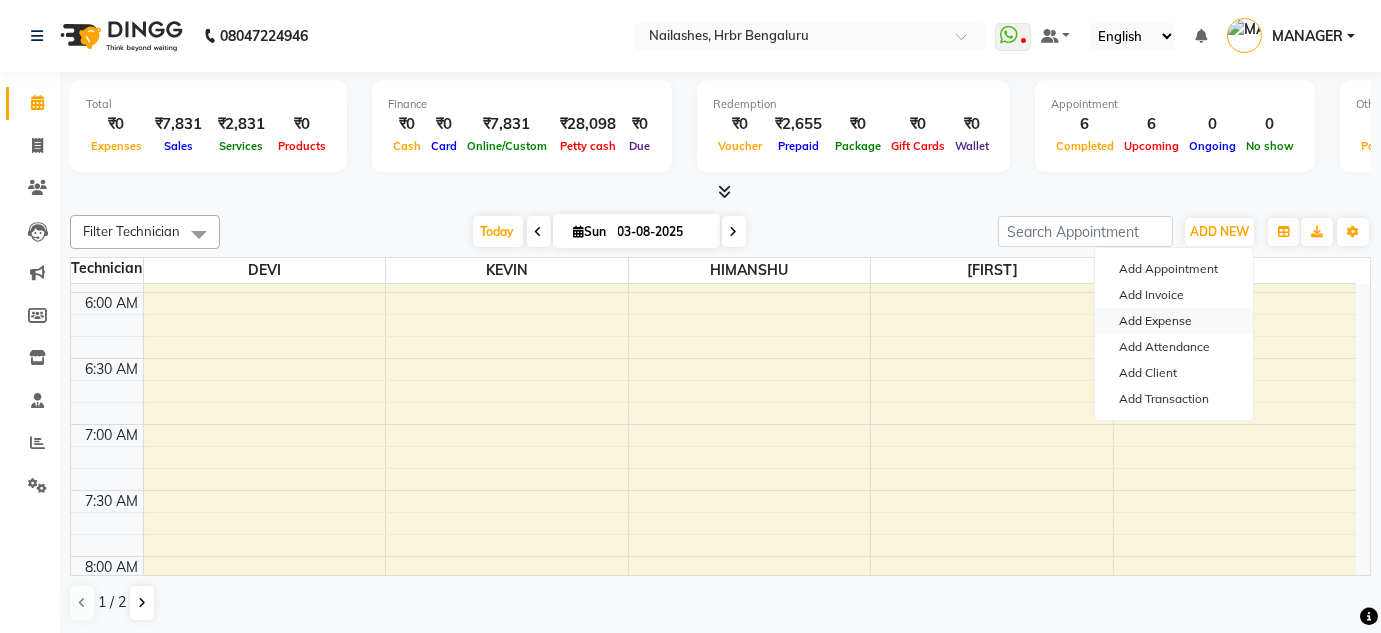 click on "Add Expense" at bounding box center [1174, 321] 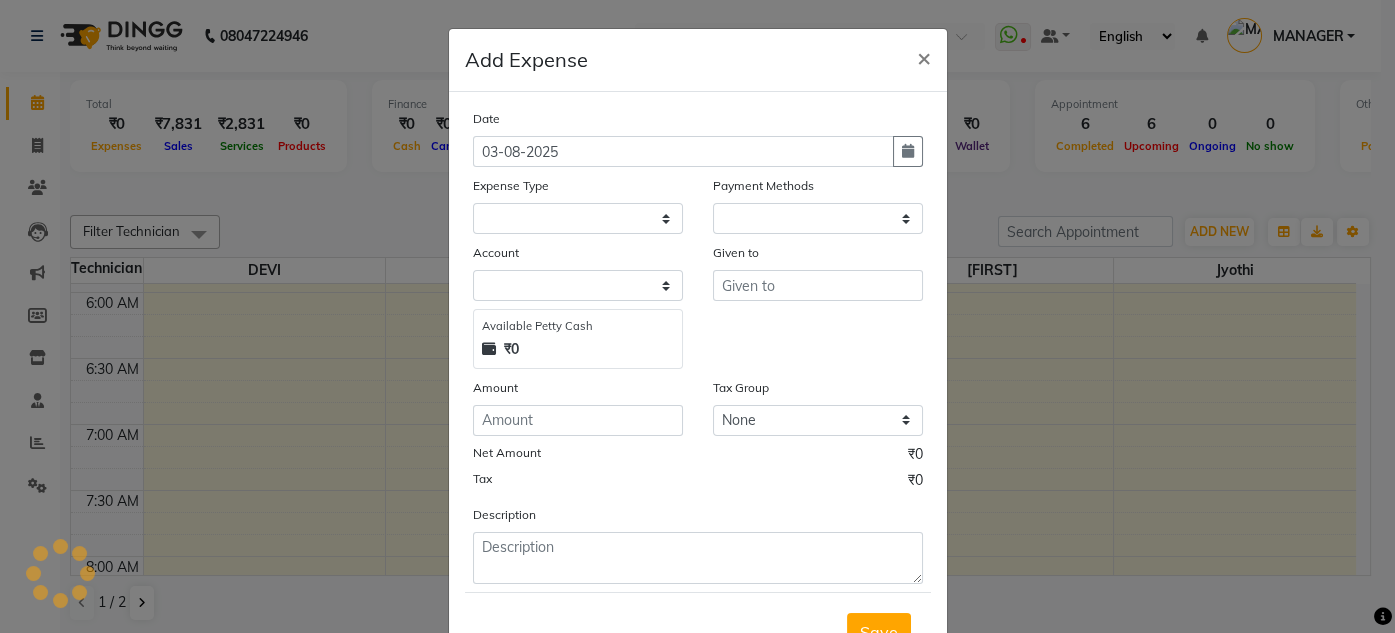 select on "1" 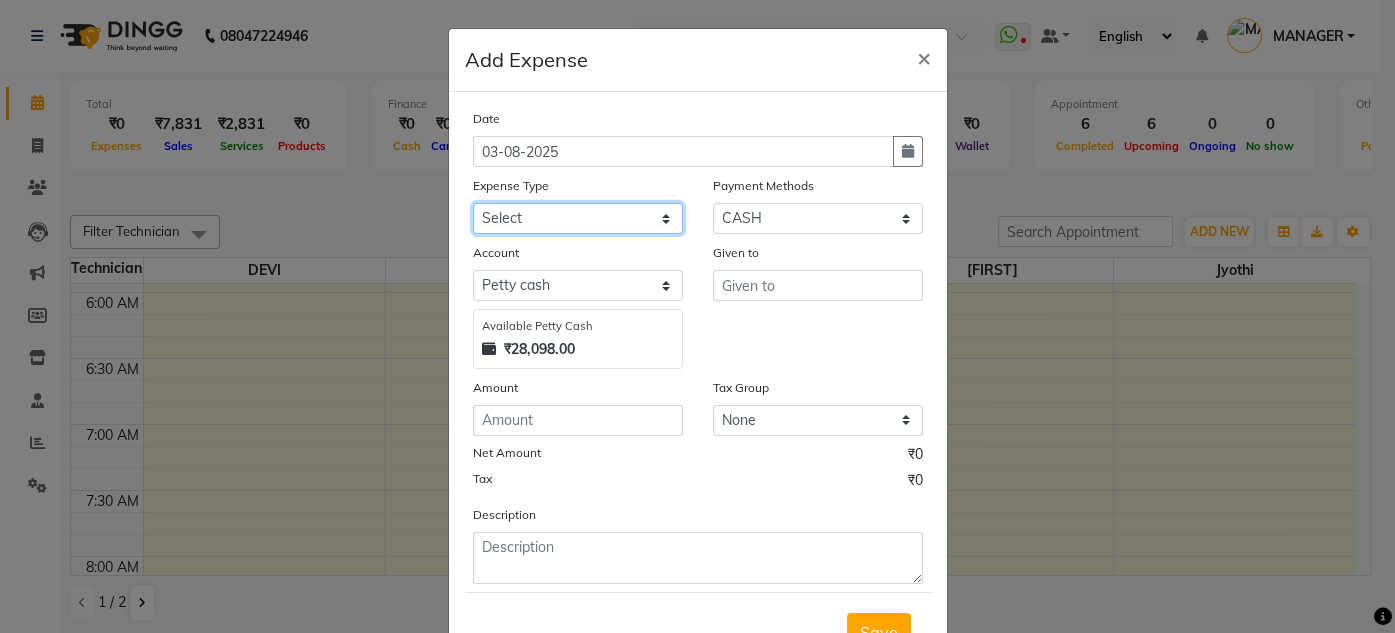 click on "Select acetone Advance Salary bank deposite BBMP Beauty products Bed charges BIRTHDAY CAKE Bonus Carpenter CASH EXPENSE VOUCHER Cash handover chocolate for store cleaning things Client Refreshment coconut water for clients COFFEE coffee cup coffee powder Commission Conveyance Cotton Courier decoration Diesel for generator Donation Drinking Water Electricity Eyelashes return Face mask floor cleaner flowers daily garbage generator diesel green tea GST handover HANDWASH House Keeping Material House keeping Salary Incentive Internet Bill juice LAUNDRY Maintainance Marketing Medical Membership Milk Milk miscelleneous Naturals salon NEWSPAPER O T Other Pantry PETROL Phone Bill Plants plumber pooja items Porter priest Product Purchase product return Product sale puja items RAPIDO Refund Rent Shop Rent Staff Accommodation Royalty Salary Staff cab charges Staff dinner Staff Flight Ticket Staff  Hiring from another Branch Staff Snacks Stationary STORE OPENING CHARGE sugar sweets TEAM DINNER TIPS Tissue Transgender" 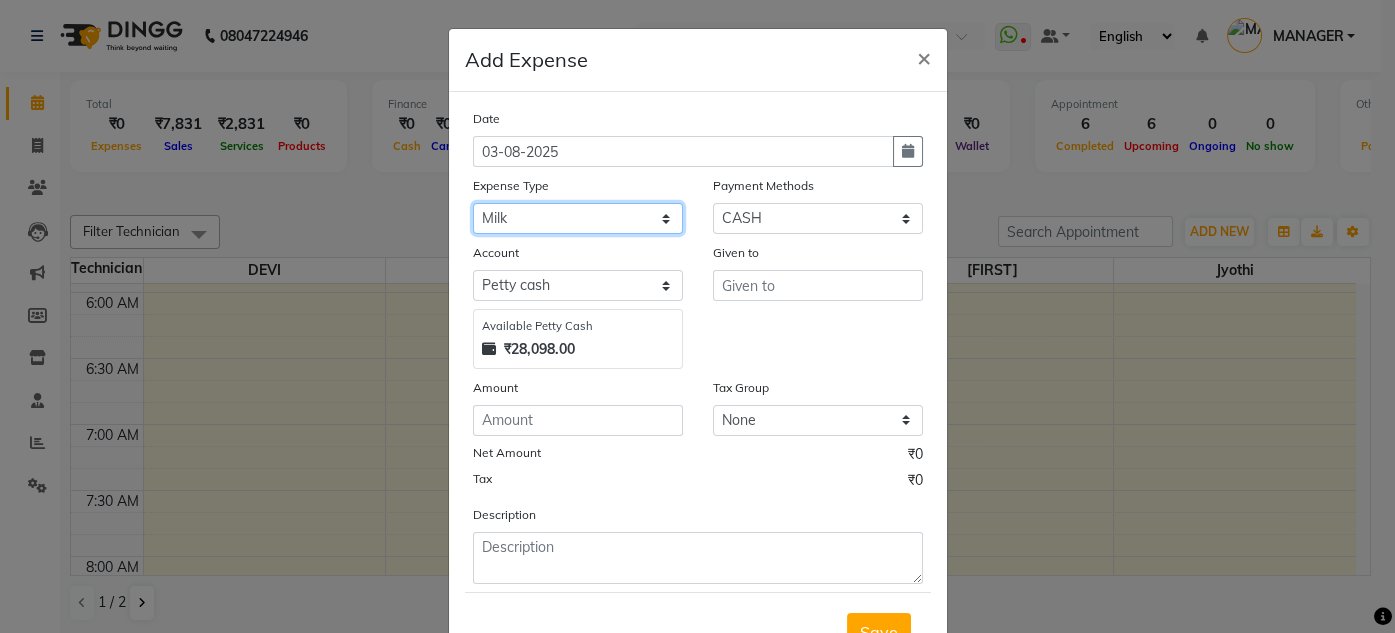 click on "Select acetone Advance Salary bank deposite BBMP Beauty products Bed charges BIRTHDAY CAKE Bonus Carpenter CASH EXPENSE VOUCHER Cash handover chocolate for store cleaning things Client Refreshment coconut water for clients COFFEE coffee cup coffee powder Commission Conveyance Cotton Courier decoration Diesel for generator Donation Drinking Water Electricity Eyelashes return Face mask floor cleaner flowers daily garbage generator diesel green tea GST handover HANDWASH House Keeping Material House keeping Salary Incentive Internet Bill juice LAUNDRY Maintainance Marketing Medical Membership Milk Milk miscelleneous Naturals salon NEWSPAPER O T Other Pantry PETROL Phone Bill Plants plumber pooja items Porter priest Product Purchase product return Product sale puja items RAPIDO Refund Rent Shop Rent Staff Accommodation Royalty Salary Staff cab charges Staff dinner Staff Flight Ticket Staff  Hiring from another Branch Staff Snacks Stationary STORE OPENING CHARGE sugar sweets TEAM DINNER TIPS Tissue Transgender" 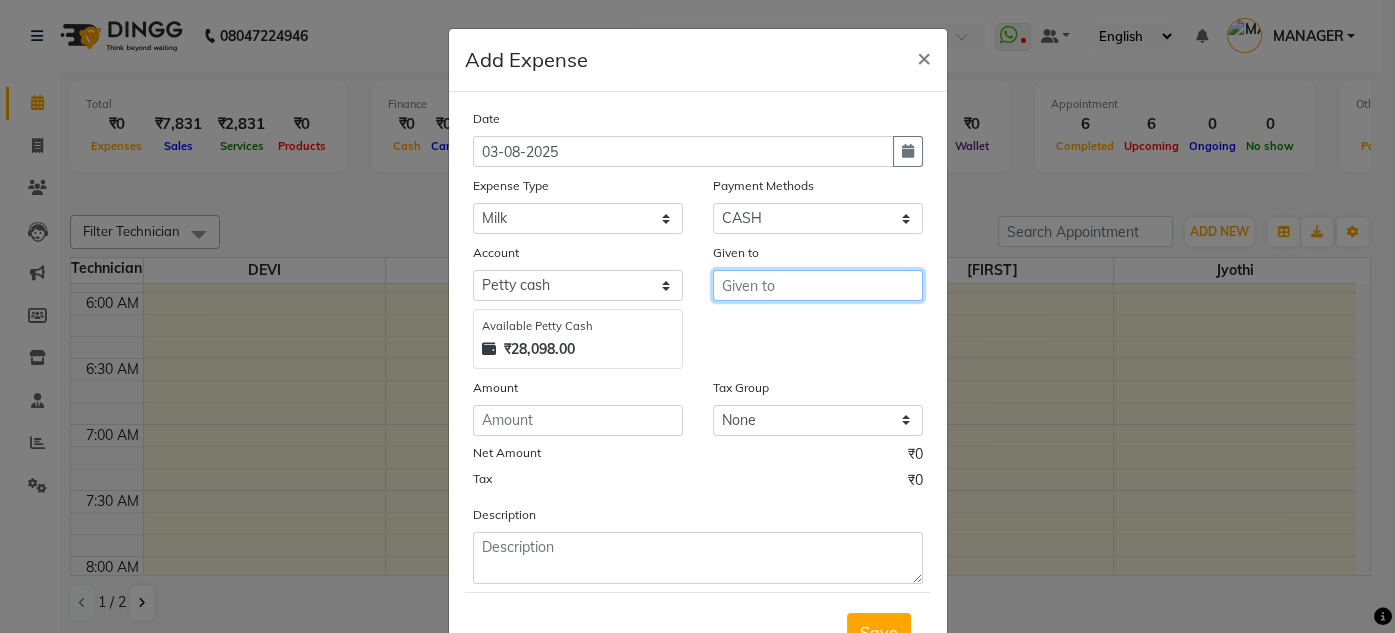 click at bounding box center (818, 285) 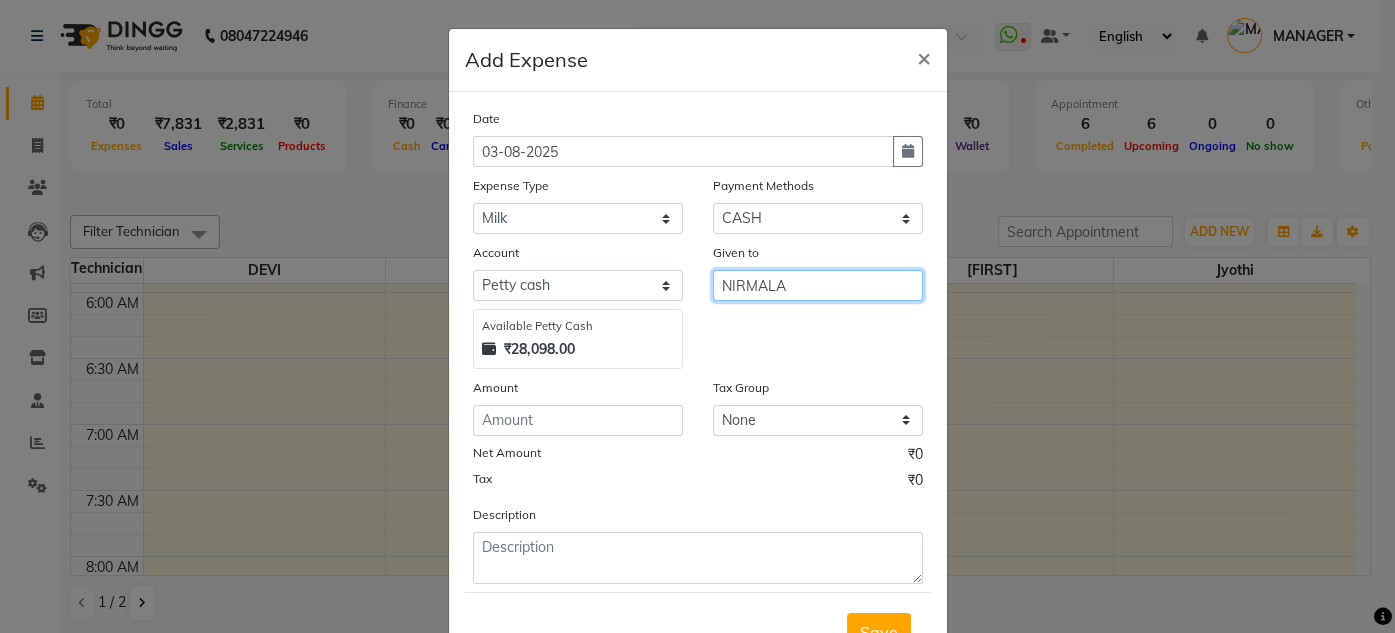 type on "NIRMALA" 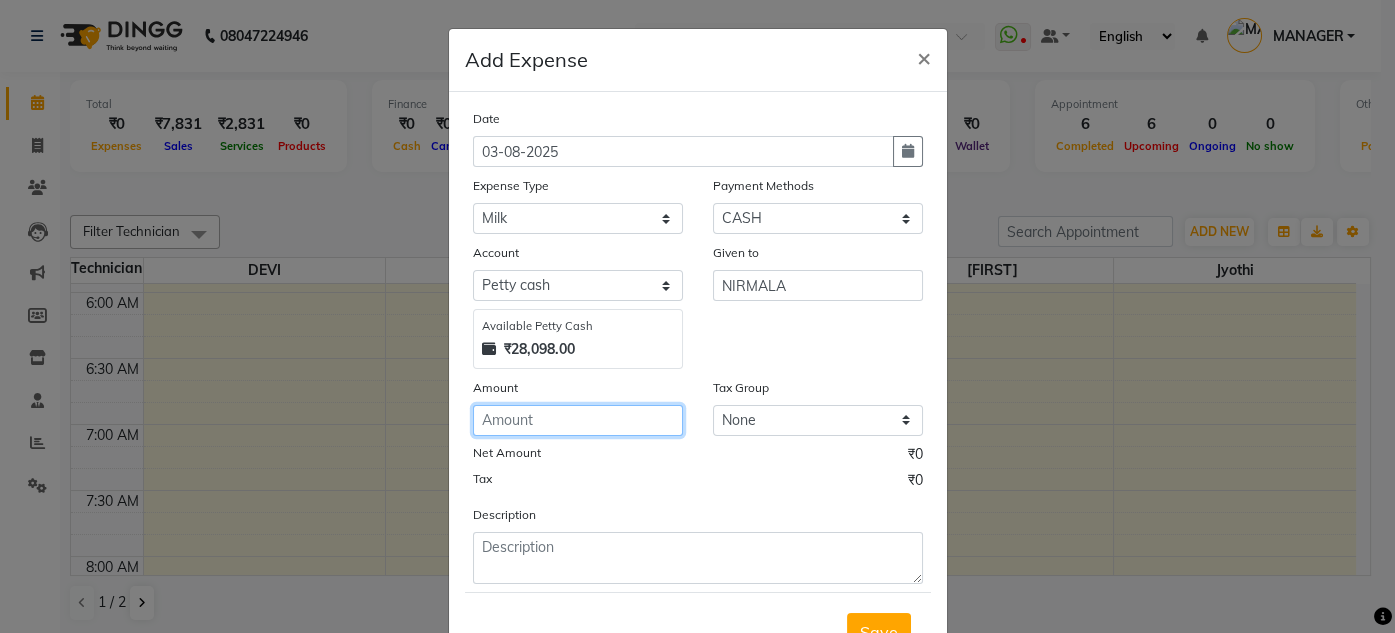 click 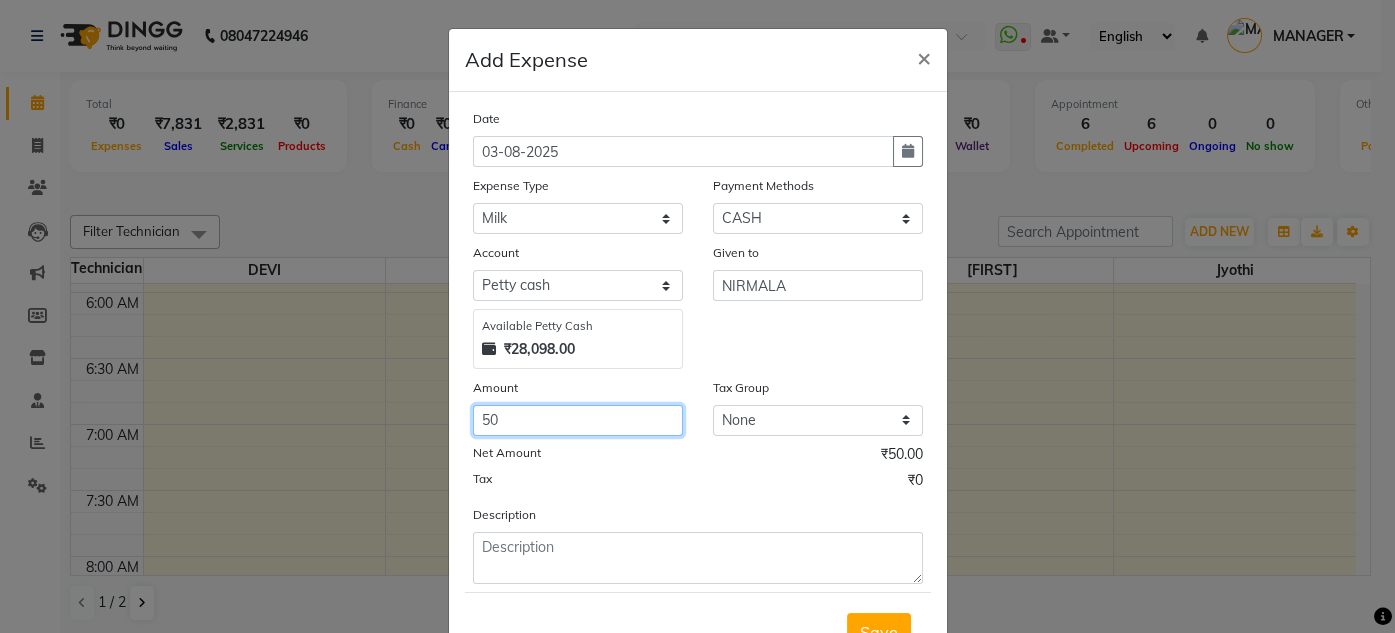 type on "50" 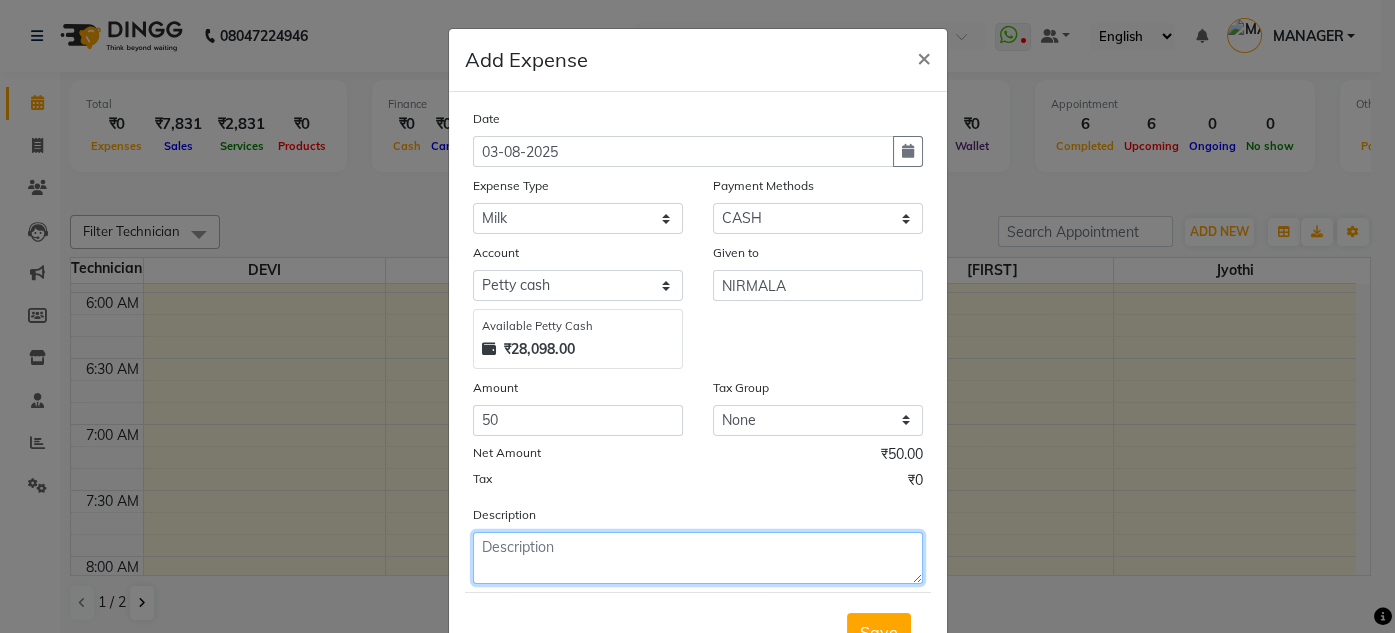 click 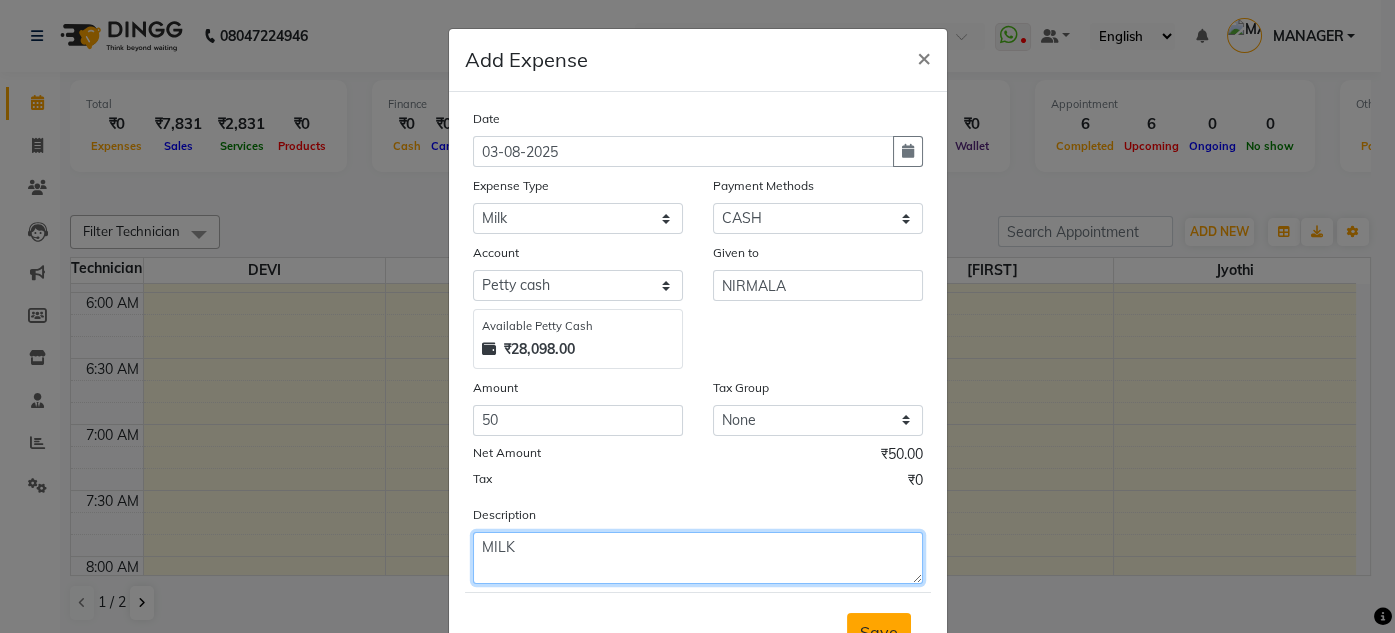 type on "MILK" 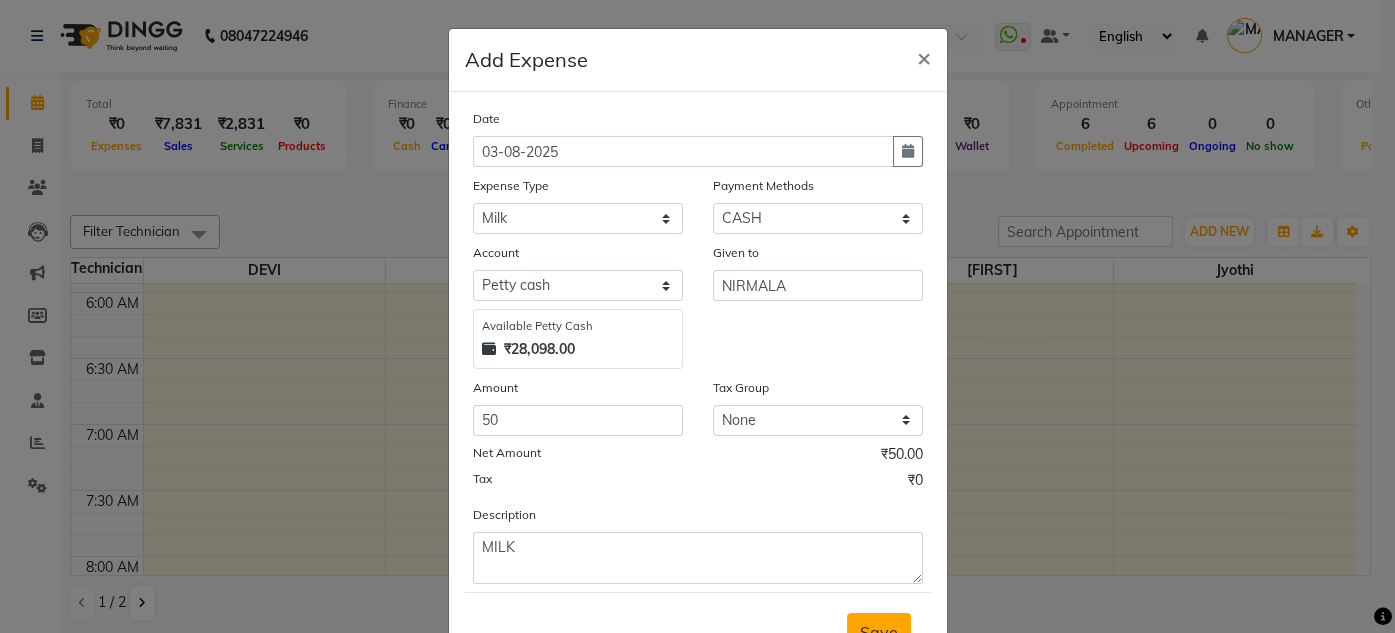 click on "Save" at bounding box center (879, 632) 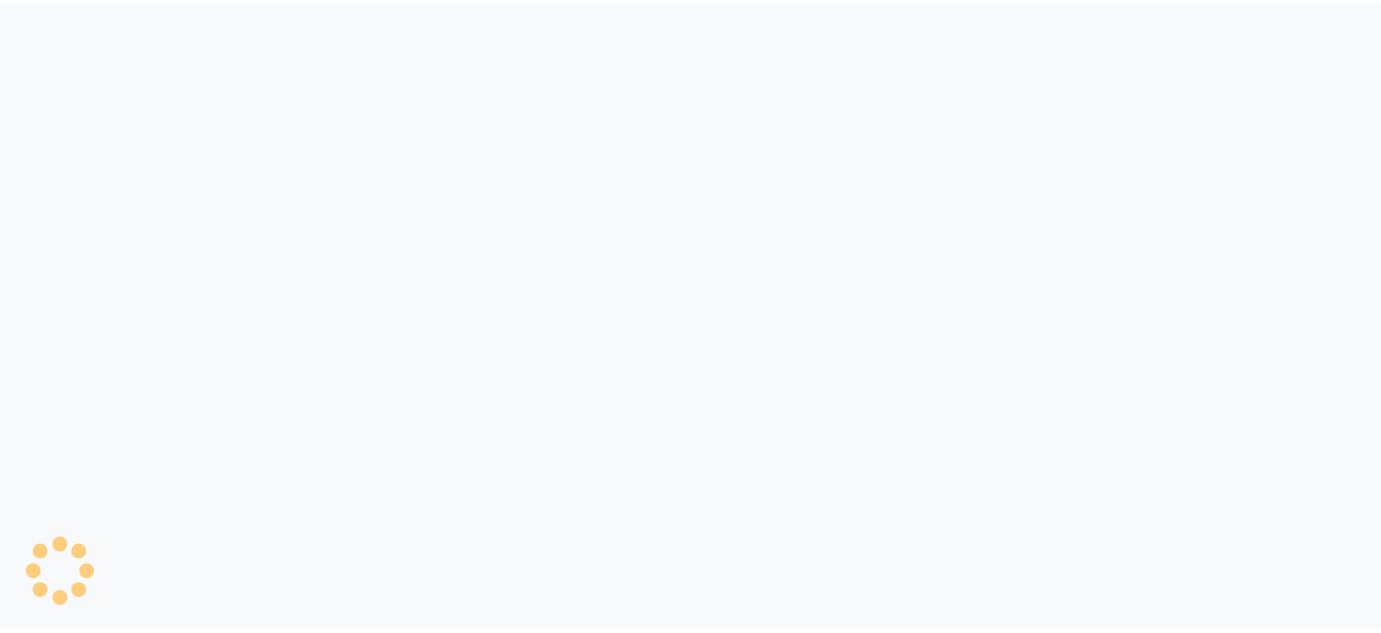 scroll, scrollTop: 0, scrollLeft: 0, axis: both 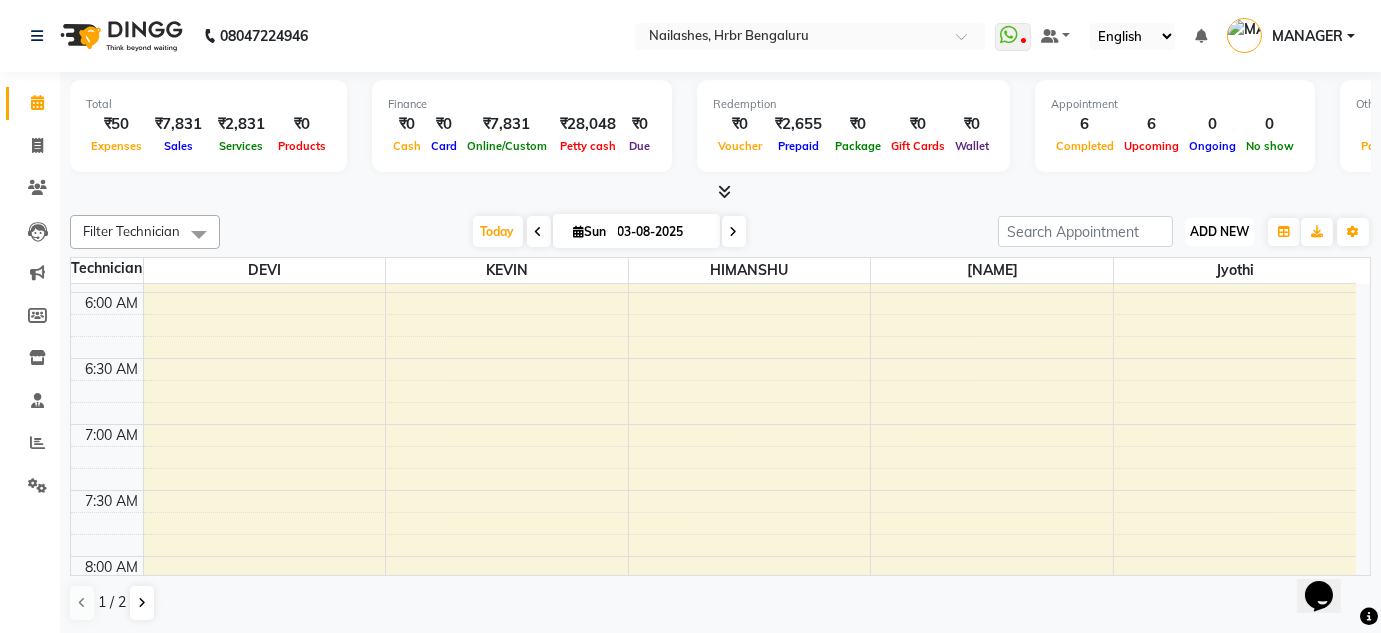 click on "ADD NEW" at bounding box center [1219, 231] 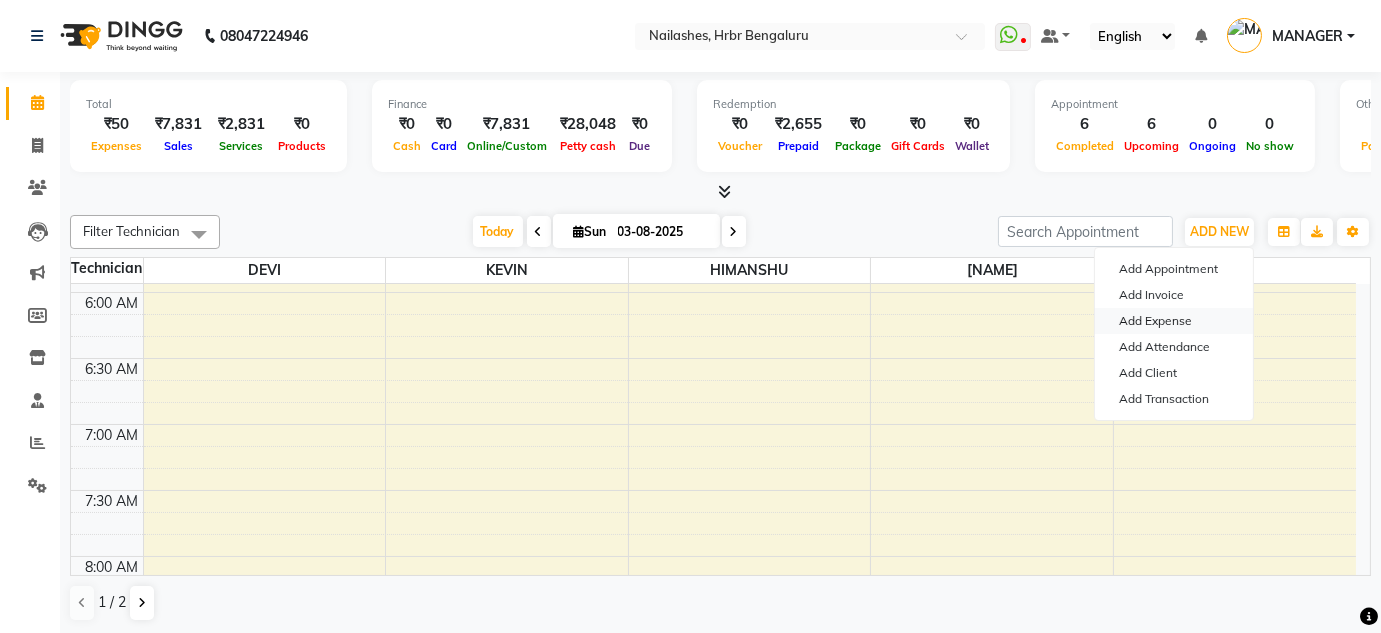 click on "Add Expense" at bounding box center (1174, 321) 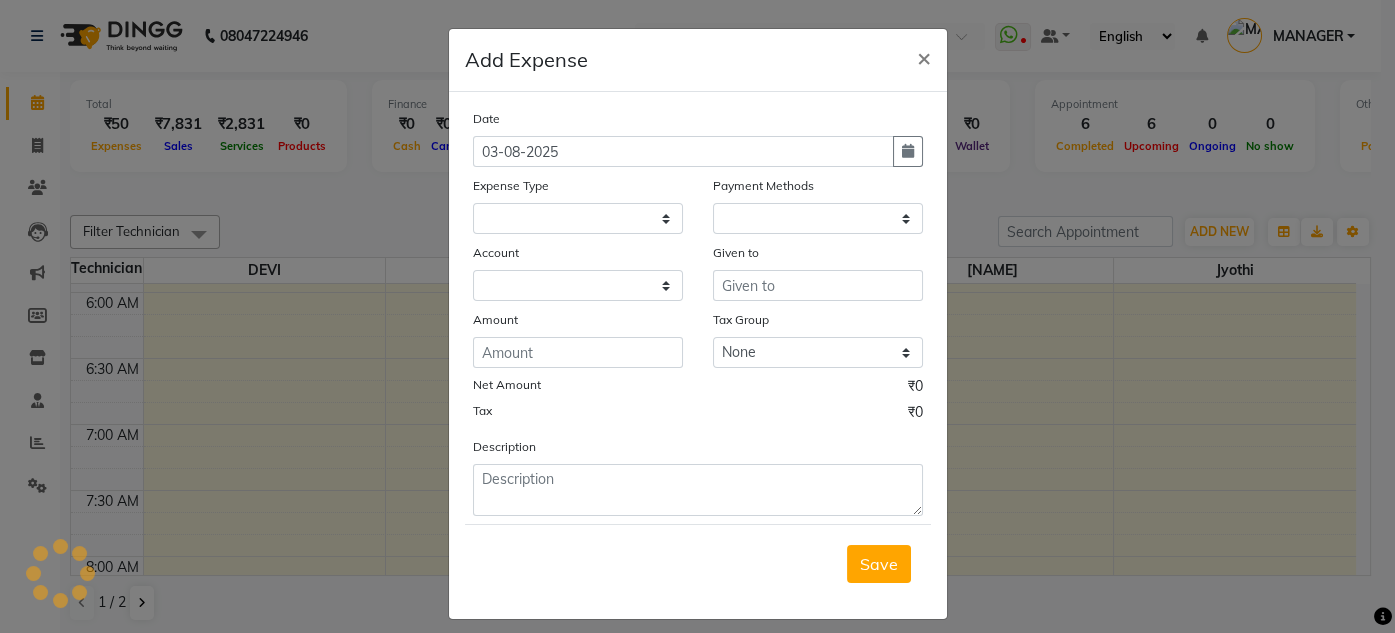 select on "1" 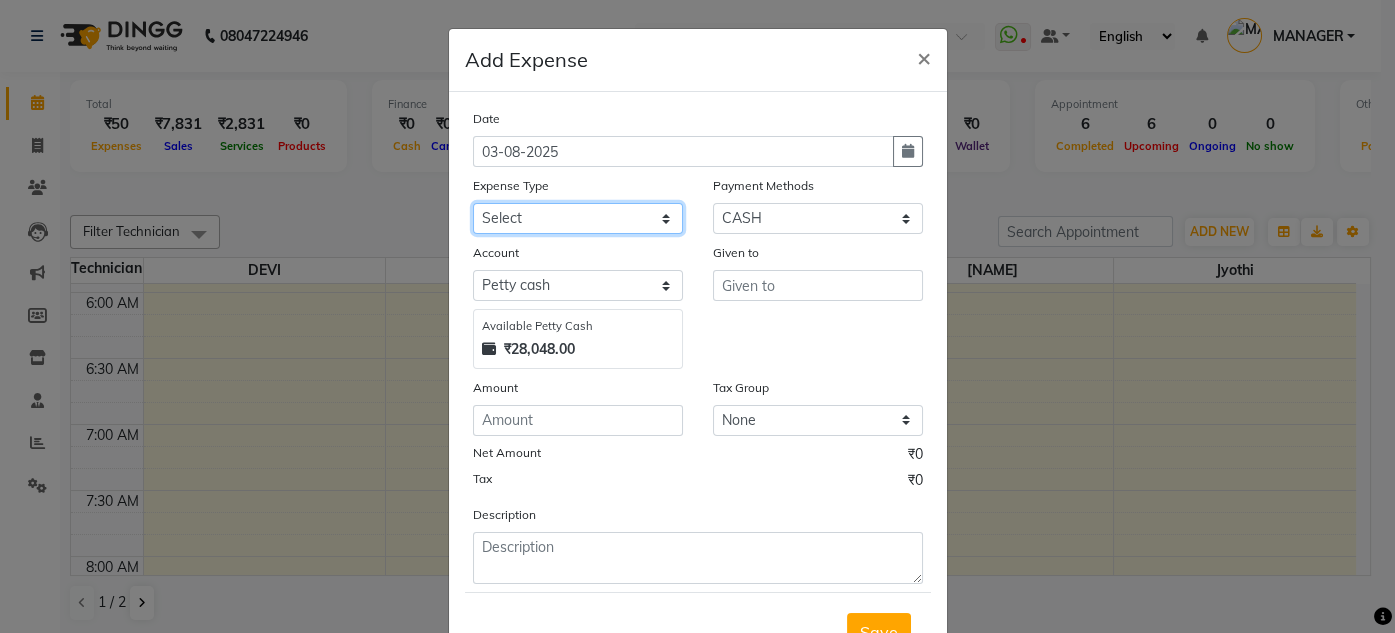 click on "Select acetone Advance Salary bank deposite BBMP Beauty products Bed charges BIRTHDAY CAKE Bonus Carpenter CASH EXPENSE VOUCHER Cash handover chocolate for store cleaning things Client Refreshment coconut water for clients COFFEE coffee cup coffee powder Commission Conveyance Cotton Courier decoration Diesel for generator Donation Drinking Water Electricity Eyelashes return Face mask floor cleaner flowers daily garbage generator diesel green tea GST handover HANDWASH House Keeping Material House keeping Salary Incentive Internet Bill juice LAUNDRY Maintainance Marketing Medical Membership Milk Milk miscelleneous Naturals salon NEWSPAPER O T Other Pantry PETROL Phone Bill Plants plumber pooja items Porter priest Product Purchase product return Product sale puja items RAPIDO Refund Rent Shop Rent Staff Accommodation Royalty Salary Staff cab charges Staff dinner Staff Flight Ticket Staff  Hiring from another Branch Staff Snacks Stationary STORE OPENING CHARGE sugar sweets TEAM DINNER TIPS Tissue Transgender" 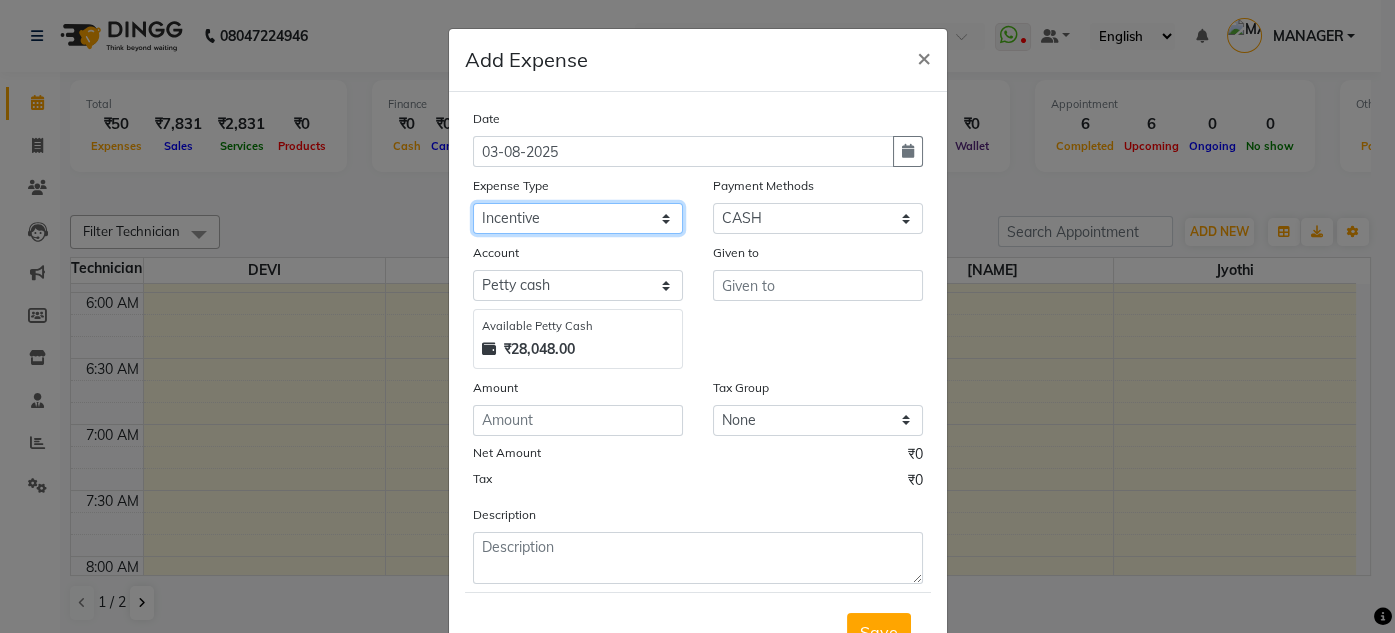 click on "Select acetone Advance Salary bank deposite BBMP Beauty products Bed charges BIRTHDAY CAKE Bonus Carpenter CASH EXPENSE VOUCHER Cash handover chocolate for store cleaning things Client Refreshment coconut water for clients COFFEE coffee cup coffee powder Commission Conveyance Cotton Courier decoration Diesel for generator Donation Drinking Water Electricity Eyelashes return Face mask floor cleaner flowers daily garbage generator diesel green tea GST handover HANDWASH House Keeping Material House keeping Salary Incentive Internet Bill juice LAUNDRY Maintainance Marketing Medical Membership Milk Milk miscelleneous Naturals salon NEWSPAPER O T Other Pantry PETROL Phone Bill Plants plumber pooja items Porter priest Product Purchase product return Product sale puja items RAPIDO Refund Rent Shop Rent Staff Accommodation Royalty Salary Staff cab charges Staff dinner Staff Flight Ticket Staff  Hiring from another Branch Staff Snacks Stationary STORE OPENING CHARGE sugar sweets TEAM DINNER TIPS Tissue Transgender" 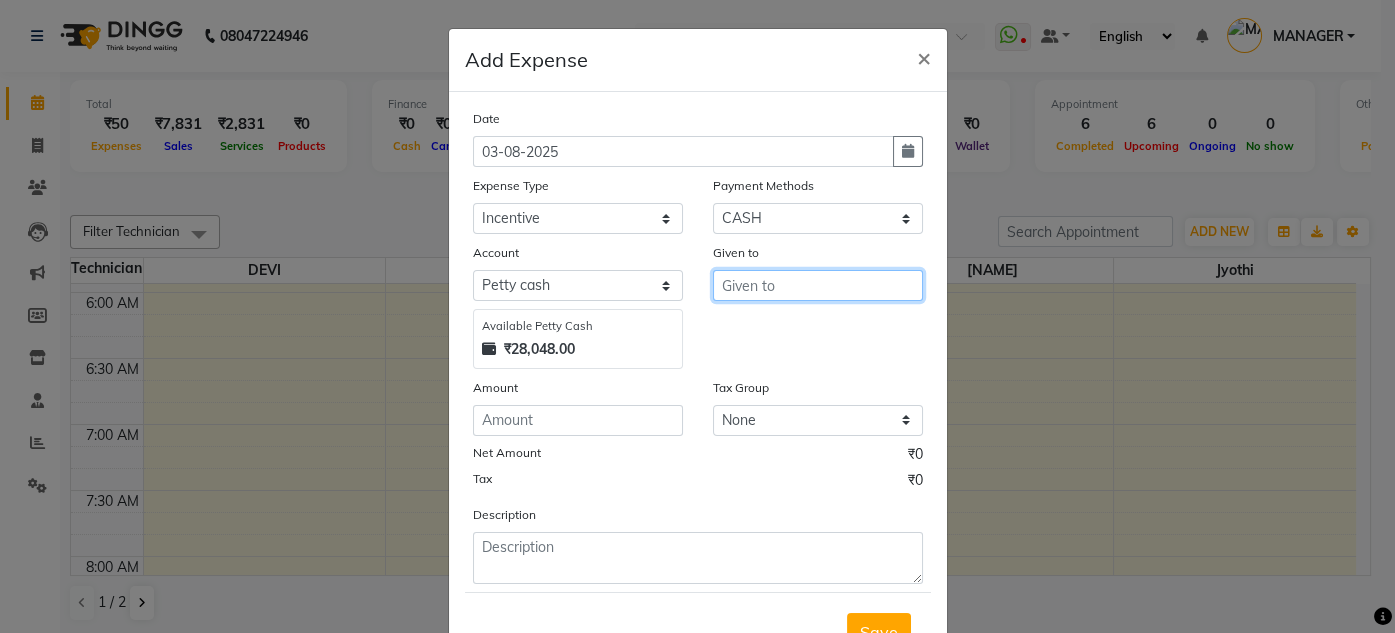 click at bounding box center (818, 285) 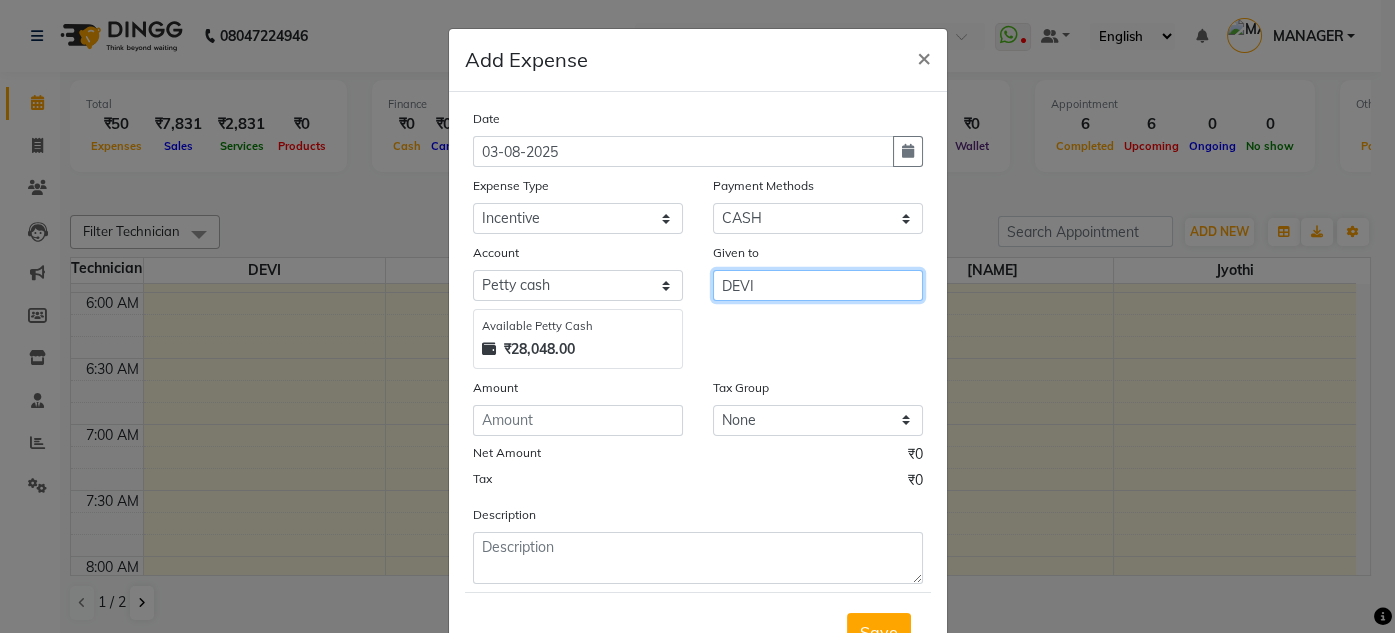 type on "DEVI" 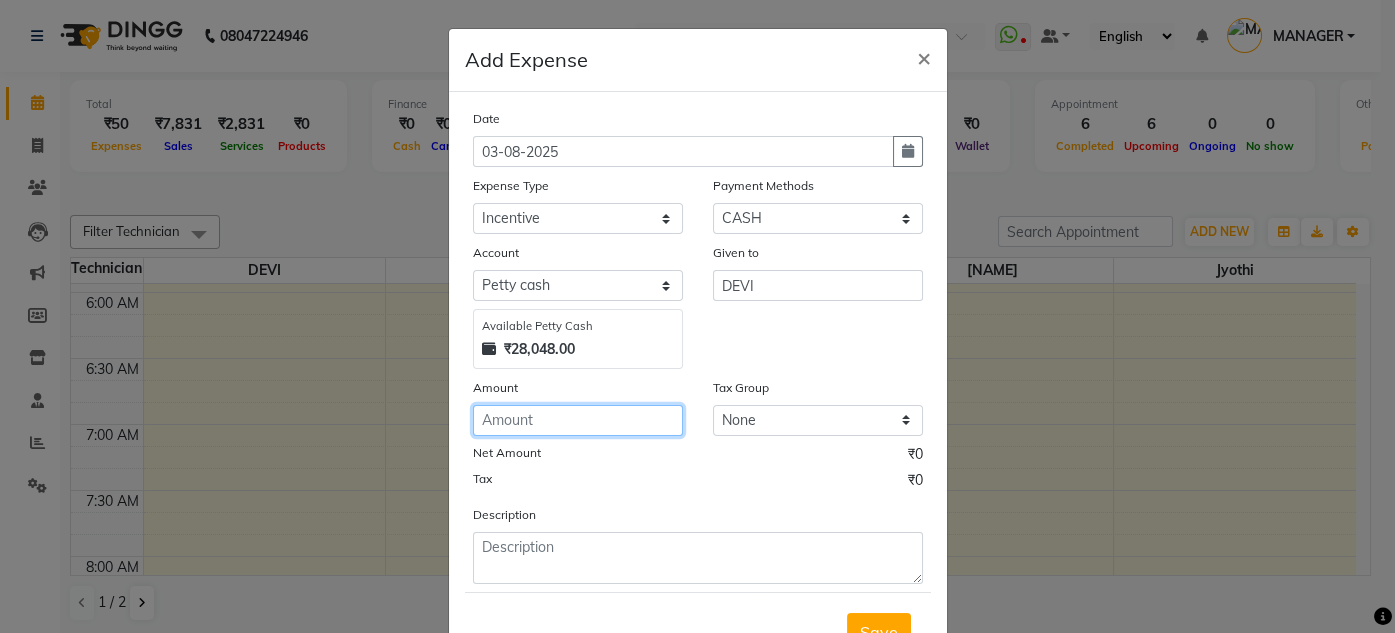 click 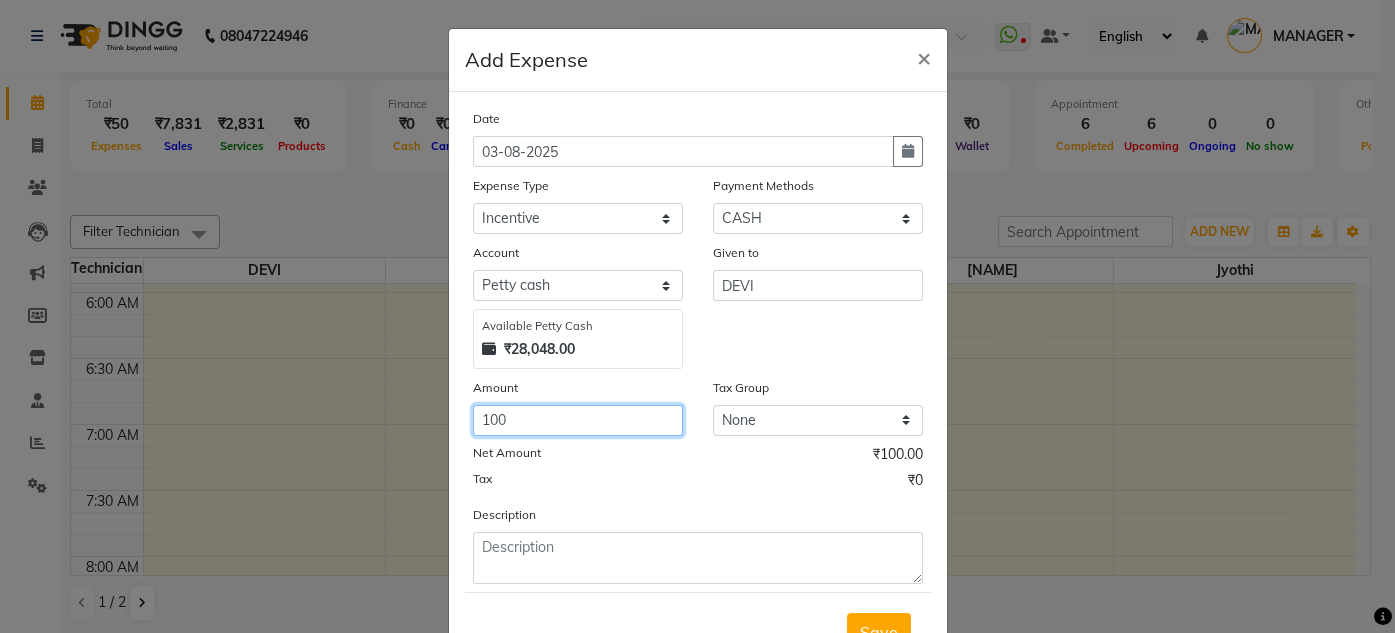 type on "100" 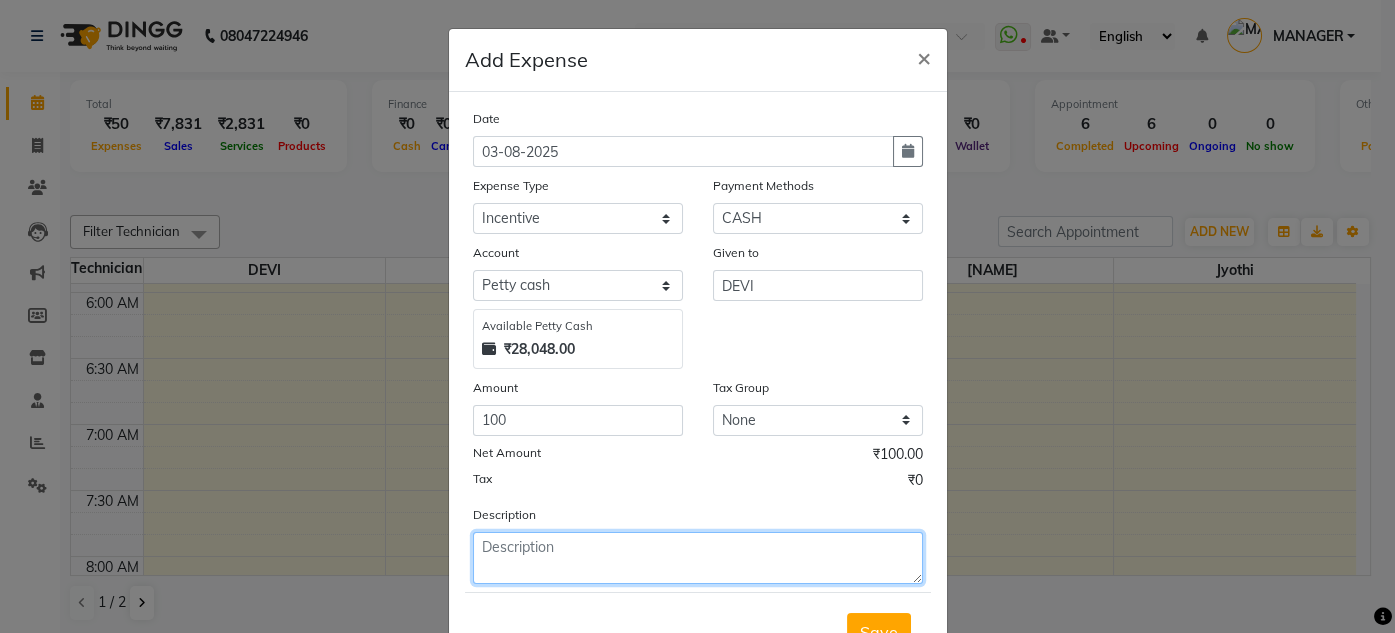 click 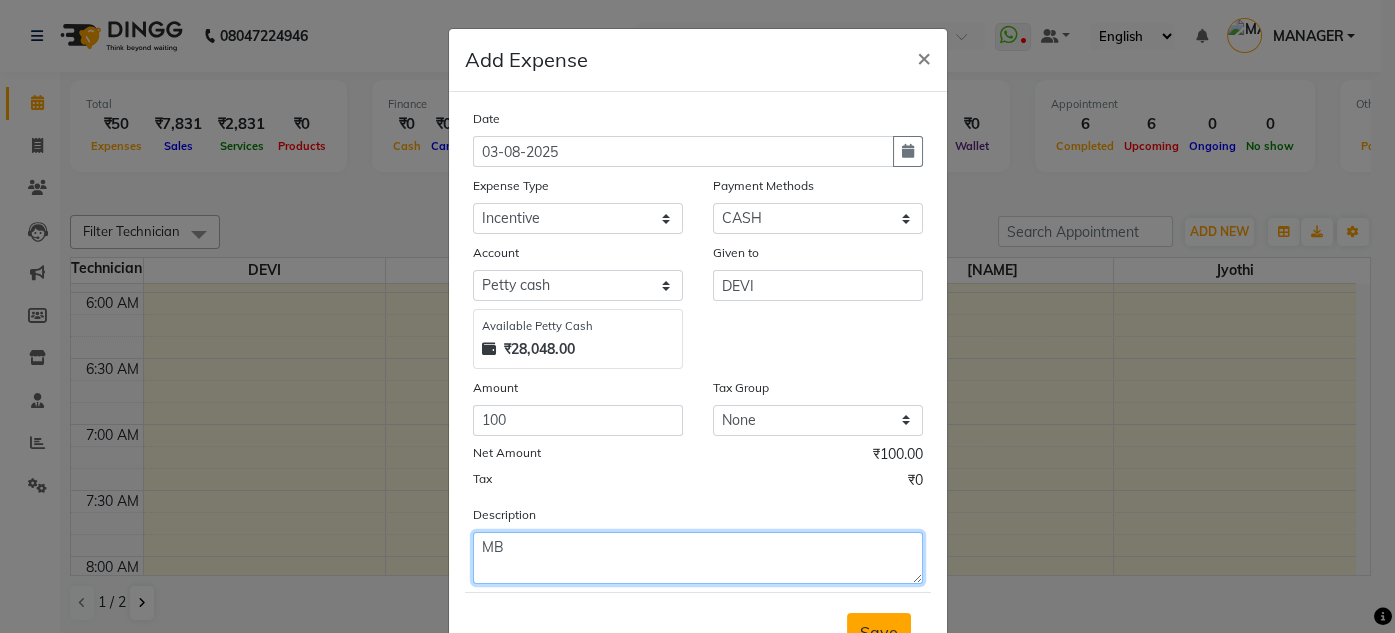 type on "MB" 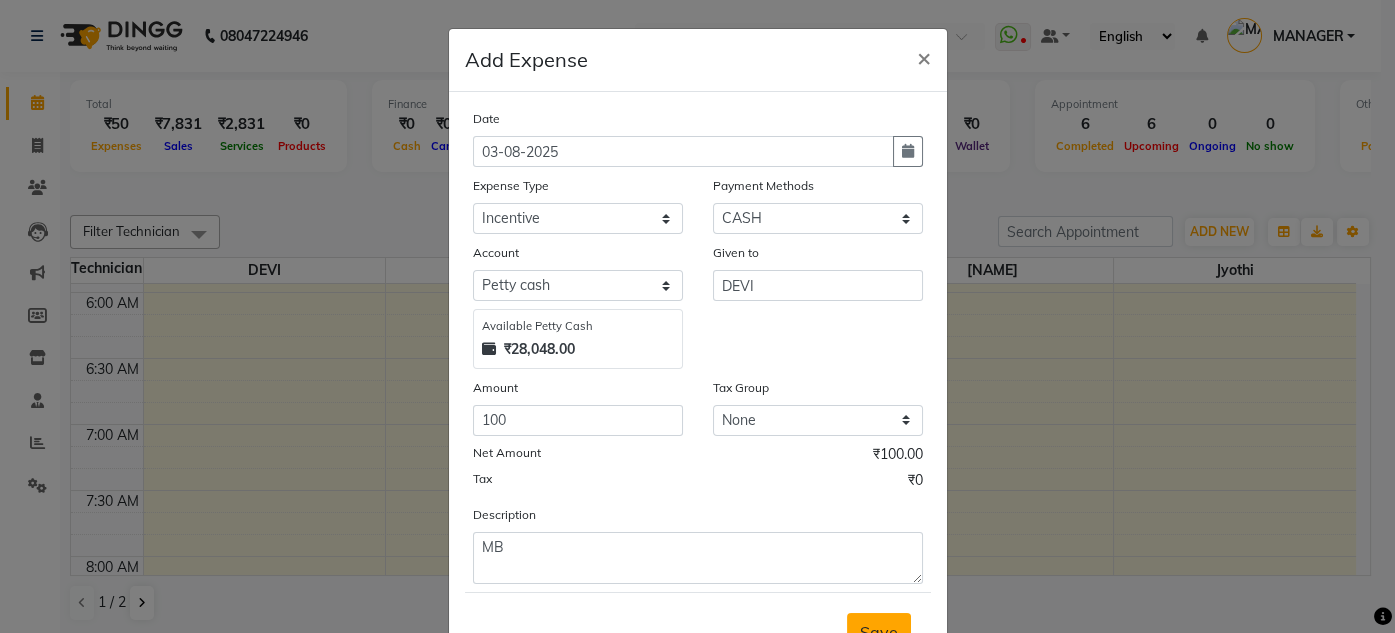 click on "Save" at bounding box center [879, 632] 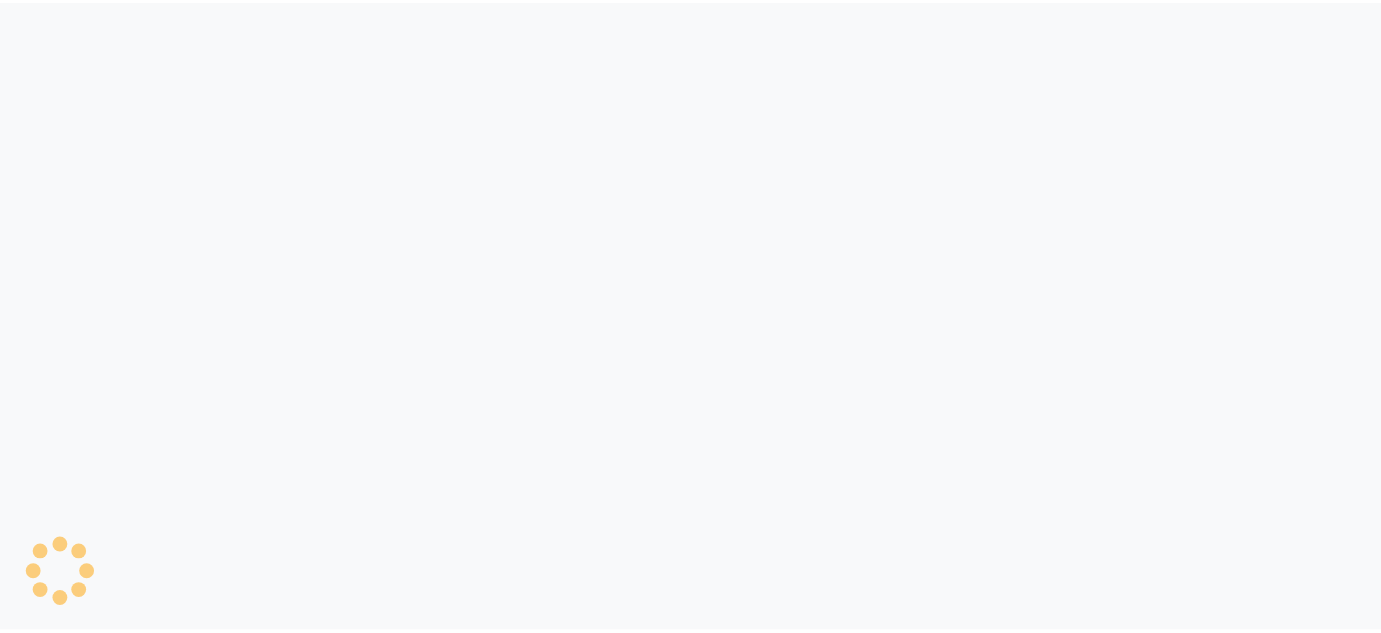 scroll, scrollTop: 0, scrollLeft: 0, axis: both 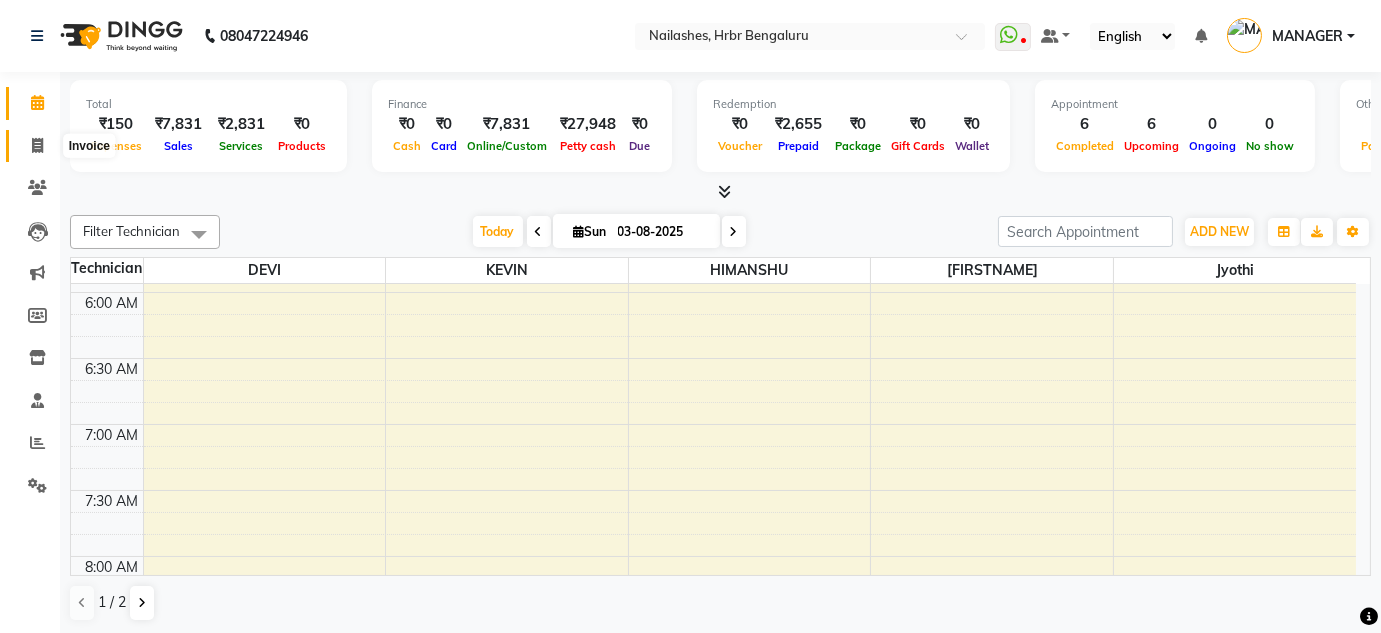 click 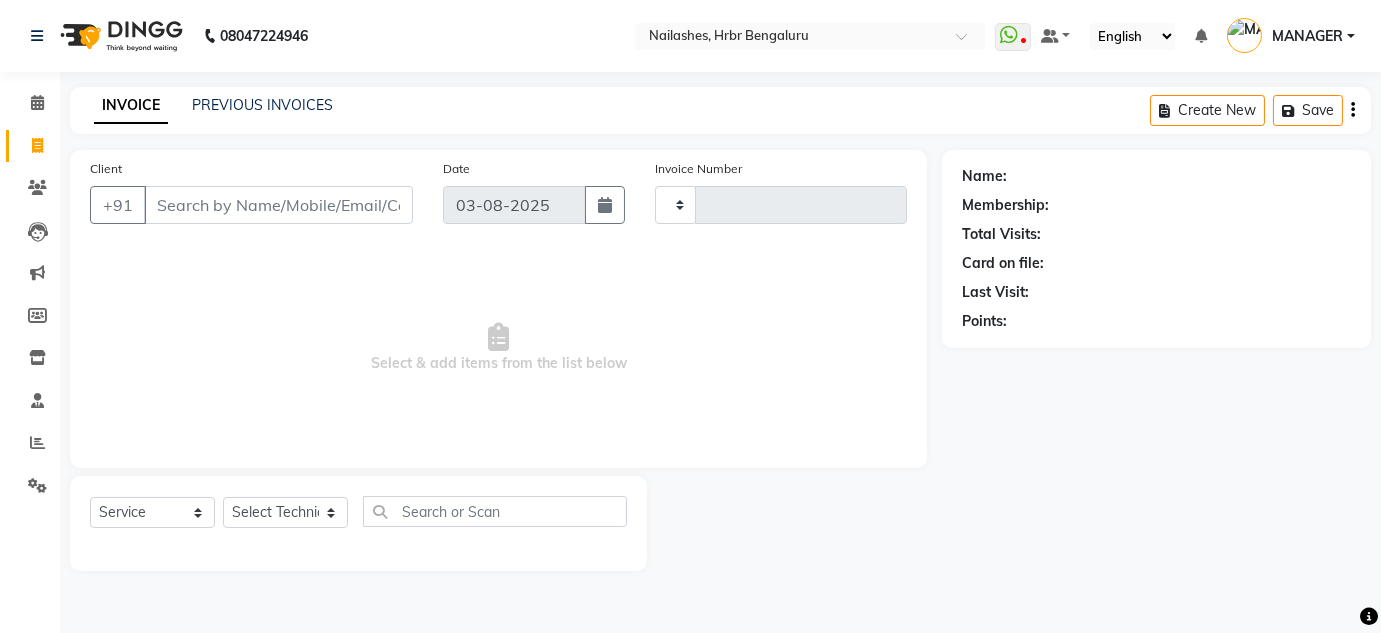 type on "0829" 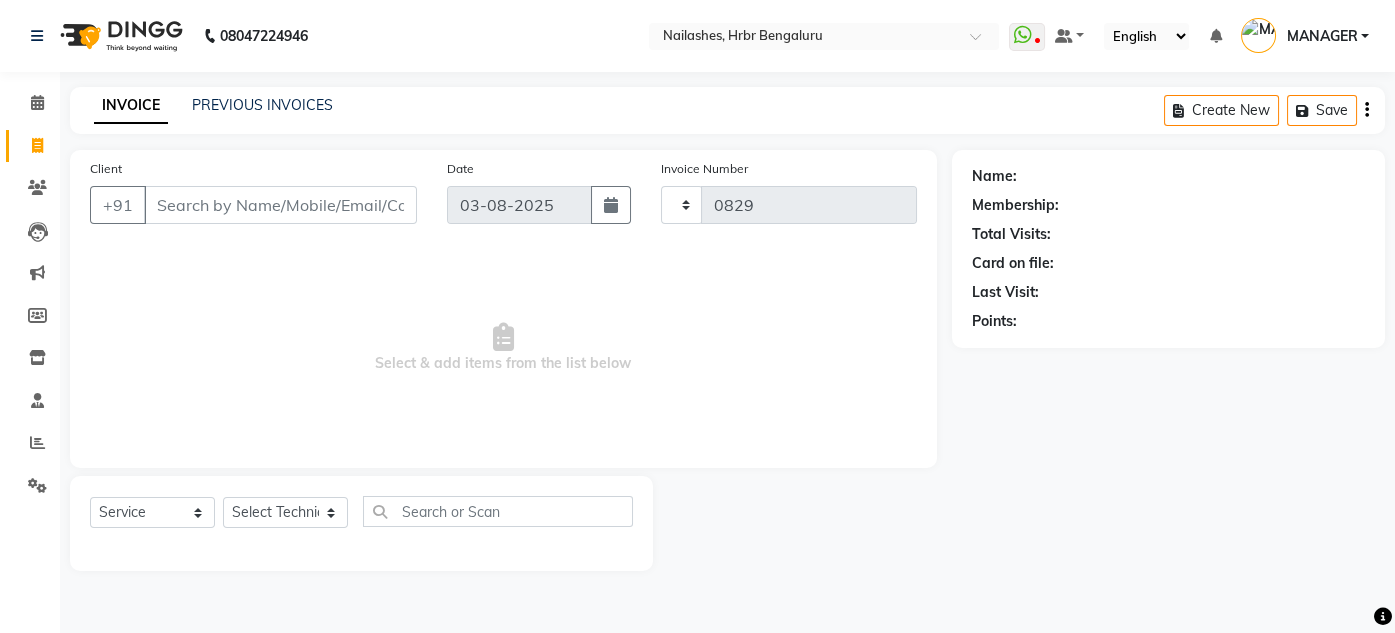 select on "3771" 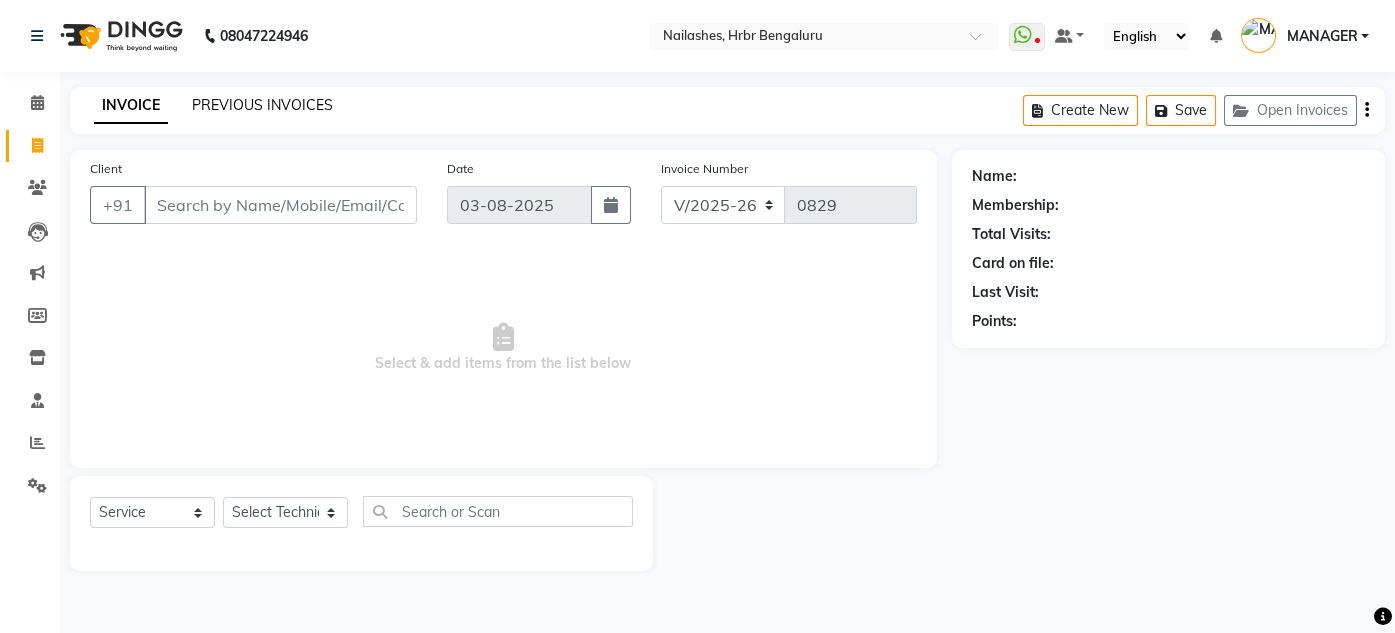 click on "PREVIOUS INVOICES" 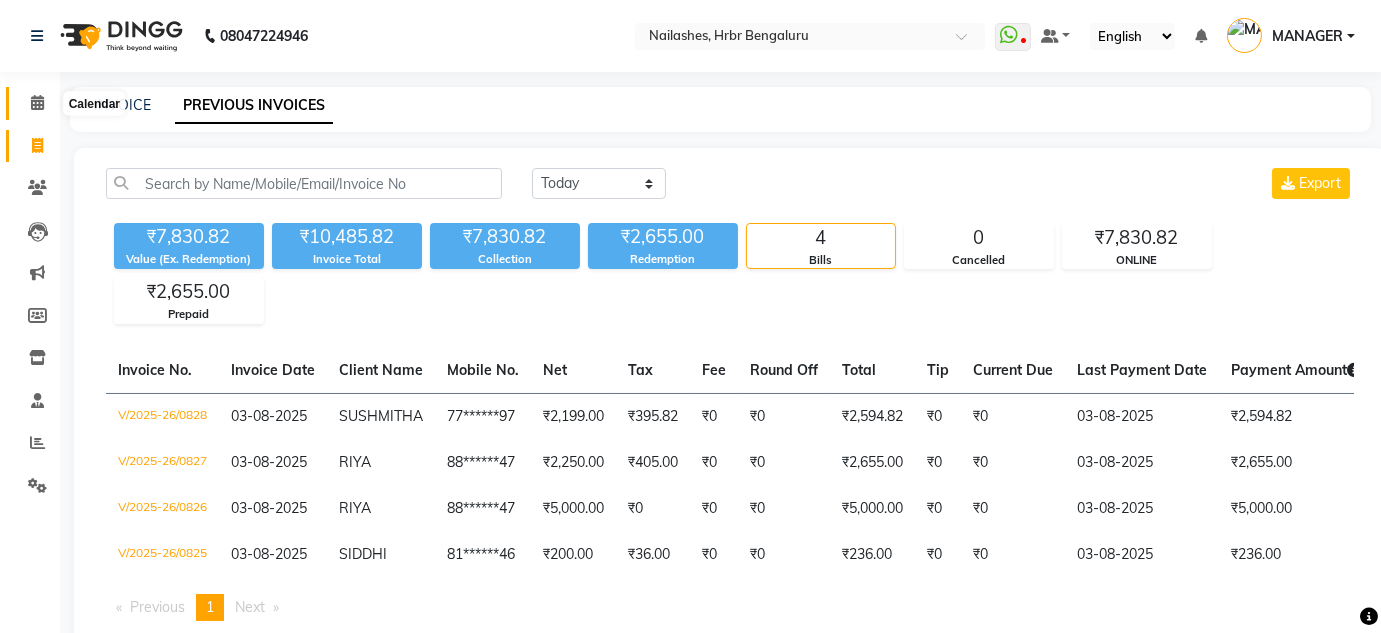 click 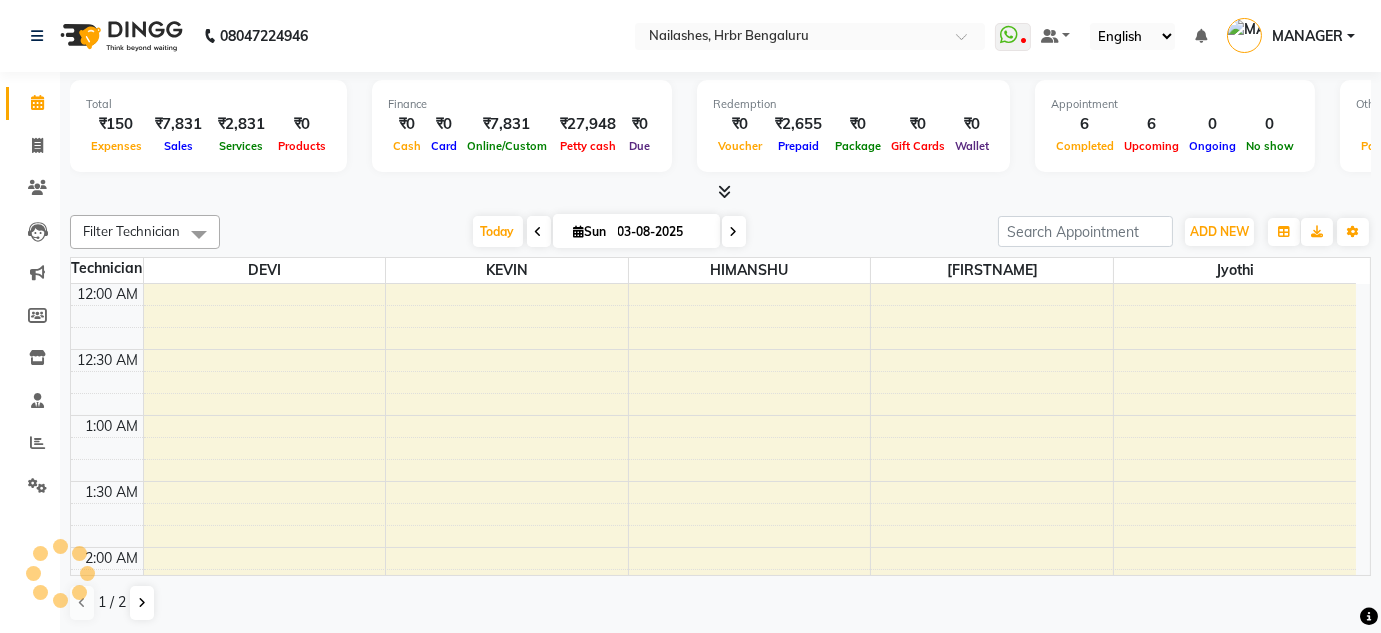 scroll, scrollTop: 783, scrollLeft: 0, axis: vertical 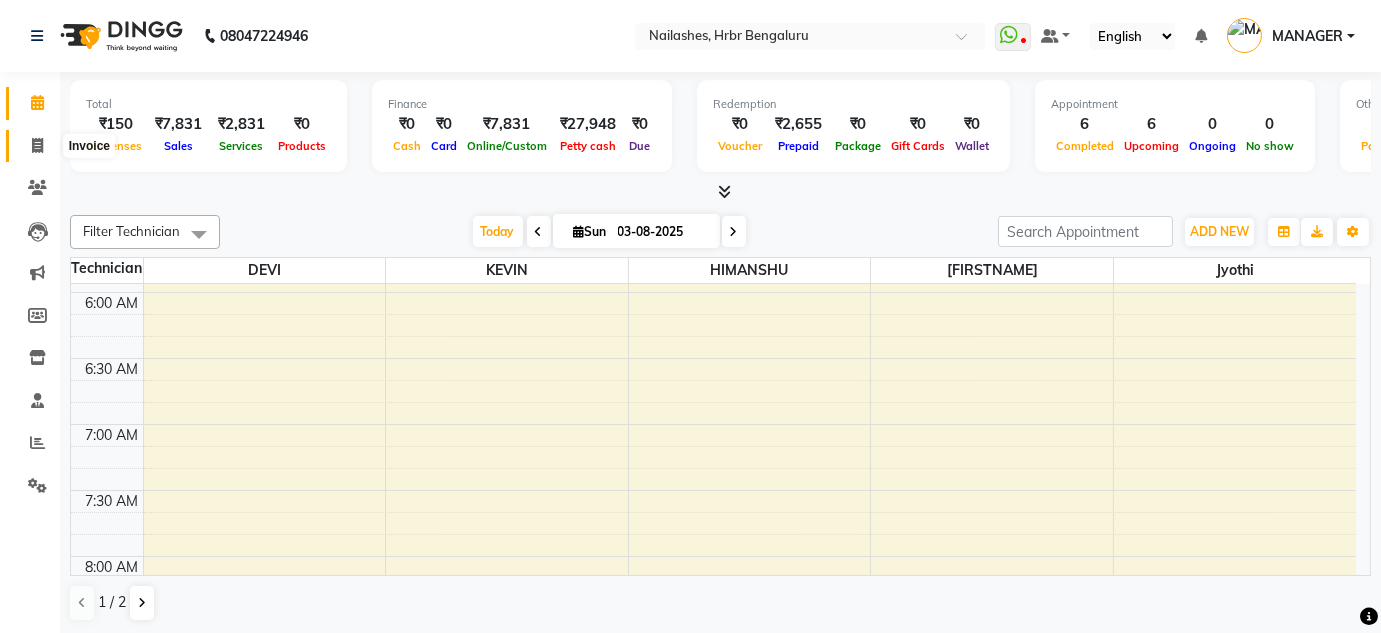 click 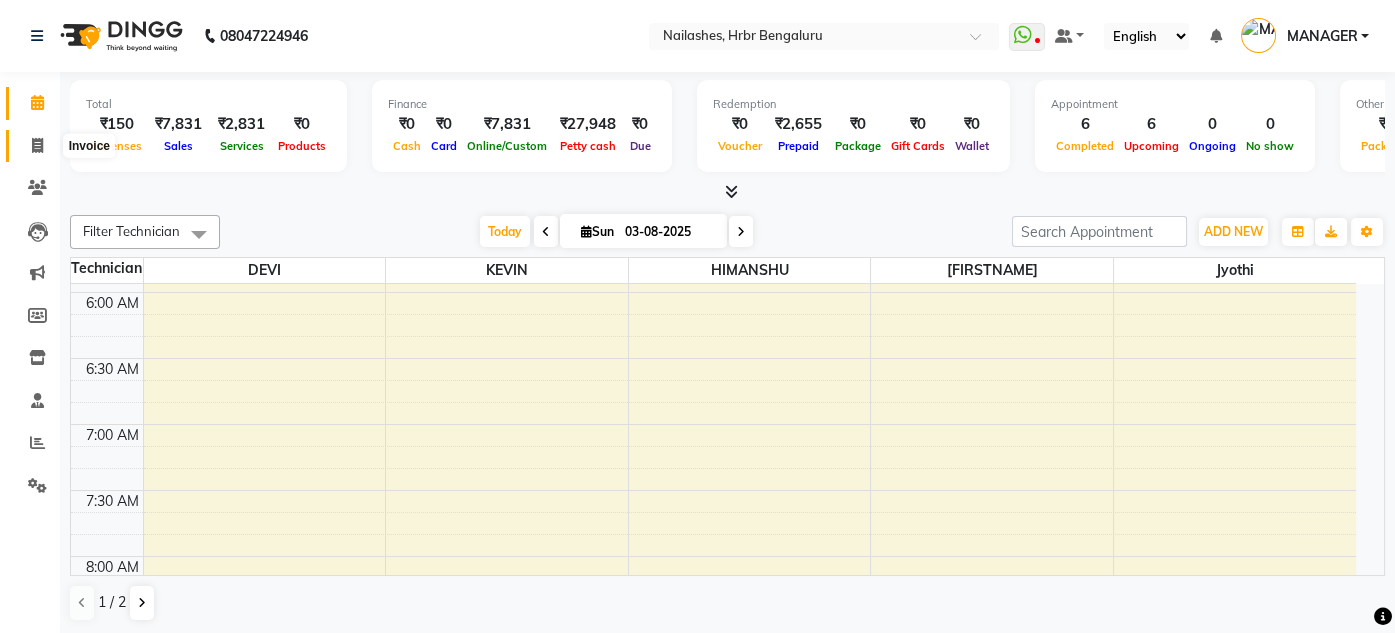 select on "service" 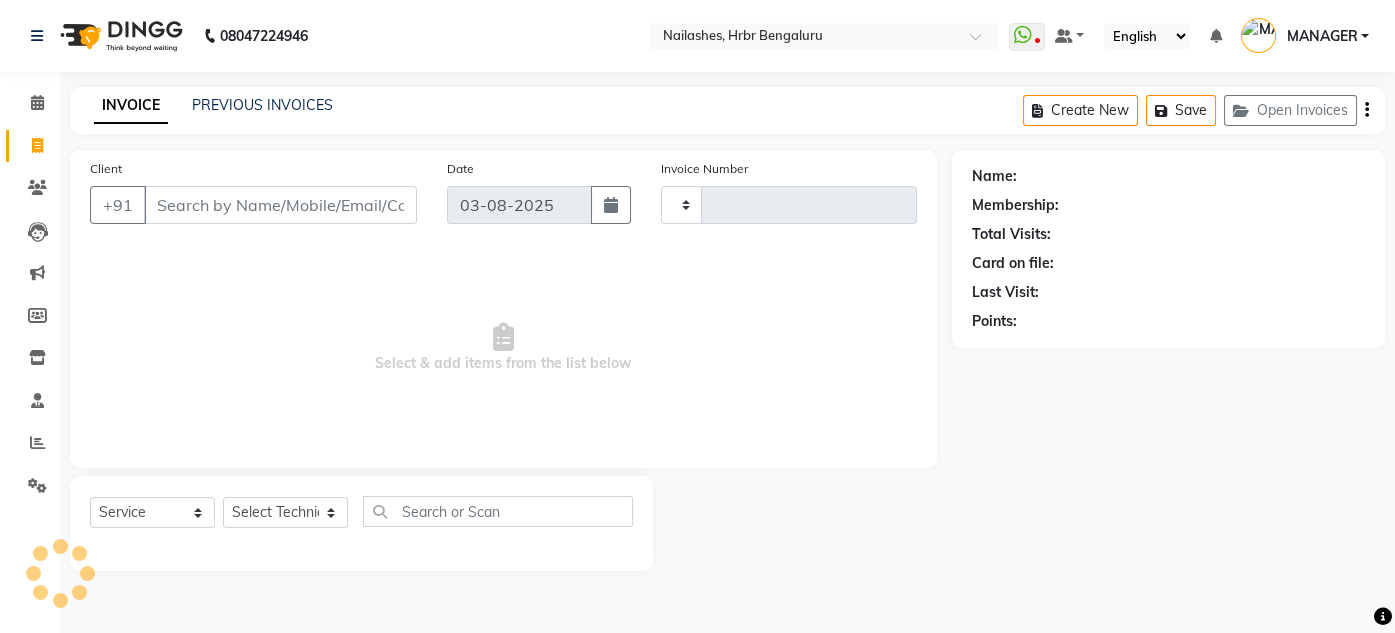 type on "0829" 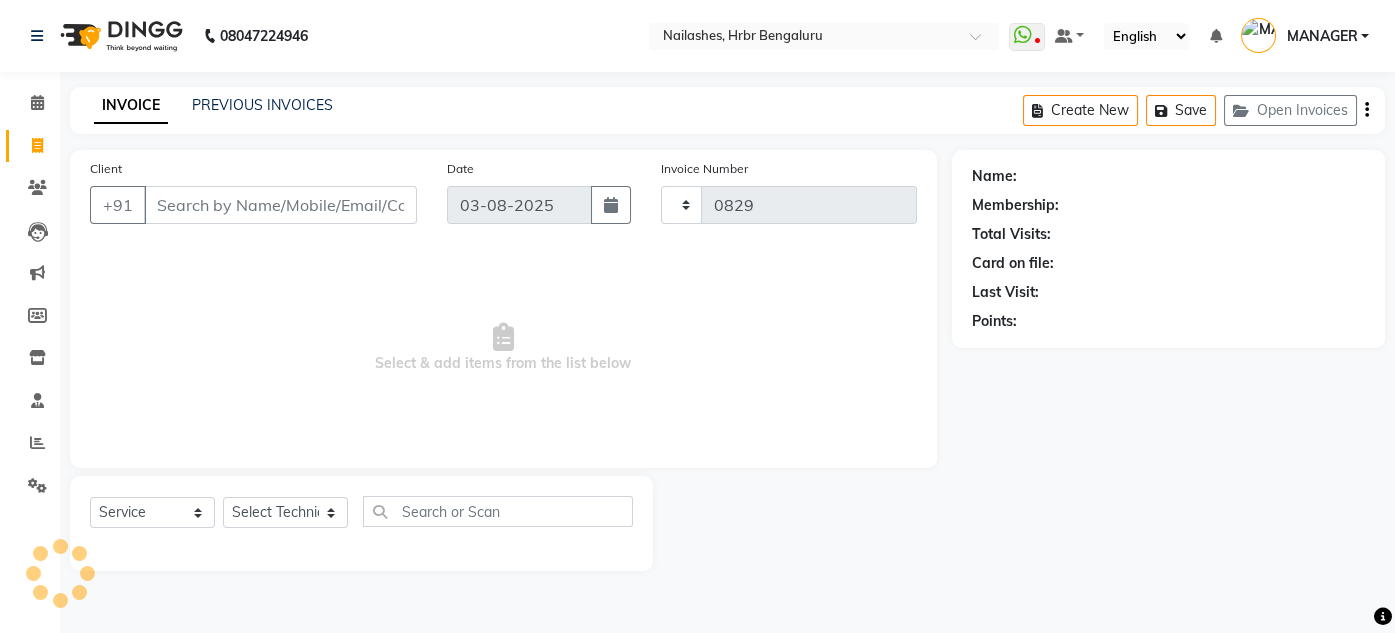 select on "3771" 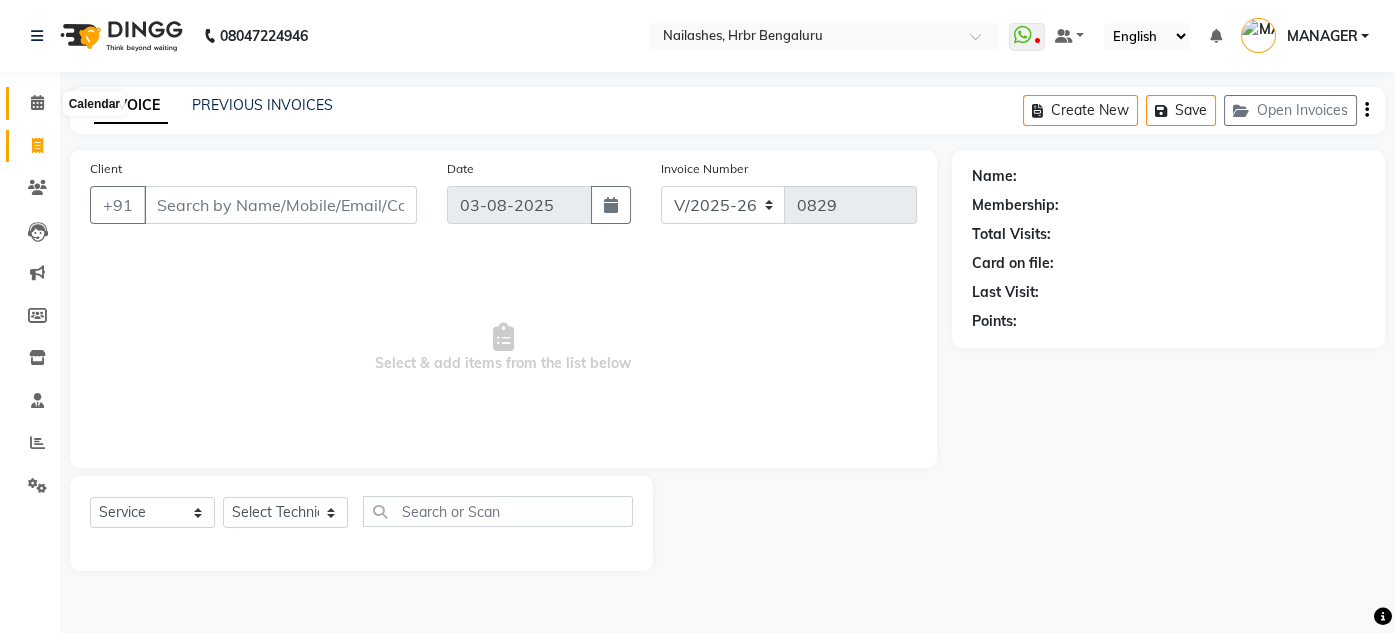 click 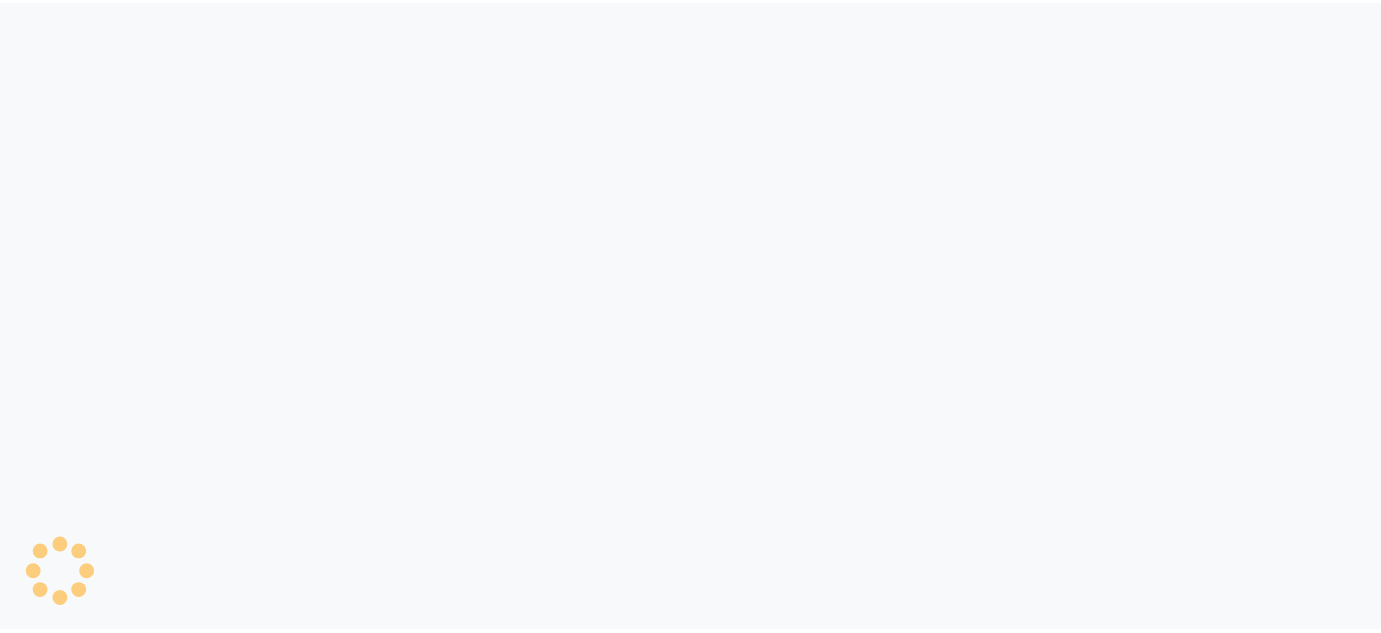 scroll, scrollTop: 0, scrollLeft: 0, axis: both 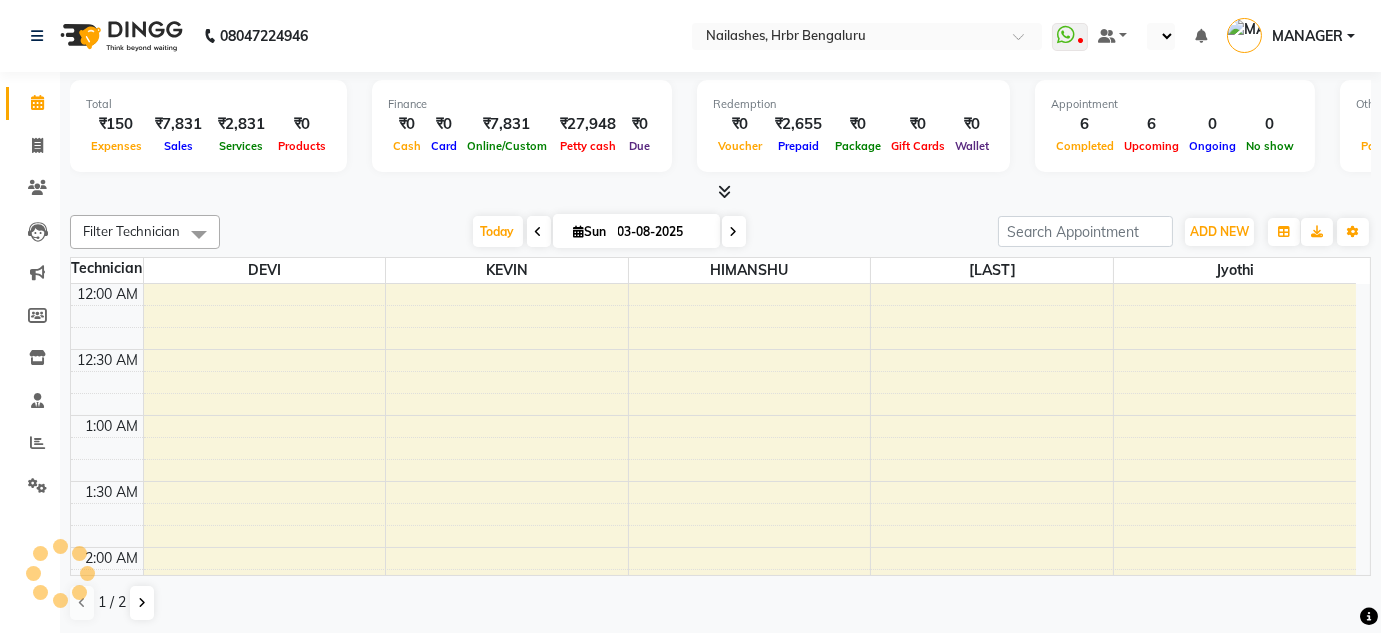 select on "en" 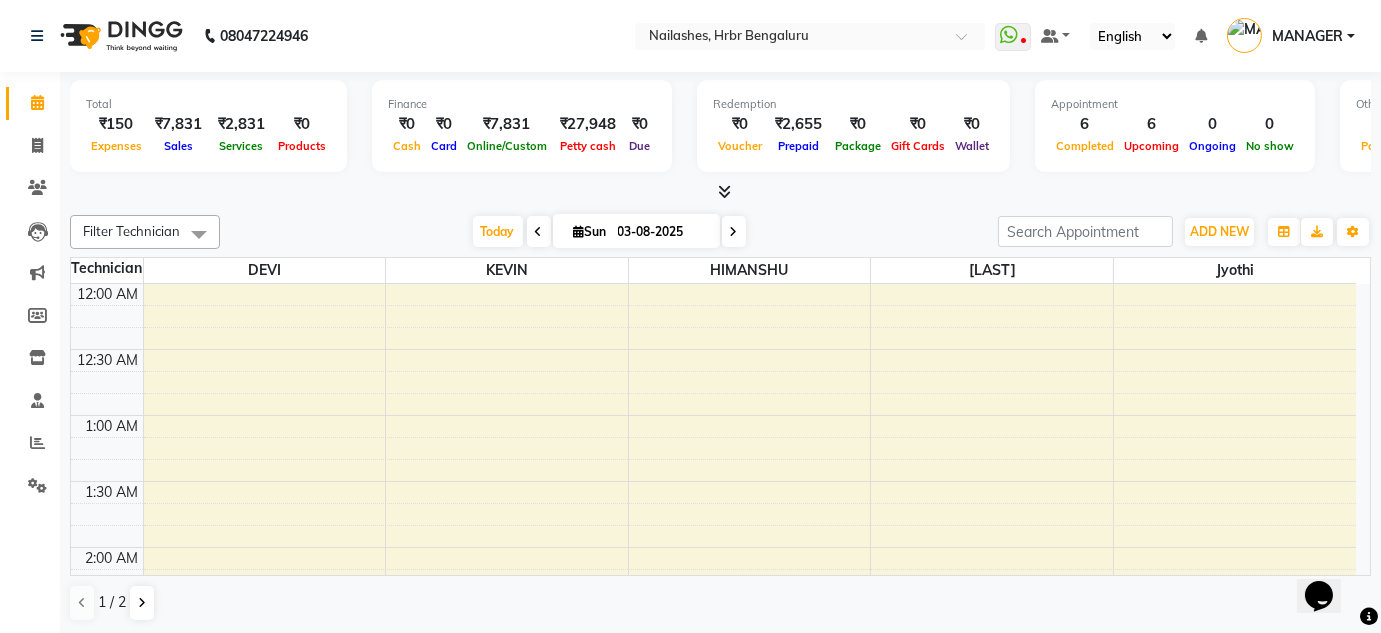 scroll, scrollTop: 0, scrollLeft: 0, axis: both 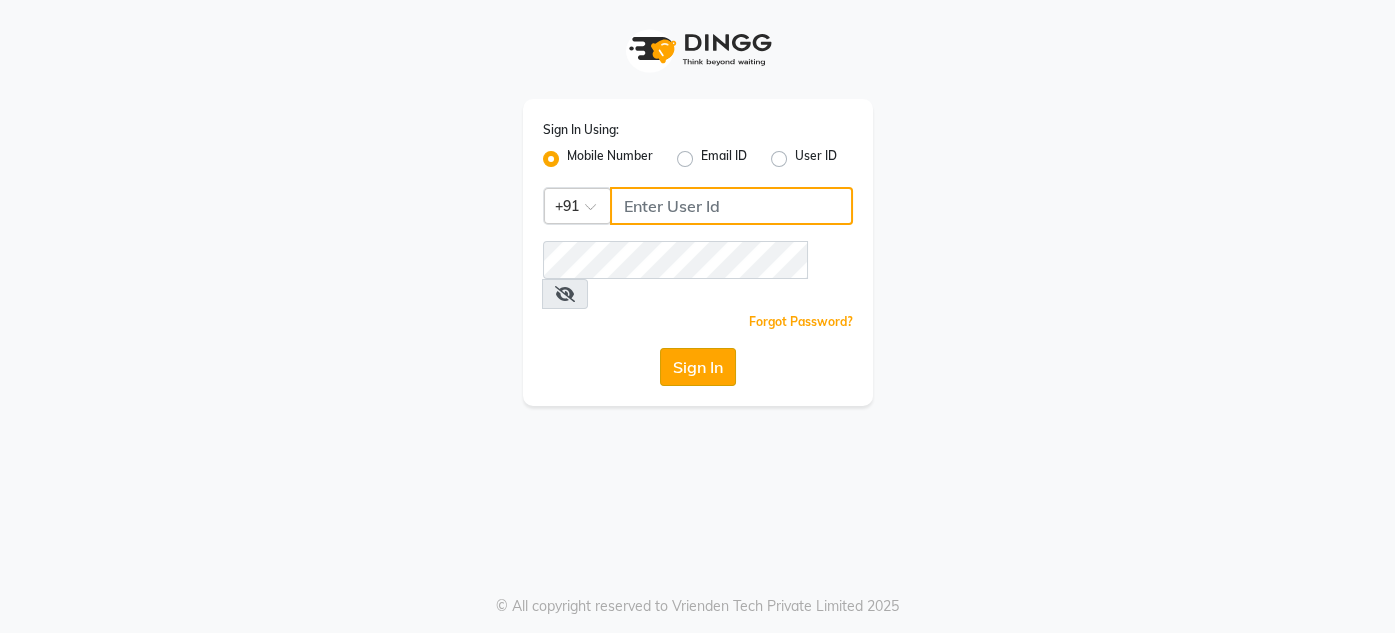 type on "[PHONE]" 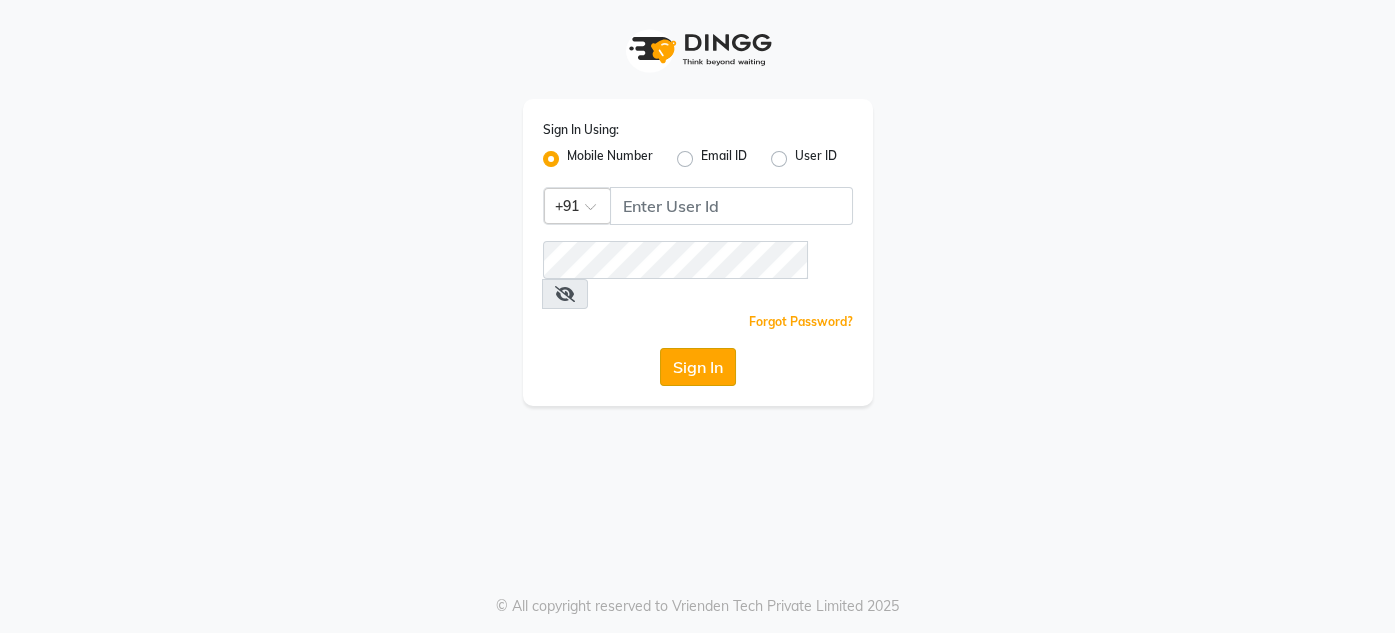 click on "Sign In" 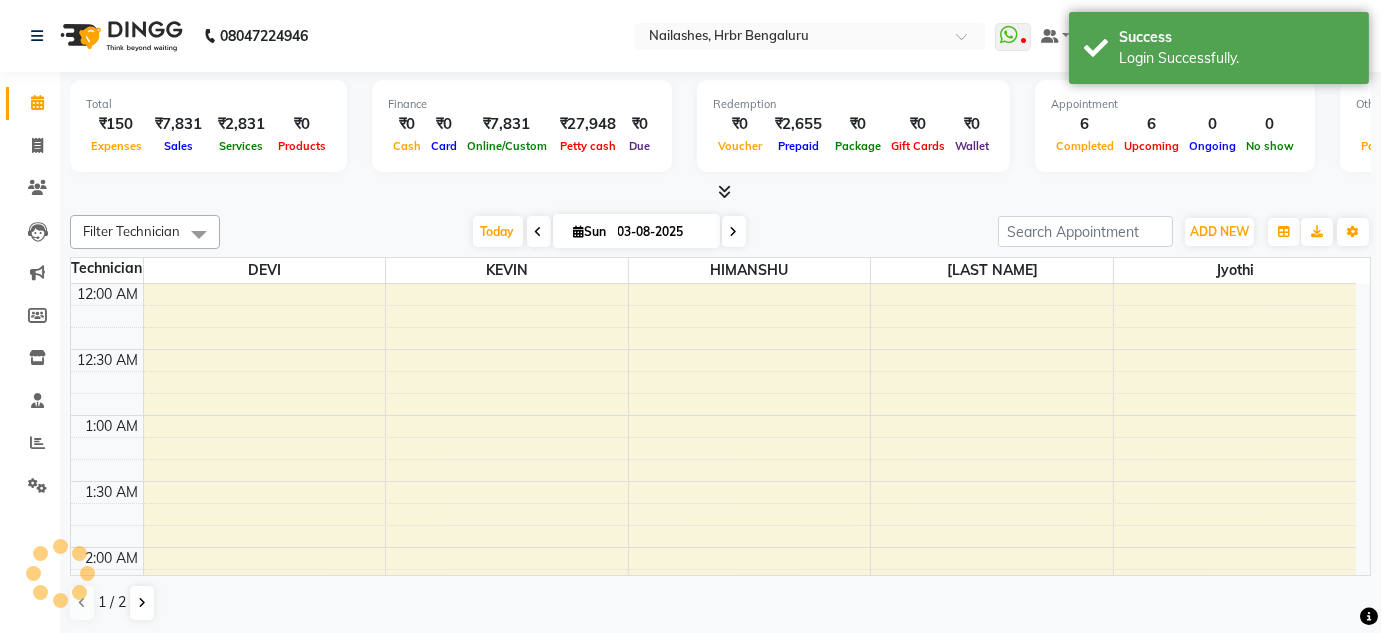 scroll, scrollTop: 783, scrollLeft: 0, axis: vertical 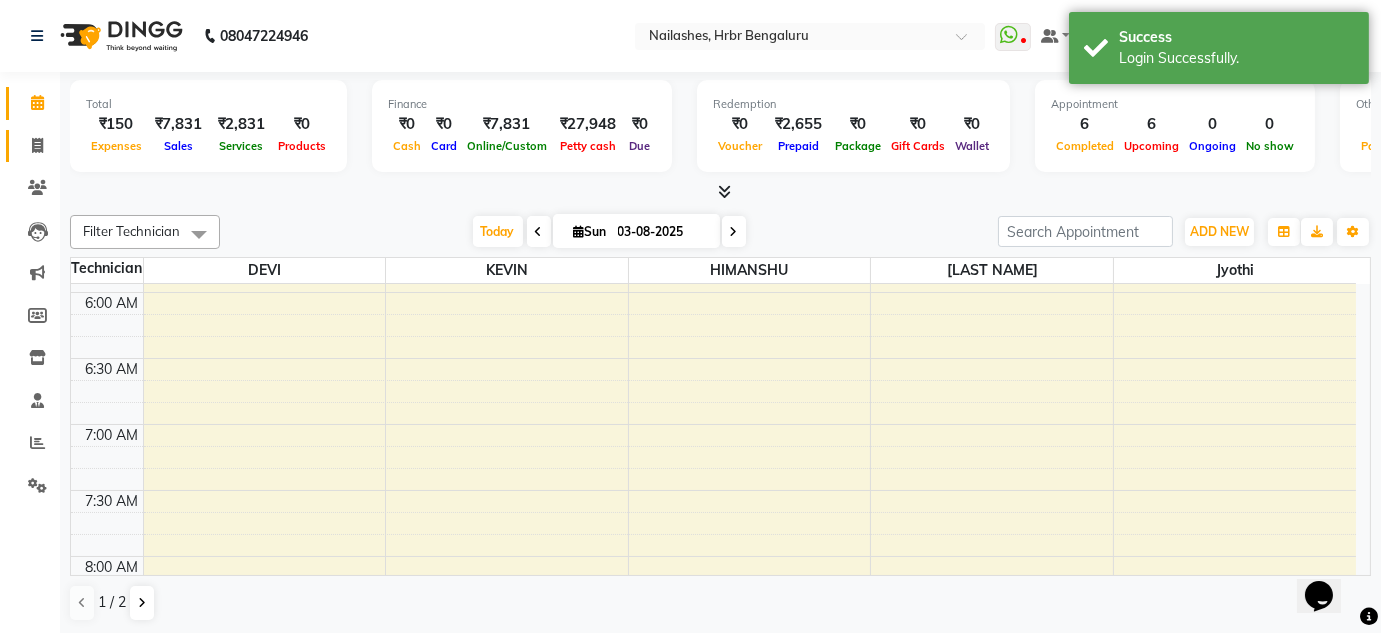 click on "Invoice" 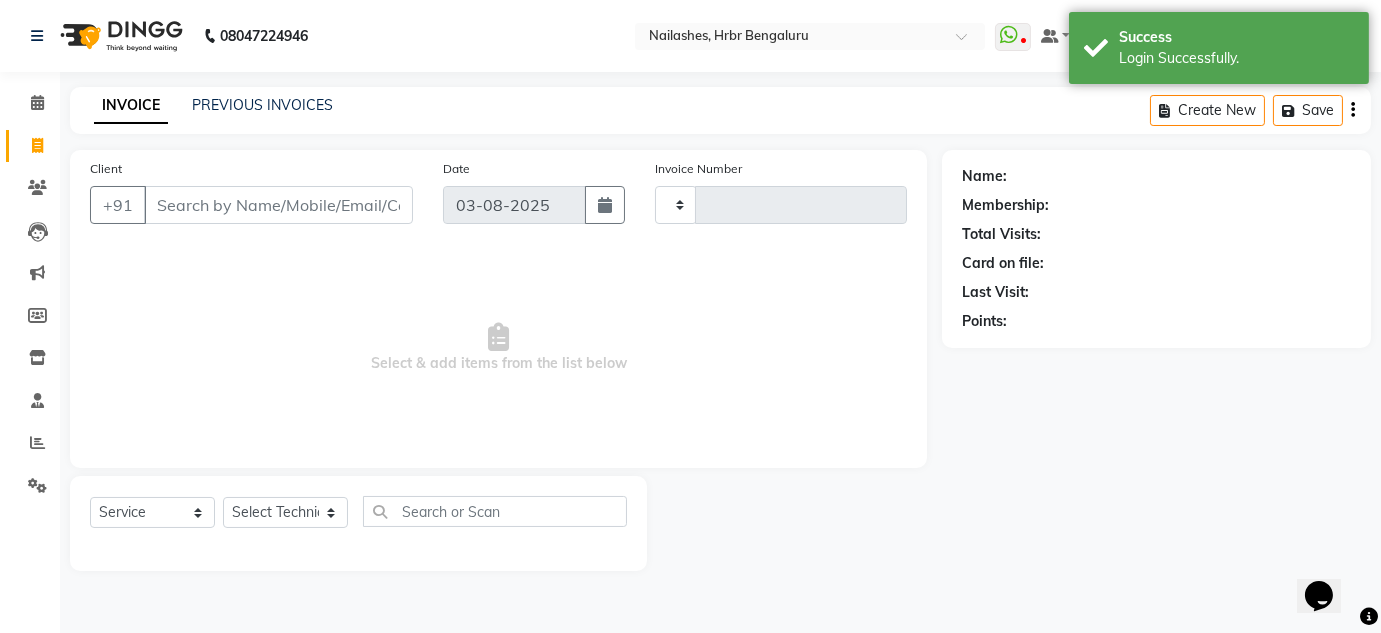 type on "0829" 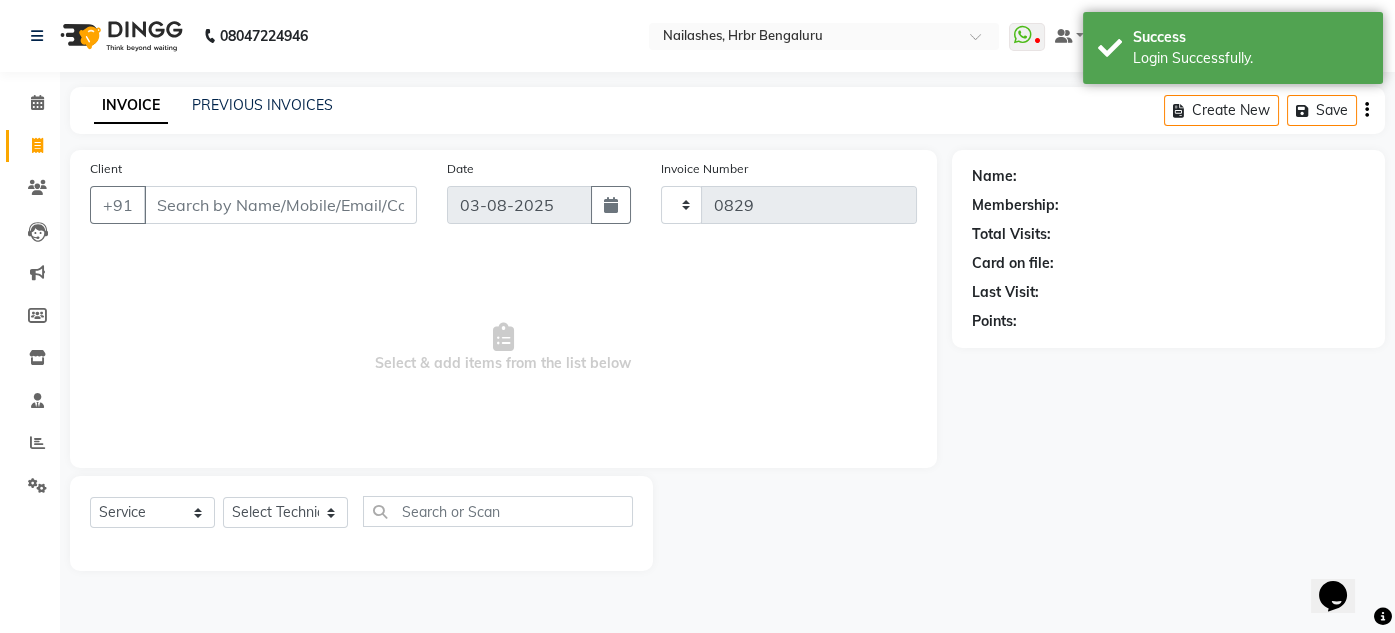 select on "3771" 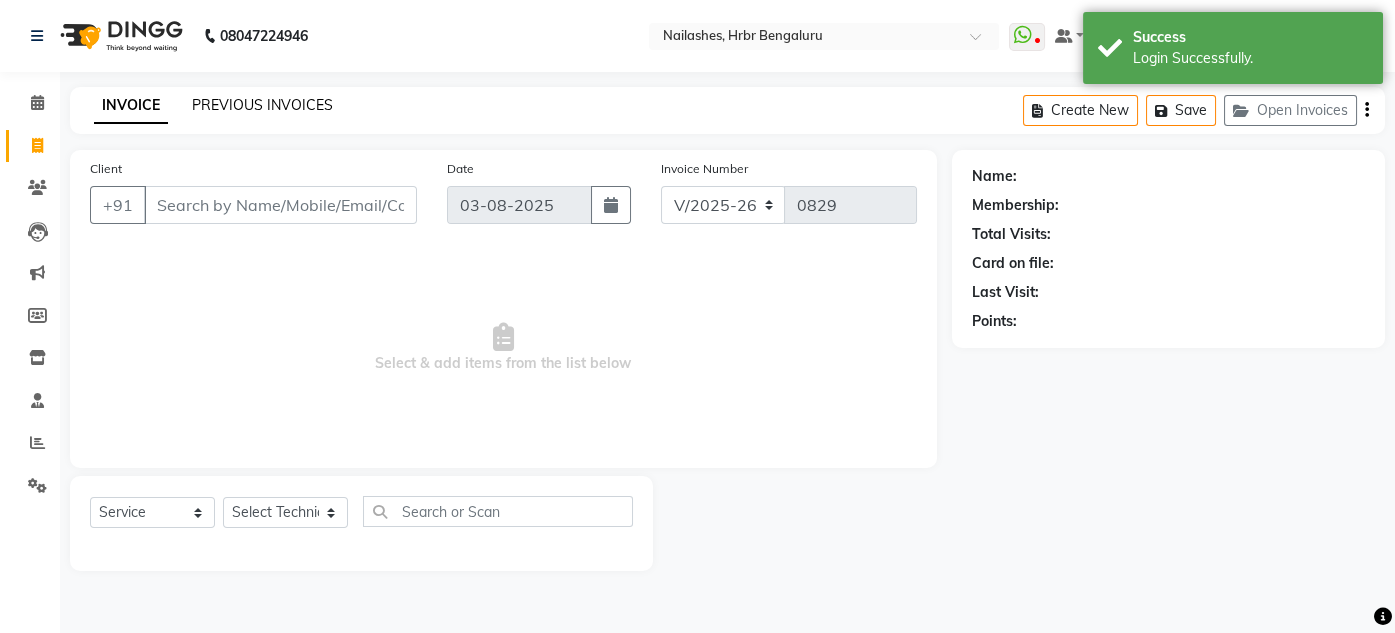 drag, startPoint x: 237, startPoint y: 115, endPoint x: 229, endPoint y: 98, distance: 18.788294 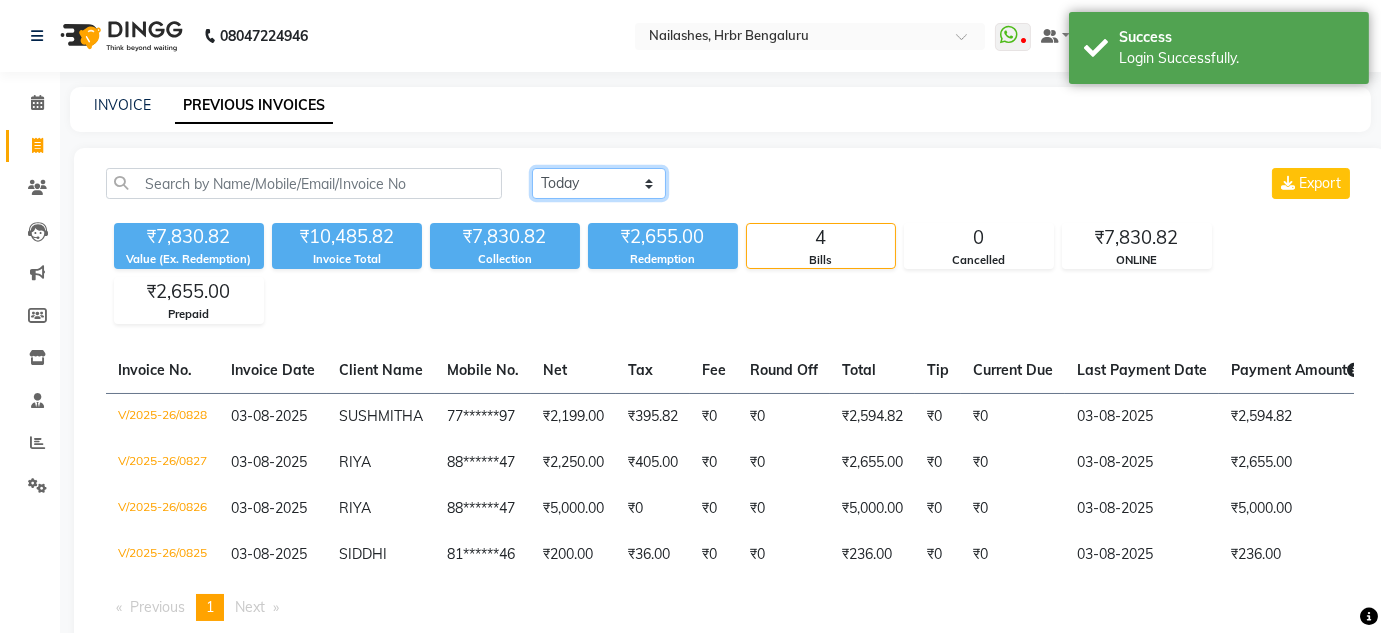 click on "Today Yesterday Custom Range" 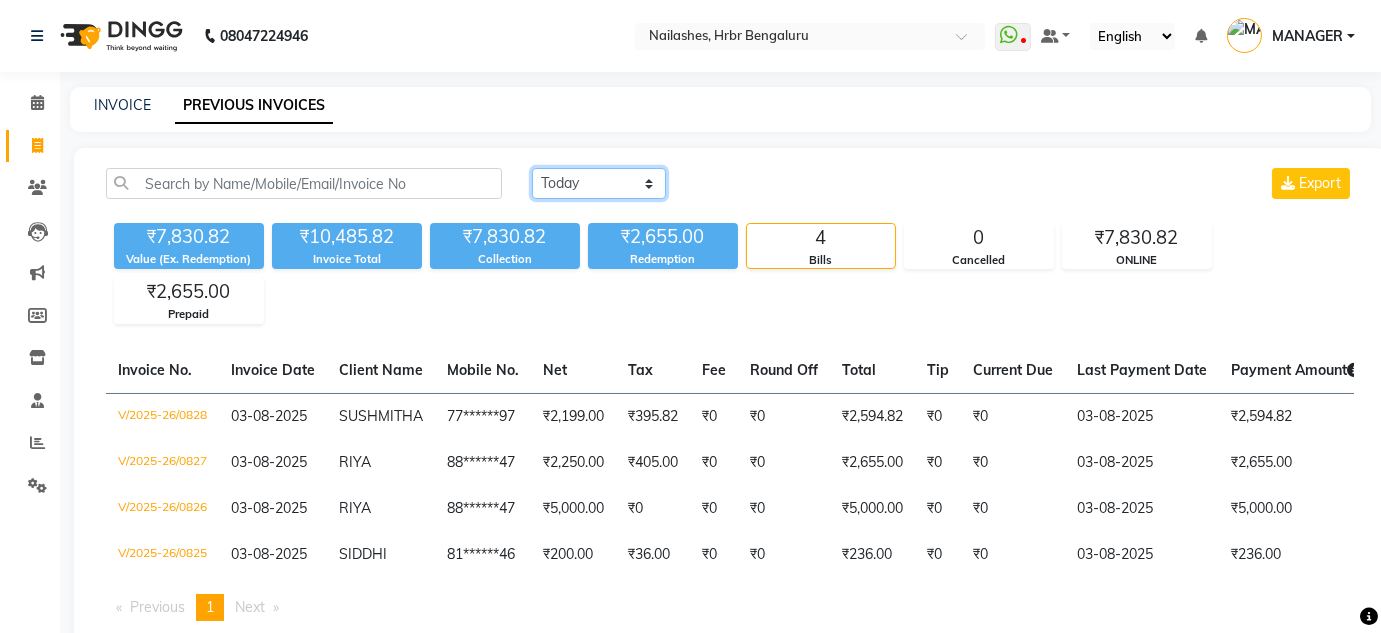 select on "yesterday" 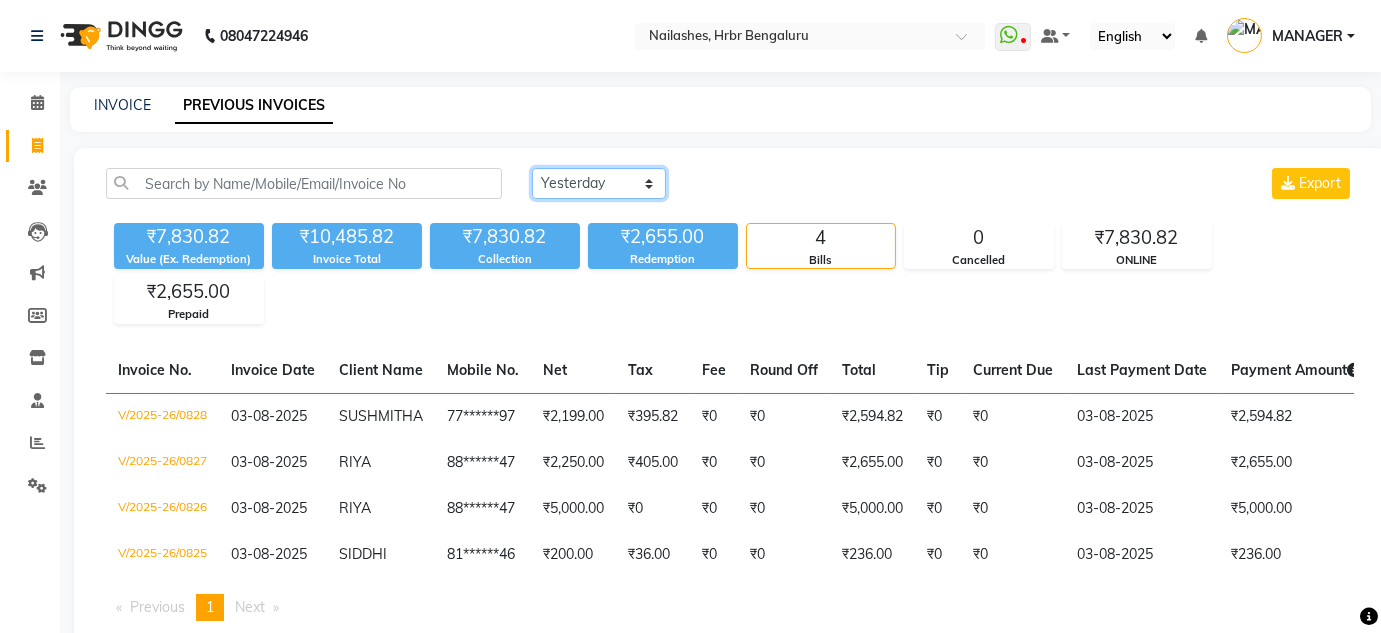click on "Today Yesterday Custom Range" 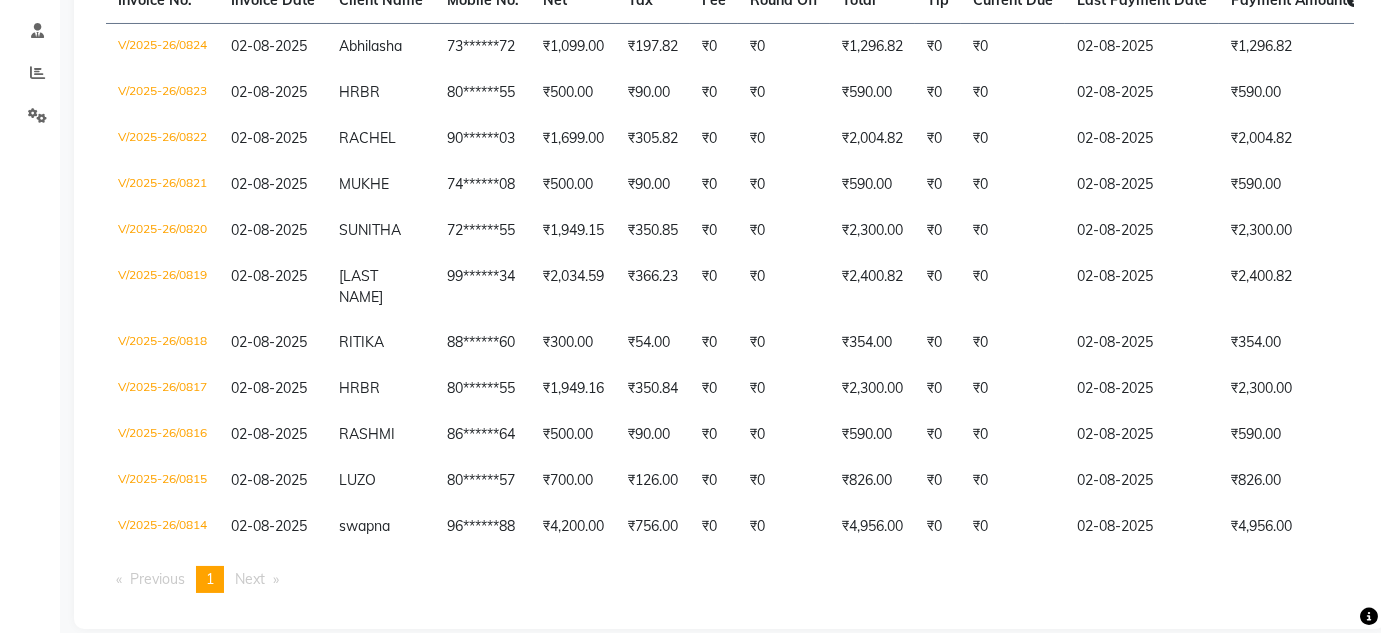 scroll, scrollTop: 383, scrollLeft: 0, axis: vertical 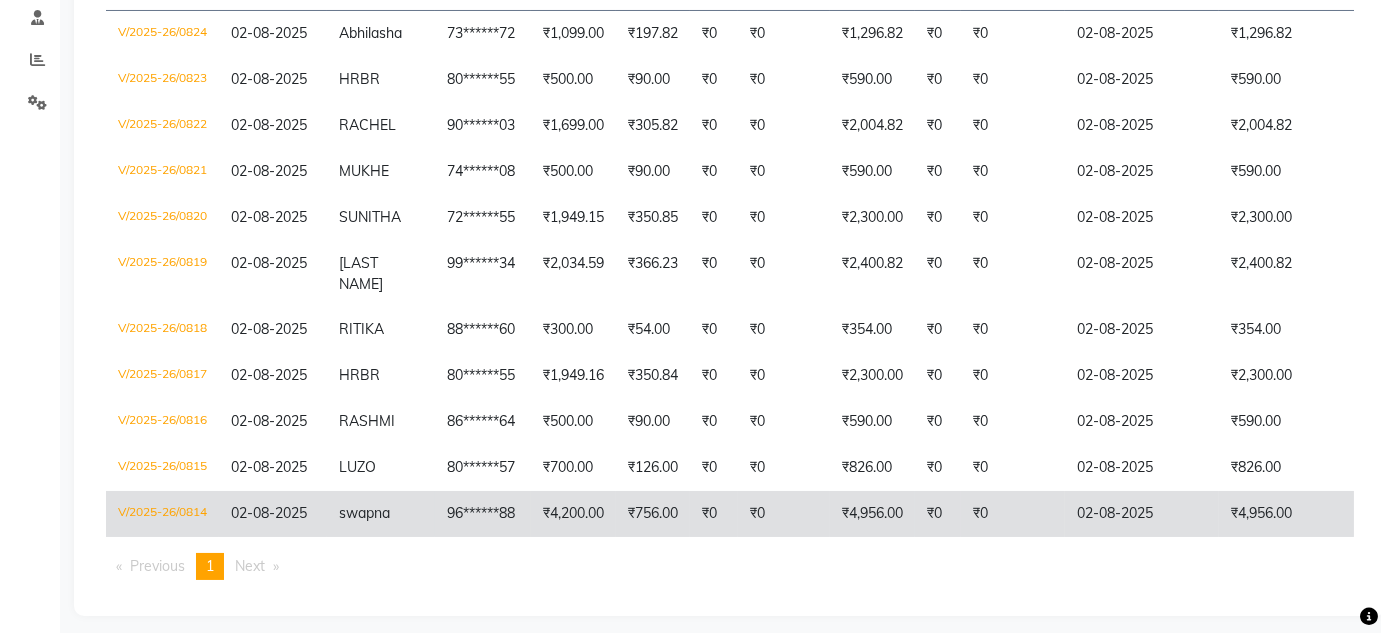 click on "02-08-2025" 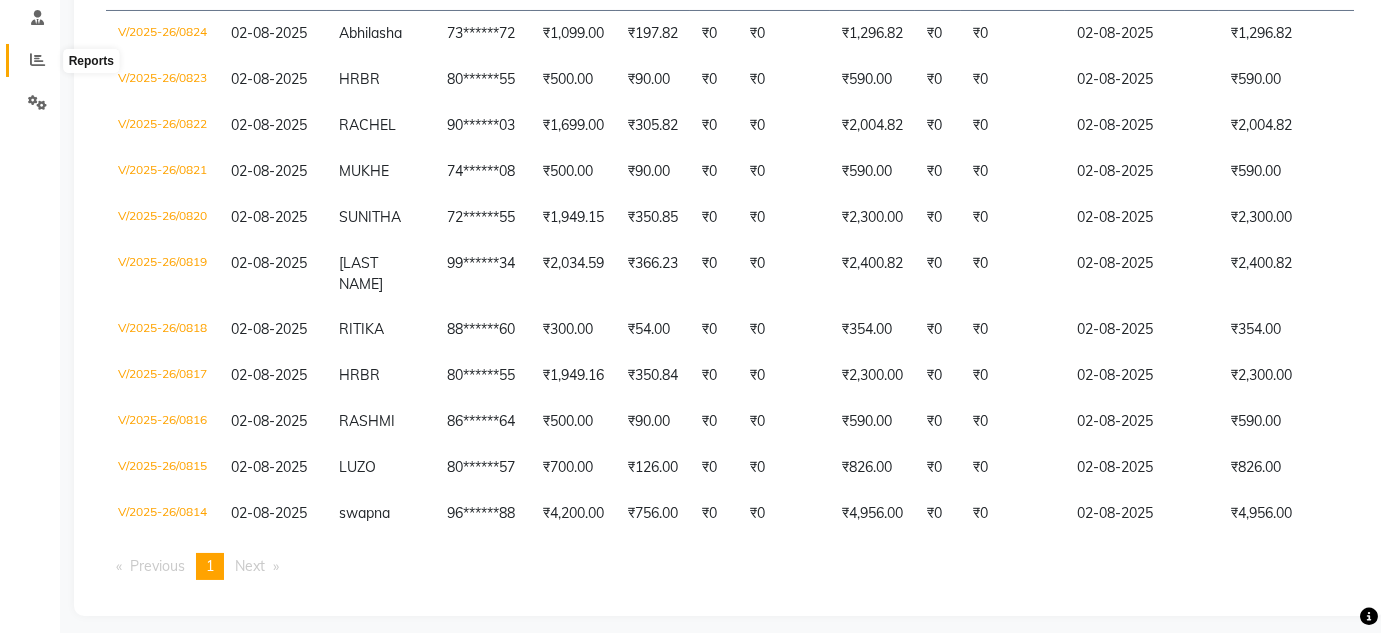 click 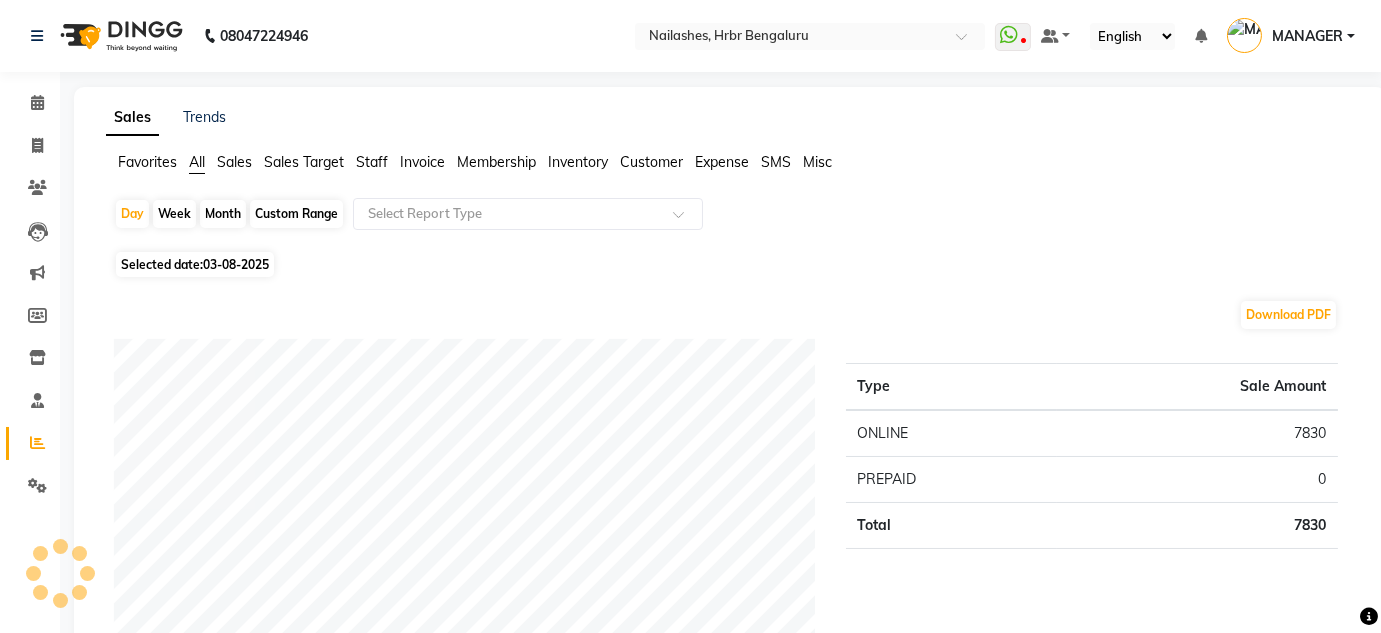 click on "Month" 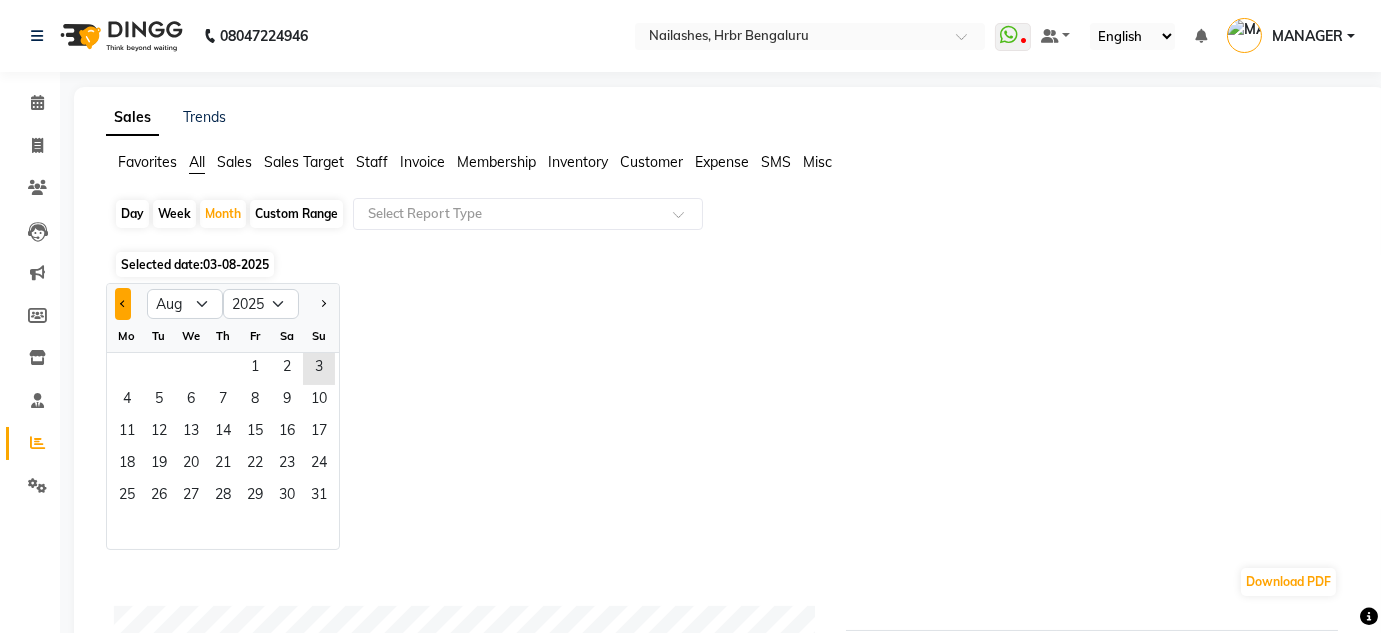 click 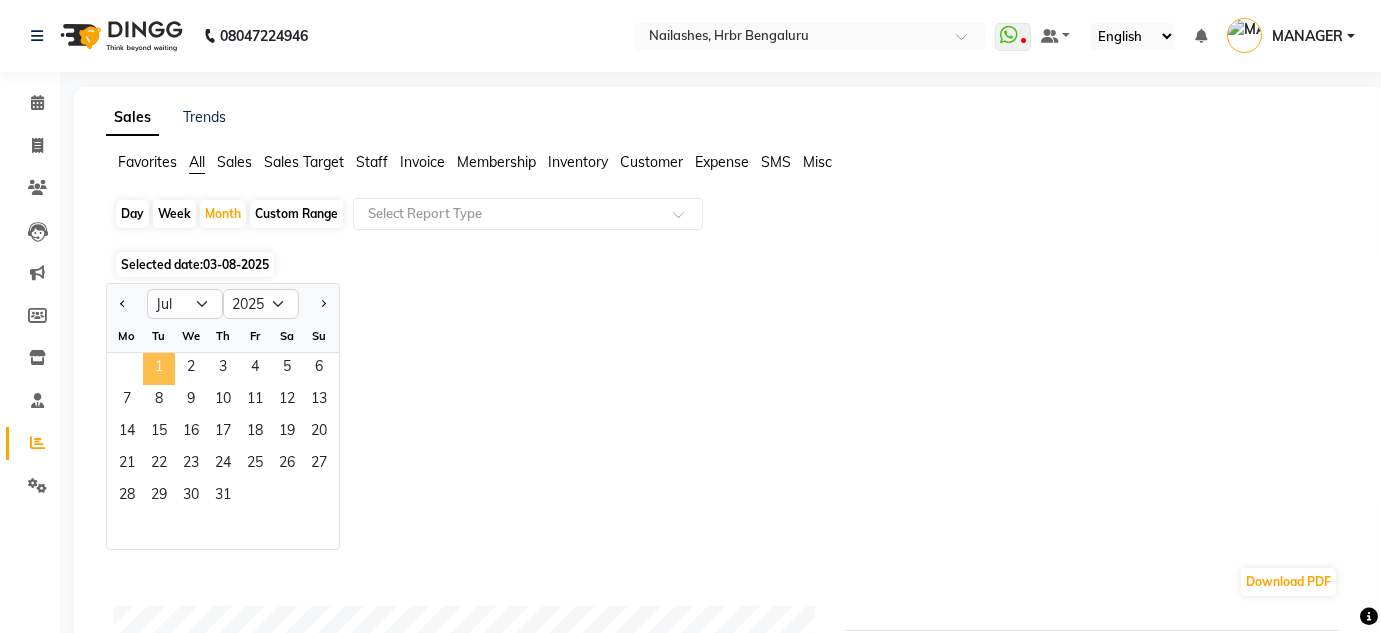 click on "1" 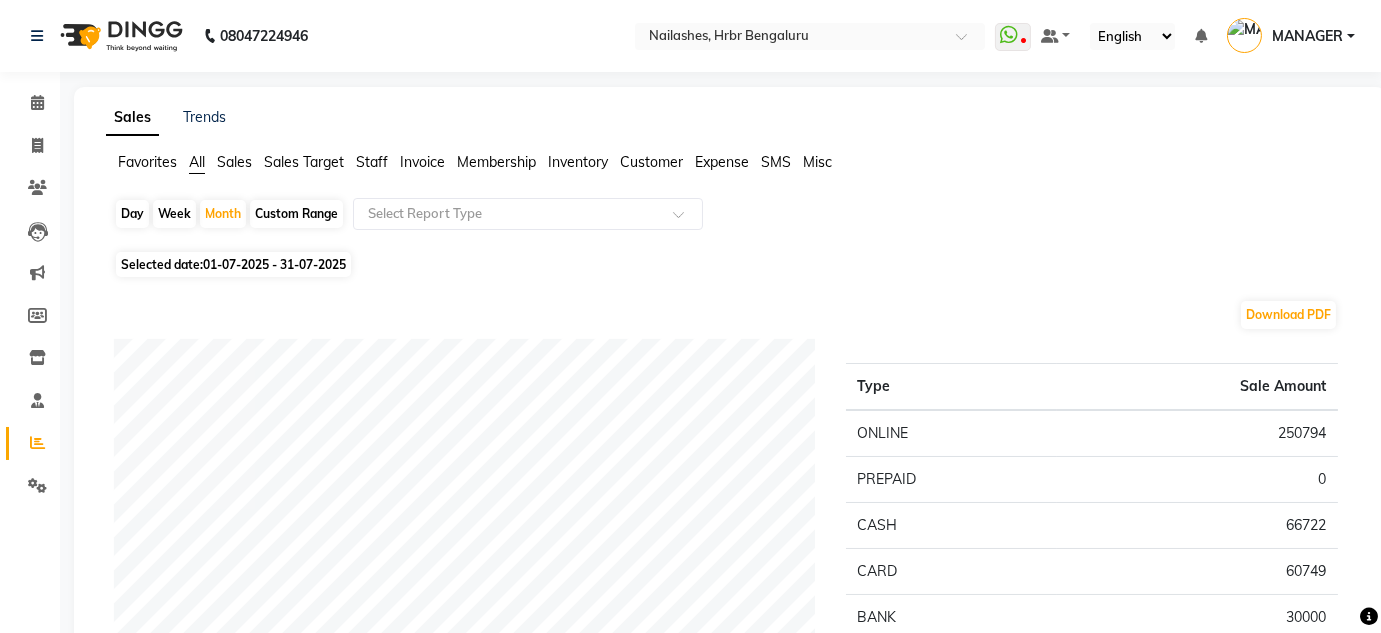 click on "Staff" 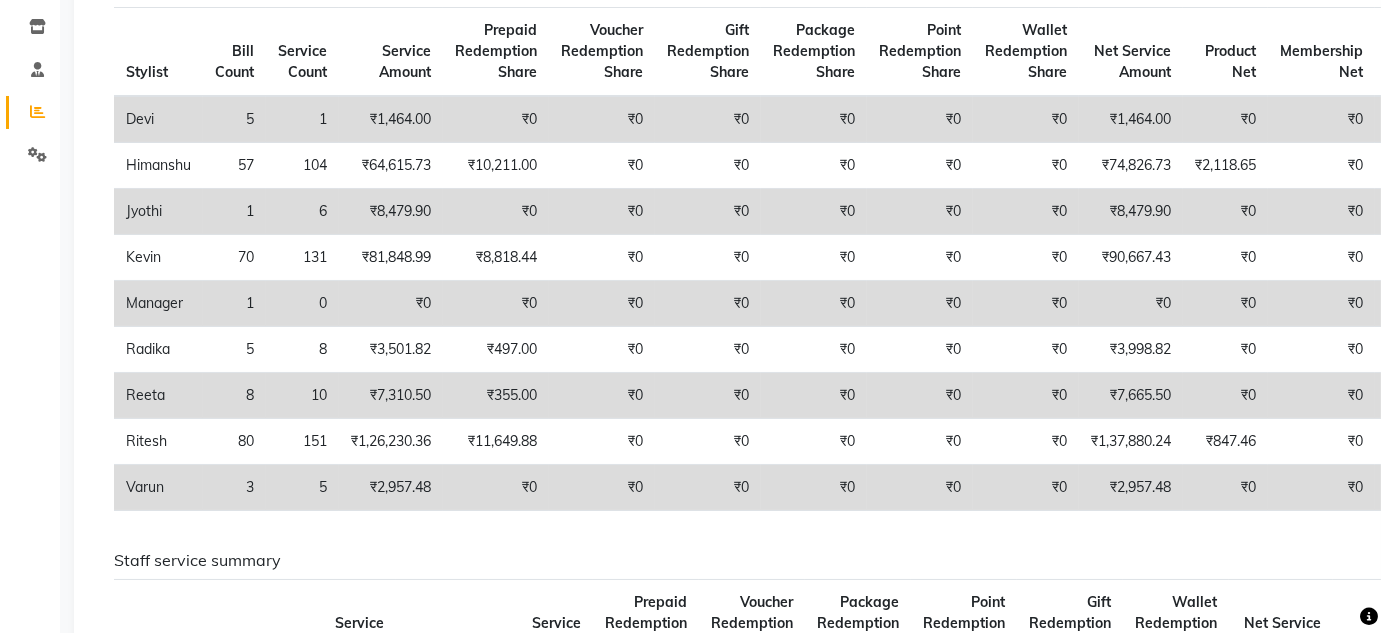 scroll, scrollTop: 334, scrollLeft: 0, axis: vertical 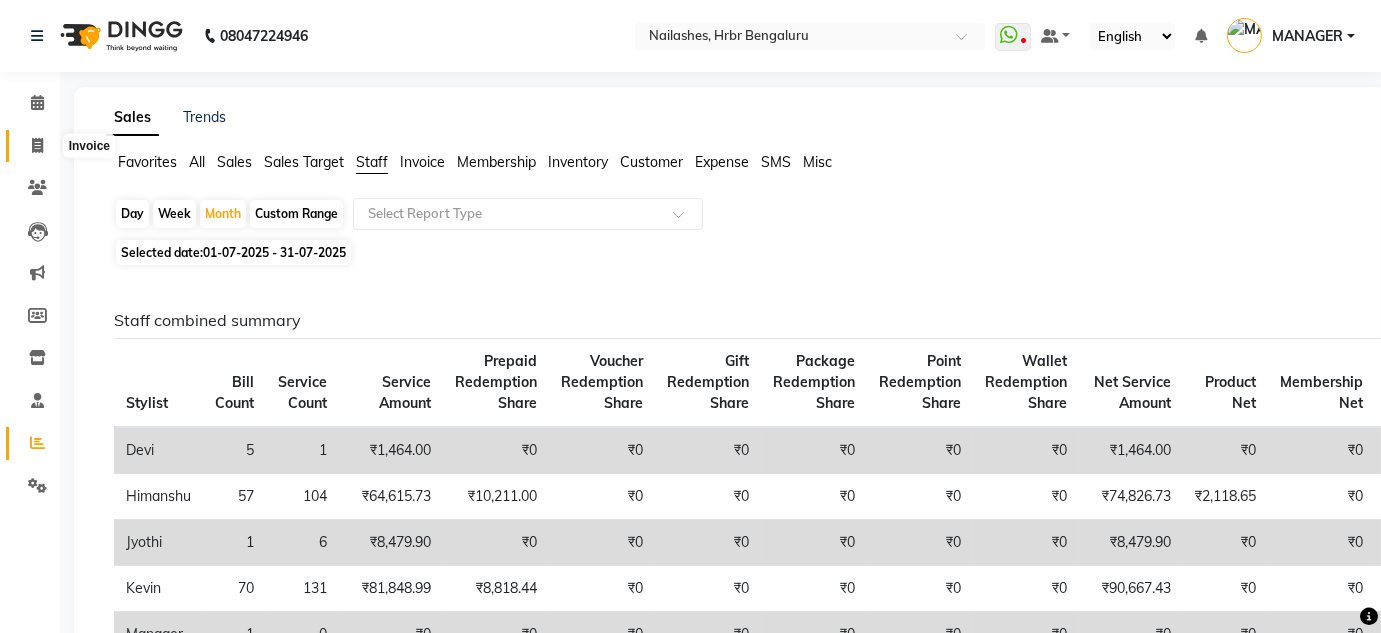 click 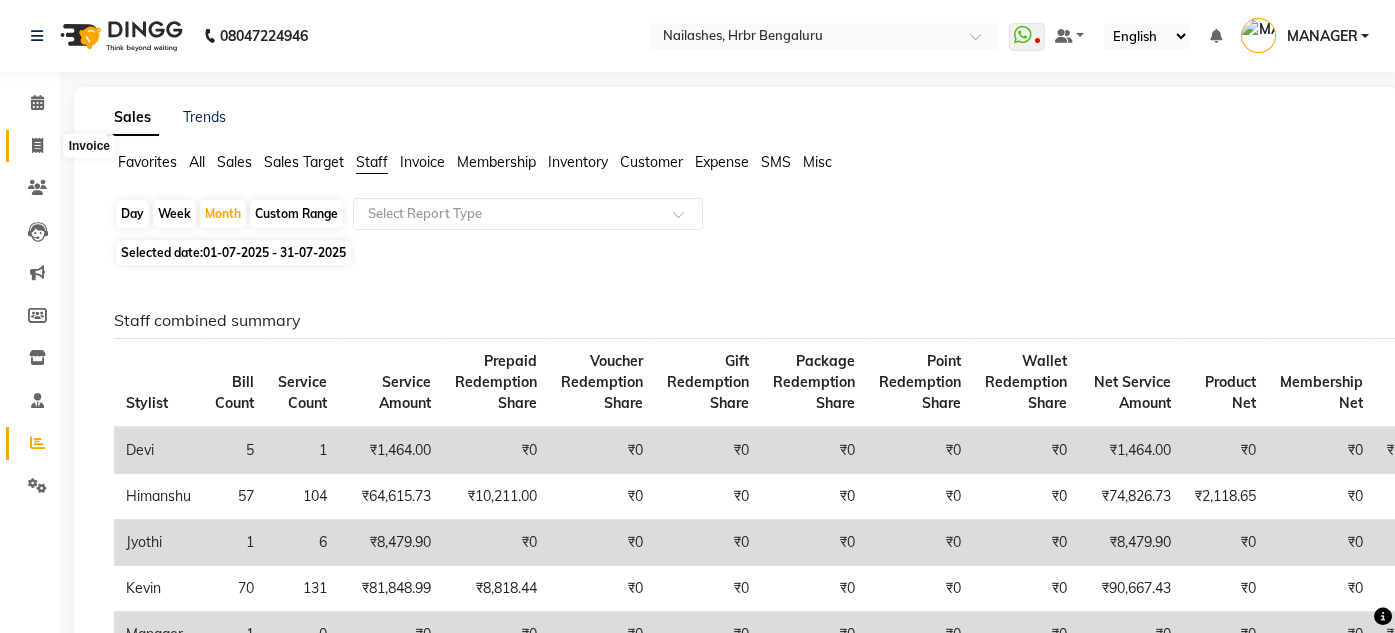 select on "3771" 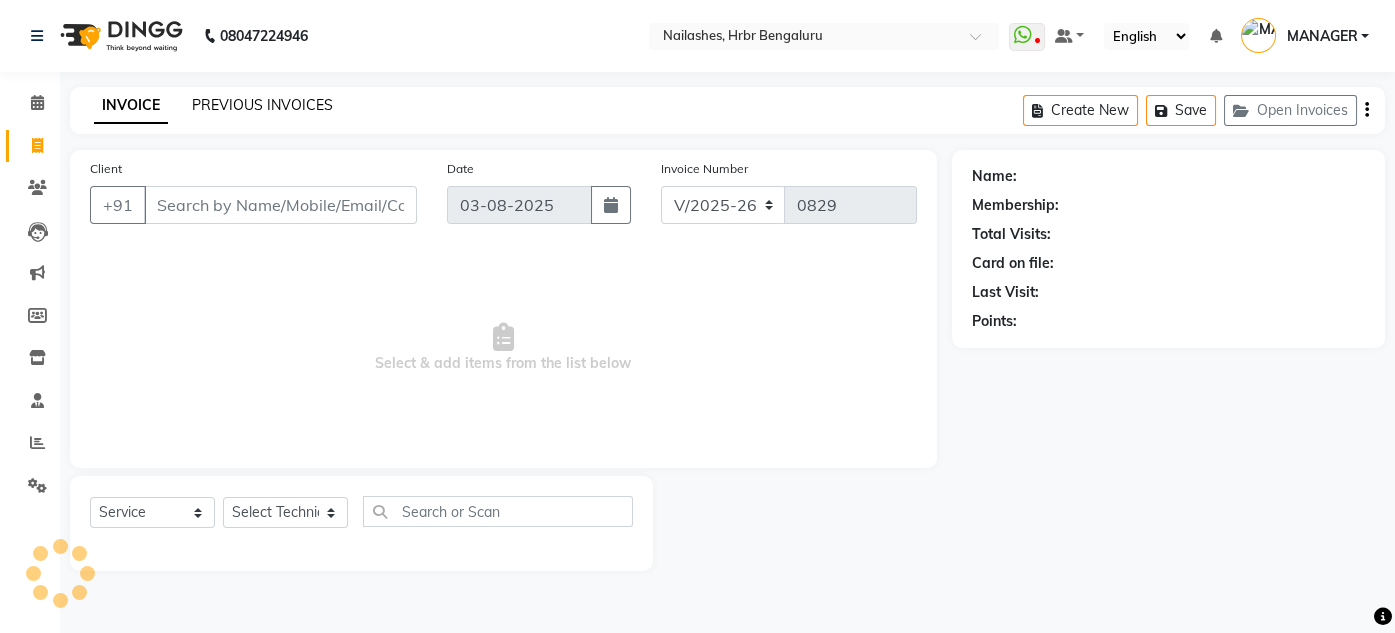 click on "PREVIOUS INVOICES" 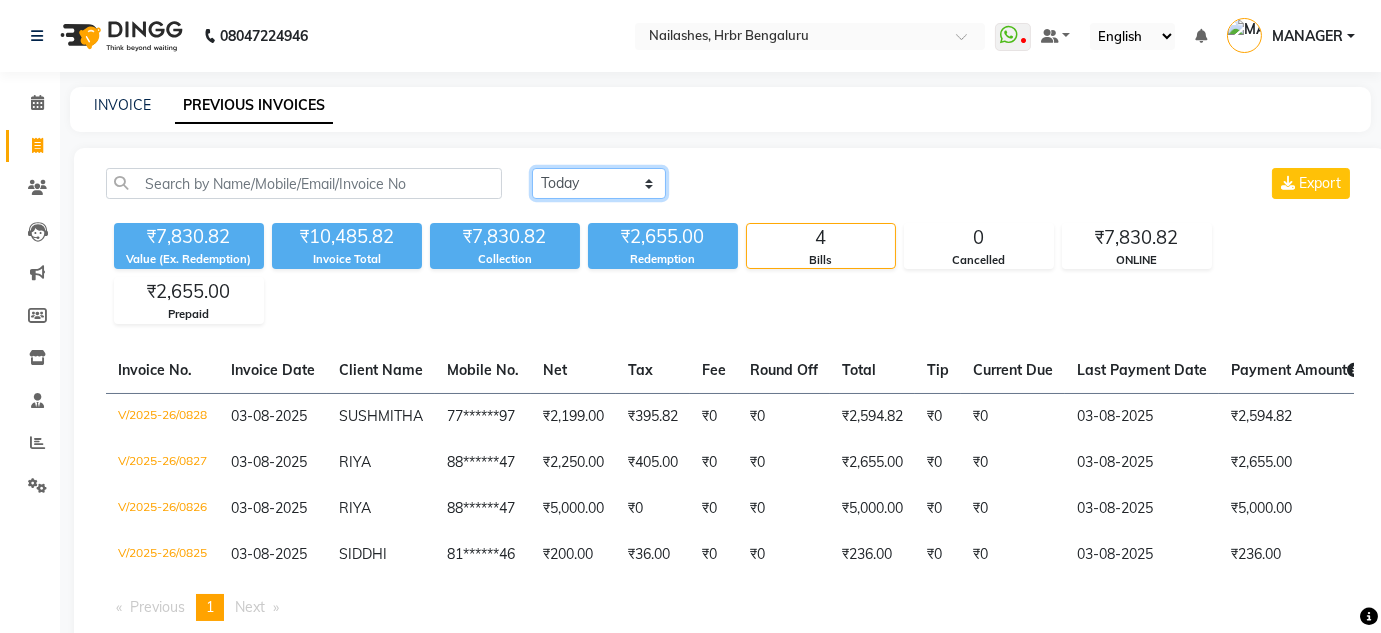 click on "Today Yesterday Custom Range" 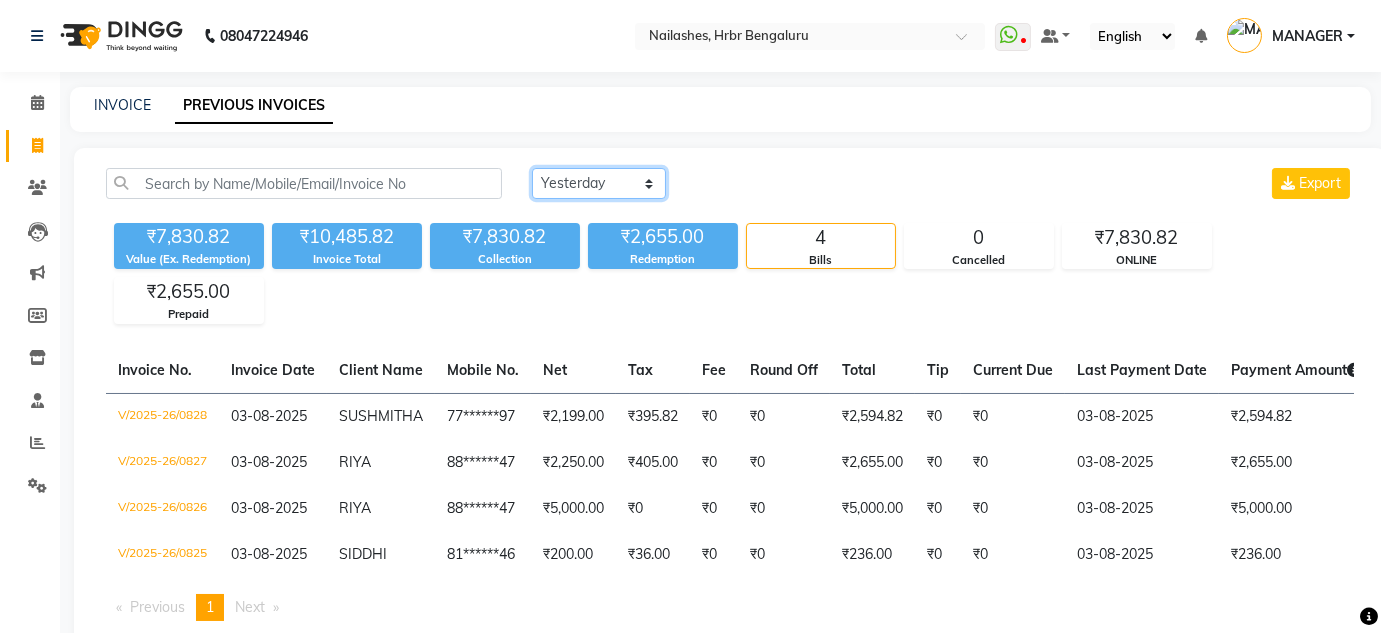 click on "Today Yesterday Custom Range" 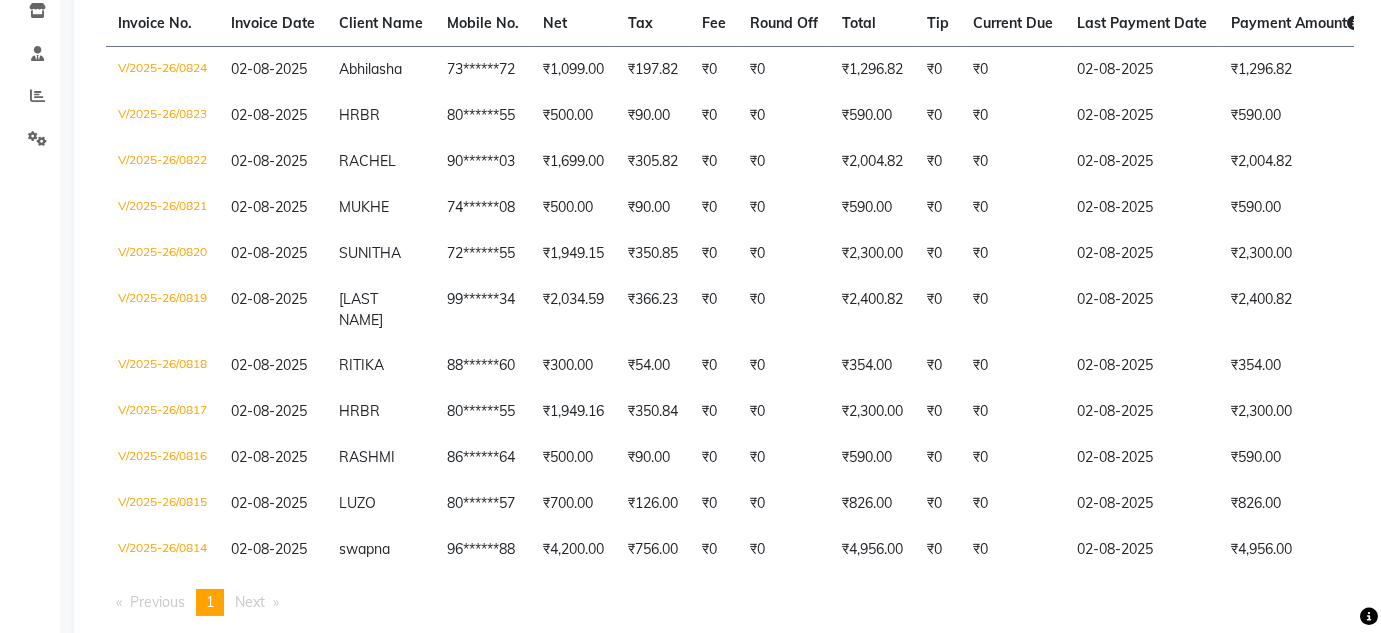 scroll, scrollTop: 383, scrollLeft: 0, axis: vertical 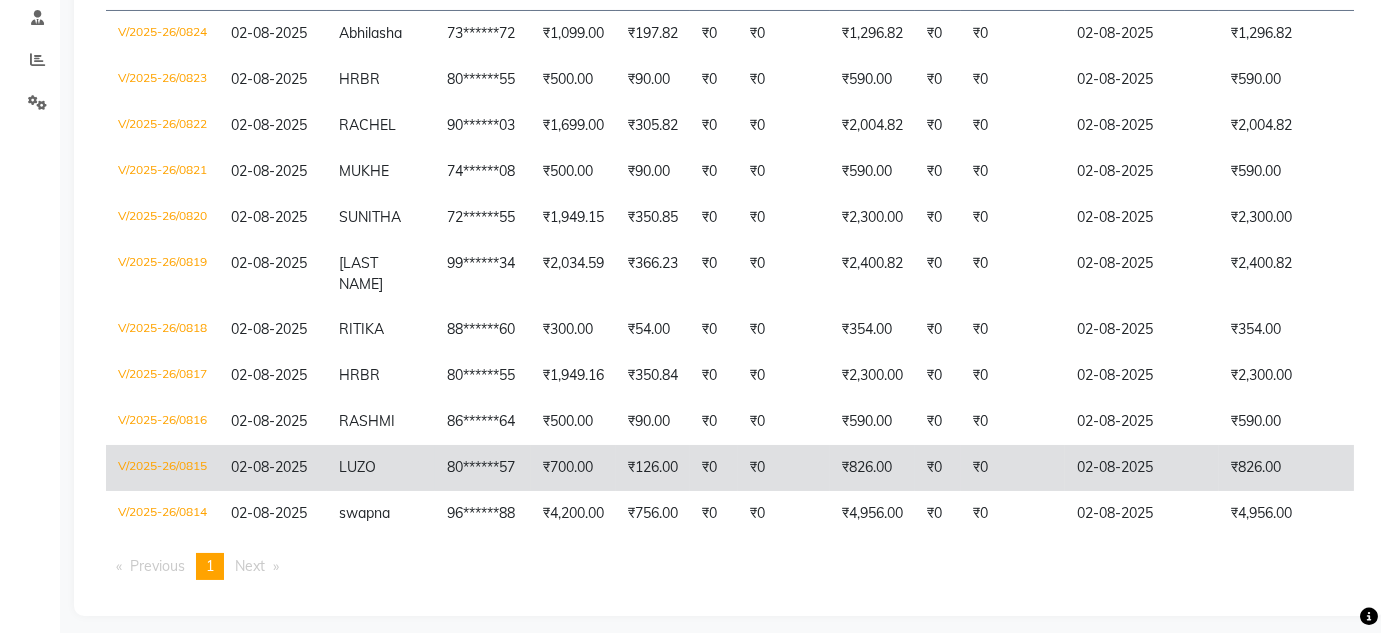 click on "₹0" 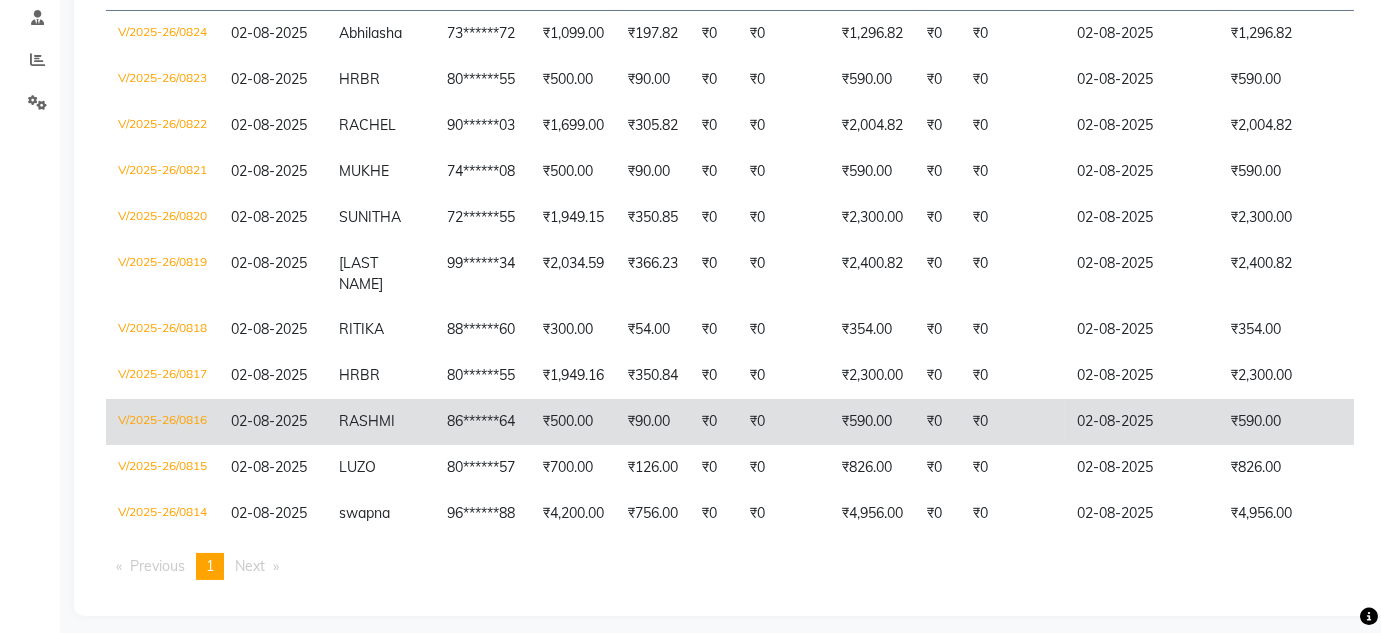 click on "₹0" 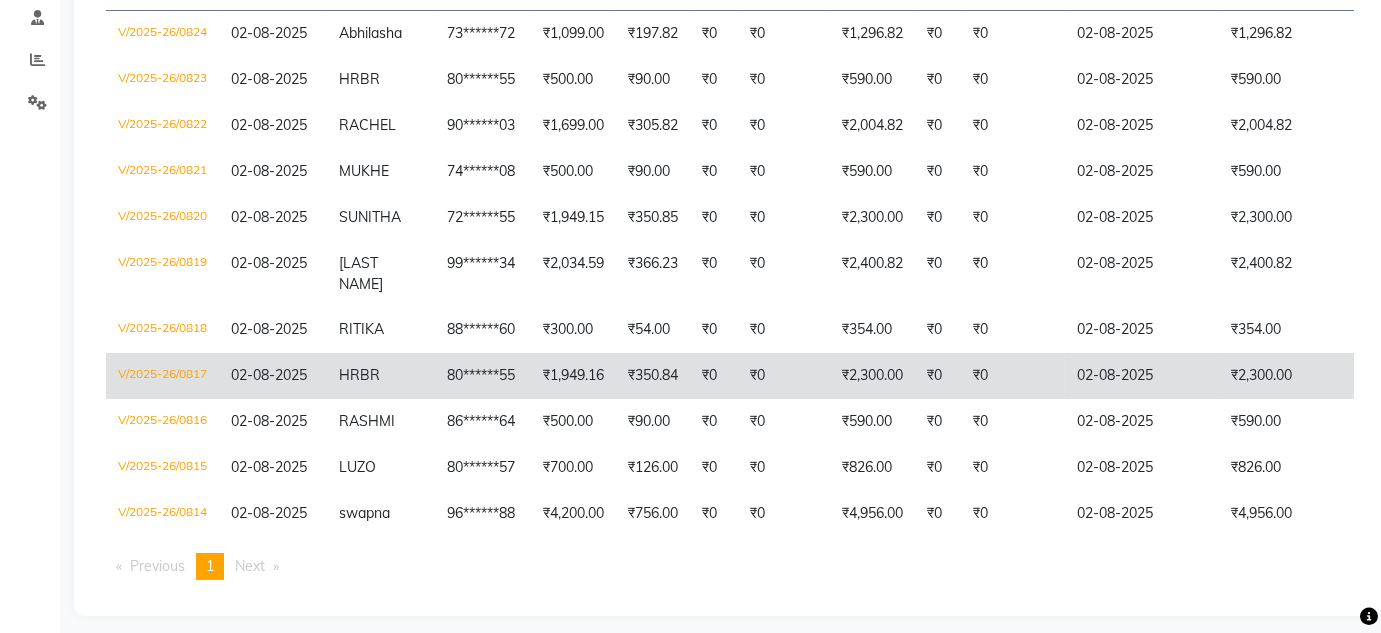 click on "₹0" 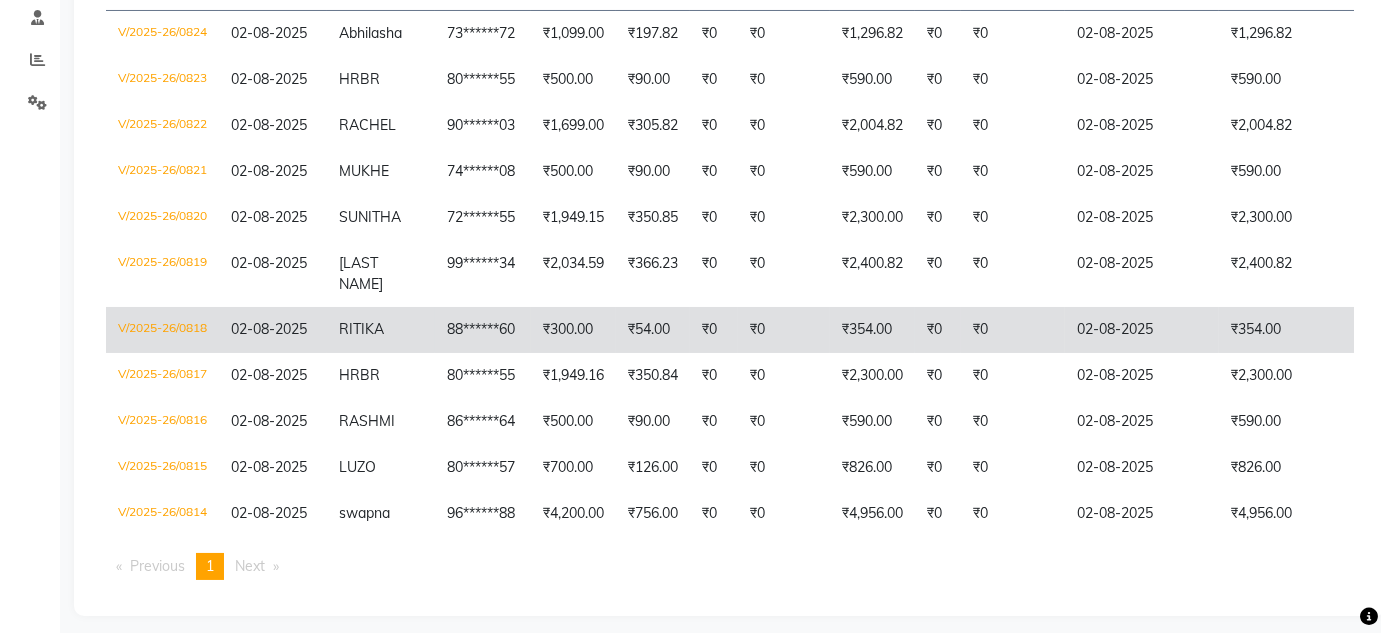 click on "₹0" 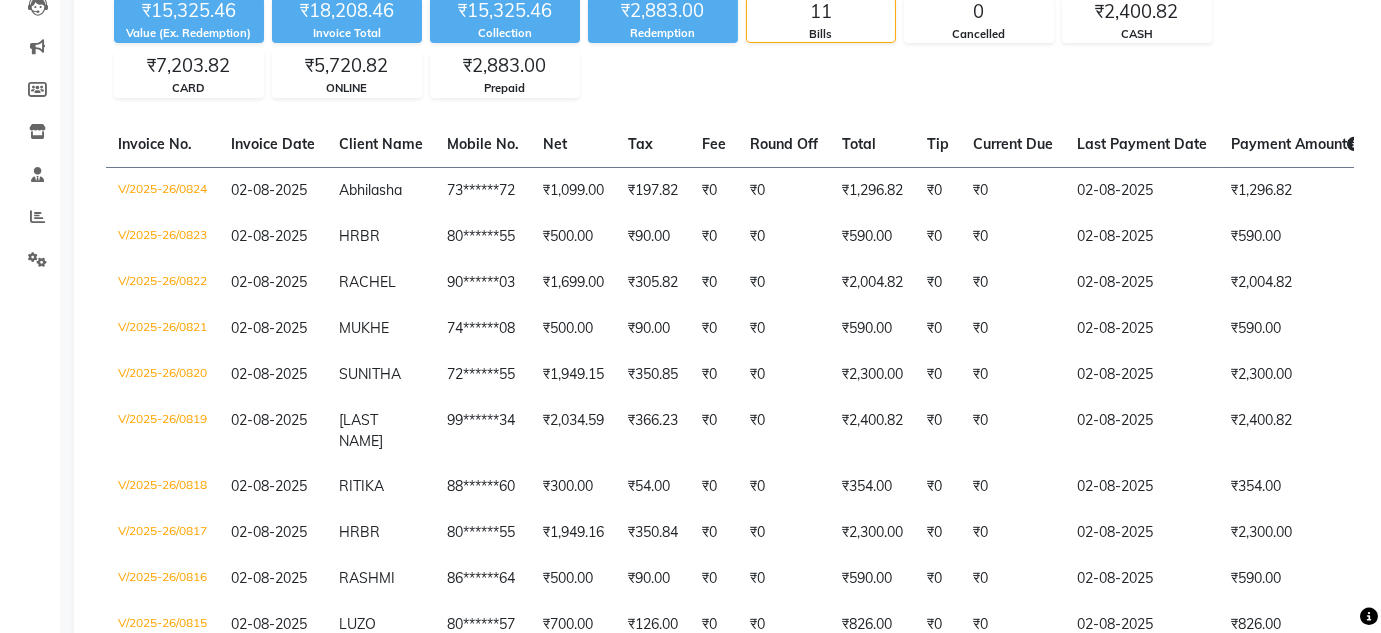 scroll, scrollTop: 223, scrollLeft: 0, axis: vertical 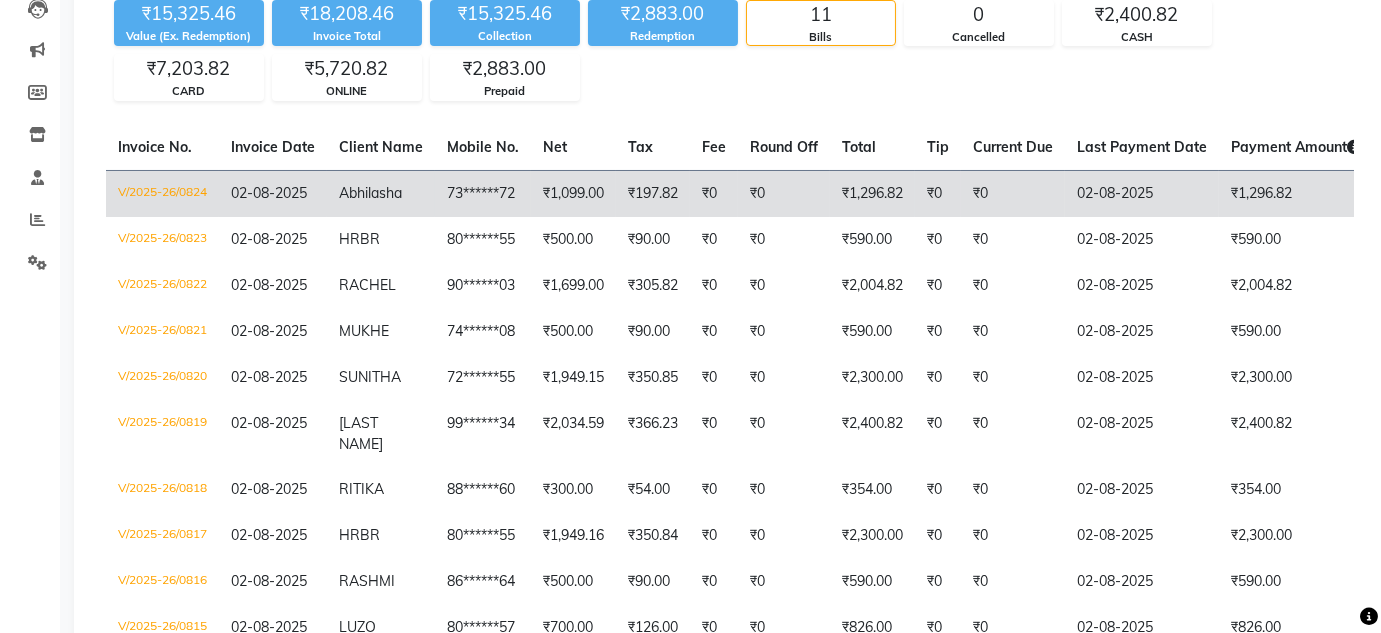 click on "02-08-2025" 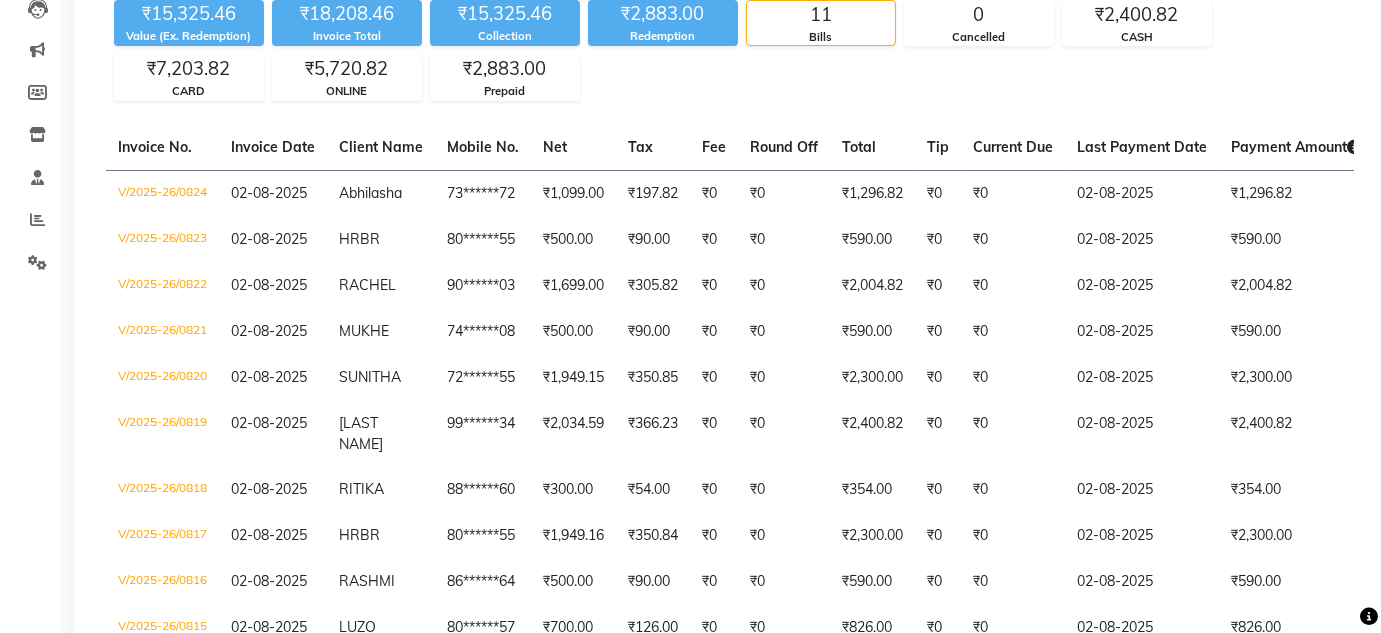 scroll, scrollTop: 0, scrollLeft: 0, axis: both 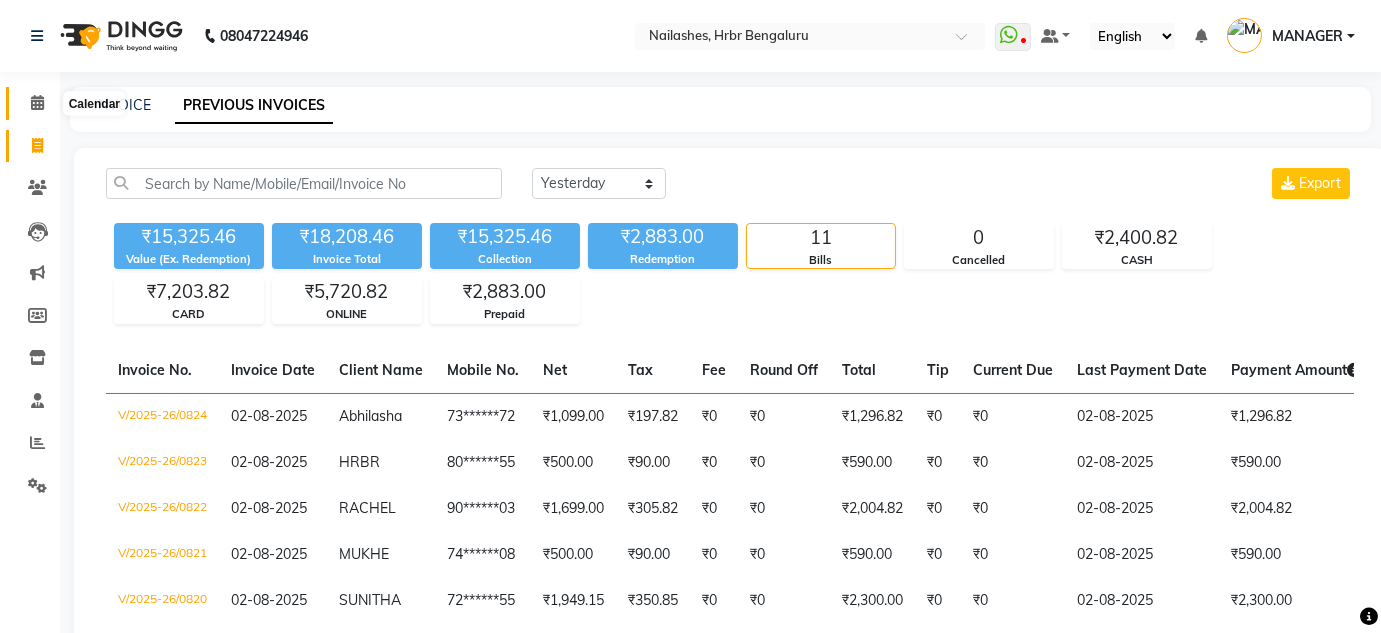 click 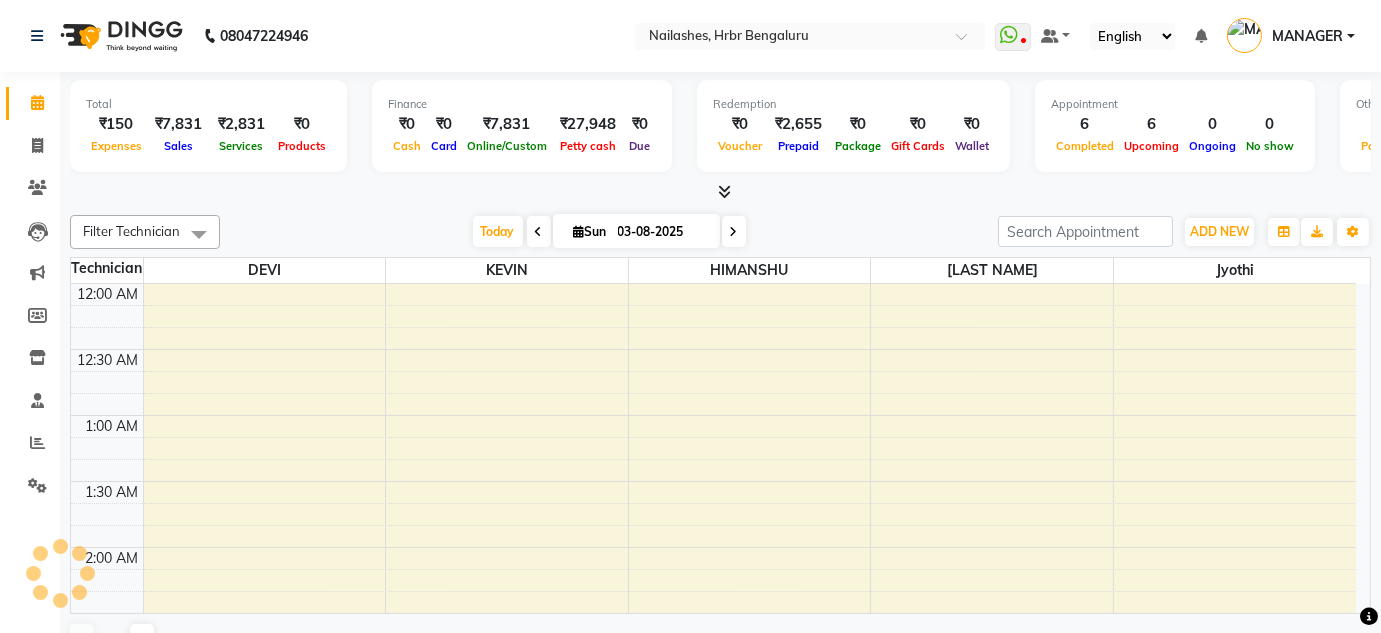 scroll, scrollTop: 783, scrollLeft: 0, axis: vertical 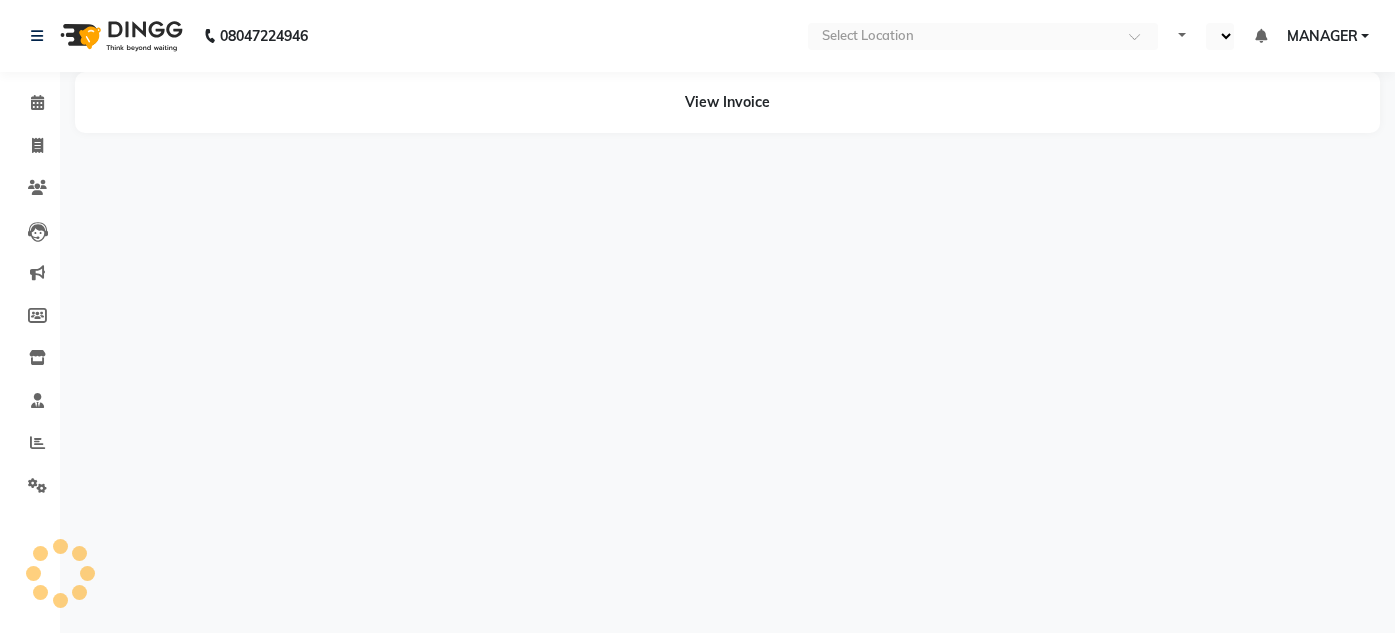 select on "en" 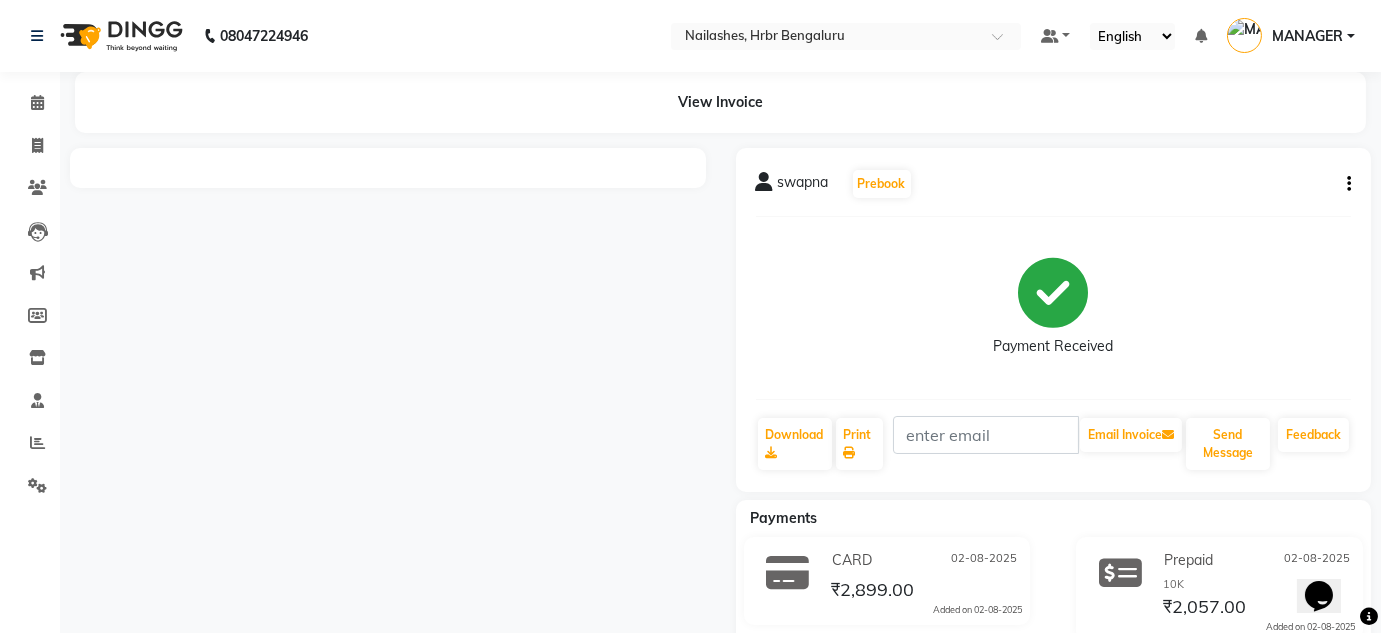 scroll, scrollTop: 0, scrollLeft: 0, axis: both 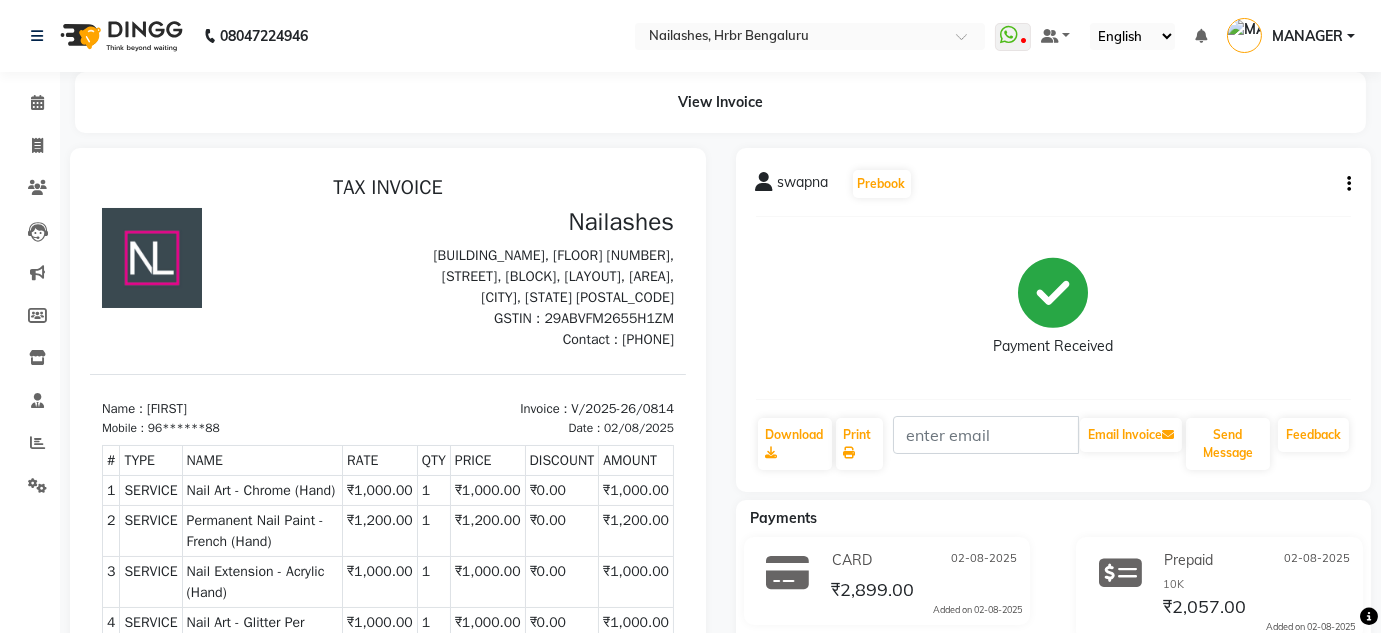click 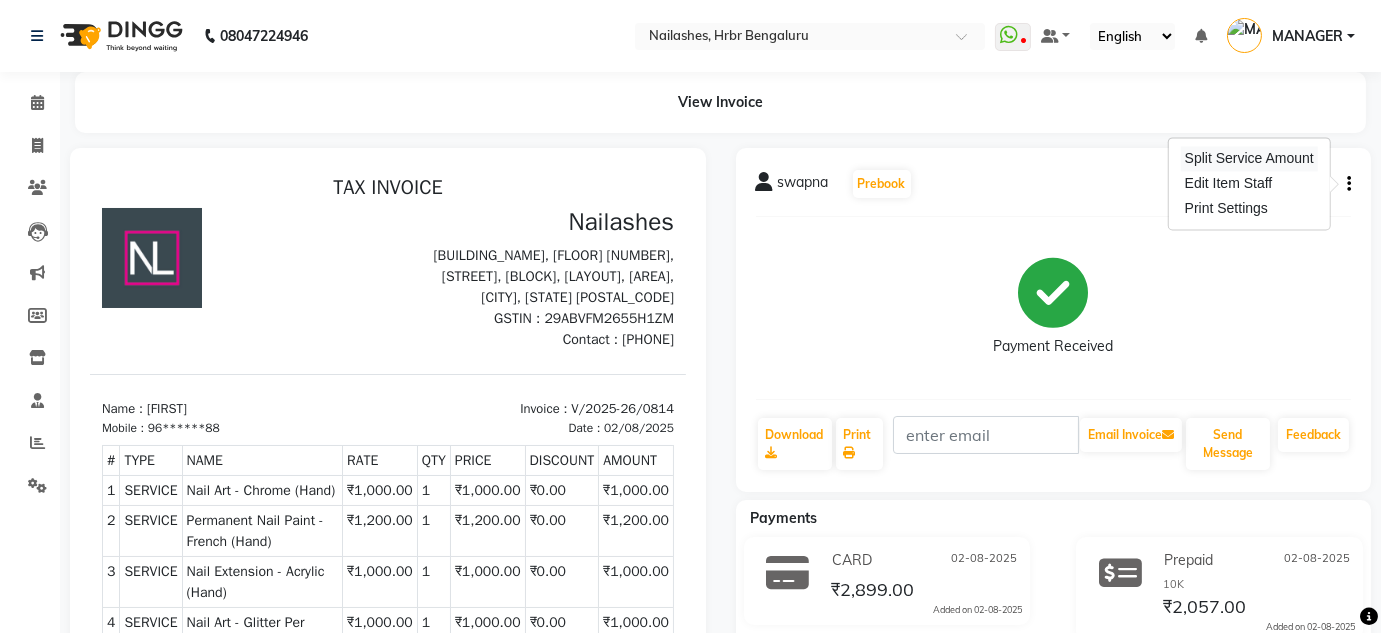 click on "Split Service Amount" at bounding box center (1249, 158) 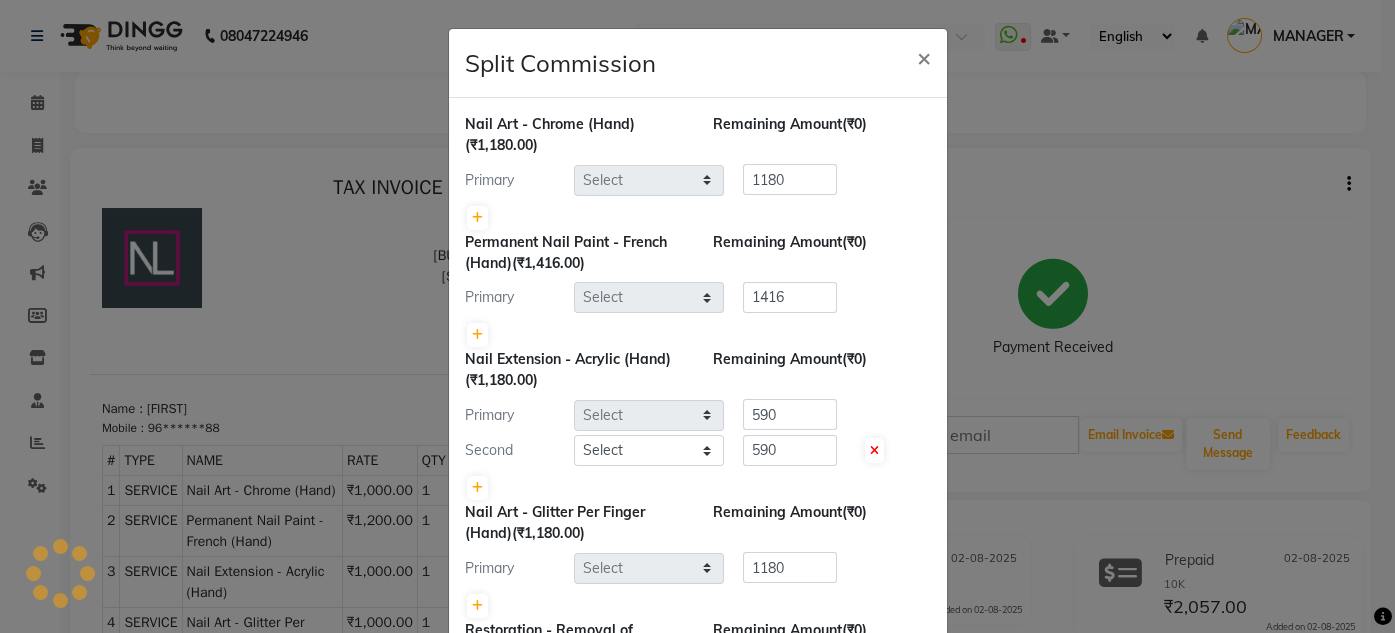 select on "84501" 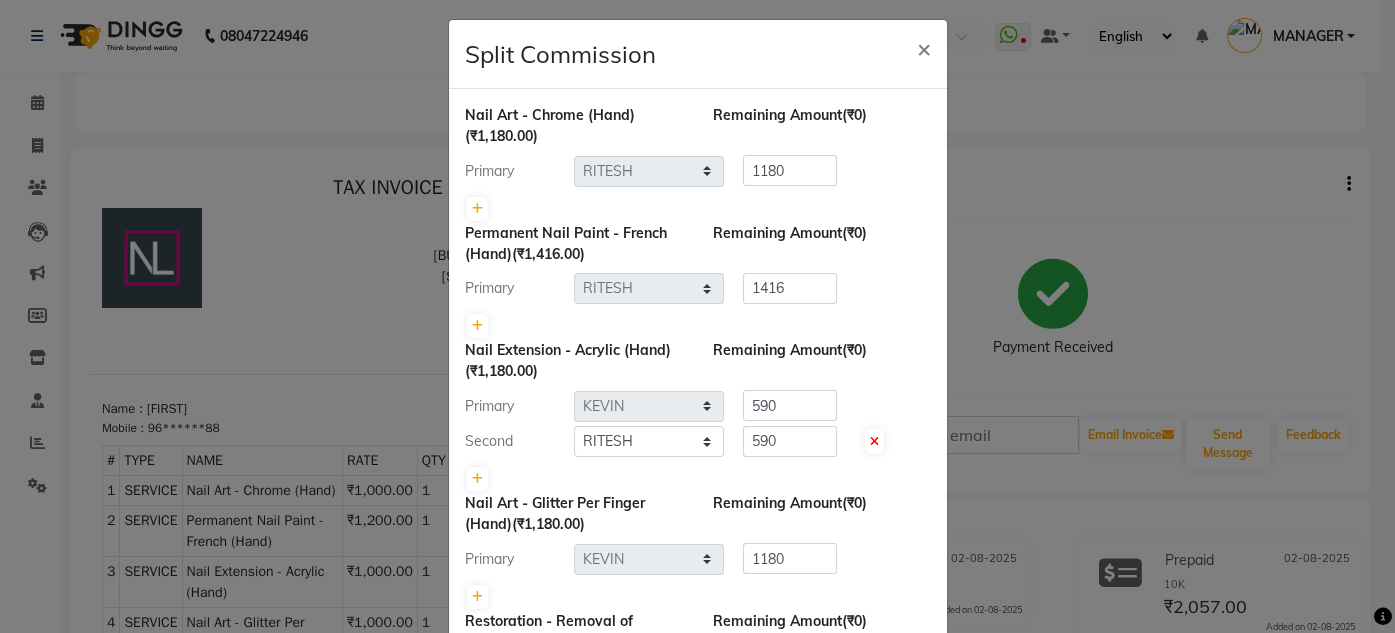 scroll, scrollTop: 0, scrollLeft: 0, axis: both 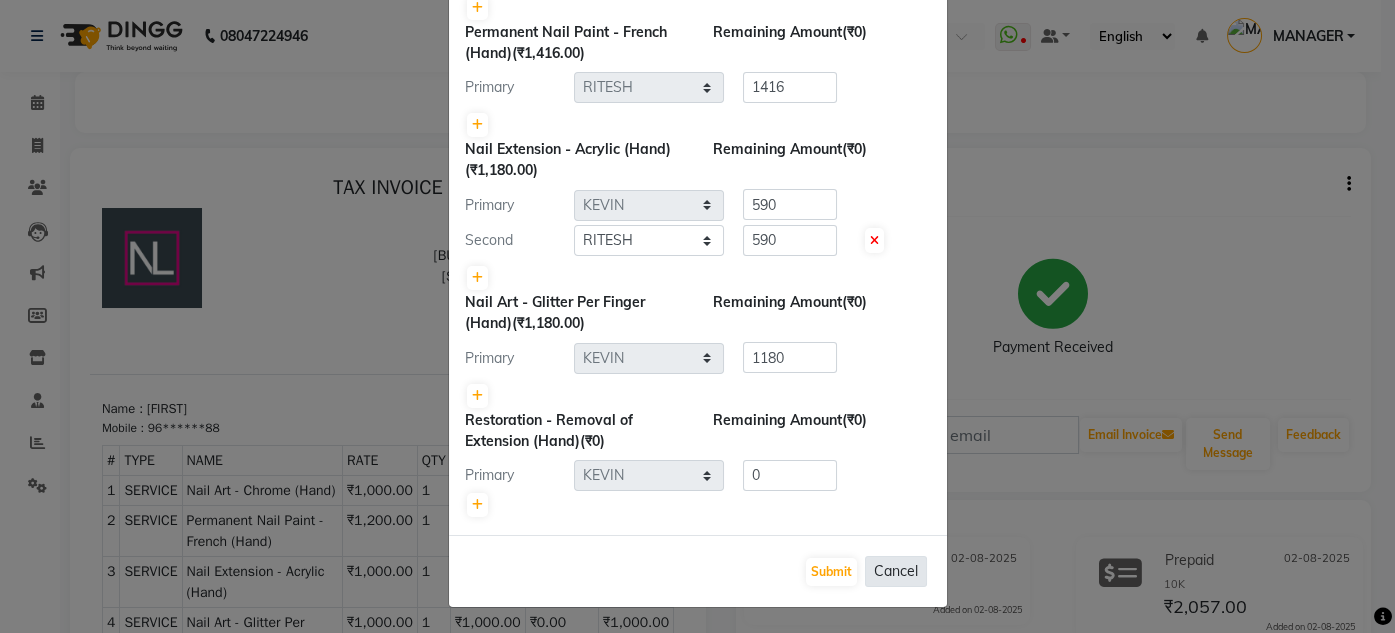 click on "Cancel" 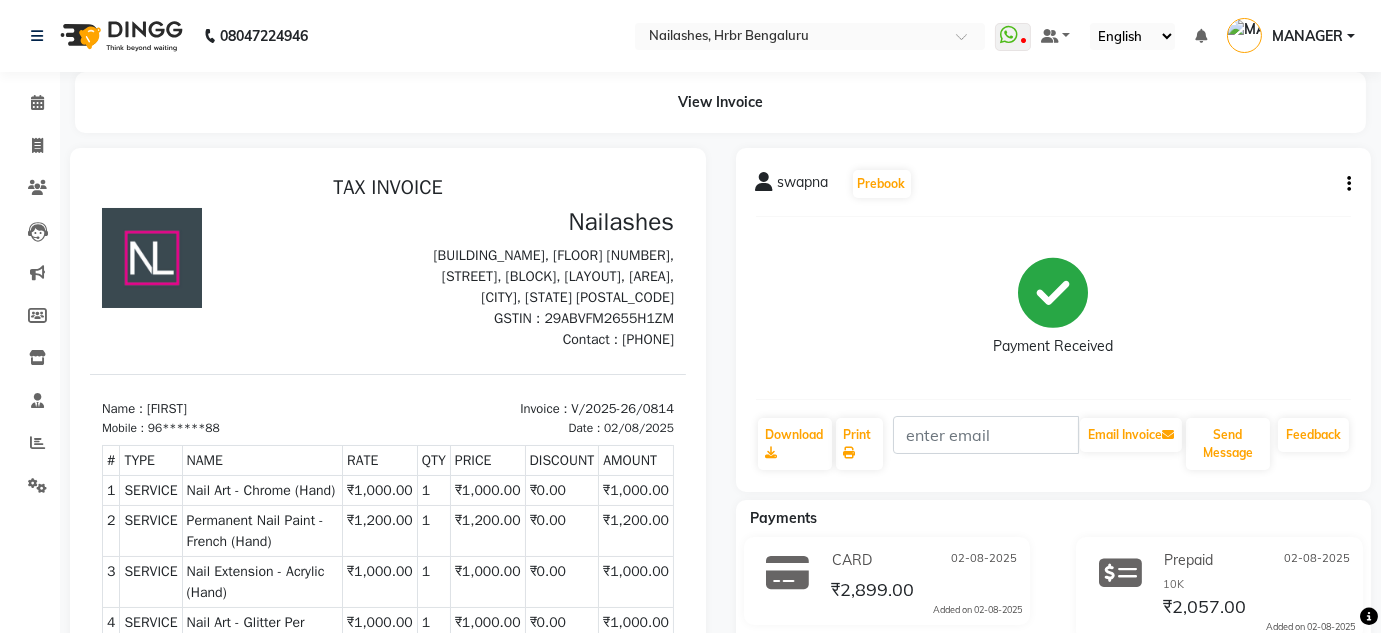 click on "swapna   Prebook   Payment Received  Download  Print   Email Invoice   Send Message Feedback" 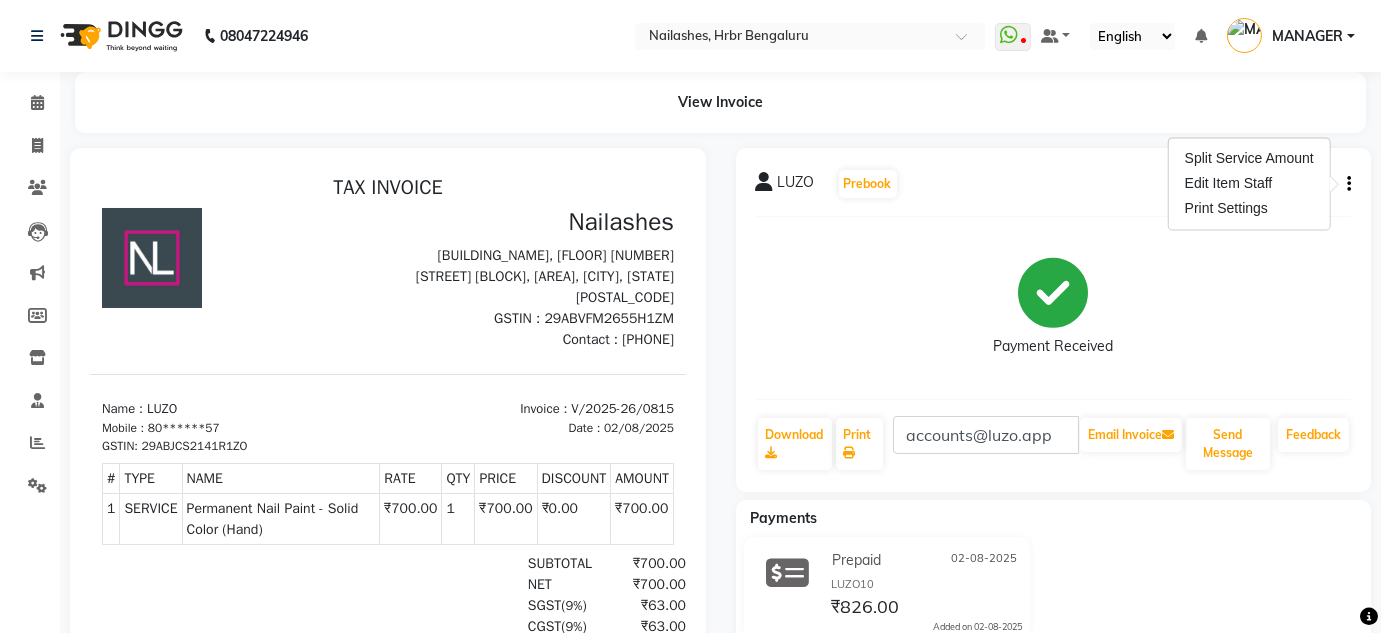 scroll, scrollTop: 0, scrollLeft: 0, axis: both 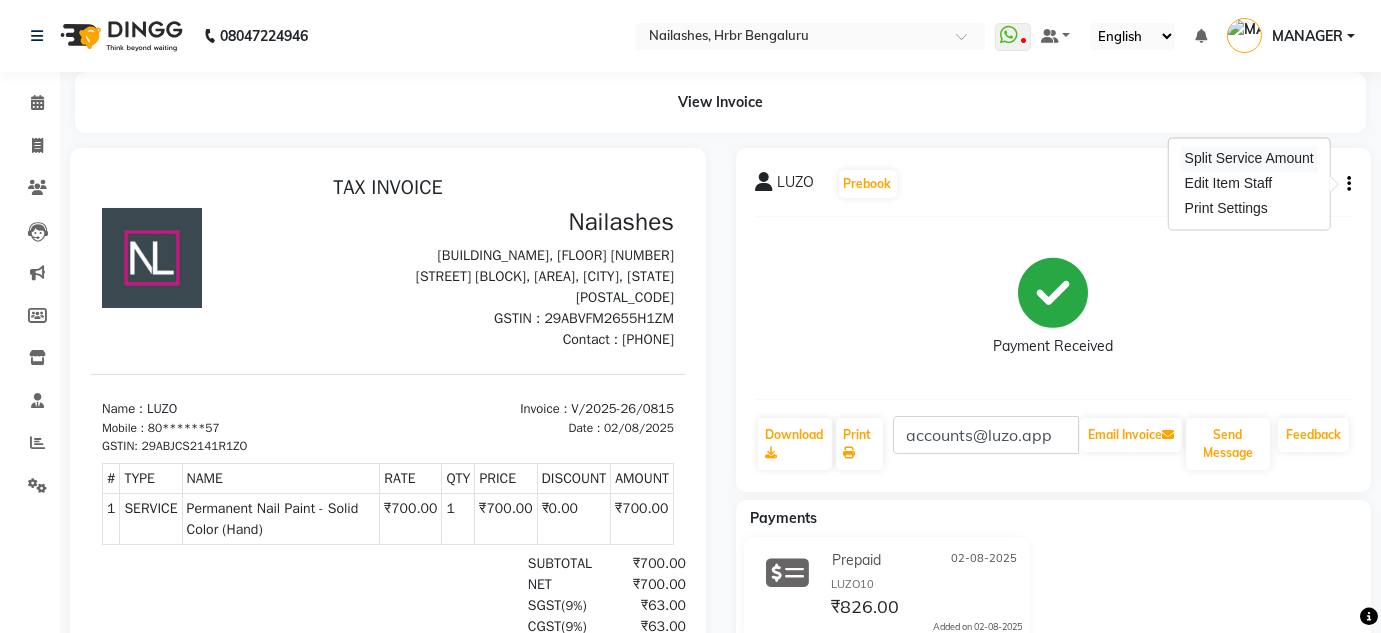 click on "Split Service Amount" at bounding box center [1249, 158] 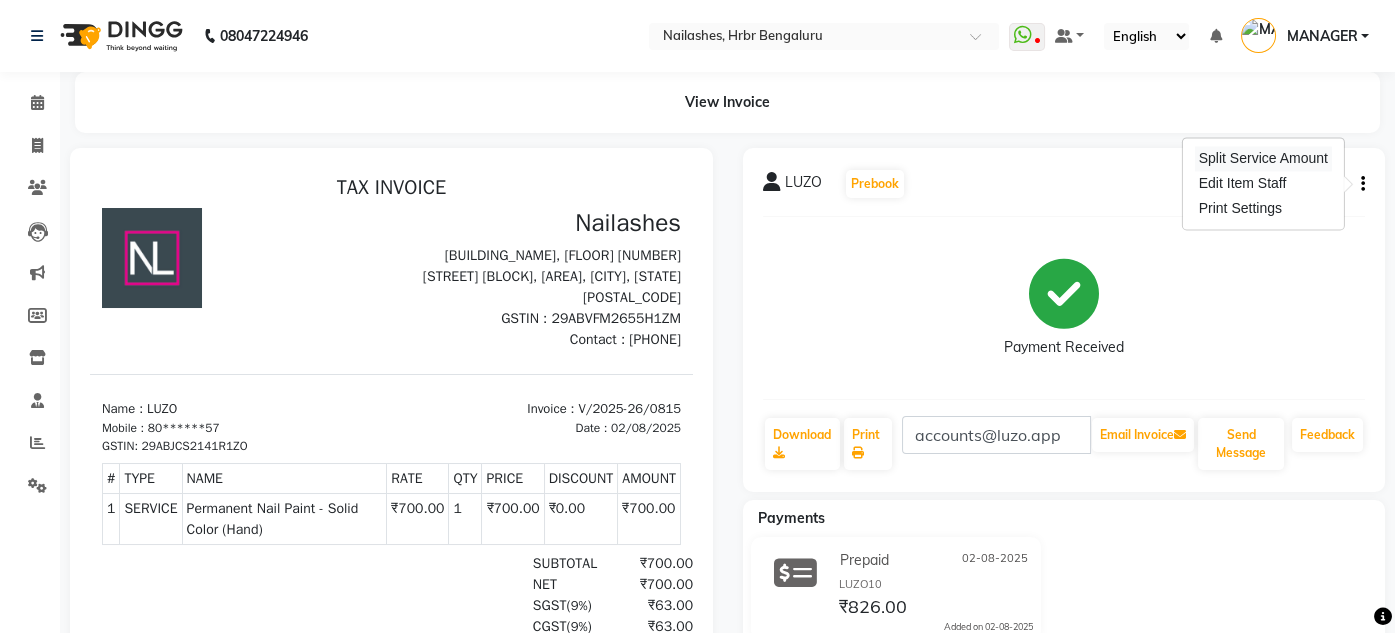 select on "82748" 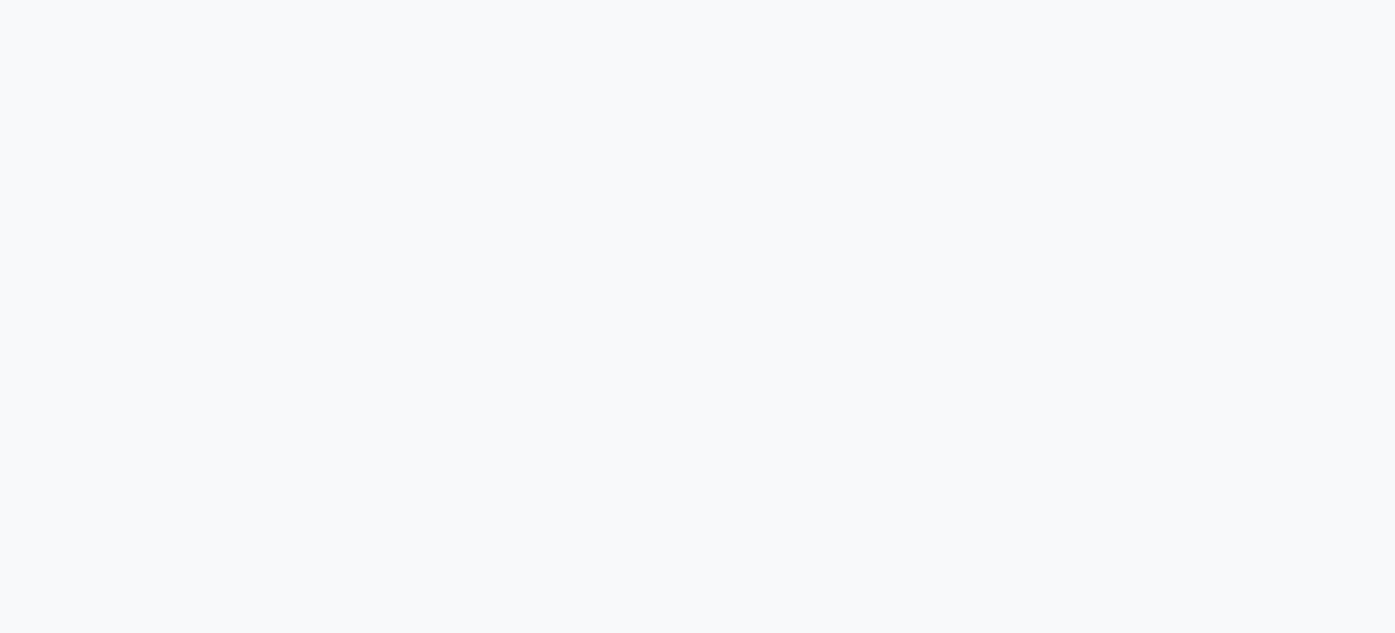 scroll, scrollTop: 0, scrollLeft: 0, axis: both 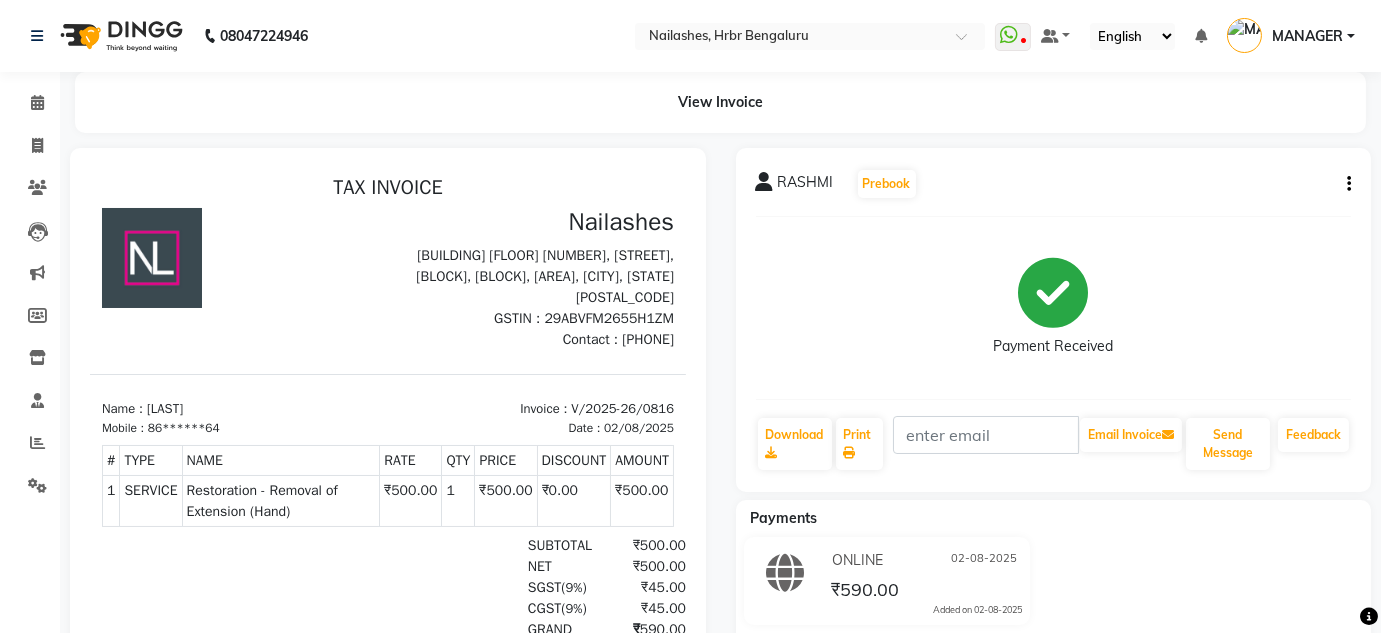 click 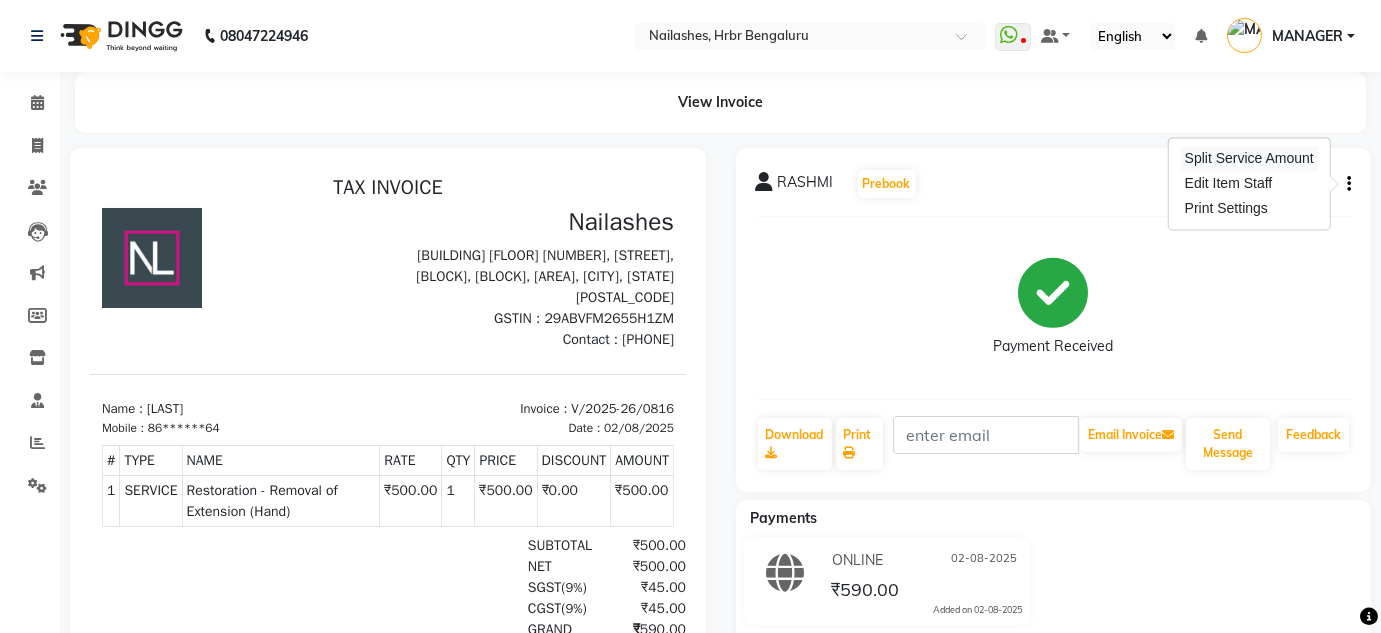 click on "Split Service Amount" at bounding box center [1249, 158] 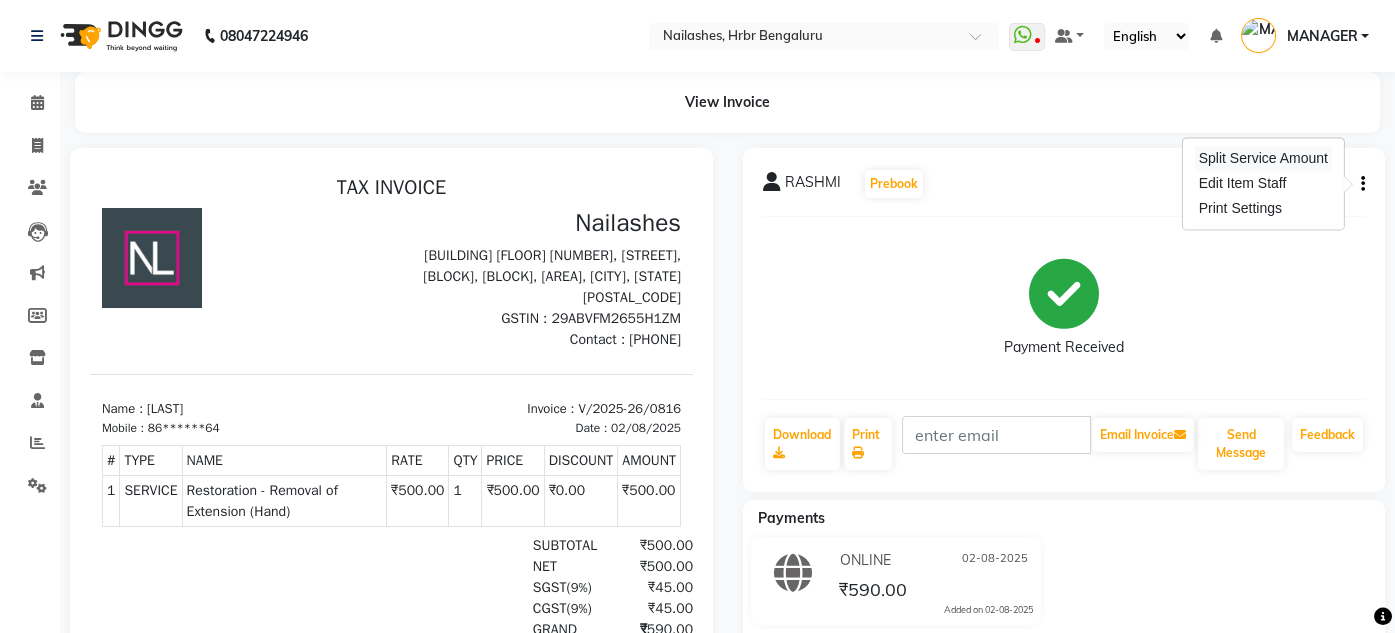 select on "77431" 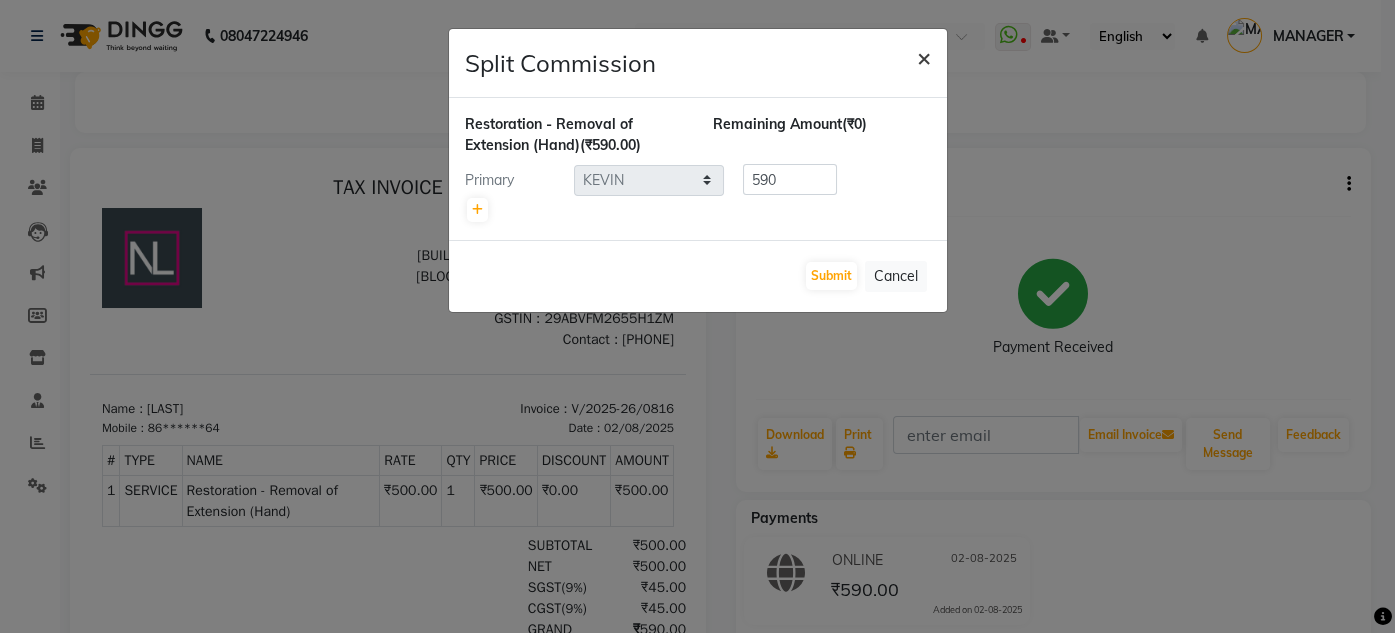 click on "×" 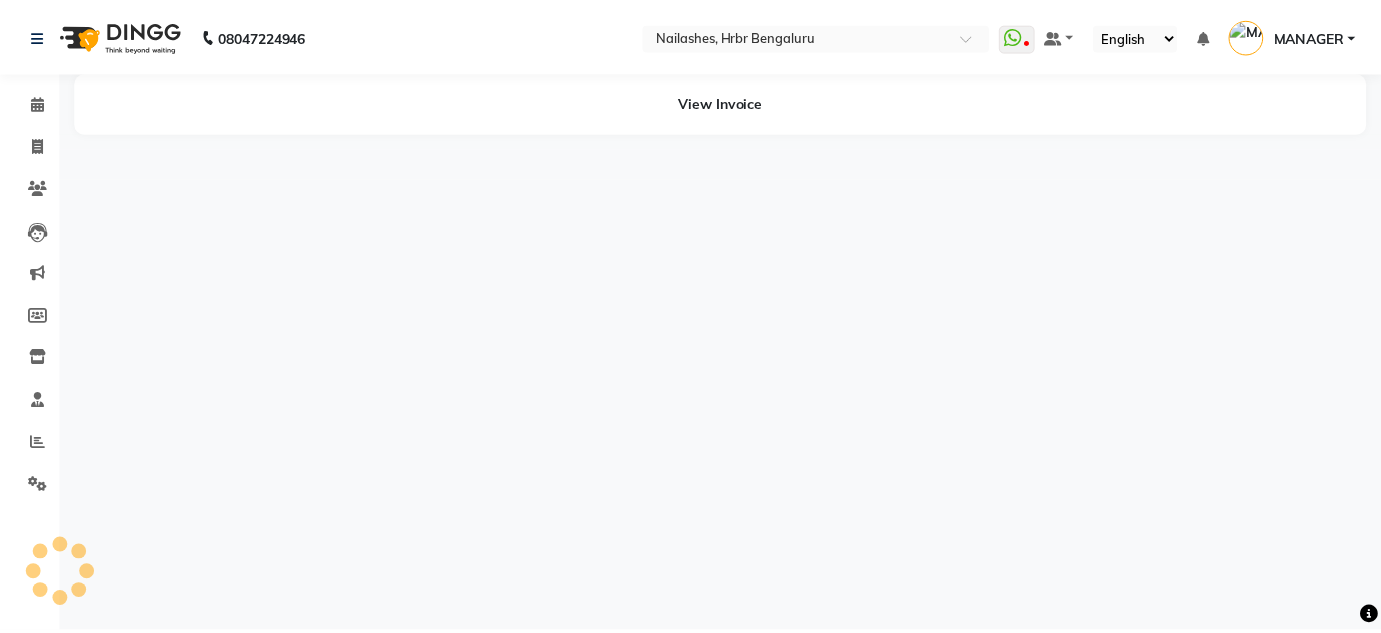 scroll, scrollTop: 0, scrollLeft: 0, axis: both 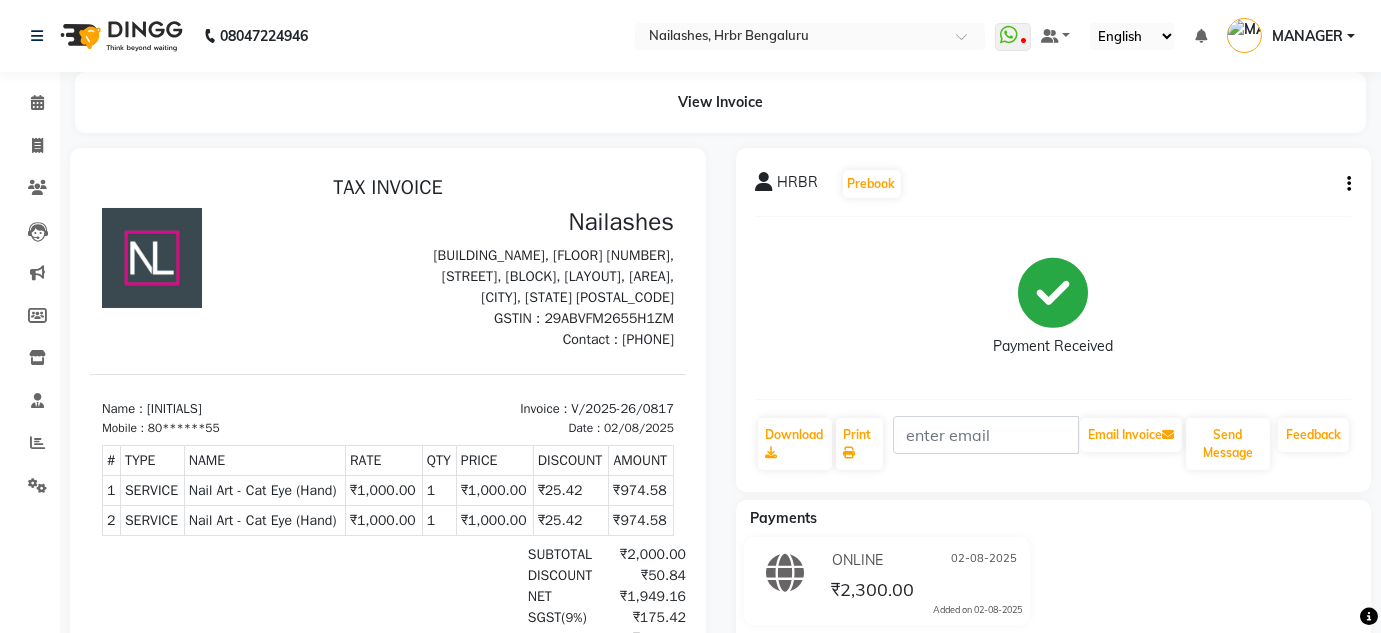 click 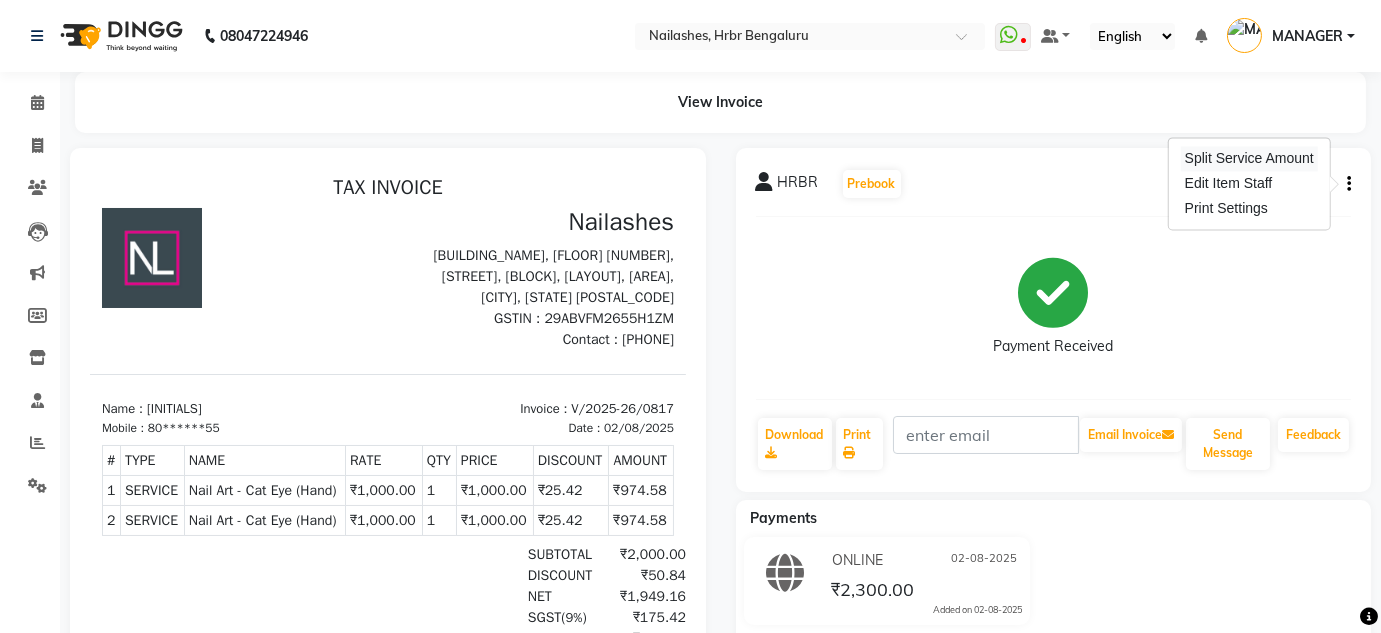 click on "Split Service Amount" at bounding box center (1249, 158) 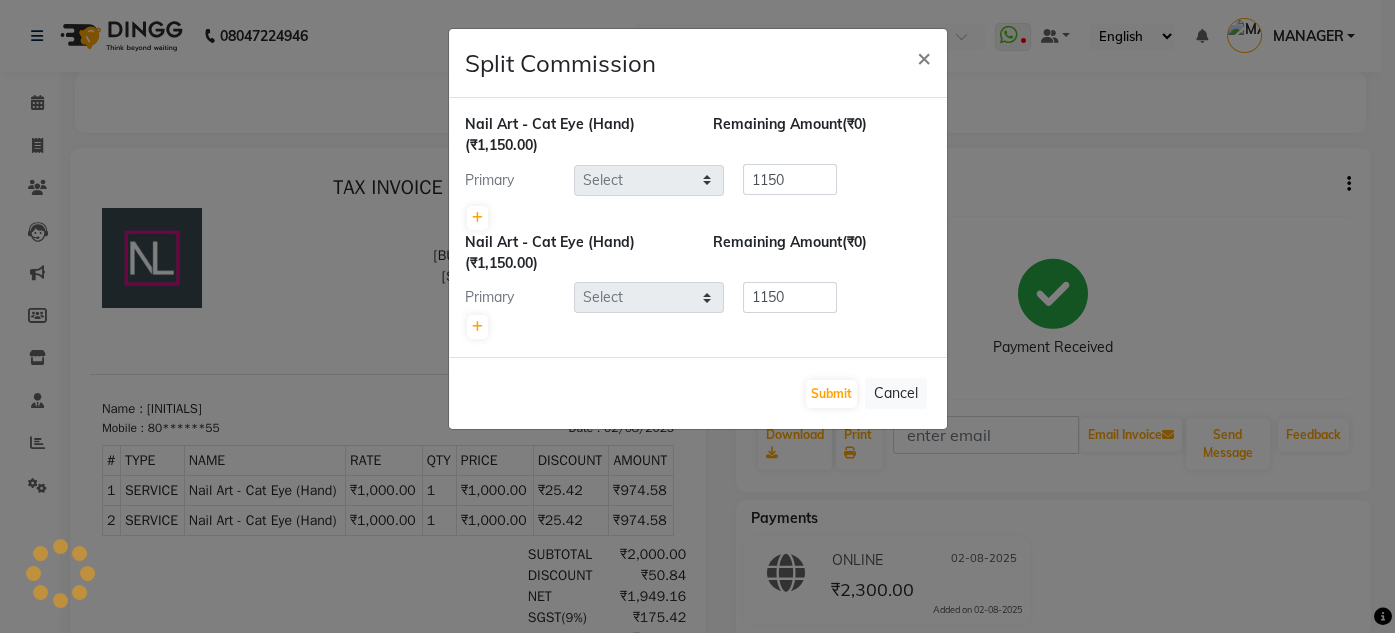 select on "77431" 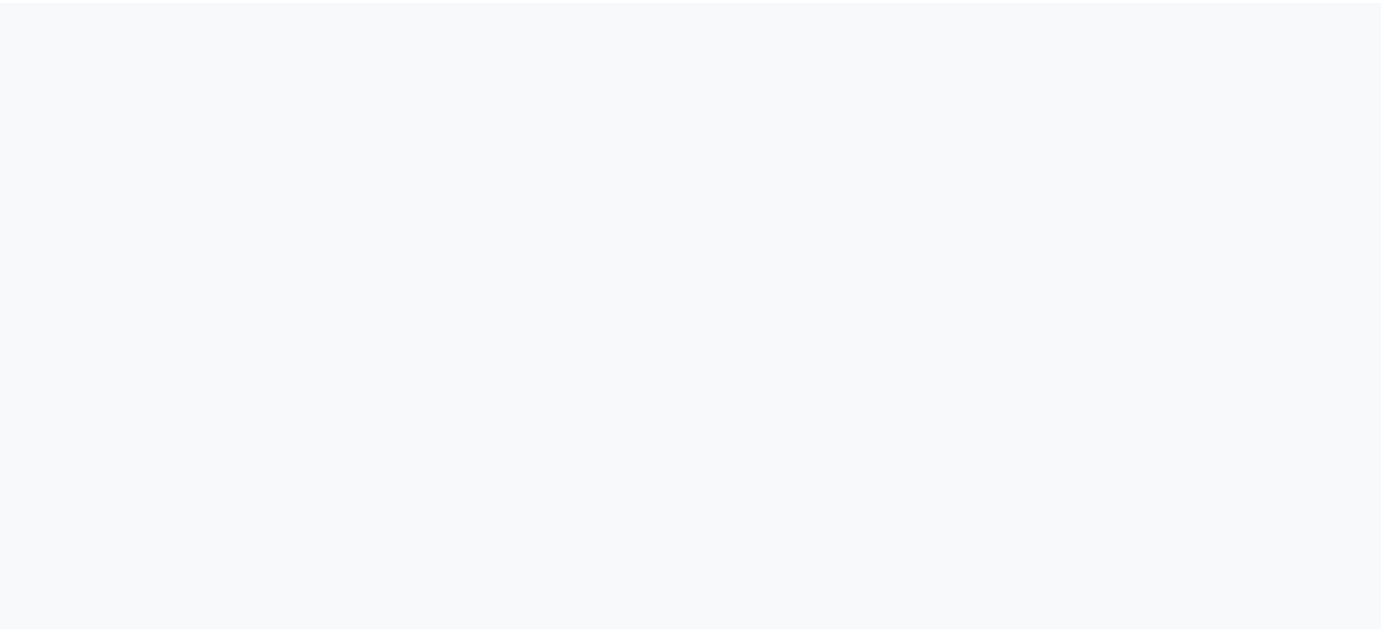 scroll, scrollTop: 0, scrollLeft: 0, axis: both 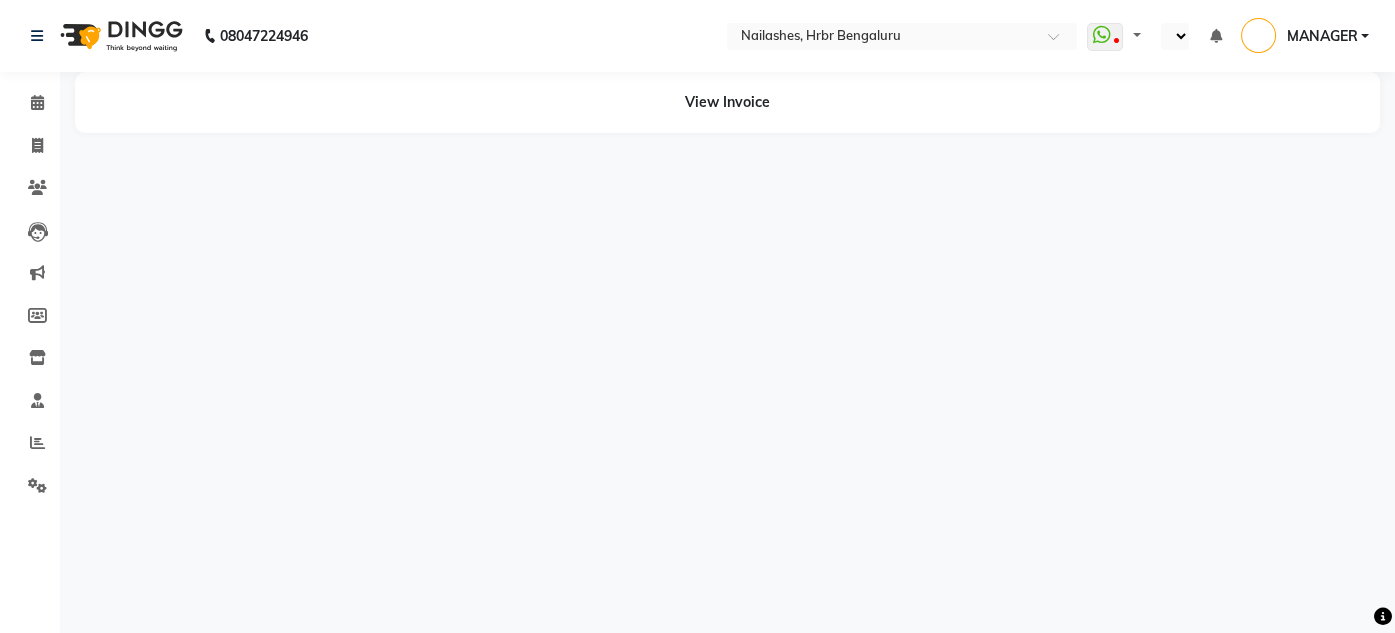 select on "en" 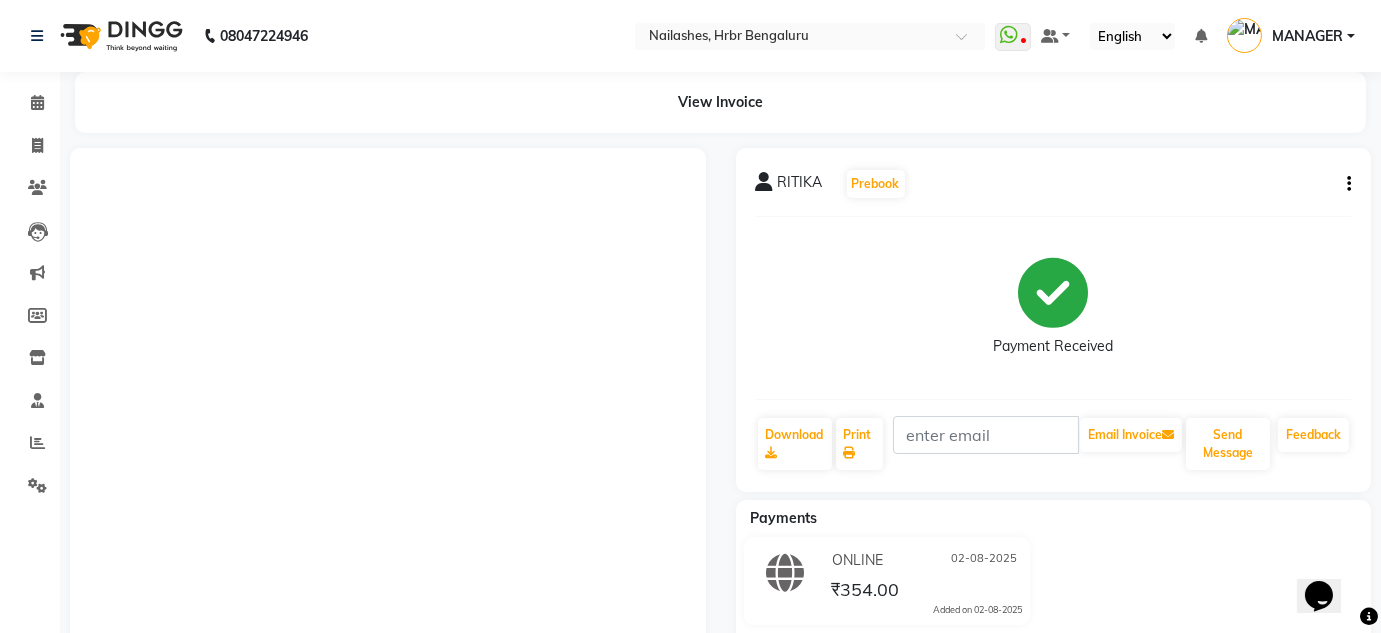 scroll, scrollTop: 0, scrollLeft: 0, axis: both 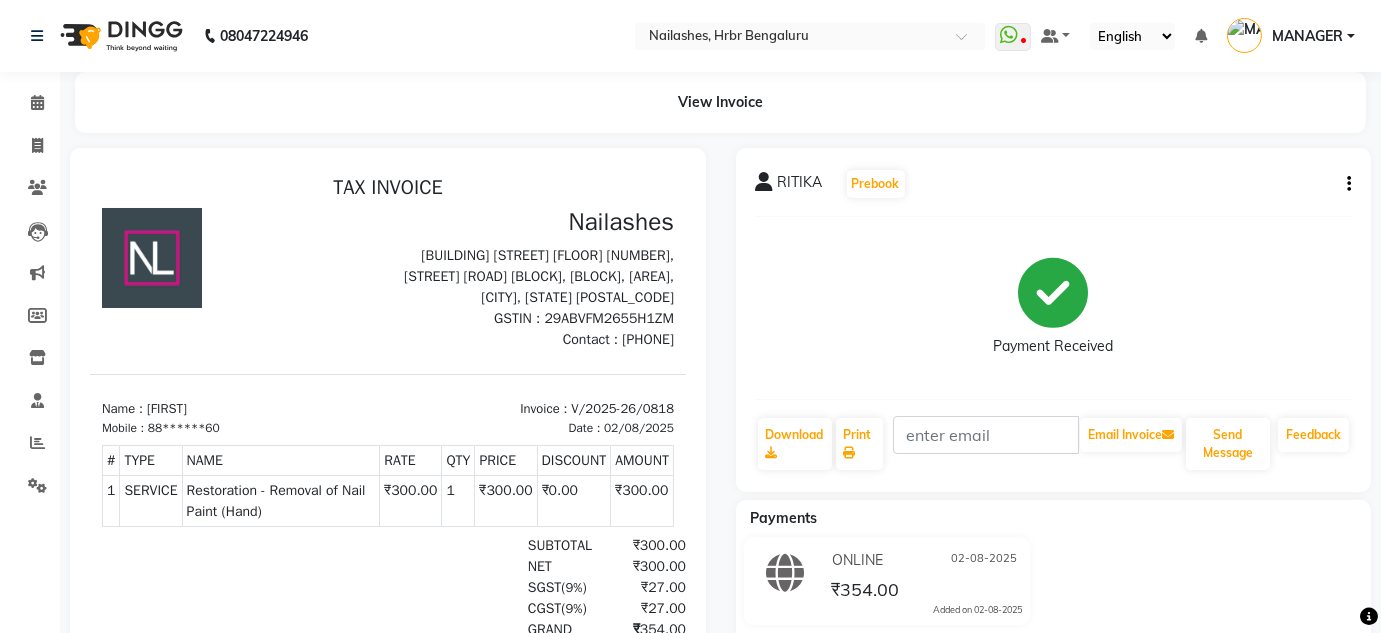 click 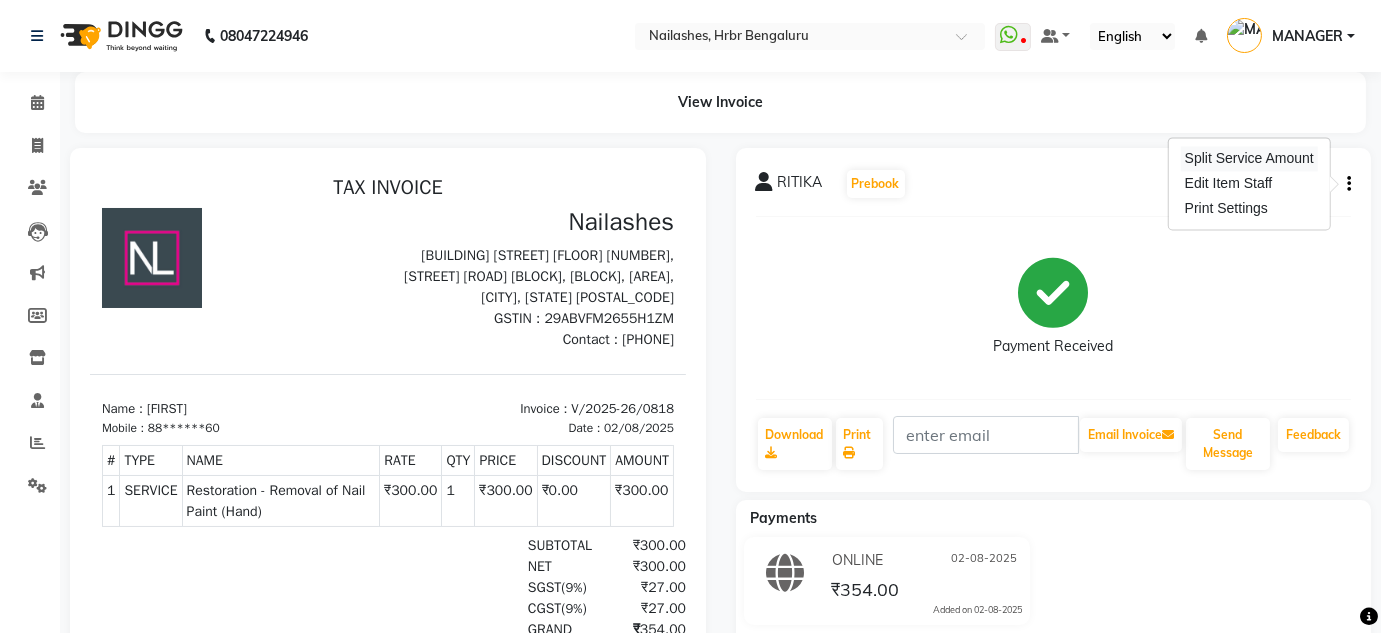 click on "Split Service Amount" at bounding box center [1249, 158] 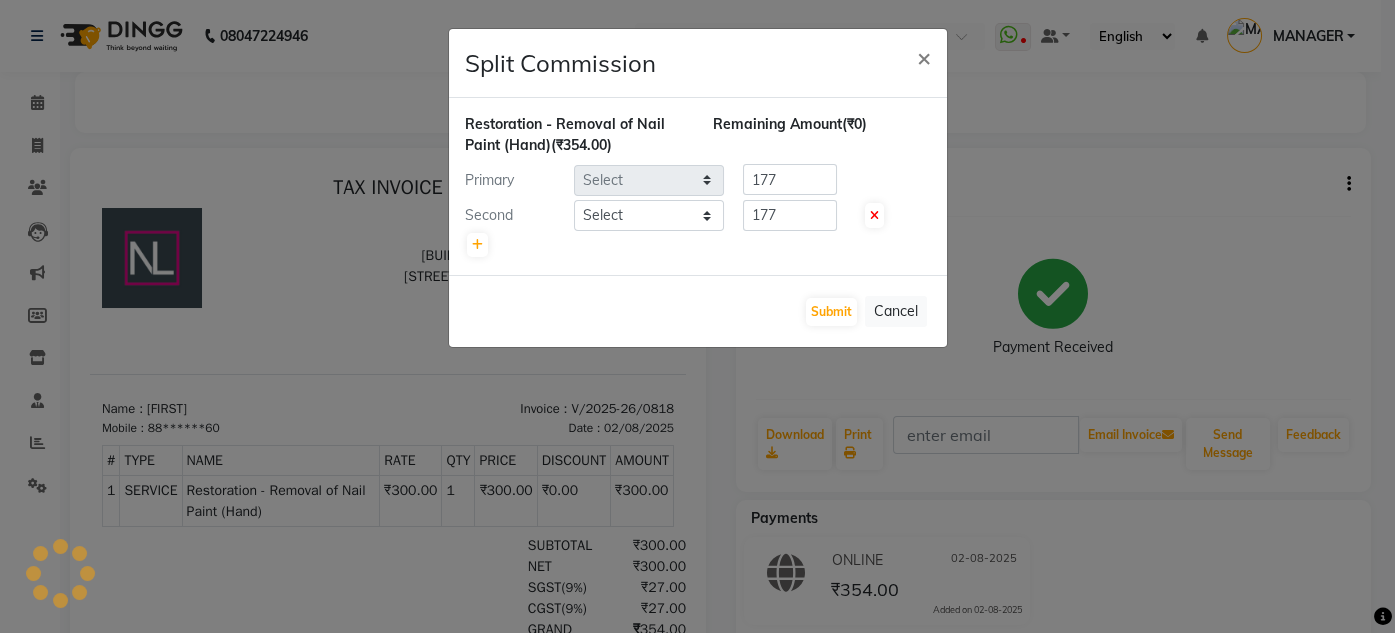 select on "77431" 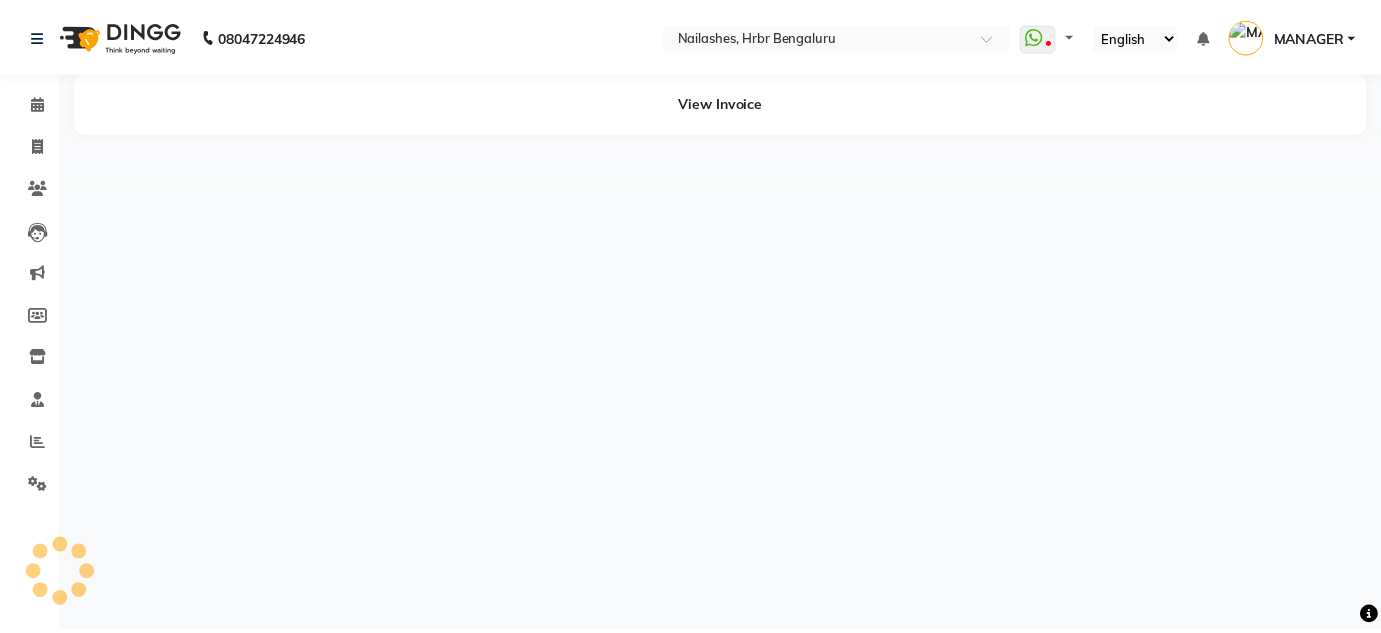 scroll, scrollTop: 0, scrollLeft: 0, axis: both 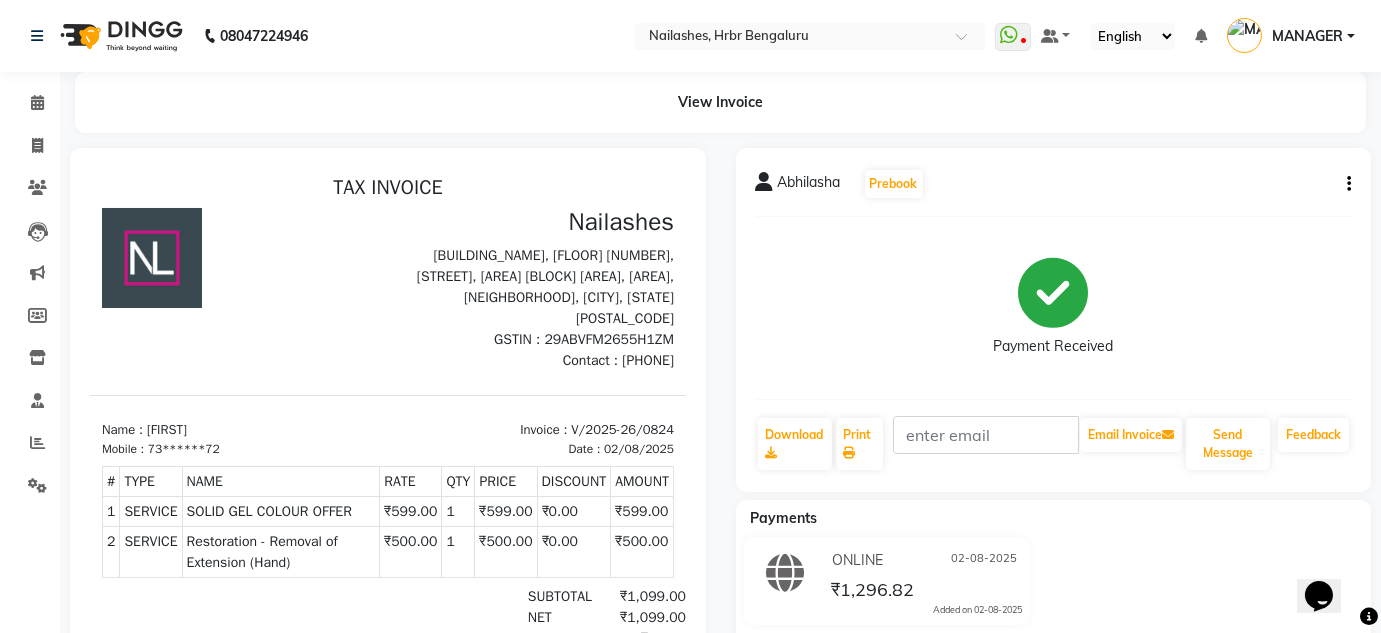 click 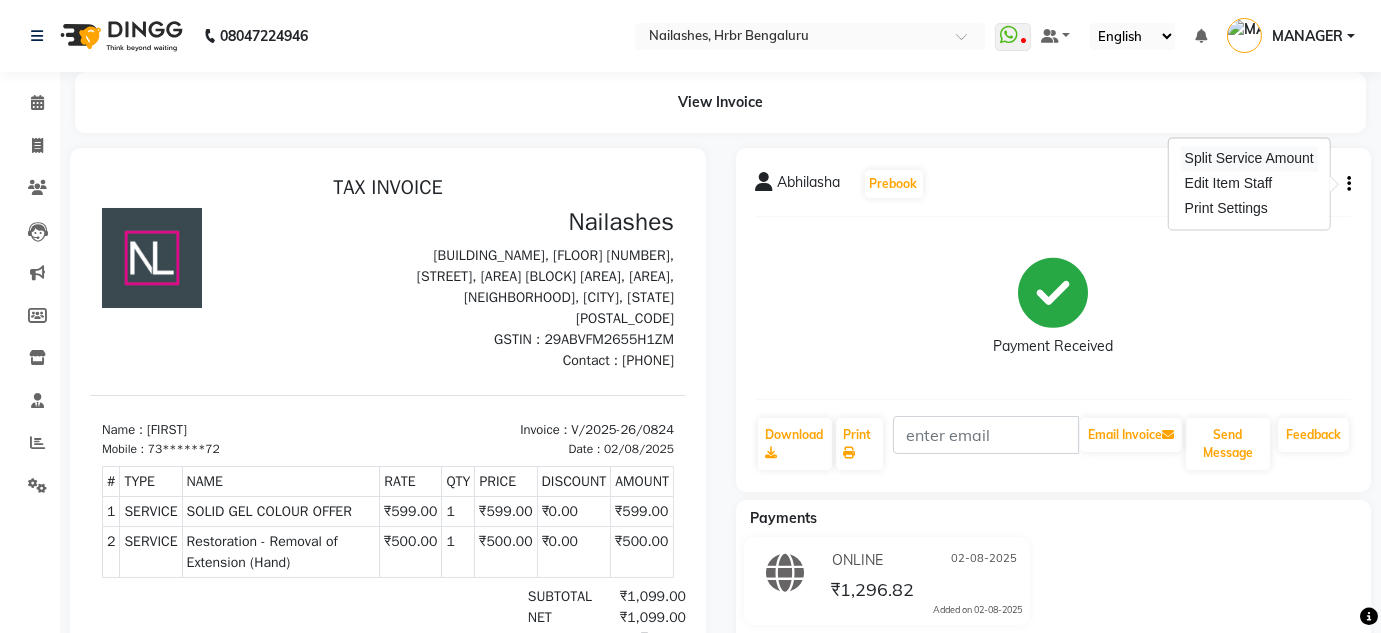 click on "Split Service Amount" at bounding box center [1249, 158] 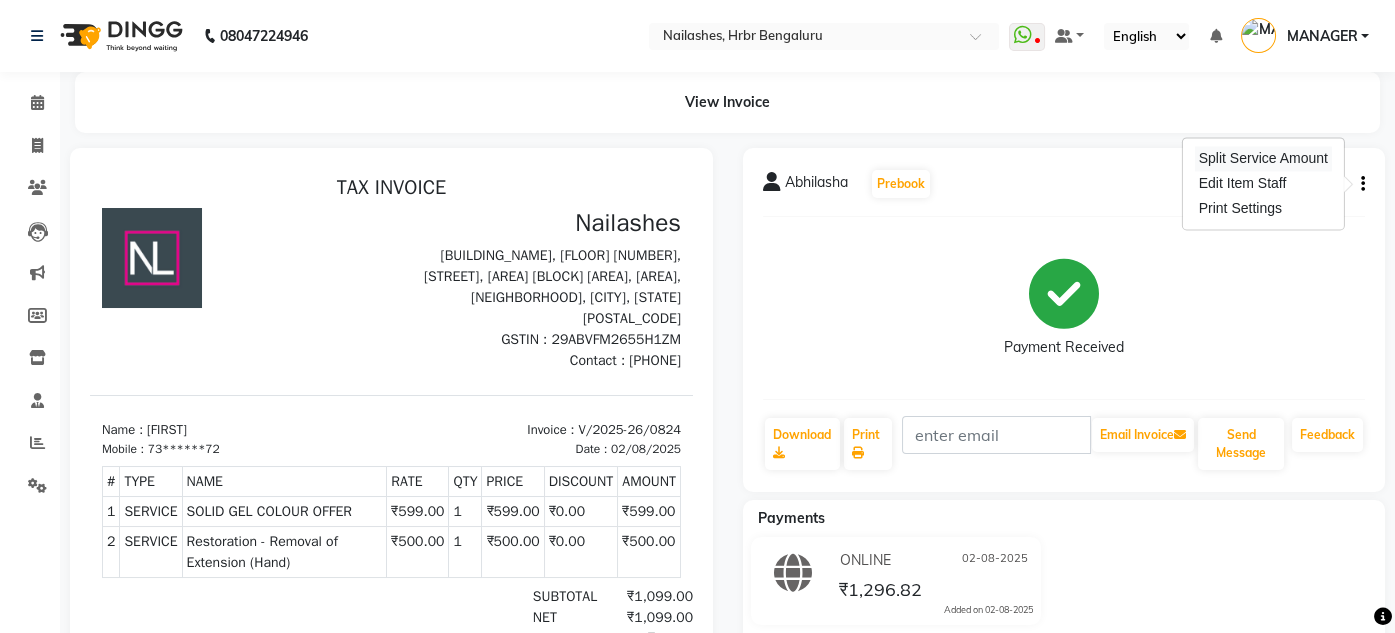 select on "77431" 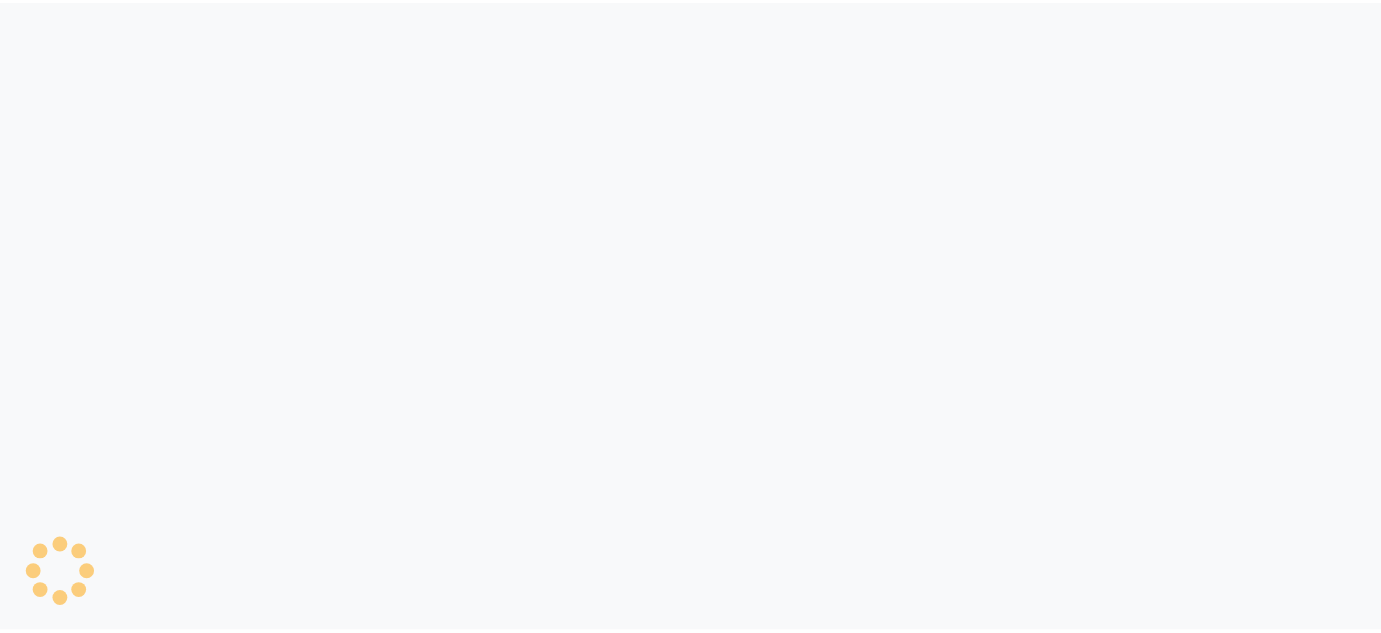 scroll, scrollTop: 0, scrollLeft: 0, axis: both 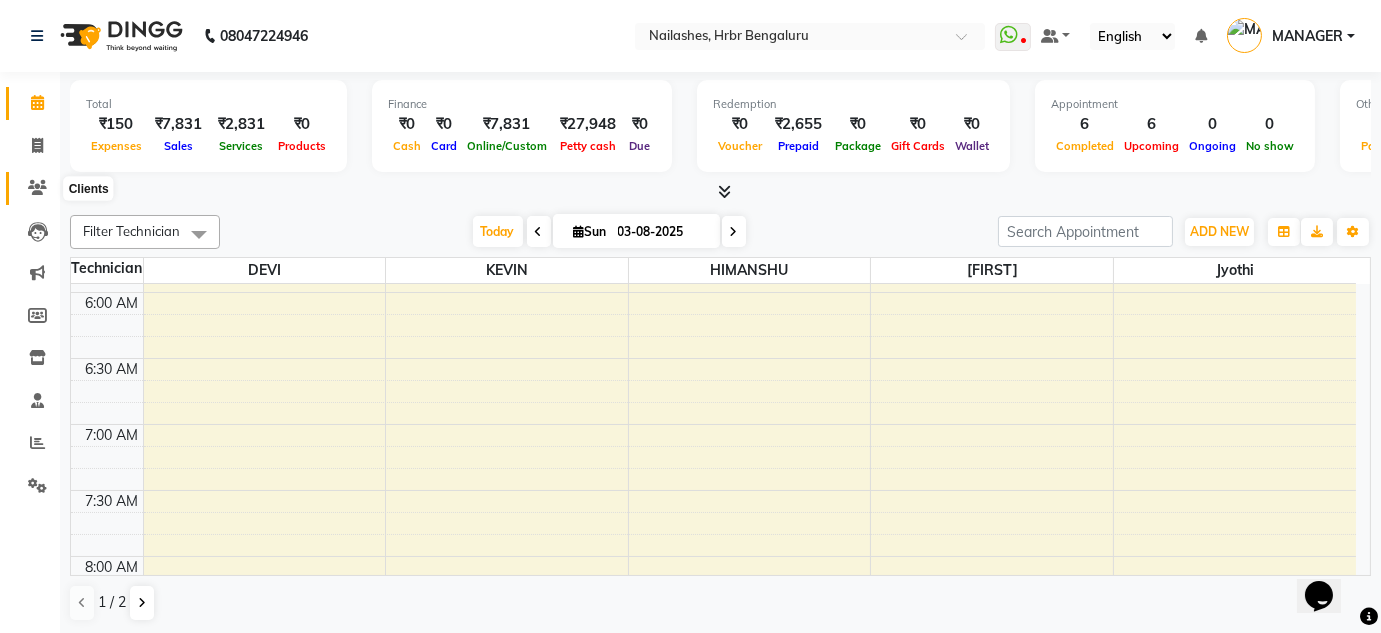 click 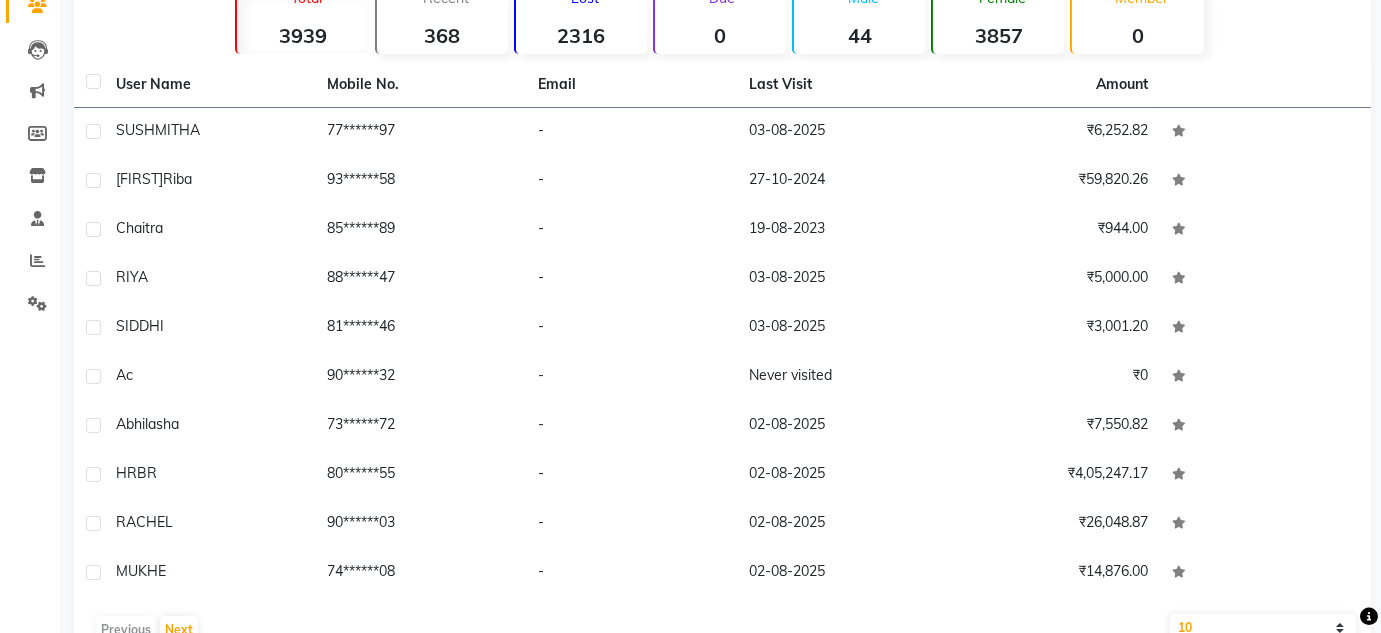 scroll, scrollTop: 189, scrollLeft: 0, axis: vertical 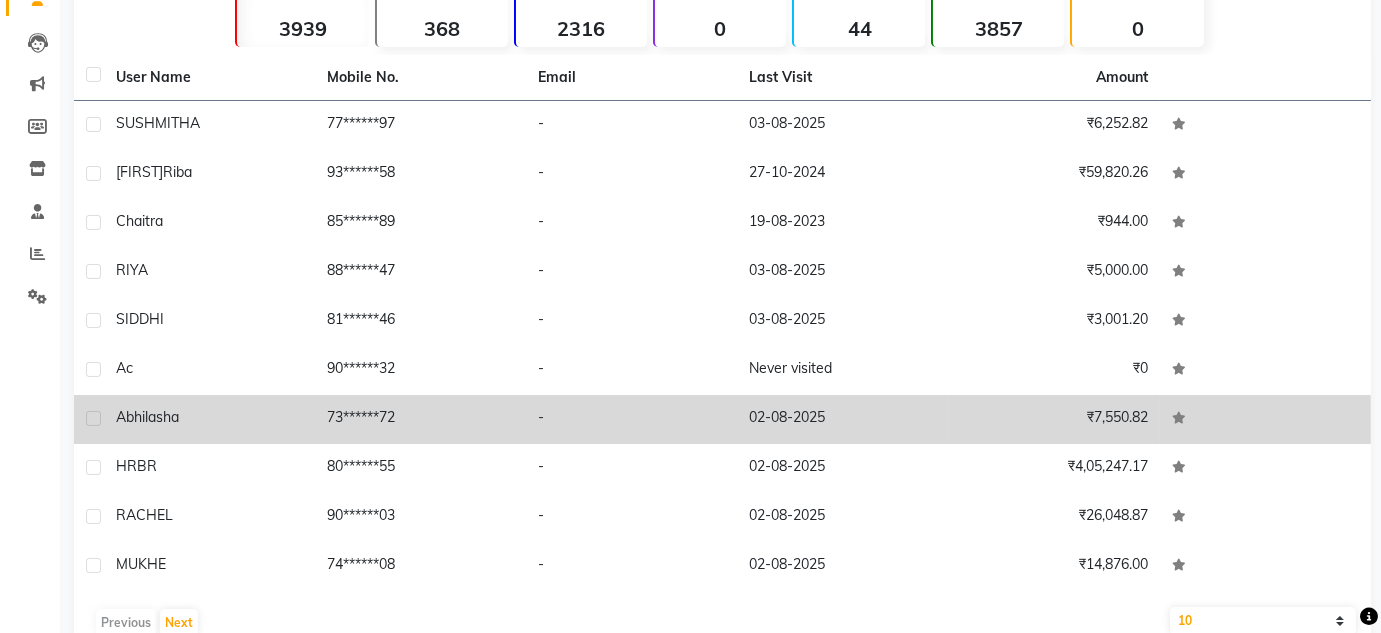 click on "-" 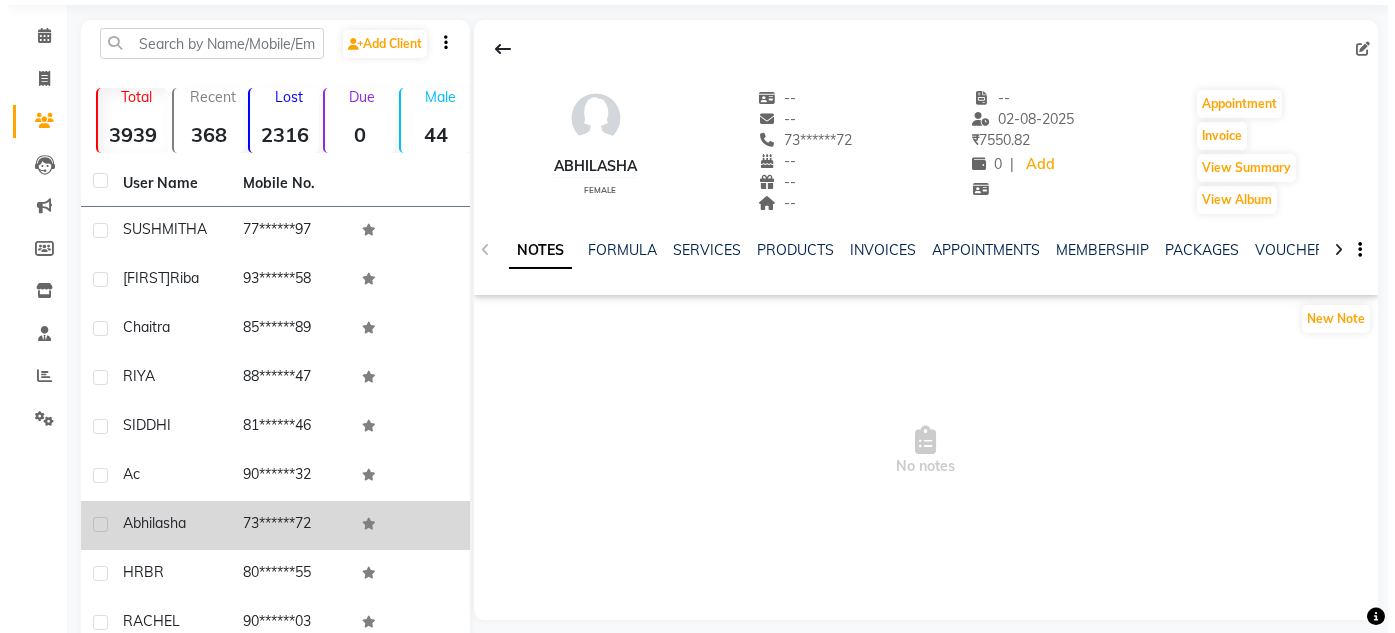 scroll, scrollTop: 48, scrollLeft: 0, axis: vertical 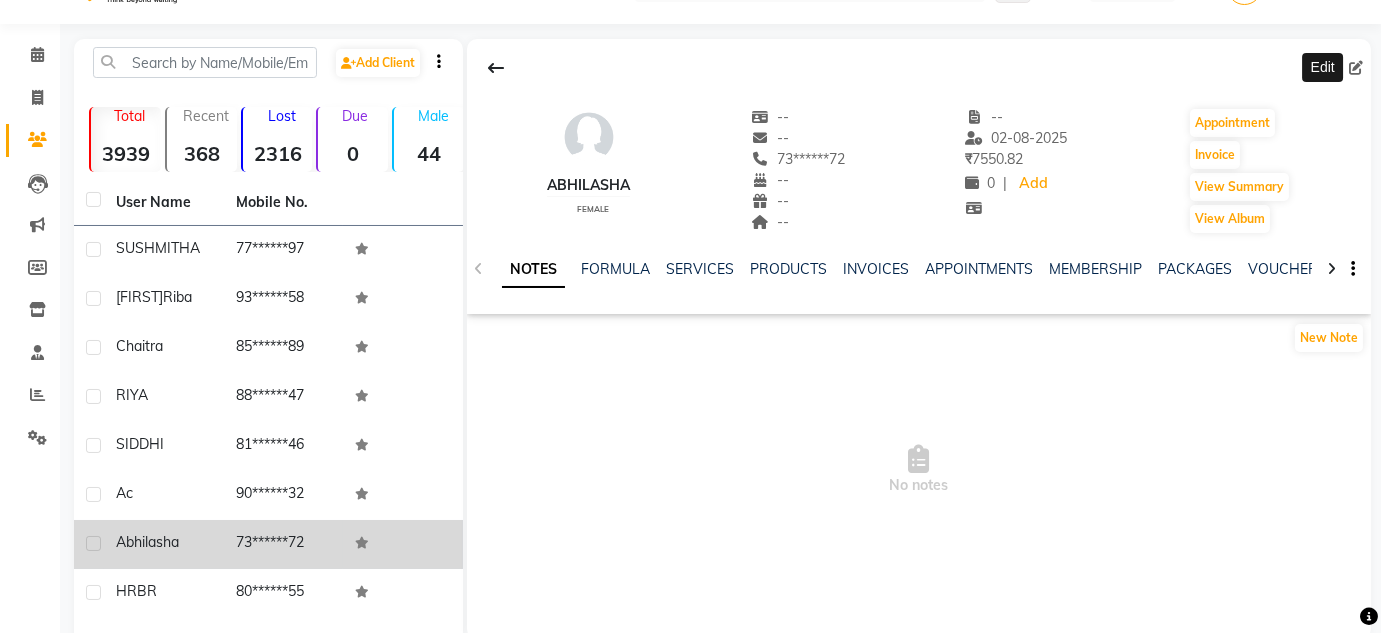click 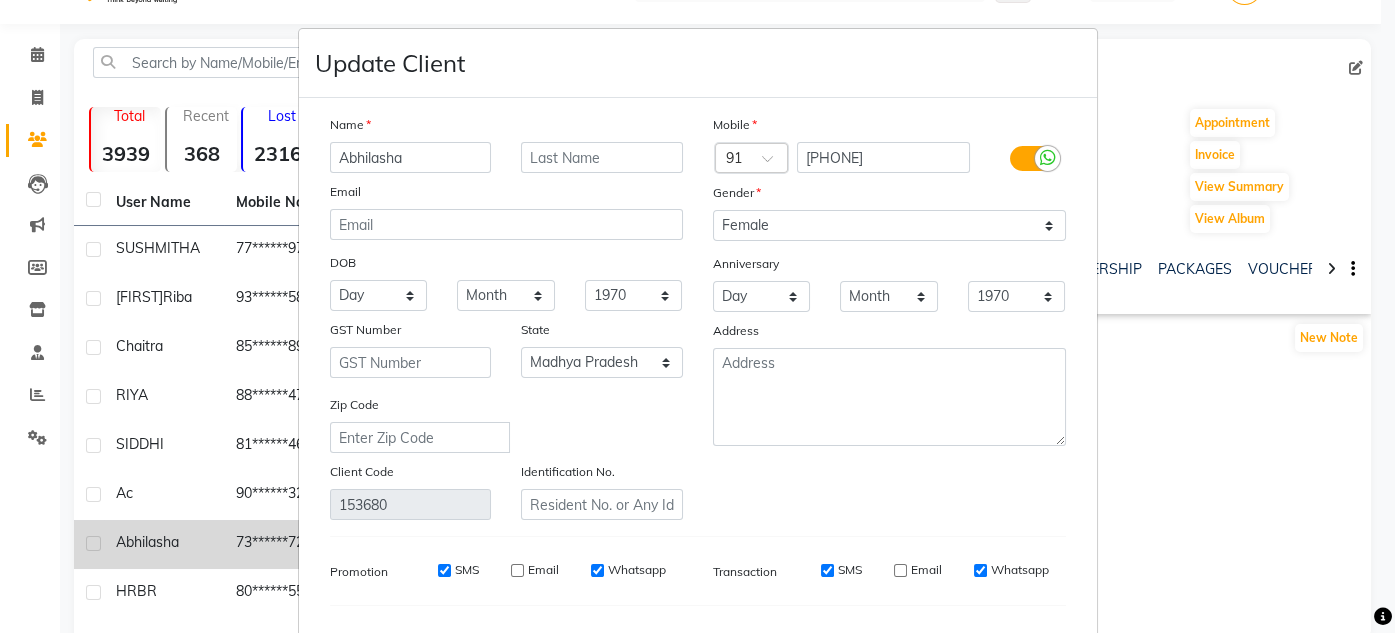 click on "Update Client Name Abhilasha Email DOB Day 01 02 03 04 05 06 07 08 09 10 11 12 13 14 15 16 17 18 19 20 21 22 23 24 25 26 27 28 29 30 31 Month January February March April May June July August September October November December 1940 1941 1942 1943 1944 1945 1946 1947 1948 1949 1950 1951 1952 1953 1954 1955 1956 1957 1958 1959 1960 1961 1962 1963 1964 1965 1966 1967 1968 1969 1970 1971 1972 1973 1974 1975 1976 1977 1978 1979 1980 1981 1982 1983 1984 1985 1986 1987 1988 1989 1990 1991 1992 1993 1994 1995 1996 1997 1998 1999 2000 2001 2002 2003 2004 2005 2006 2007 2008 2009 2010 2011 2012 2013 2014 2015 2016 2017 2018 2019 2020 2021 2022 2023 2024 GST Number State Select Andaman and Nicobar Islands Andhra Pradesh Arunachal Pradesh Assam Bihar Chandigarh Chhattisgarh Dadra and Nagar Haveli Daman and Diu Delhi Goa Gujarat Haryana Himachal Pradesh Jammu and Kashmir Jharkhand Karnataka Kerala Lakshadweep Madhya Pradesh Maharashtra Manipur Meghalaya Mizoram Nagaland Odisha Pondicherry Punjab Rajasthan Sikkim Tripura" at bounding box center (697, 316) 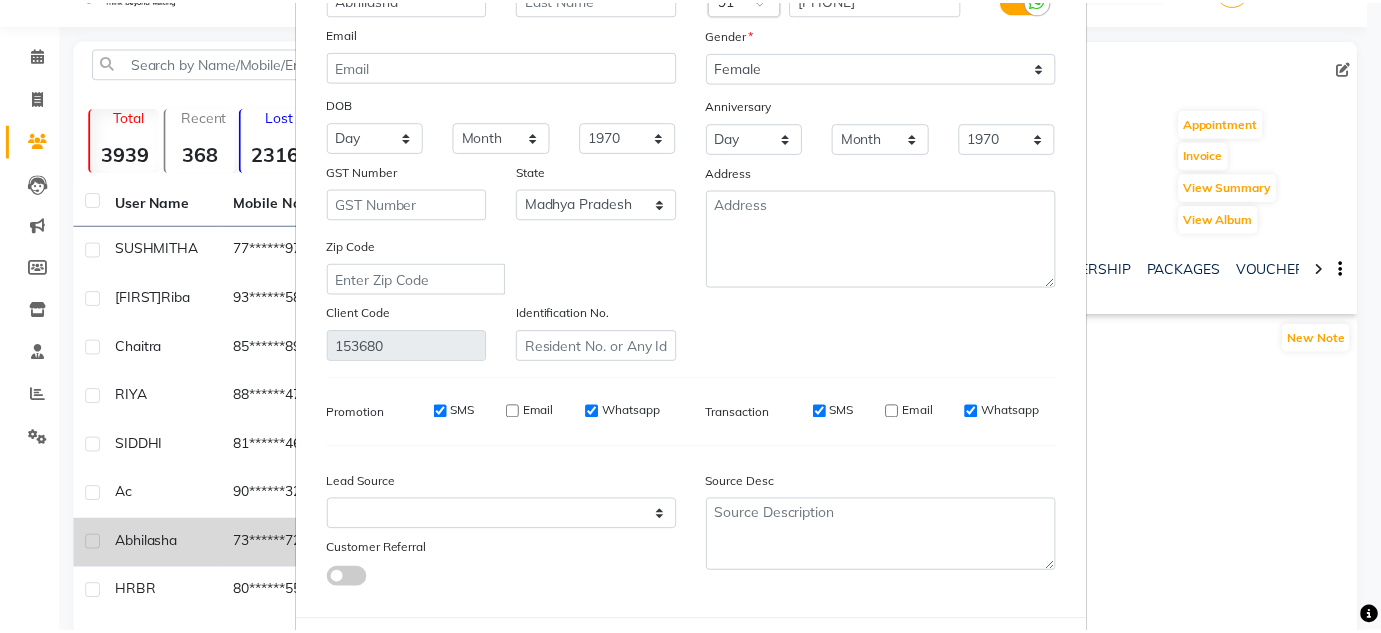 scroll, scrollTop: 253, scrollLeft: 0, axis: vertical 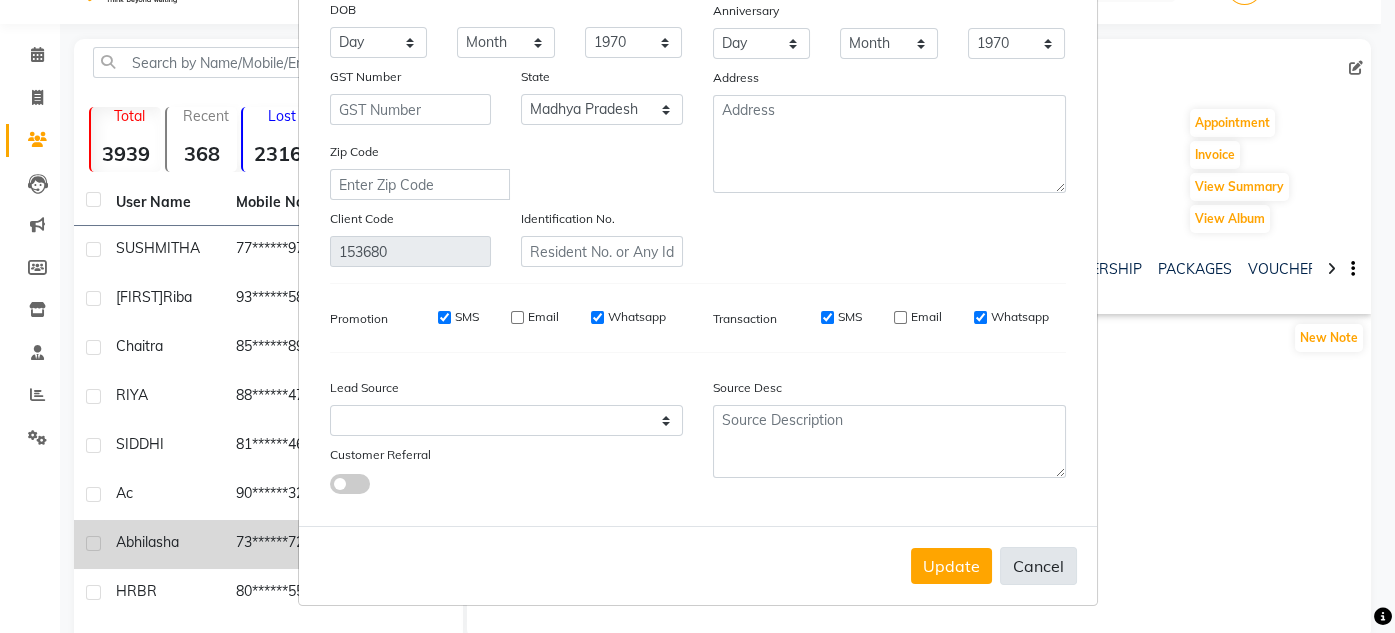 click on "Cancel" at bounding box center [1038, 566] 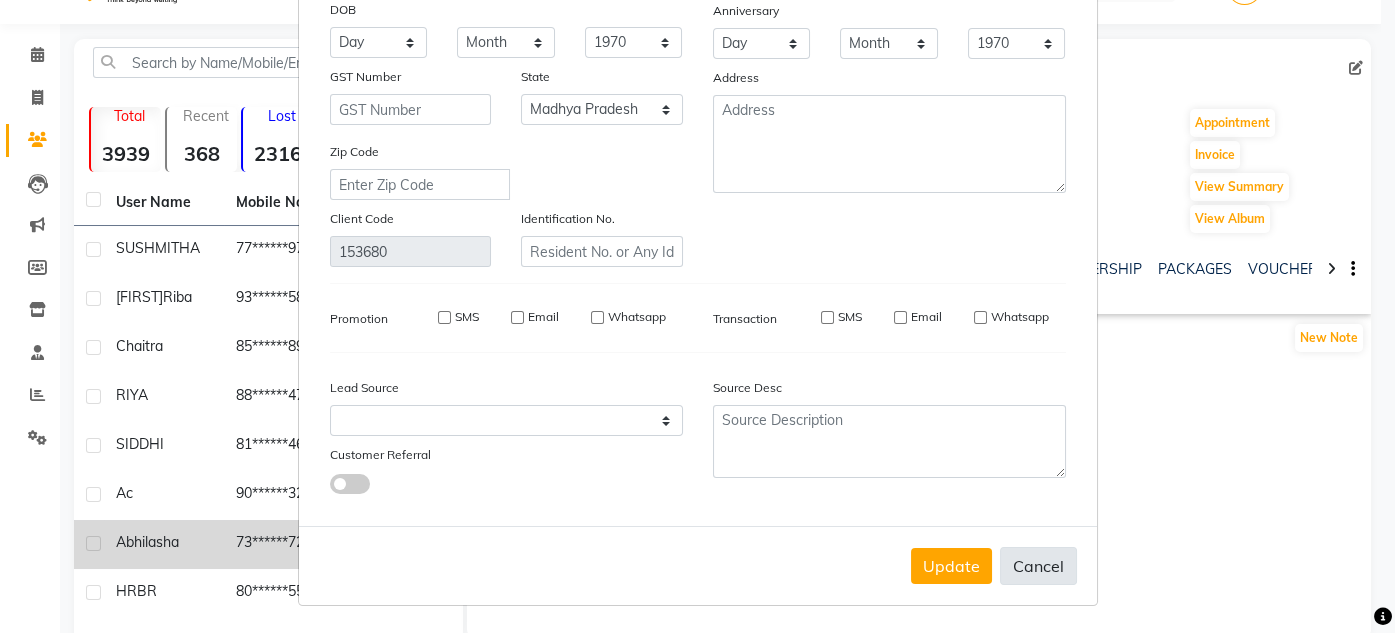 type 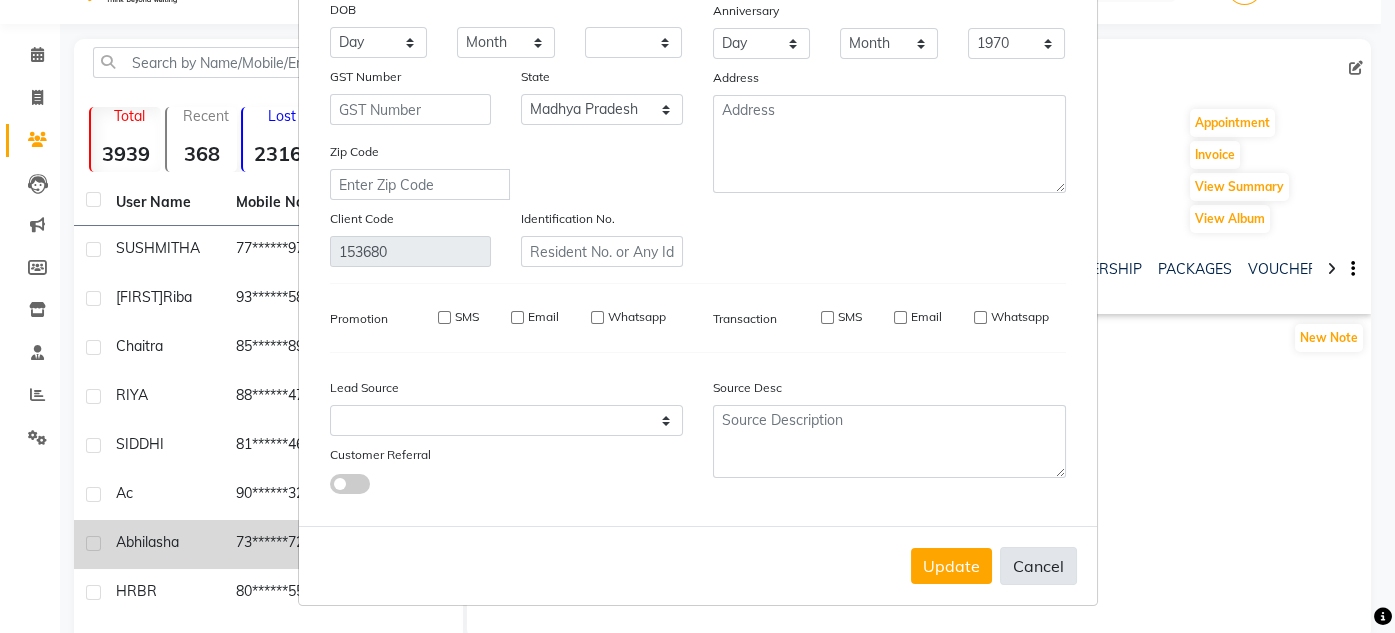 select on "null" 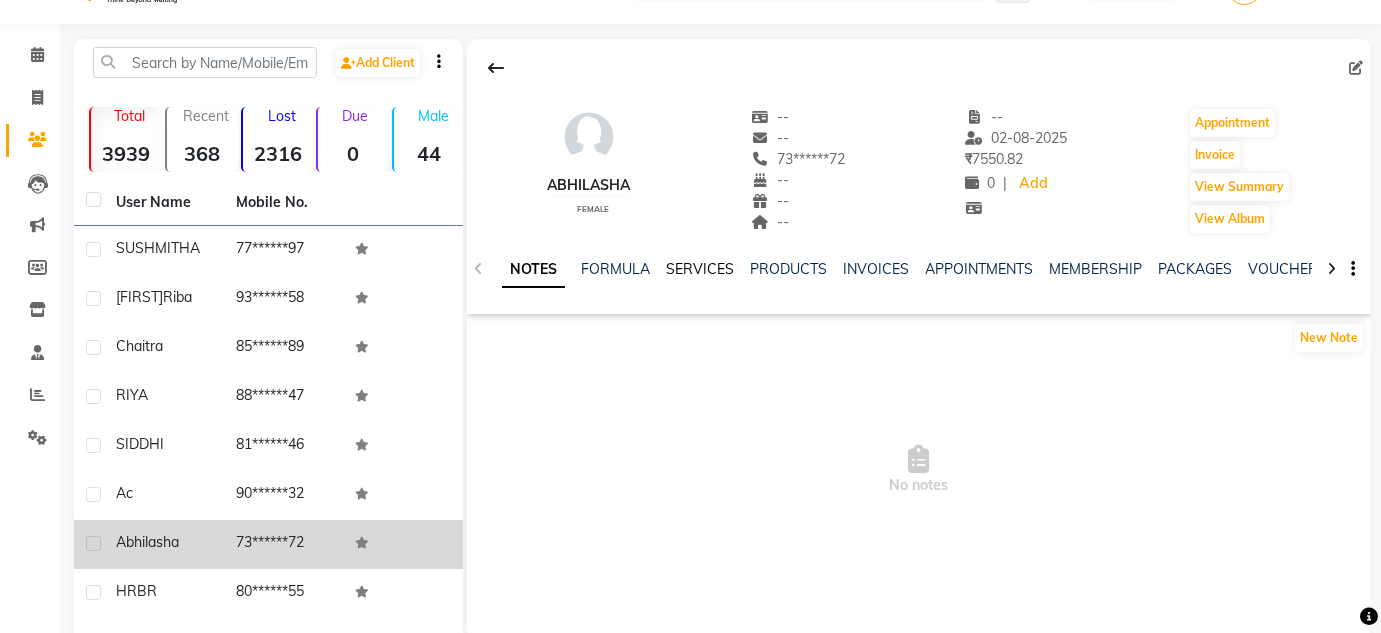 click on "SERVICES" 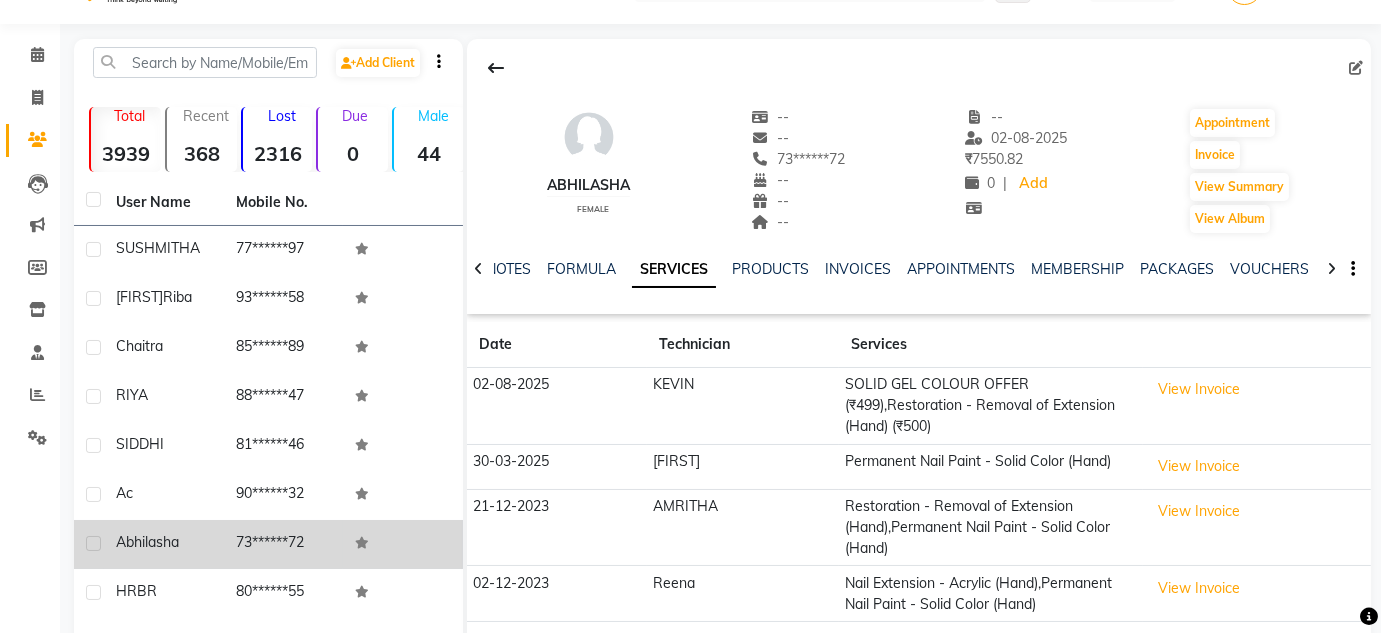scroll, scrollTop: 216, scrollLeft: 0, axis: vertical 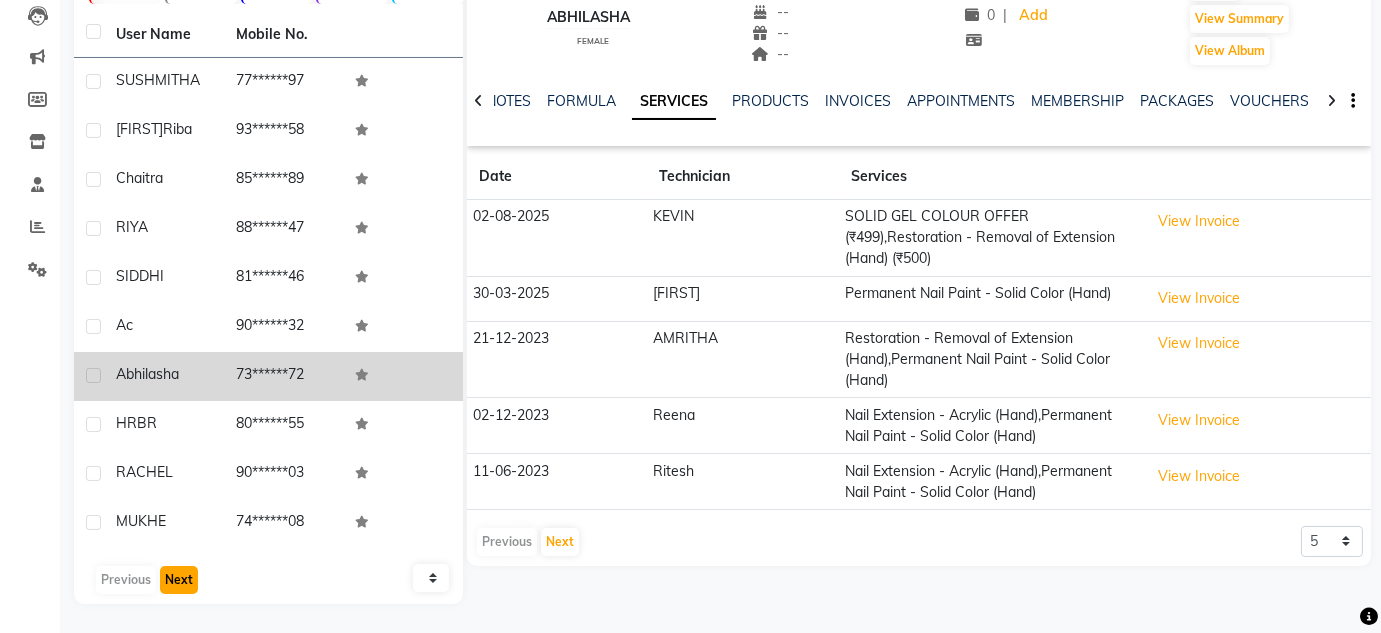 click on "Next" 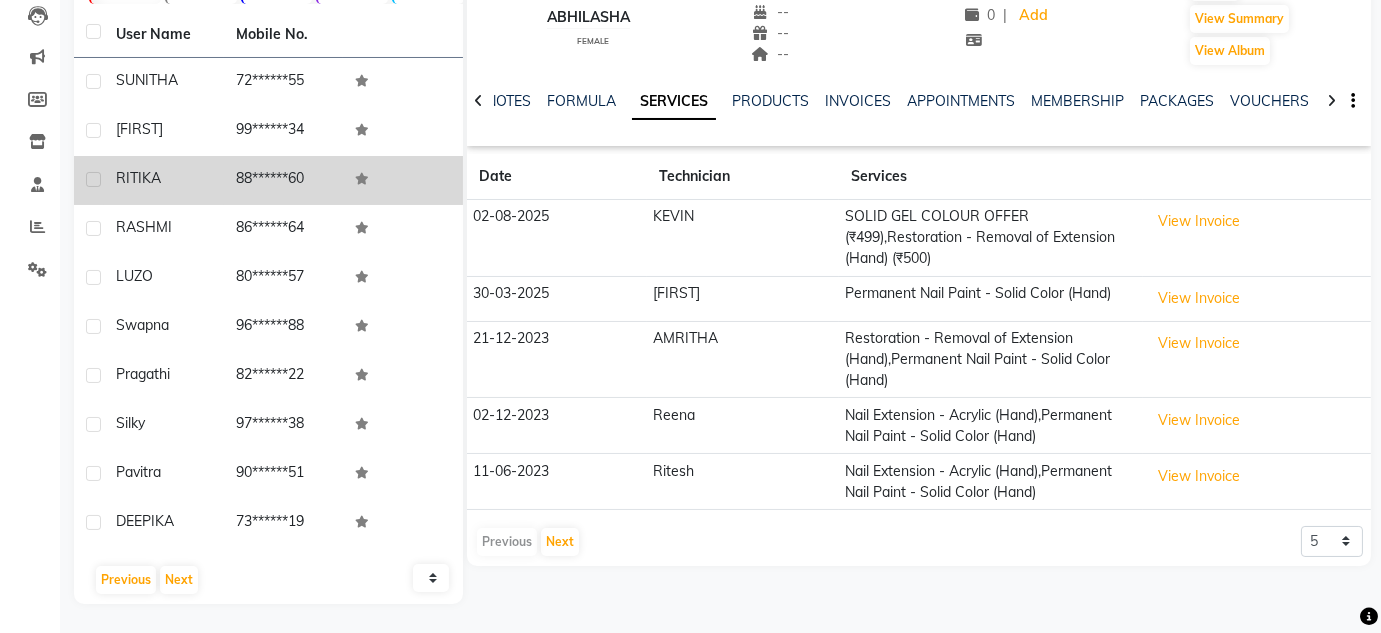 click on "RITIKA" 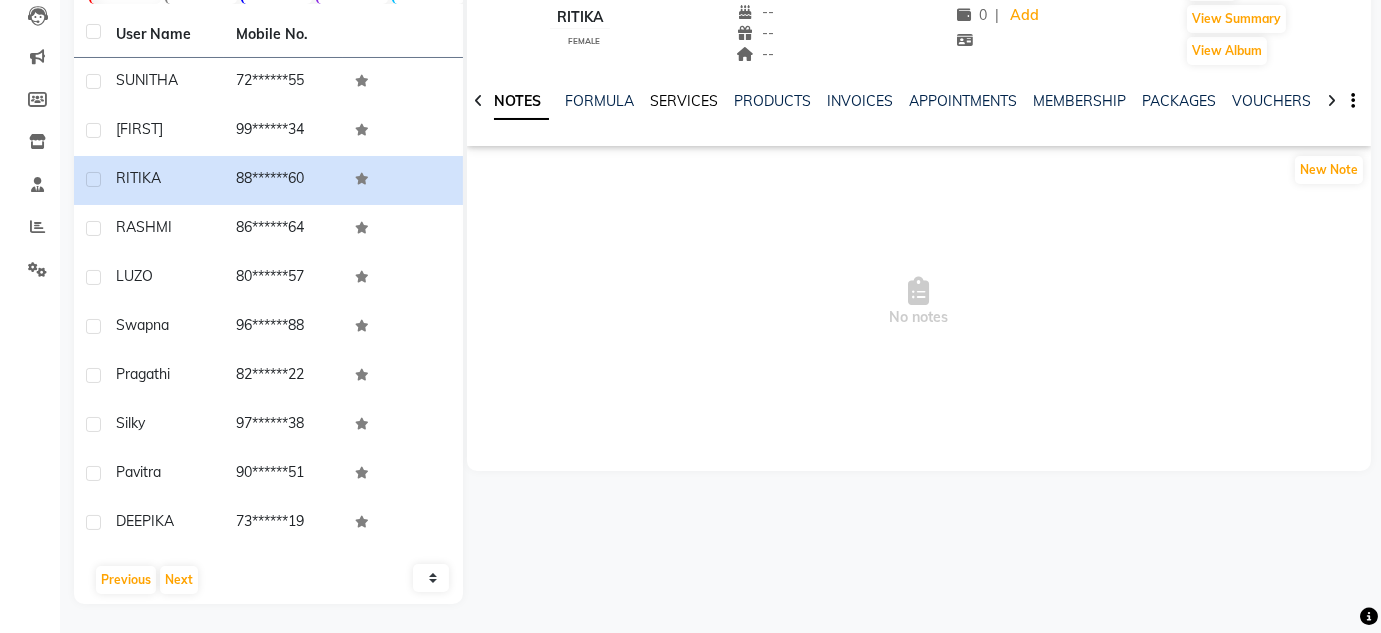 click on "SERVICES" 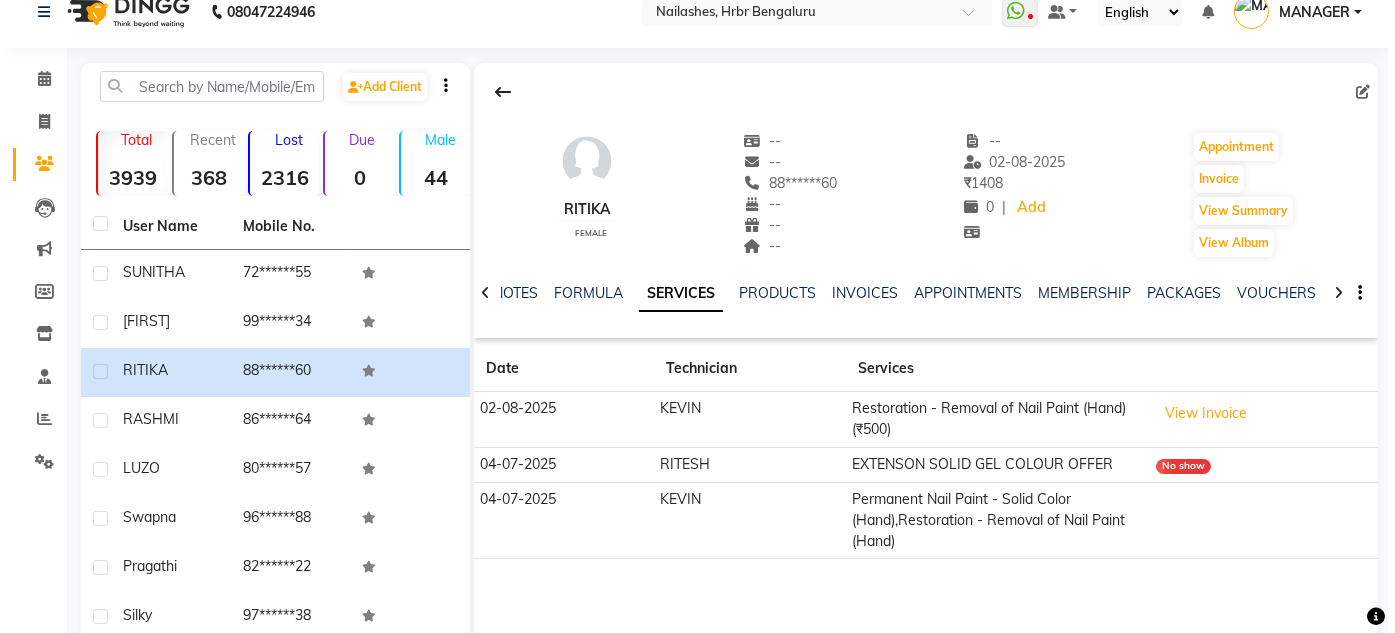 scroll, scrollTop: 0, scrollLeft: 0, axis: both 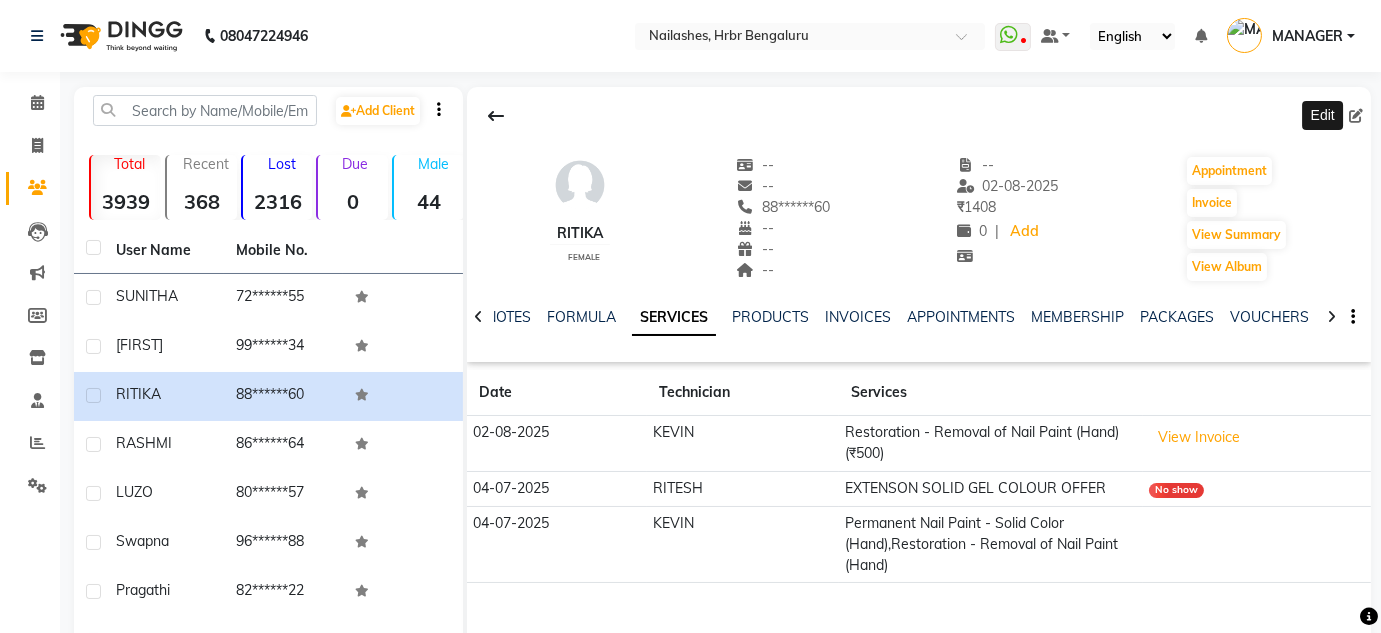 click 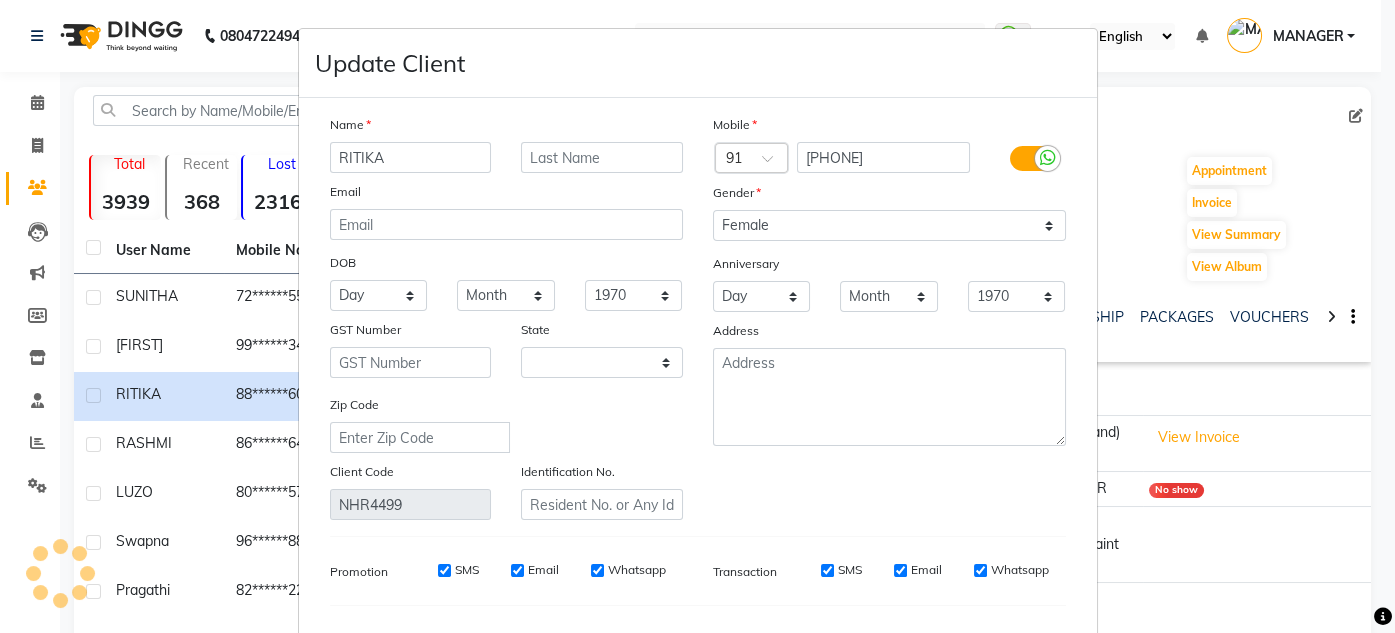 select on "21" 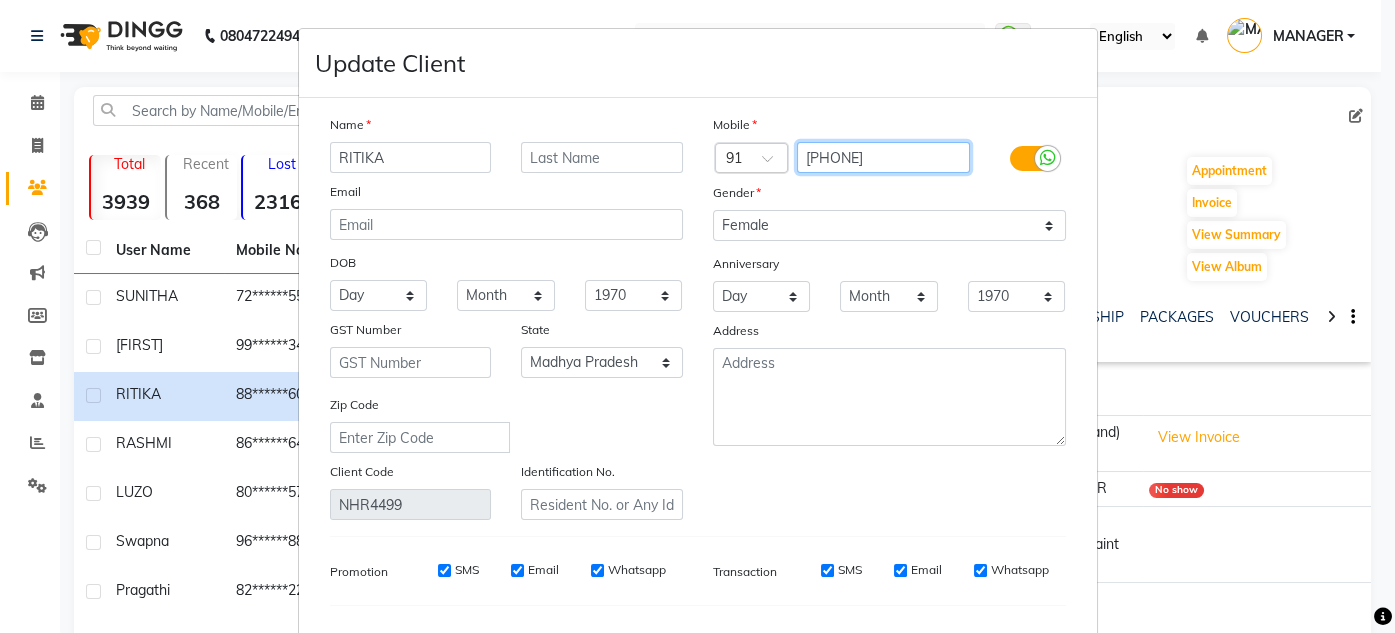 click on "8892547760" at bounding box center [883, 157] 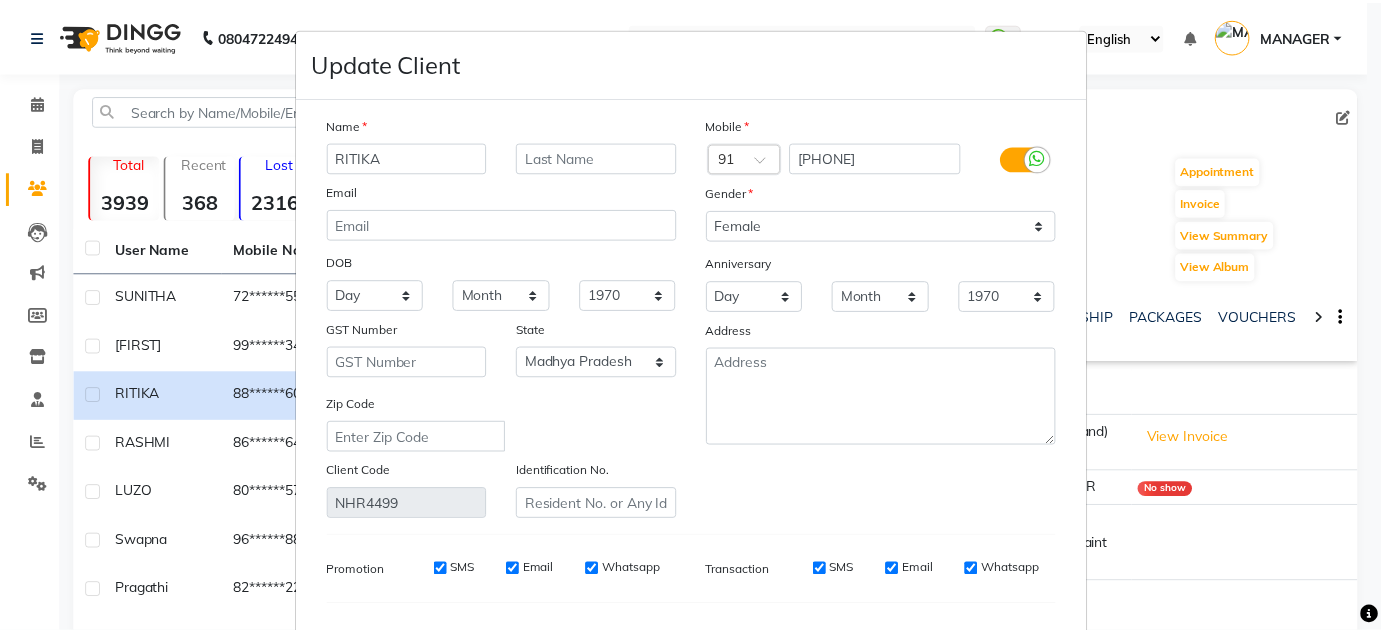 scroll, scrollTop: 253, scrollLeft: 0, axis: vertical 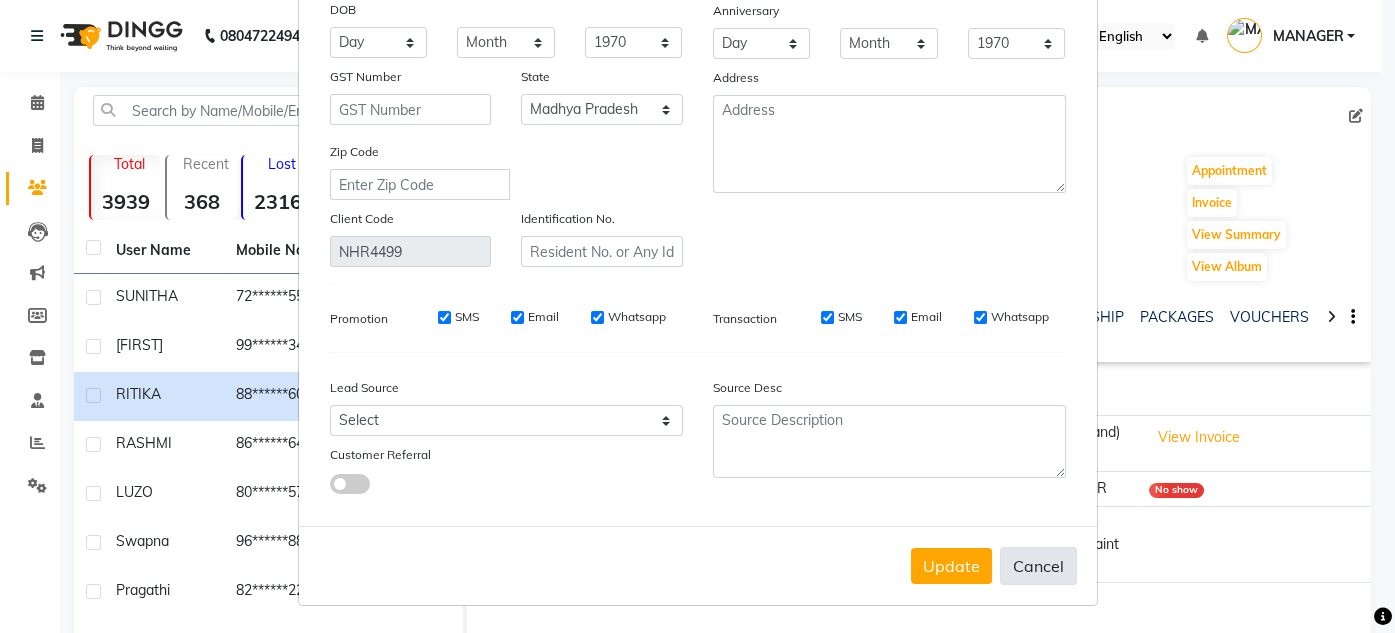 click on "Cancel" at bounding box center (1038, 566) 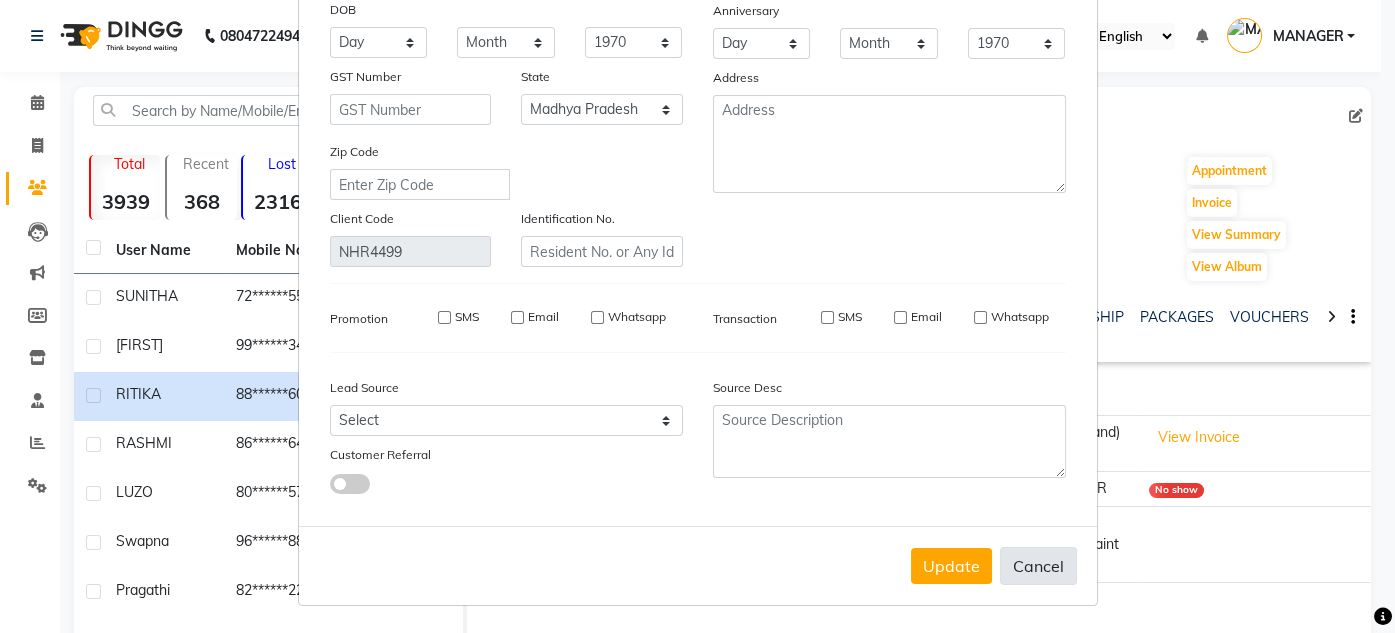 type 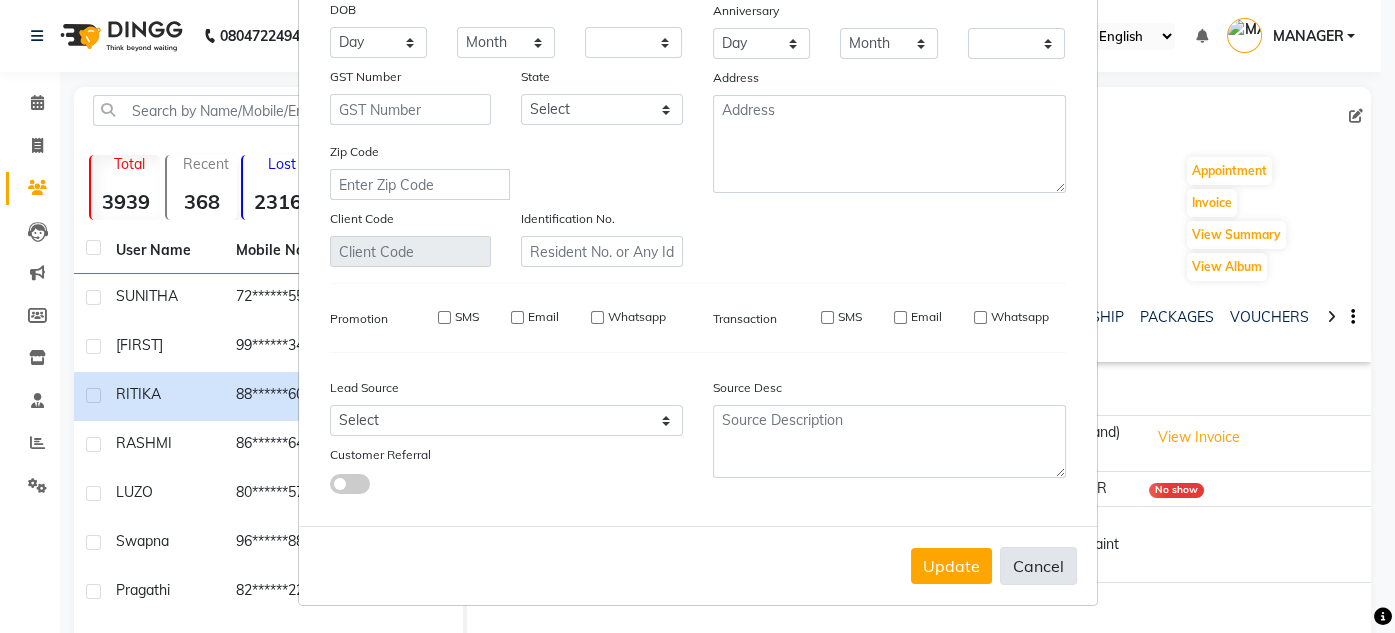checkbox on "false" 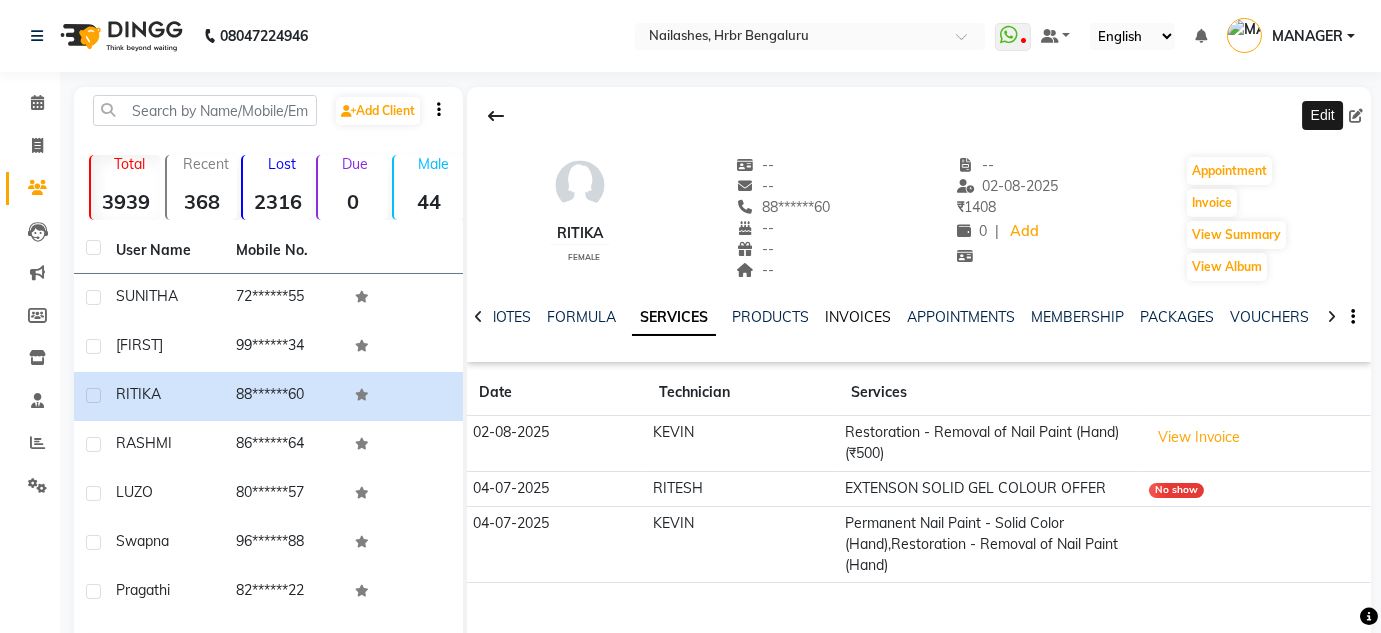click on "INVOICES" 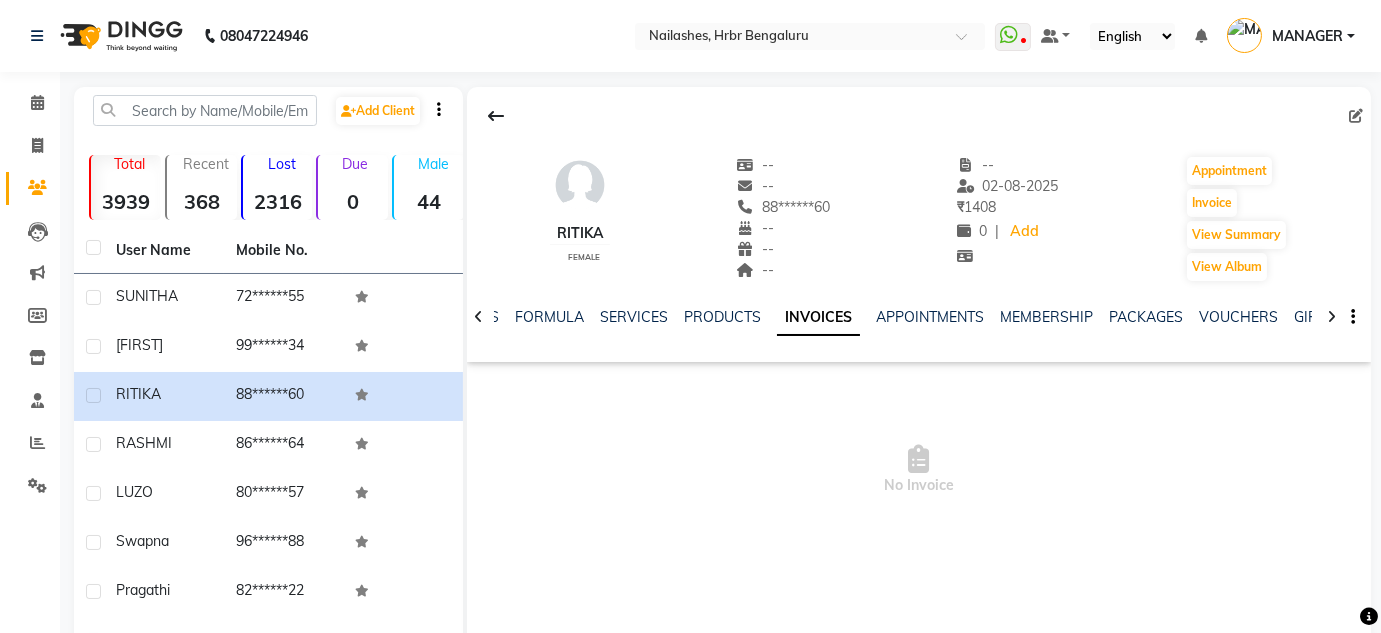 click on "INVOICES" 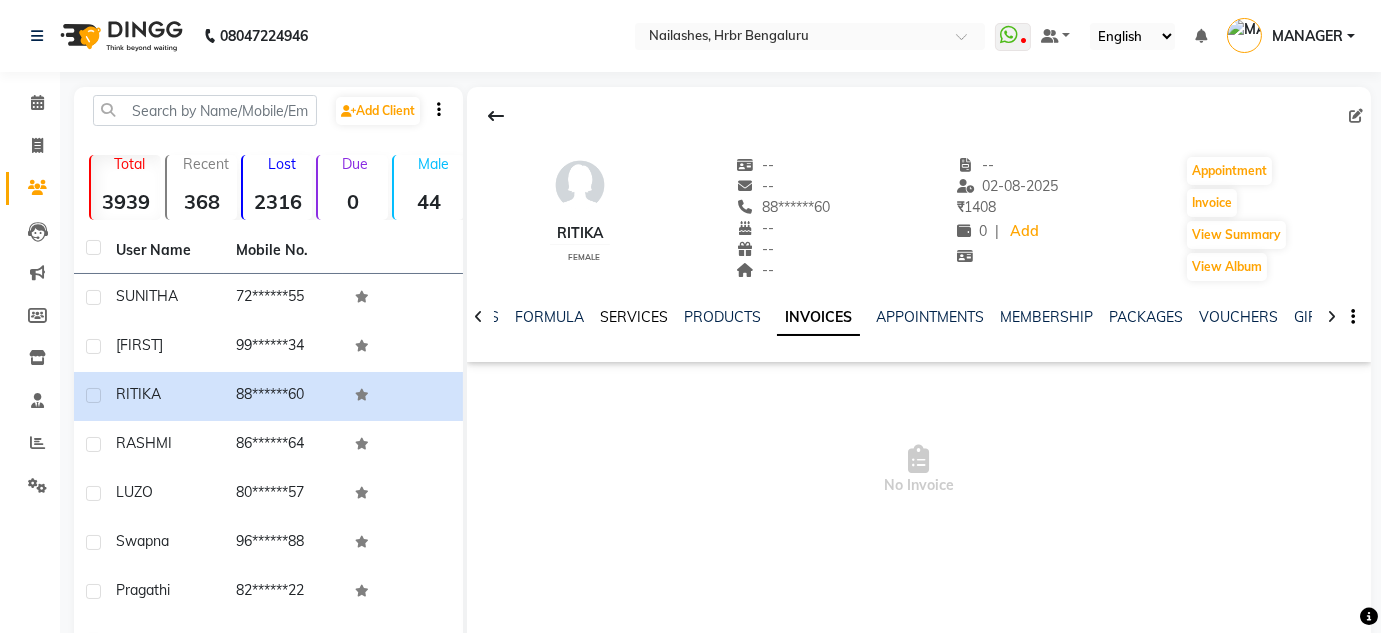 click on "SERVICES" 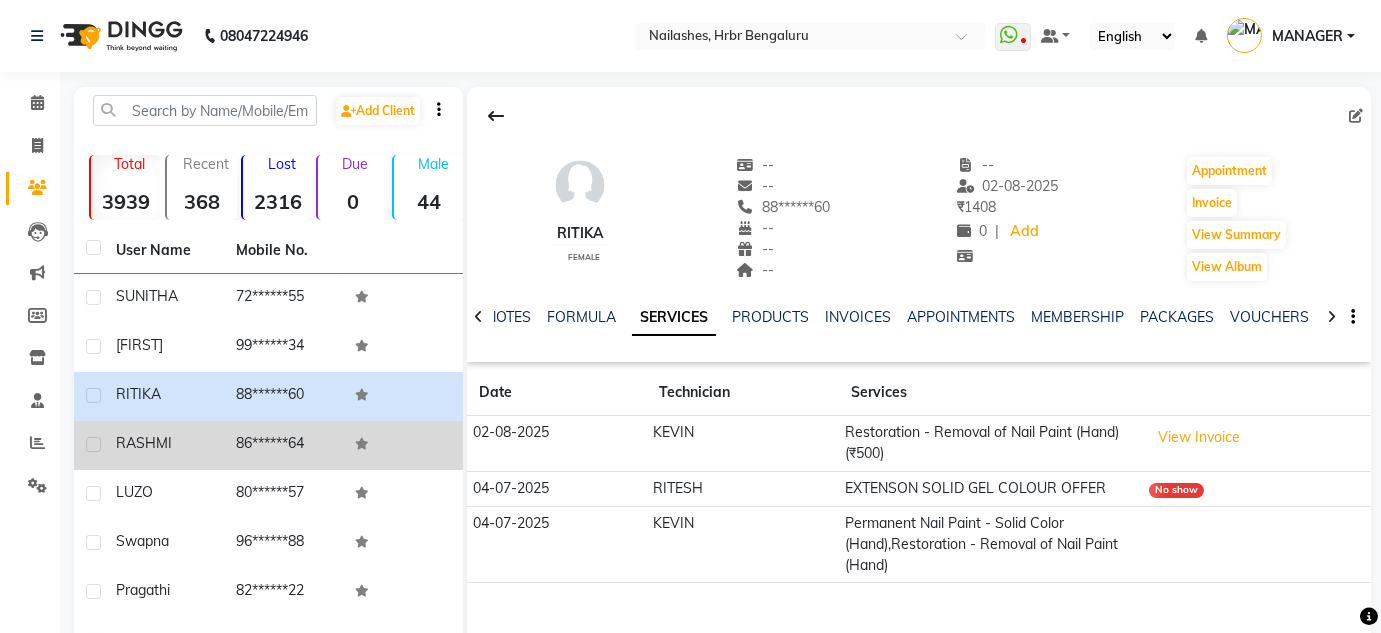 click on "86******64" 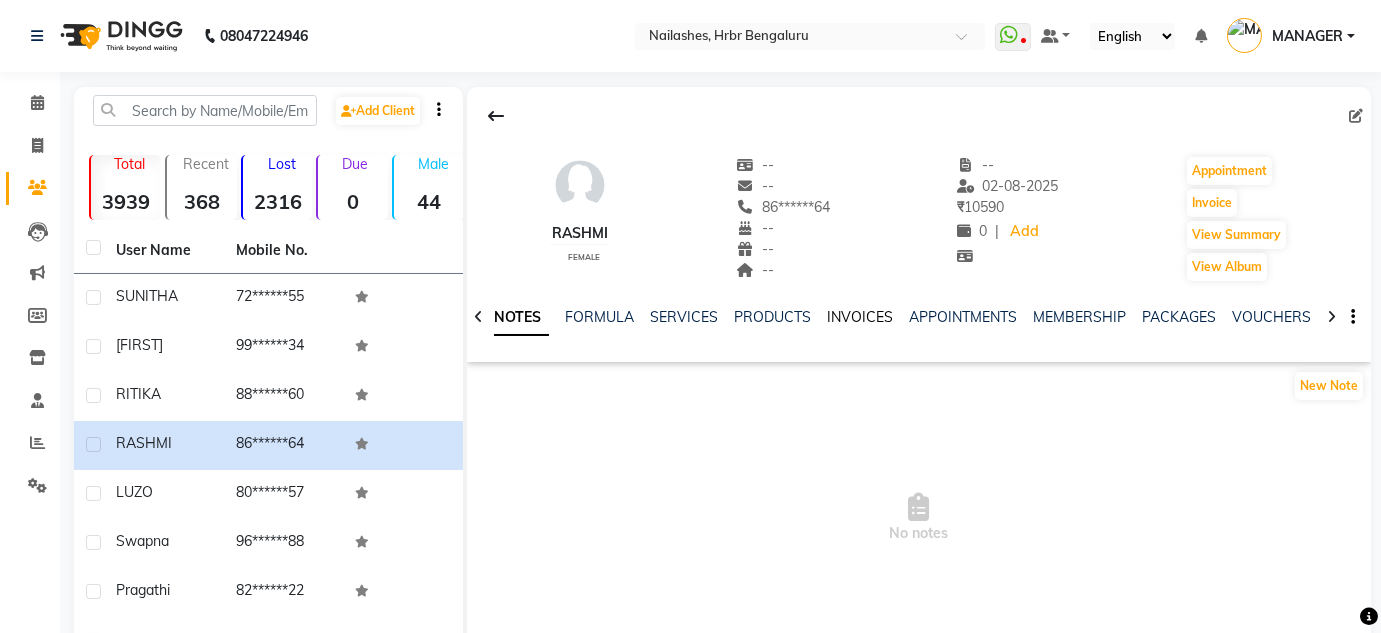 click on "INVOICES" 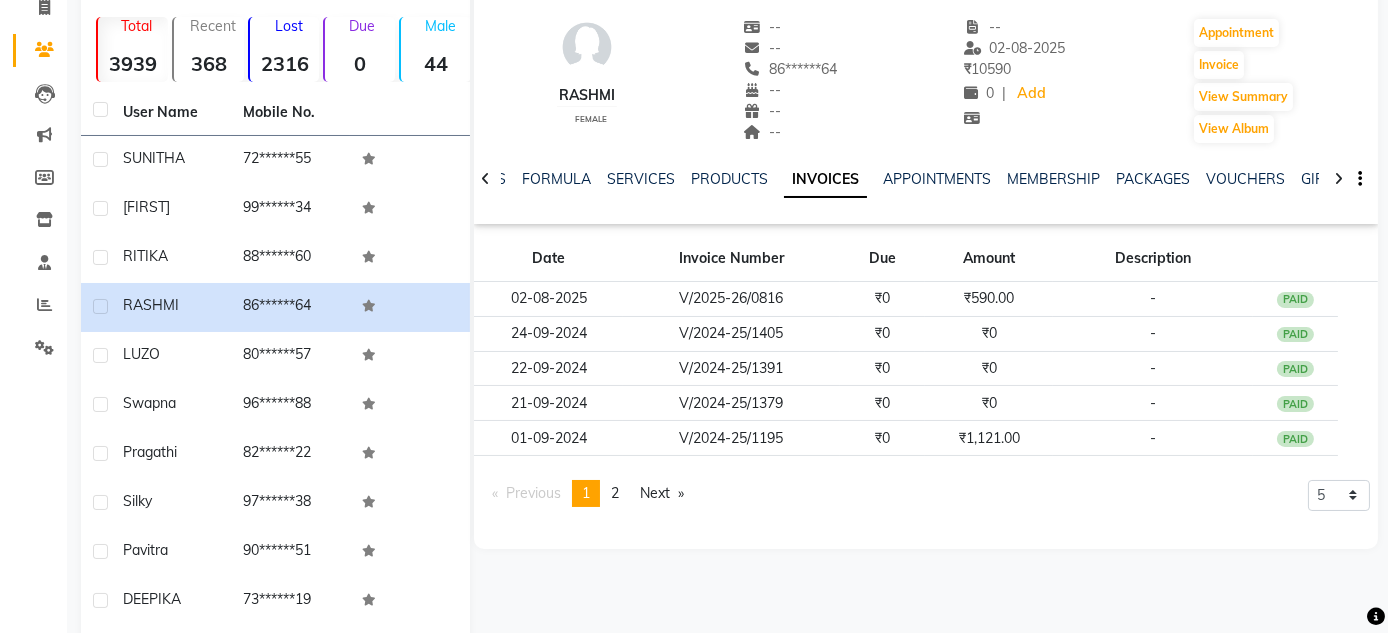 scroll, scrollTop: 161, scrollLeft: 0, axis: vertical 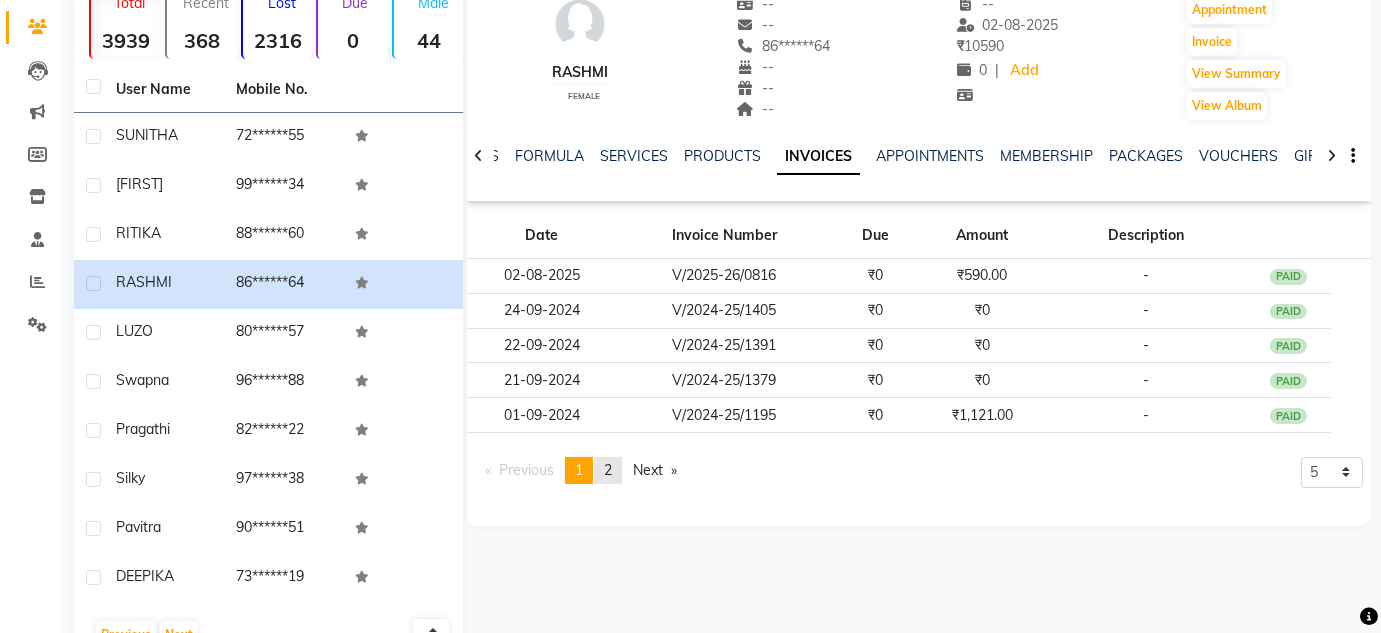 click on "2" 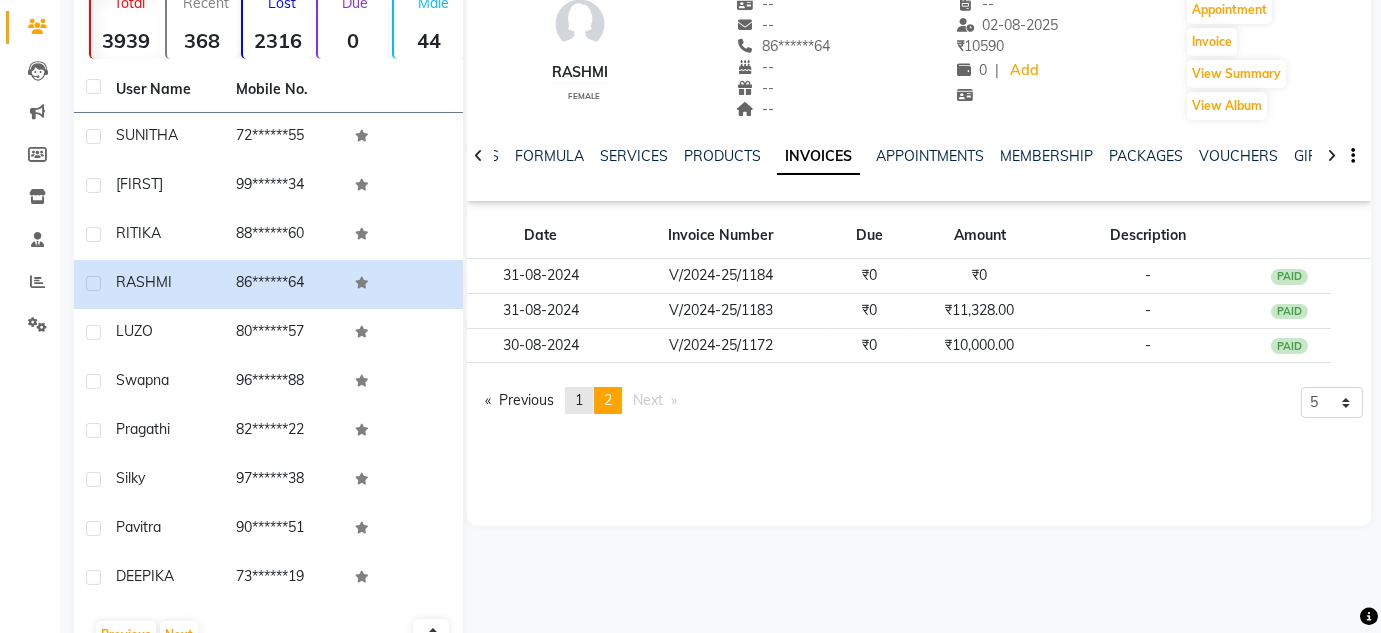 click on "page  1" 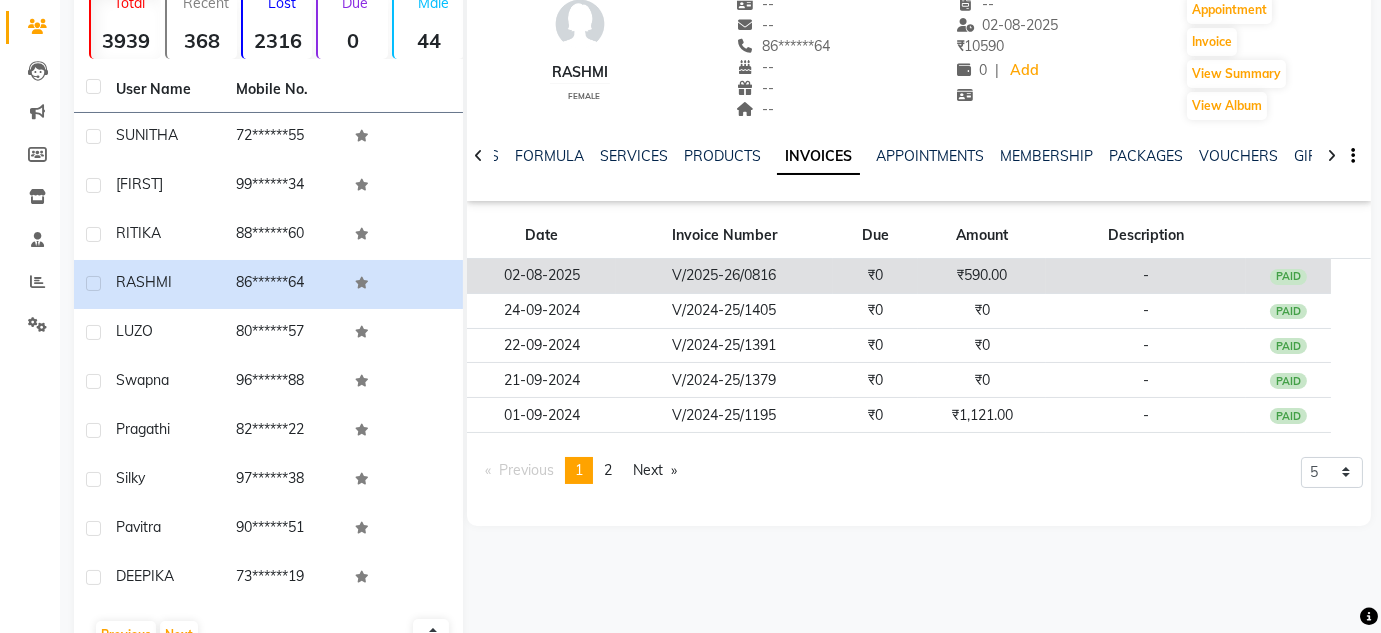 click on "-" 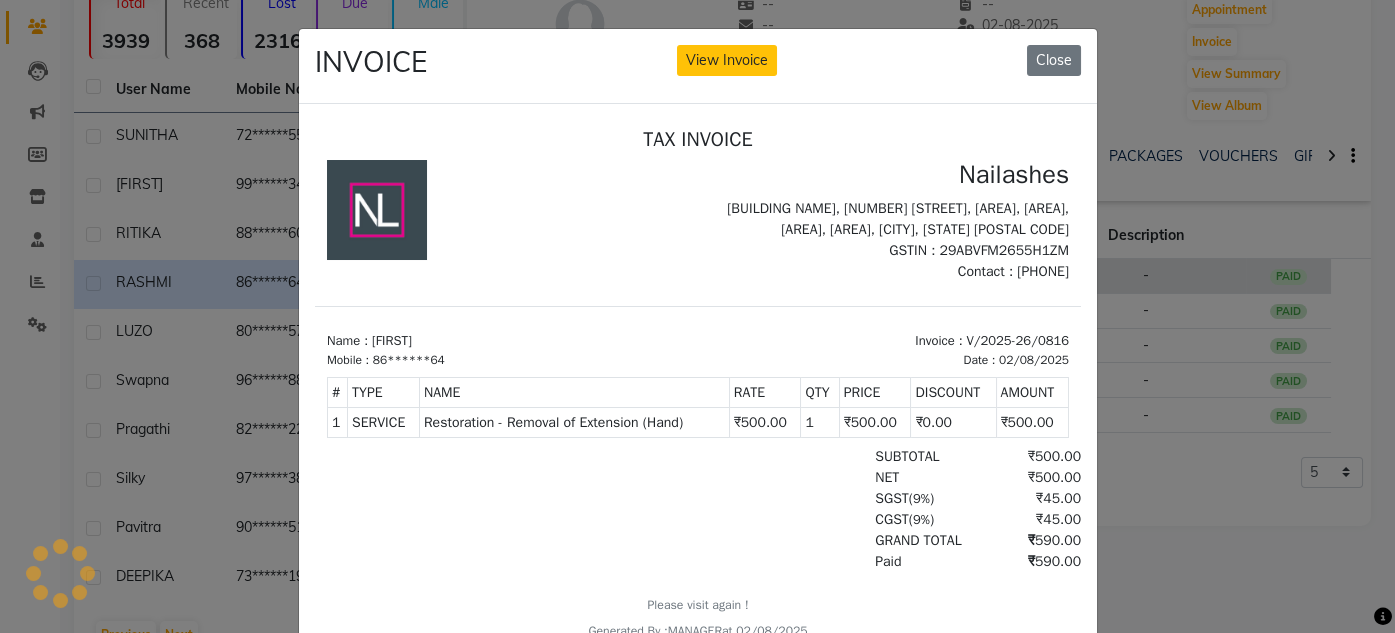scroll, scrollTop: 0, scrollLeft: 0, axis: both 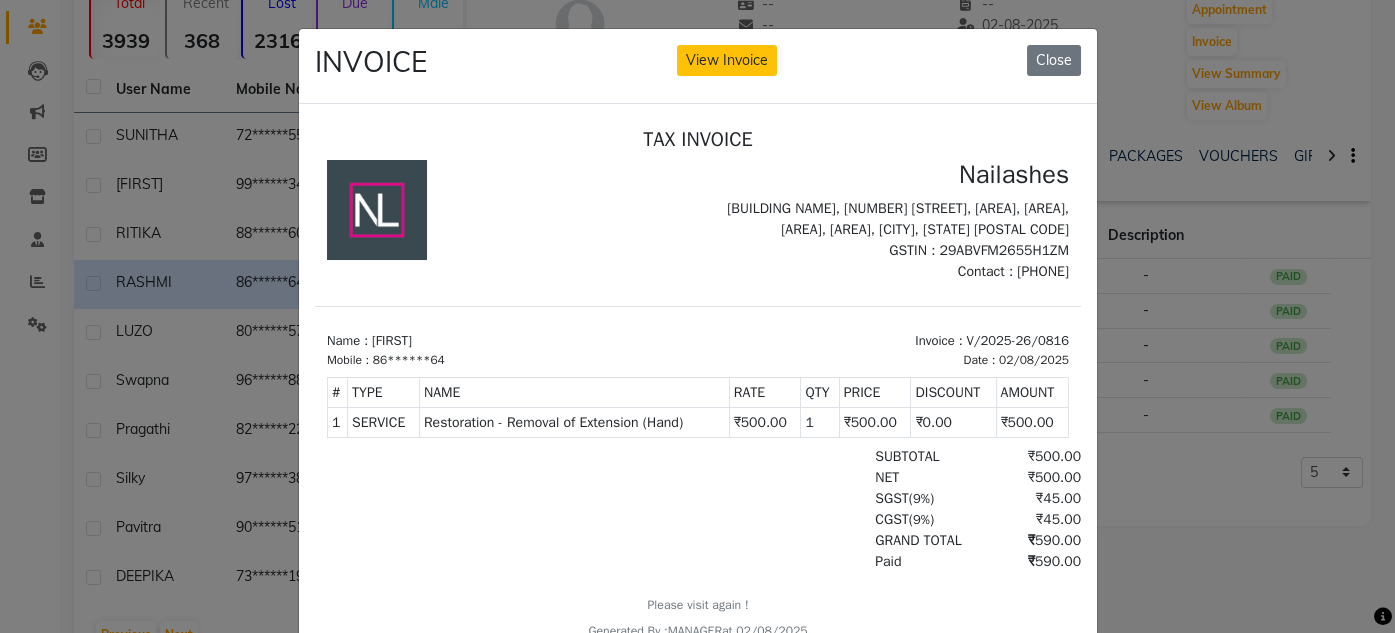 drag, startPoint x: 1060, startPoint y: 276, endPoint x: 1375, endPoint y: 584, distance: 440.55533 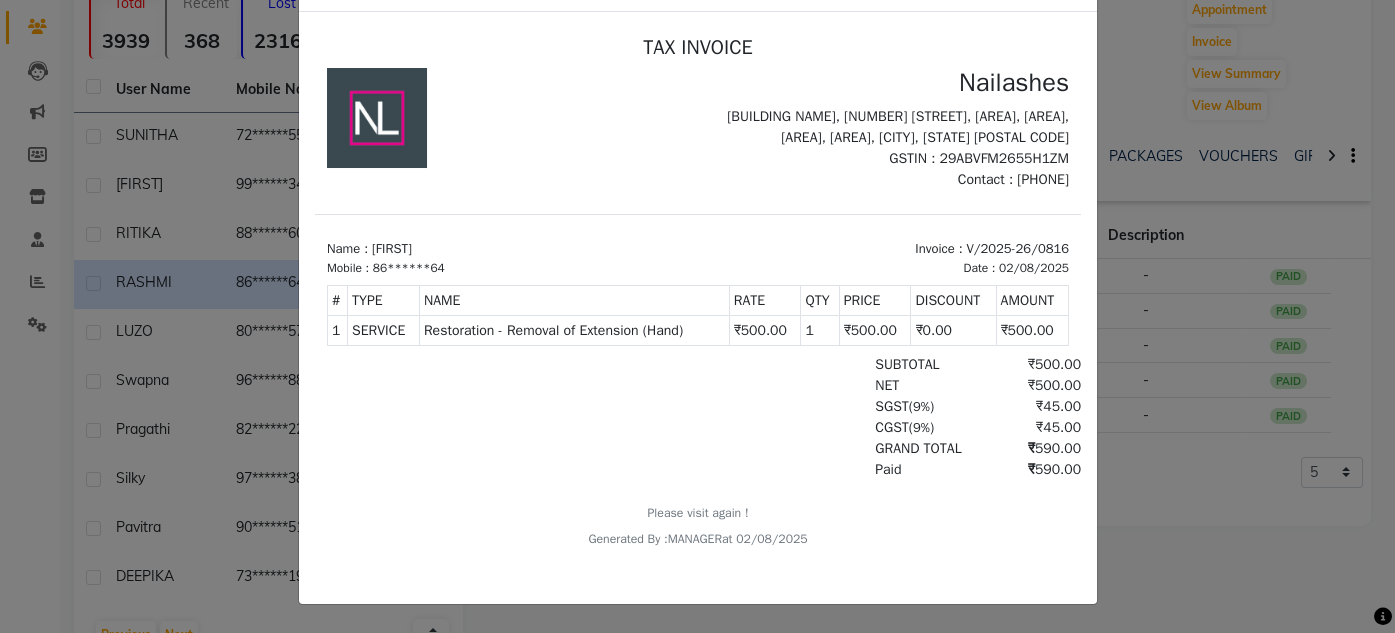 scroll, scrollTop: 0, scrollLeft: 0, axis: both 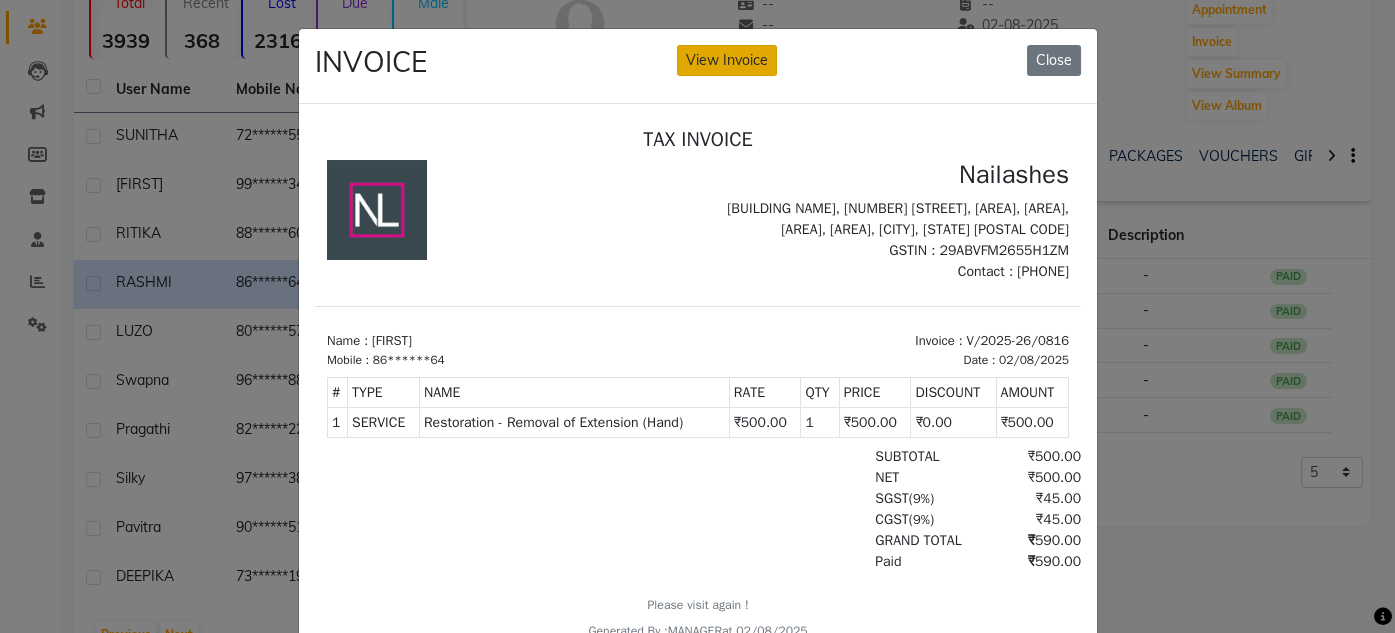 click on "View Invoice" 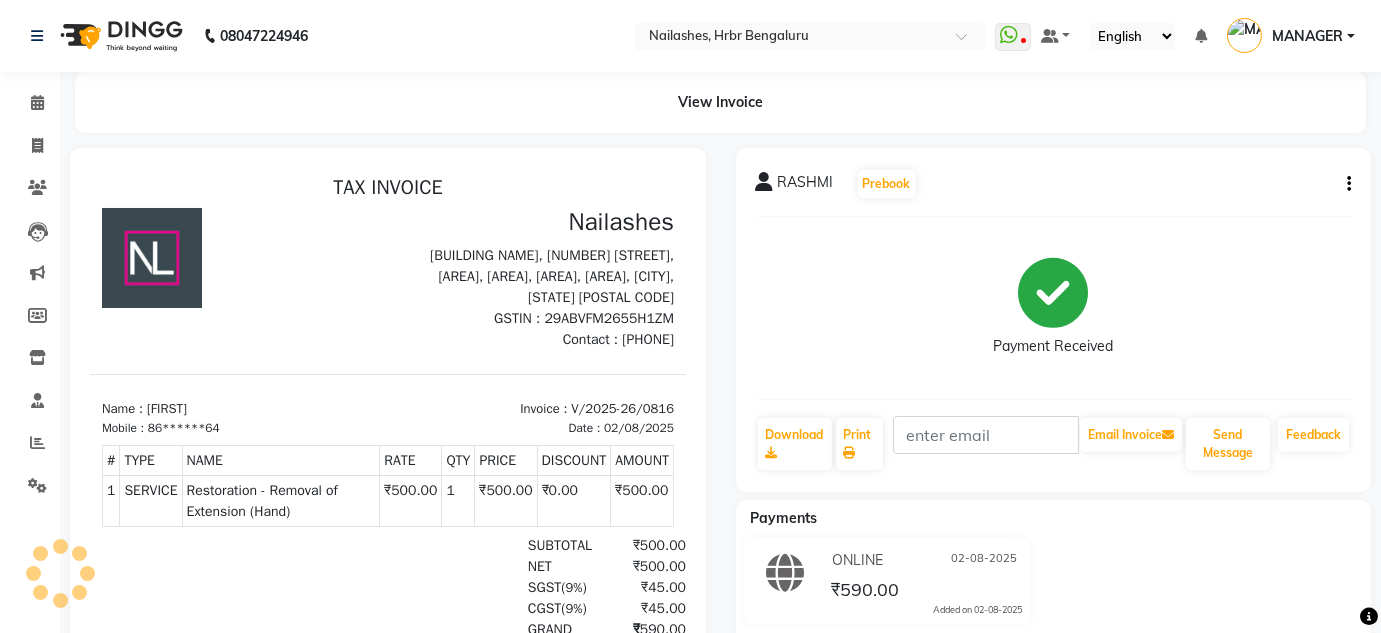 scroll, scrollTop: 0, scrollLeft: 0, axis: both 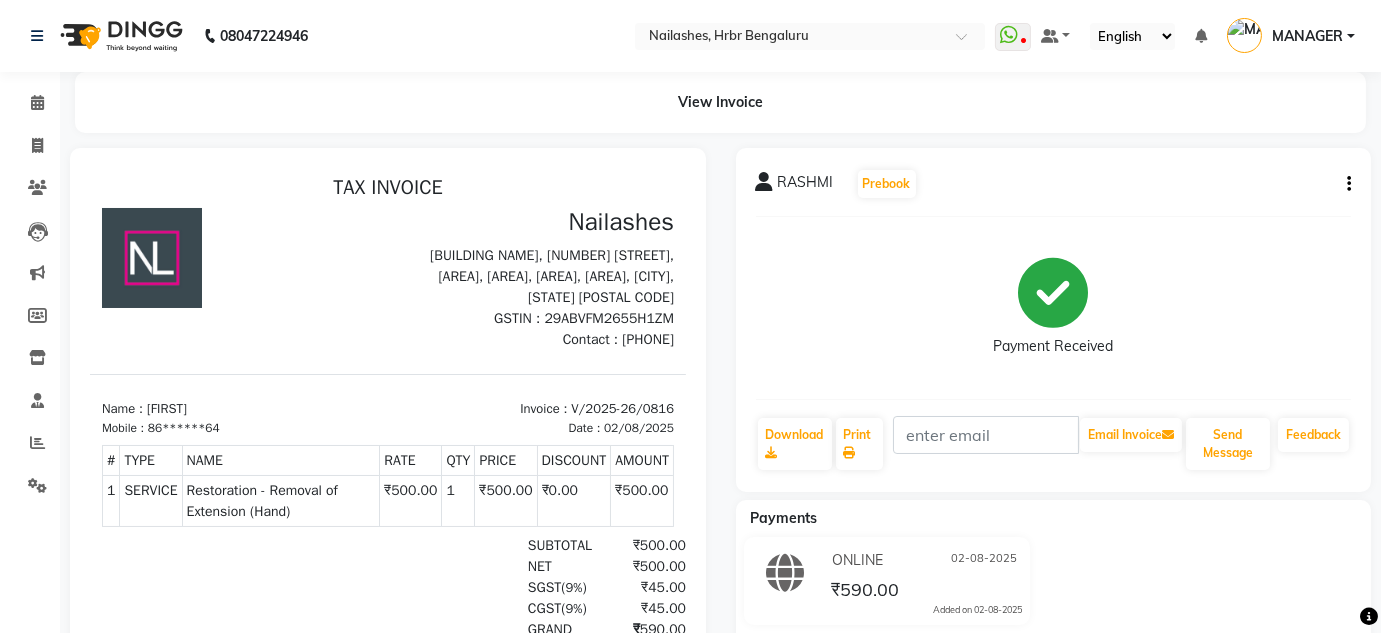 click 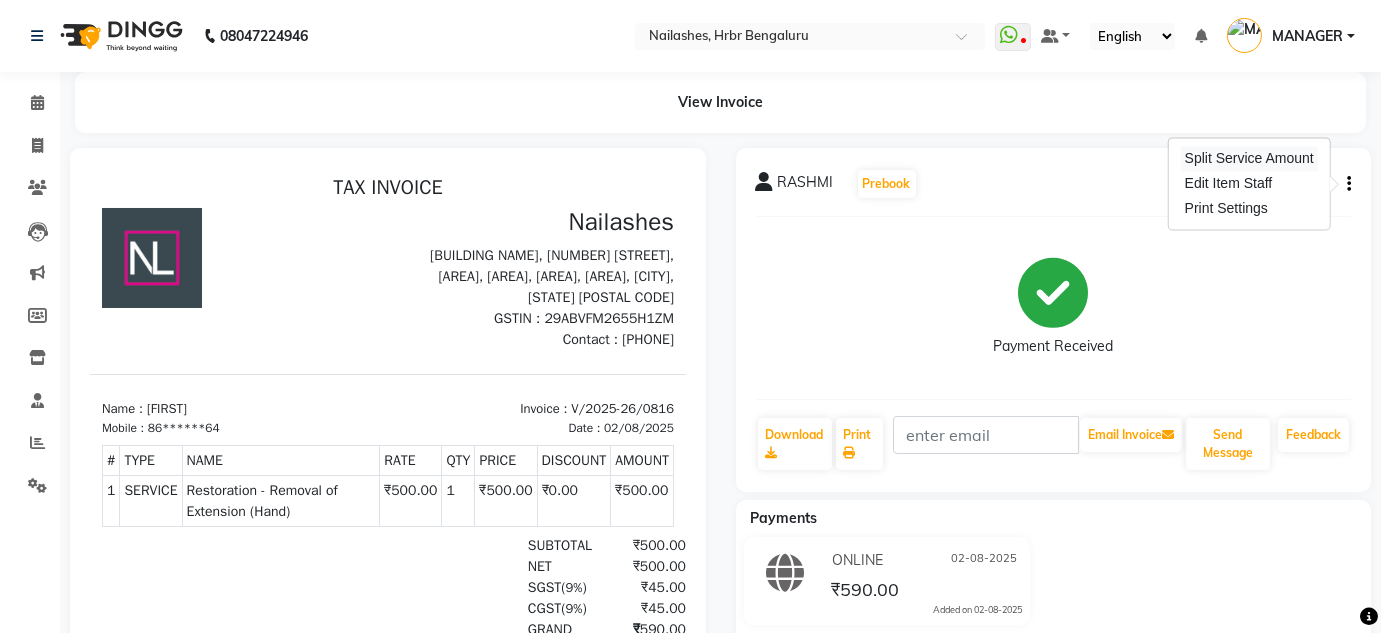 click on "Split Service Amount" at bounding box center [1249, 158] 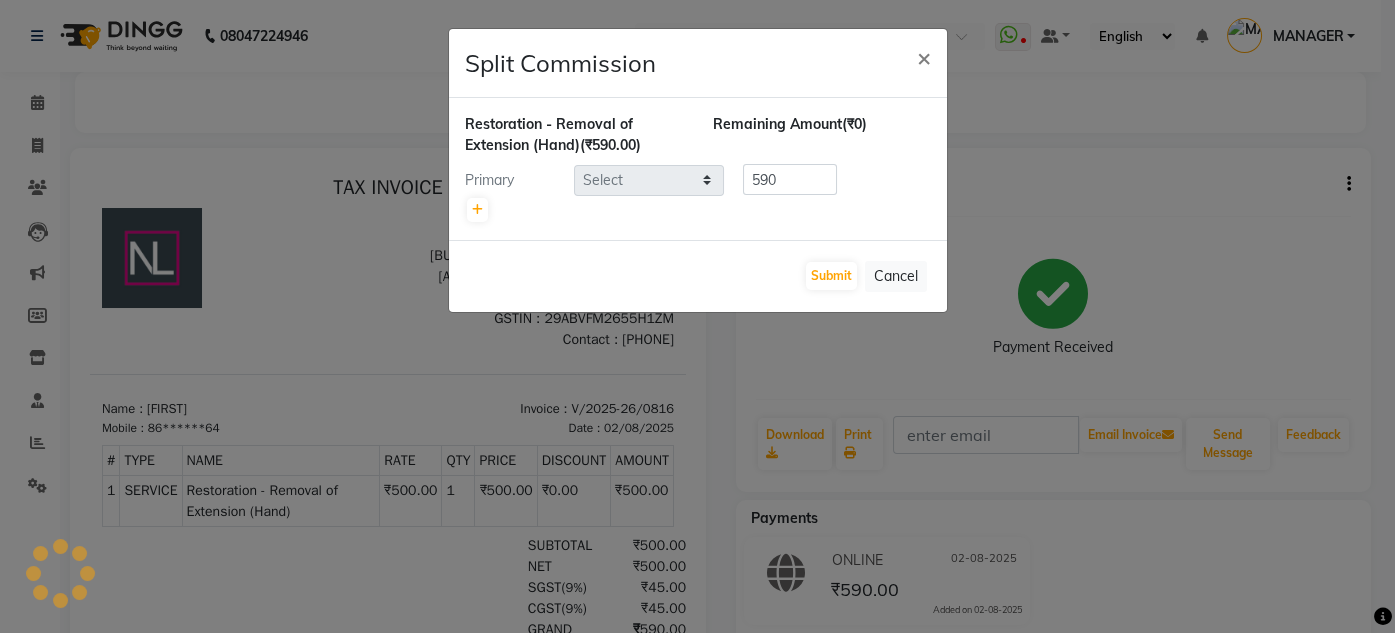 select on "77431" 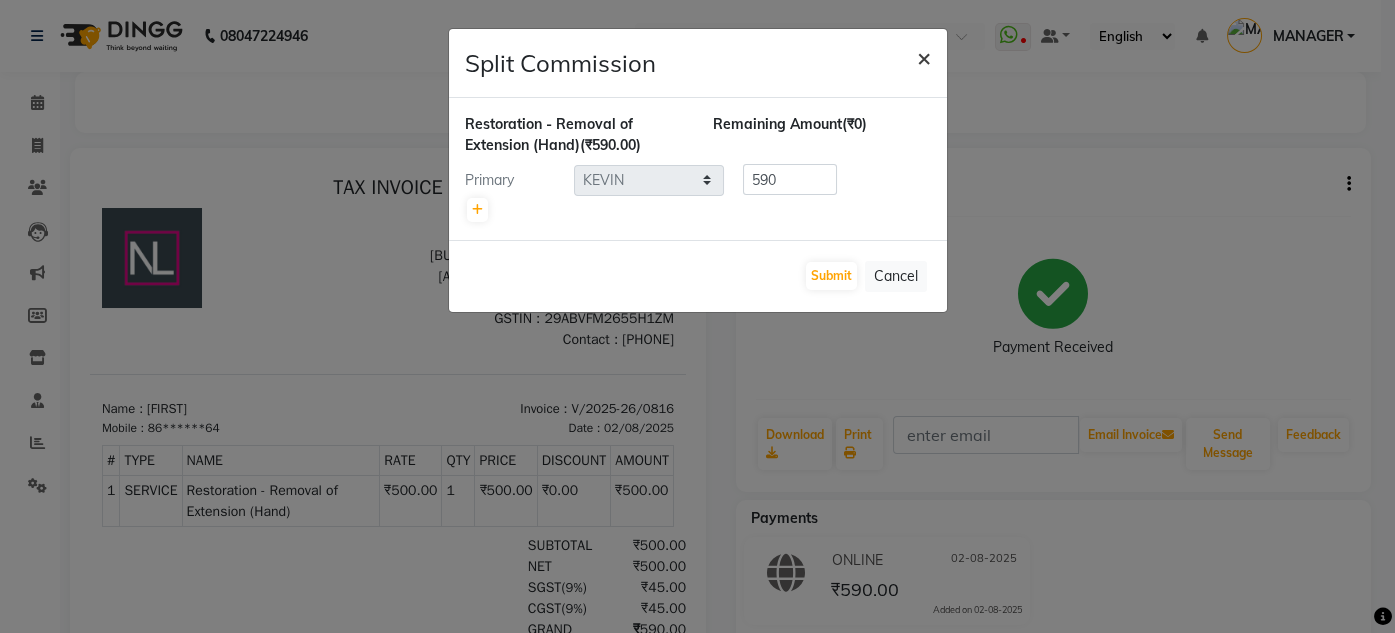 click on "×" 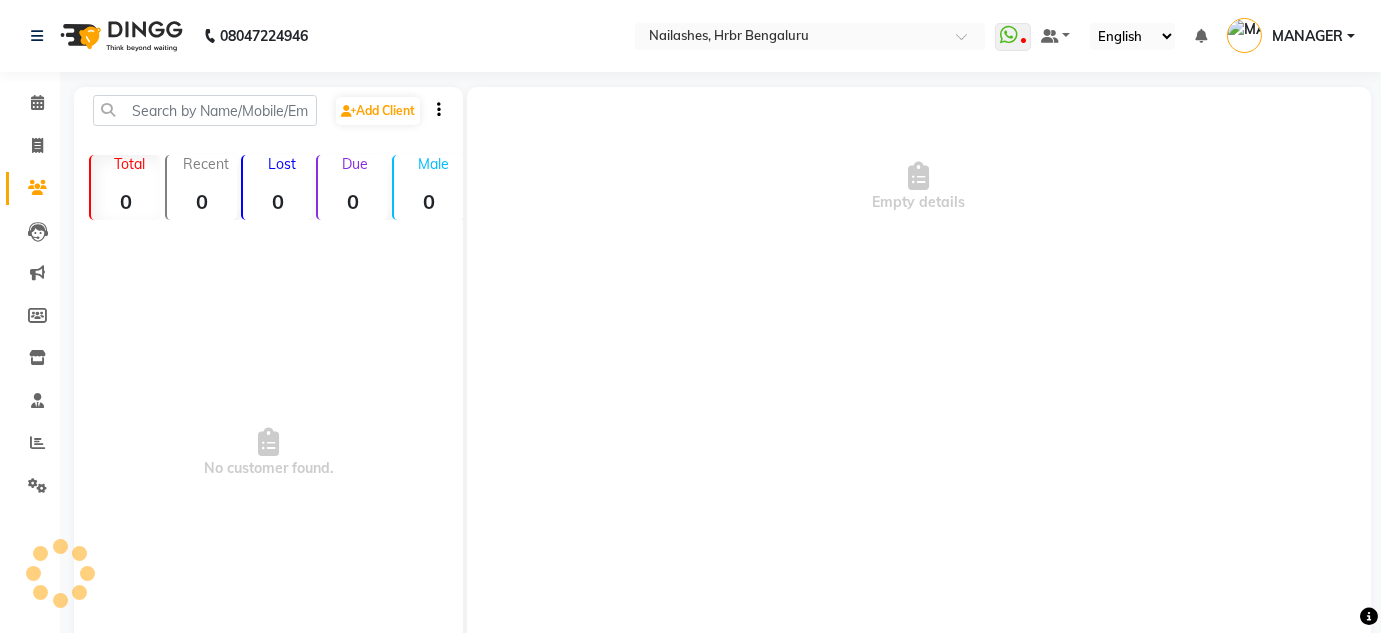 scroll, scrollTop: 115, scrollLeft: 0, axis: vertical 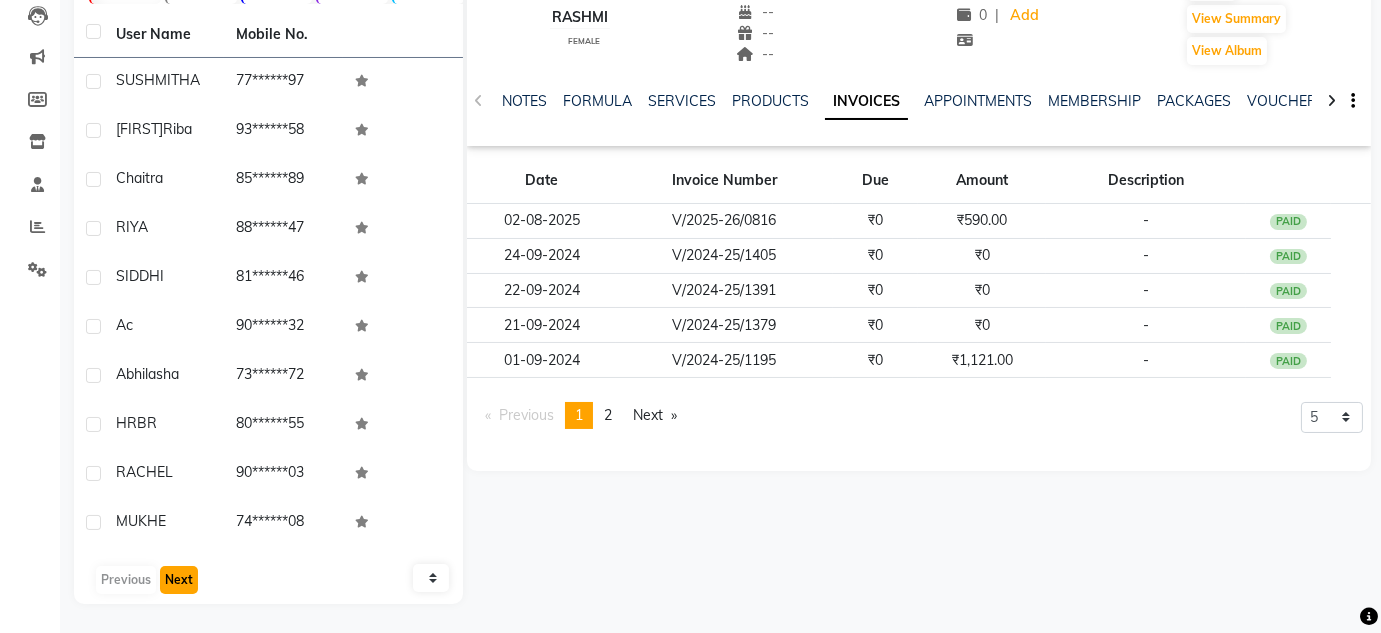 click on "Next" 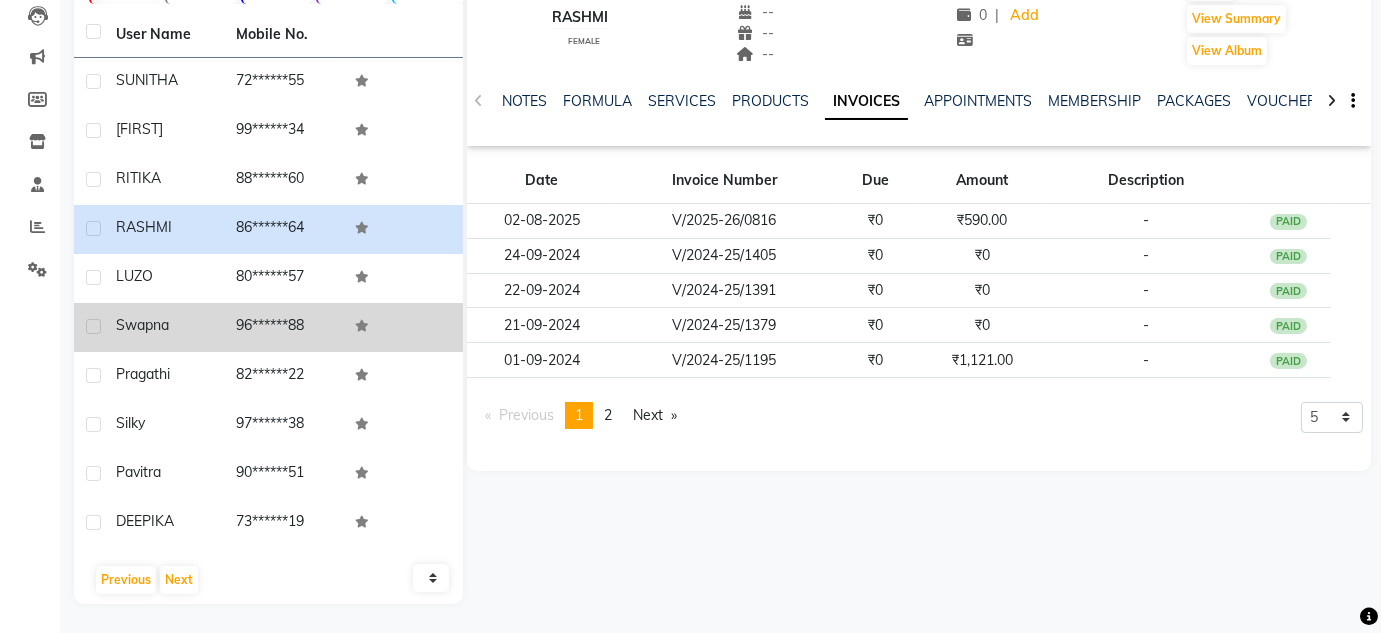 click on "swapna" 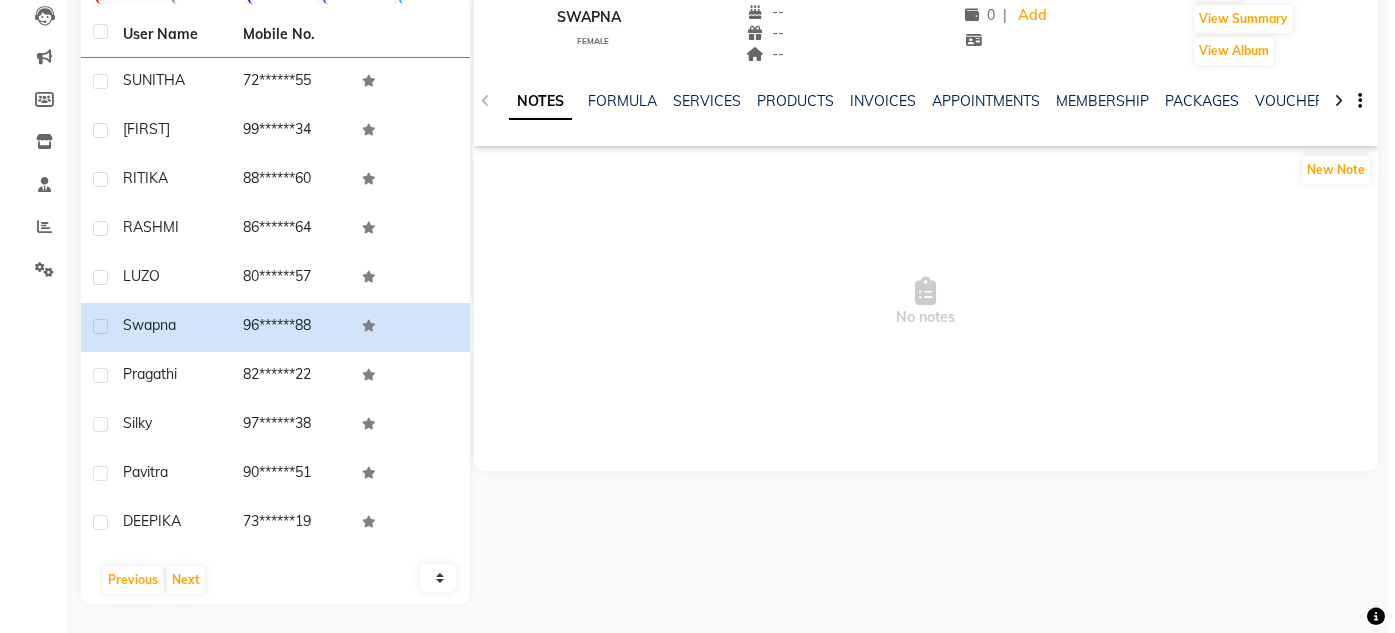 scroll, scrollTop: 0, scrollLeft: 0, axis: both 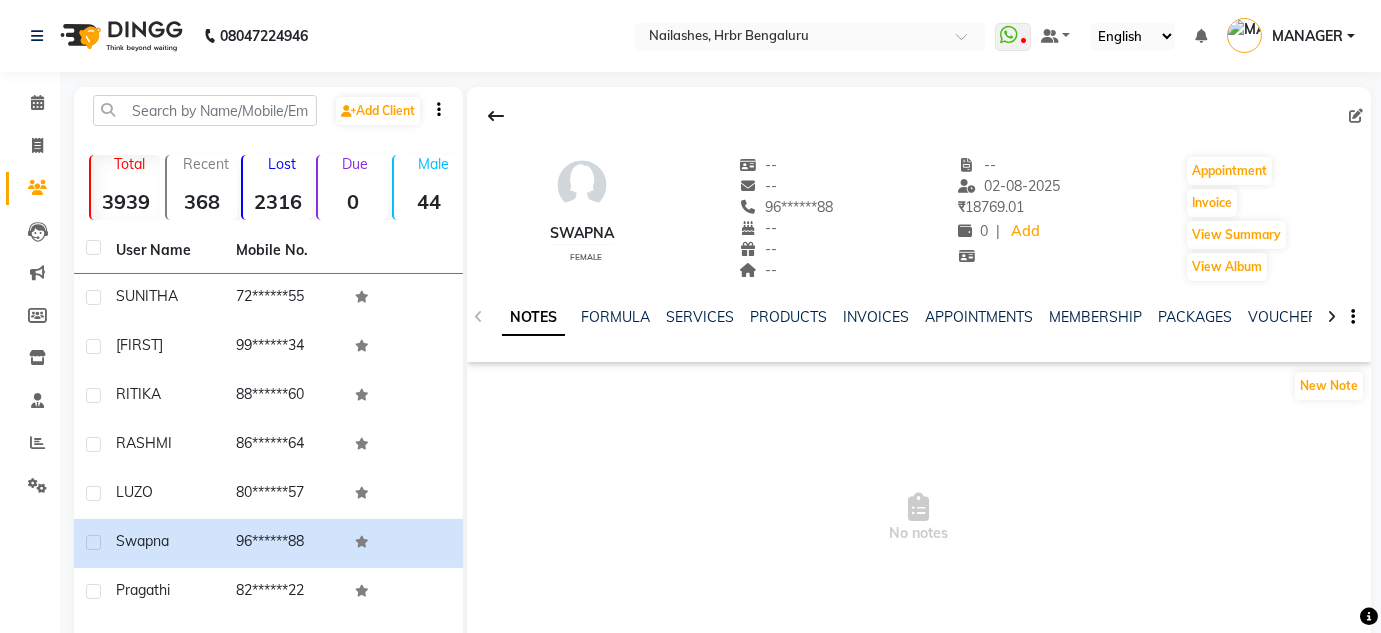 click 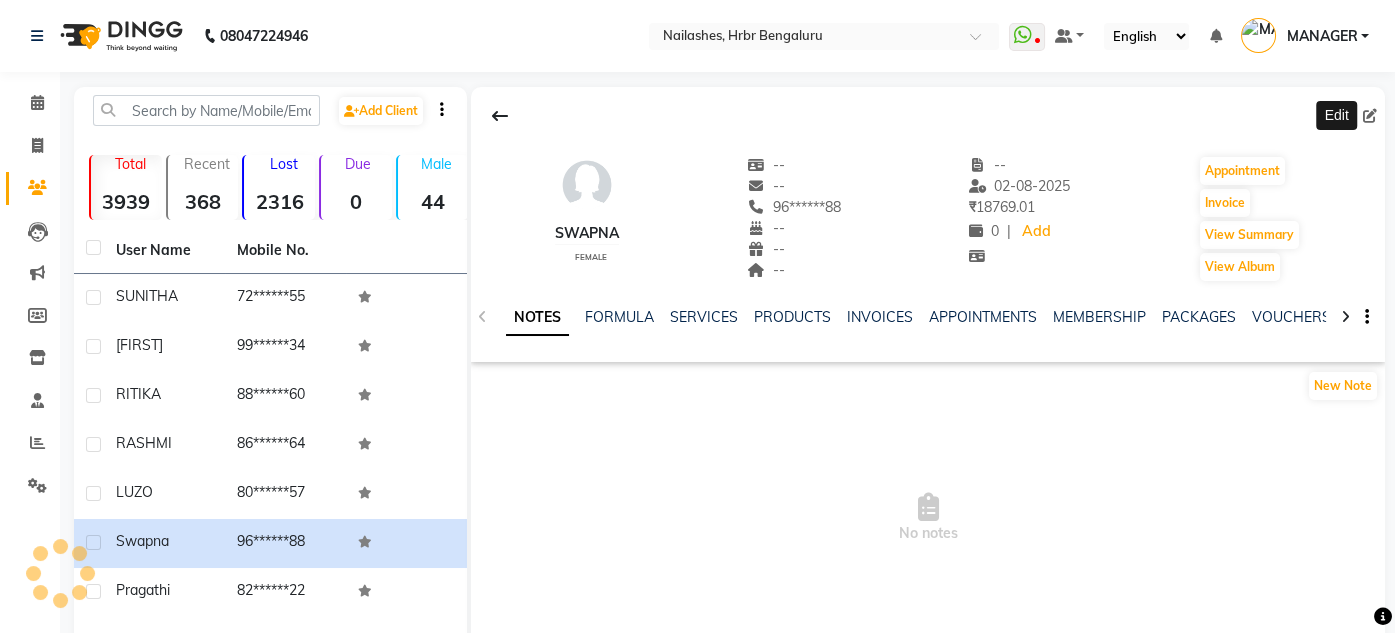 select 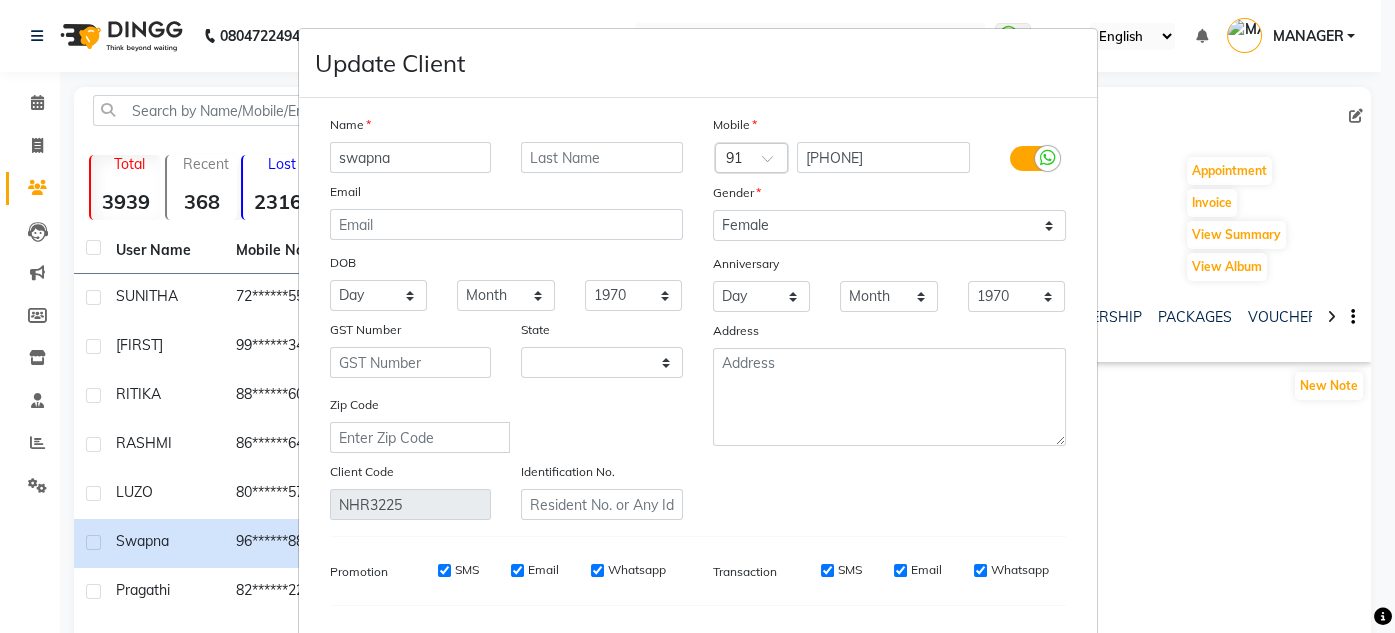 select on "21" 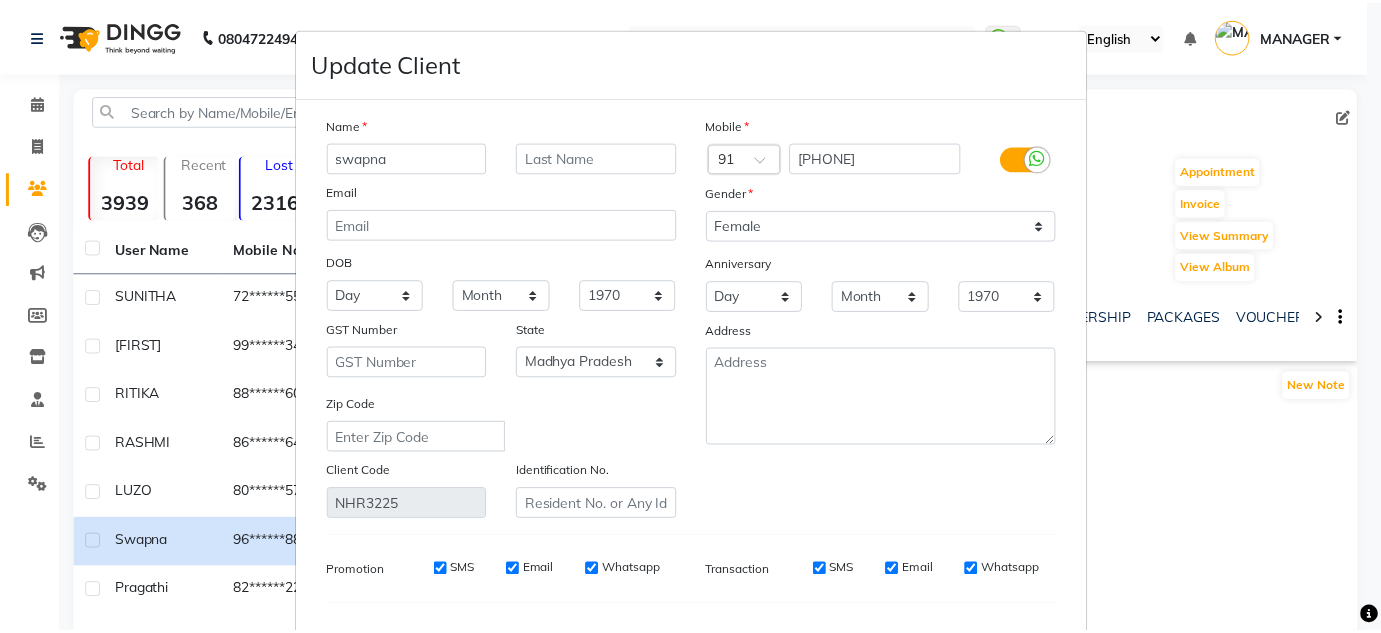 scroll, scrollTop: 253, scrollLeft: 0, axis: vertical 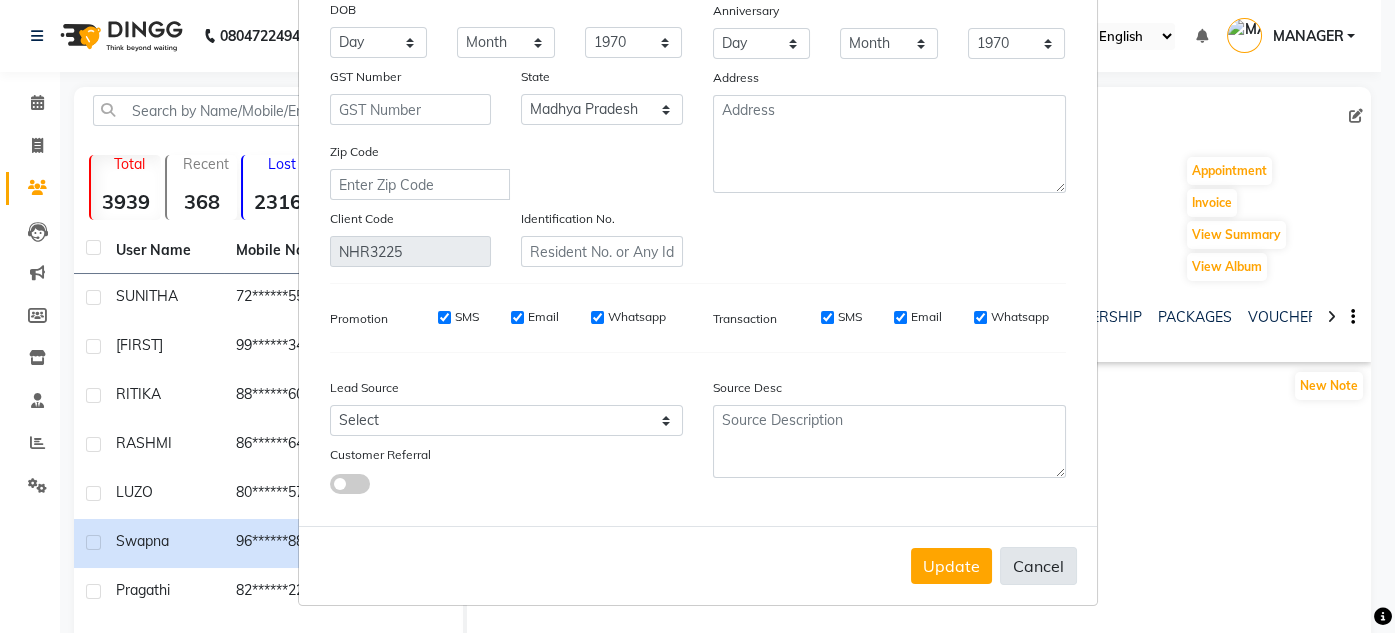 click on "Cancel" at bounding box center (1038, 566) 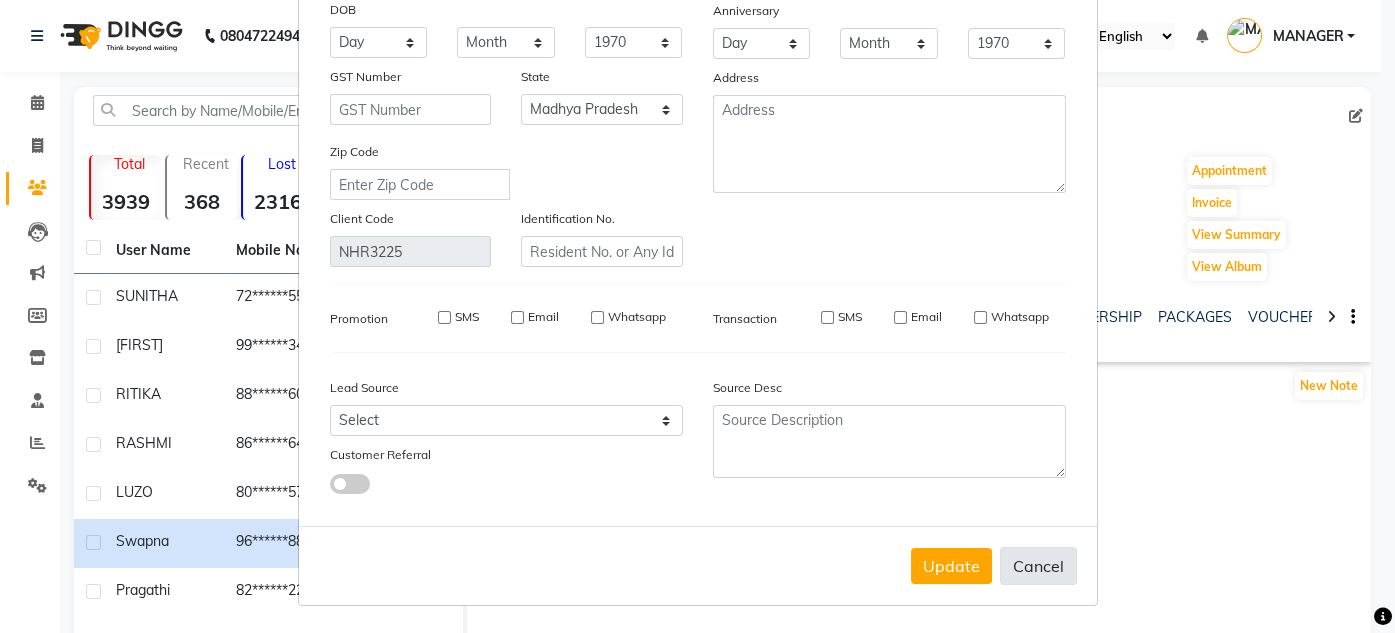 type 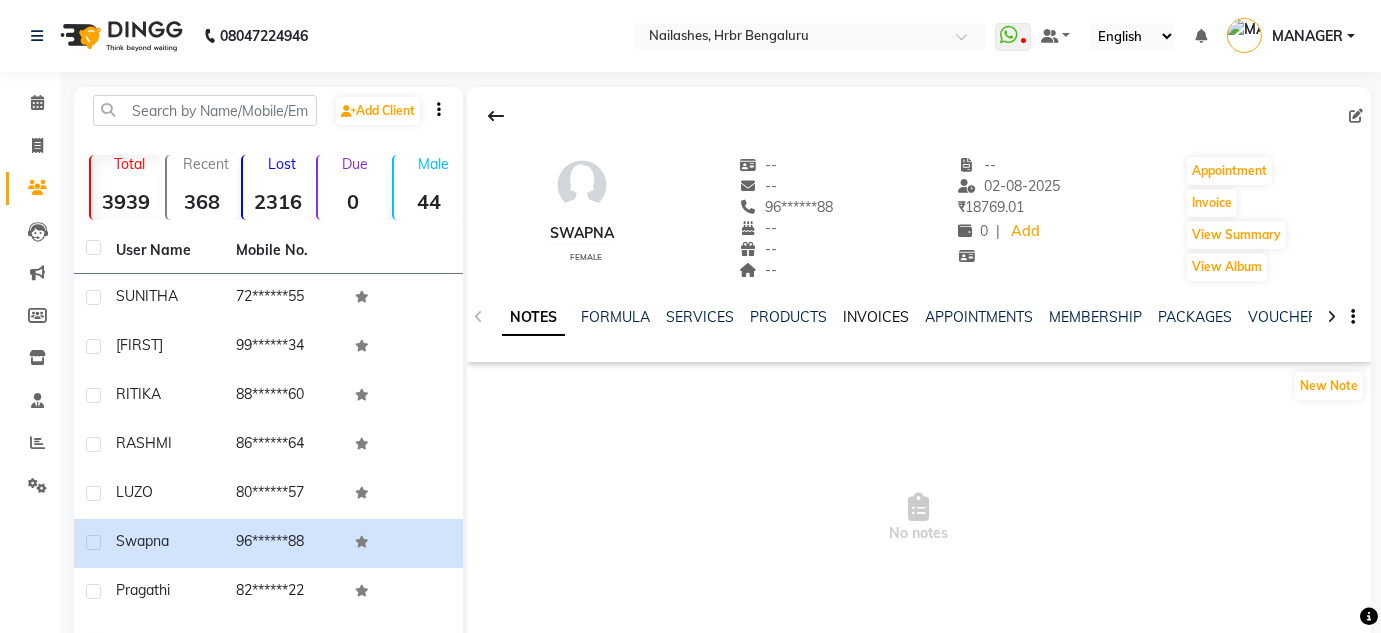 click on "INVOICES" 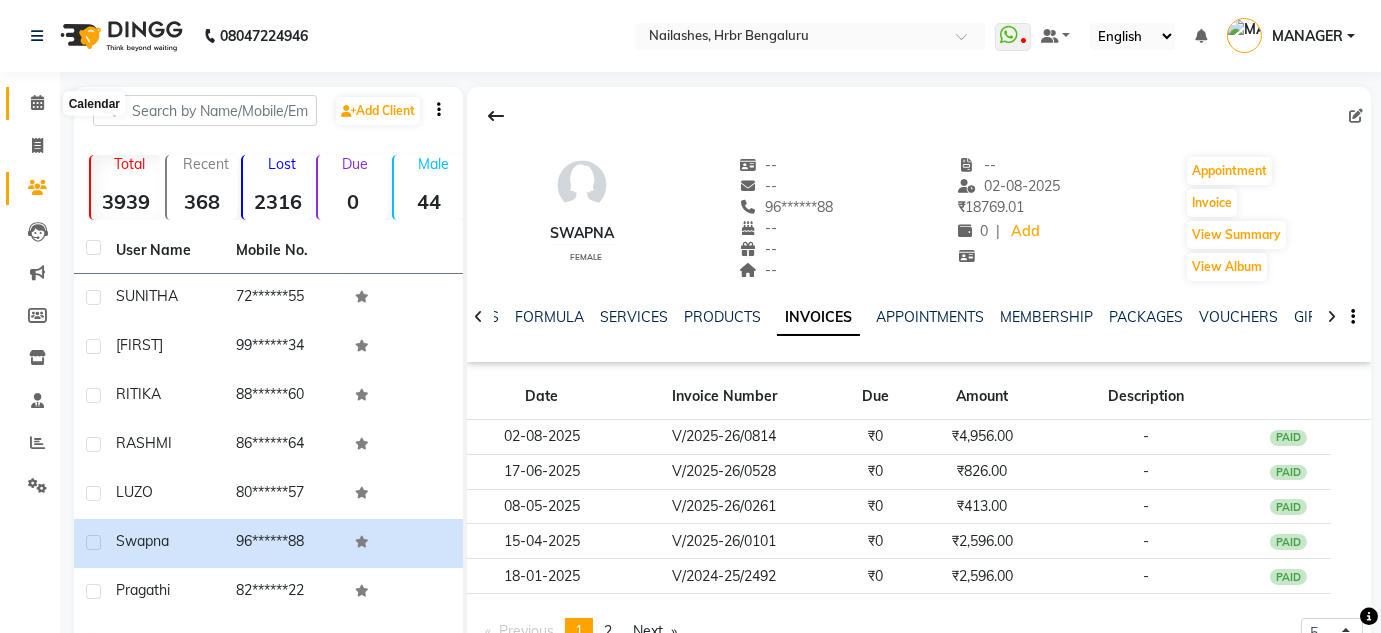 click 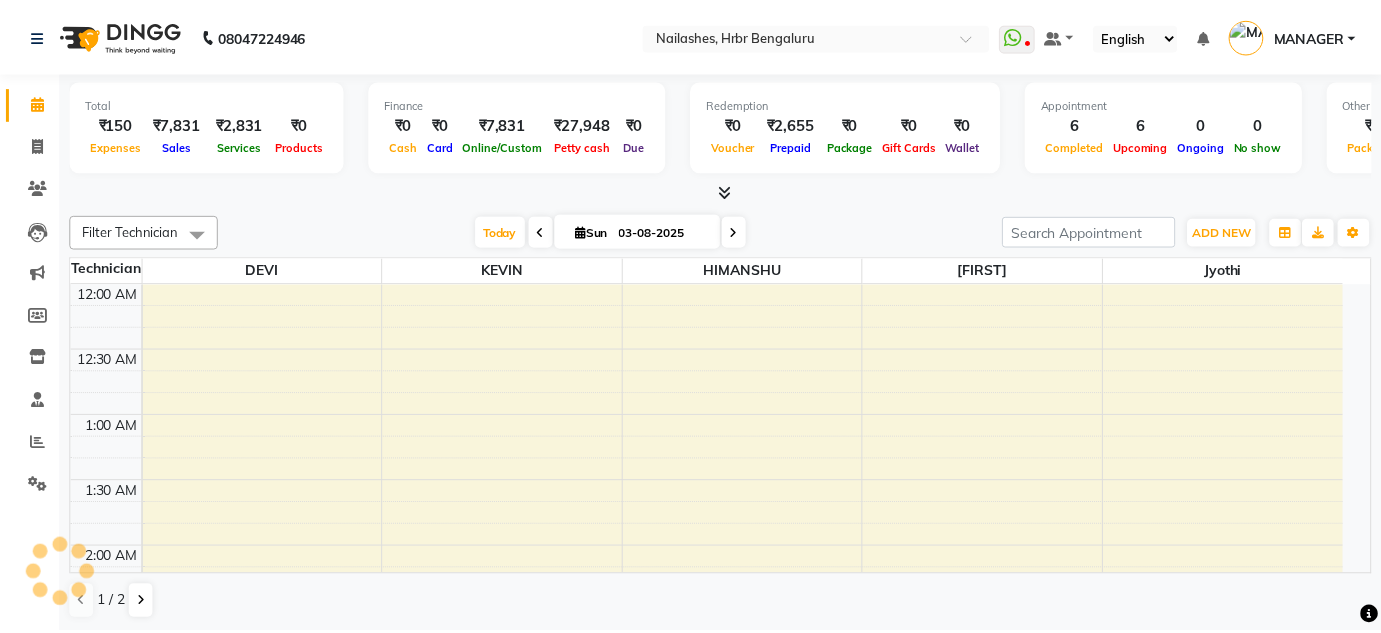 scroll, scrollTop: 2087, scrollLeft: 0, axis: vertical 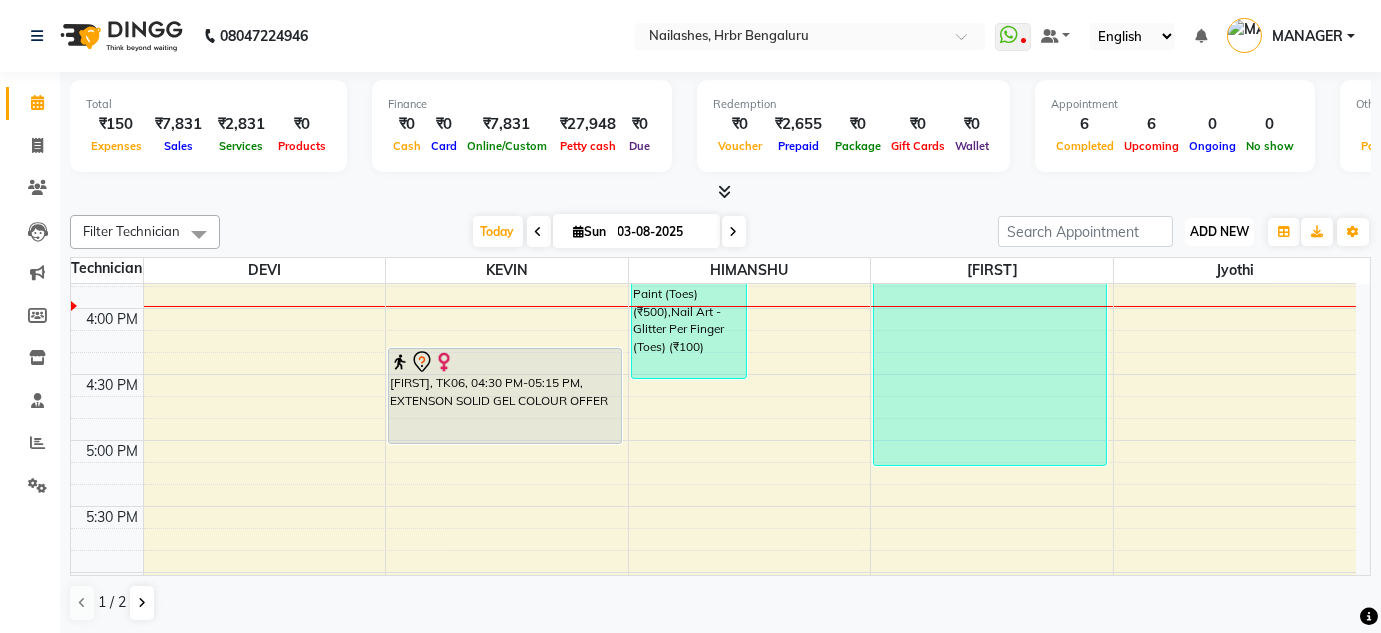 click on "ADD NEW" at bounding box center [1219, 231] 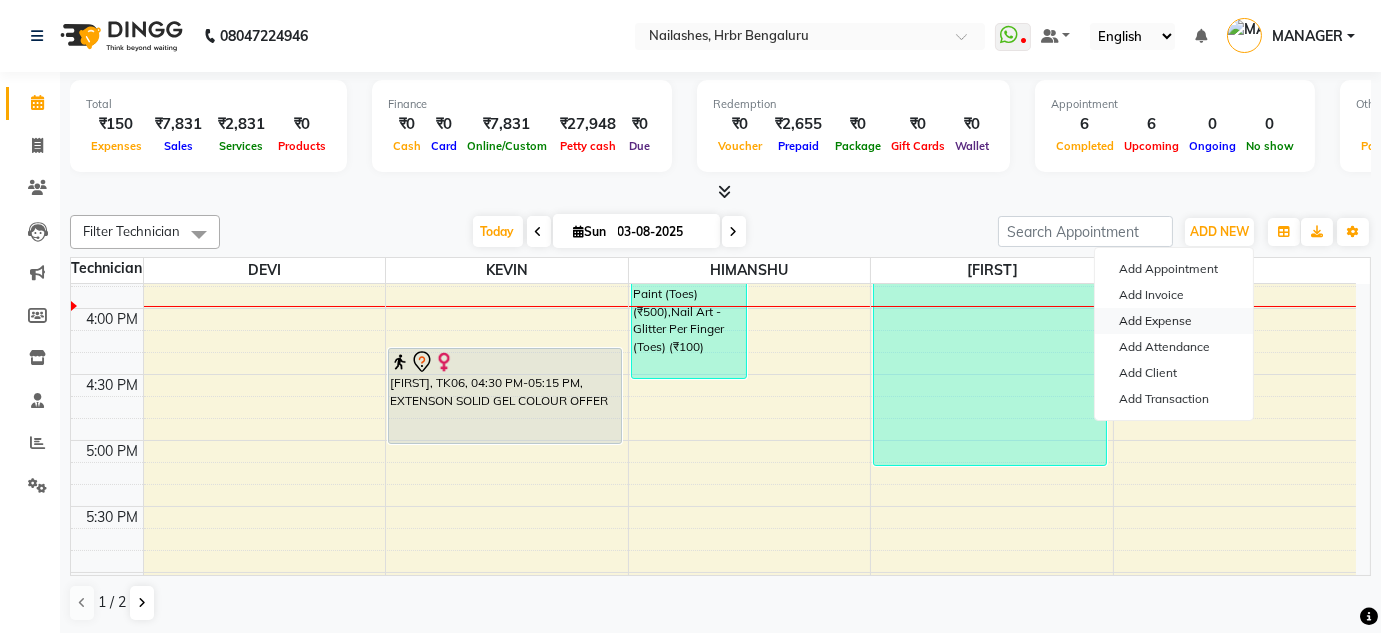 click on "Add Expense" at bounding box center (1174, 321) 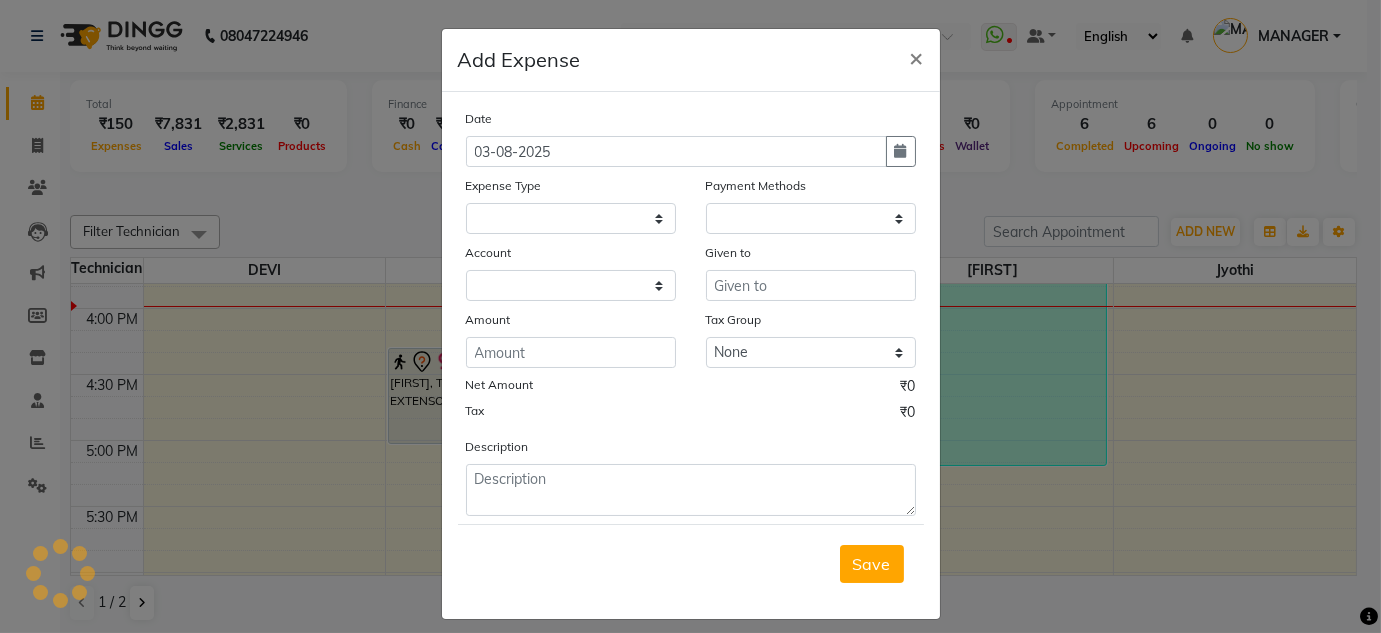 select 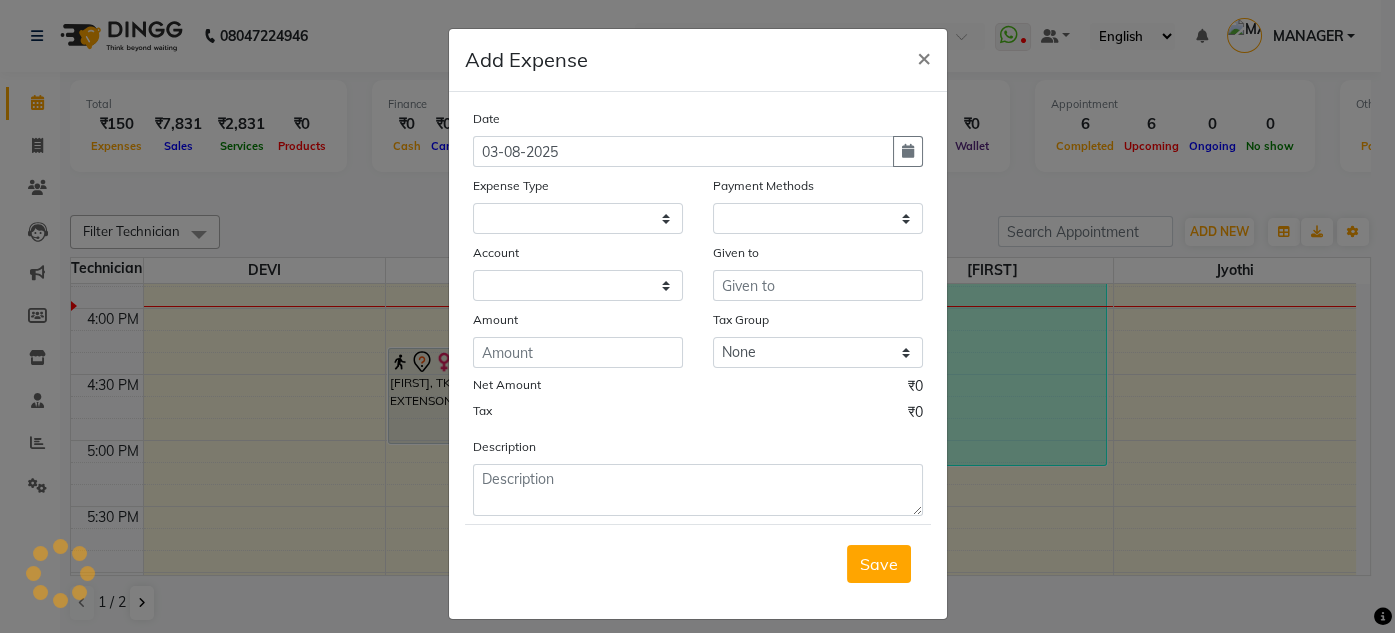 select on "1" 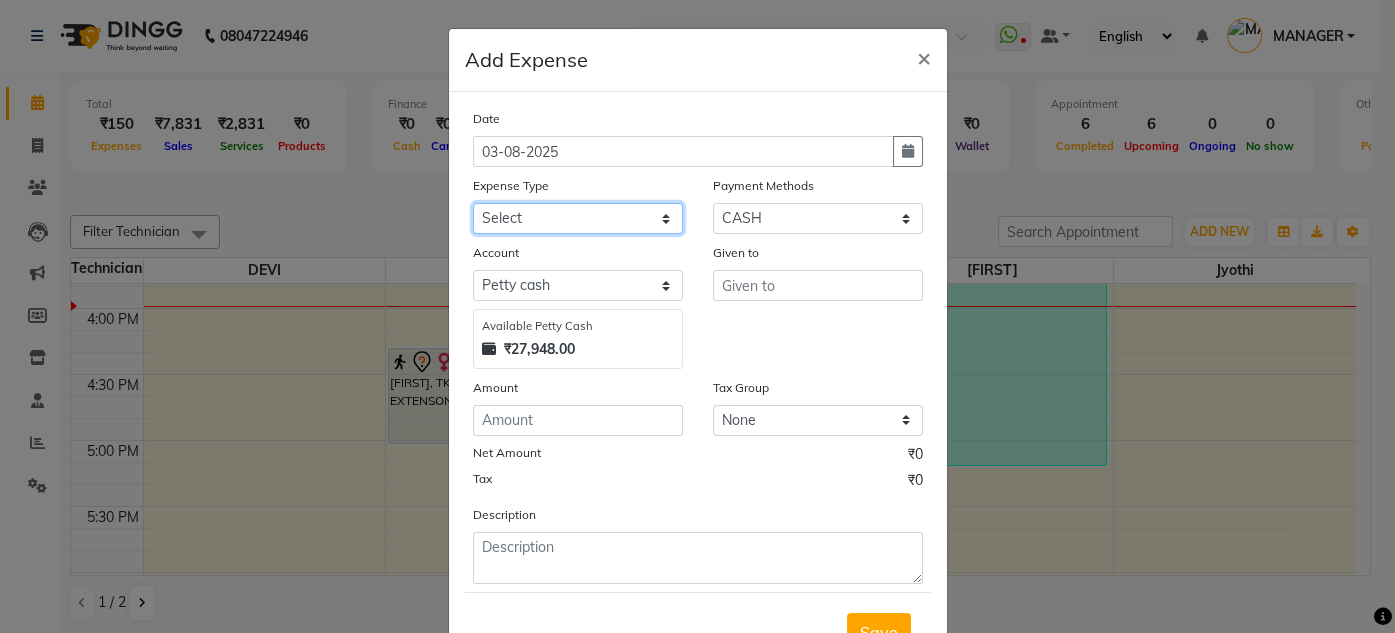 click on "Select acetone Advance Salary bank deposite BBMP Beauty products Bed charges BIRTHDAY CAKE Bonus Carpenter CASH EXPENSE VOUCHER Cash handover chocolate for store cleaning things Client Refreshment coconut water for clients COFFEE coffee cup coffee powder Commission Conveyance Cotton Courier decoration Diesel for generator Donation Drinking Water Electricity Eyelashes return Face mask floor cleaner flowers daily garbage generator diesel green tea GST handover HANDWASH House Keeping Material House keeping Salary Incentive Internet Bill juice LAUNDRY Maintainance Marketing Medical Membership Milk Milk miscelleneous Naturals salon NEWSPAPER O T Other Pantry PETROL Phone Bill Plants plumber pooja items Porter priest Product Purchase product return Product sale puja items RAPIDO Refund Rent Shop Rent Staff Accommodation Royalty Salary Staff cab charges Staff dinner Staff Flight Ticket Staff  Hiring from another Branch Staff Snacks Stationary STORE OPENING CHARGE sugar sweets TEAM DINNER TIPS Tissue Transgender" 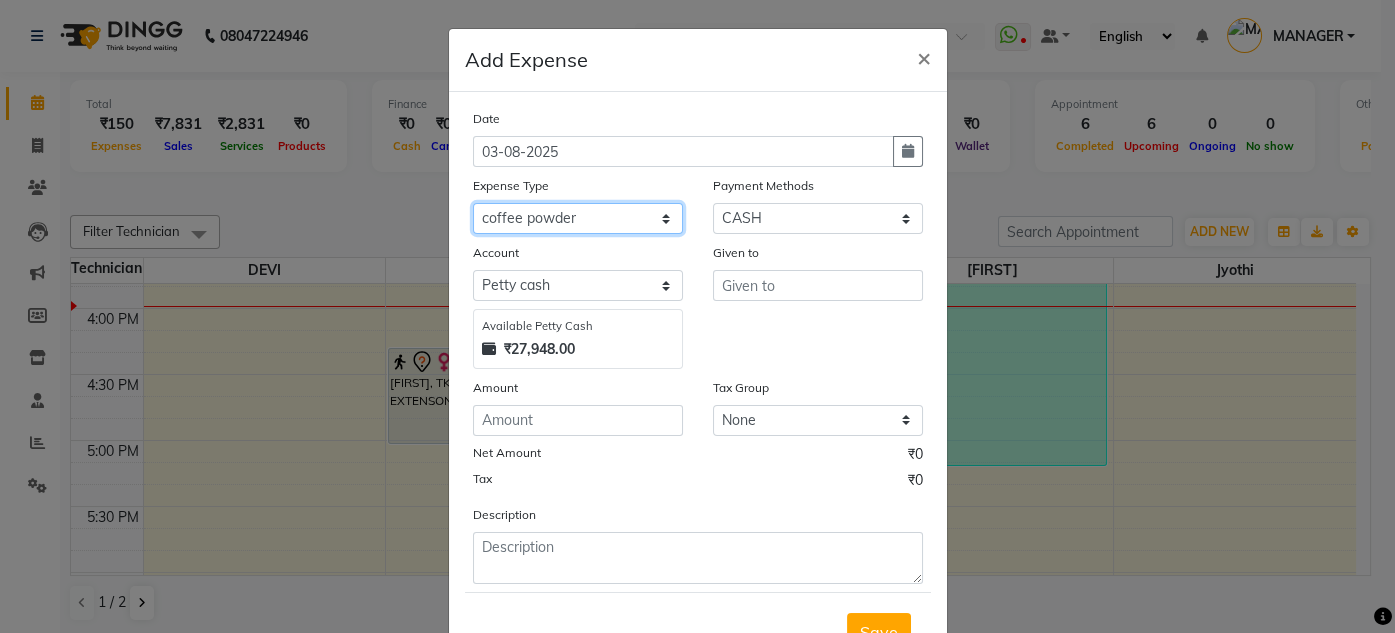 click on "Select acetone Advance Salary bank deposite BBMP Beauty products Bed charges BIRTHDAY CAKE Bonus Carpenter CASH EXPENSE VOUCHER Cash handover chocolate for store cleaning things Client Refreshment coconut water for clients COFFEE coffee cup coffee powder Commission Conveyance Cotton Courier decoration Diesel for generator Donation Drinking Water Electricity Eyelashes return Face mask floor cleaner flowers daily garbage generator diesel green tea GST handover HANDWASH House Keeping Material House keeping Salary Incentive Internet Bill juice LAUNDRY Maintainance Marketing Medical Membership Milk Milk miscelleneous Naturals salon NEWSPAPER O T Other Pantry PETROL Phone Bill Plants plumber pooja items Porter priest Product Purchase product return Product sale puja items RAPIDO Refund Rent Shop Rent Staff Accommodation Royalty Salary Staff cab charges Staff dinner Staff Flight Ticket Staff  Hiring from another Branch Staff Snacks Stationary STORE OPENING CHARGE sugar sweets TEAM DINNER TIPS Tissue Transgender" 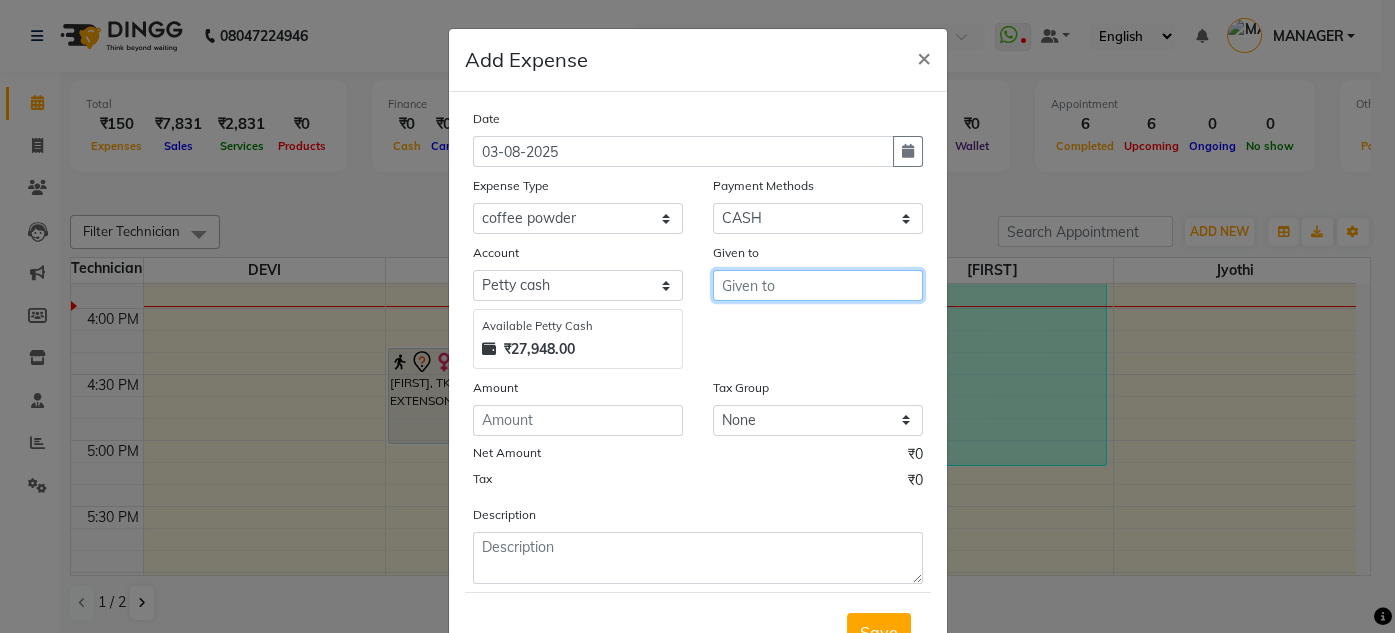 click at bounding box center [818, 285] 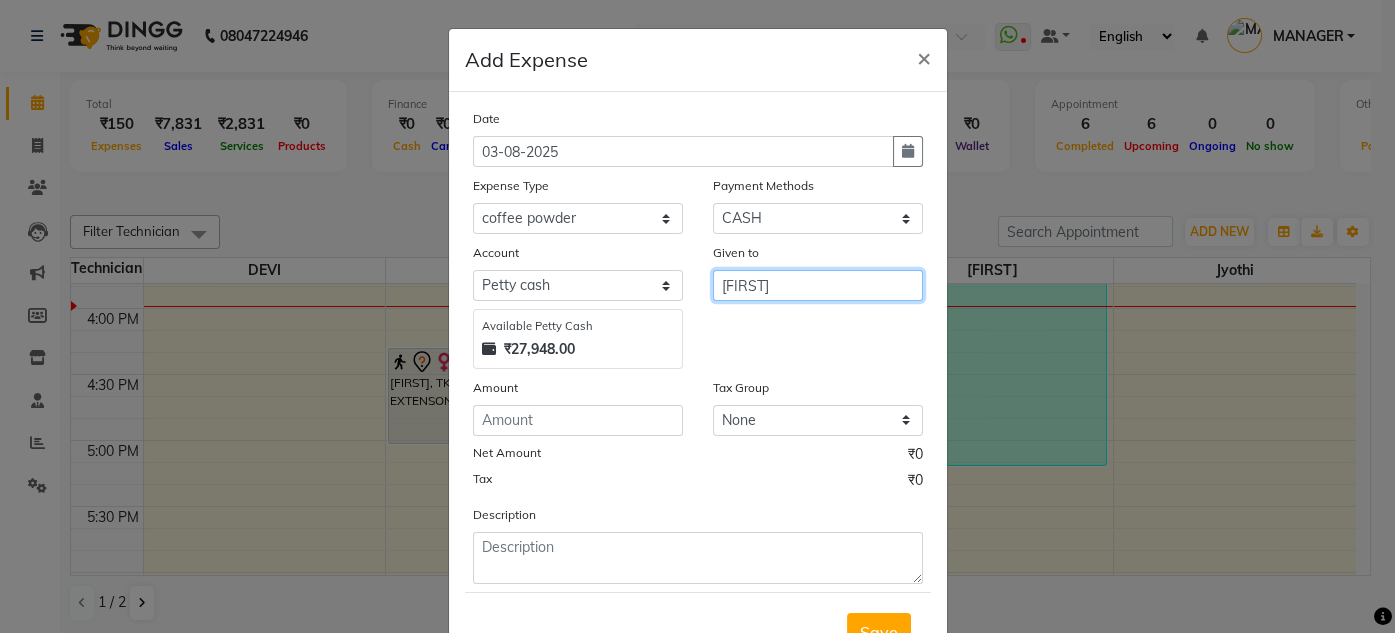 type on "NIRMALLA" 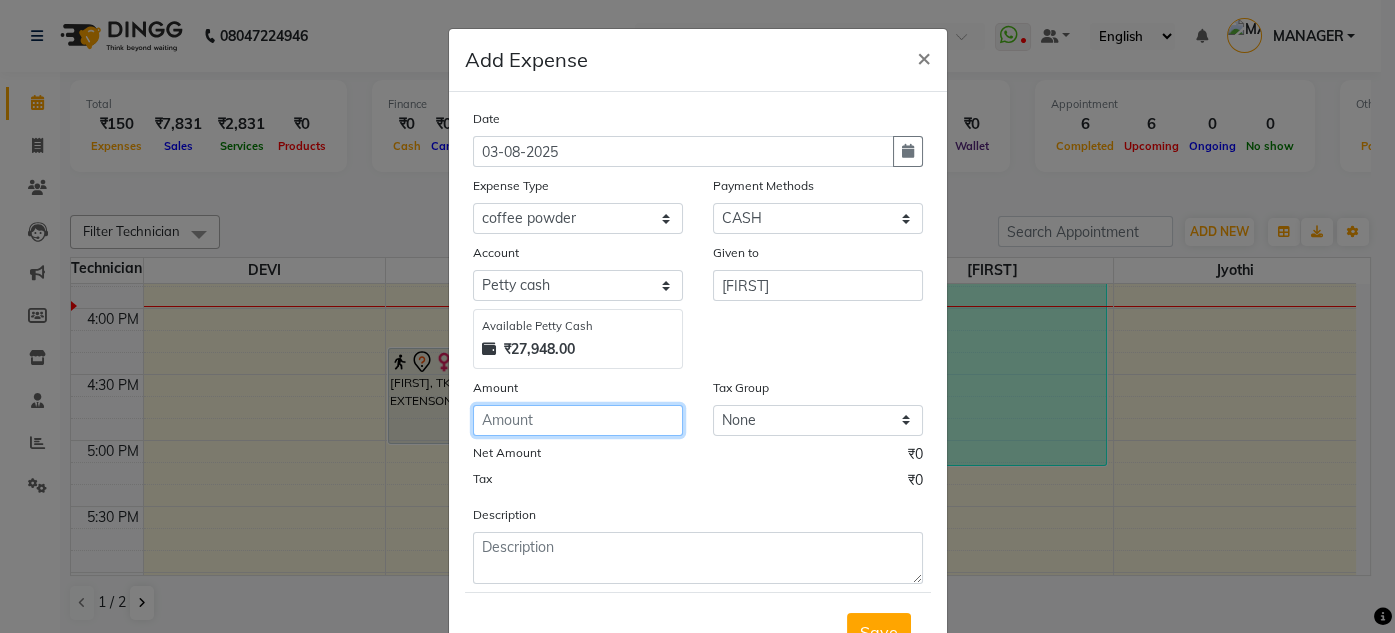 click 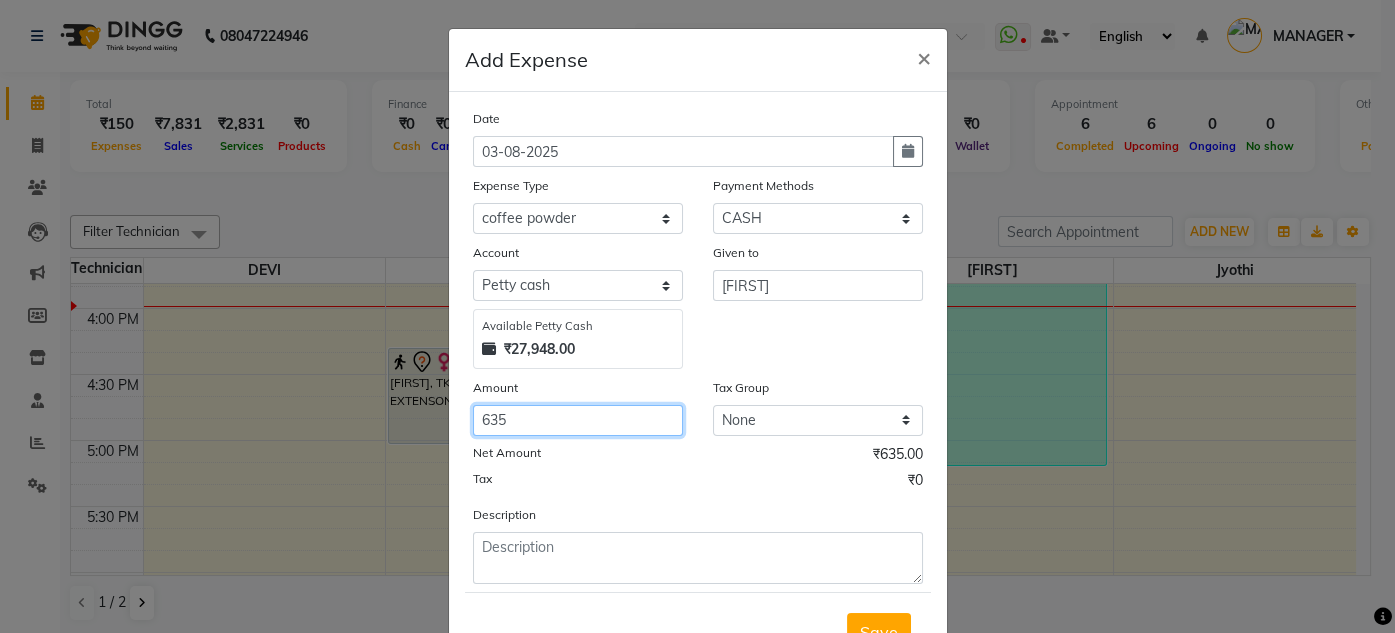 type on "635" 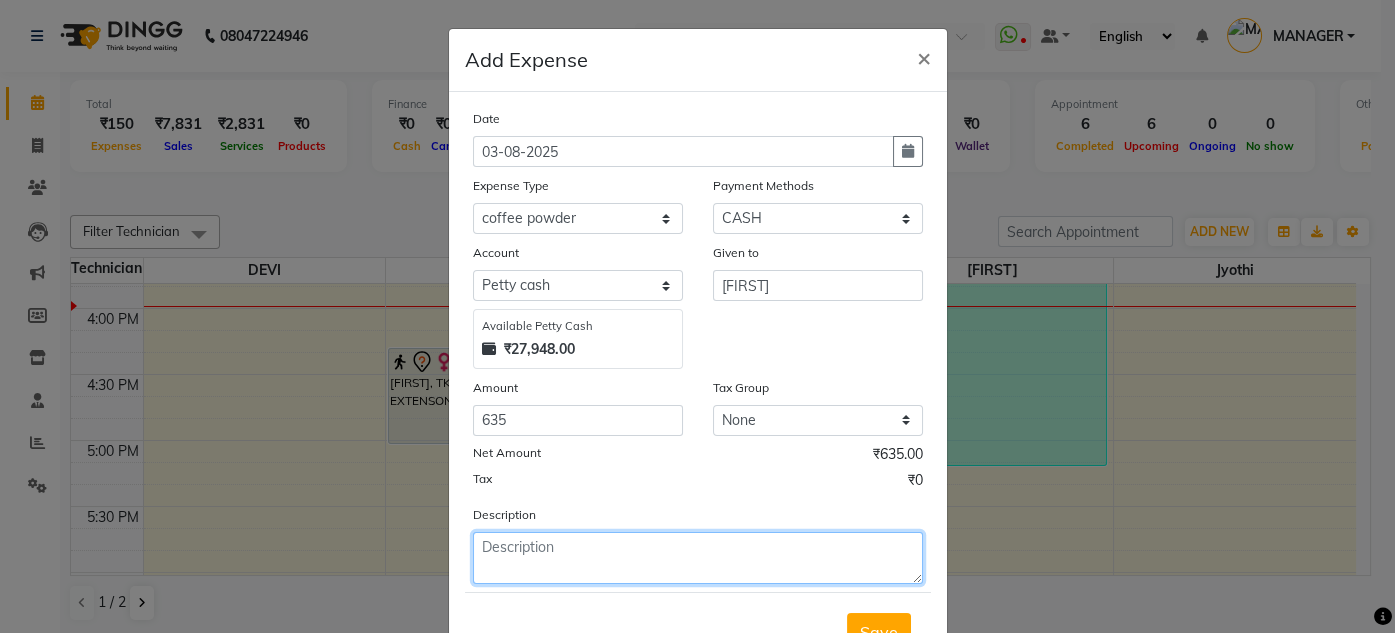 click 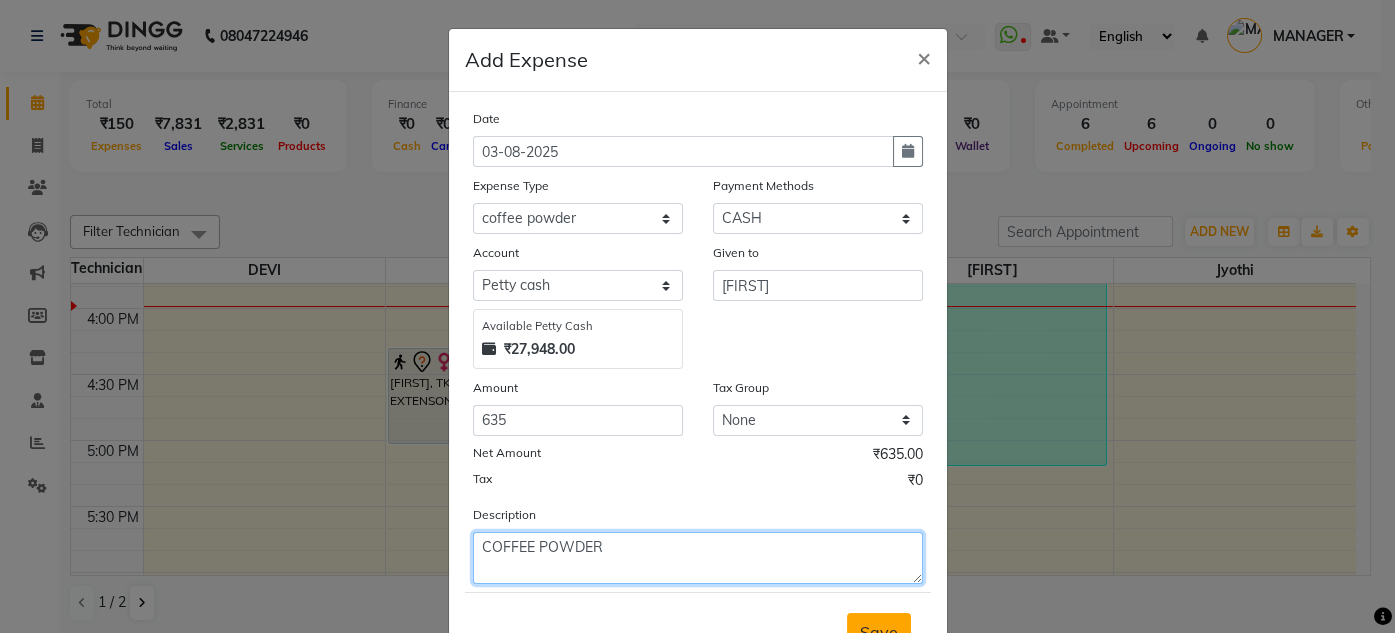 type on "COFFEE POWDER" 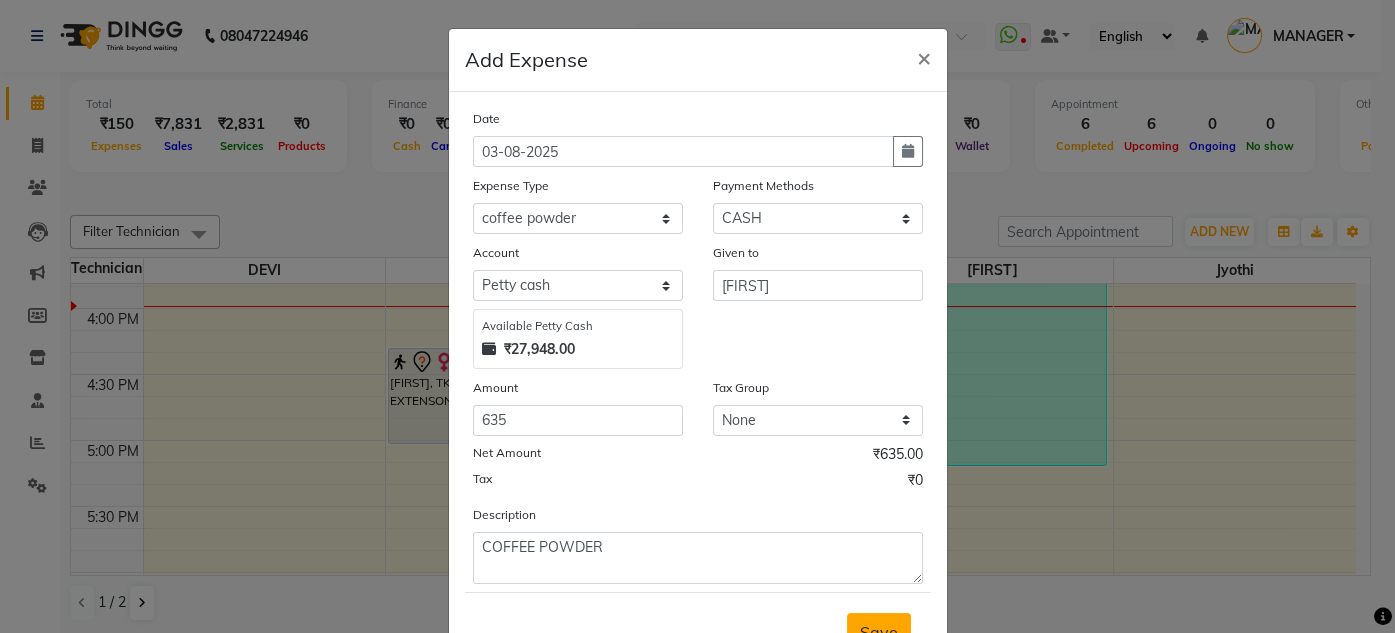 click on "Save" at bounding box center (879, 632) 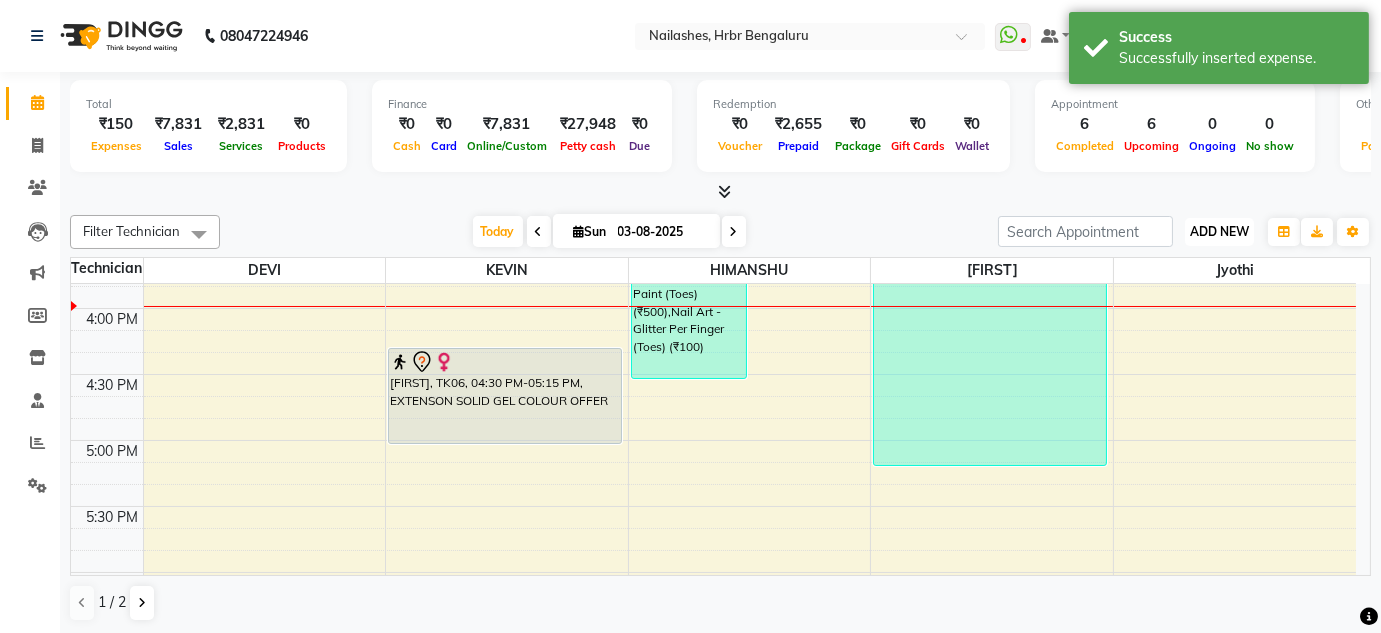 click on "ADD NEW" at bounding box center (1219, 231) 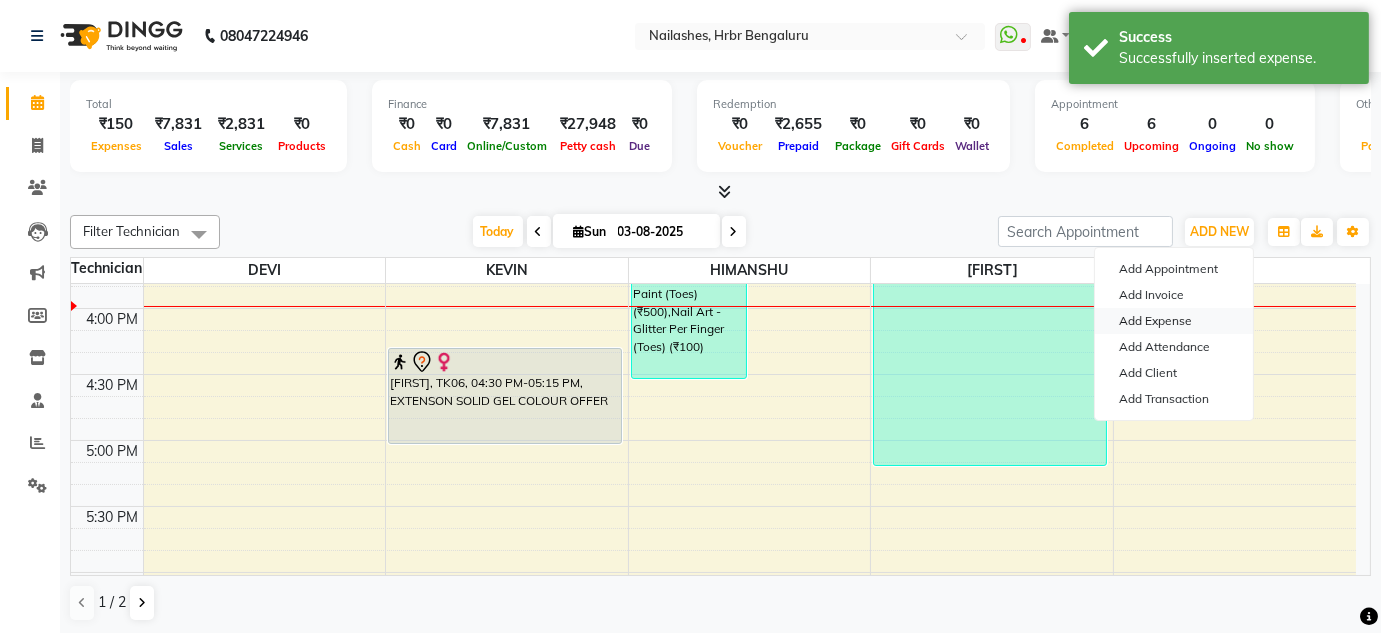 click on "Add Expense" at bounding box center [1174, 321] 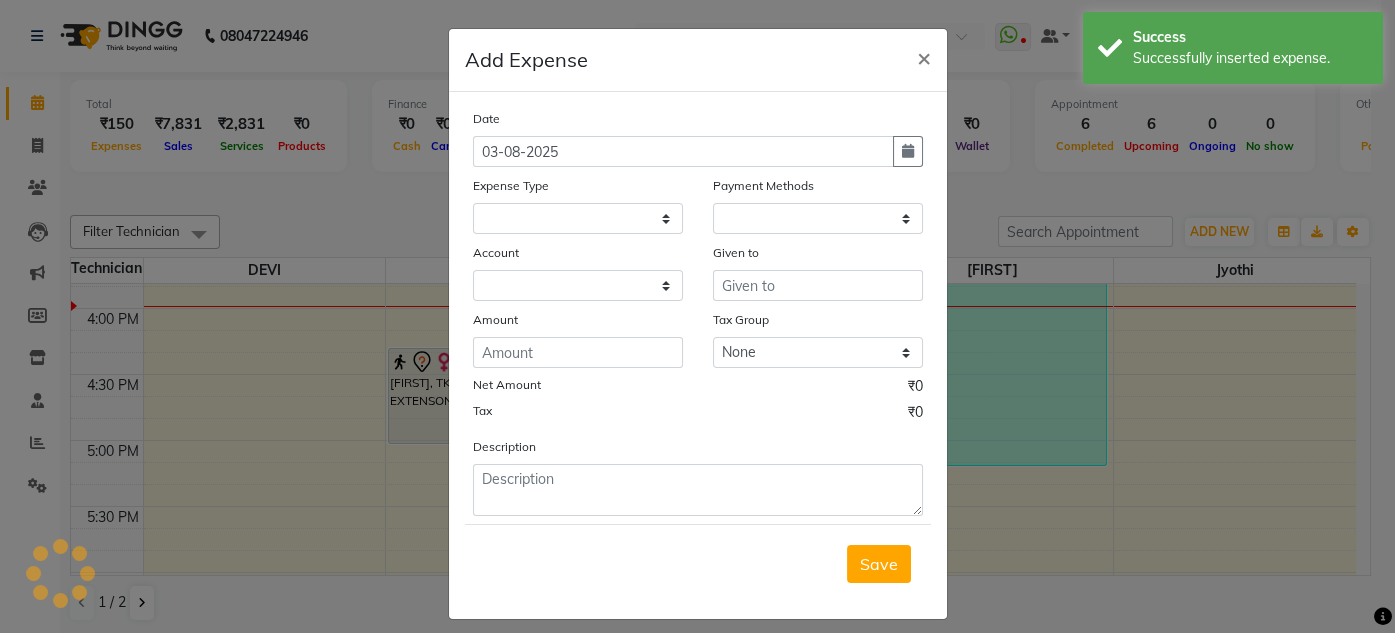 select on "1" 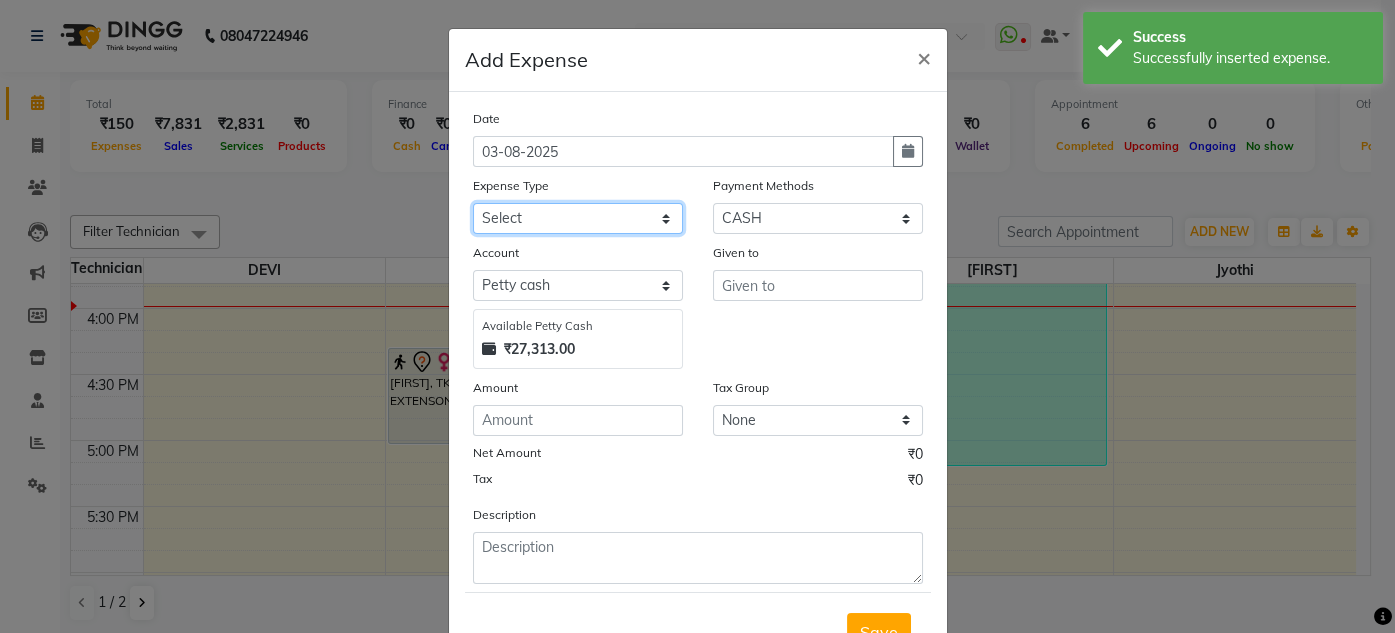click on "Select acetone Advance Salary bank deposite BBMP Beauty products Bed charges BIRTHDAY CAKE Bonus Carpenter CASH EXPENSE VOUCHER Cash handover chocolate for store cleaning things Client Refreshment coconut water for clients COFFEE coffee cup coffee powder Commission Conveyance Cotton Courier decoration Diesel for generator Donation Drinking Water Electricity Eyelashes return Face mask floor cleaner flowers daily garbage generator diesel green tea GST handover HANDWASH House Keeping Material House keeping Salary Incentive Internet Bill juice LAUNDRY Maintainance Marketing Medical Membership Milk Milk miscelleneous Naturals salon NEWSPAPER O T Other Pantry PETROL Phone Bill Plants plumber pooja items Porter priest Product Purchase product return Product sale puja items RAPIDO Refund Rent Shop Rent Staff Accommodation Royalty Salary Staff cab charges Staff dinner Staff Flight Ticket Staff  Hiring from another Branch Staff Snacks Stationary STORE OPENING CHARGE sugar sweets TEAM DINNER TIPS Tissue Transgender" 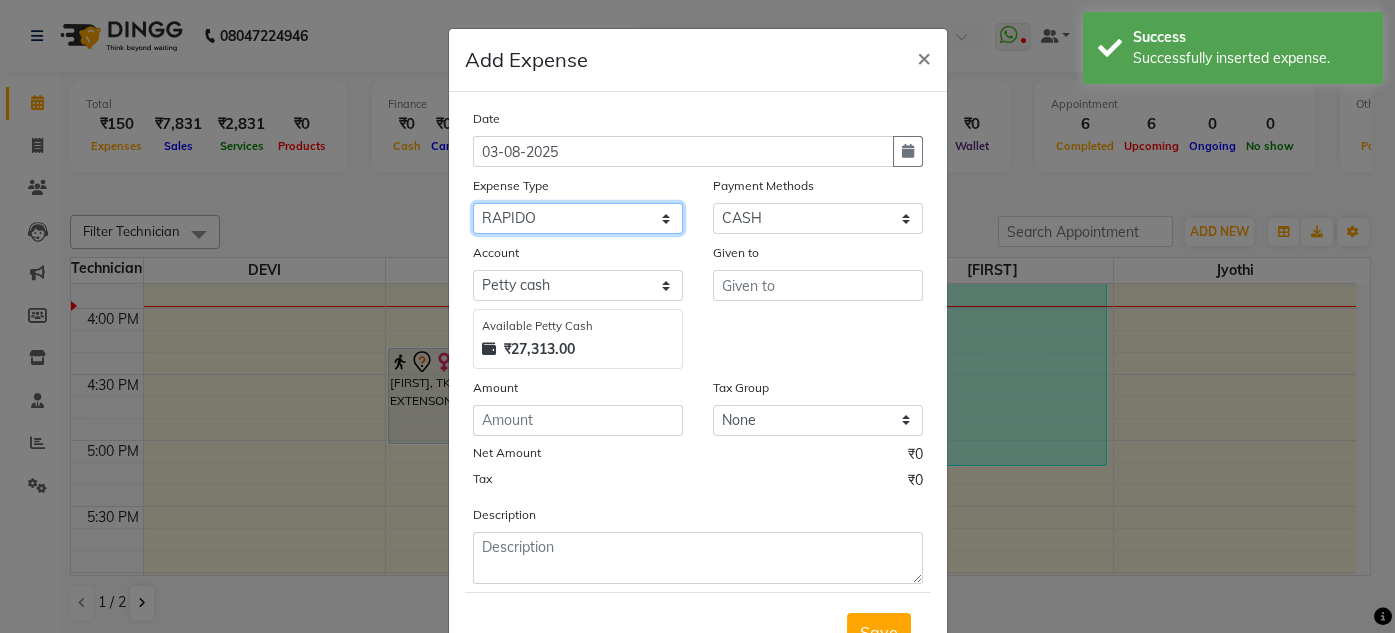 click on "Select acetone Advance Salary bank deposite BBMP Beauty products Bed charges BIRTHDAY CAKE Bonus Carpenter CASH EXPENSE VOUCHER Cash handover chocolate for store cleaning things Client Refreshment coconut water for clients COFFEE coffee cup coffee powder Commission Conveyance Cotton Courier decoration Diesel for generator Donation Drinking Water Electricity Eyelashes return Face mask floor cleaner flowers daily garbage generator diesel green tea GST handover HANDWASH House Keeping Material House keeping Salary Incentive Internet Bill juice LAUNDRY Maintainance Marketing Medical Membership Milk Milk miscelleneous Naturals salon NEWSPAPER O T Other Pantry PETROL Phone Bill Plants plumber pooja items Porter priest Product Purchase product return Product sale puja items RAPIDO Refund Rent Shop Rent Staff Accommodation Royalty Salary Staff cab charges Staff dinner Staff Flight Ticket Staff  Hiring from another Branch Staff Snacks Stationary STORE OPENING CHARGE sugar sweets TEAM DINNER TIPS Tissue Transgender" 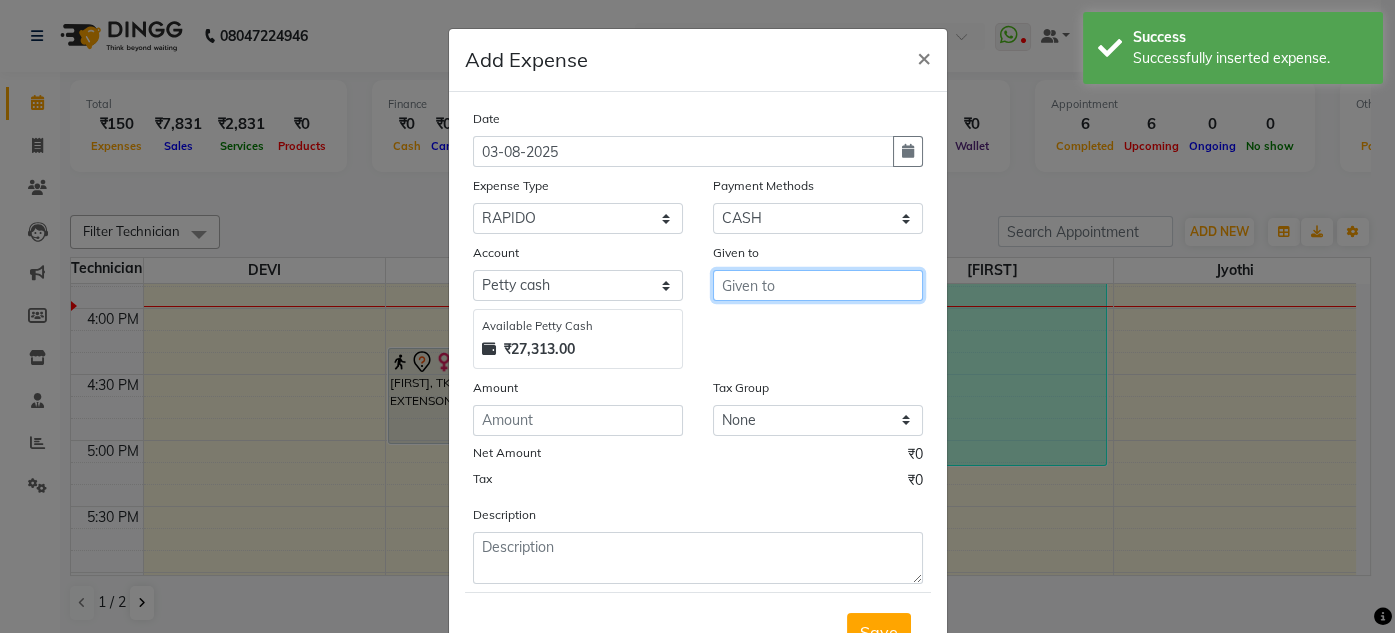 click at bounding box center [818, 285] 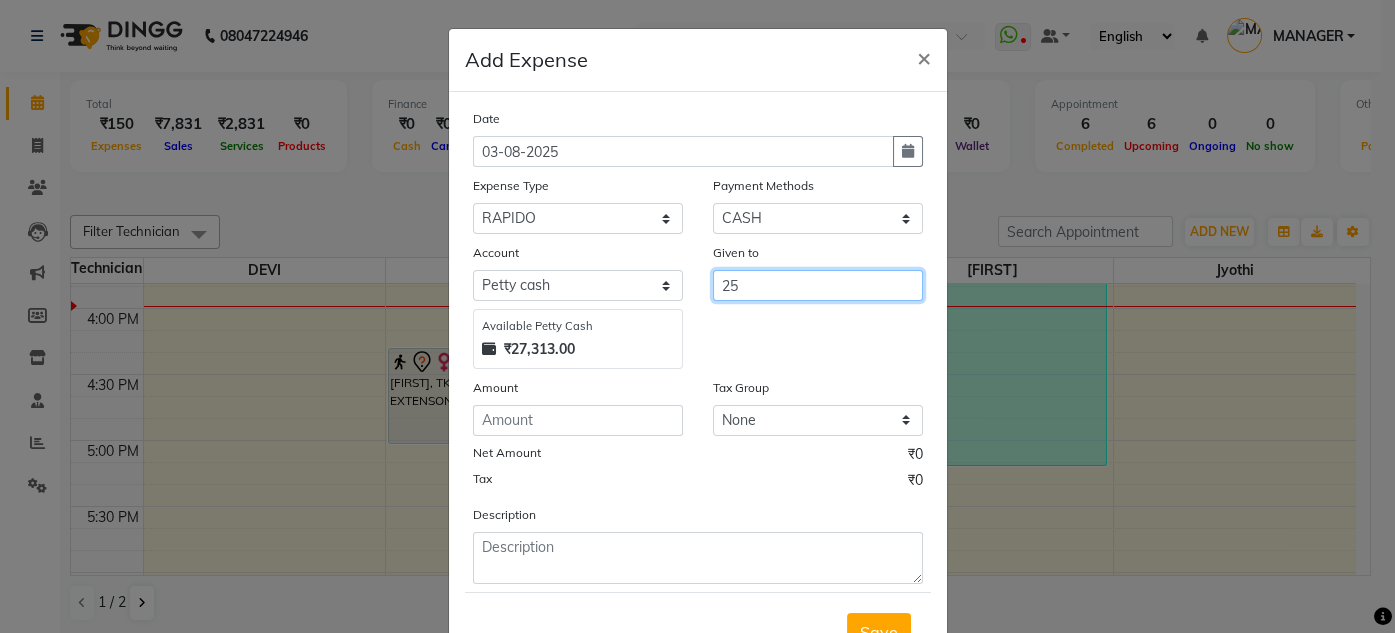type on "2" 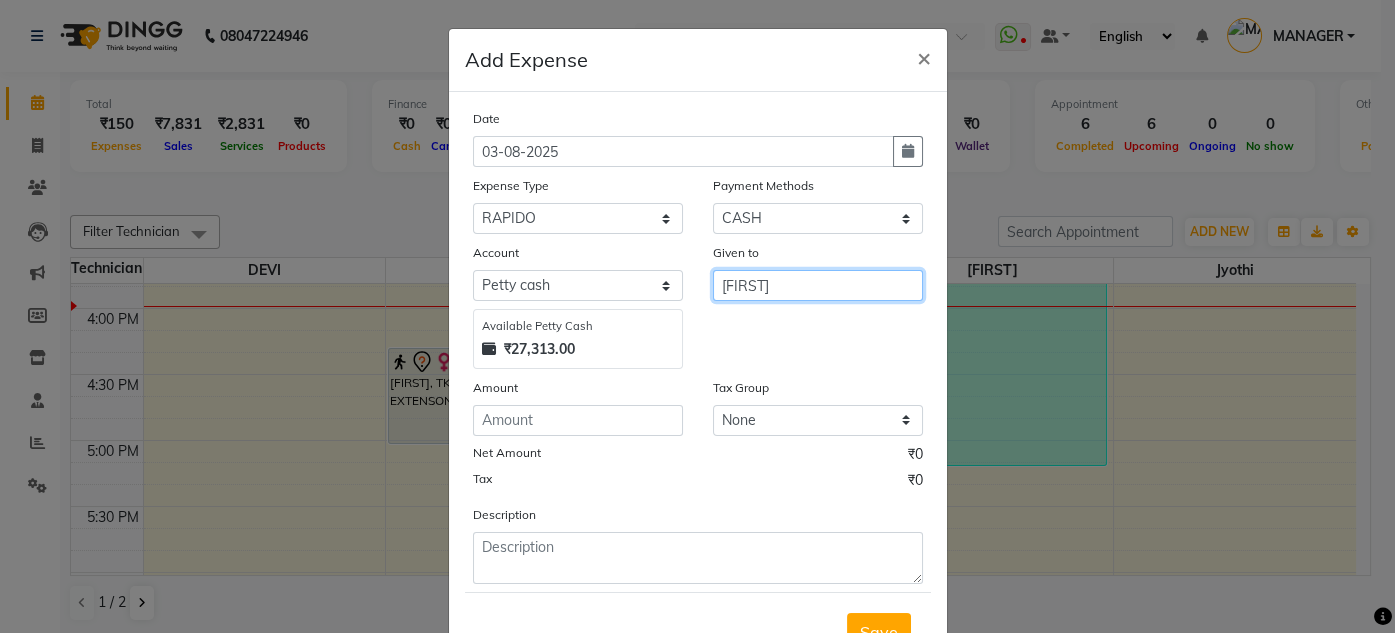 type on "[NAME]" 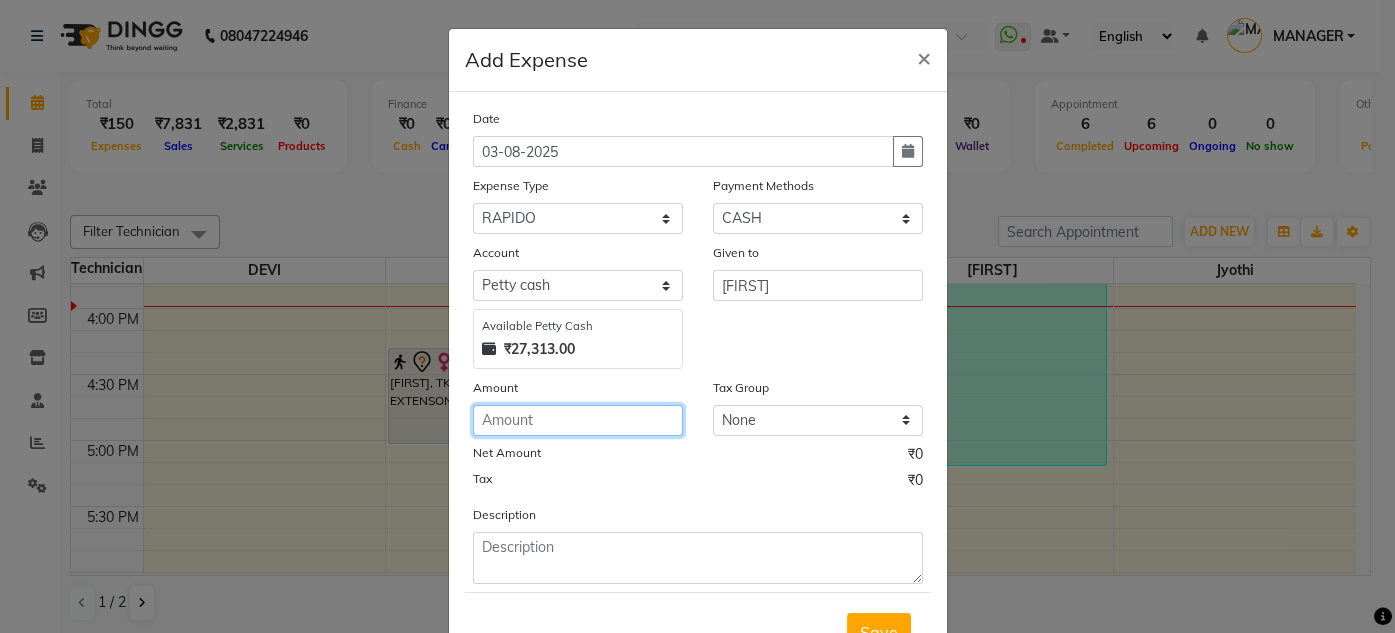 click 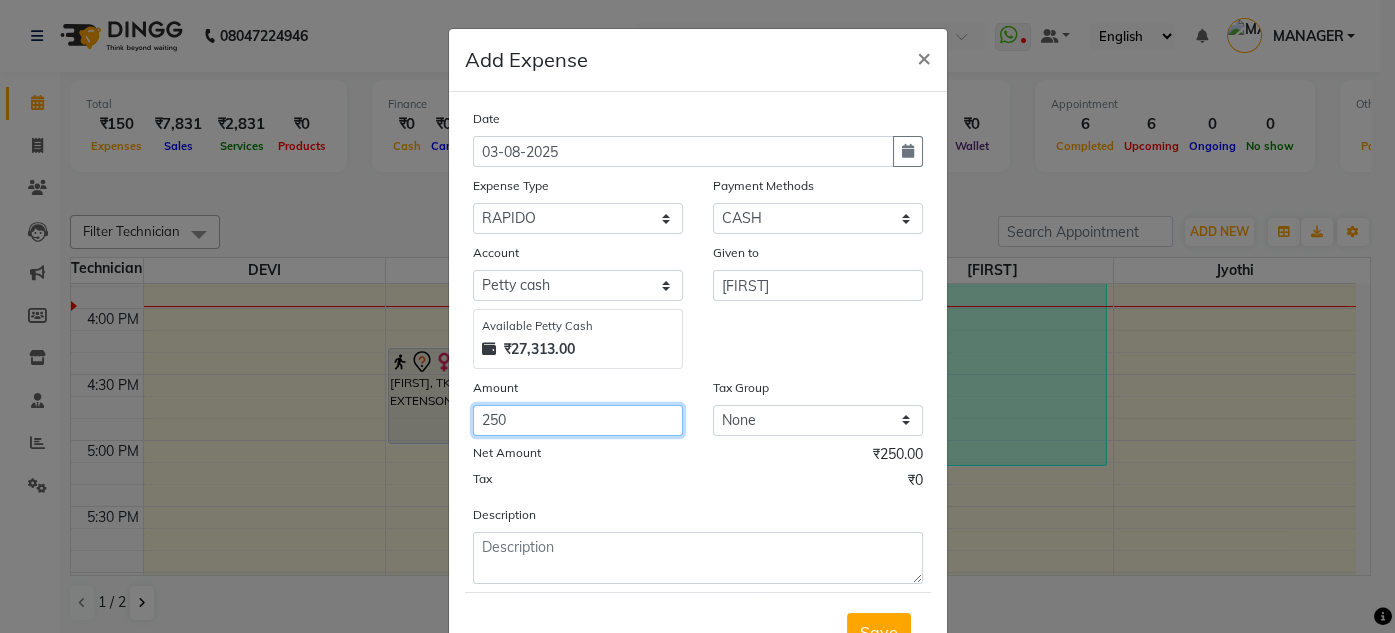 type on "250" 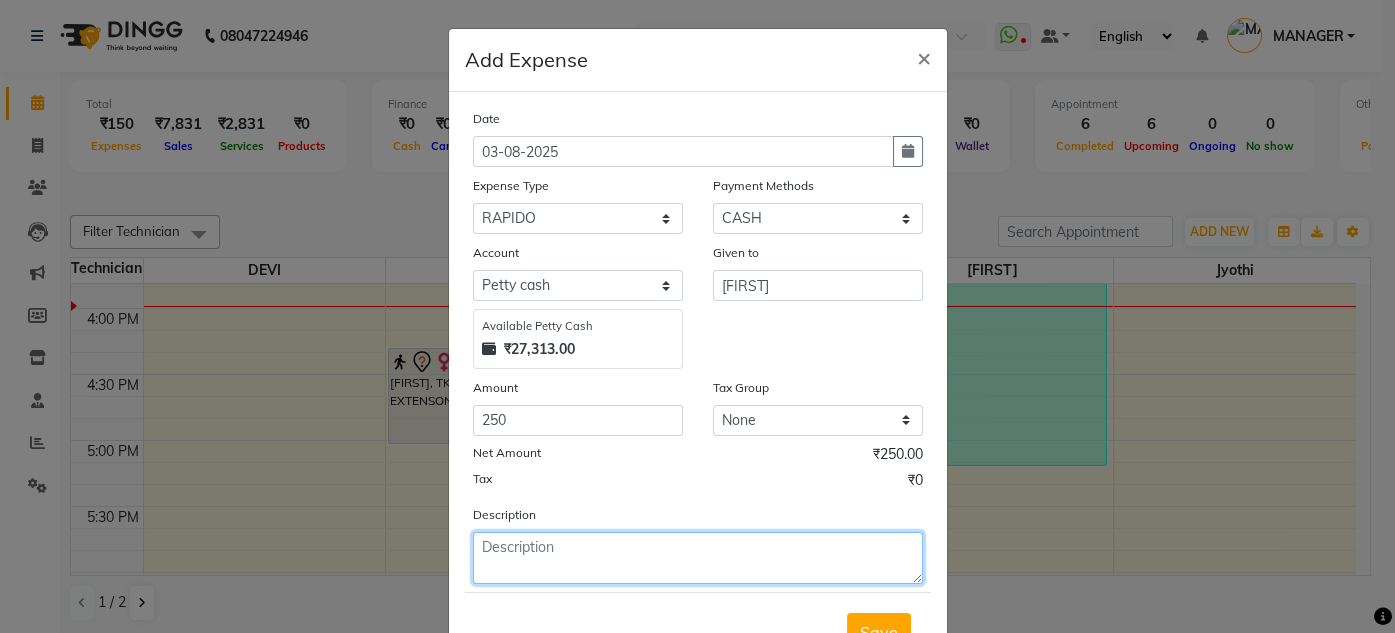 click 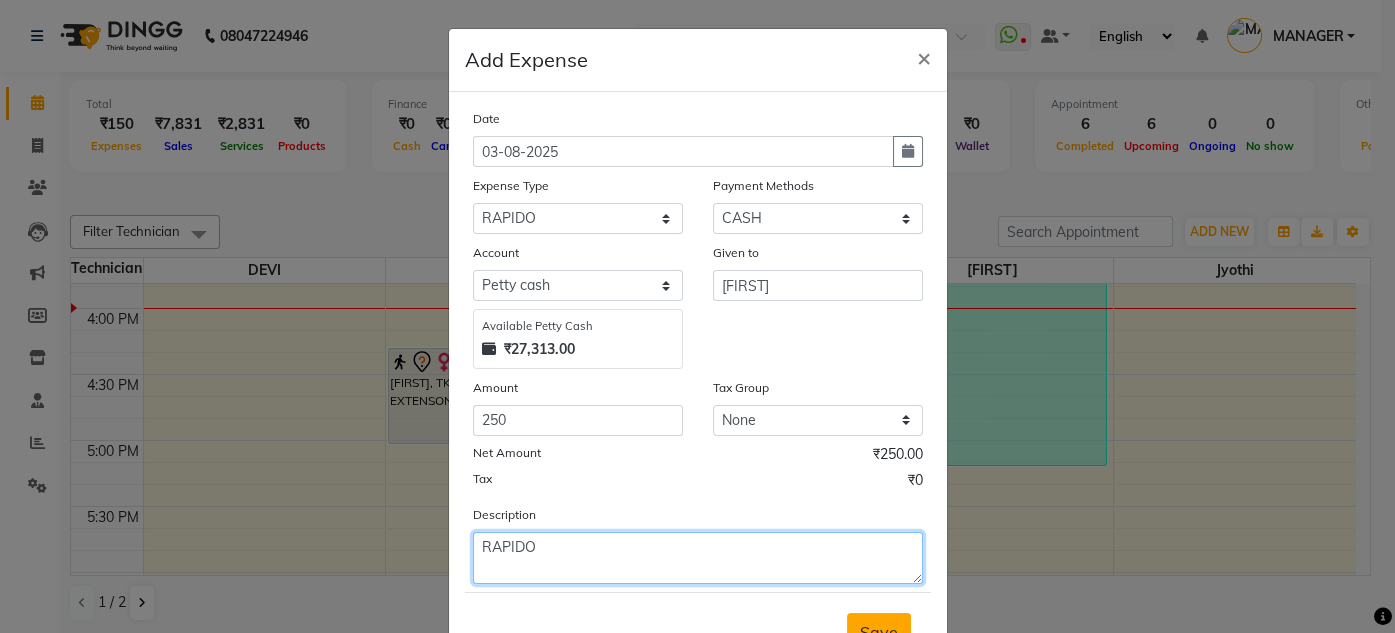 type on "RAPIDO" 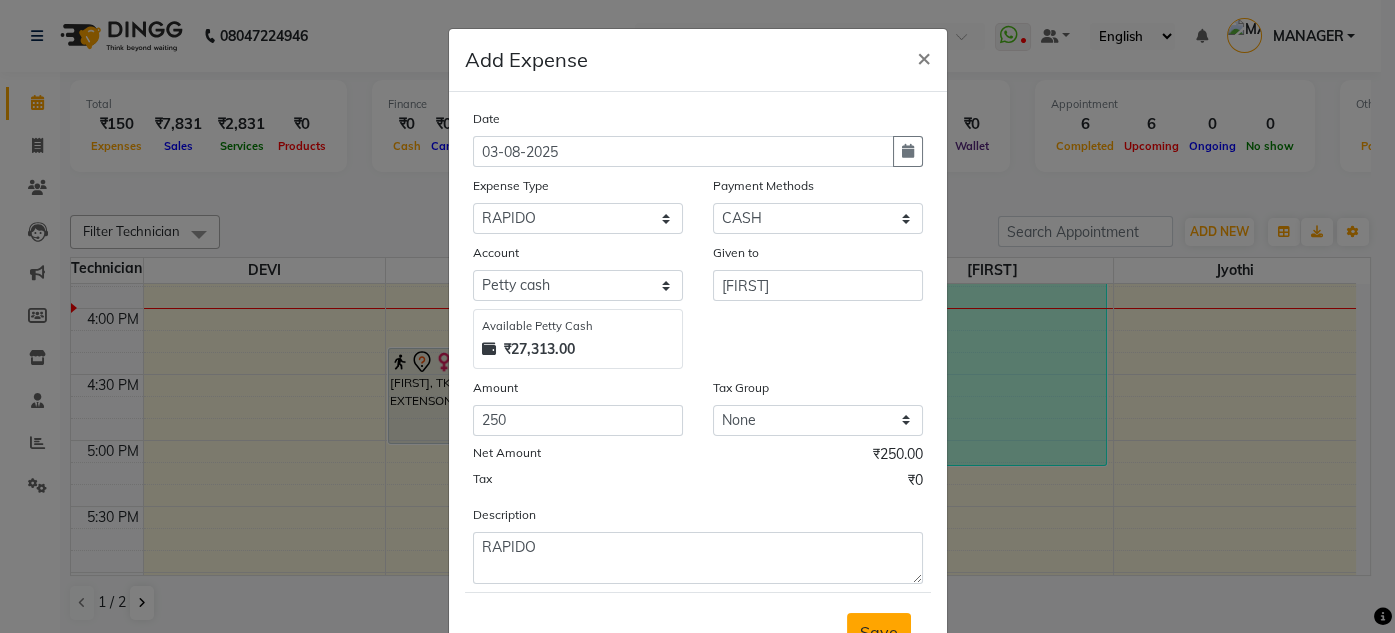 click on "Save" at bounding box center [879, 632] 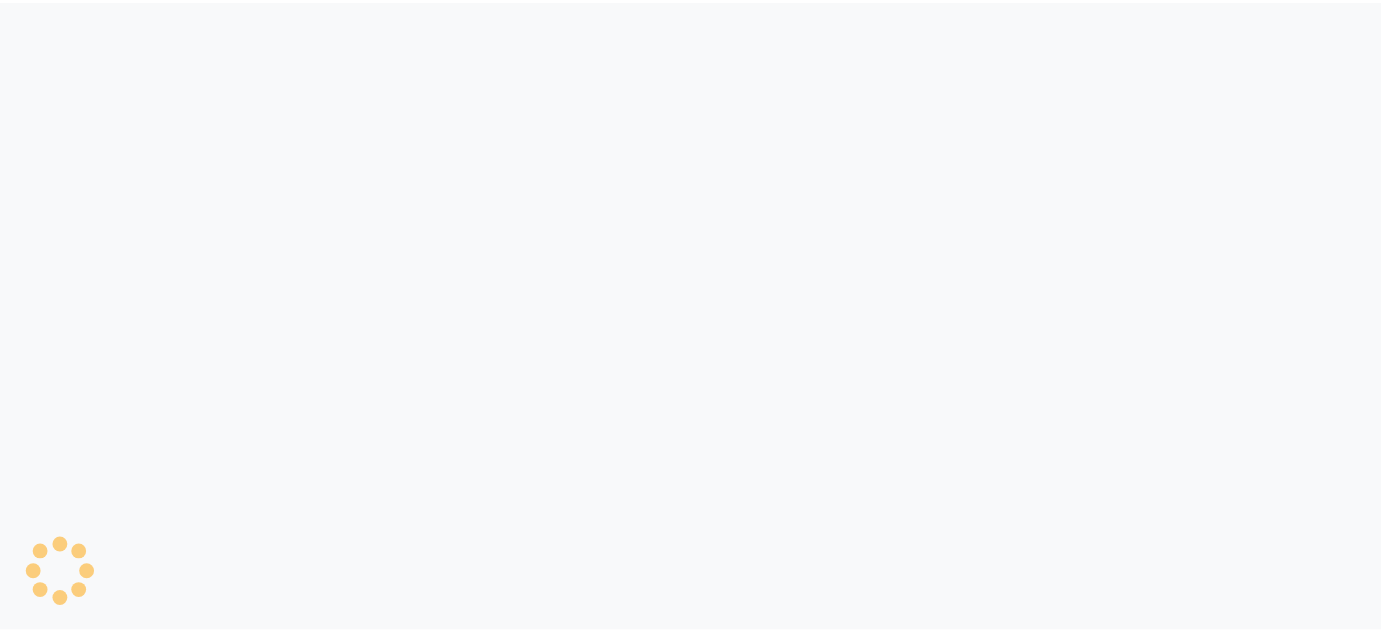 scroll, scrollTop: 0, scrollLeft: 0, axis: both 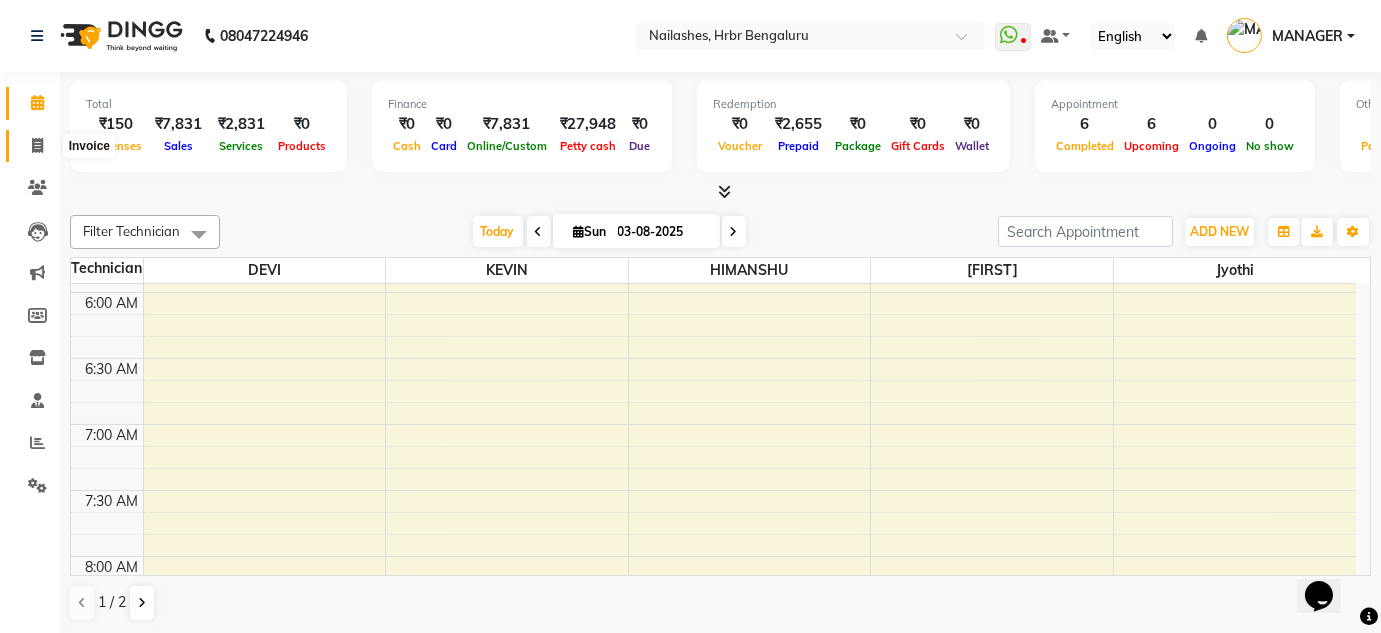 click 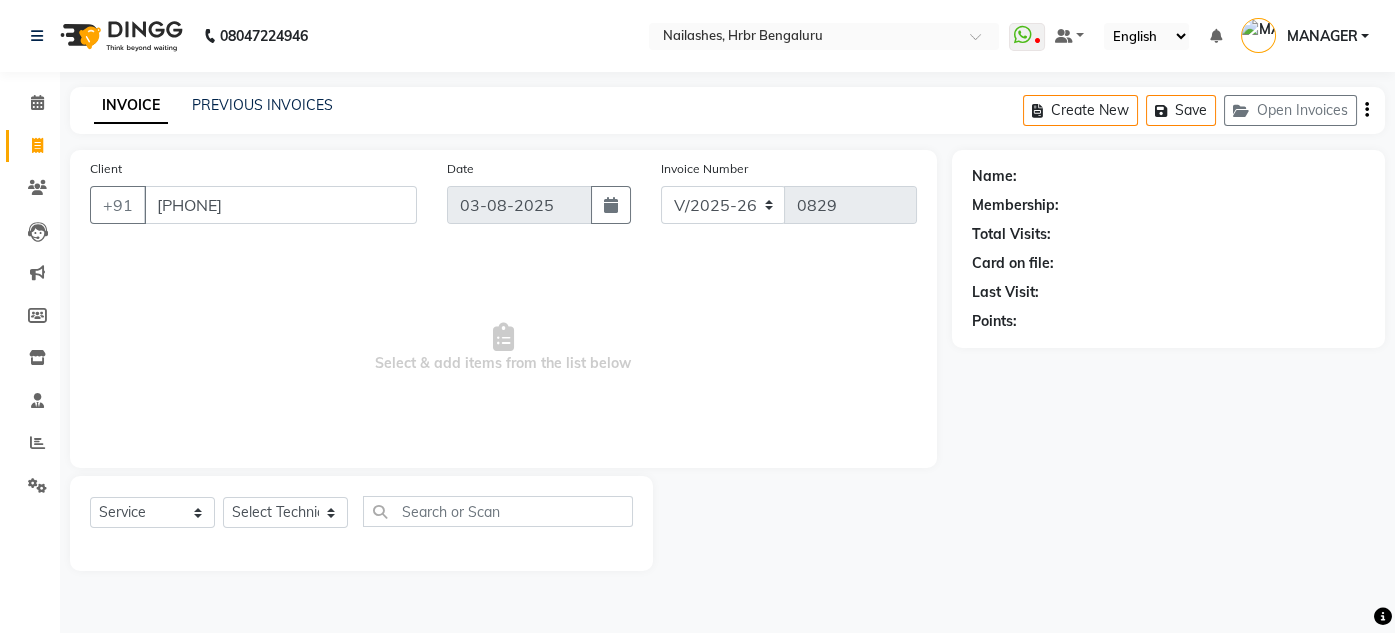 type on "[PHONE]" 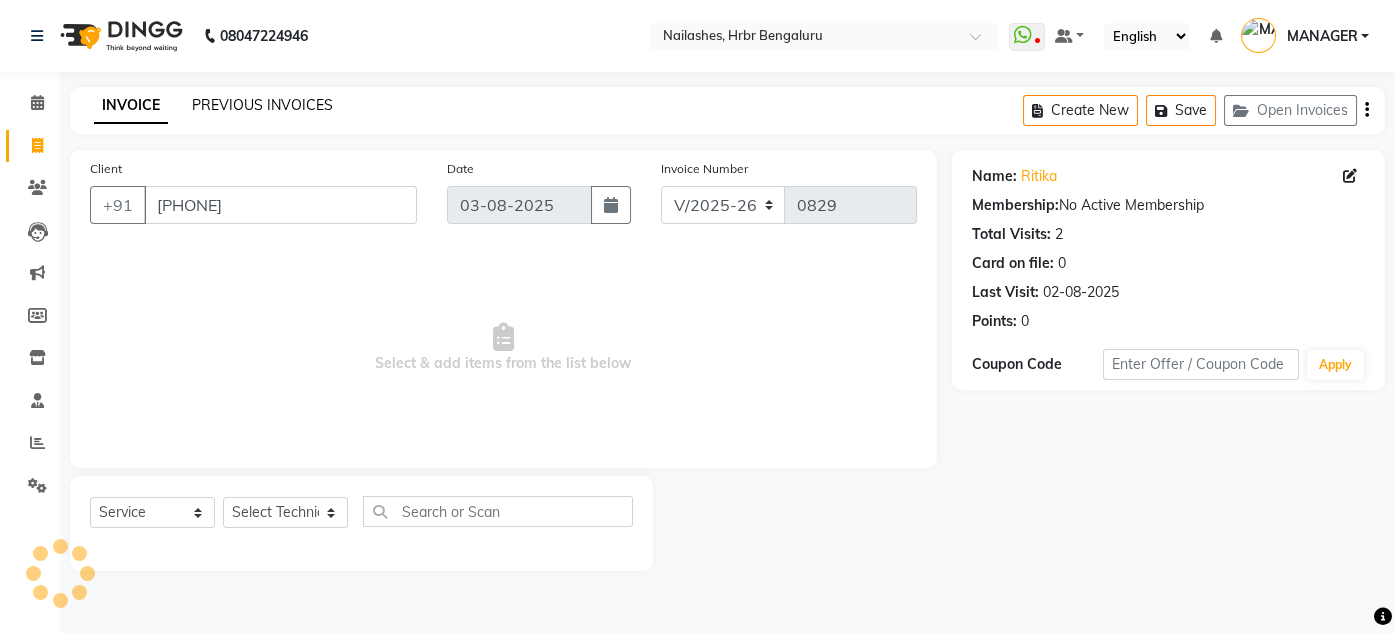 click on "PREVIOUS INVOICES" 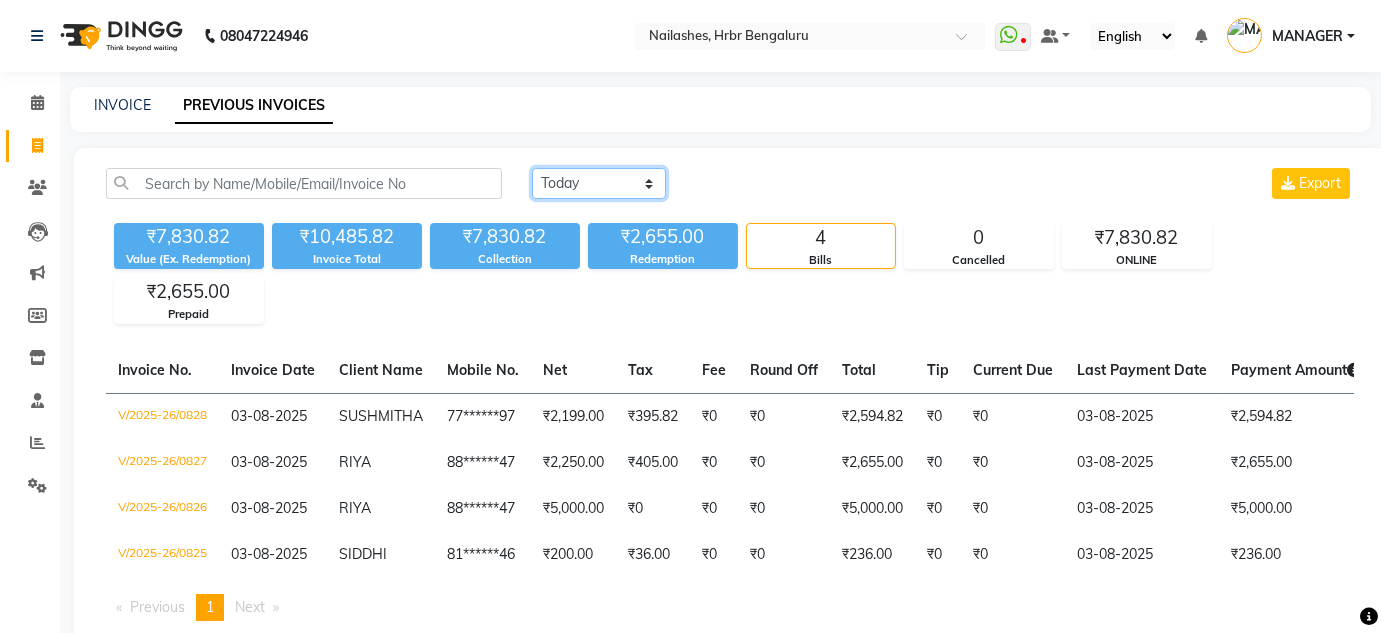 click on "Today Yesterday Custom Range" 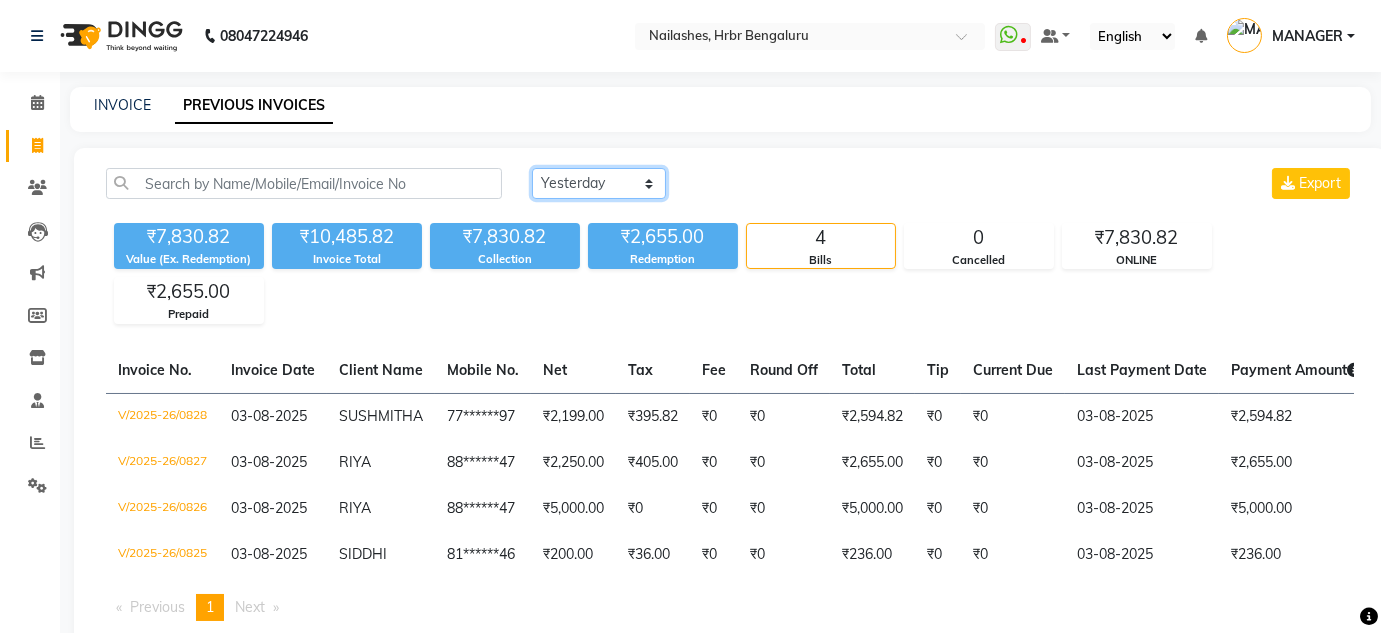click on "Today Yesterday Custom Range" 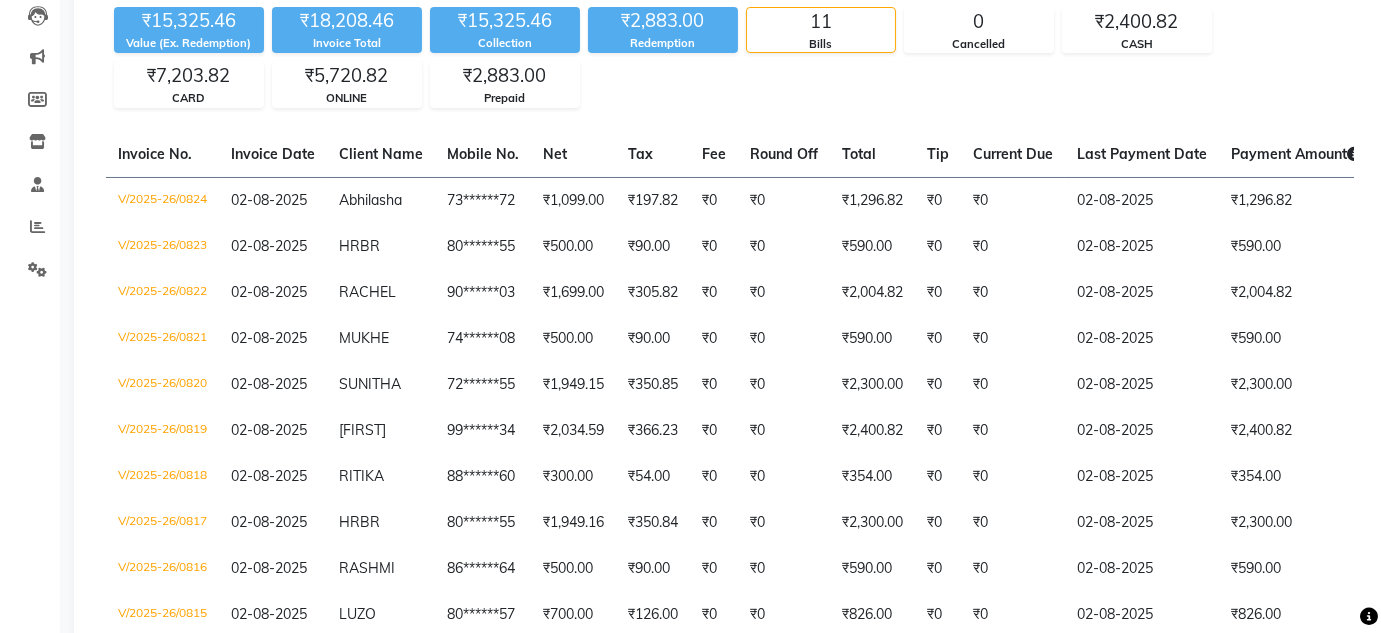 scroll, scrollTop: 217, scrollLeft: 0, axis: vertical 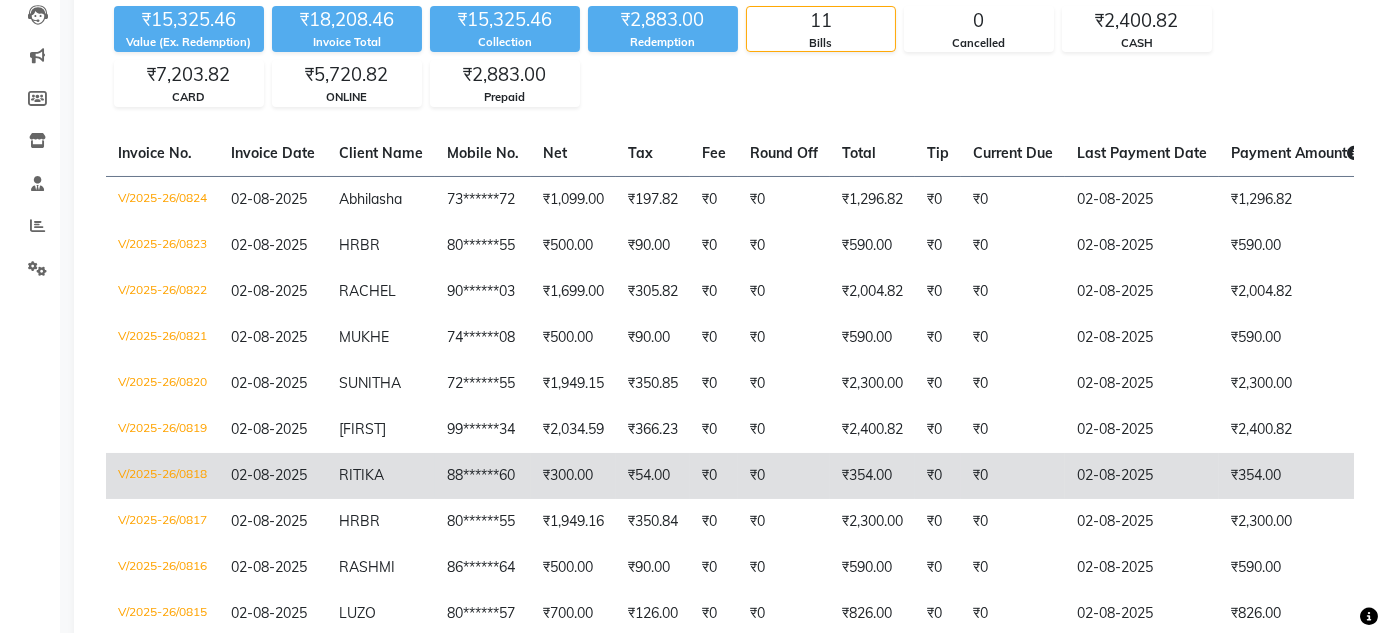 click on "₹0" 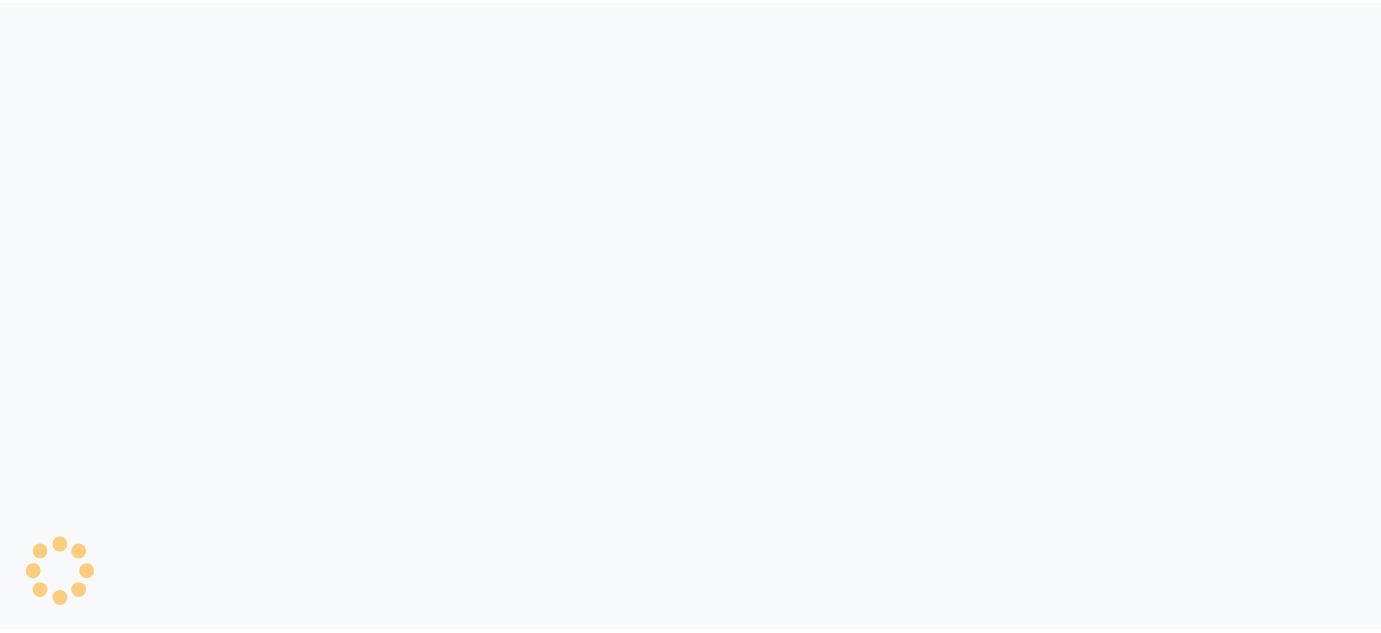 scroll, scrollTop: 0, scrollLeft: 0, axis: both 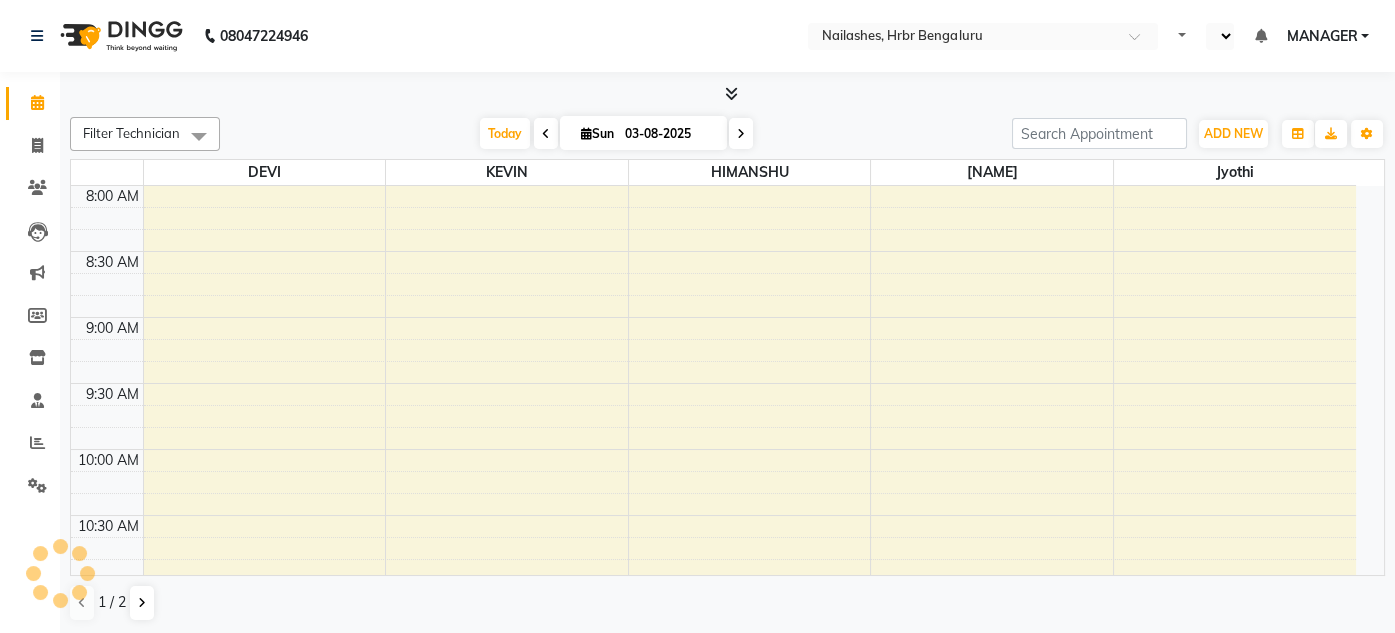 select on "en" 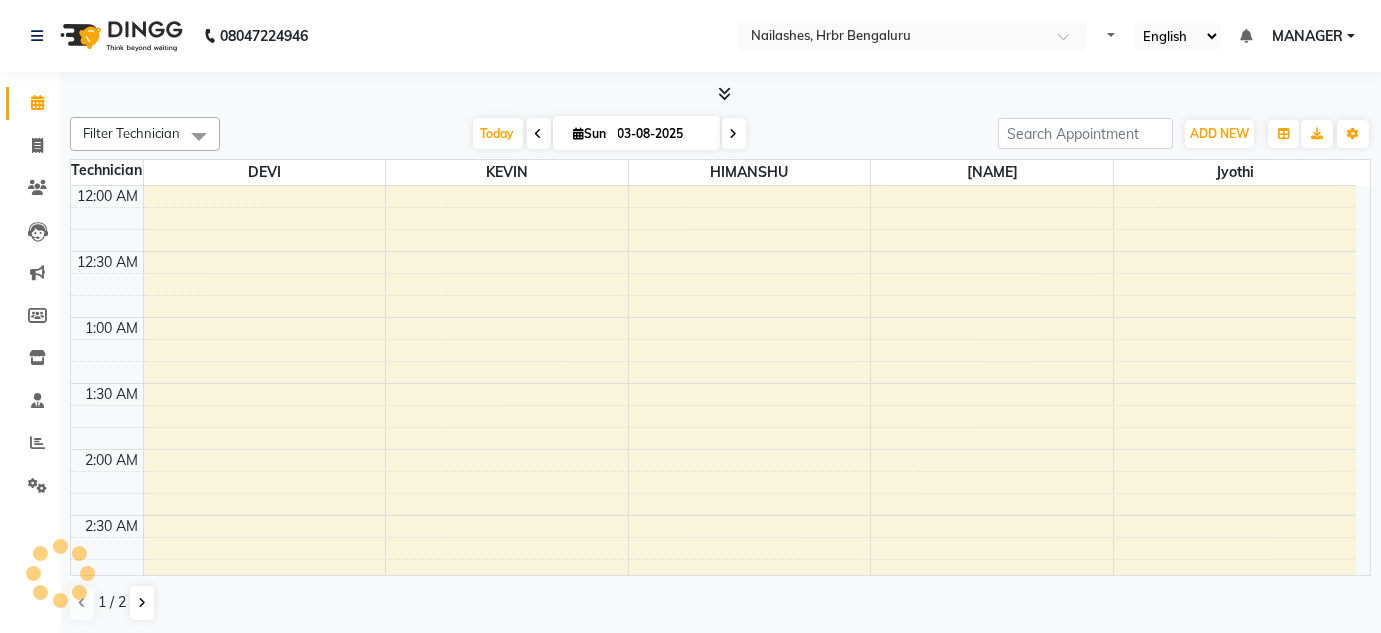 scroll, scrollTop: 0, scrollLeft: 0, axis: both 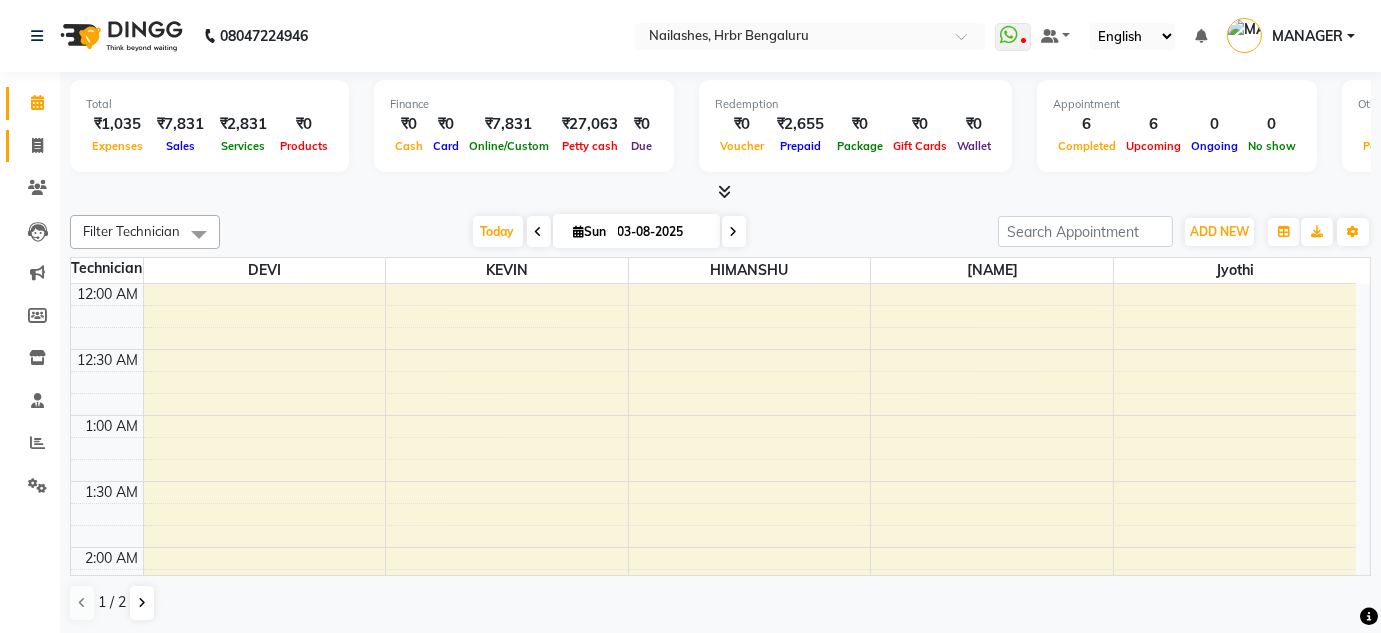 click on "Invoice" 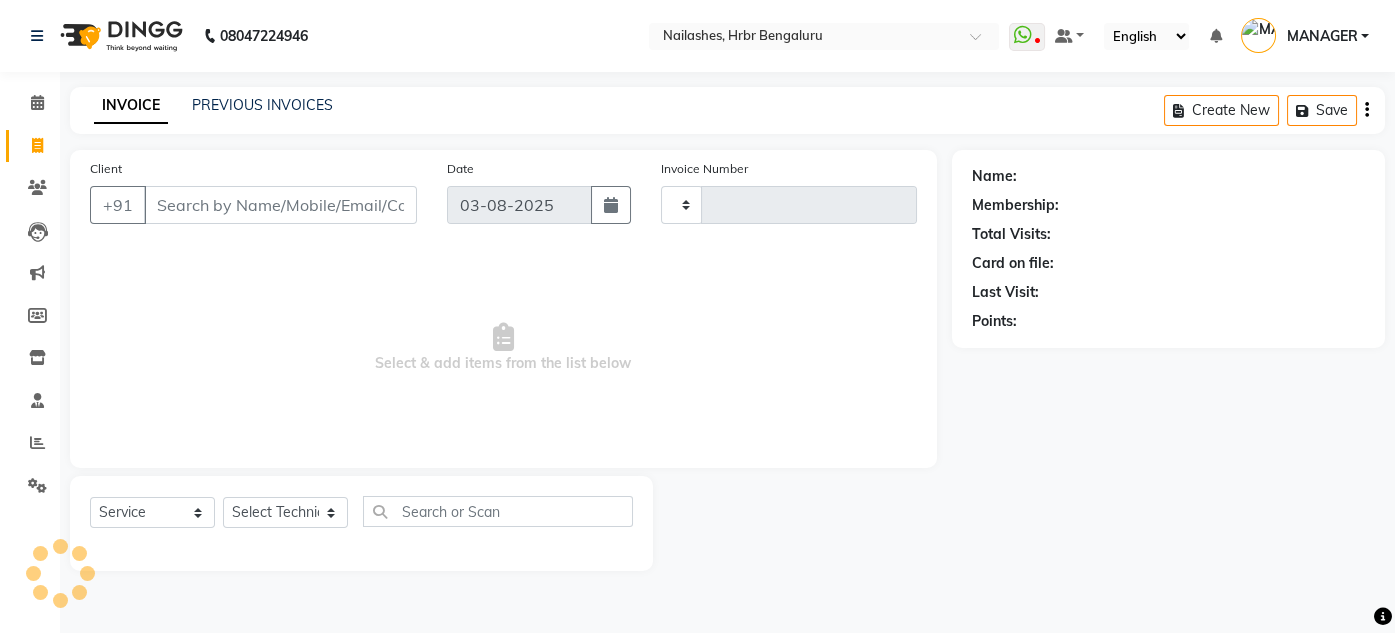 type on "0829" 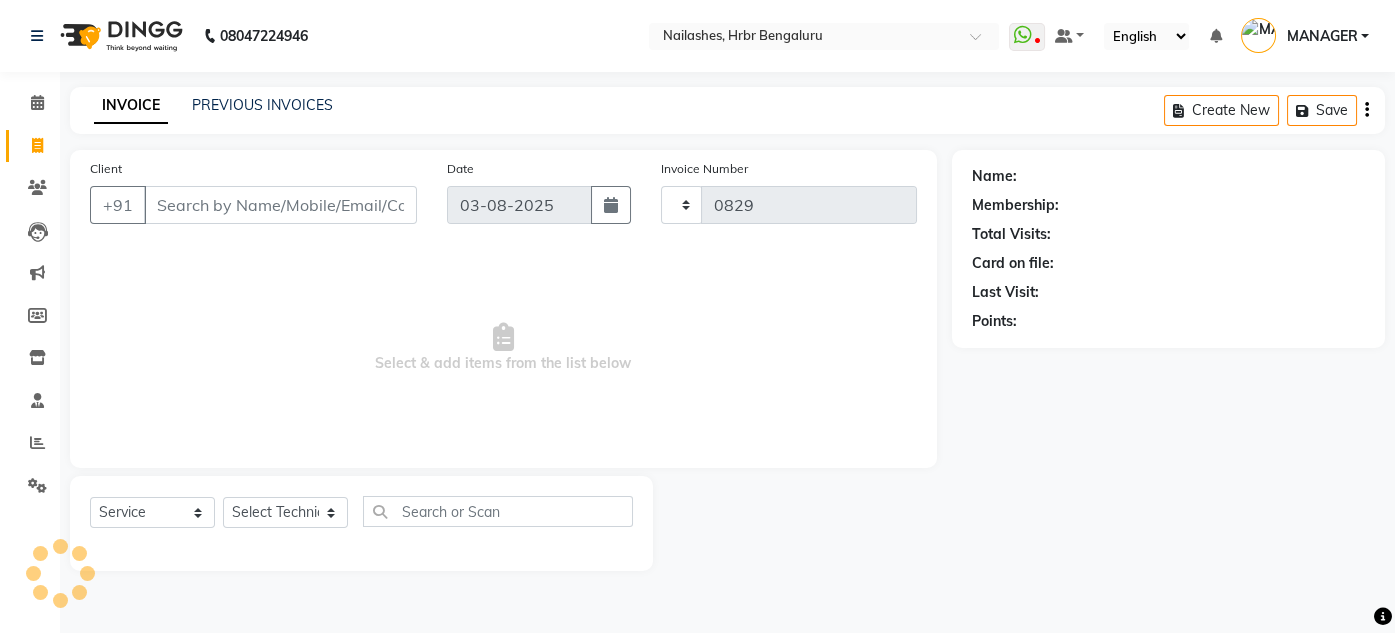 select on "3771" 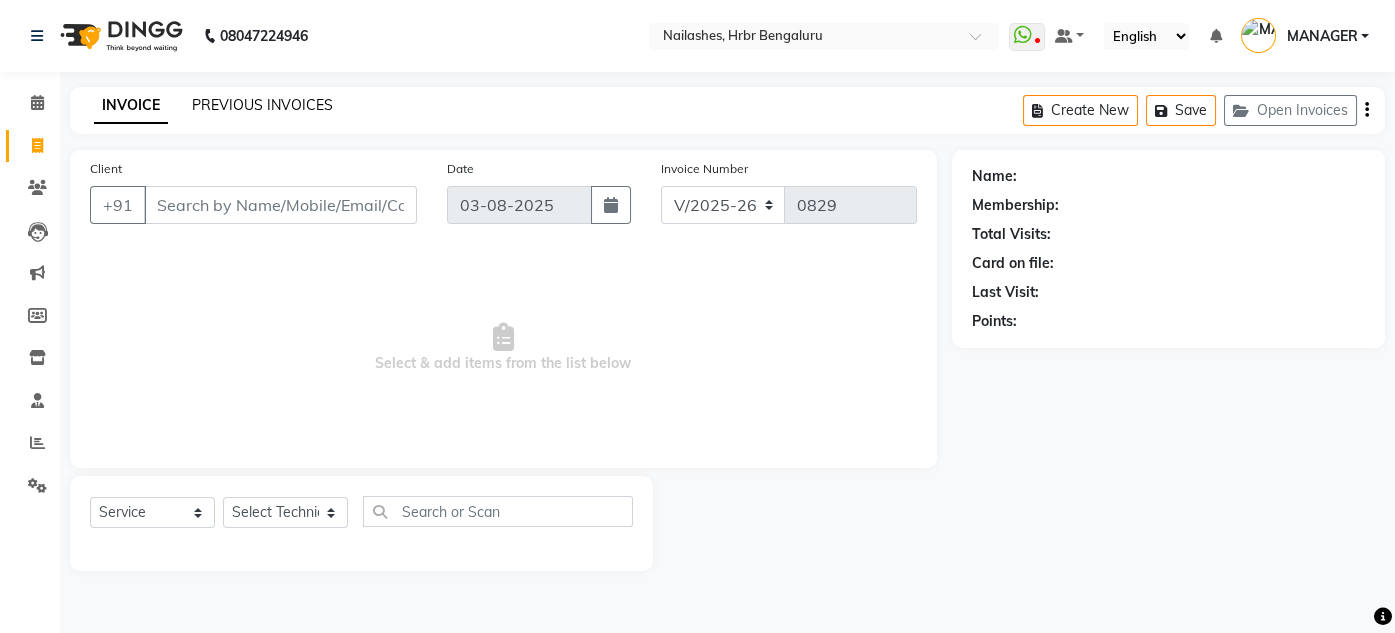 click on "PREVIOUS INVOICES" 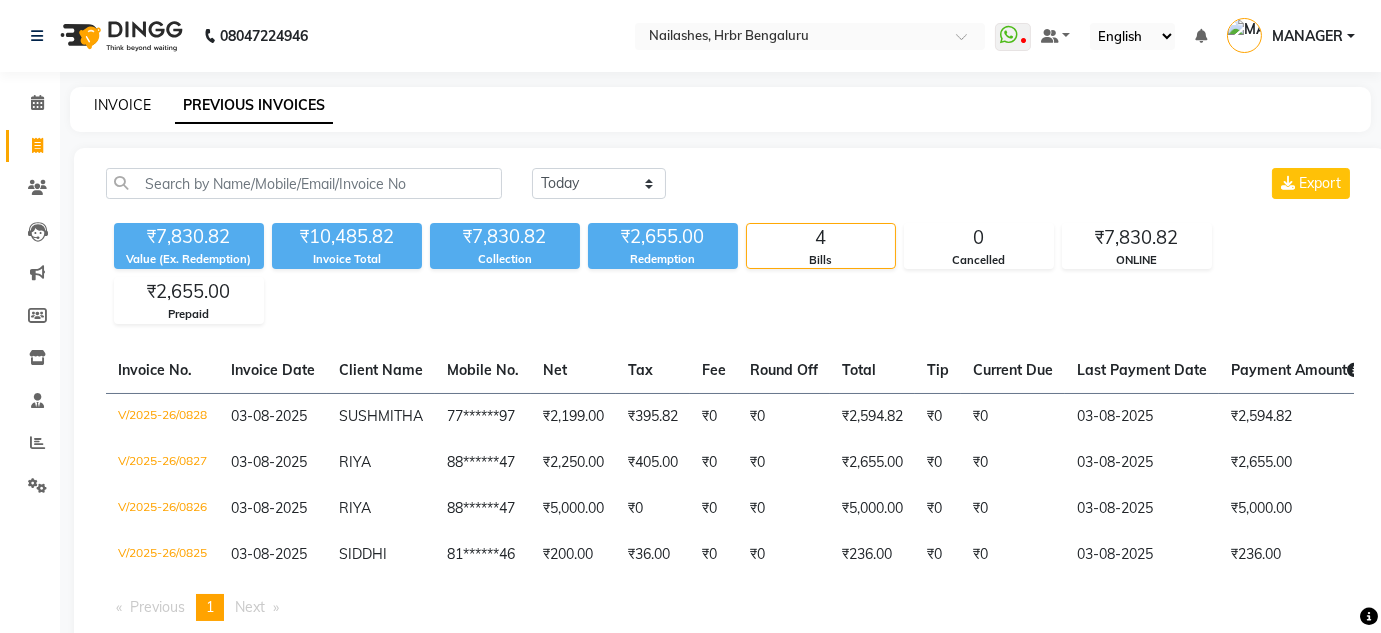 click on "INVOICE" 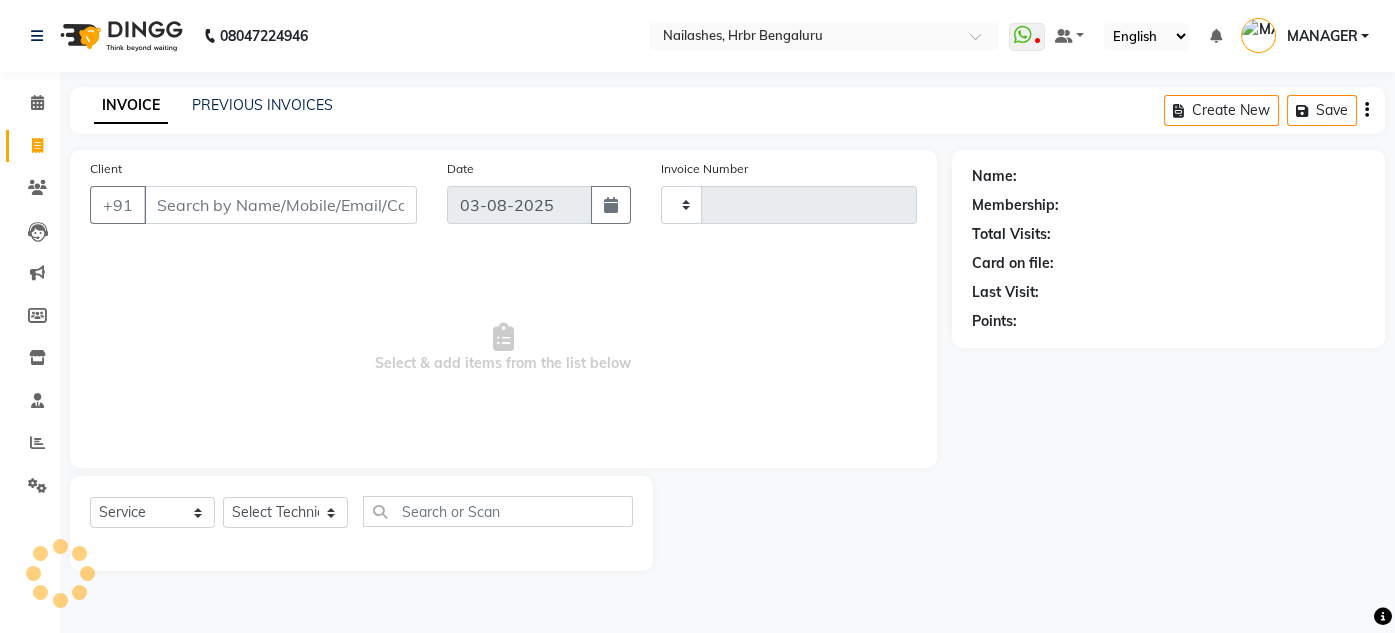 type on "0829" 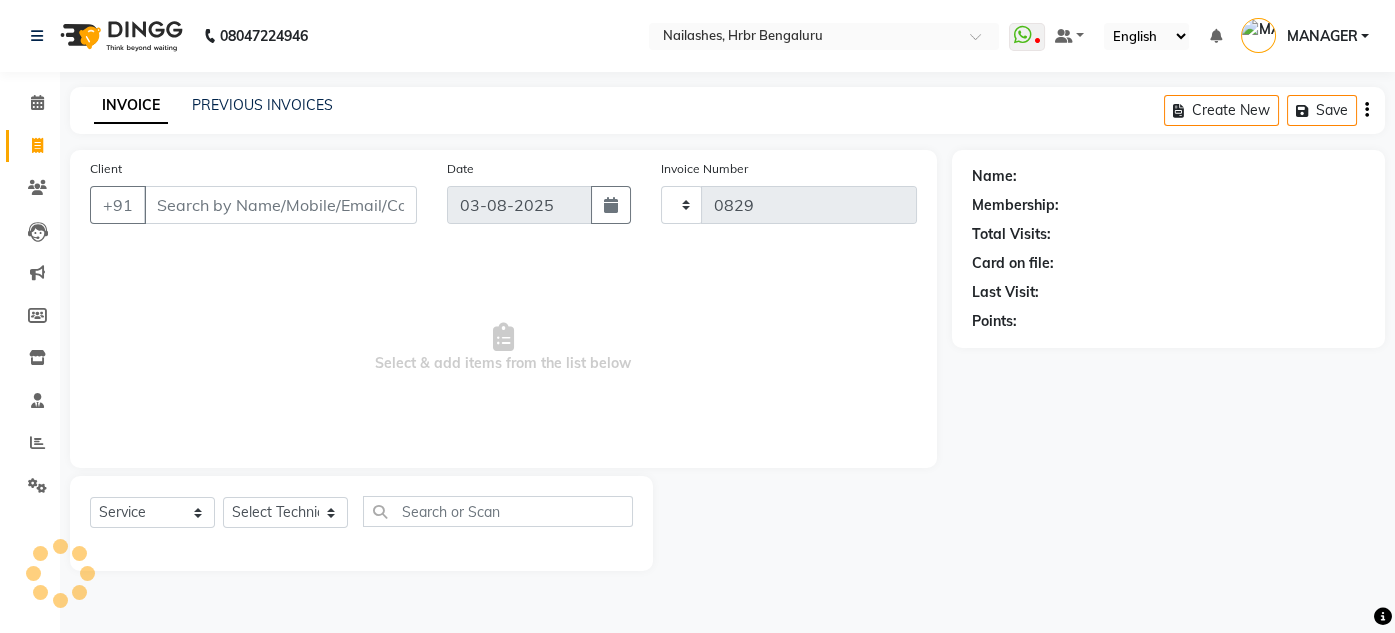 select on "3771" 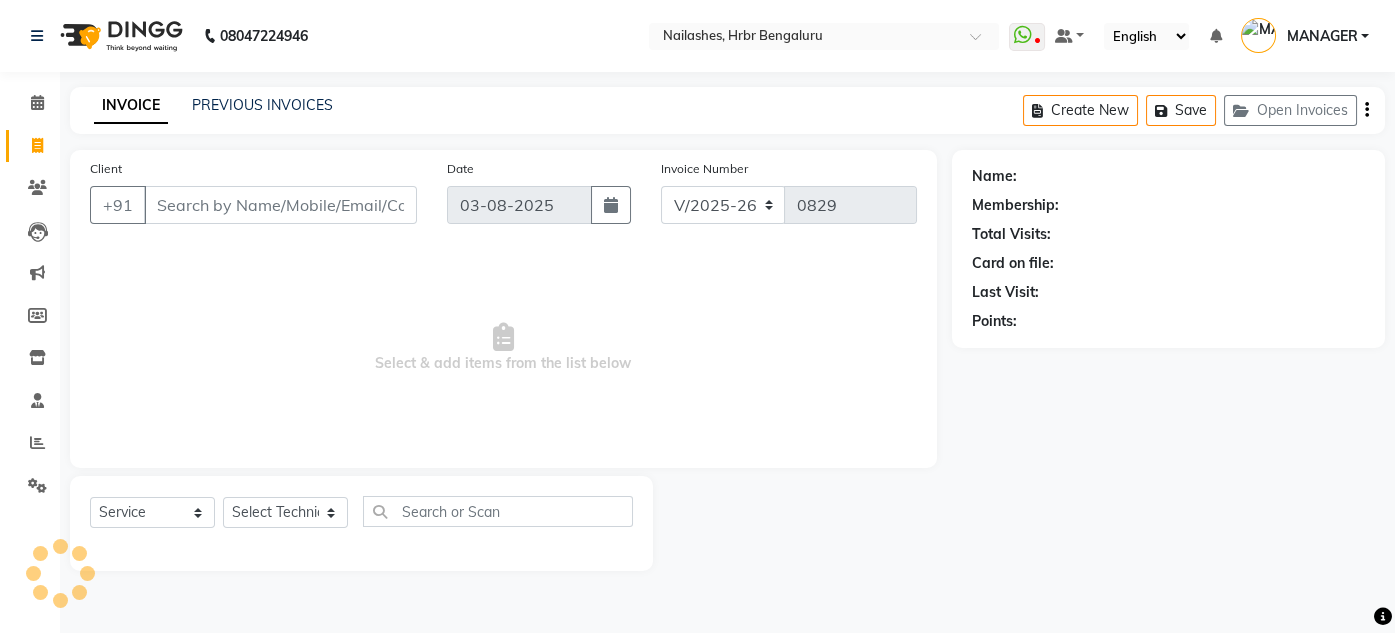 click on "Client" at bounding box center (280, 205) 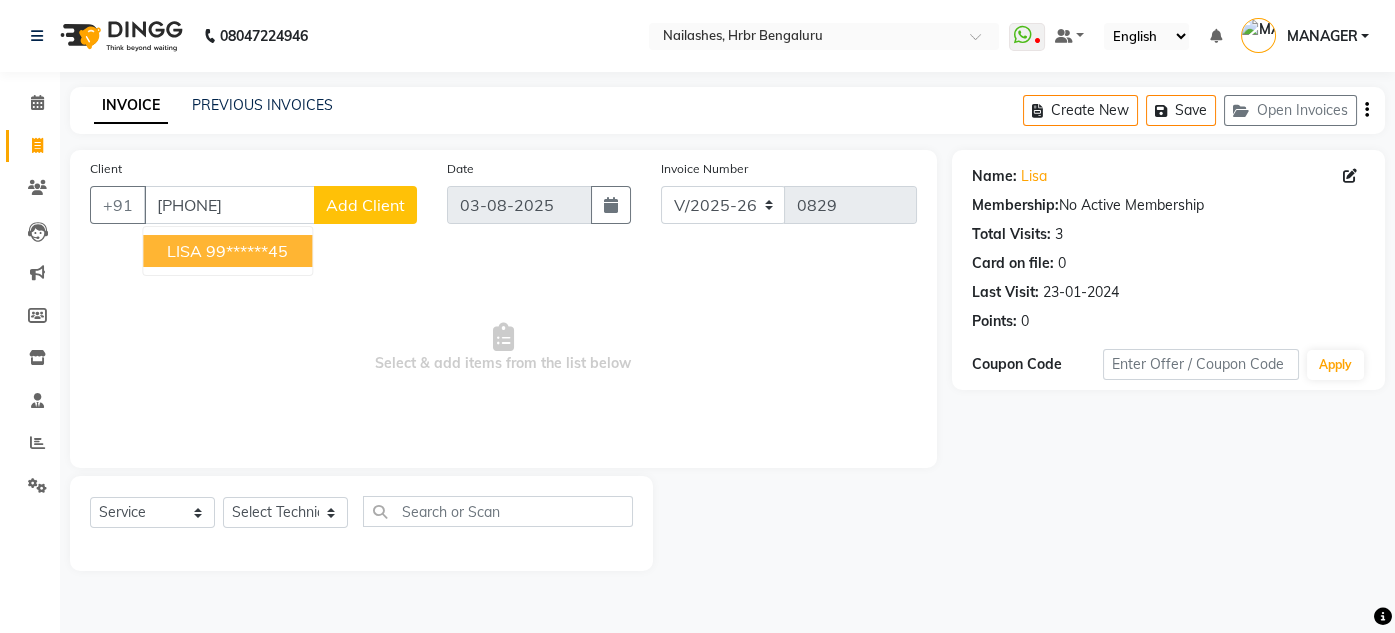 click on "99******45" at bounding box center [247, 251] 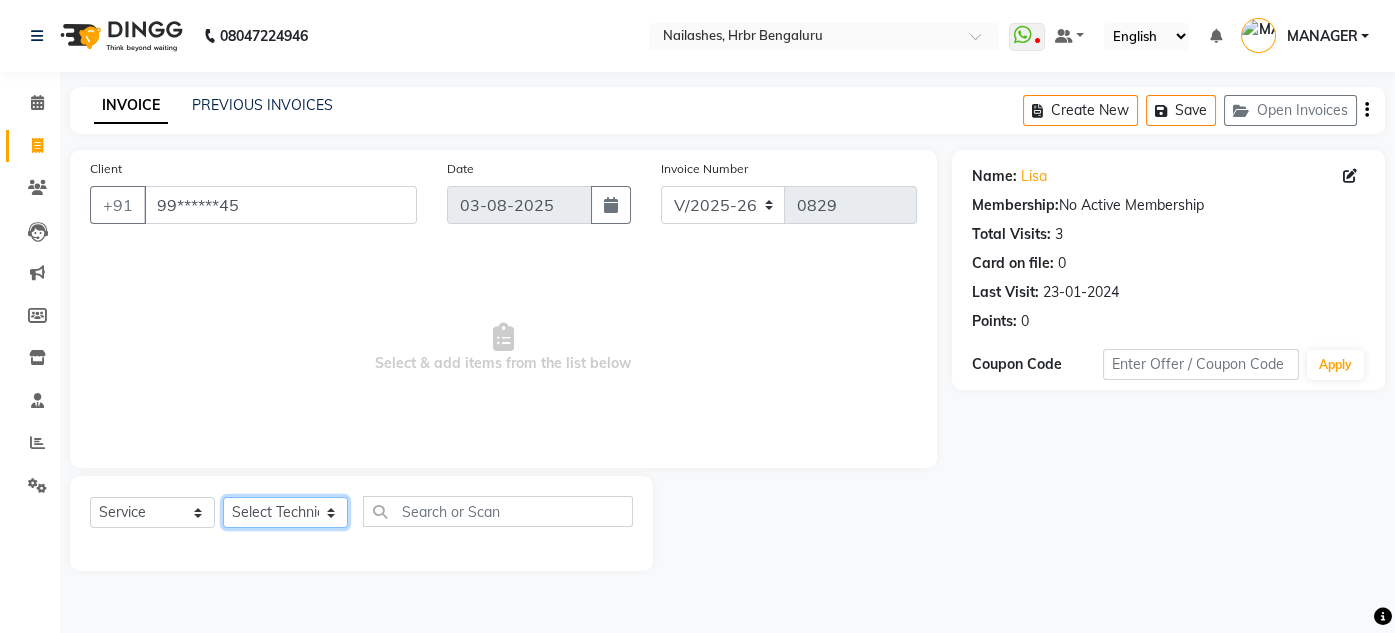 click on "Select Technician DEVI HIMANSHU jyothi KEVIN MANAGER RADIKA RITESH" 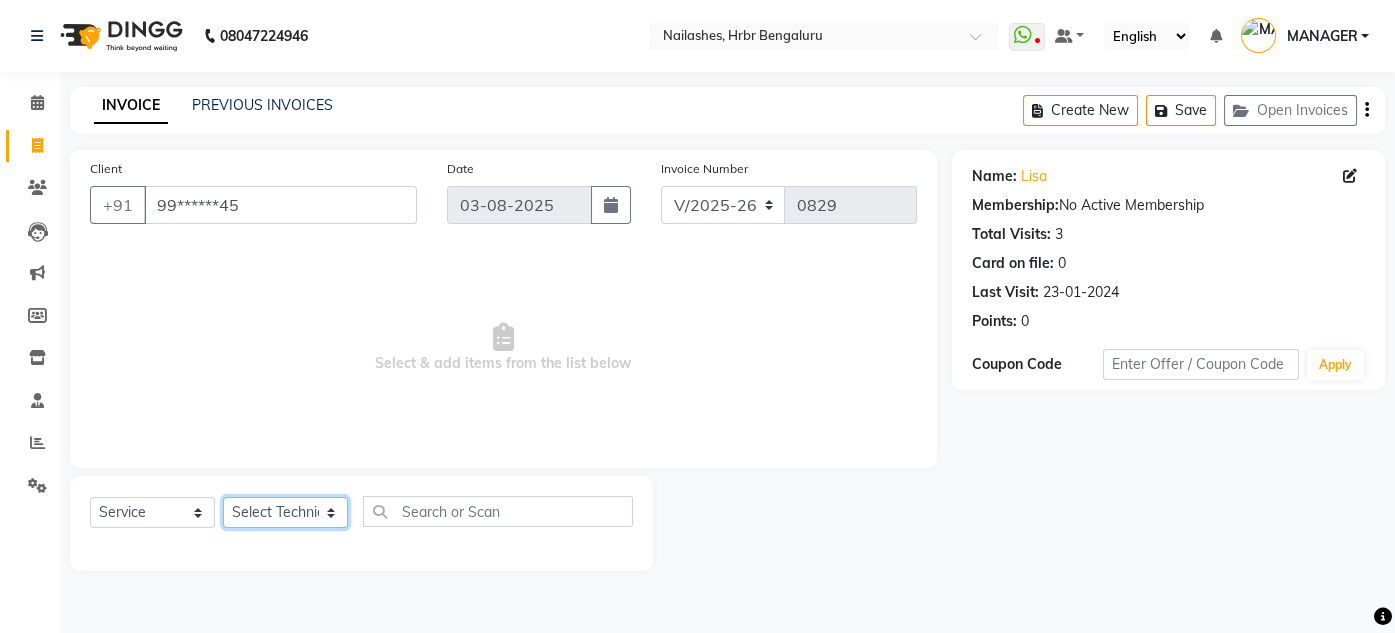 select on "84501" 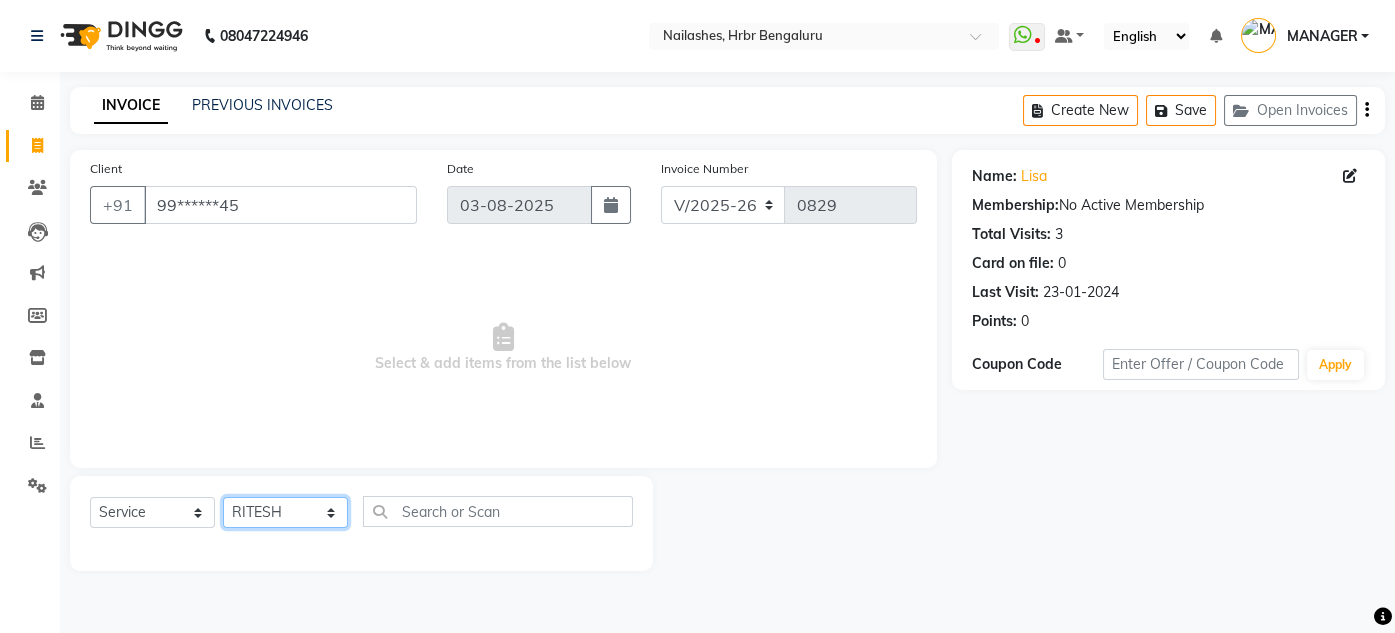 click on "Select Technician DEVI HIMANSHU jyothi KEVIN MANAGER RADIKA RITESH" 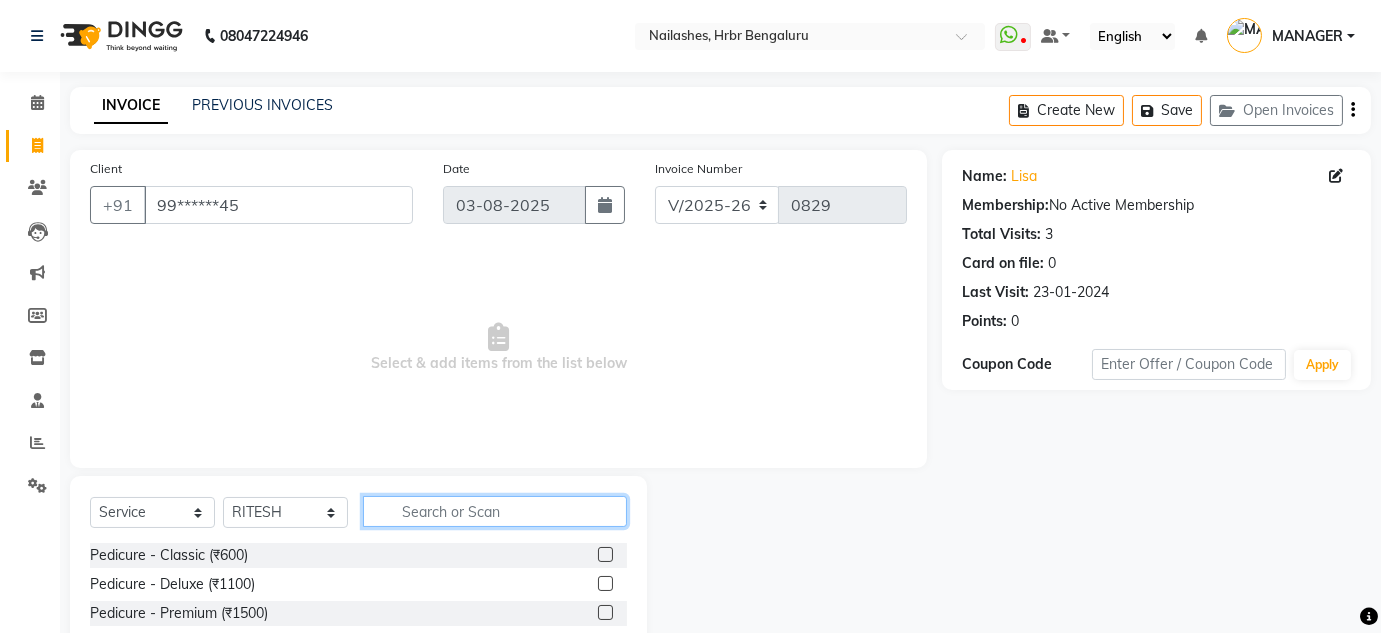 click 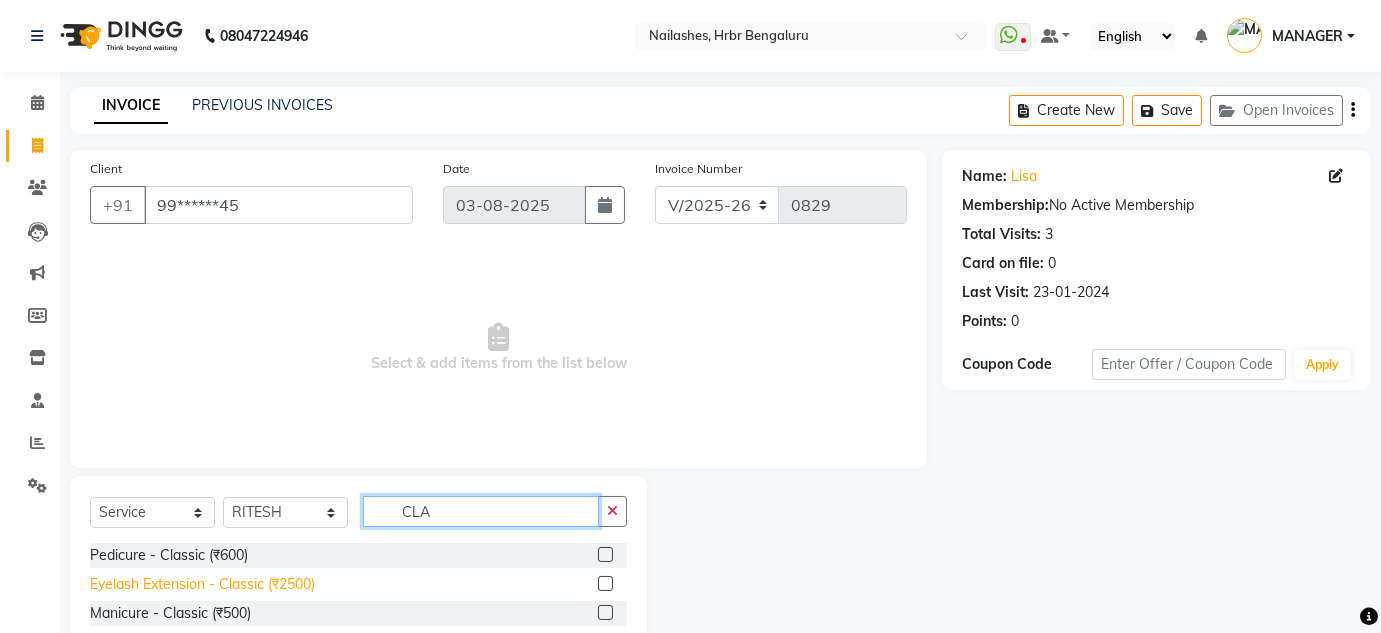 type on "CLA" 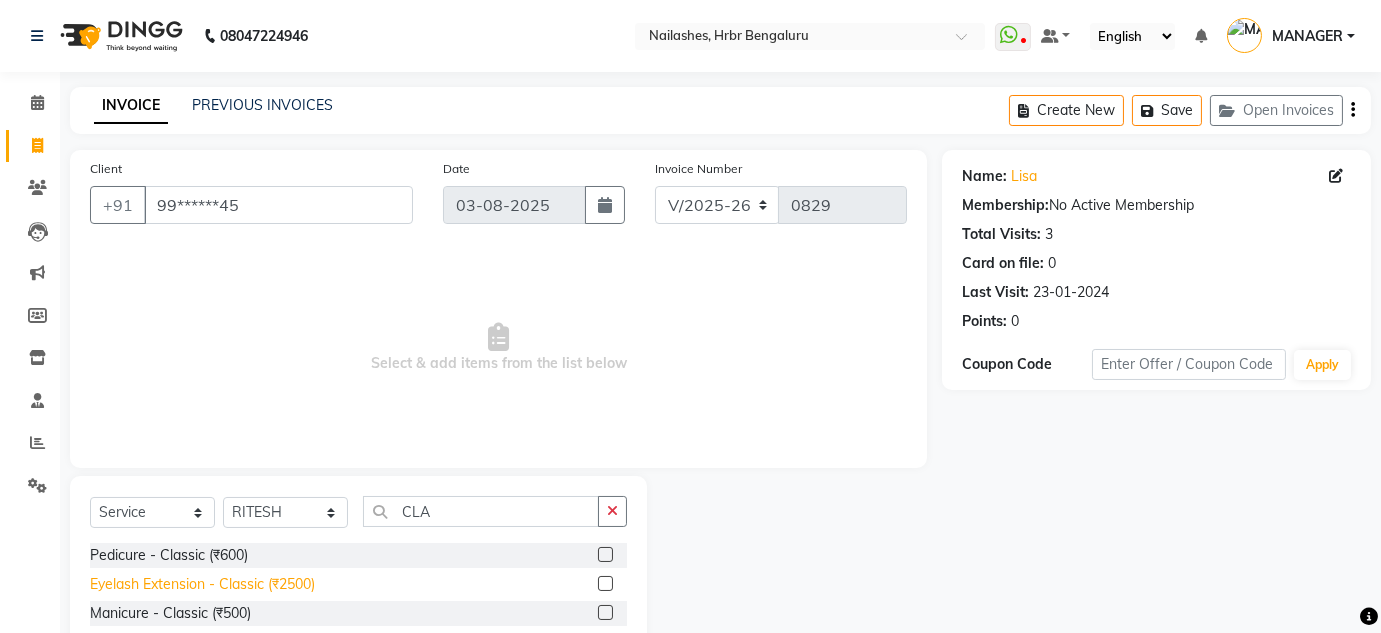 click on "Eyelash Extension - Classic (₹2500)" 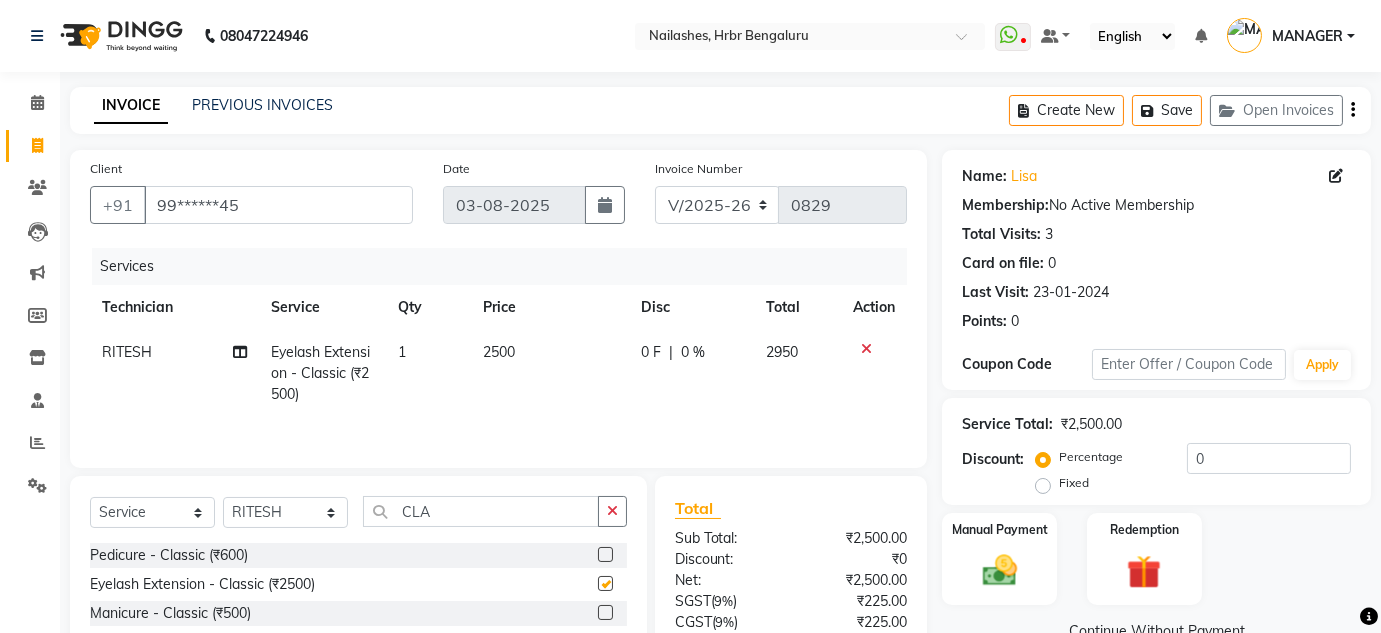 checkbox on "false" 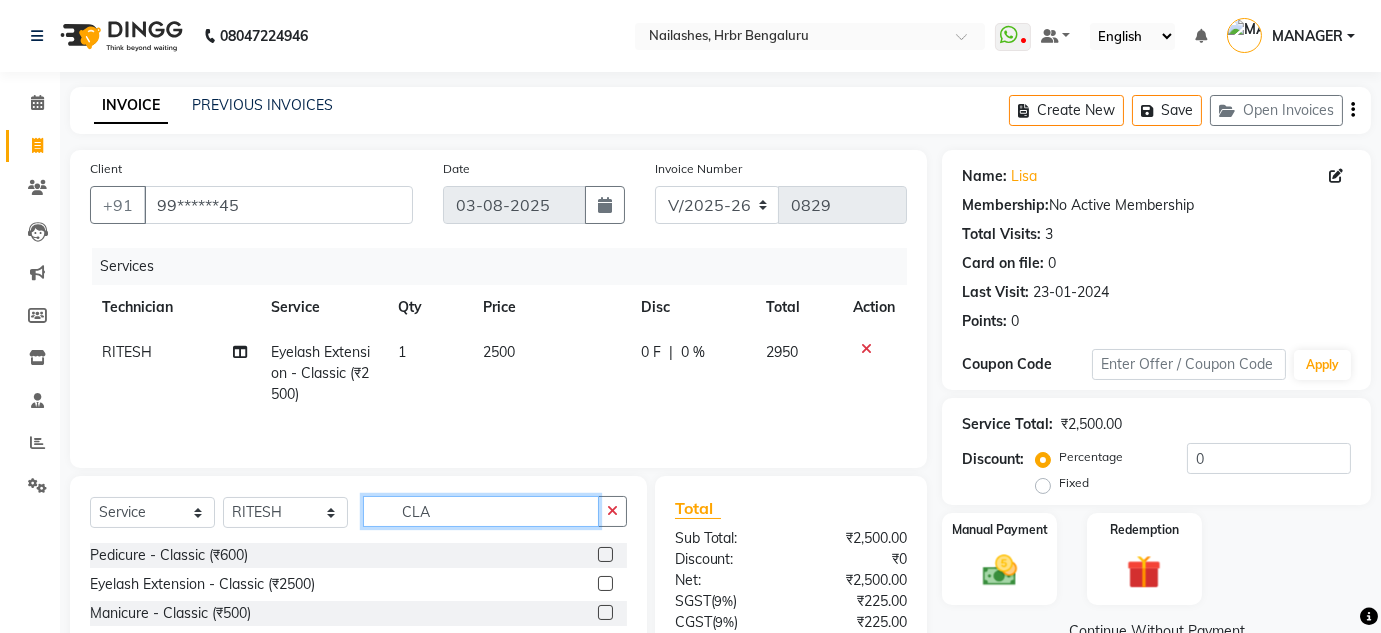 click on "CLA" 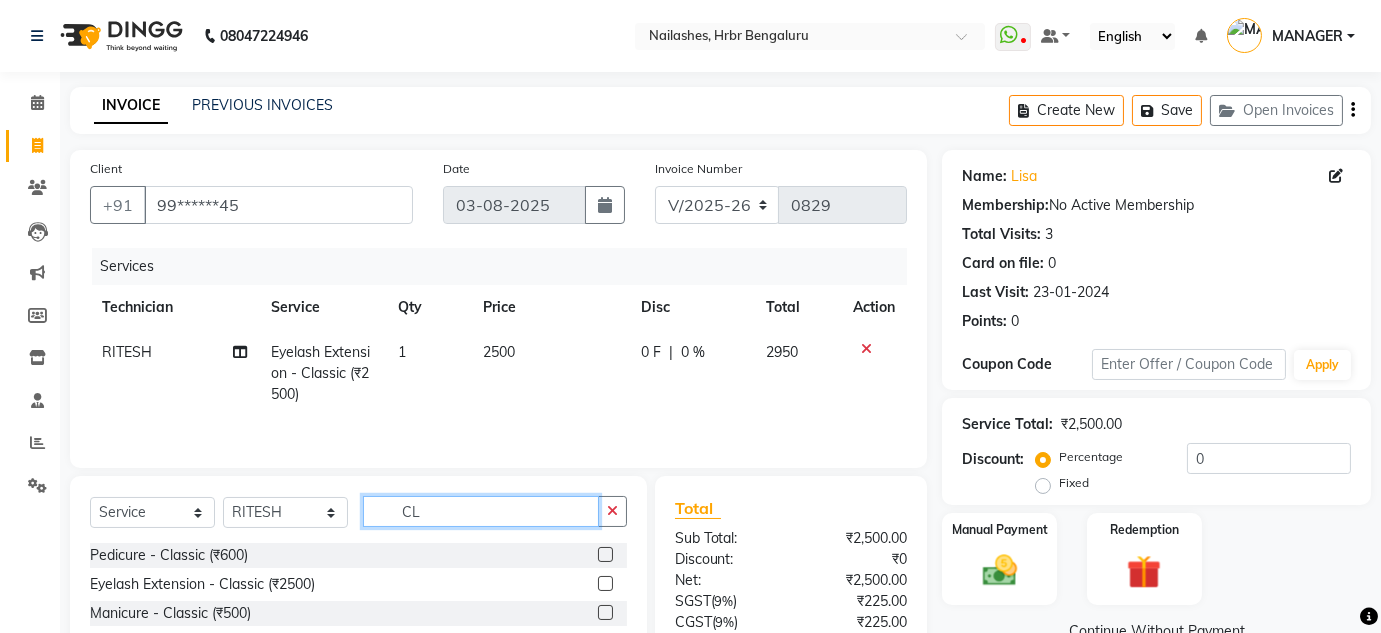 type on "C" 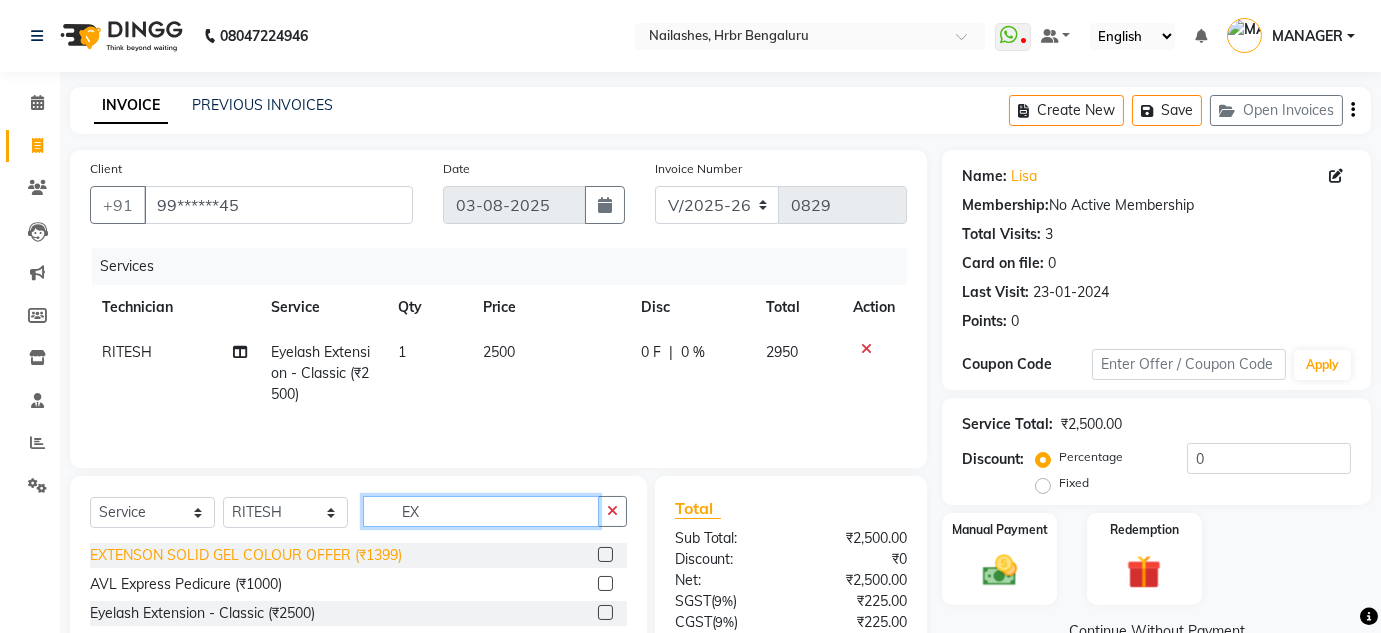 type on "EX" 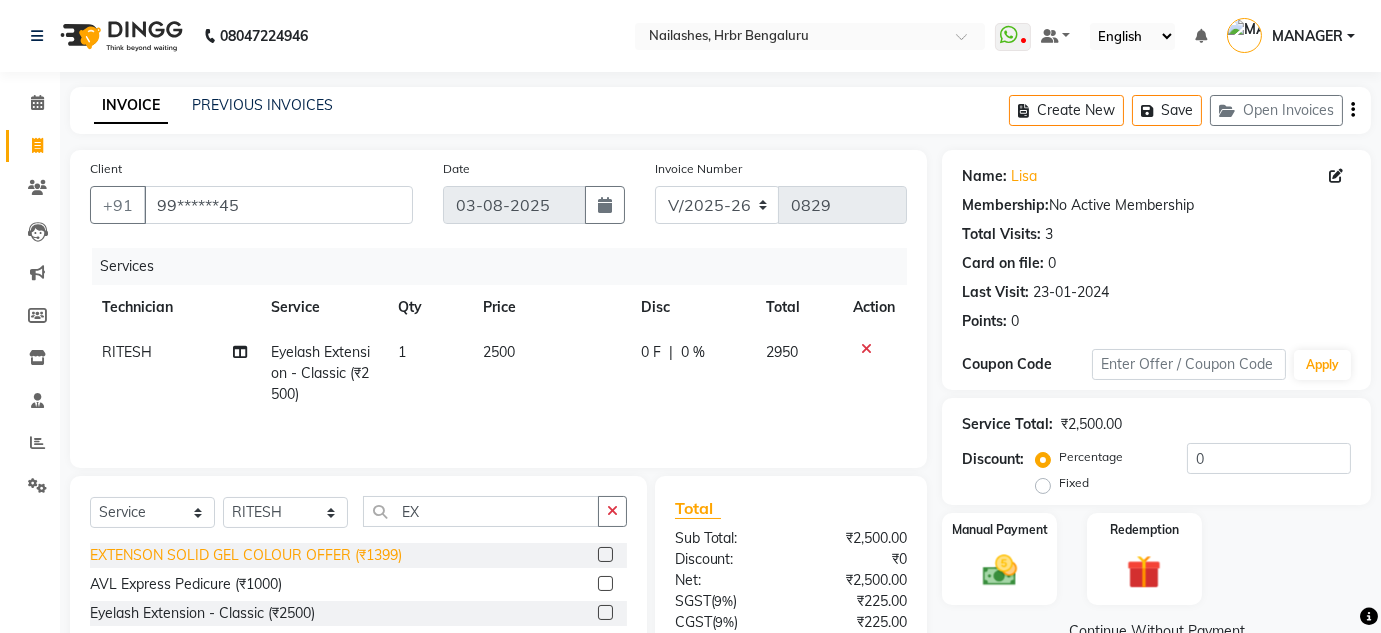 click on "EXTENSON SOLID GEL COLOUR OFFER (₹1399)" 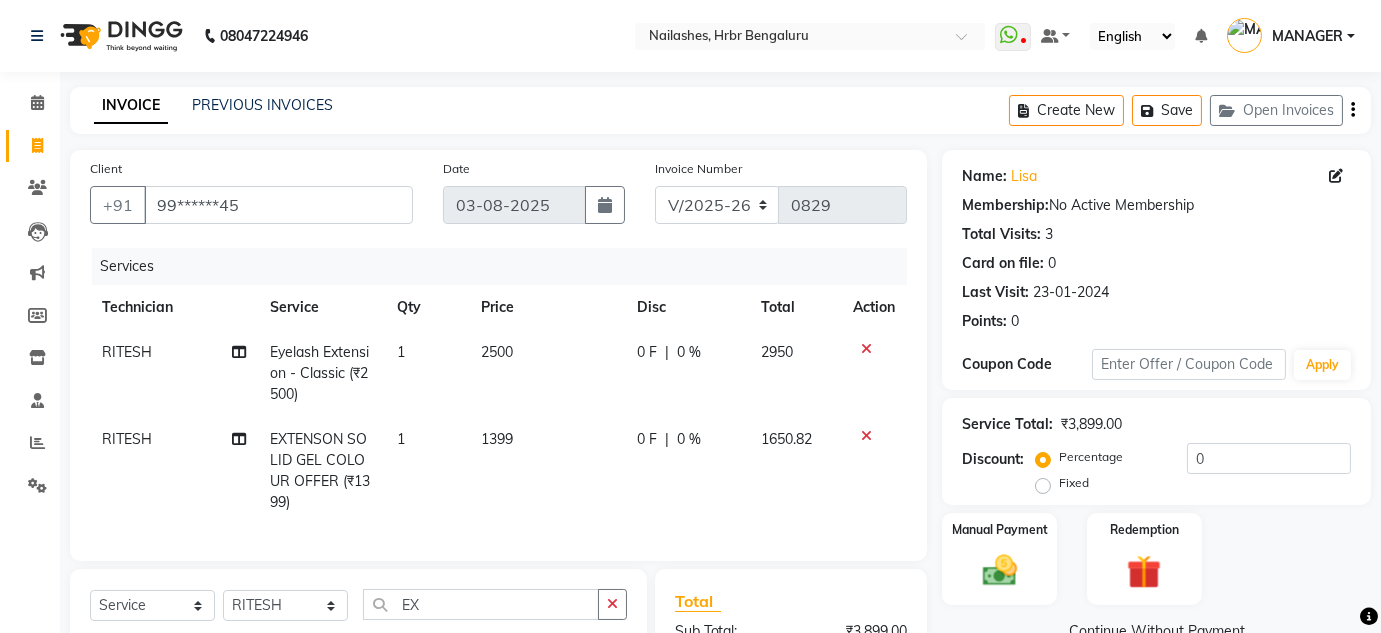 checkbox on "false" 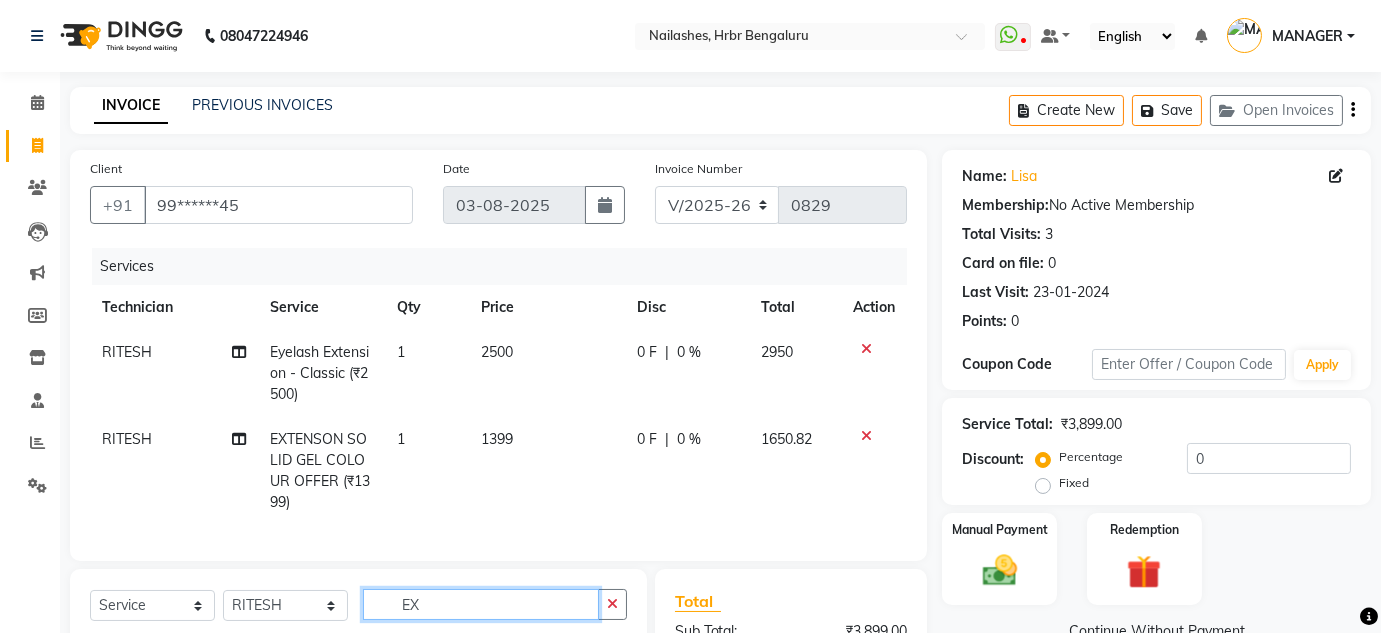 click on "EX" 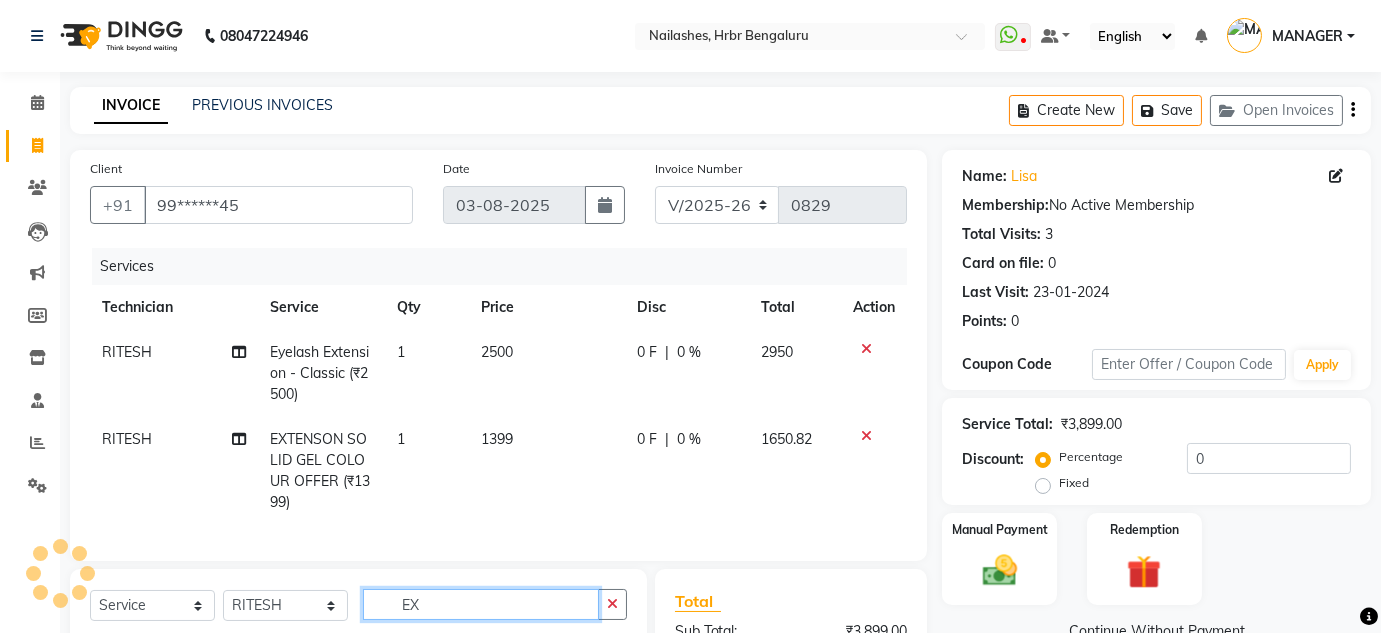 type on "E" 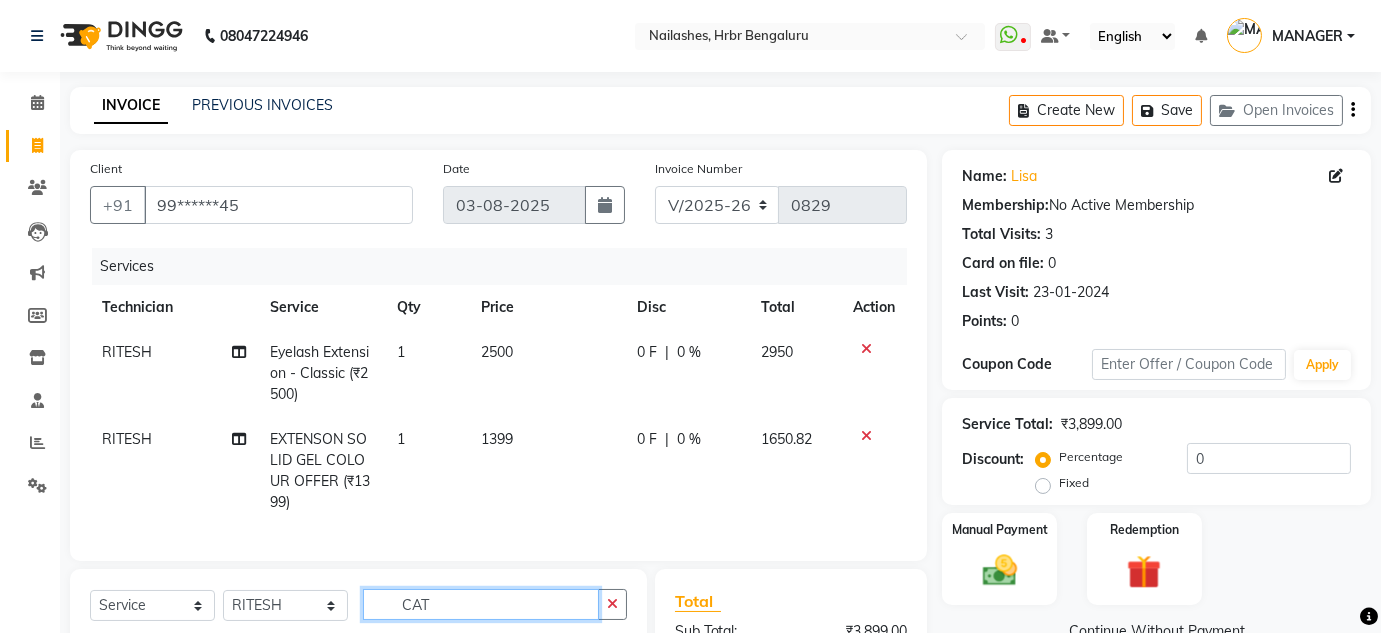 scroll, scrollTop: 123, scrollLeft: 0, axis: vertical 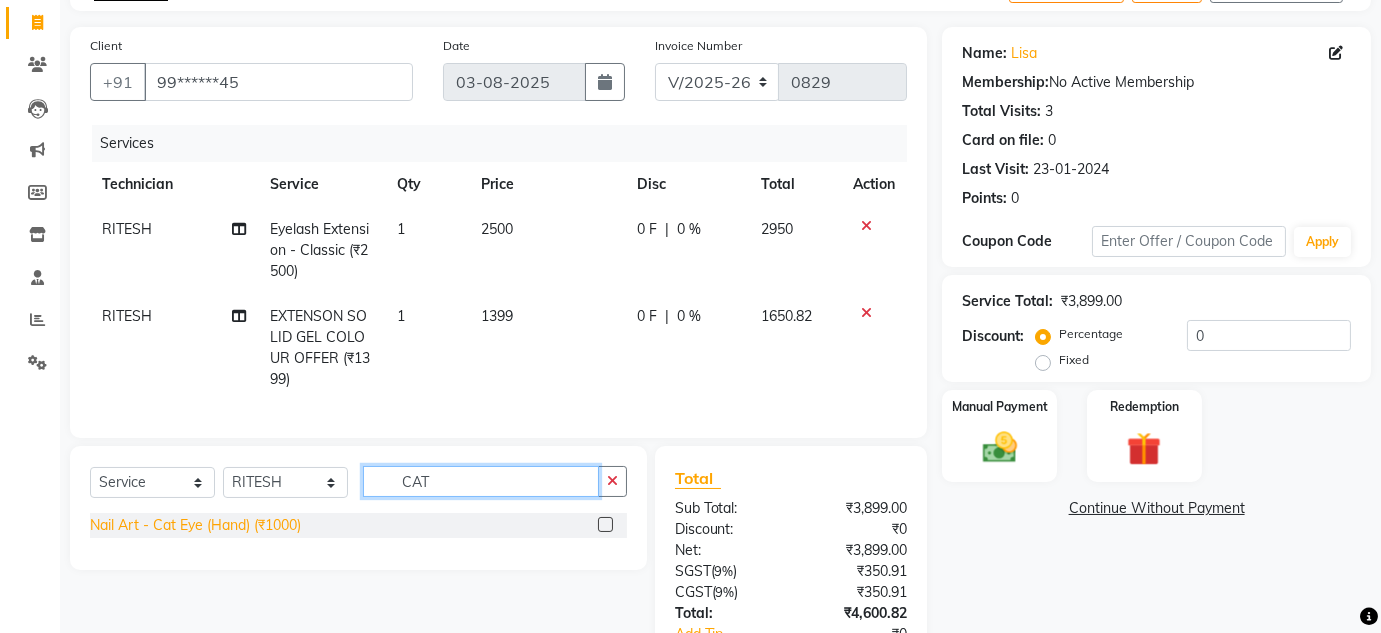 type on "CAT" 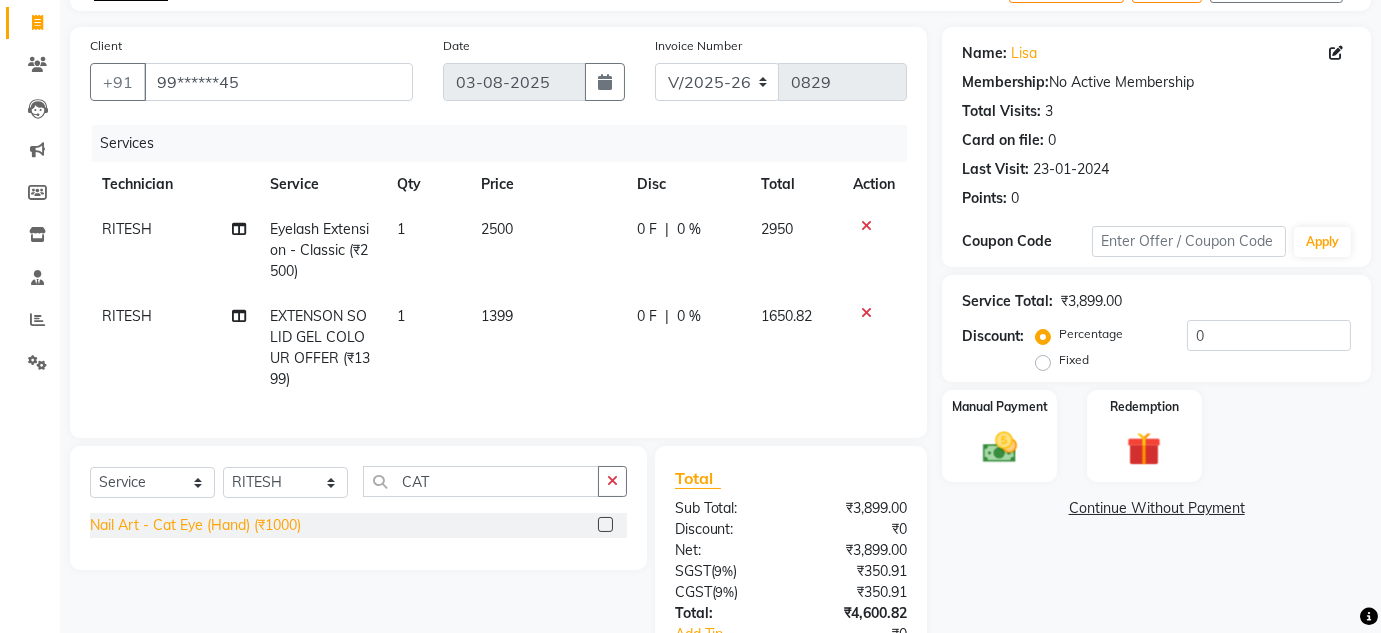 click on "Nail Art - Cat Eye (Hand) (₹1000)" 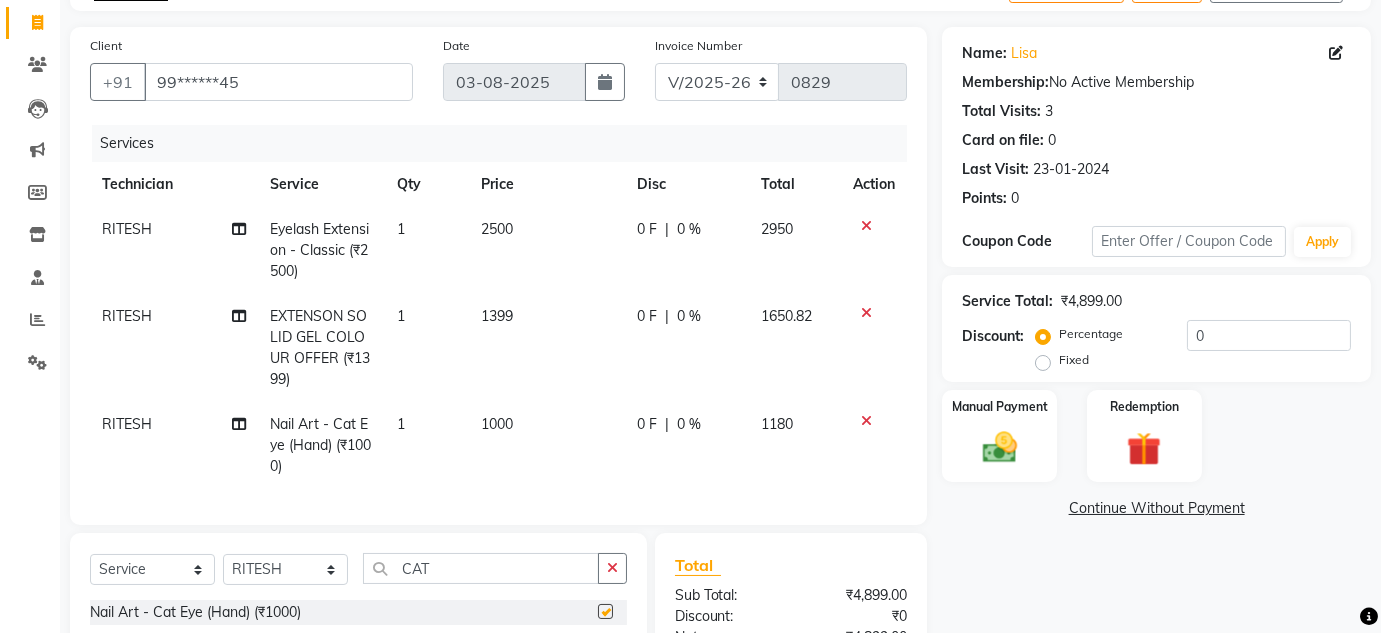 checkbox on "false" 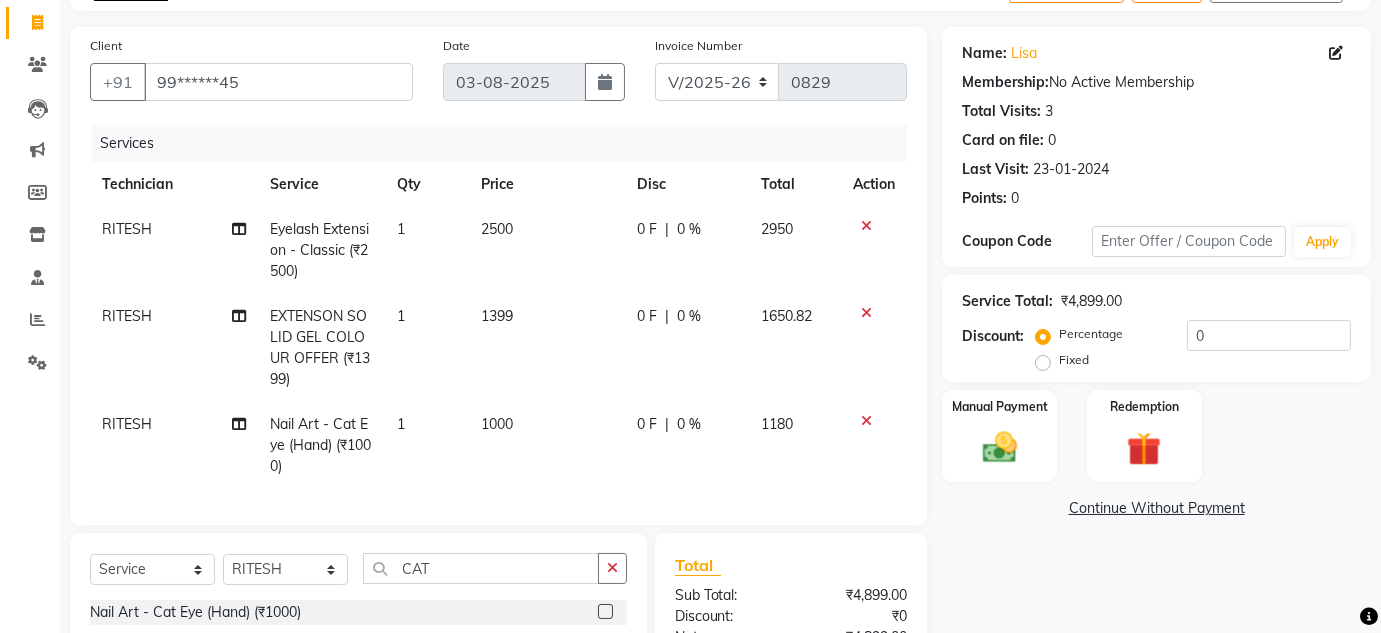 scroll, scrollTop: 360, scrollLeft: 0, axis: vertical 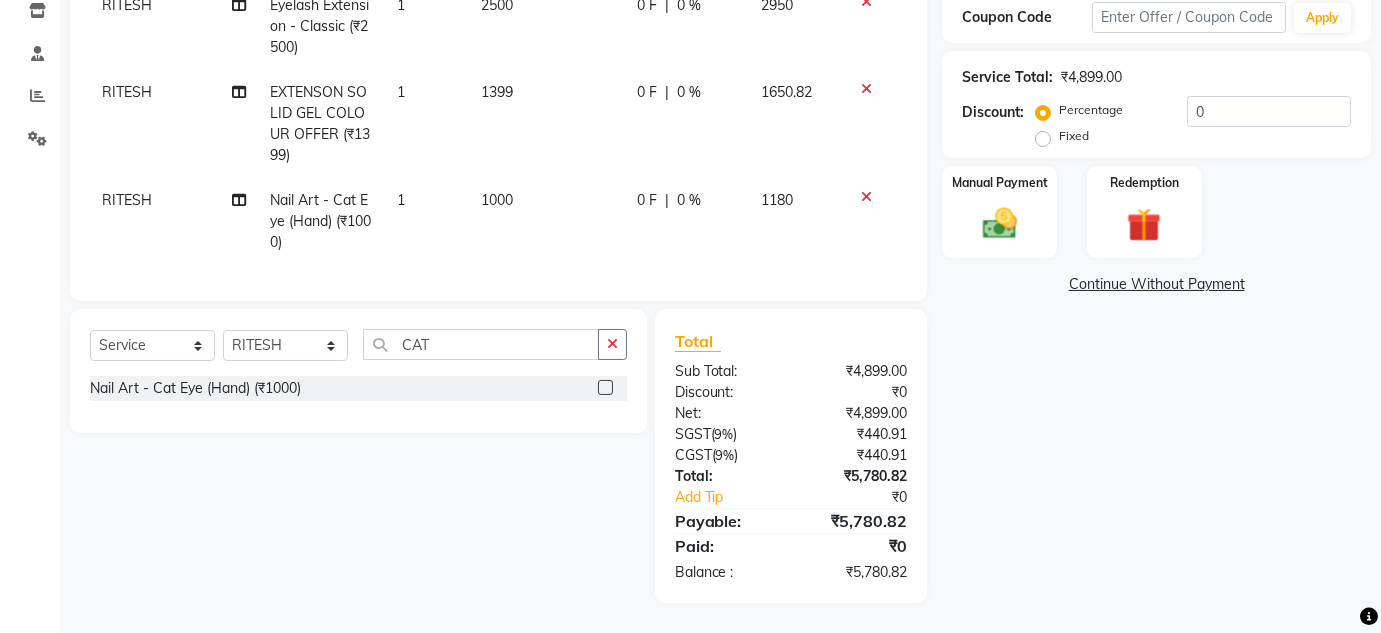 click on "1399" 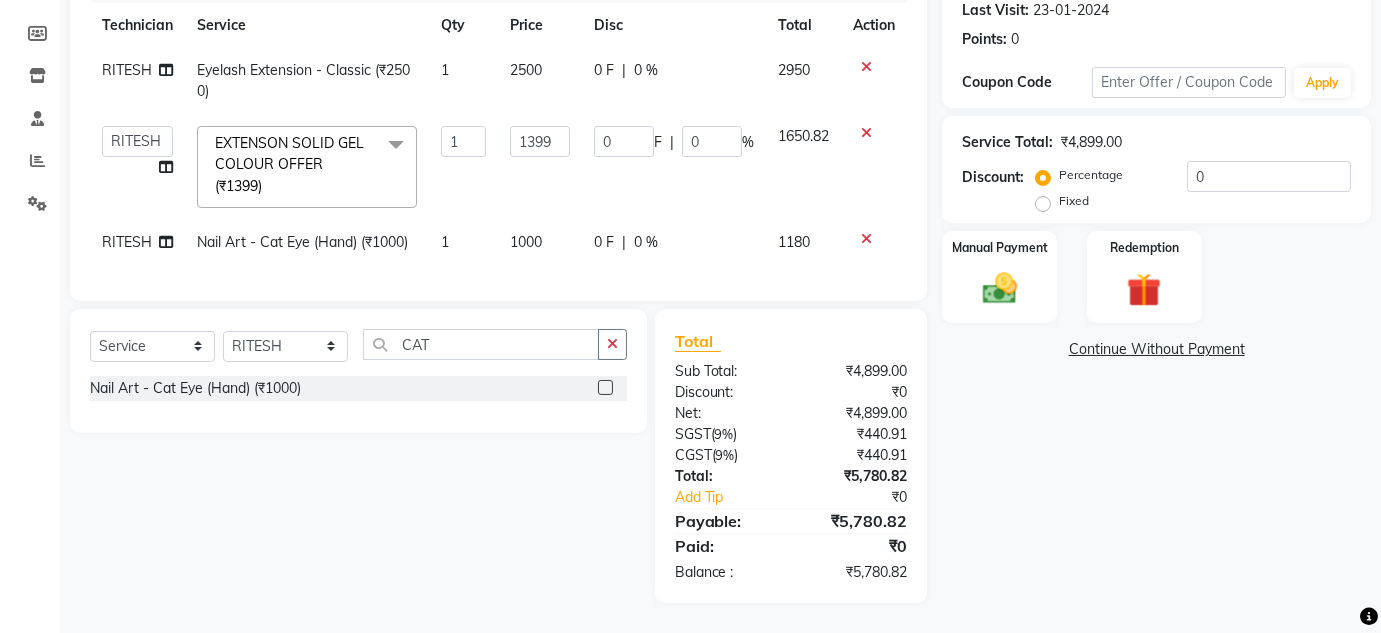 scroll, scrollTop: 294, scrollLeft: 0, axis: vertical 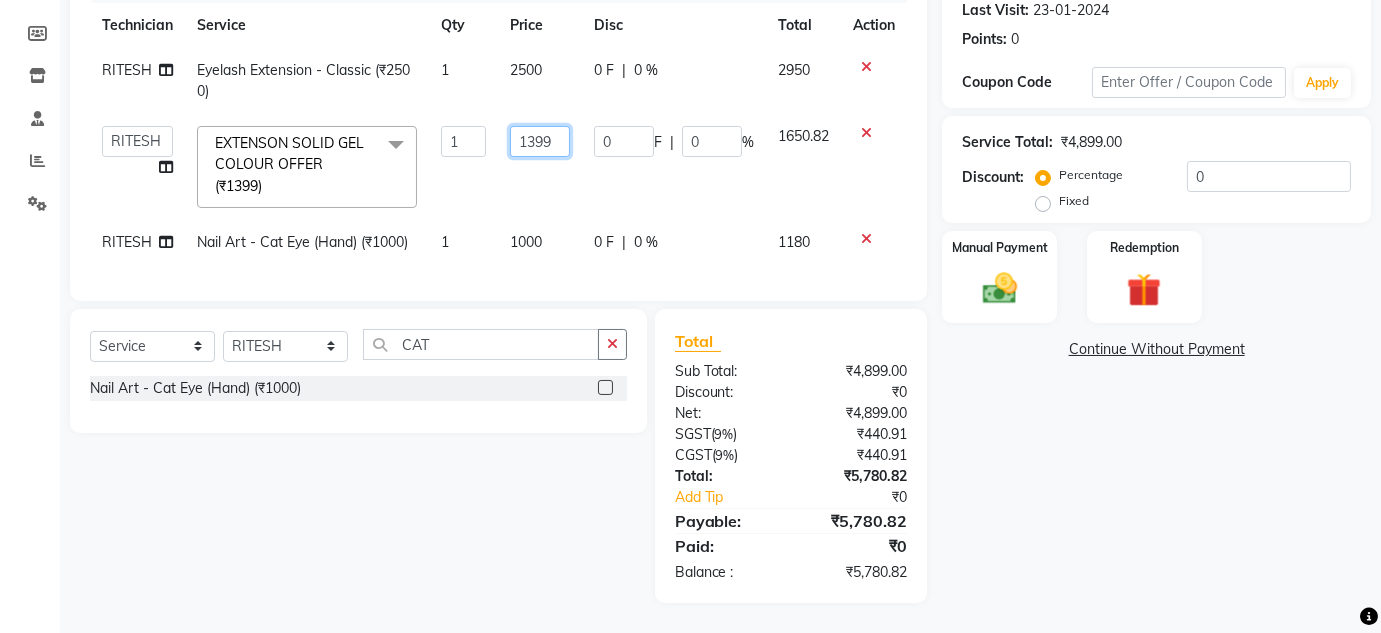 click on "1399" 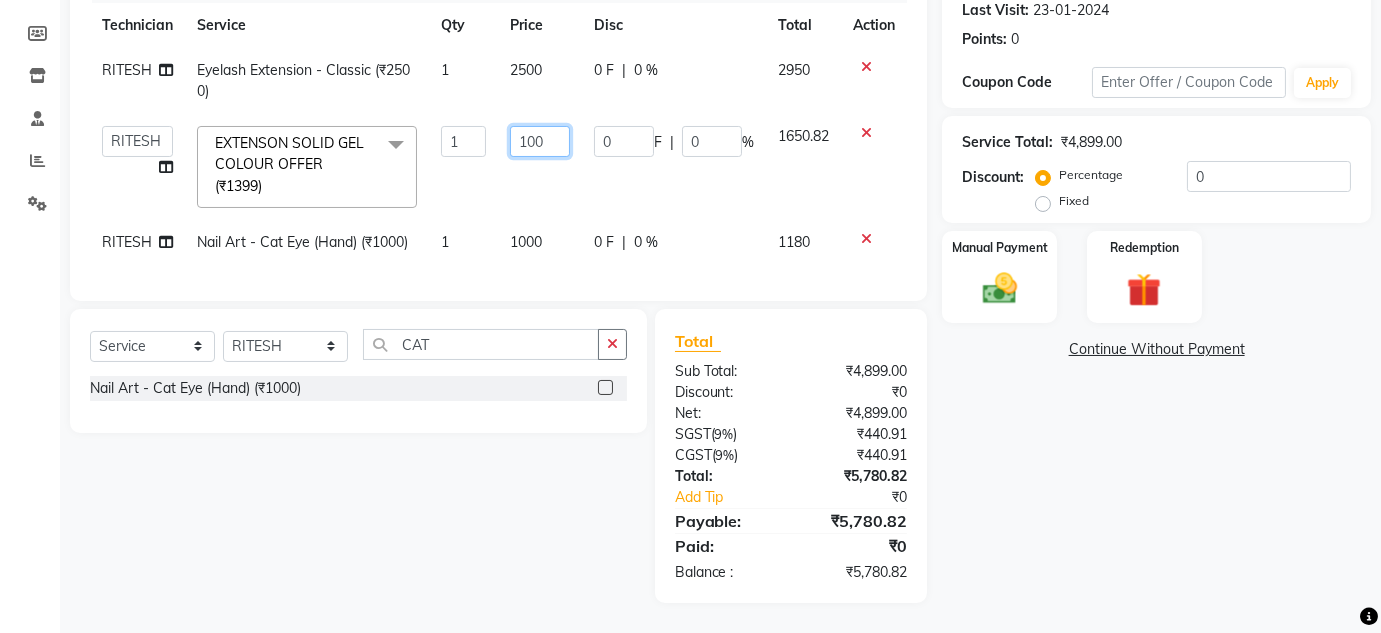 type on "1000" 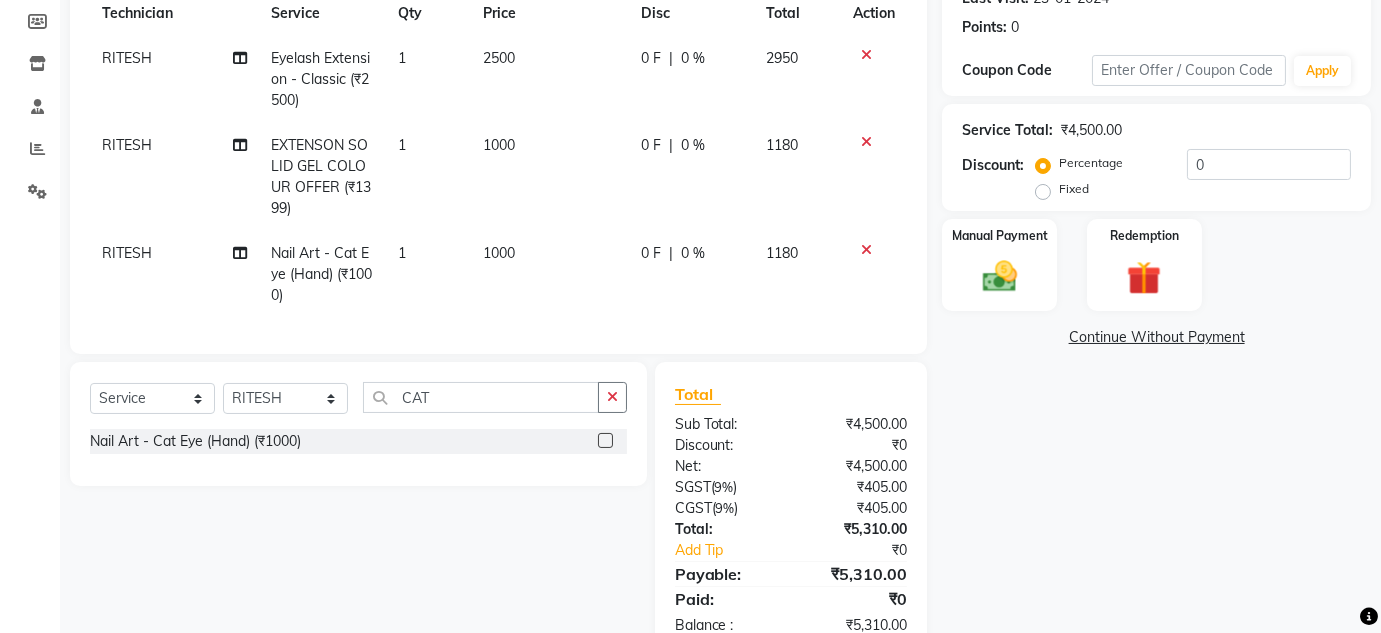 click on "1000" 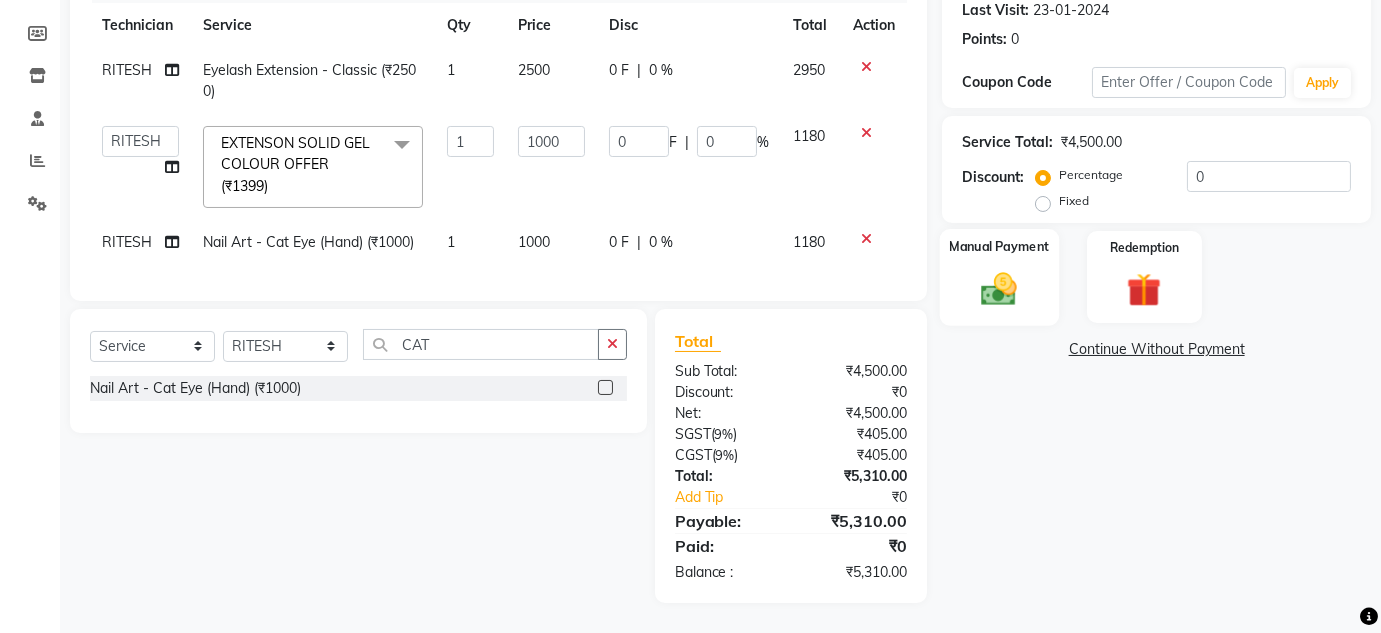 click on "Manual Payment" 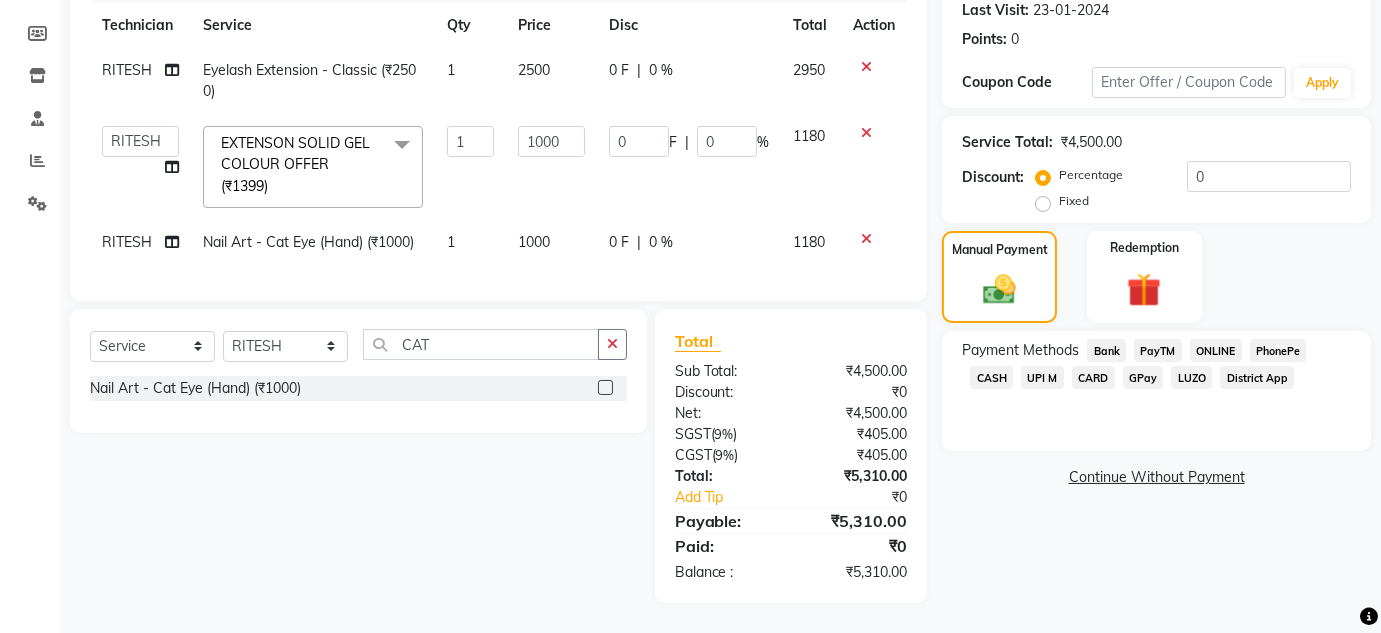 click on "ONLINE" 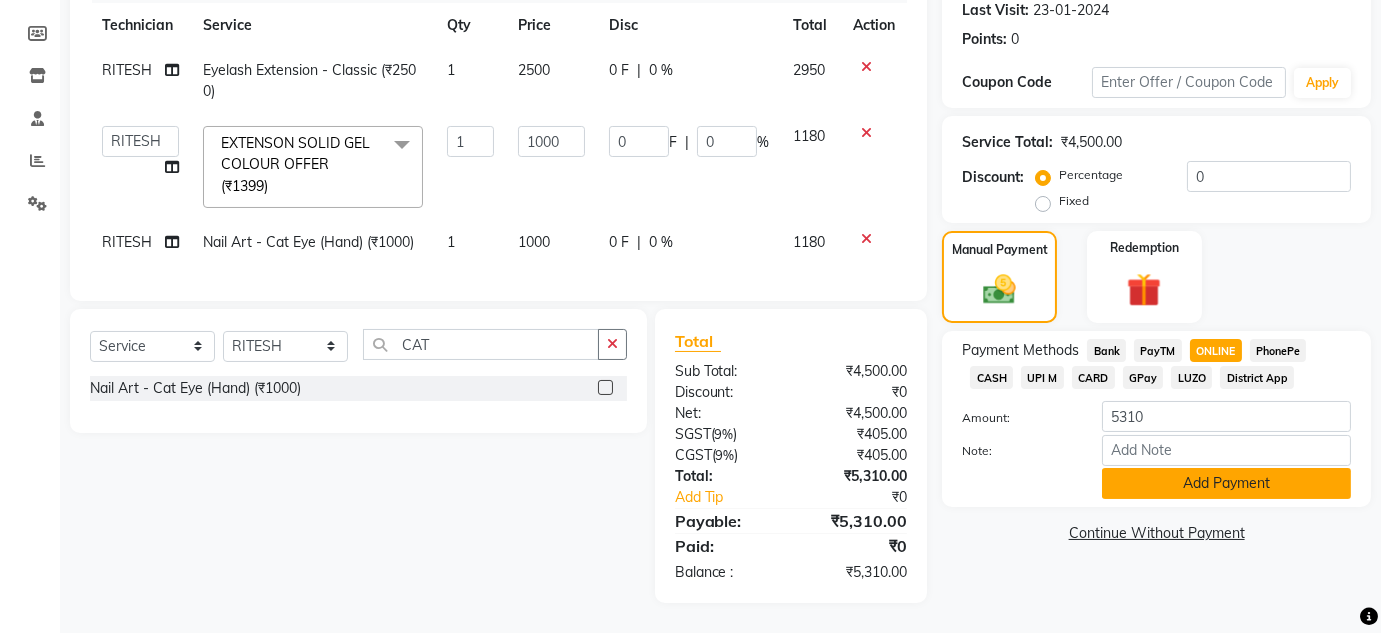 click on "Add Payment" 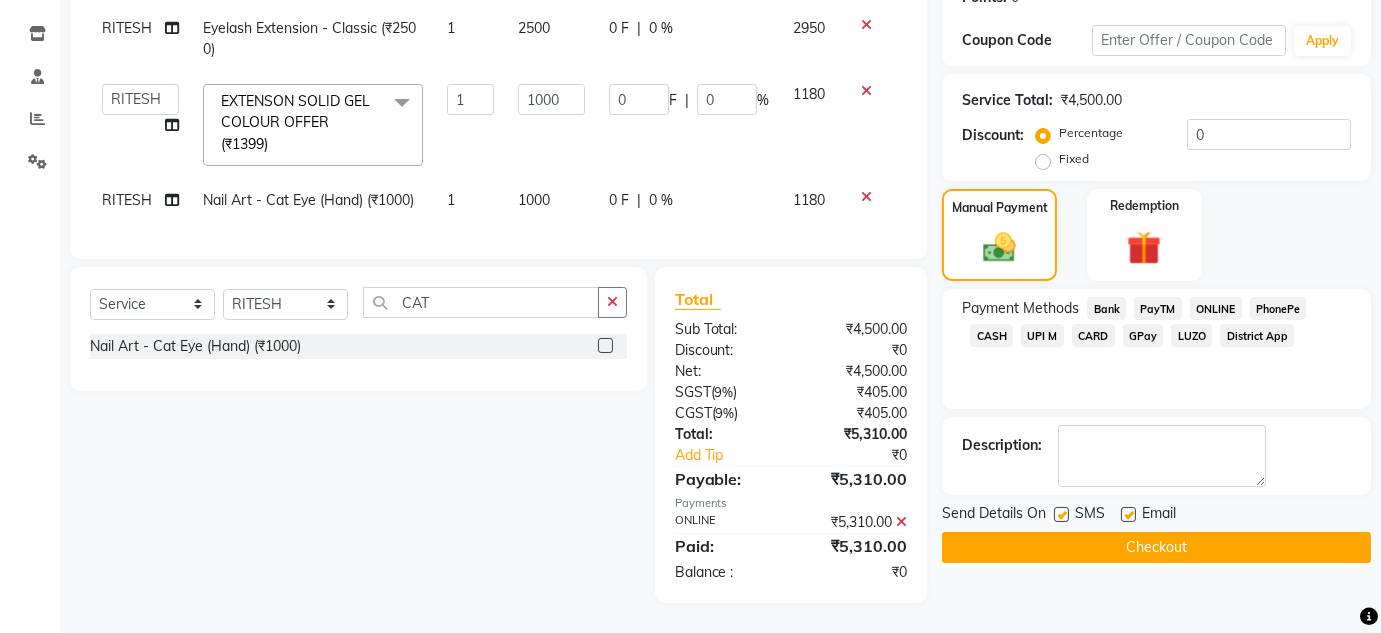 scroll, scrollTop: 336, scrollLeft: 0, axis: vertical 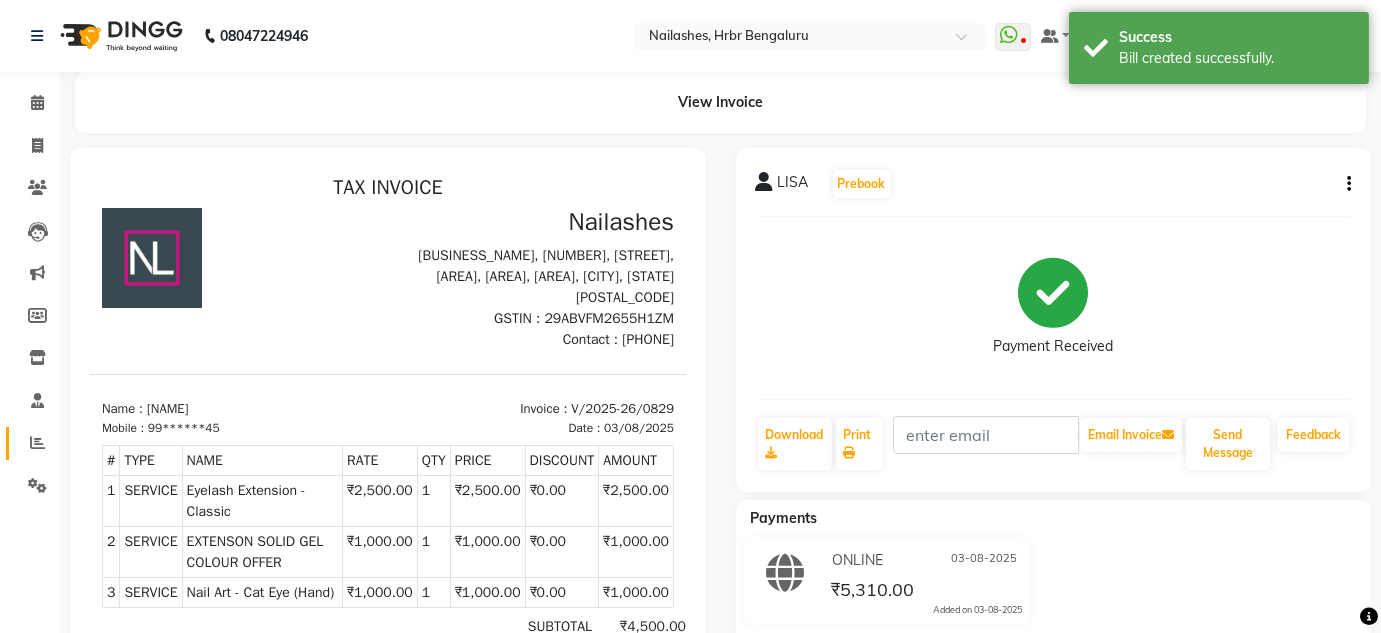 click on "Reports" 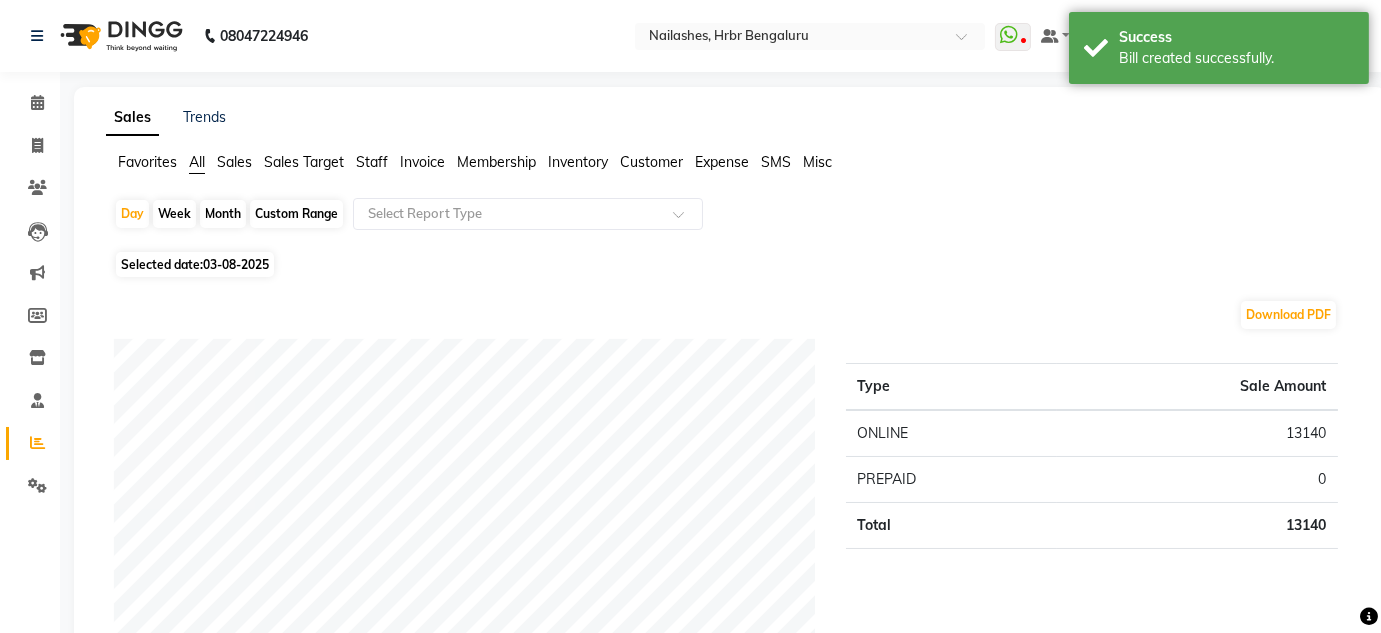 click on "Staff" 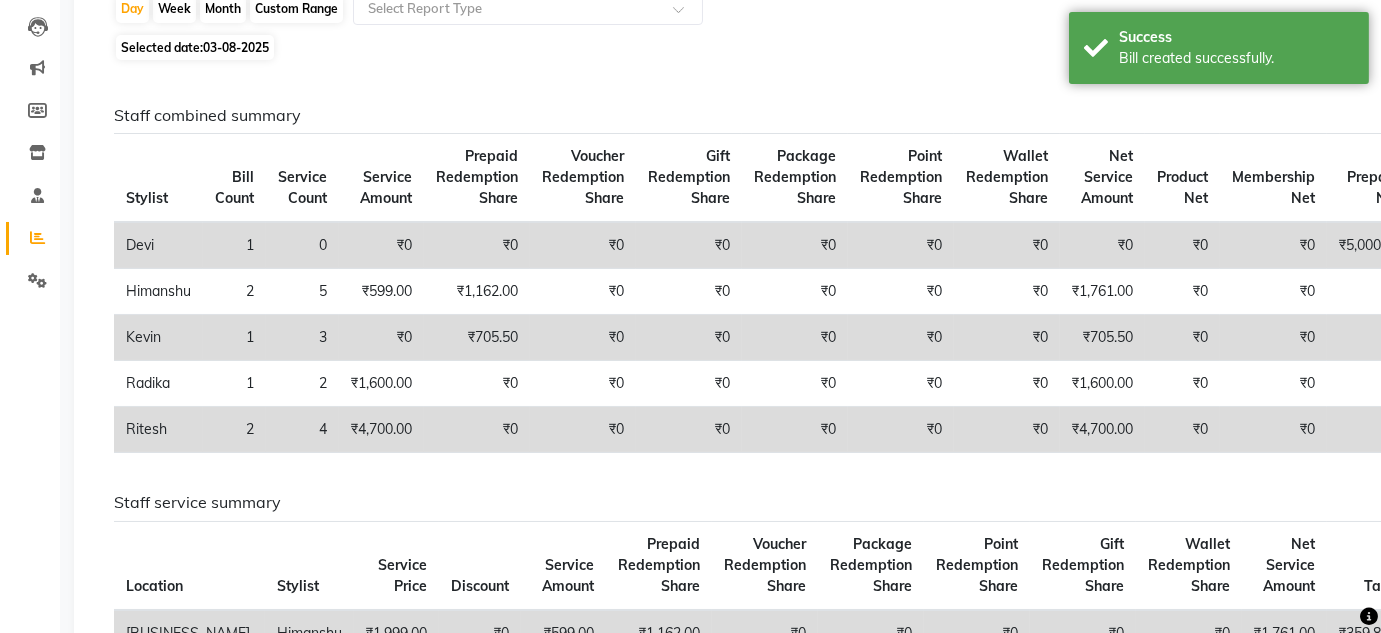 scroll, scrollTop: 204, scrollLeft: 0, axis: vertical 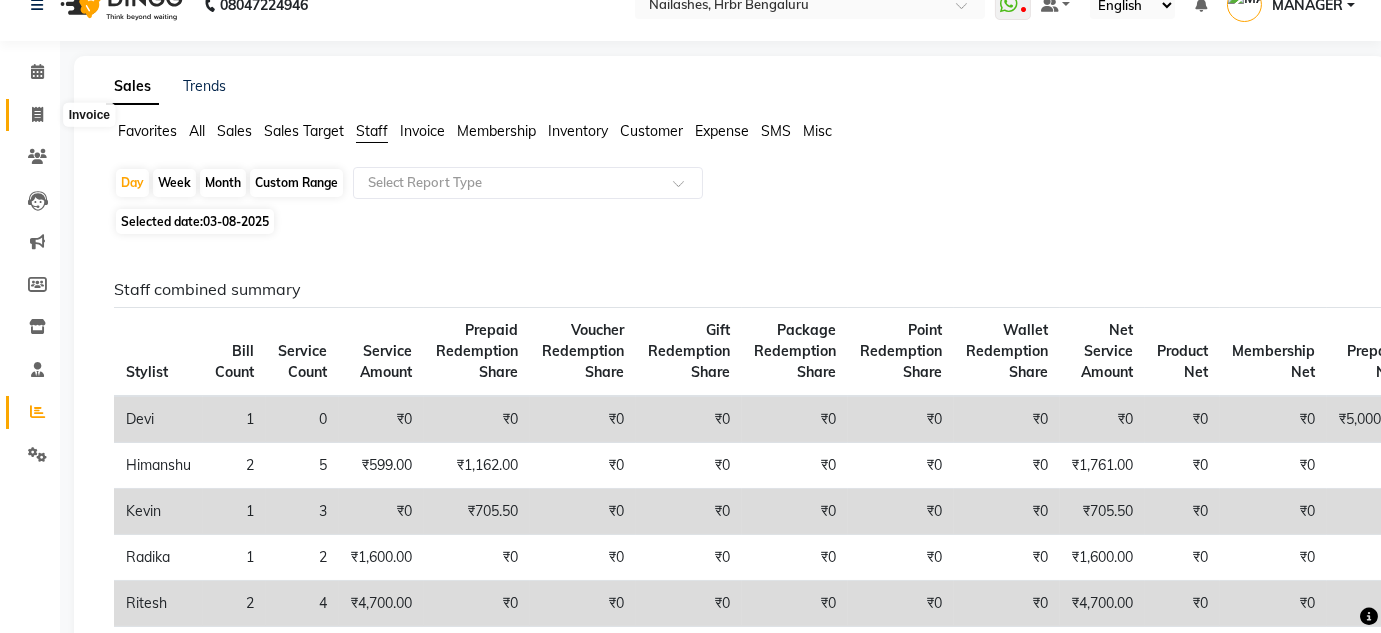 click 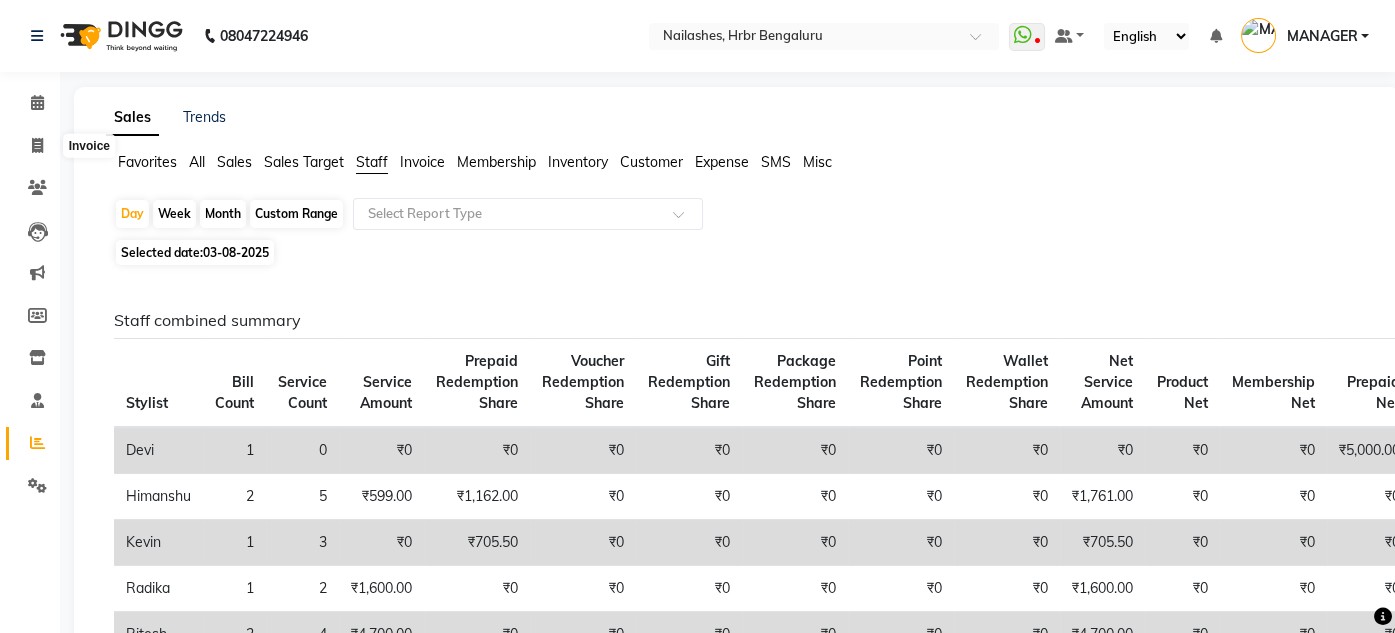 select on "3771" 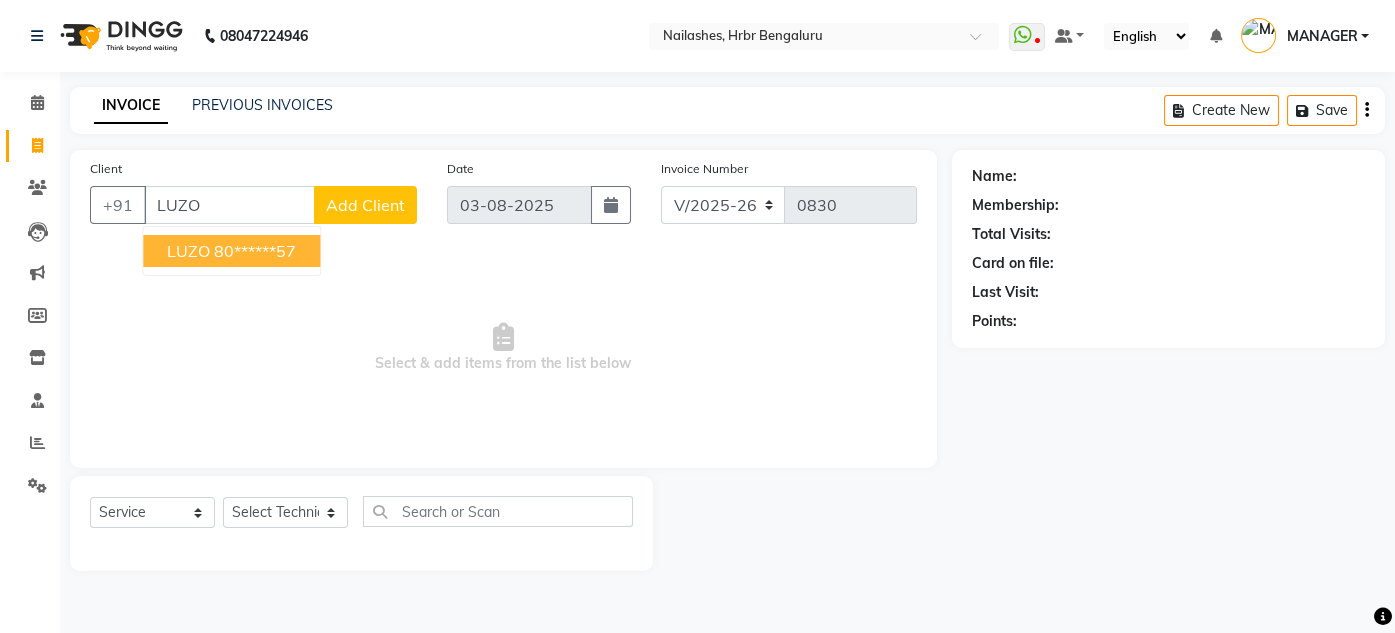 click on "80******57" at bounding box center [255, 251] 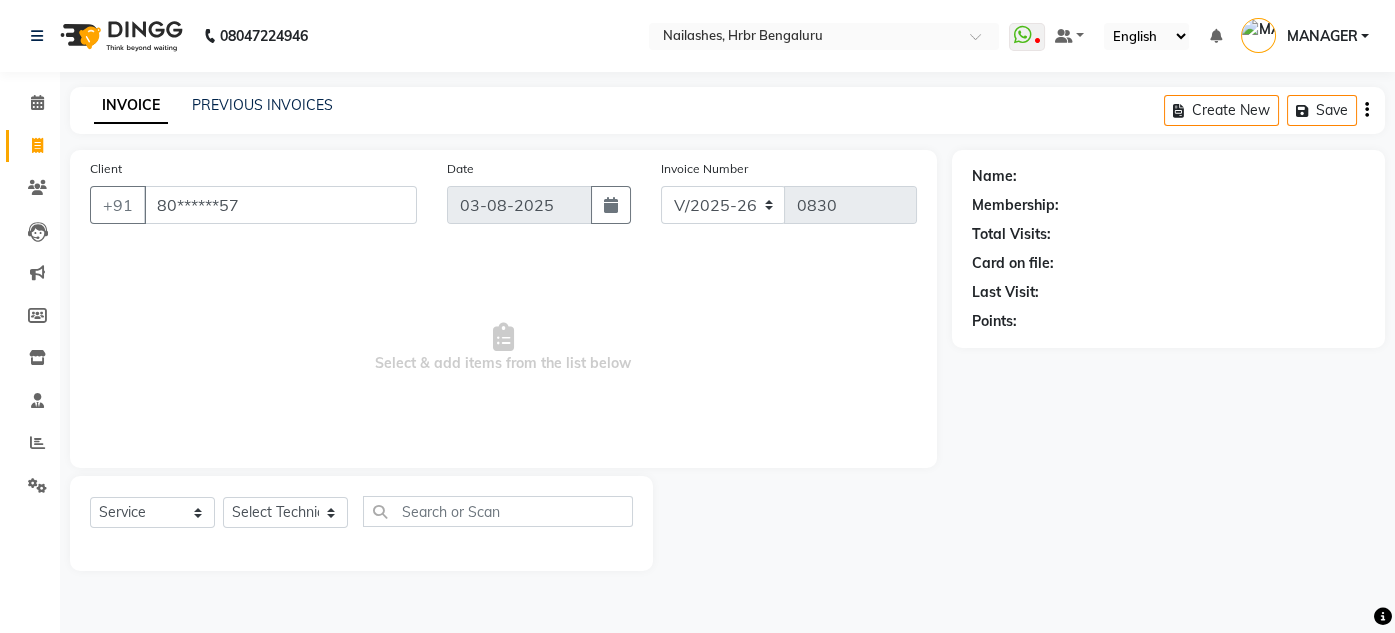 type on "80******57" 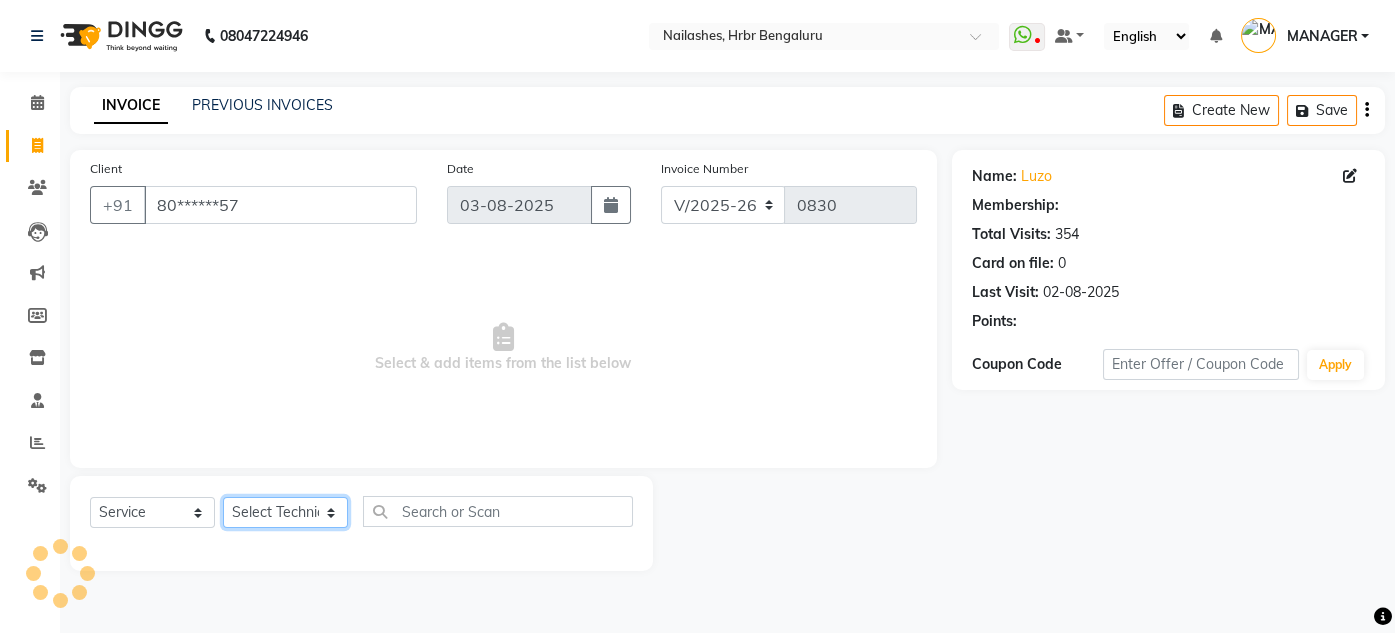 click on "Select Technician DEVI HIMANSHU jyothi KEVIN MANAGER RADIKA RITESH" 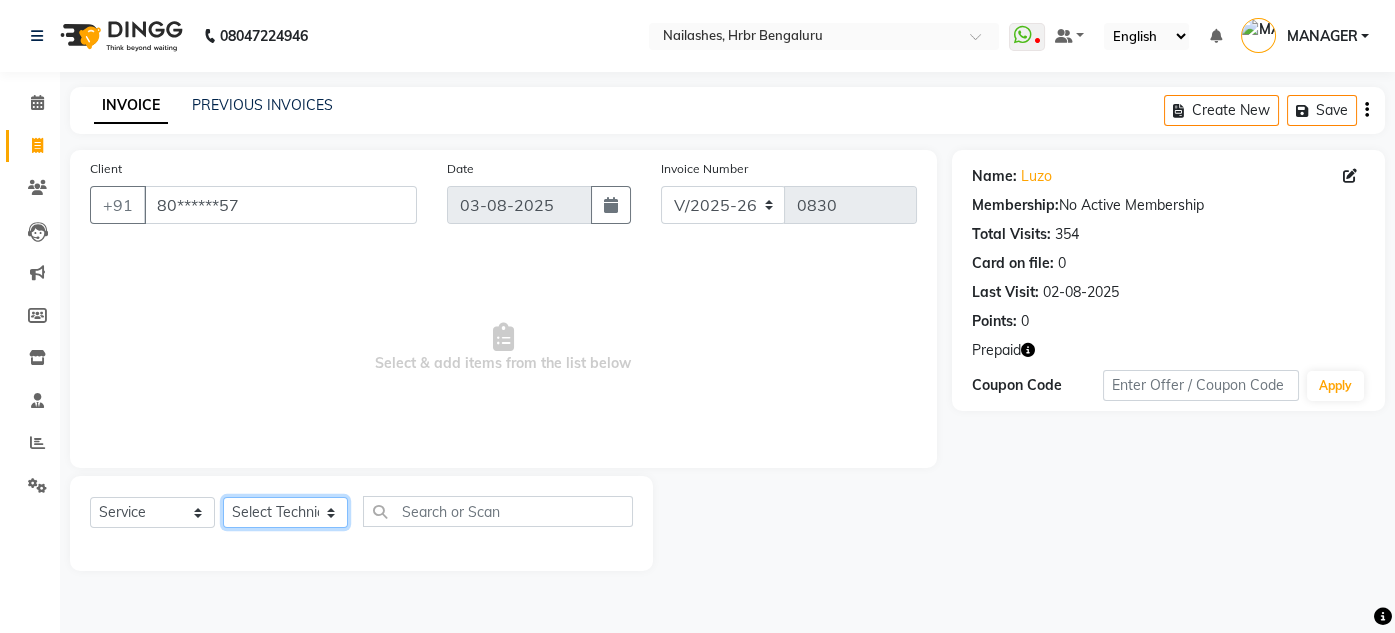 select on "84501" 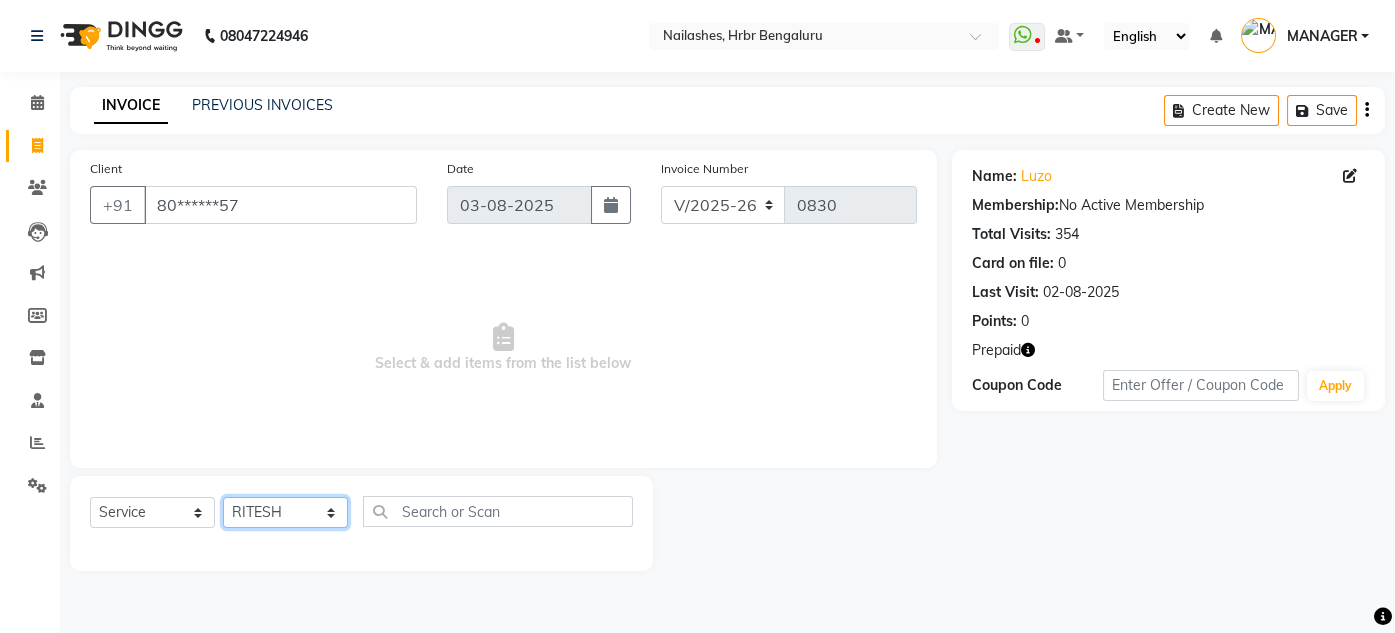 click on "Select Technician DEVI HIMANSHU jyothi KEVIN MANAGER RADIKA RITESH" 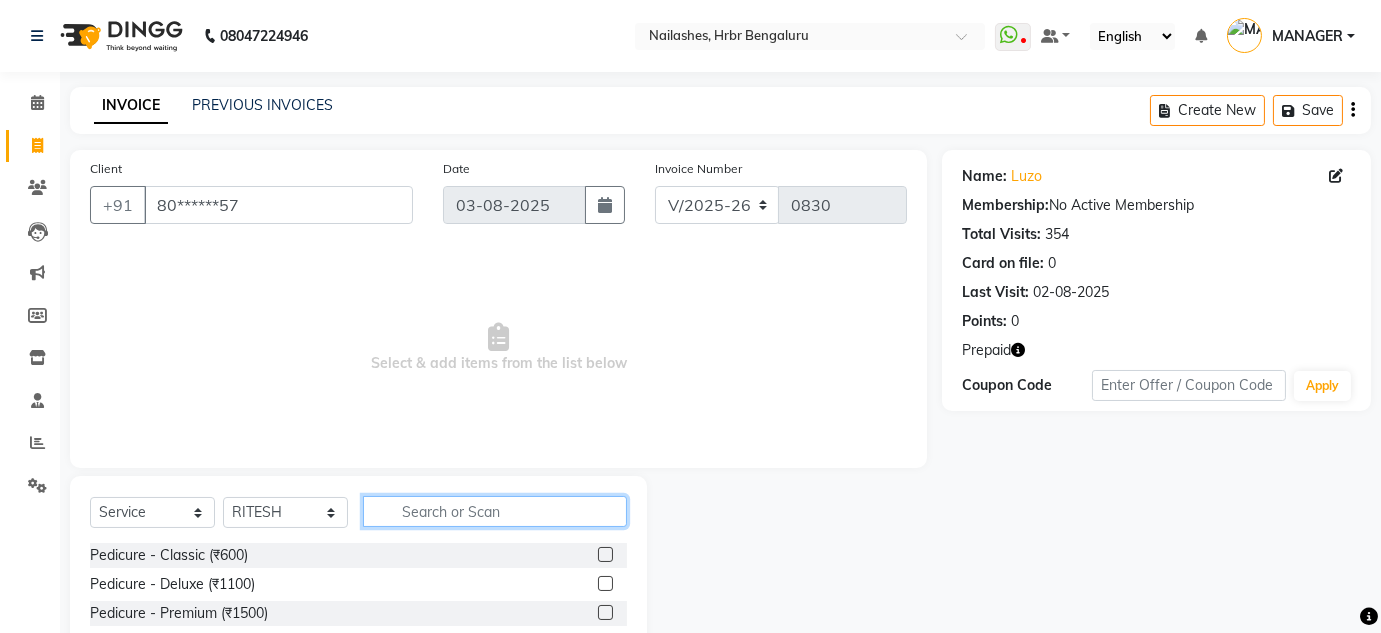 click 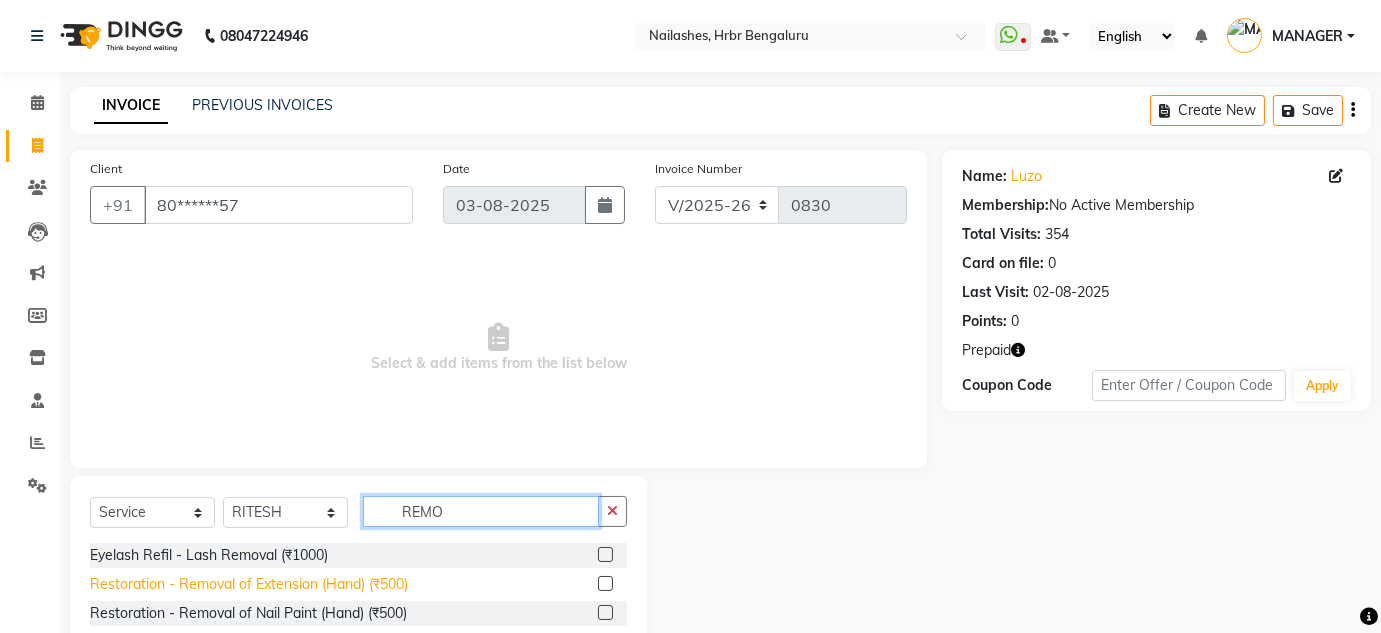 type on "REMO" 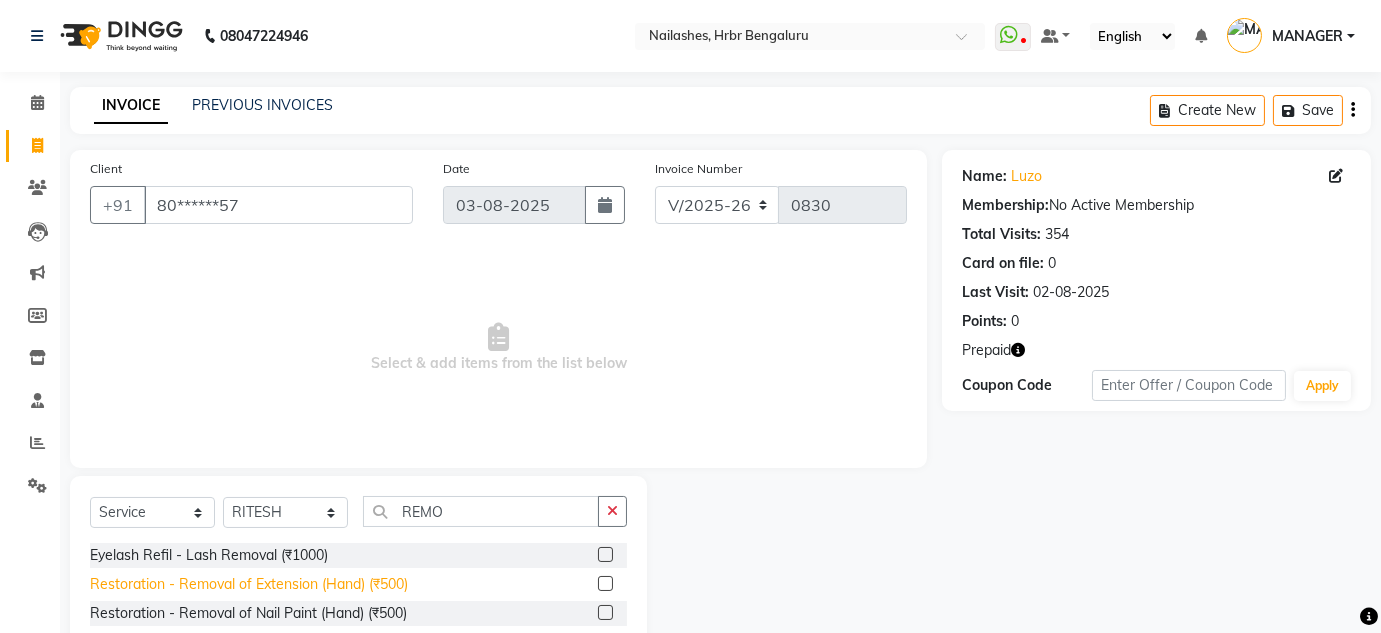 click on "Restoration - Removal of Extension (Hand) (₹500)" 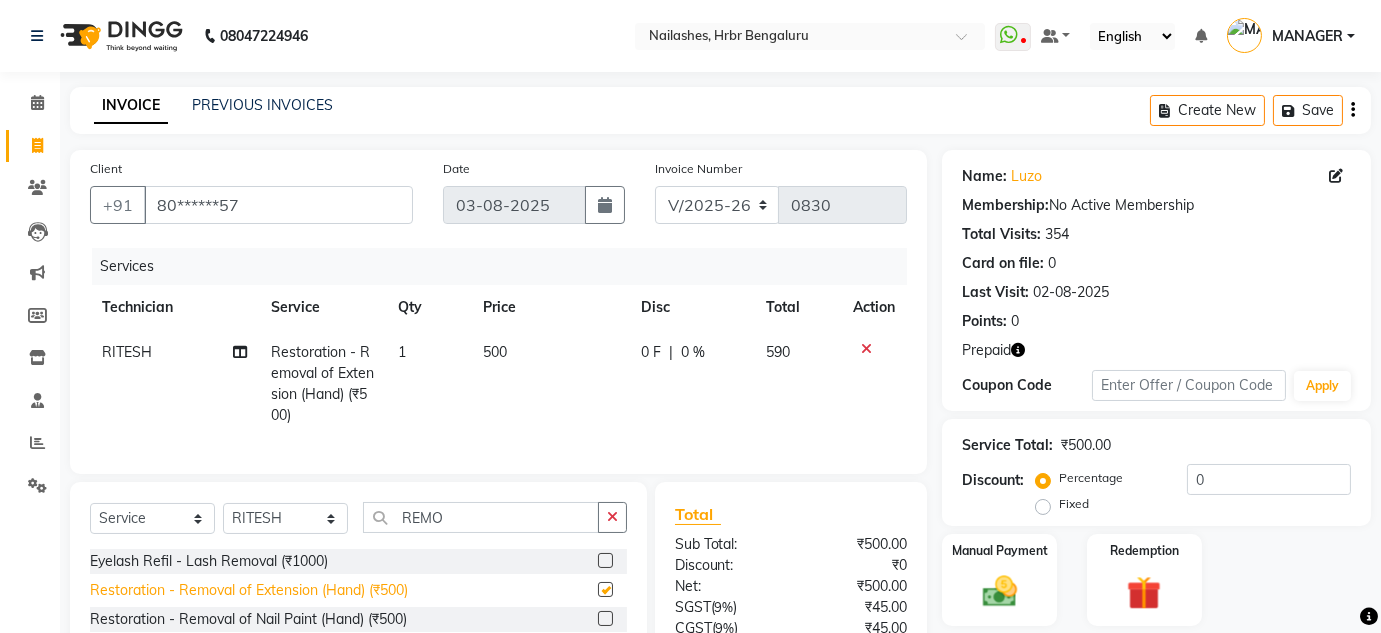 checkbox on "false" 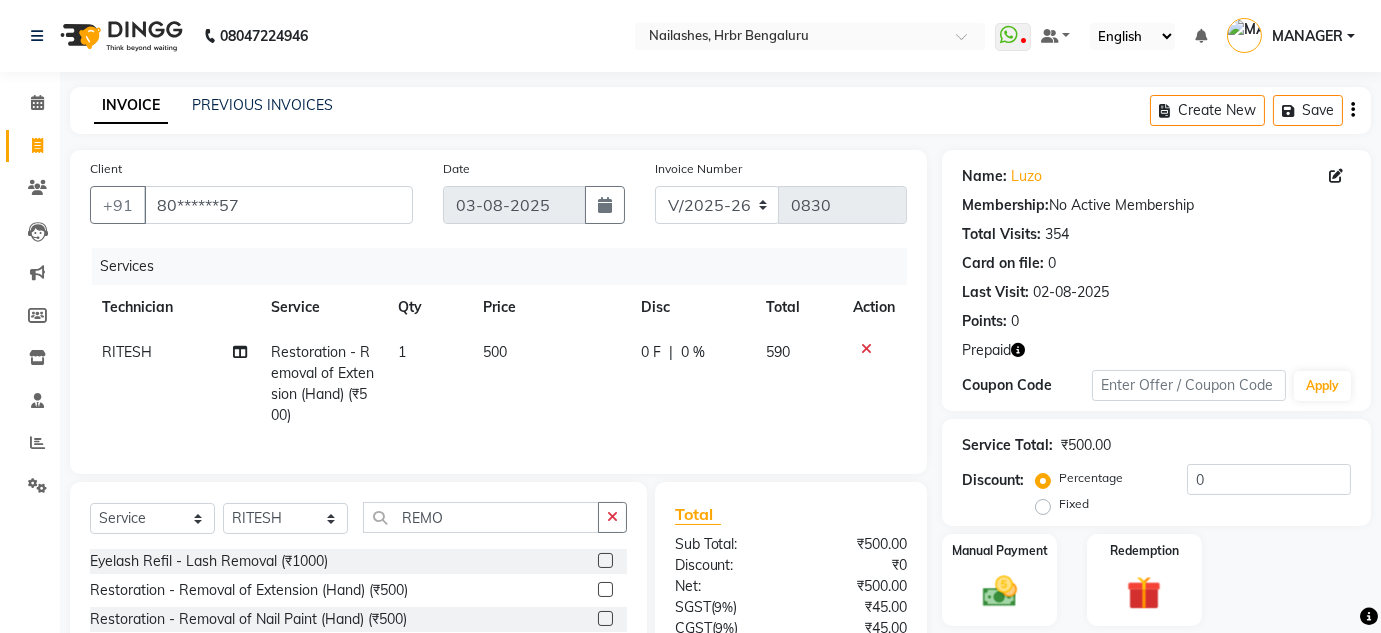 scroll, scrollTop: 187, scrollLeft: 0, axis: vertical 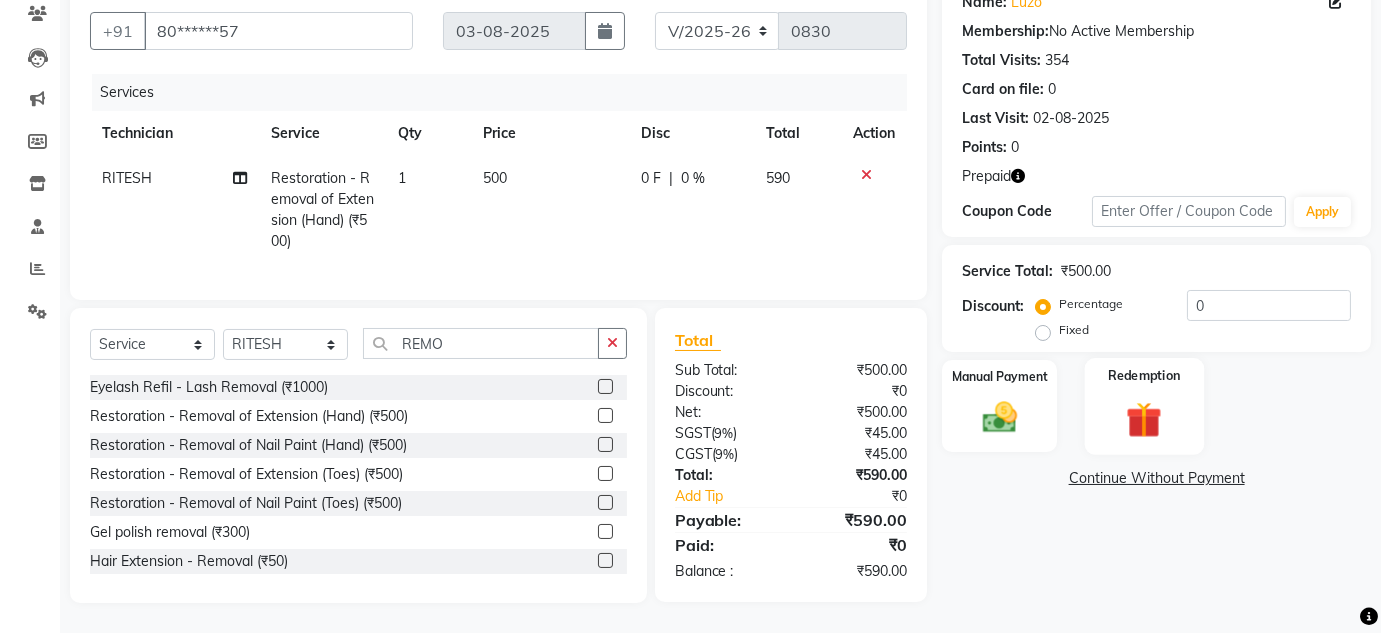 click 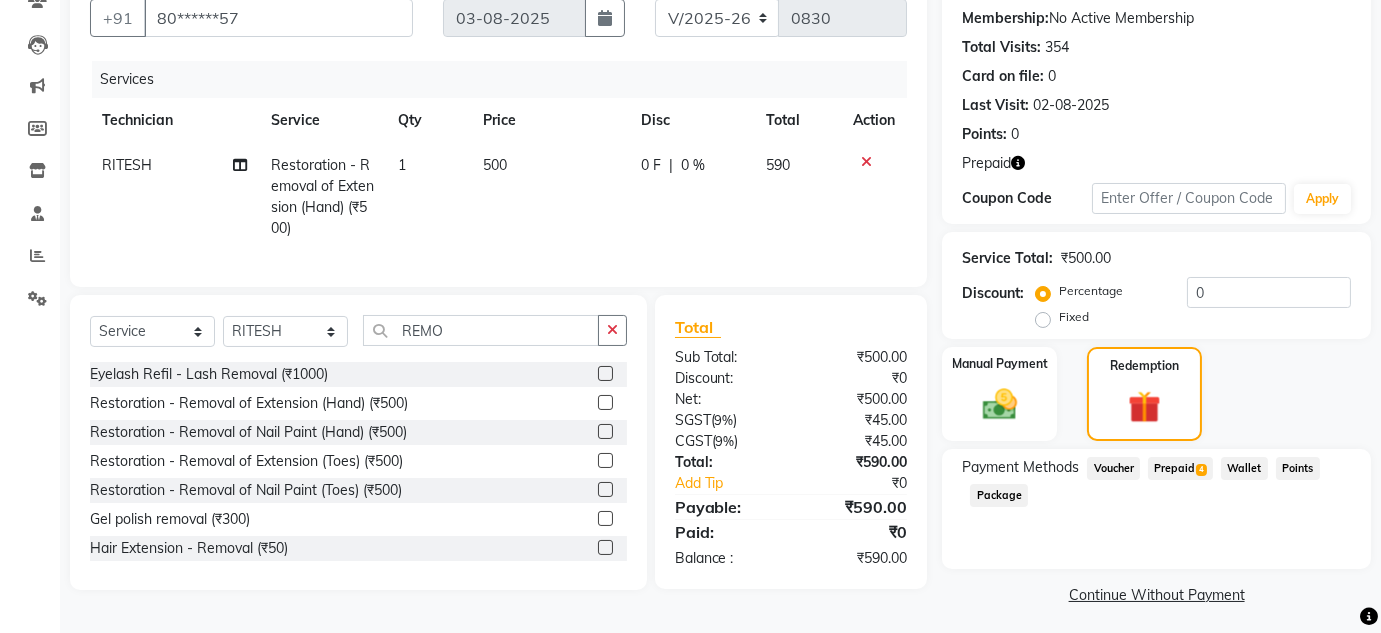click on "Prepaid  4" 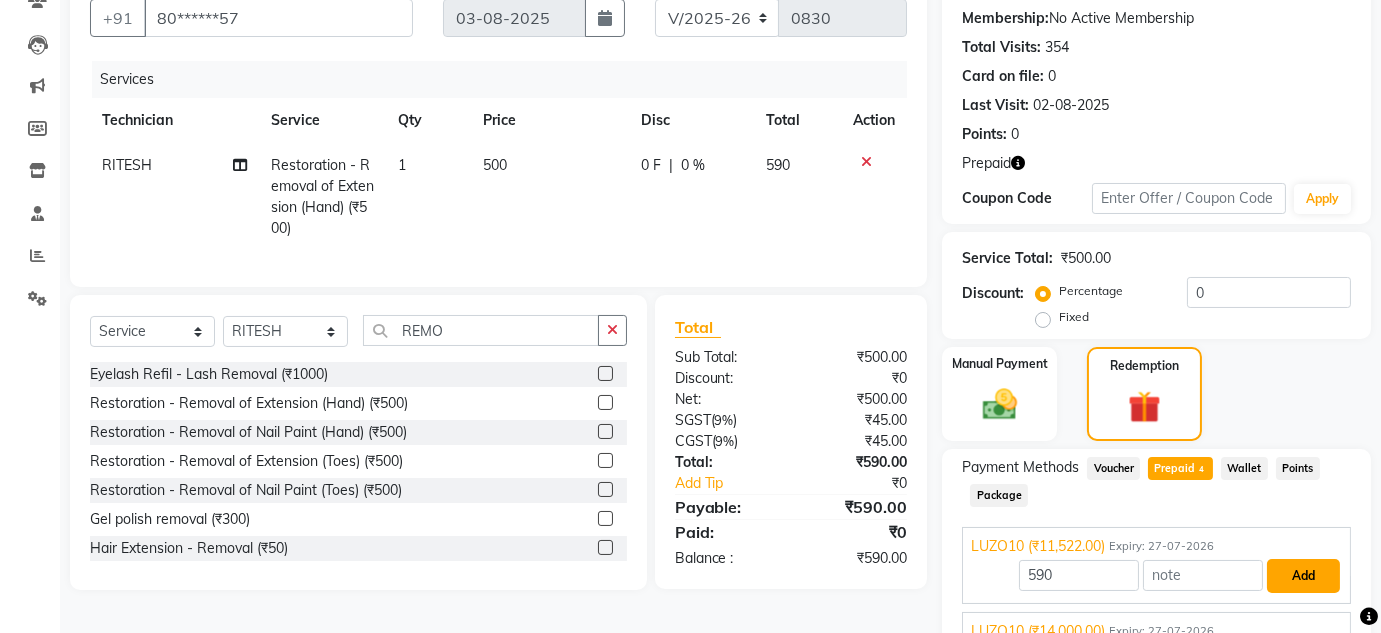 click on "Add" at bounding box center (1303, 576) 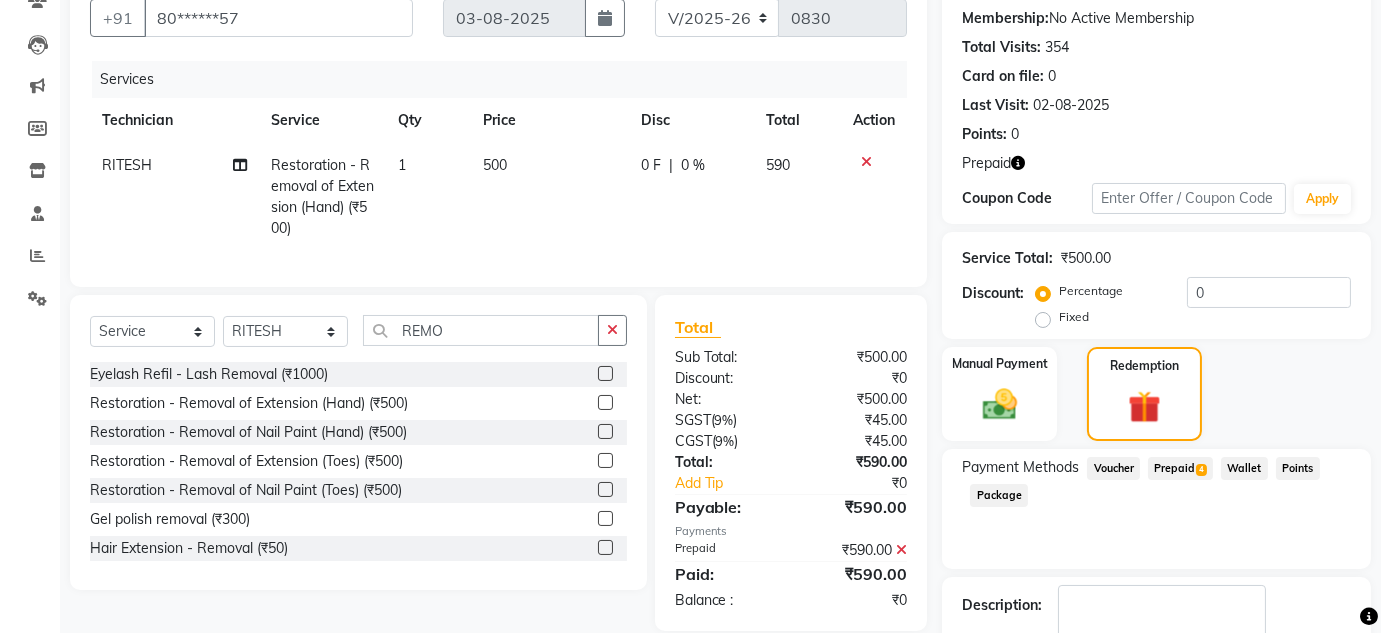 scroll, scrollTop: 305, scrollLeft: 0, axis: vertical 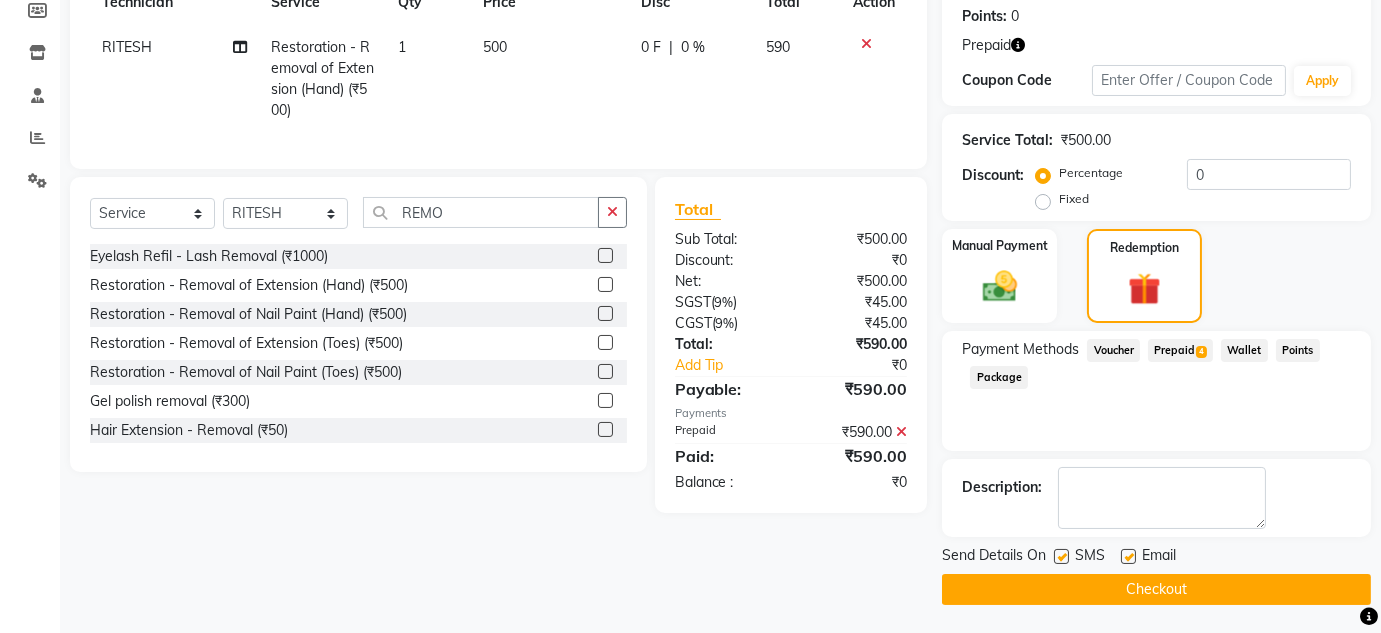 click on "Checkout" 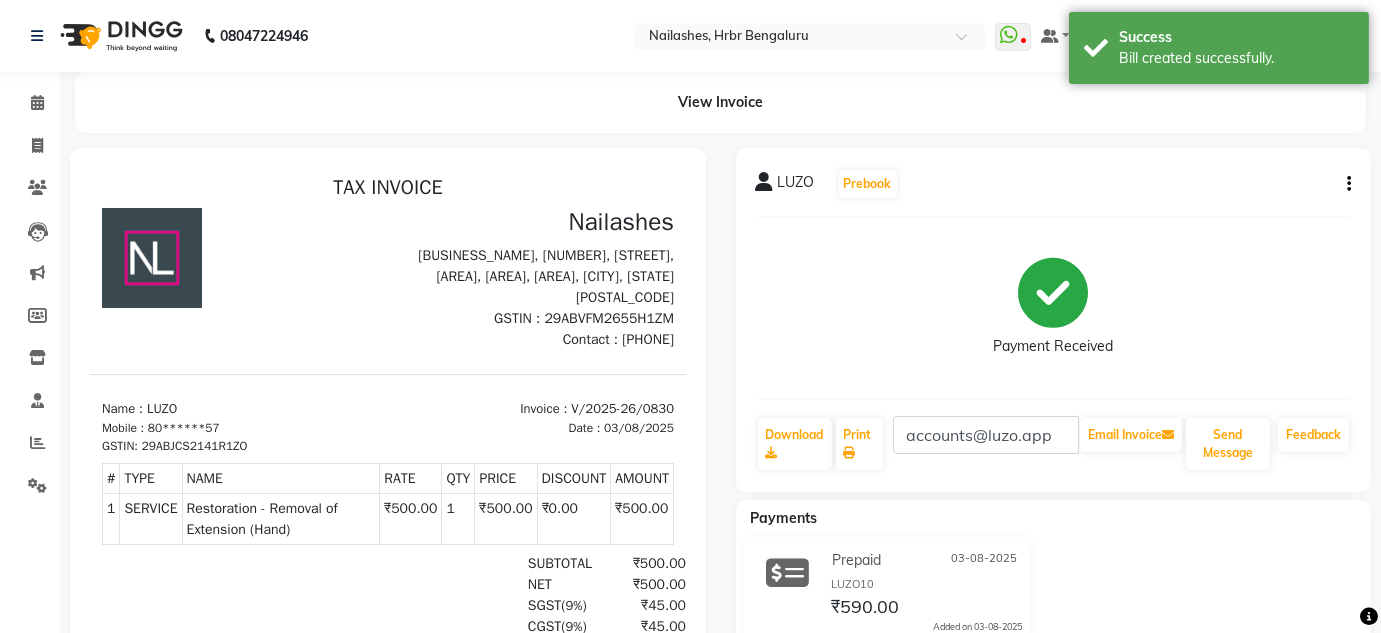 scroll, scrollTop: 0, scrollLeft: 0, axis: both 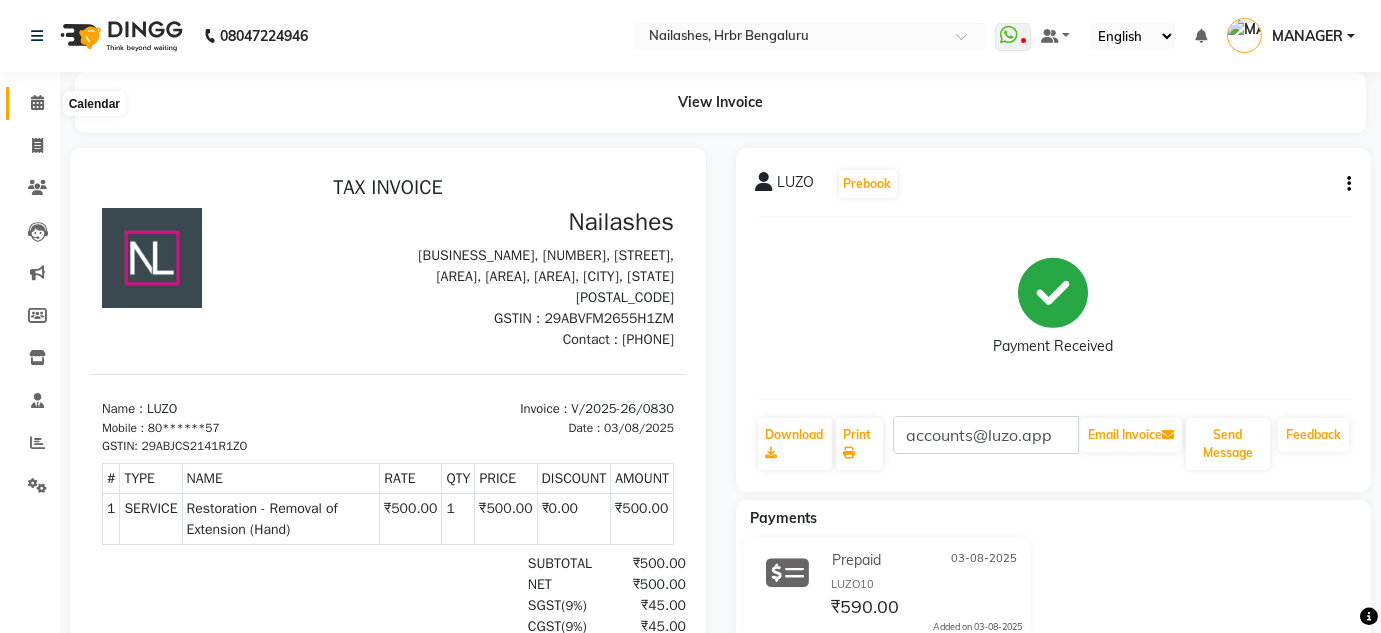 click 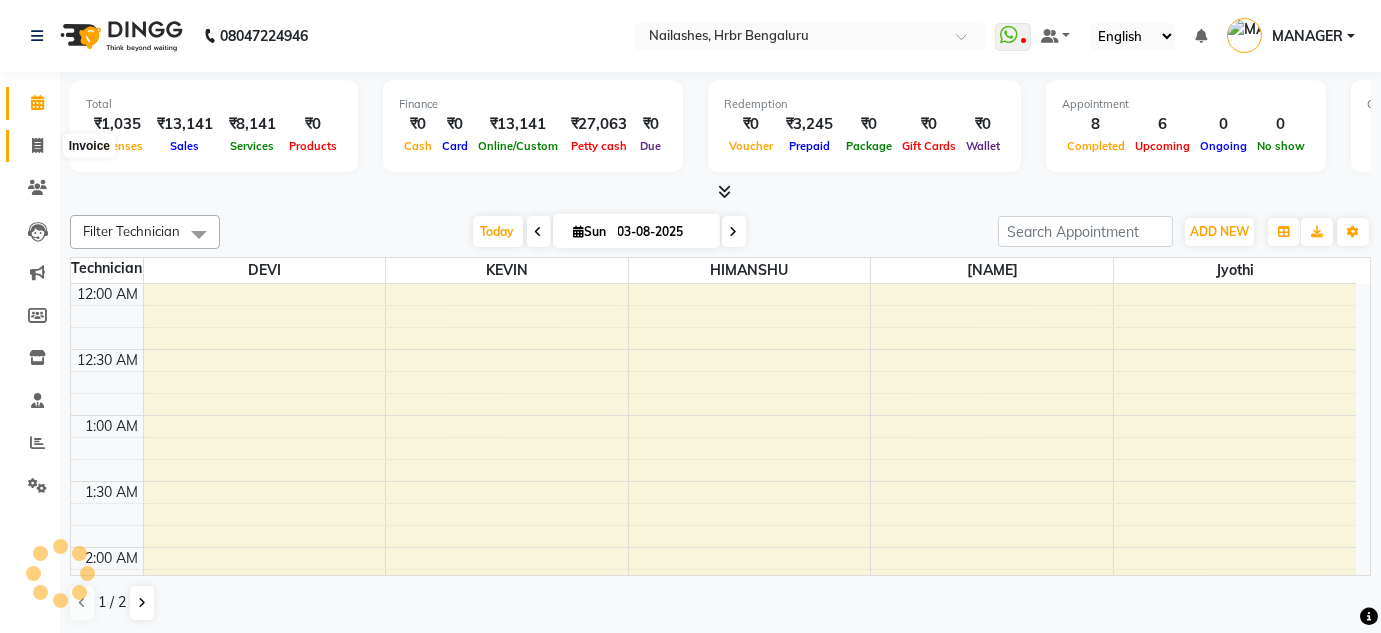 scroll, scrollTop: 0, scrollLeft: 0, axis: both 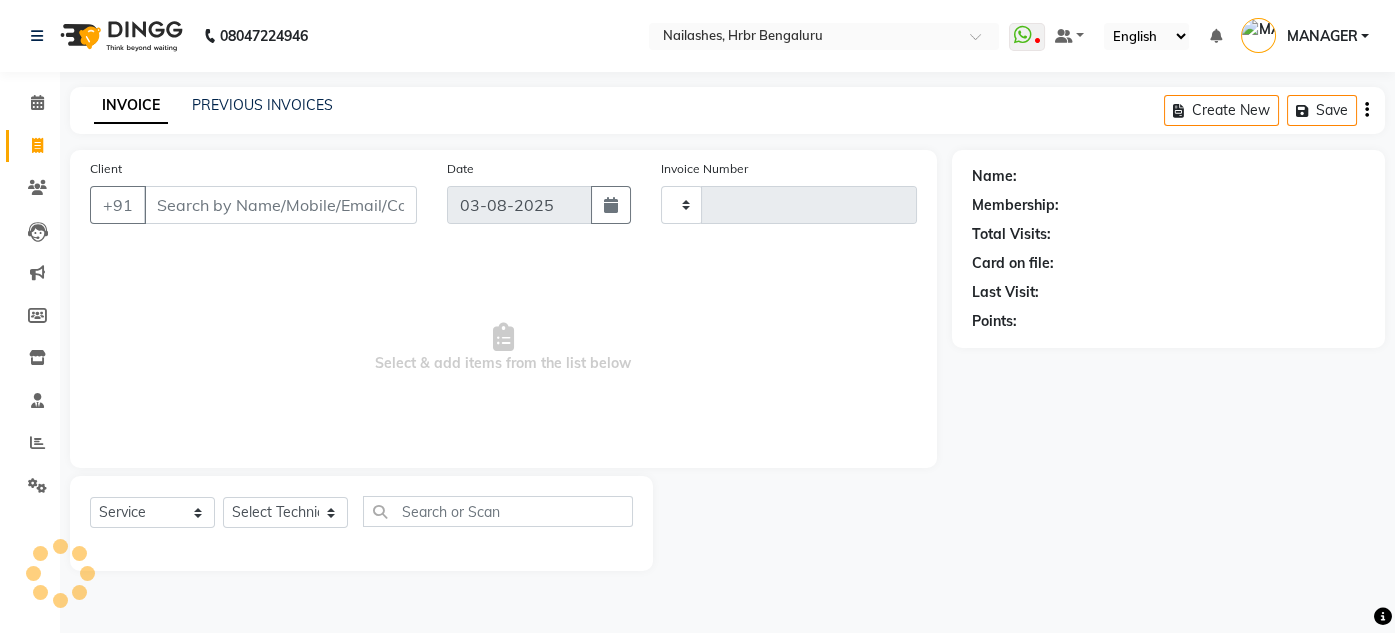 type on "0831" 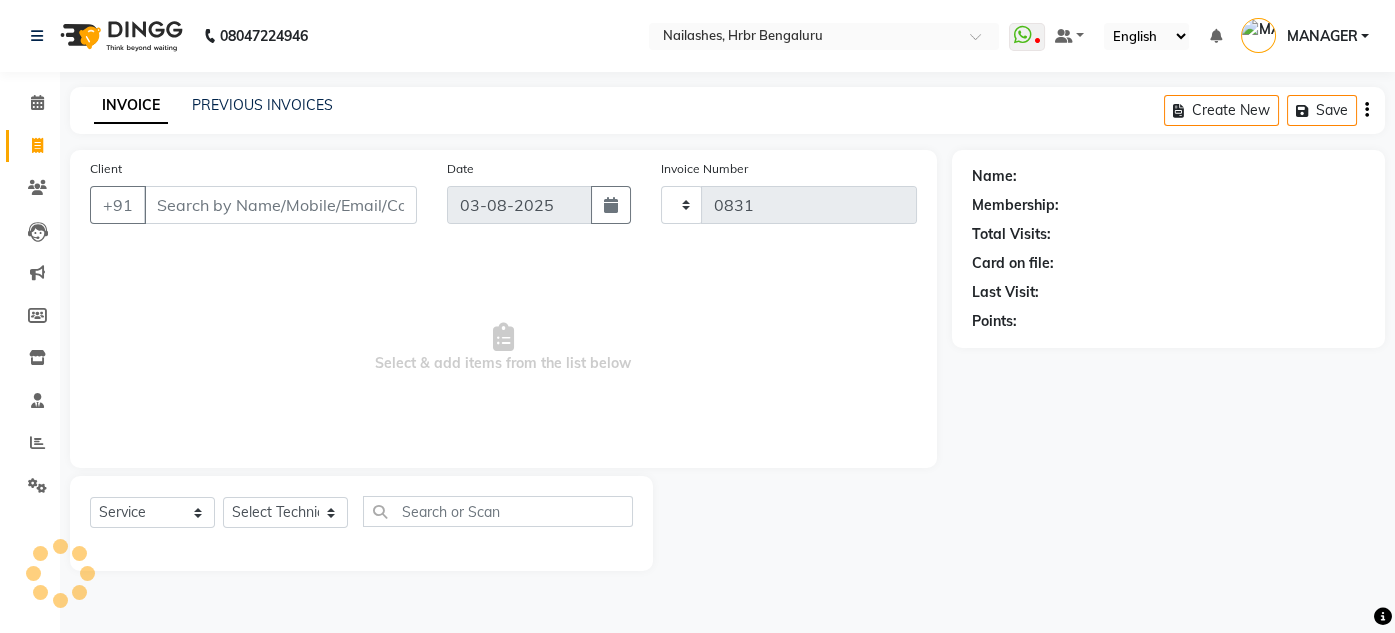 select on "3771" 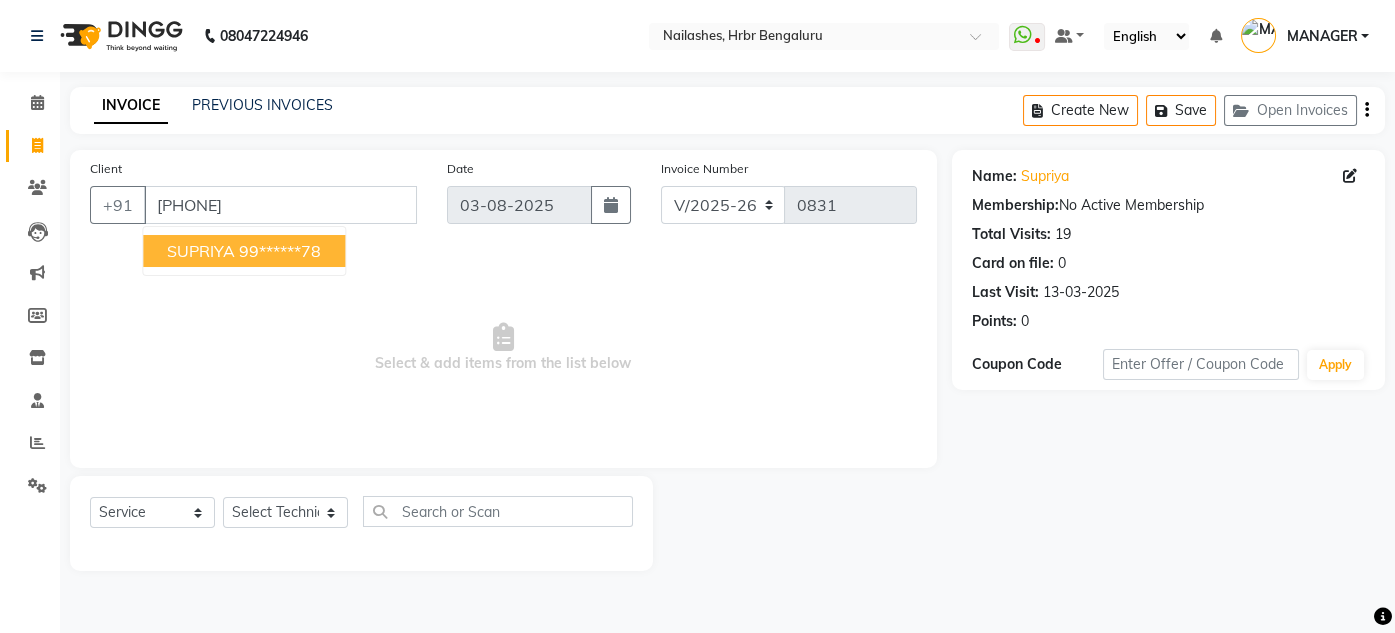 click on "99******78" at bounding box center (280, 251) 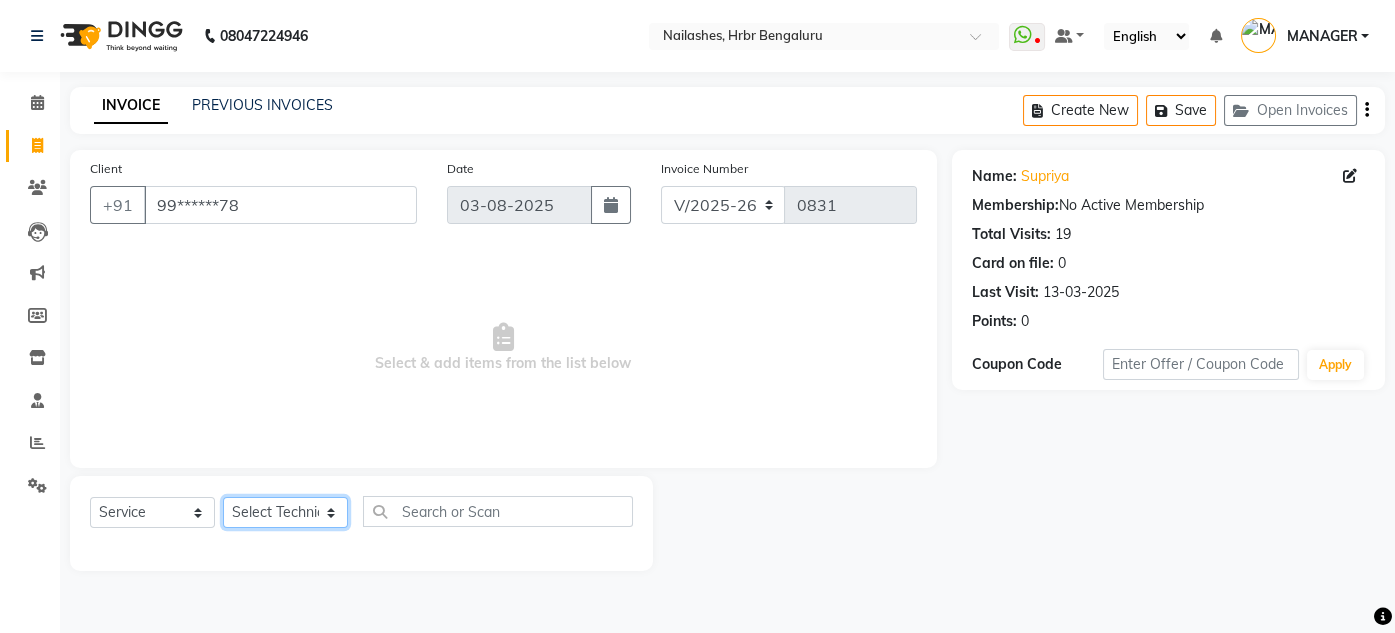 click on "Select Technician DEVI HIMANSHU jyothi KEVIN MANAGER RADIKA RITESH" 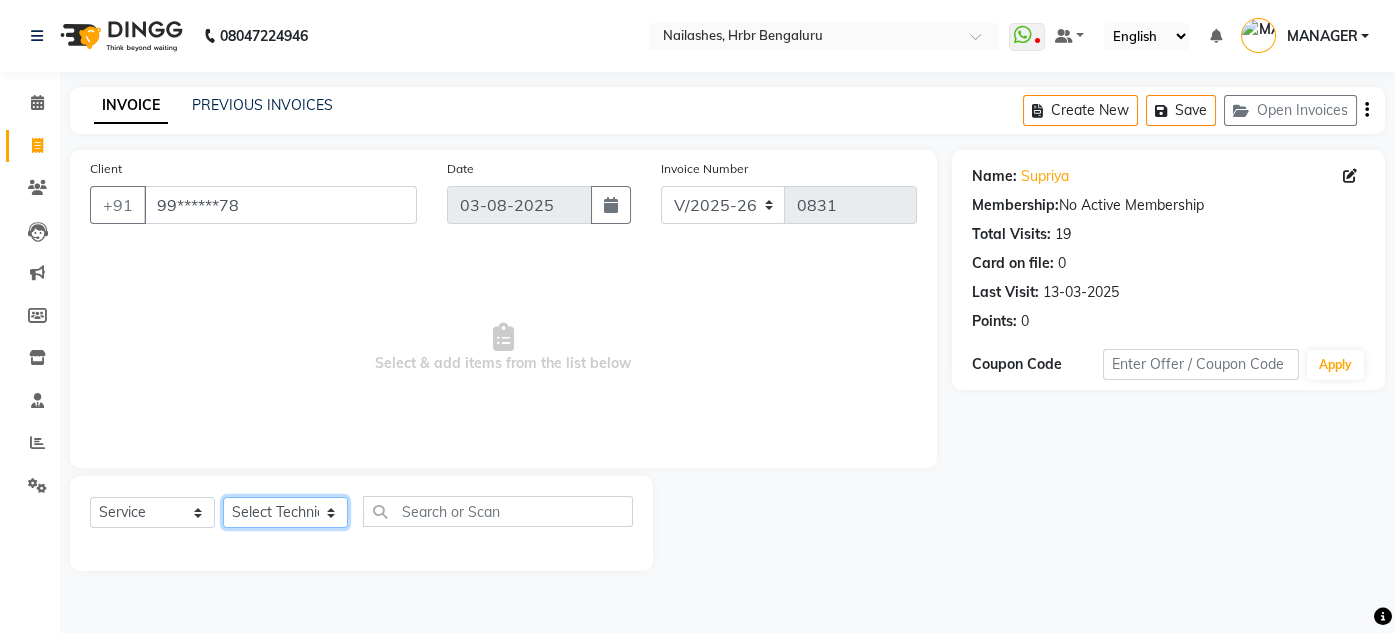 select on "77431" 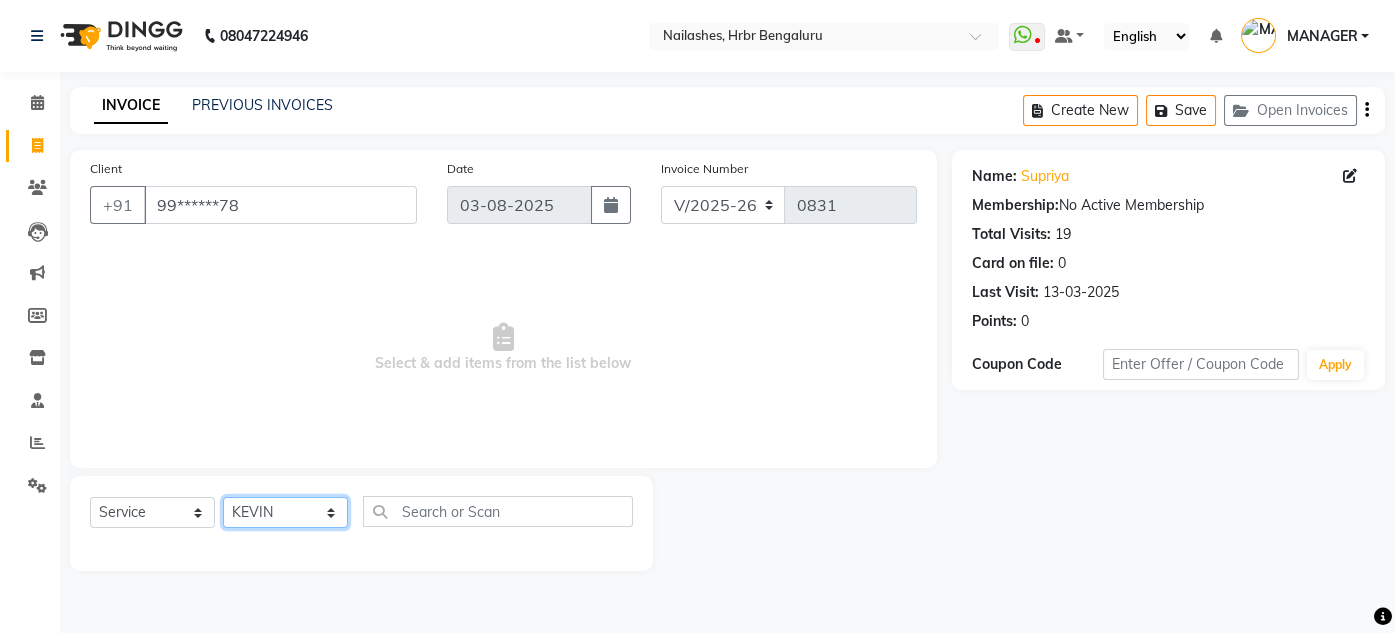 click on "Select Technician DEVI HIMANSHU jyothi KEVIN MANAGER RADIKA RITESH" 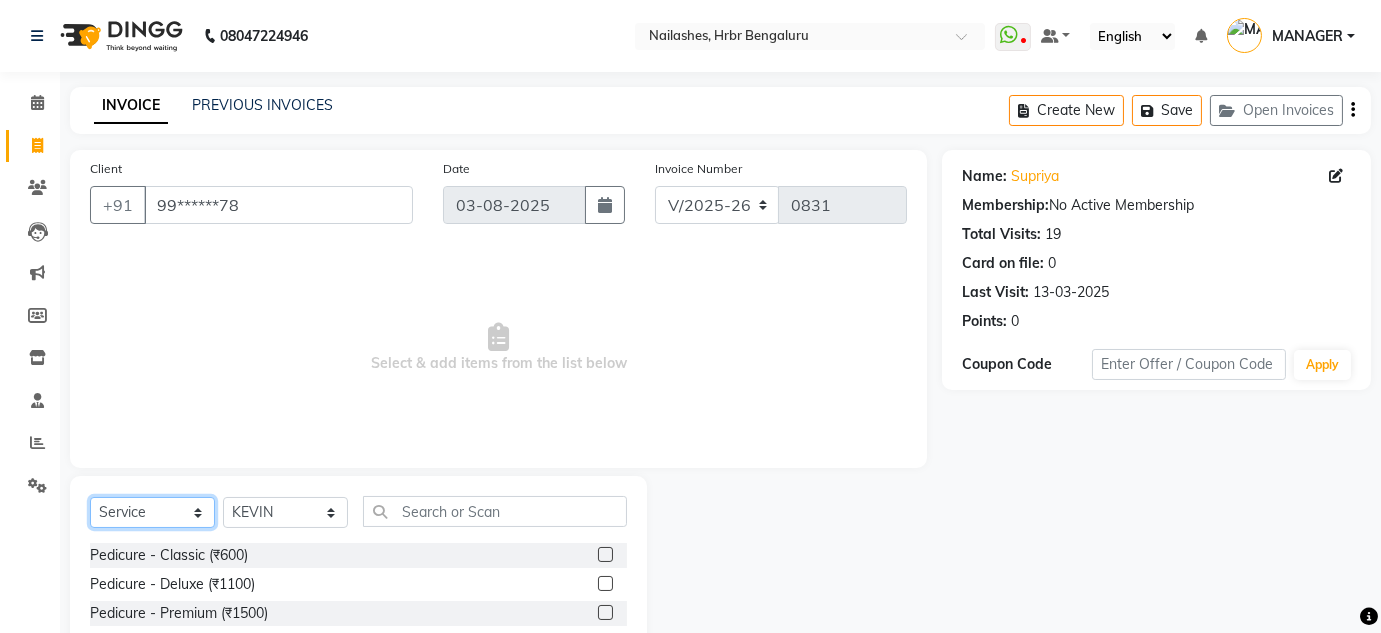 click on "Select  Service  Product  Membership  Package Voucher Prepaid Gift Card" 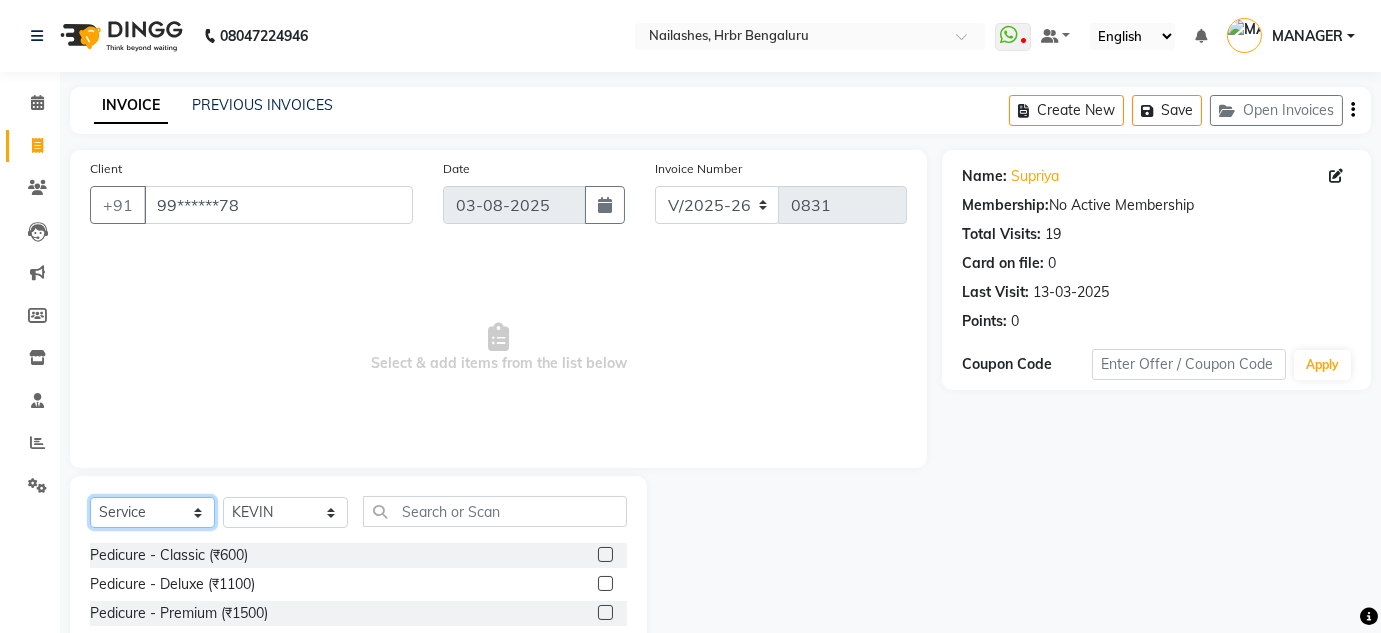select on "P" 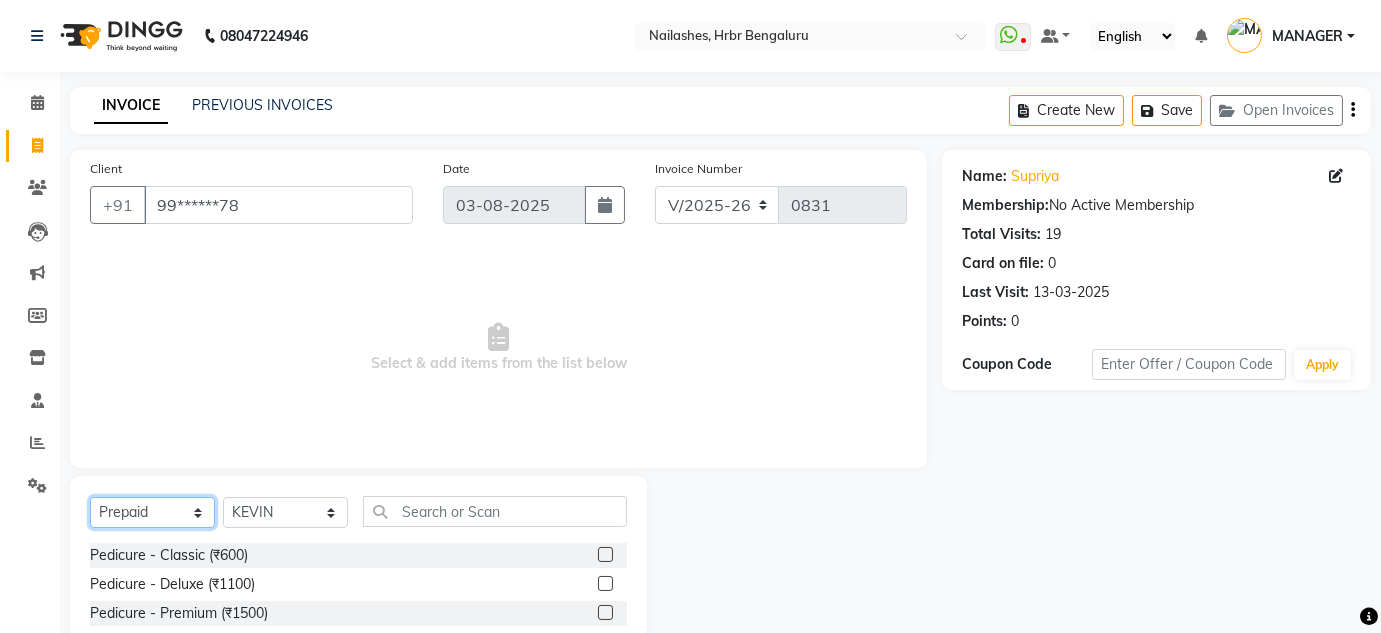 click on "Select  Service  Product  Membership  Package Voucher Prepaid Gift Card" 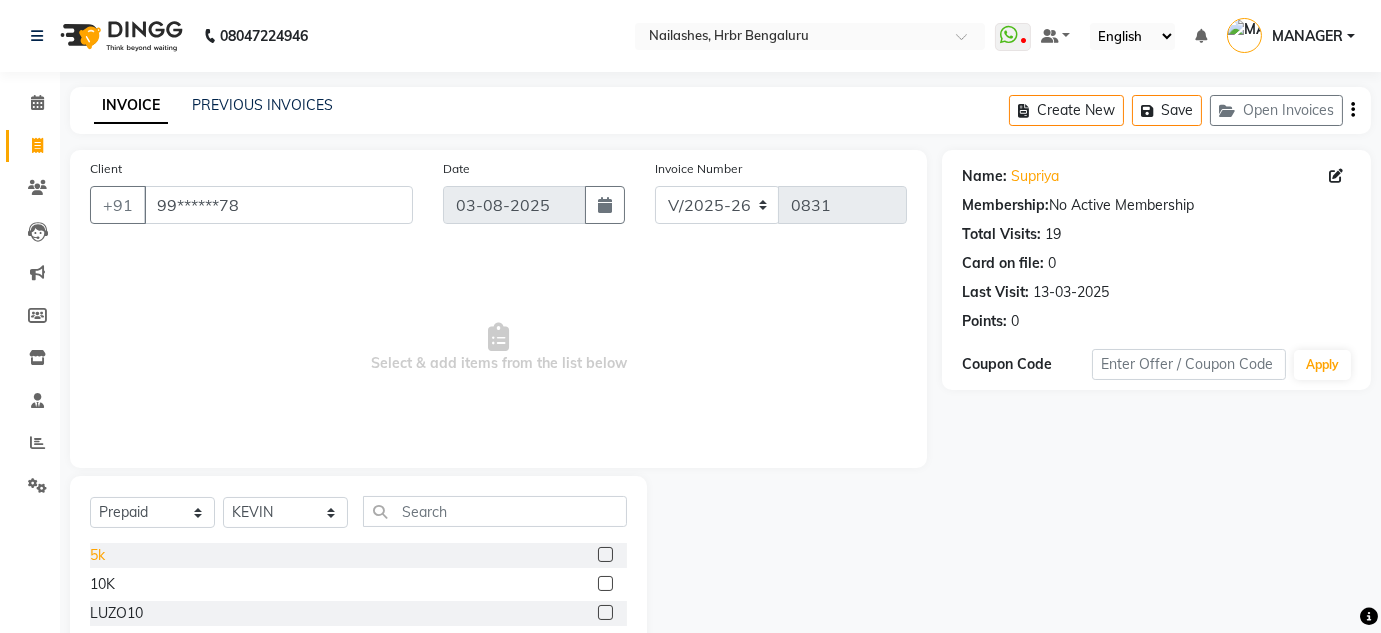 click on "5k" 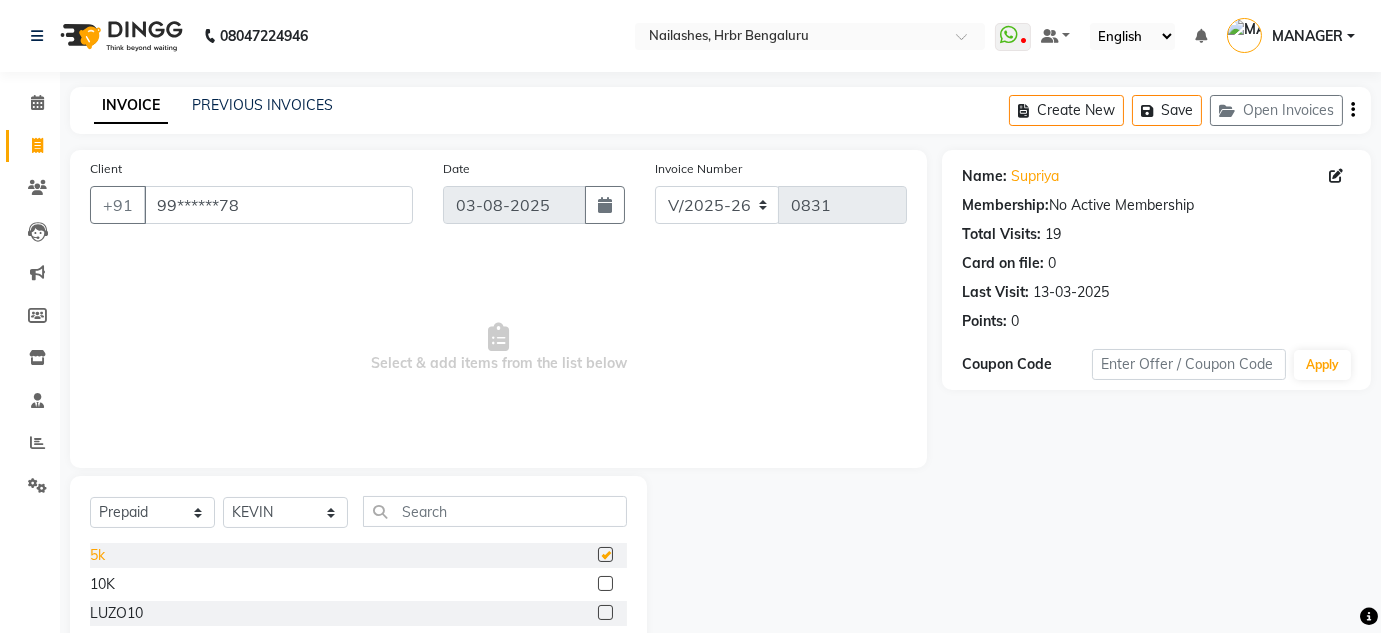 checkbox on "false" 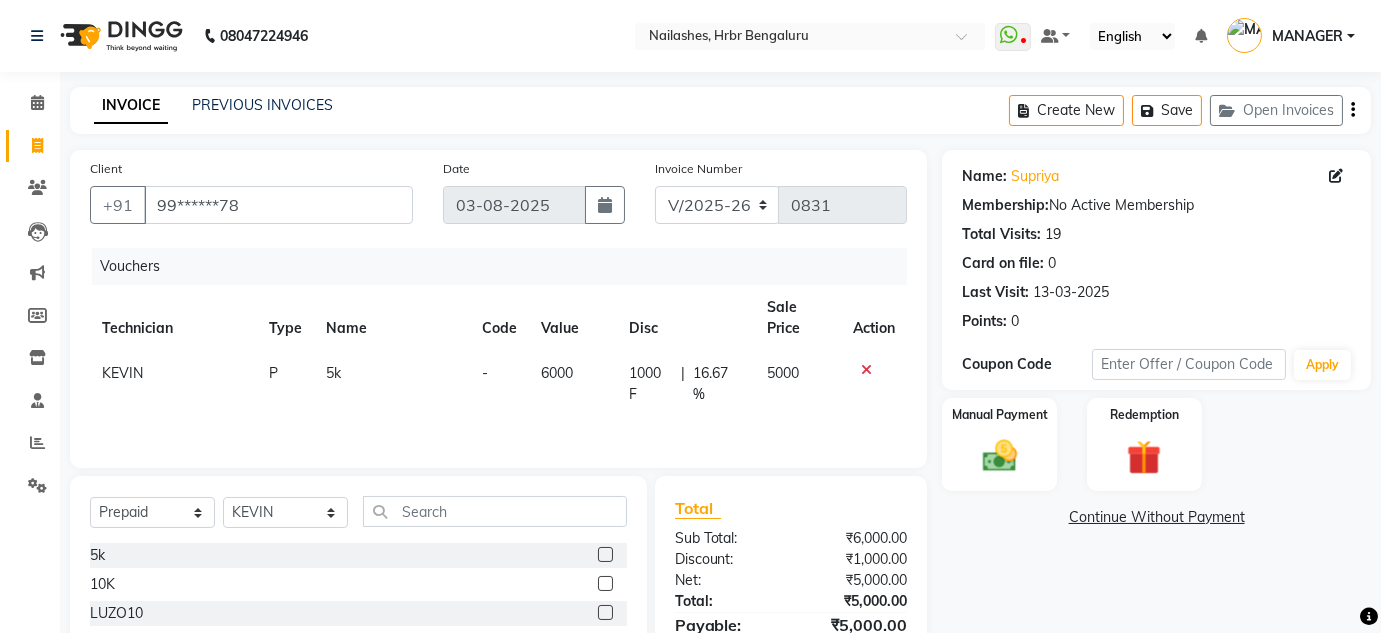 scroll, scrollTop: 103, scrollLeft: 0, axis: vertical 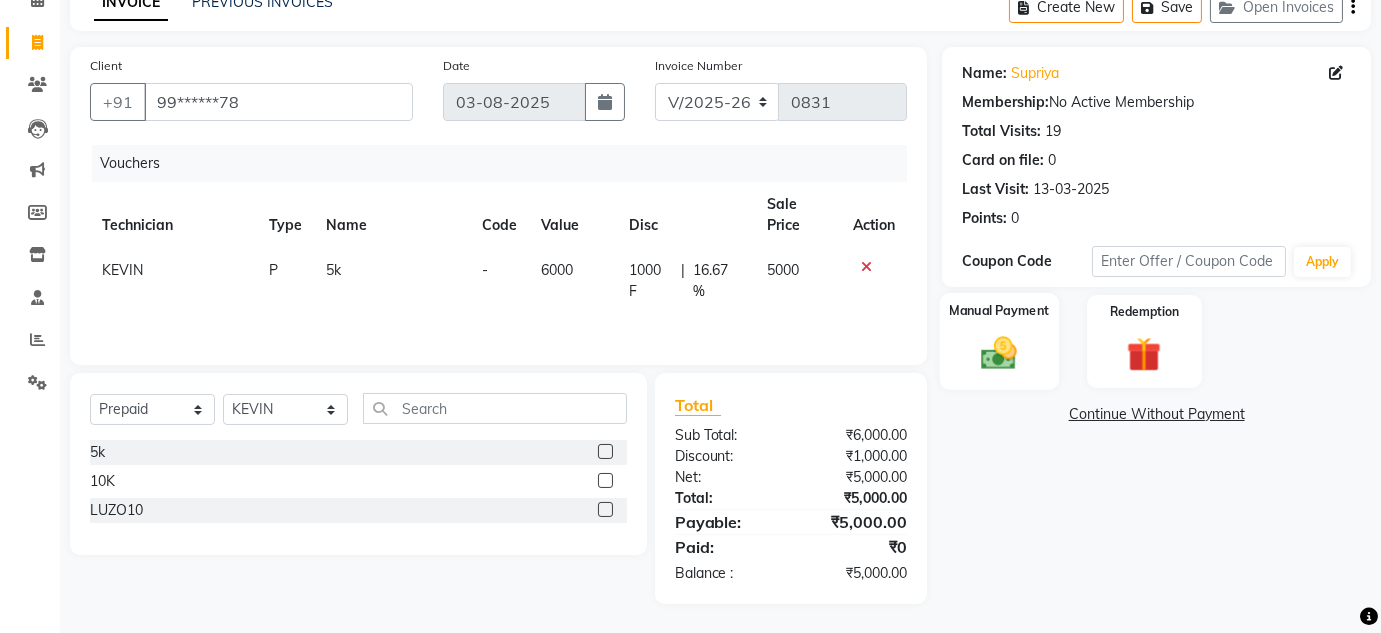 click on "Manual Payment" 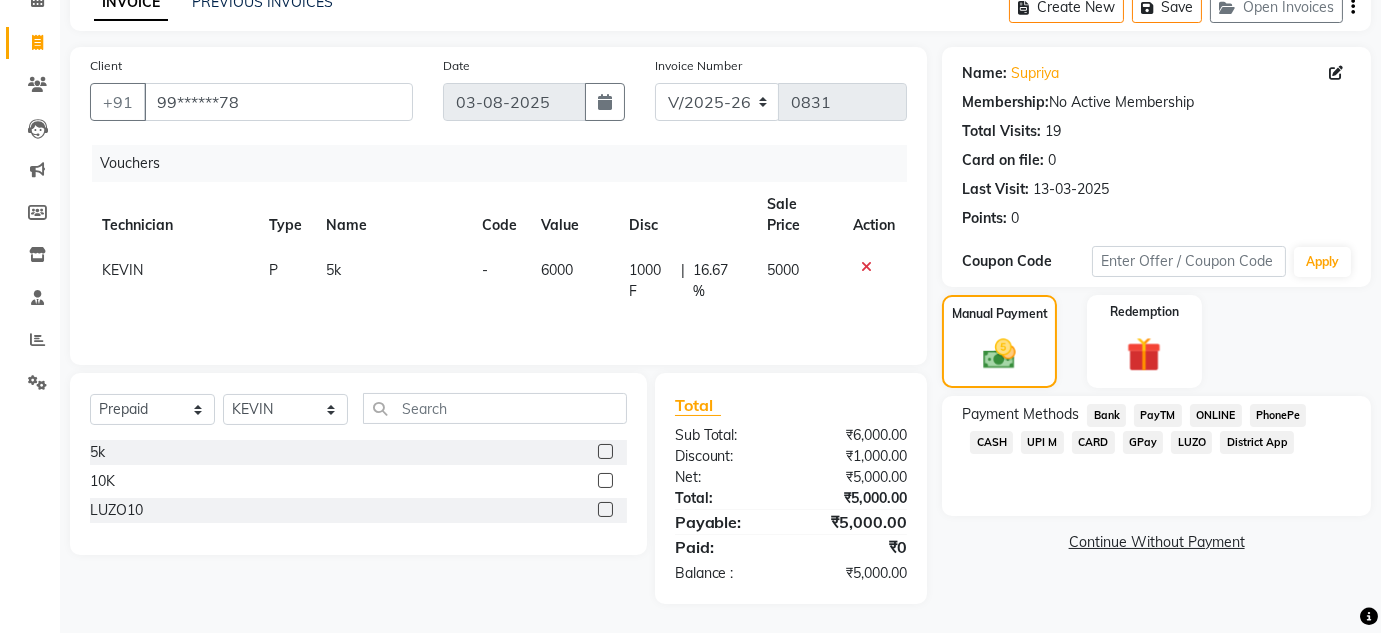 click on "CASH" 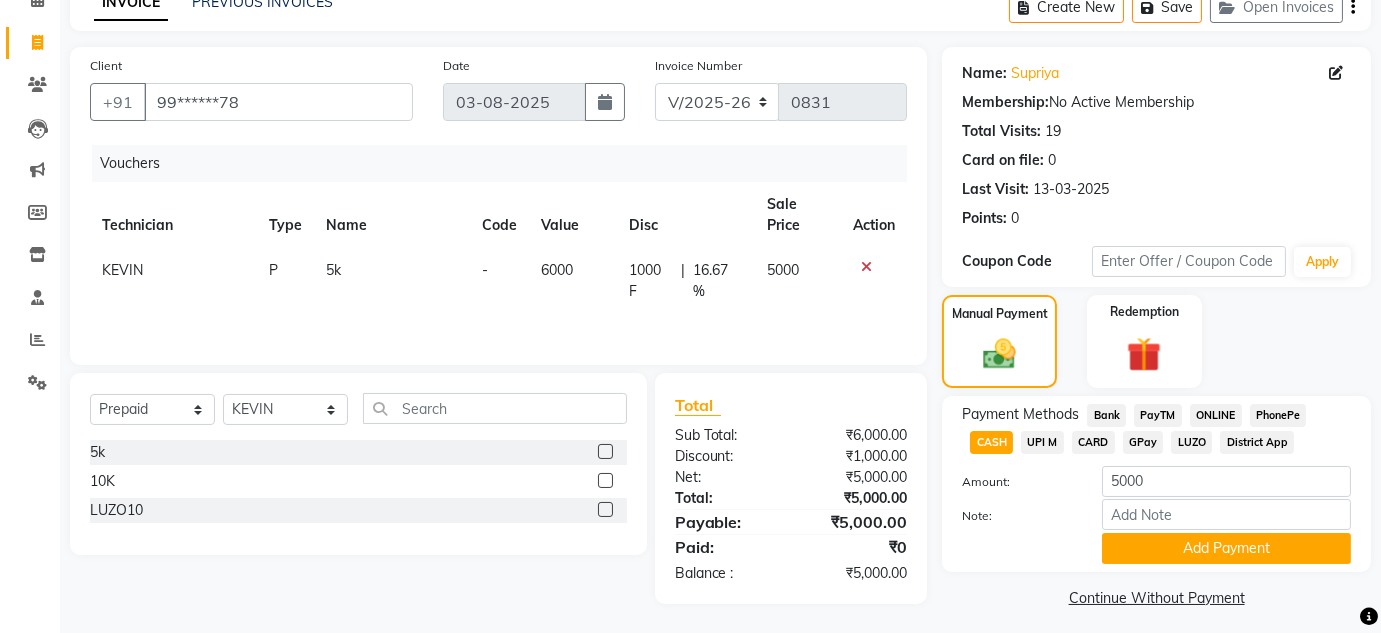 click on "KEVIN" 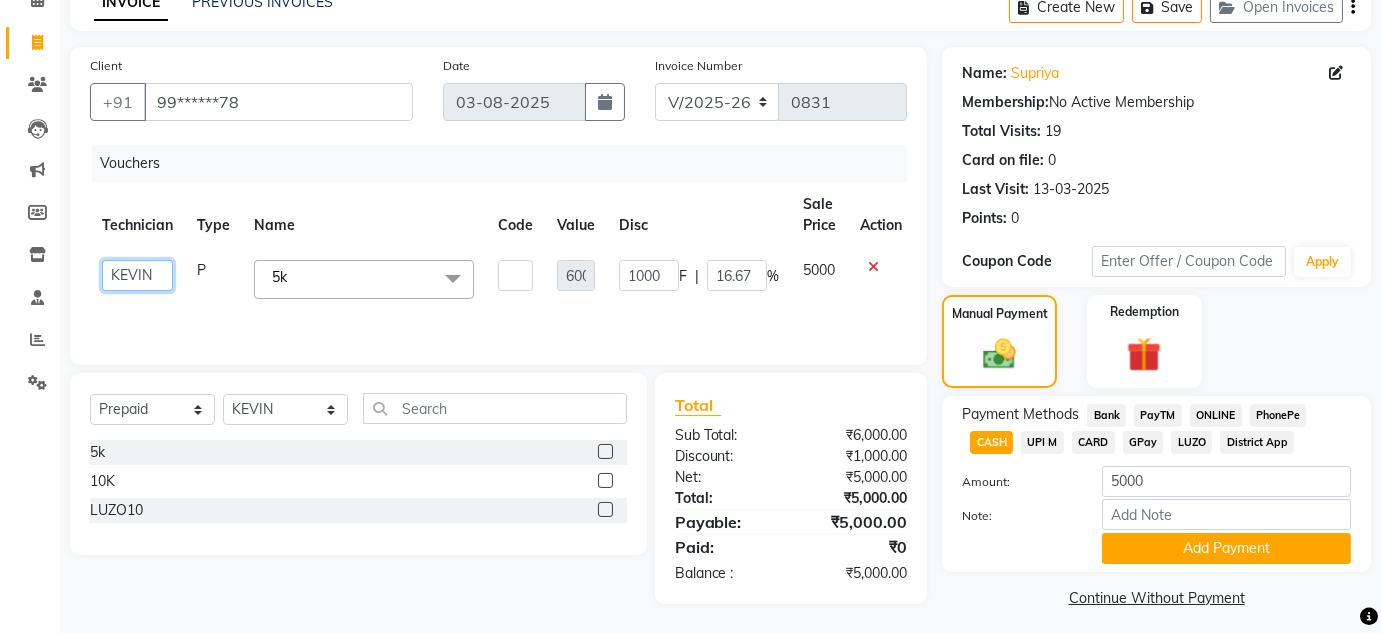 click on "DEVI   HIMANSHU   jyothi   KEVIN   MANAGER   RADIKA   RITESH" 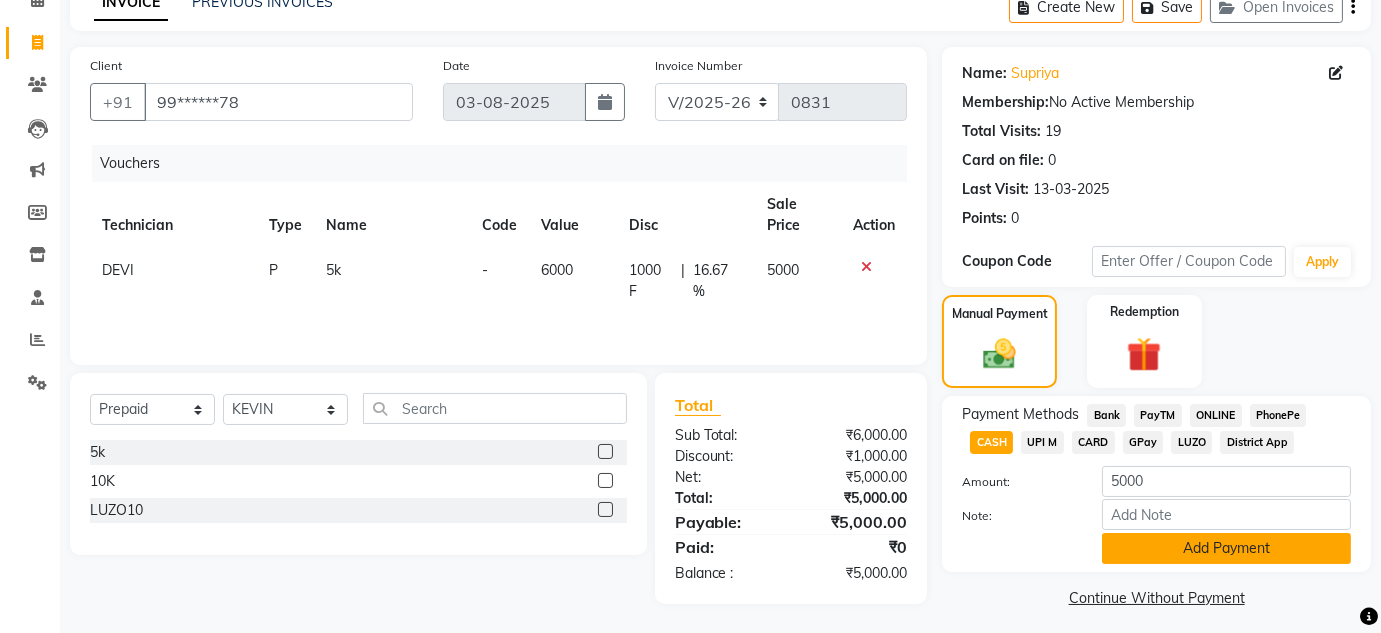 click on "Add Payment" 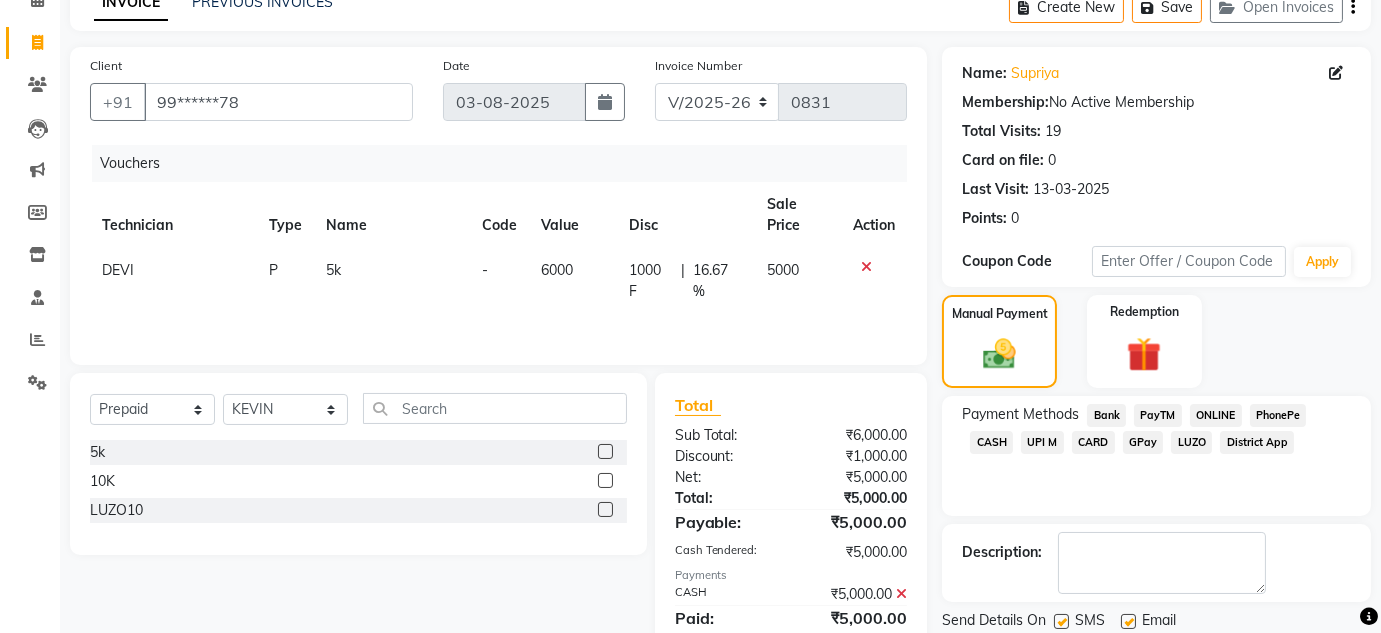 scroll, scrollTop: 173, scrollLeft: 0, axis: vertical 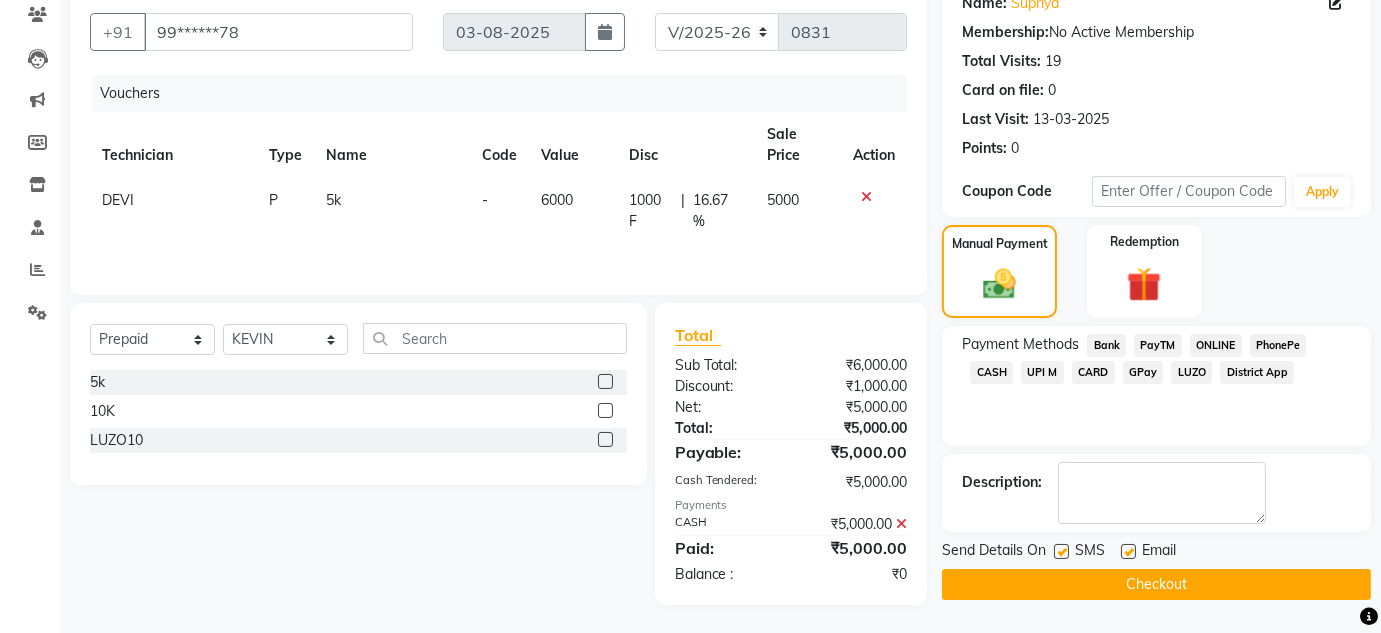 click on "Checkout" 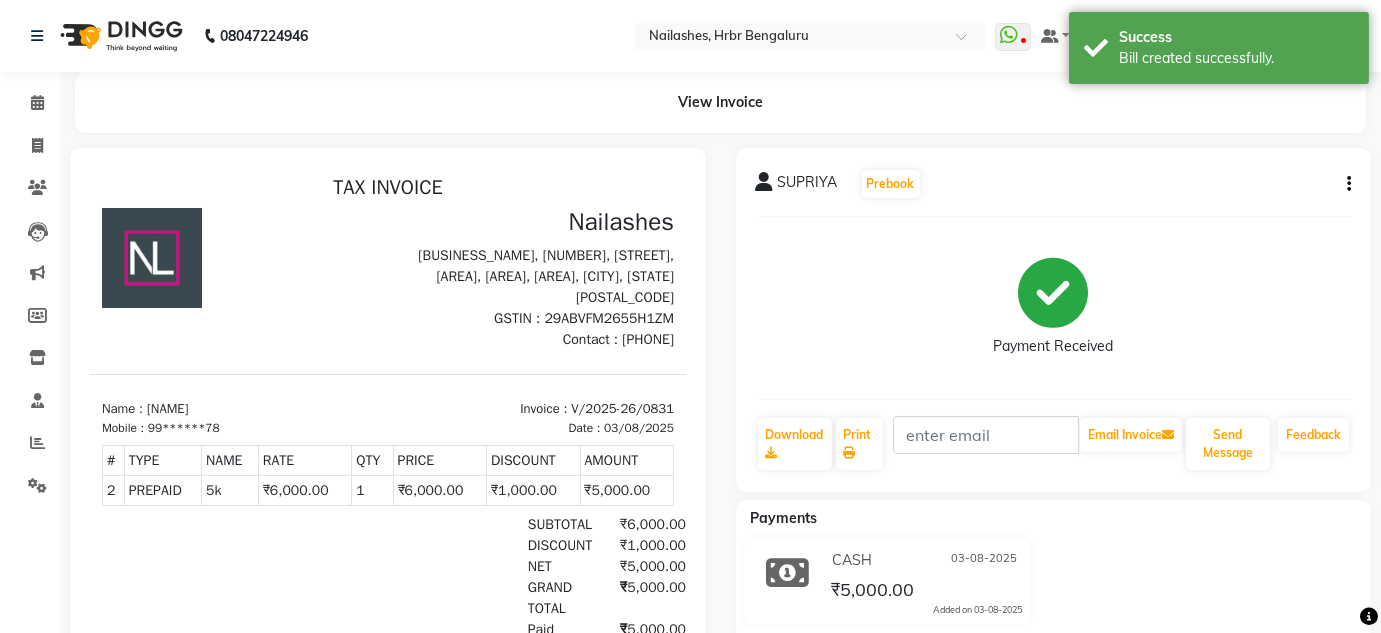 scroll, scrollTop: 0, scrollLeft: 0, axis: both 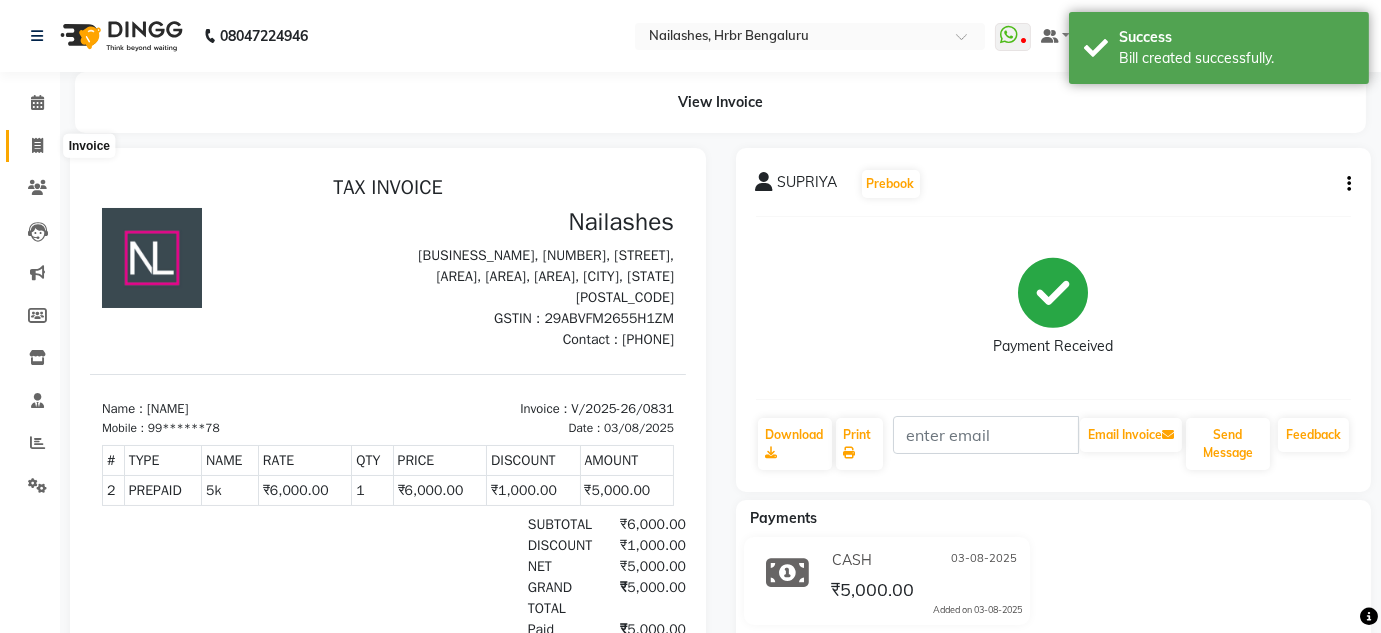click 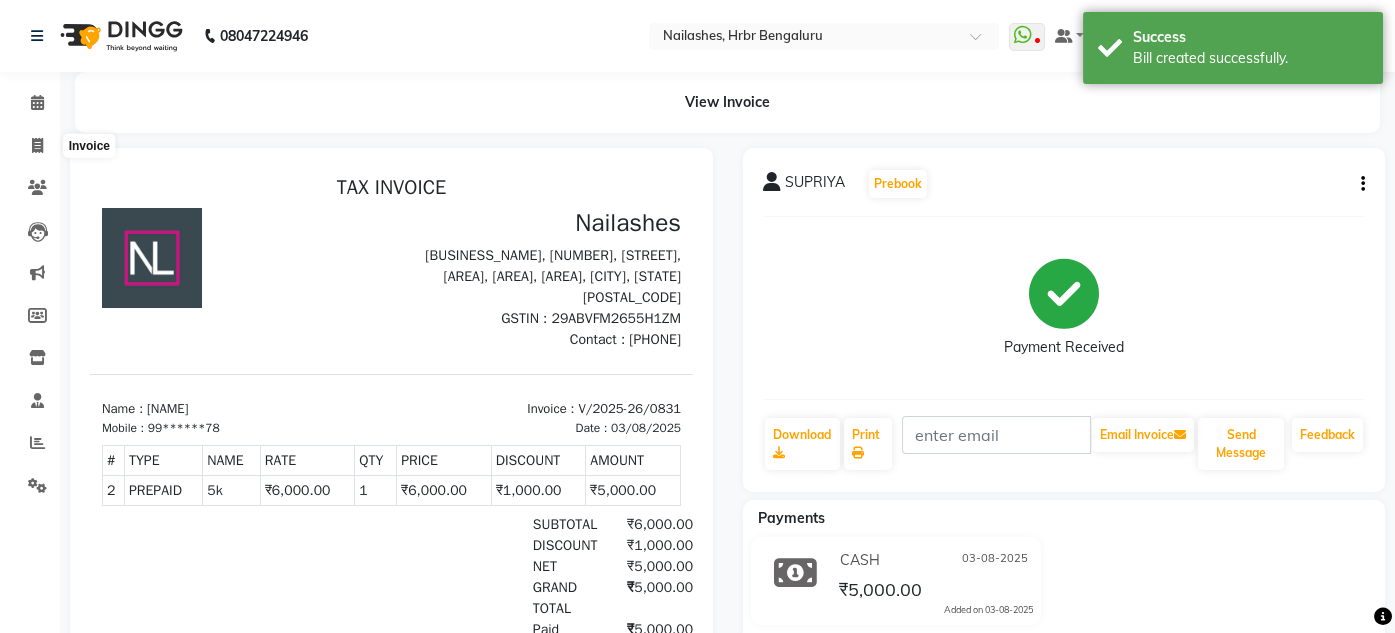 select on "3771" 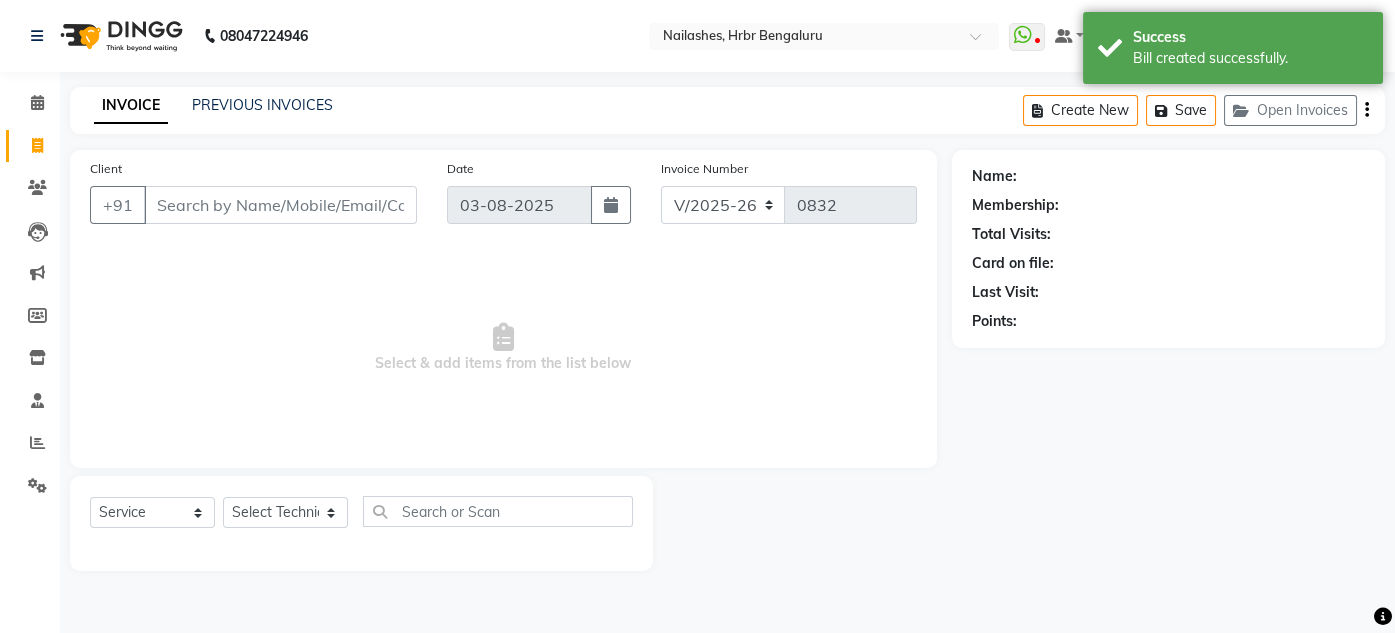 click on "Client" at bounding box center (280, 205) 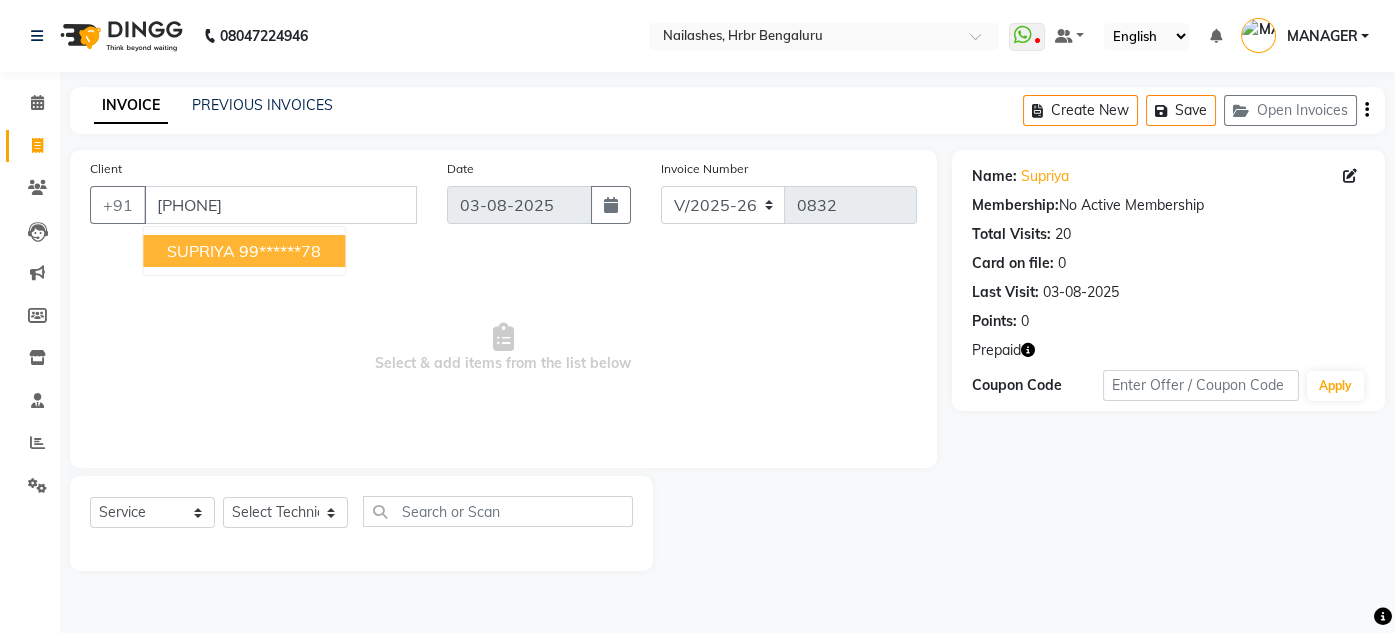 click on "99******78" at bounding box center [280, 251] 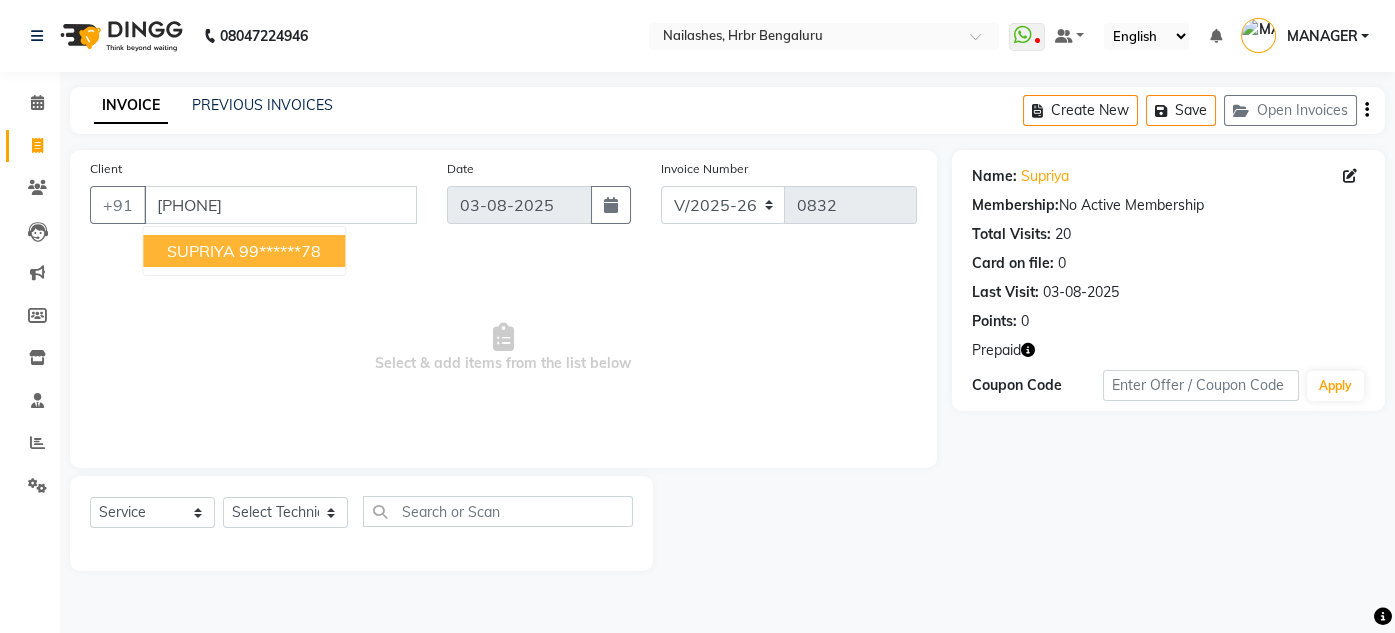 type on "99******78" 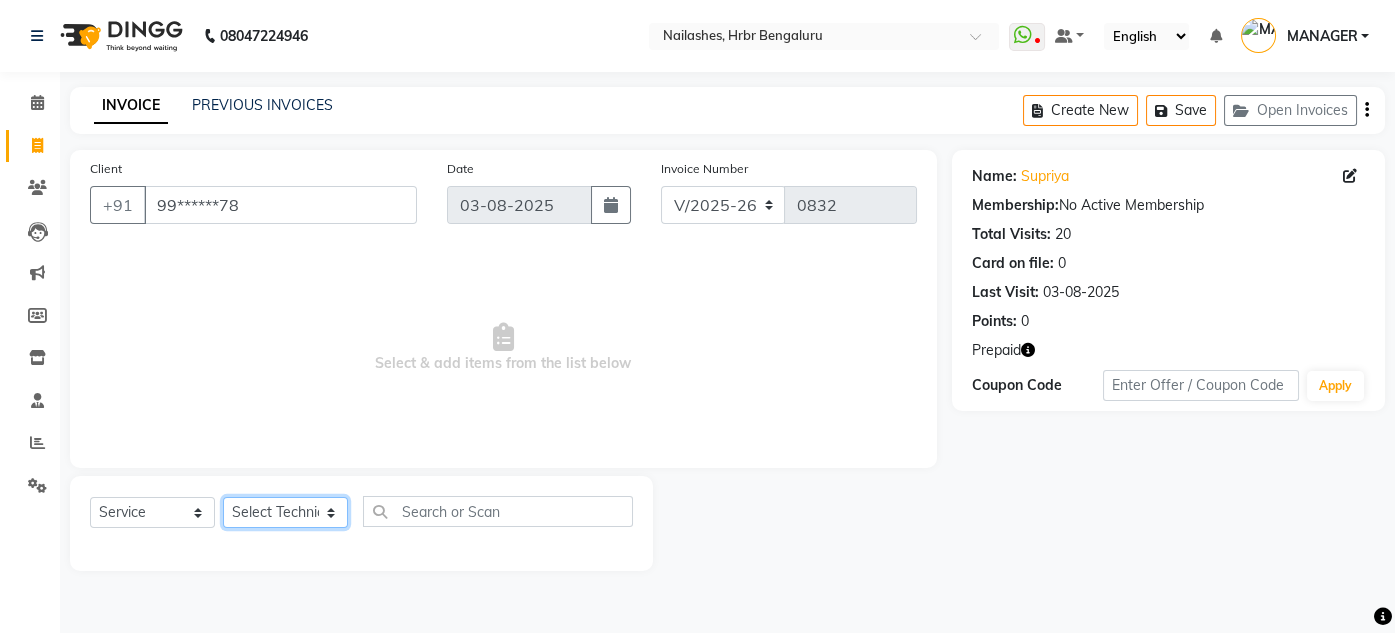 click on "Select Technician DEVI HIMANSHU jyothi KEVIN MANAGER RADIKA RITESH" 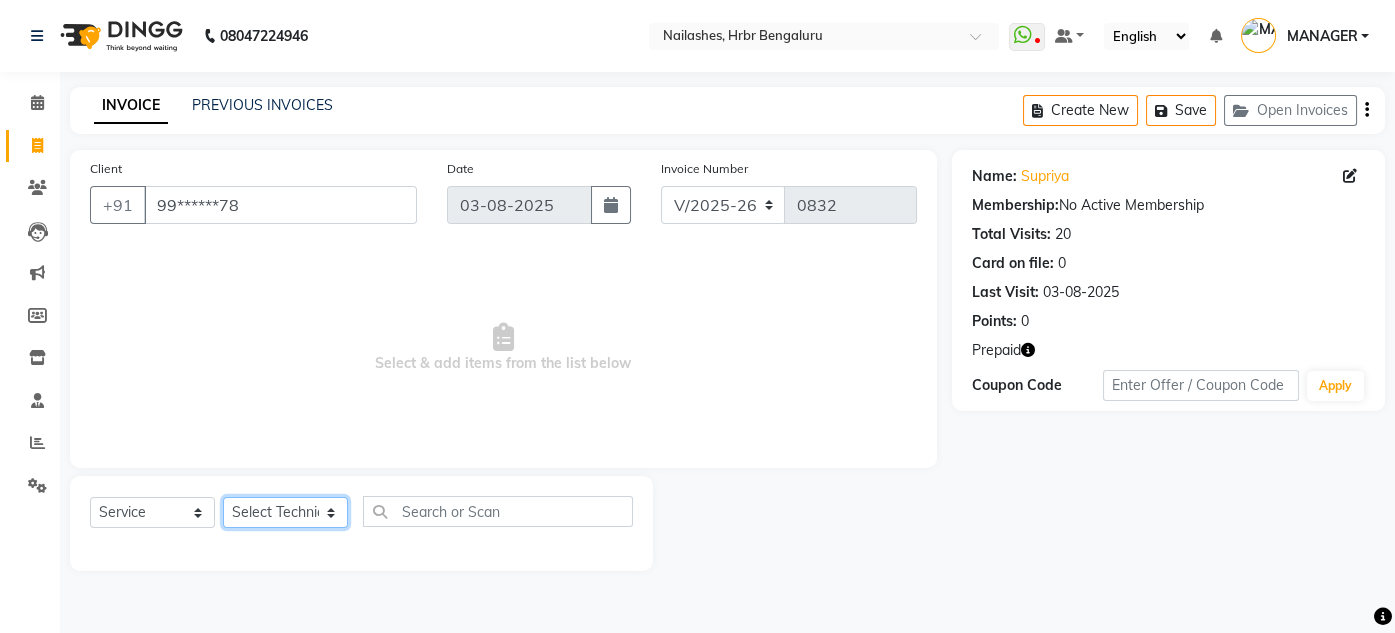select on "77431" 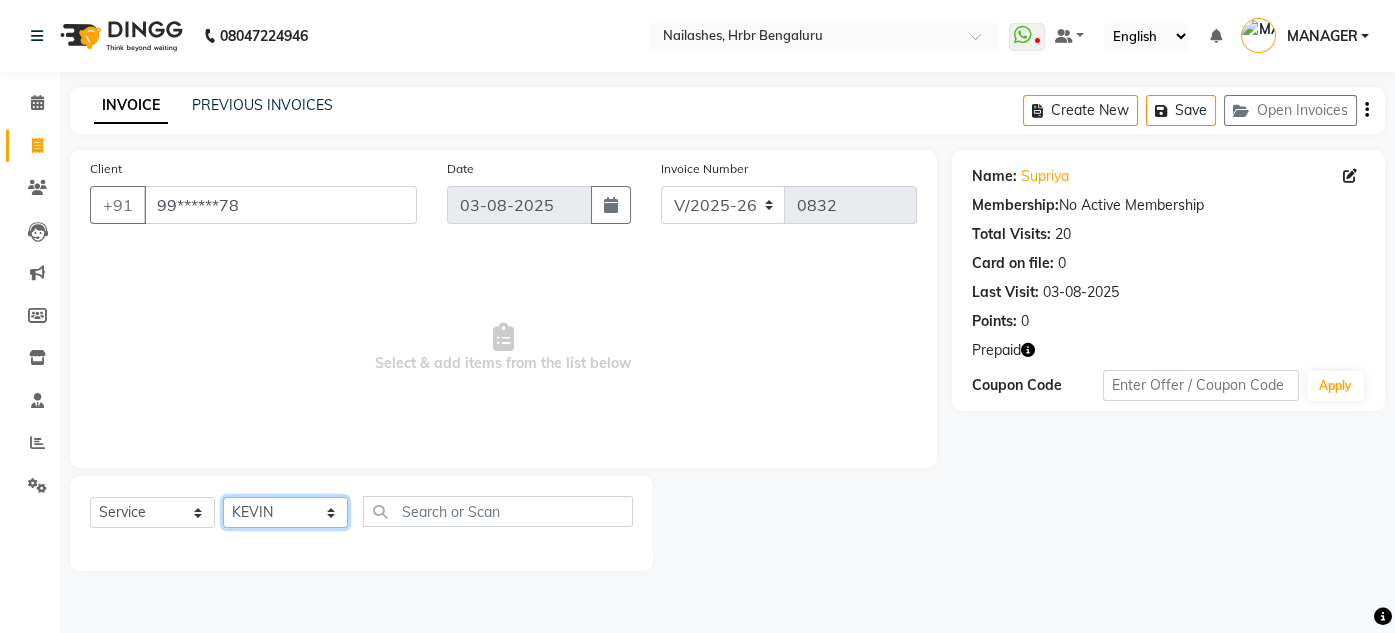 click on "Select Technician DEVI HIMANSHU jyothi KEVIN MANAGER RADIKA RITESH" 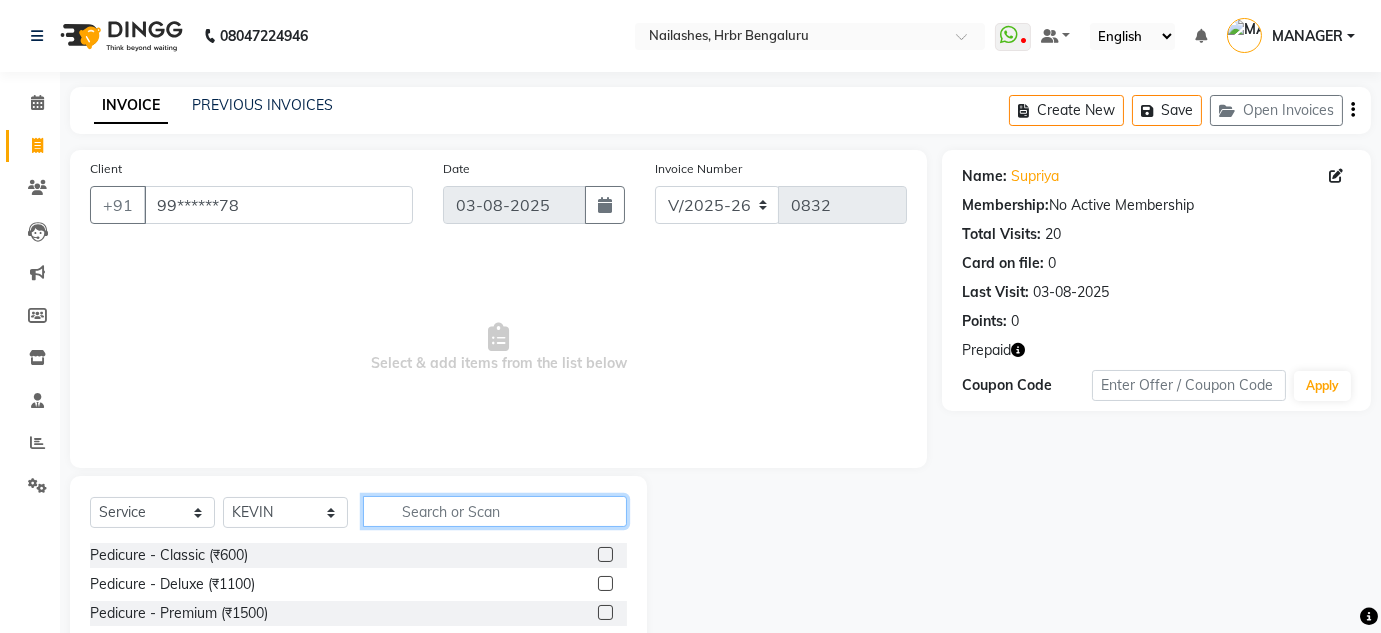 click 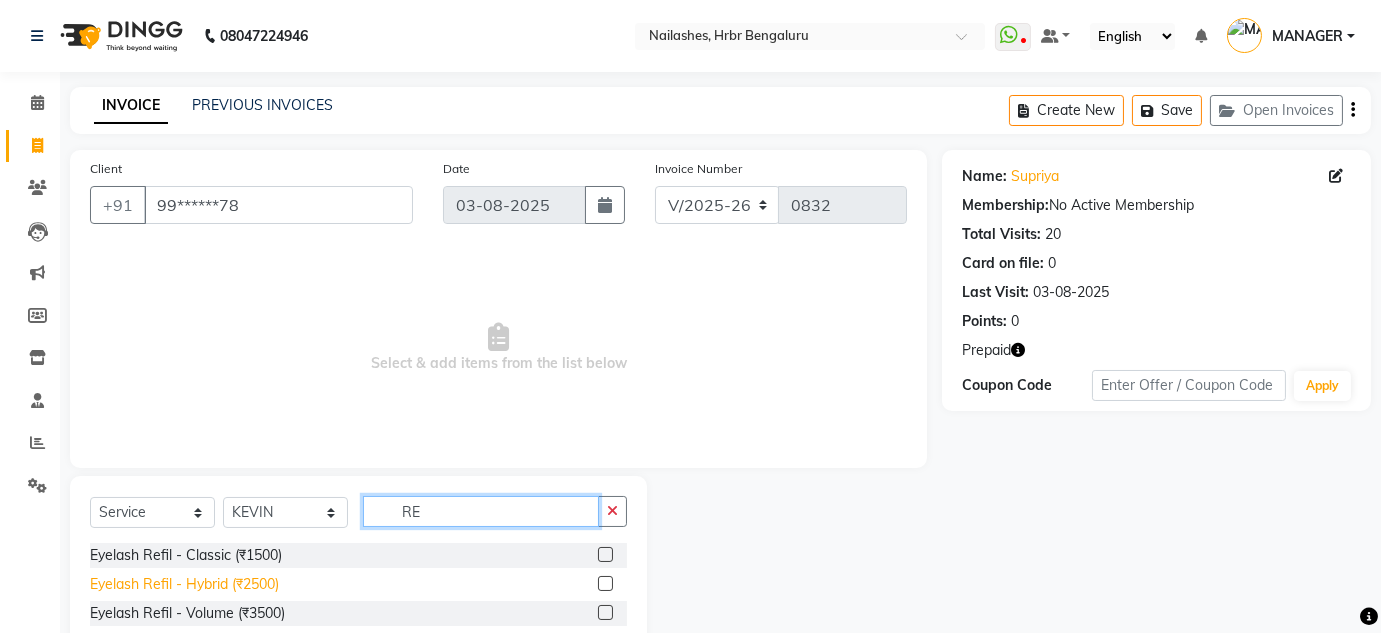 type on "R" 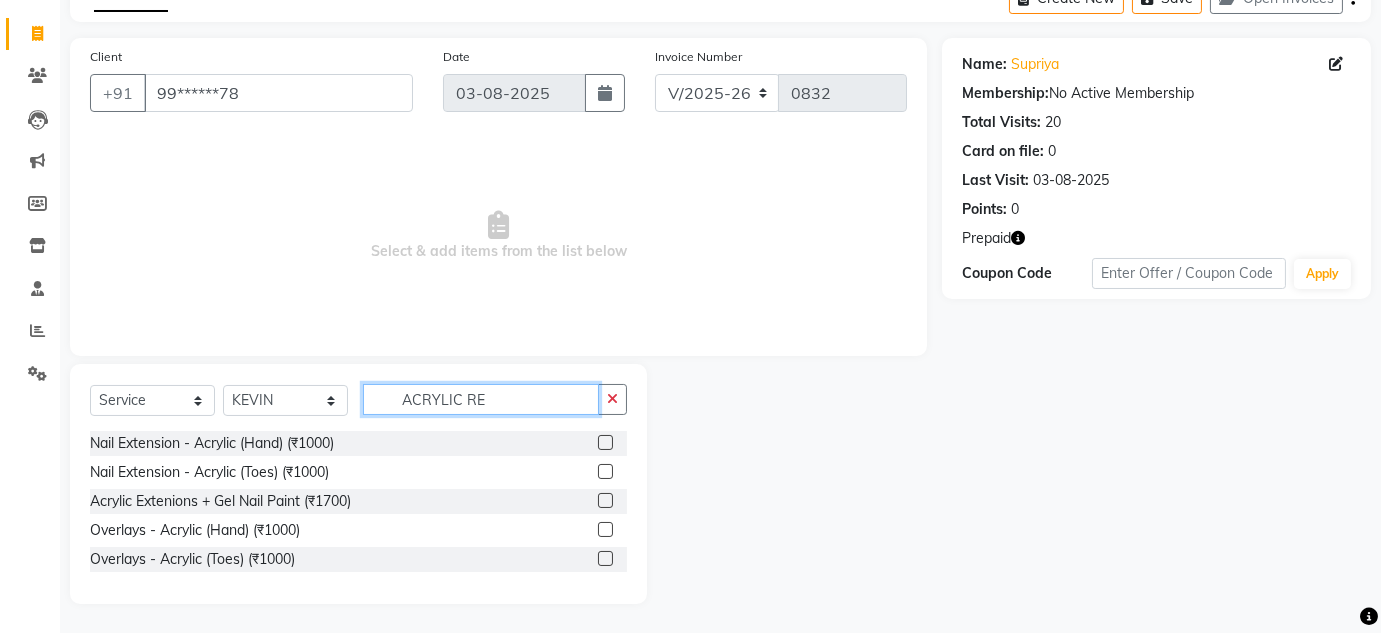 scroll, scrollTop: 0, scrollLeft: 0, axis: both 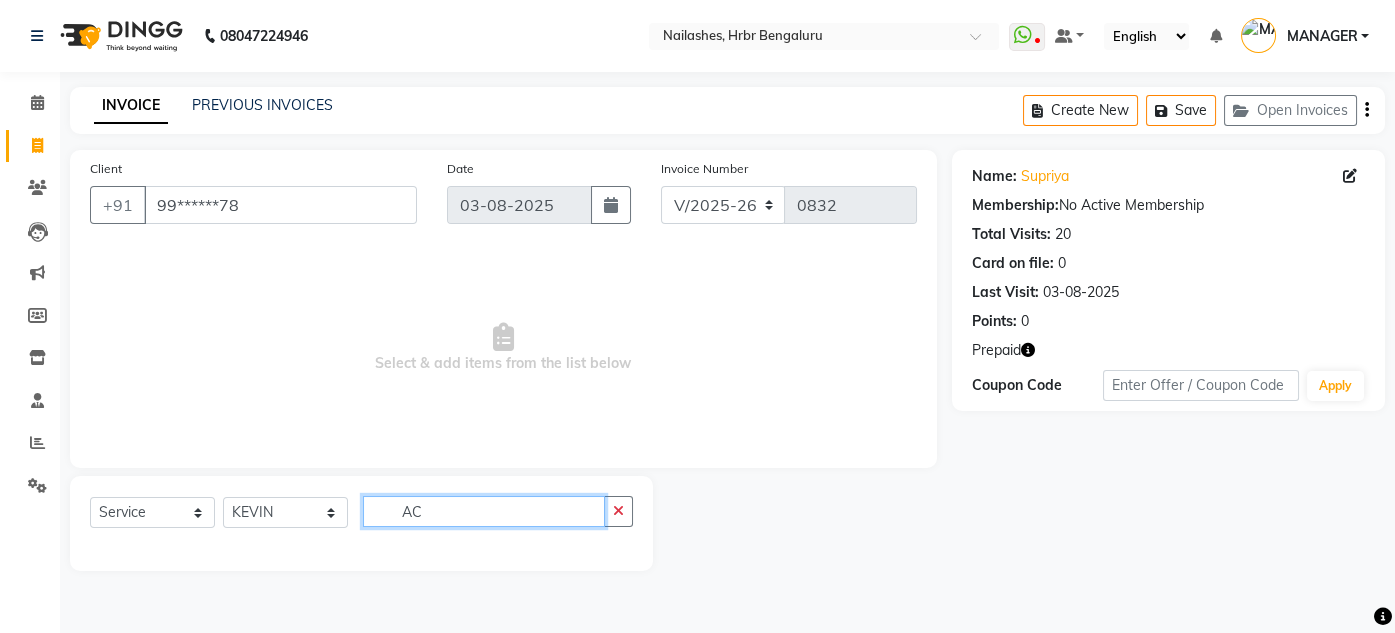 type on "A" 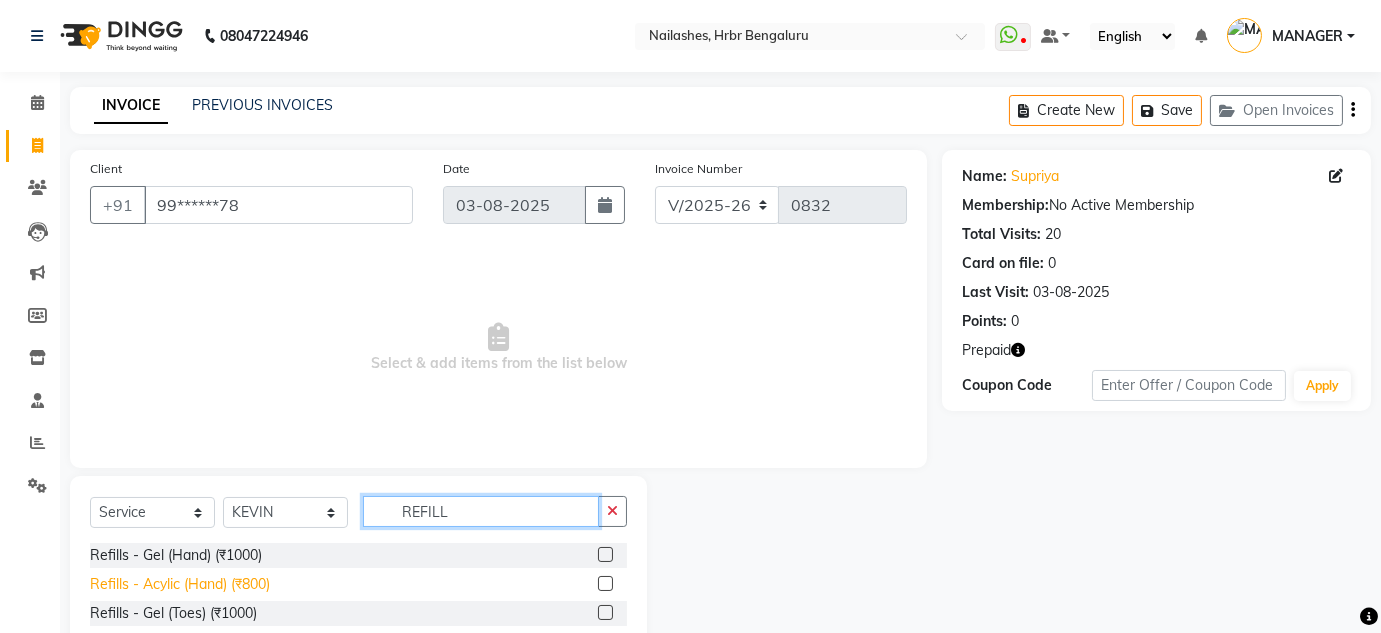 type on "REFILL" 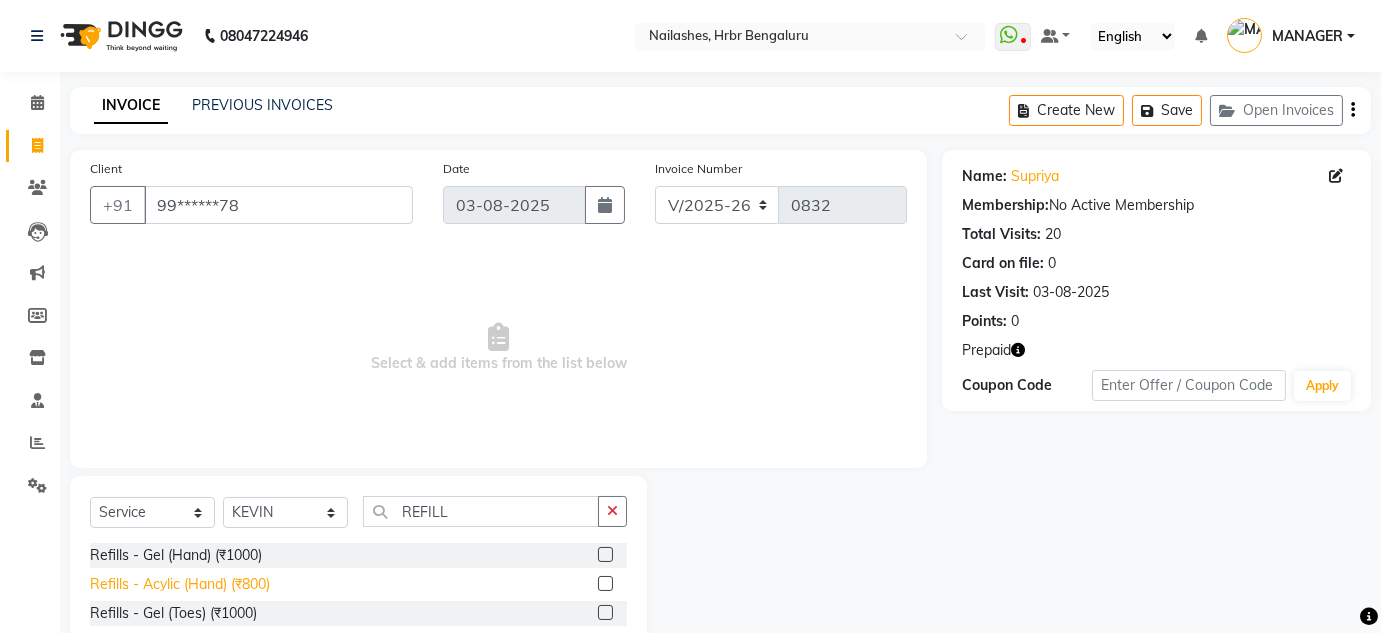 click on "Refills - Acylic (Hand) (₹800)" 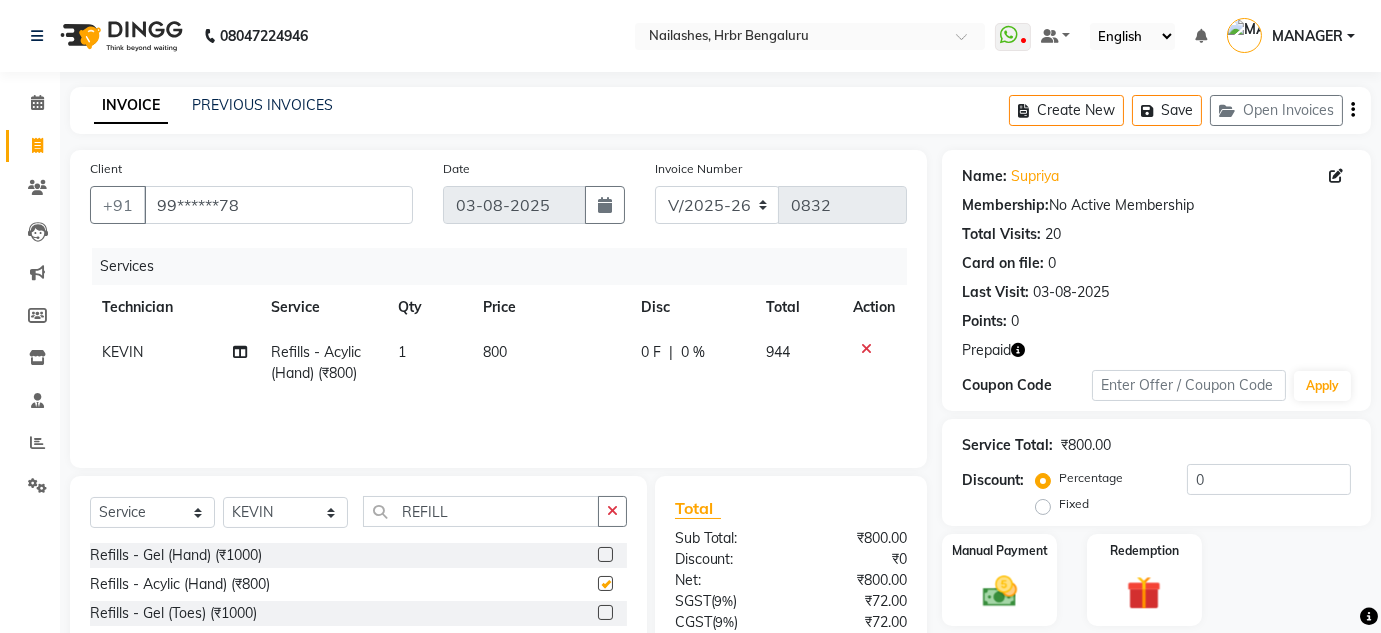 checkbox on "false" 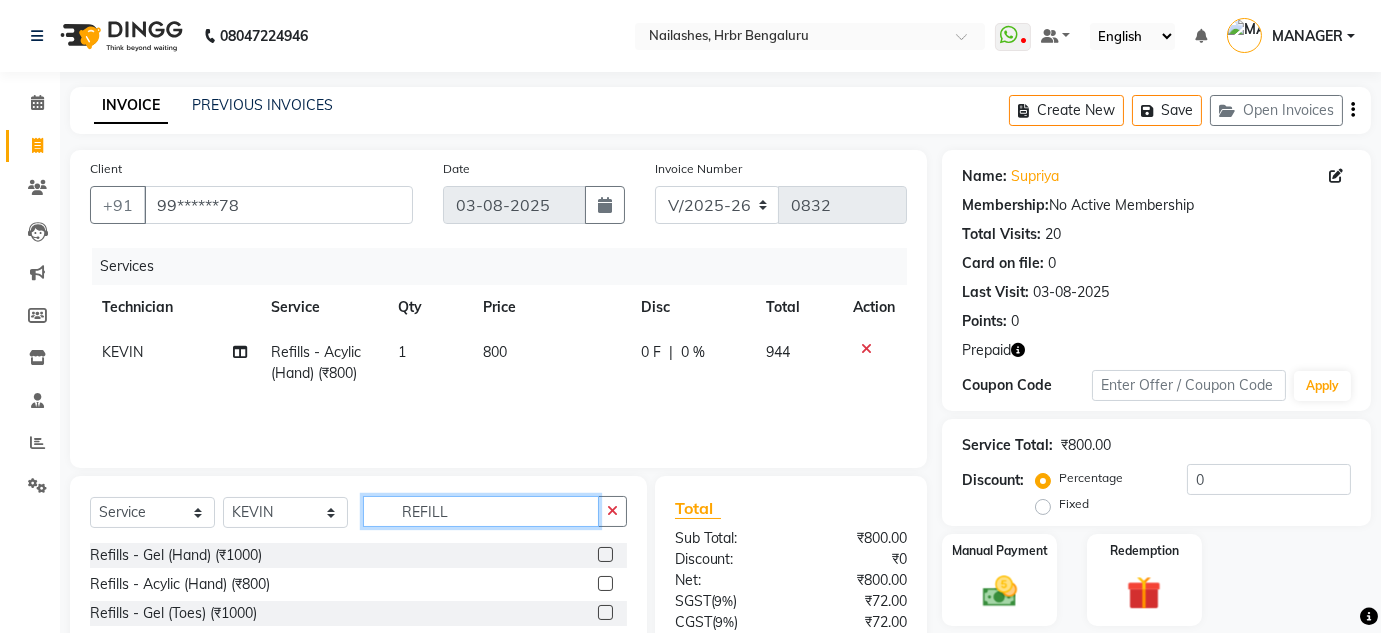 click on "REFILL" 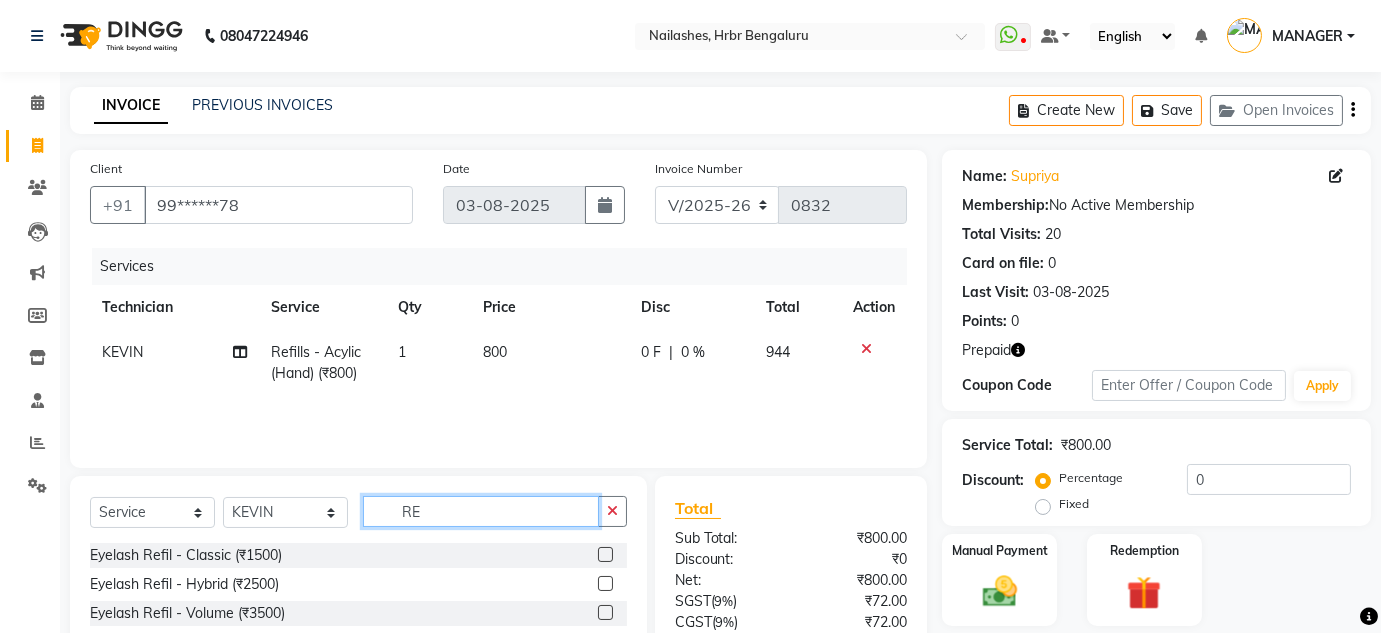 type on "R" 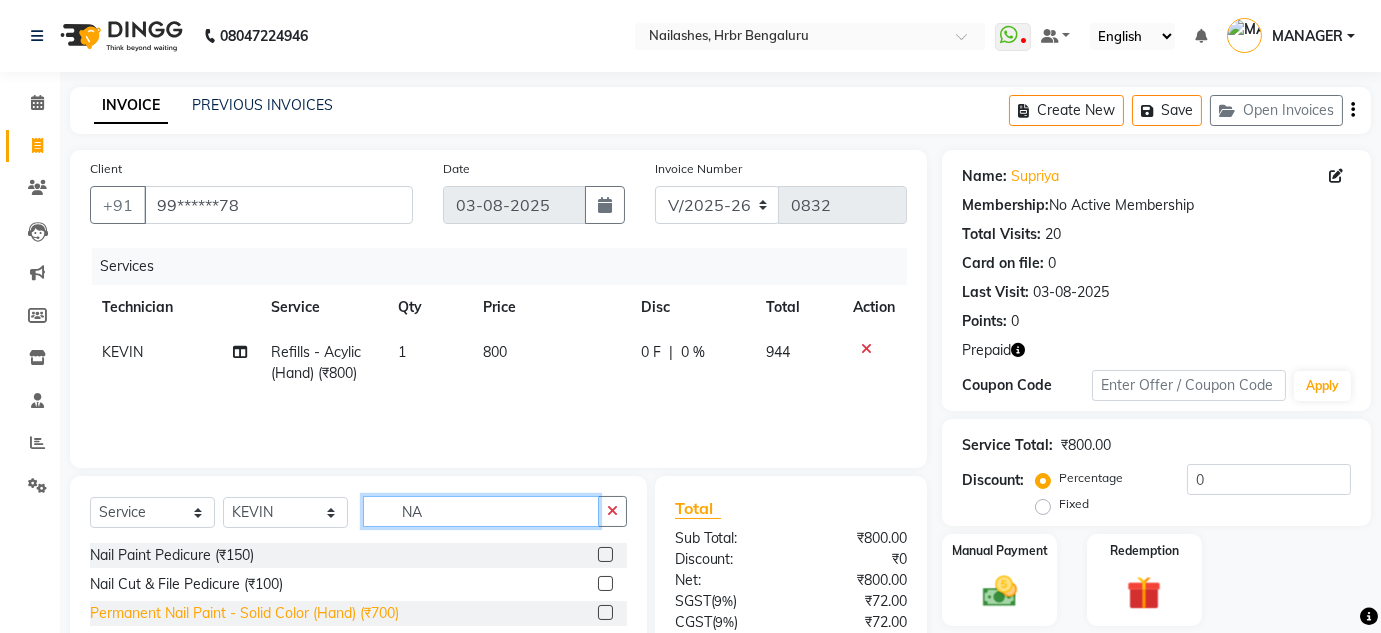 type on "NA" 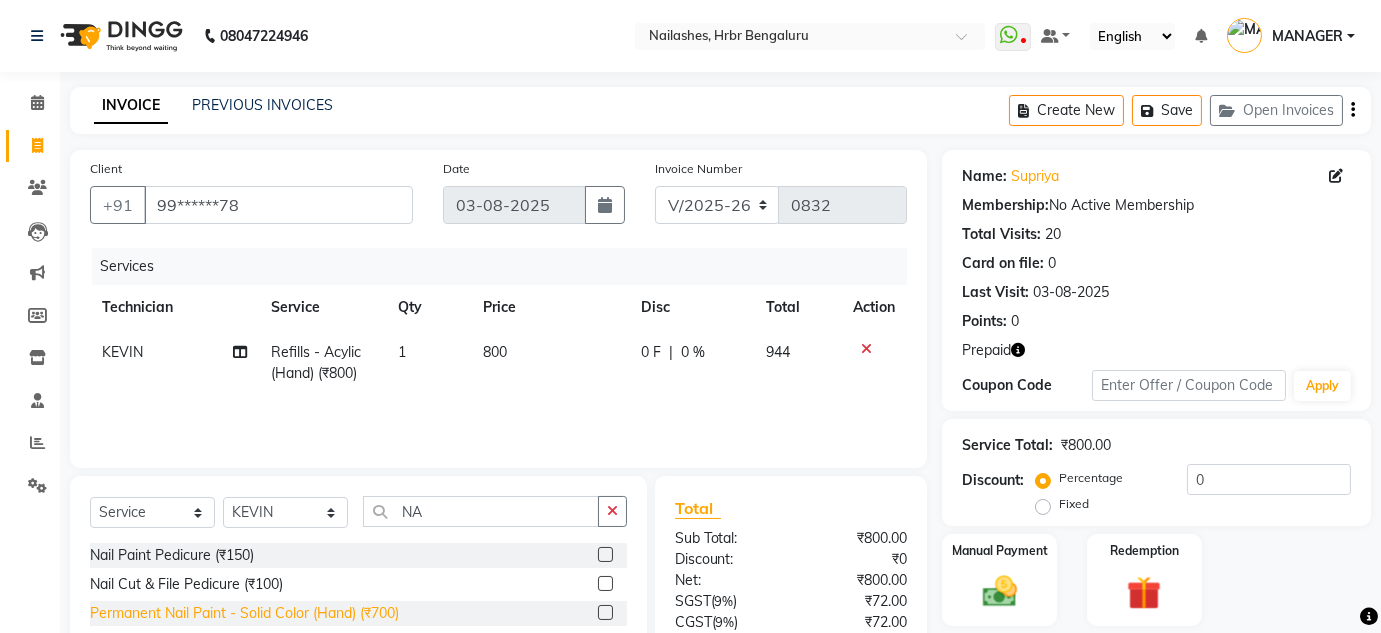 click on "Permanent Nail Paint - Solid Color (Hand) (₹700)" 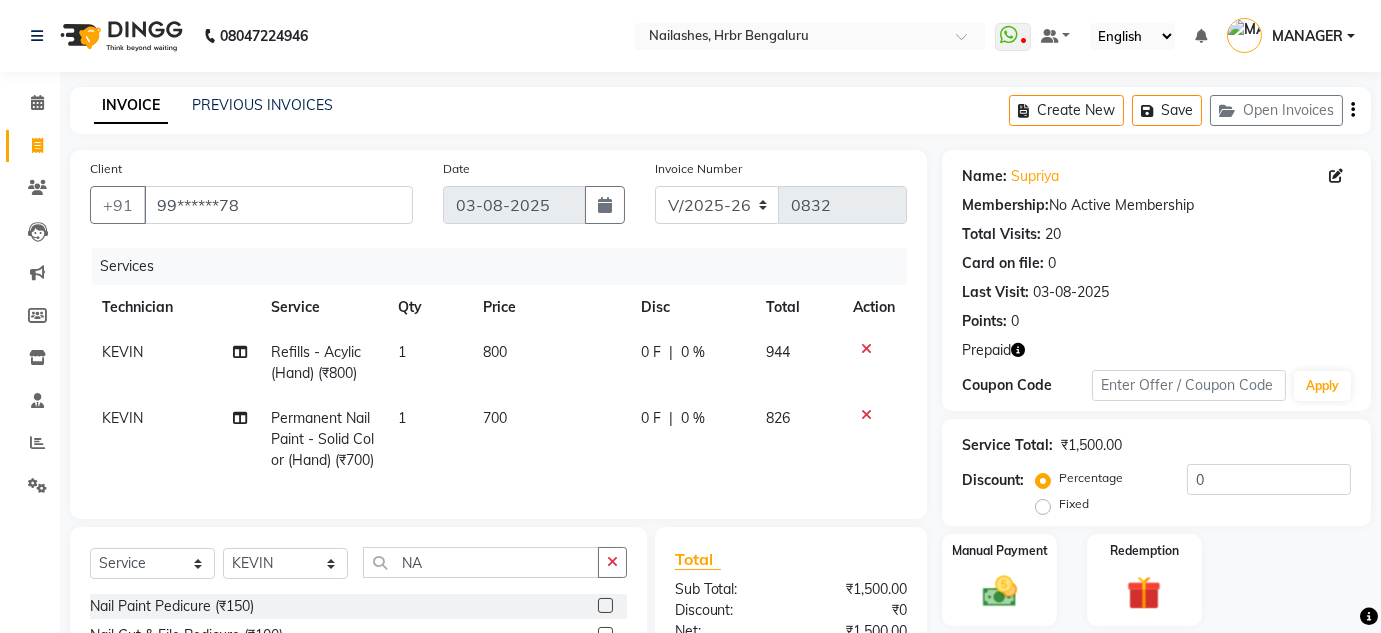 checkbox on "false" 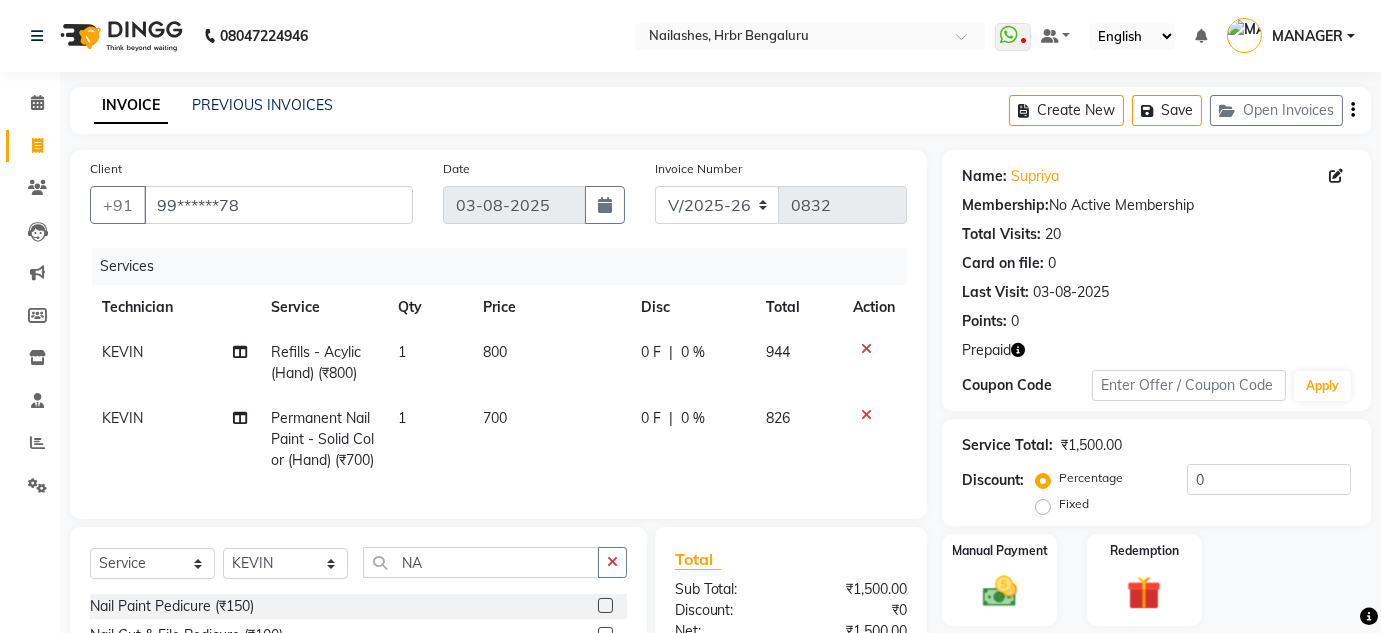 scroll, scrollTop: 253, scrollLeft: 0, axis: vertical 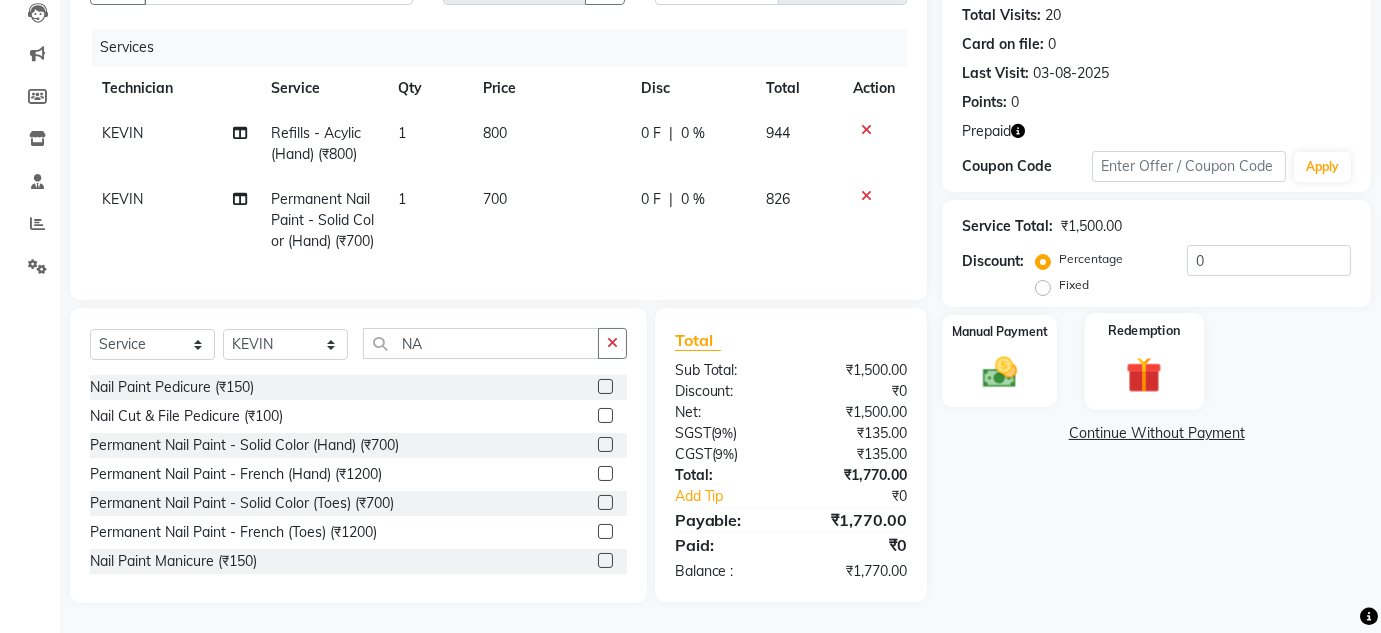 click 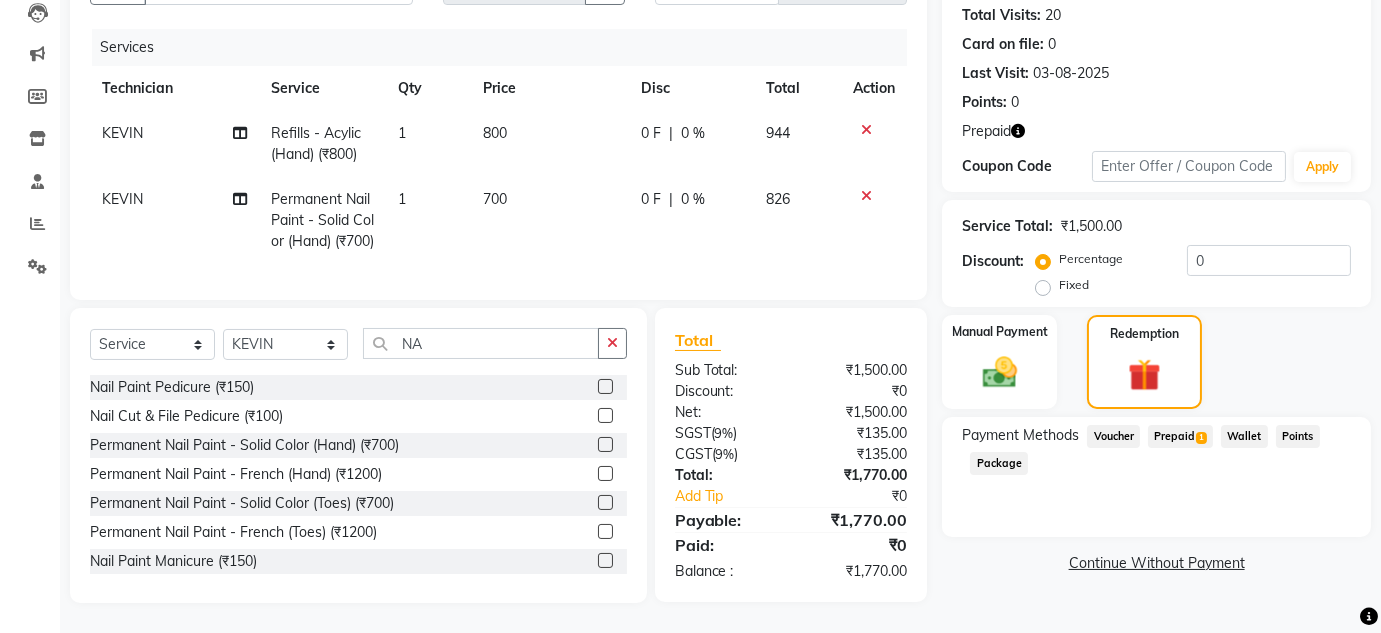 click on "Prepaid  1" 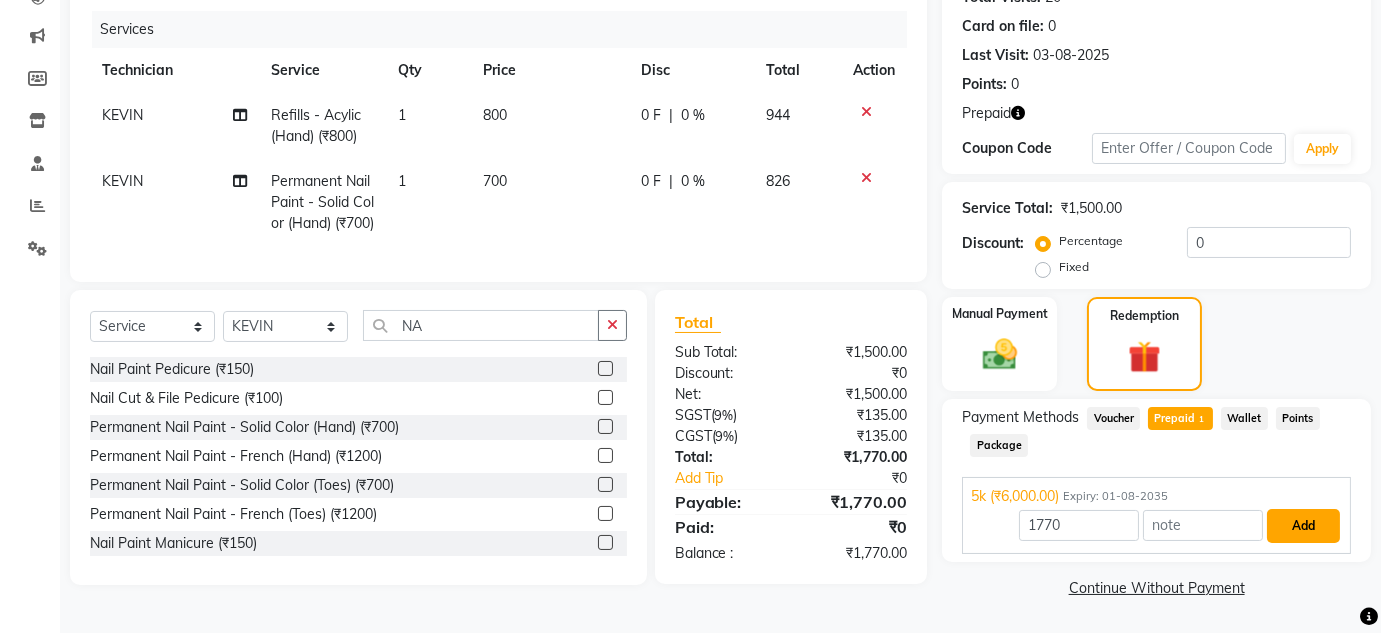 click on "Add" at bounding box center [1303, 526] 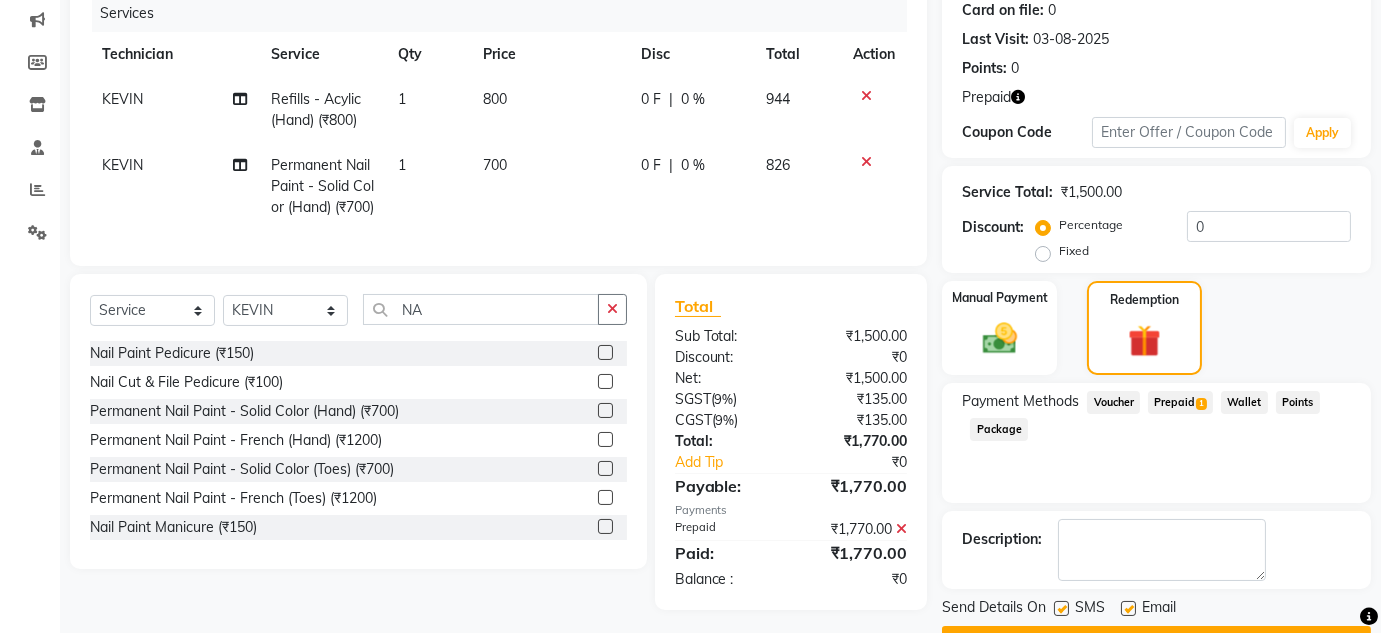 scroll, scrollTop: 305, scrollLeft: 0, axis: vertical 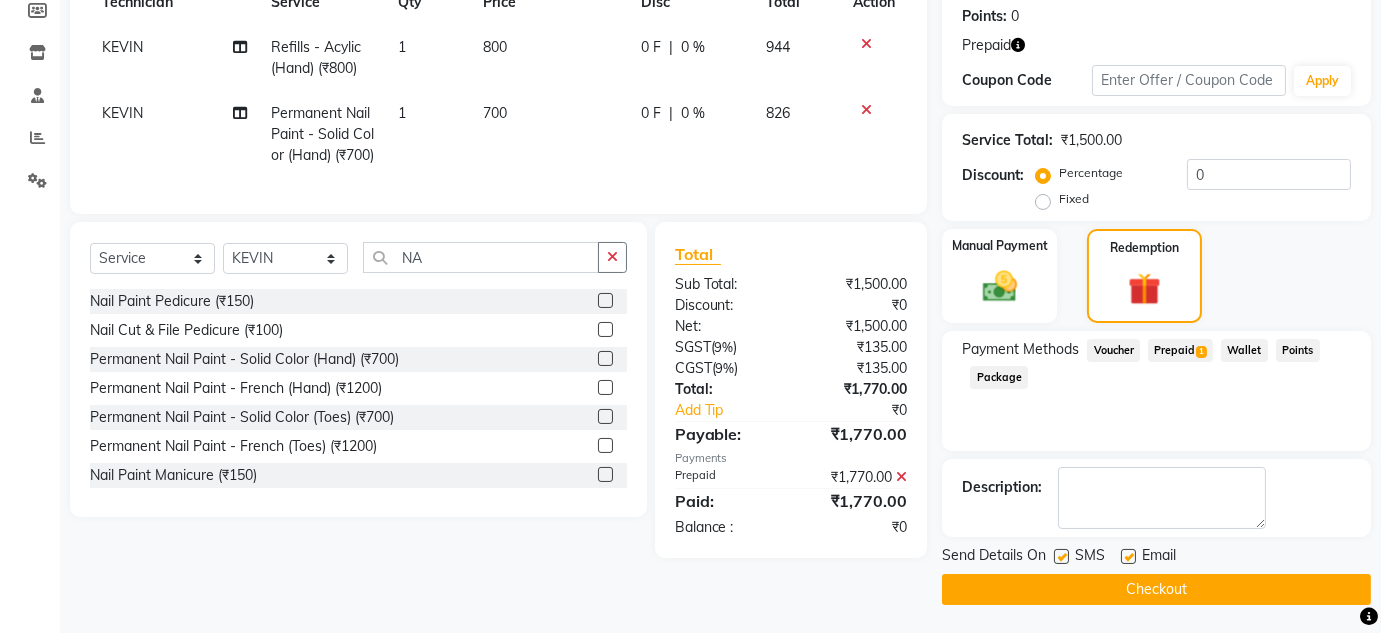click on "Checkout" 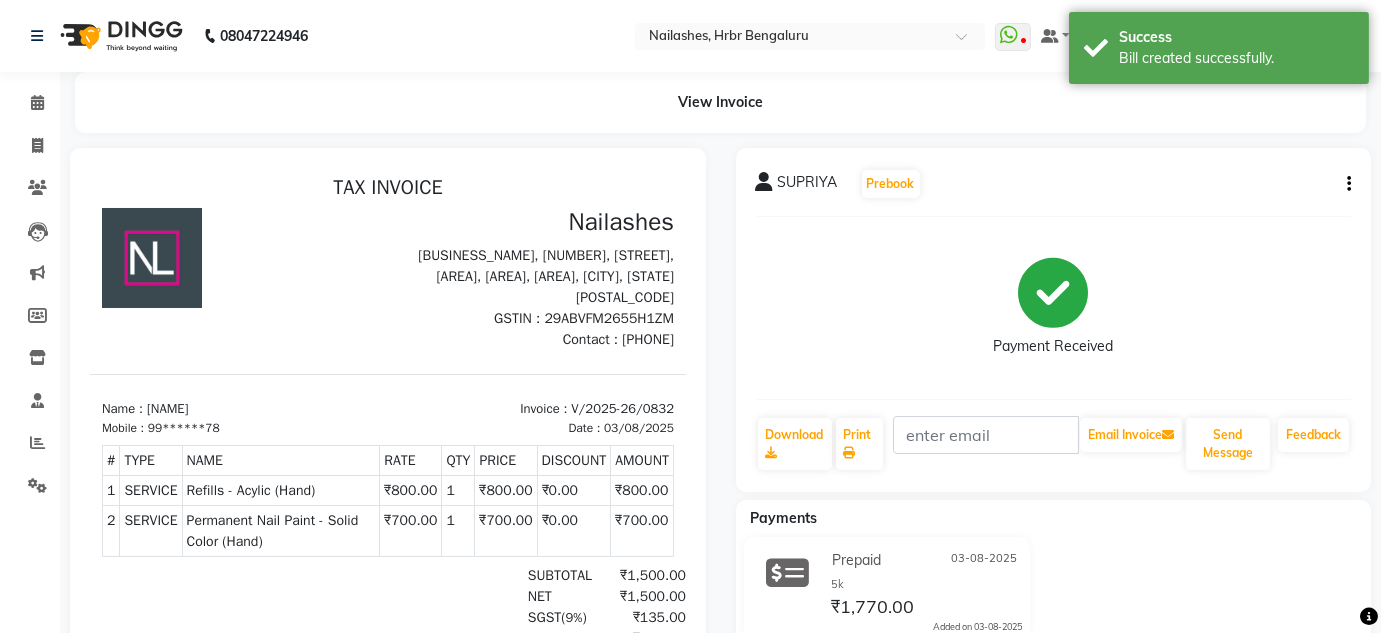 scroll, scrollTop: 0, scrollLeft: 0, axis: both 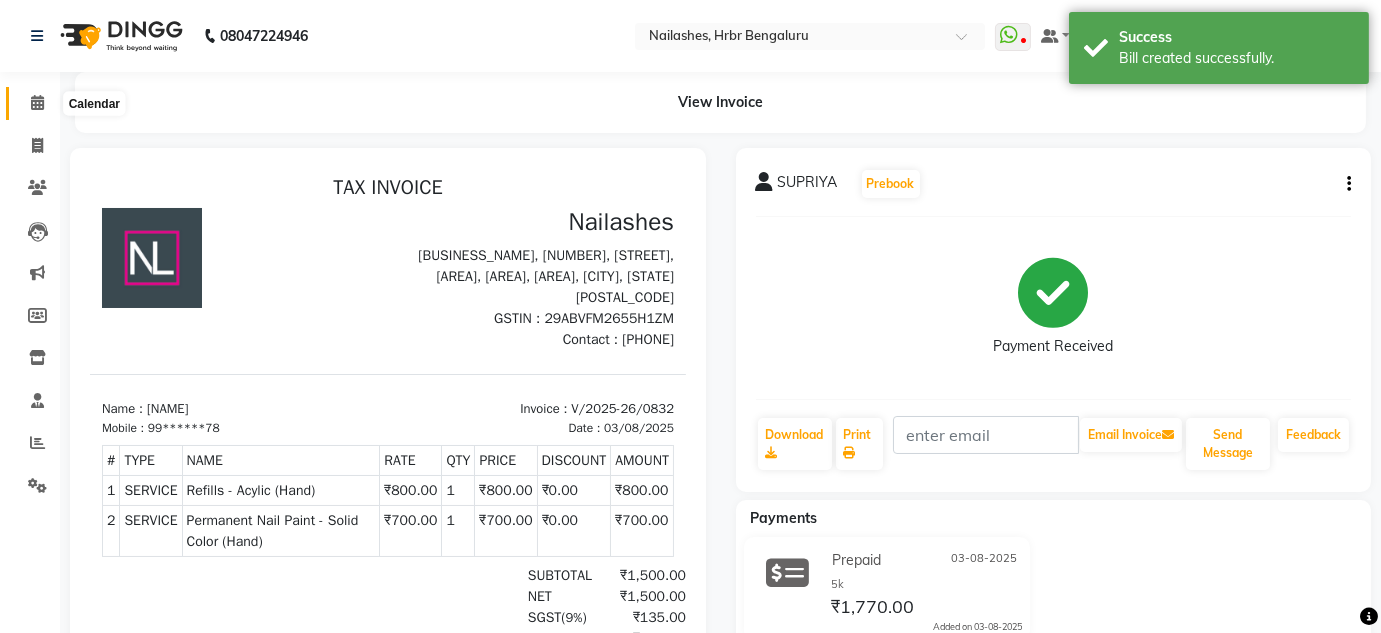 click 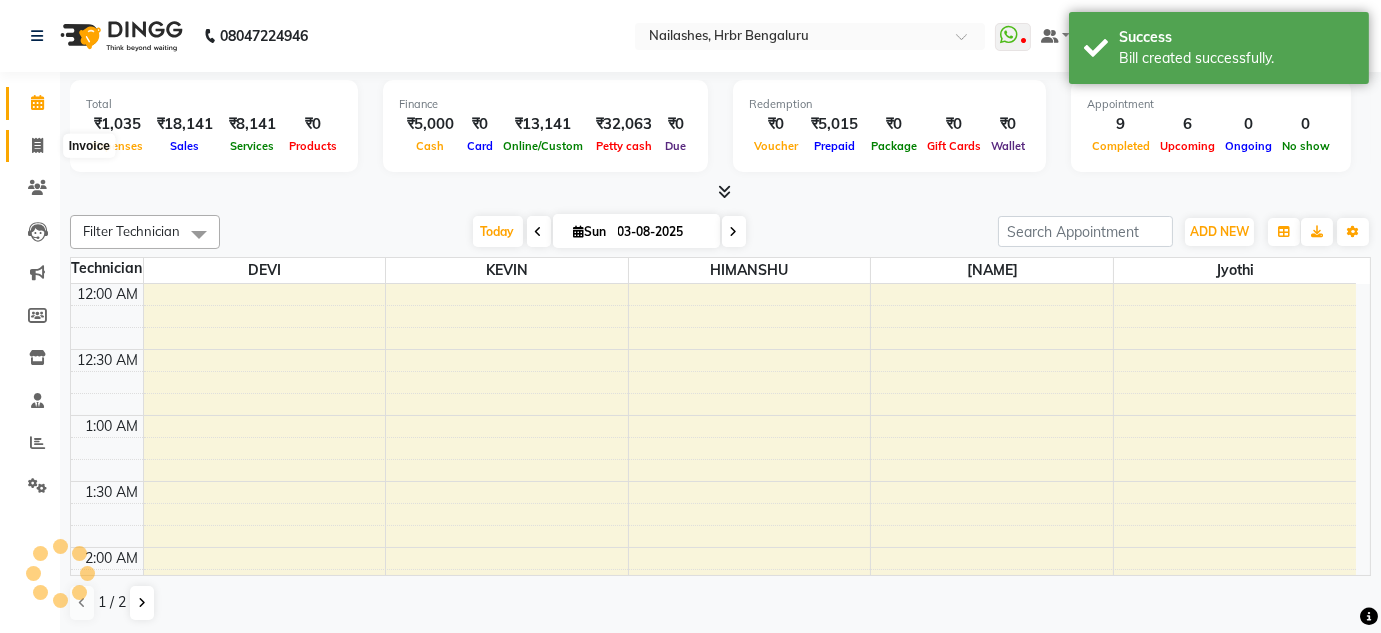 scroll, scrollTop: 783, scrollLeft: 0, axis: vertical 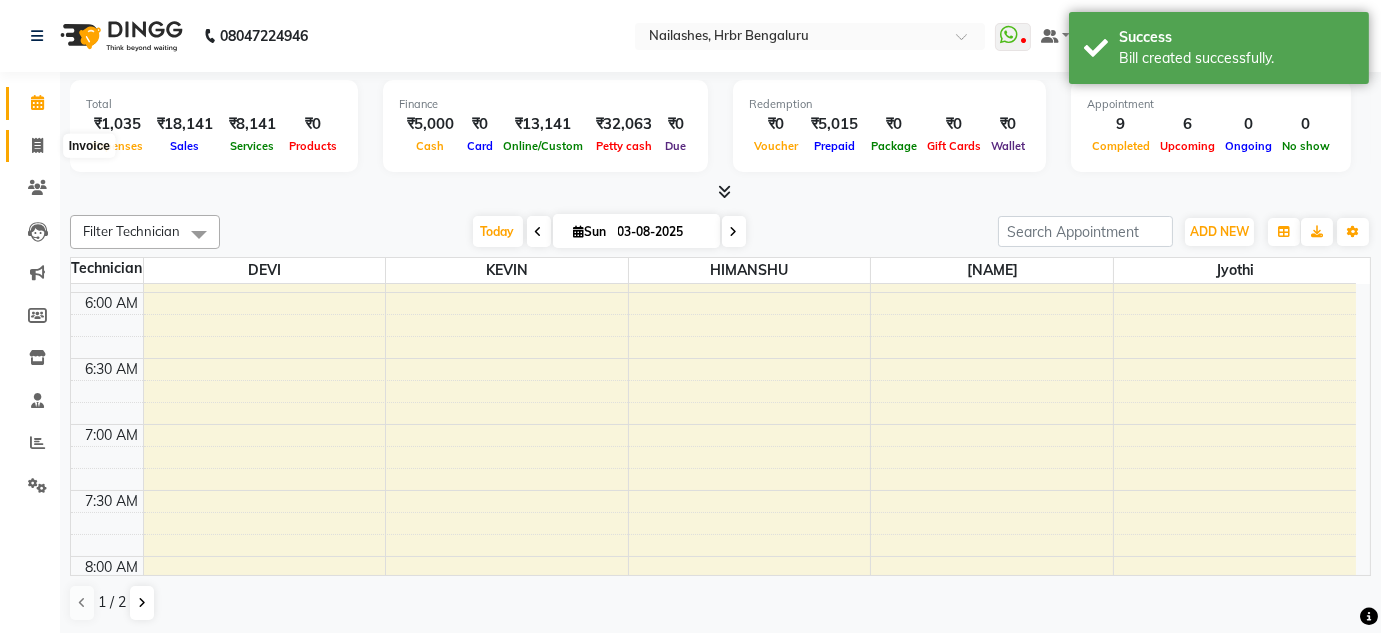 click 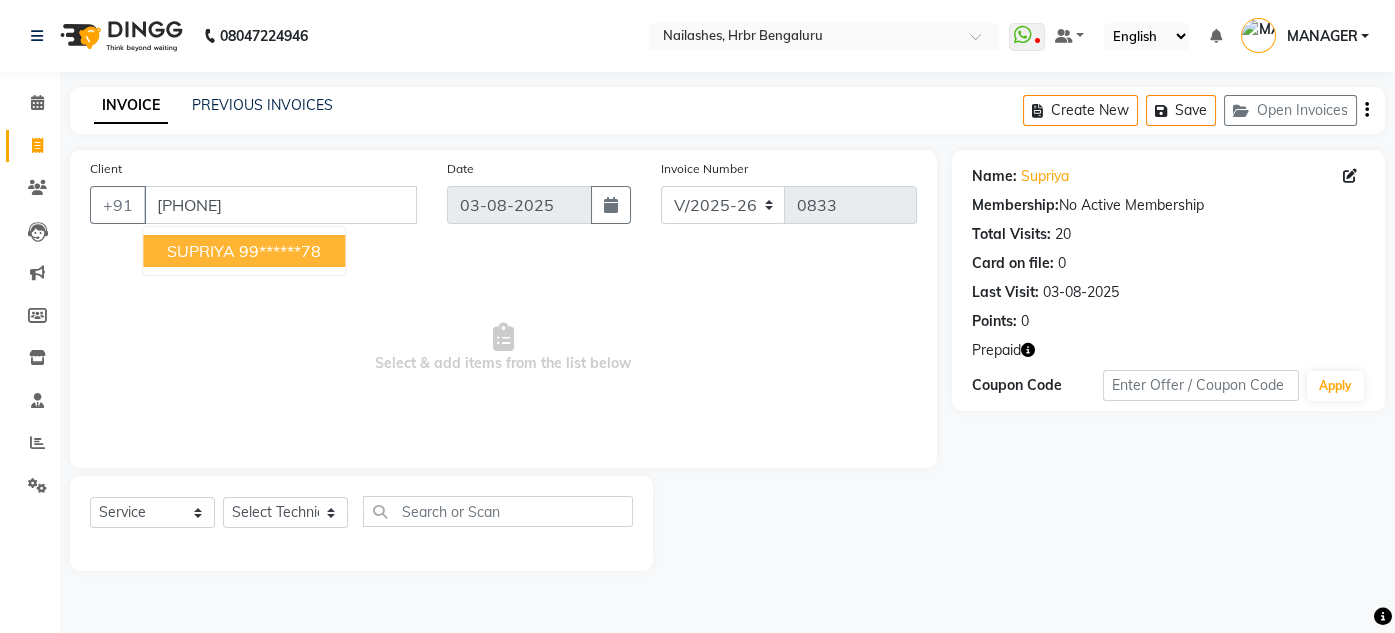 click on "SUPRIYA" at bounding box center (201, 251) 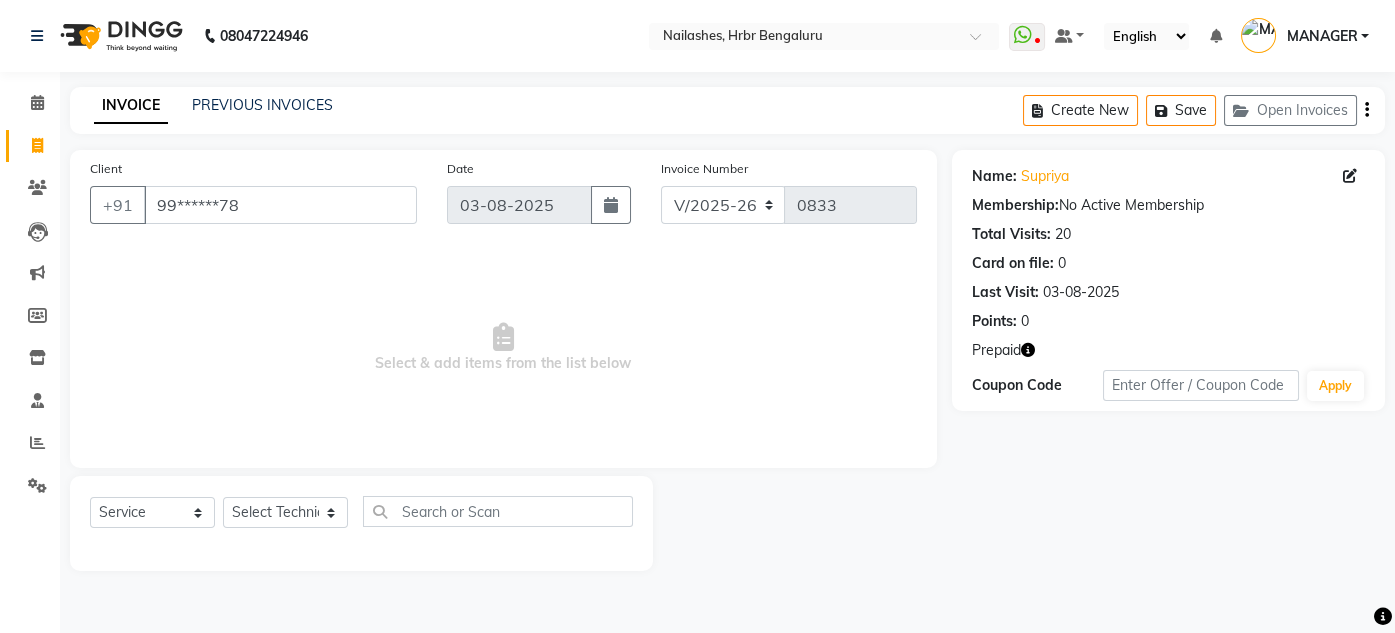 click 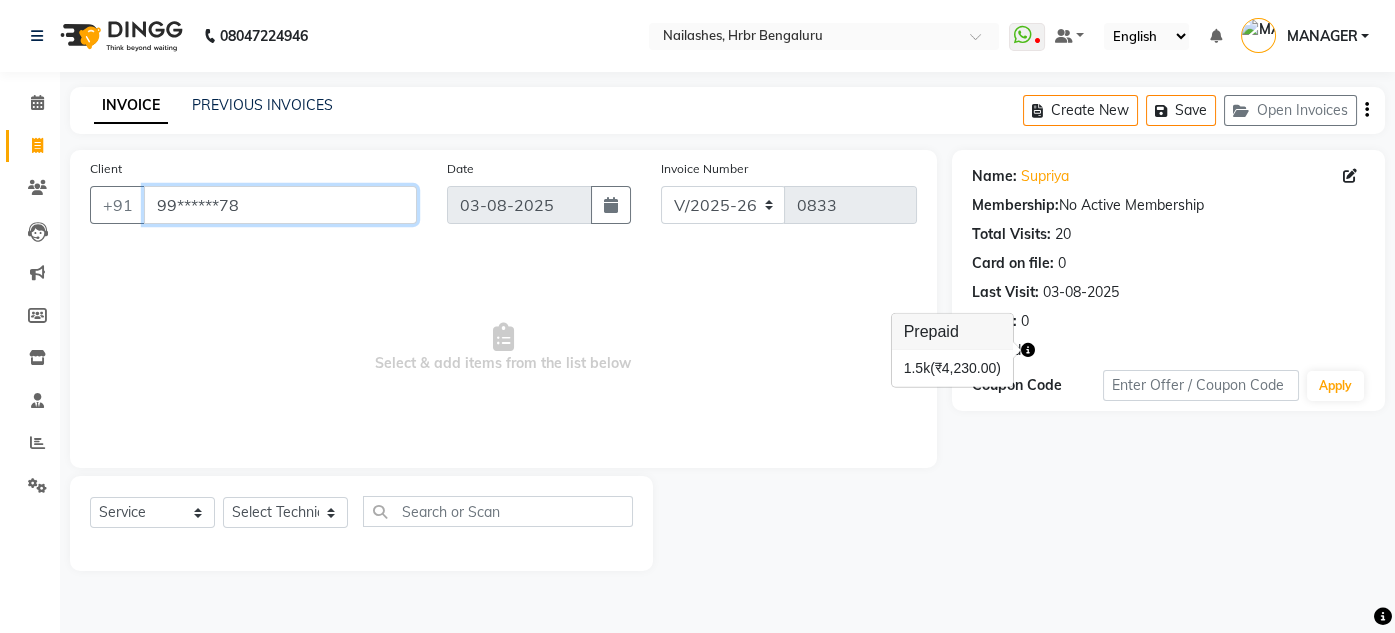 click on "99******78" at bounding box center [280, 205] 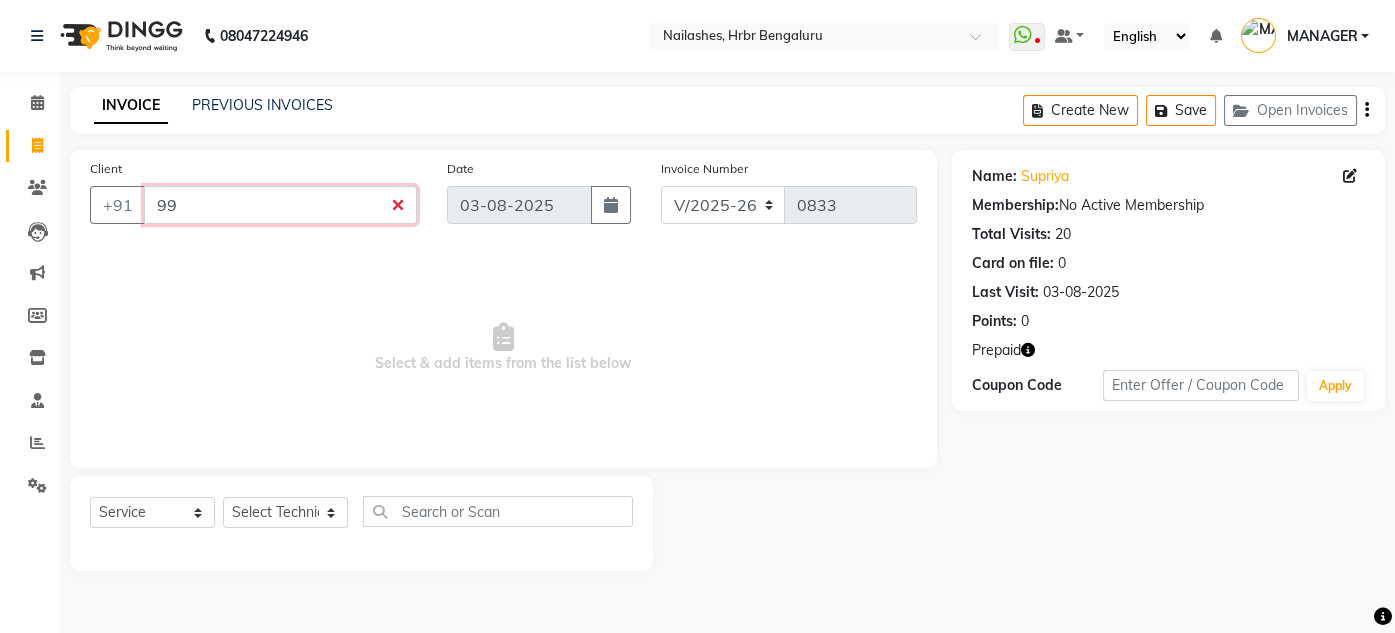 type on "9" 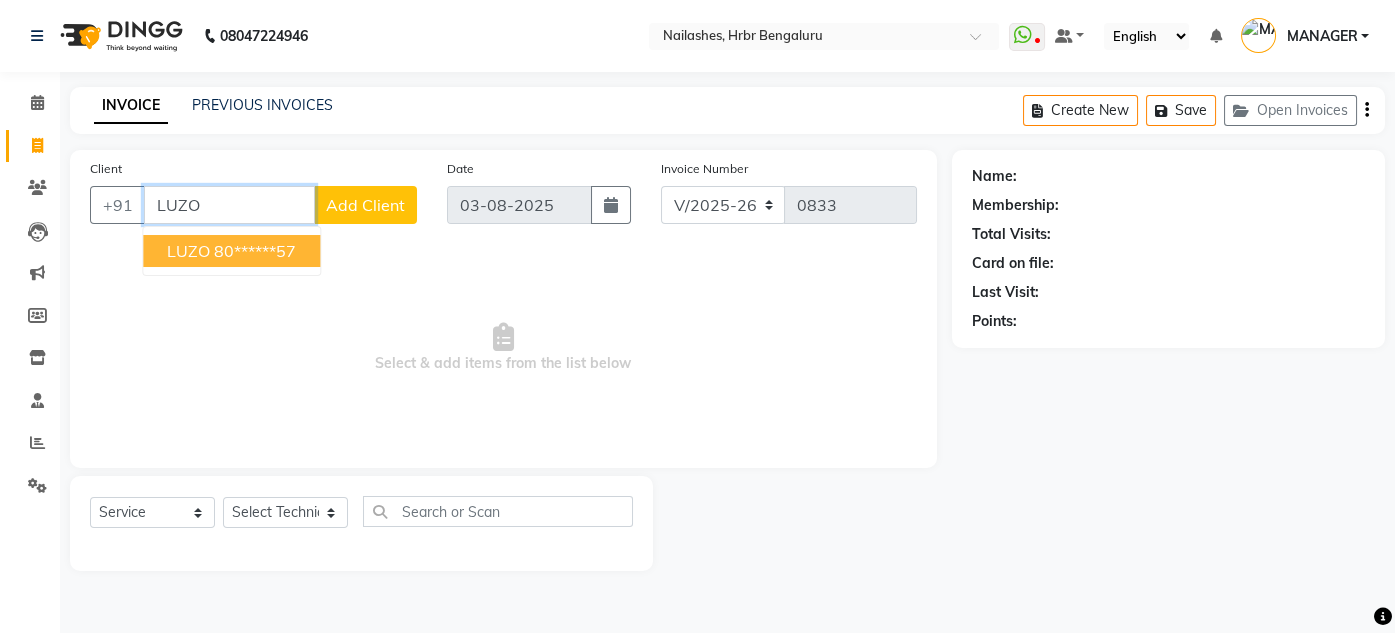 click on "80******57" at bounding box center (255, 251) 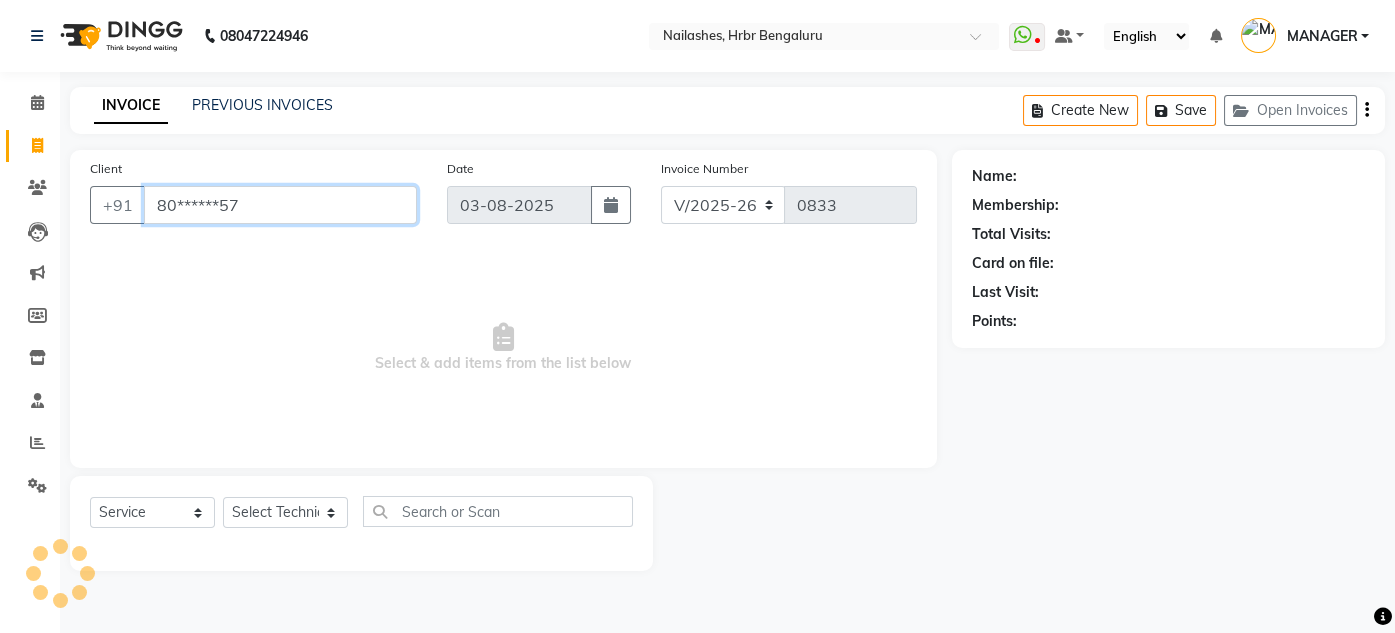 type on "80******57" 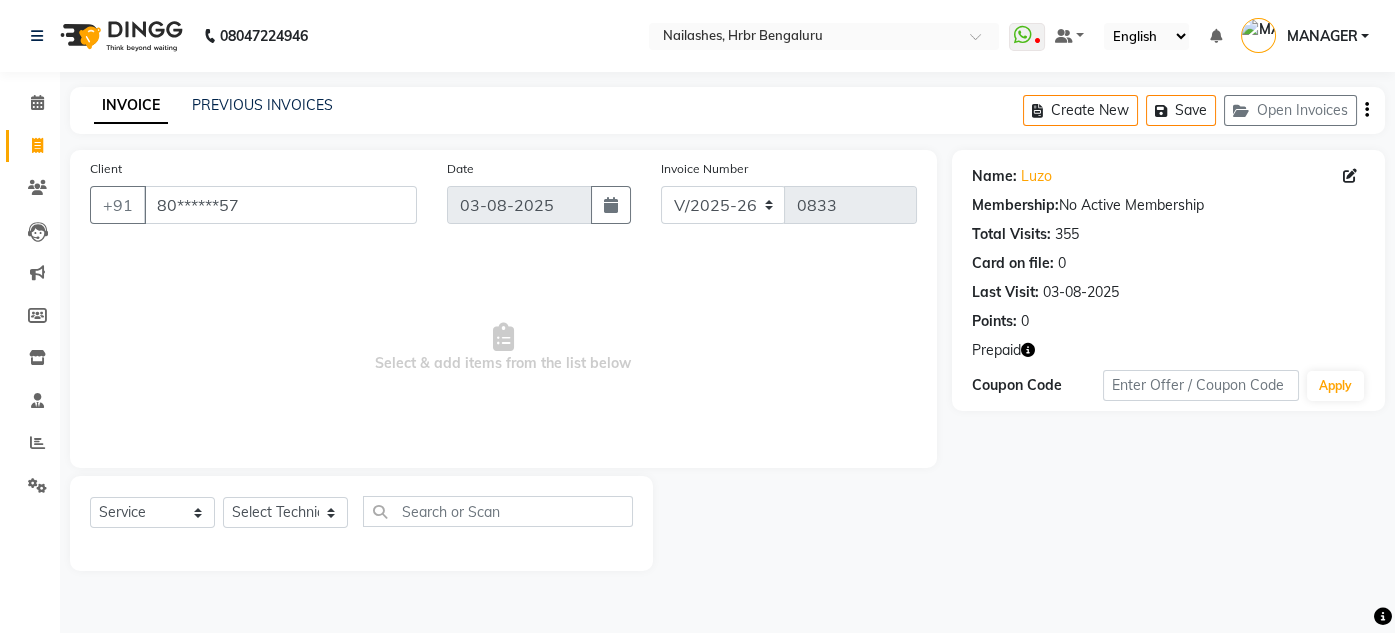 click 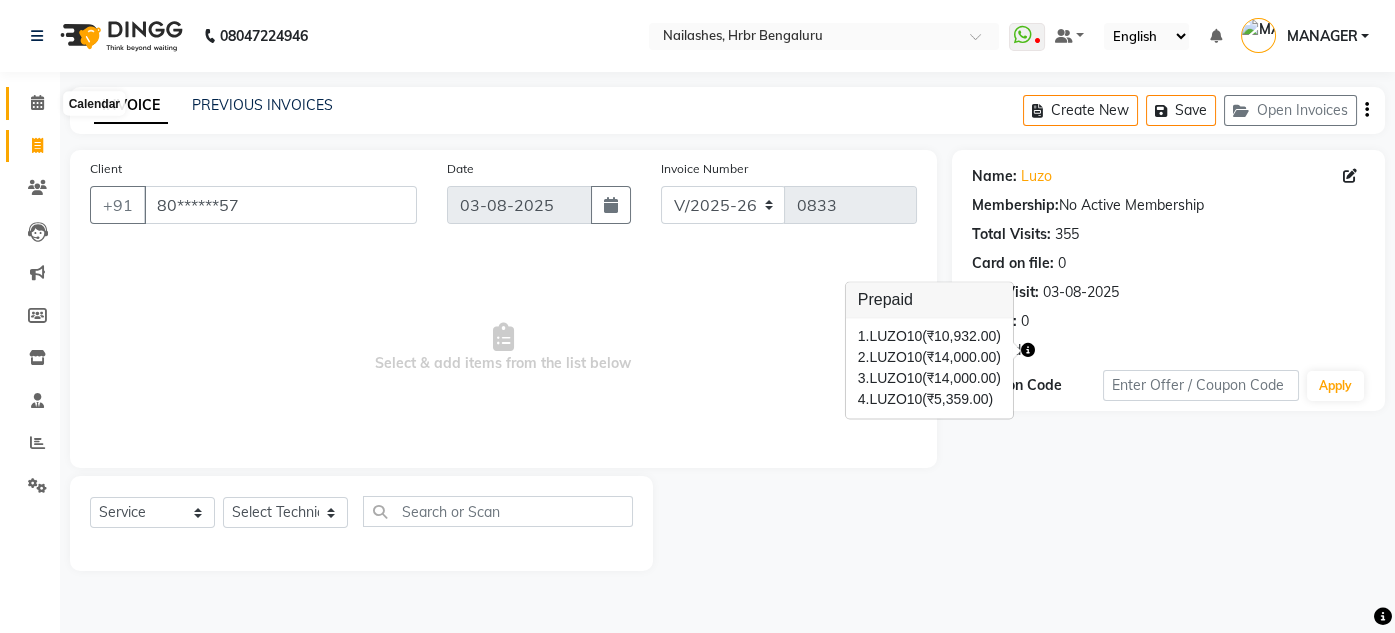 click 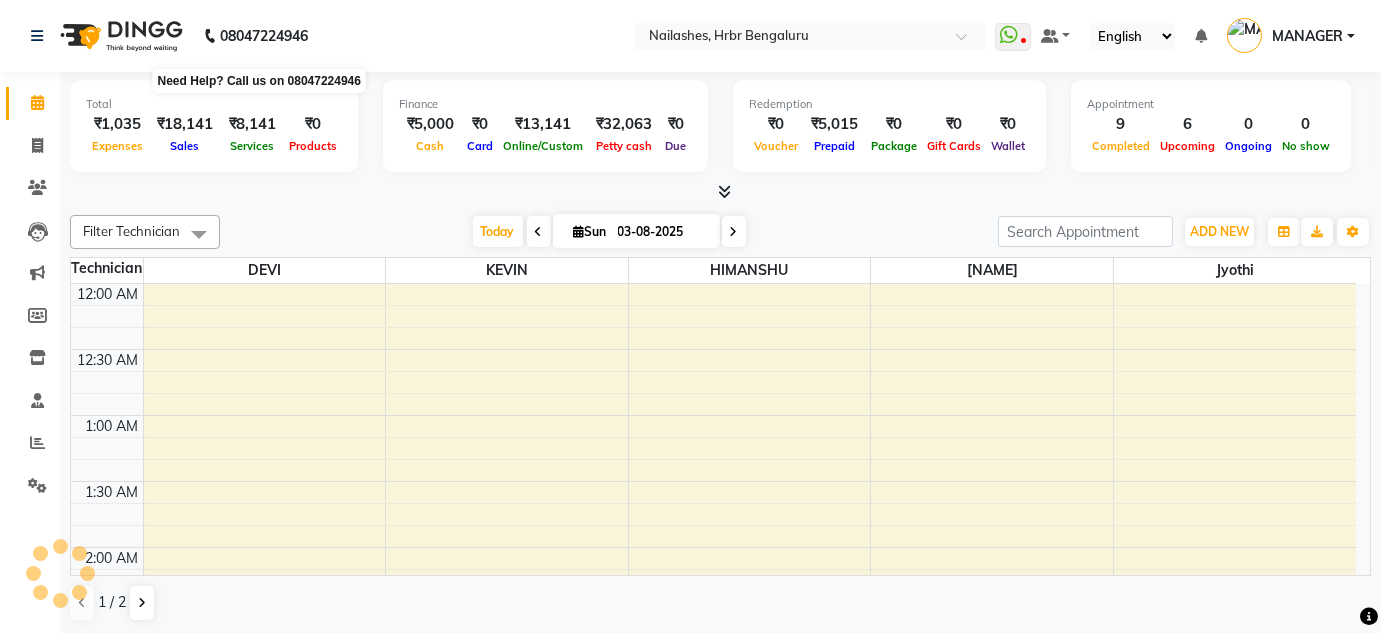 scroll, scrollTop: 783, scrollLeft: 0, axis: vertical 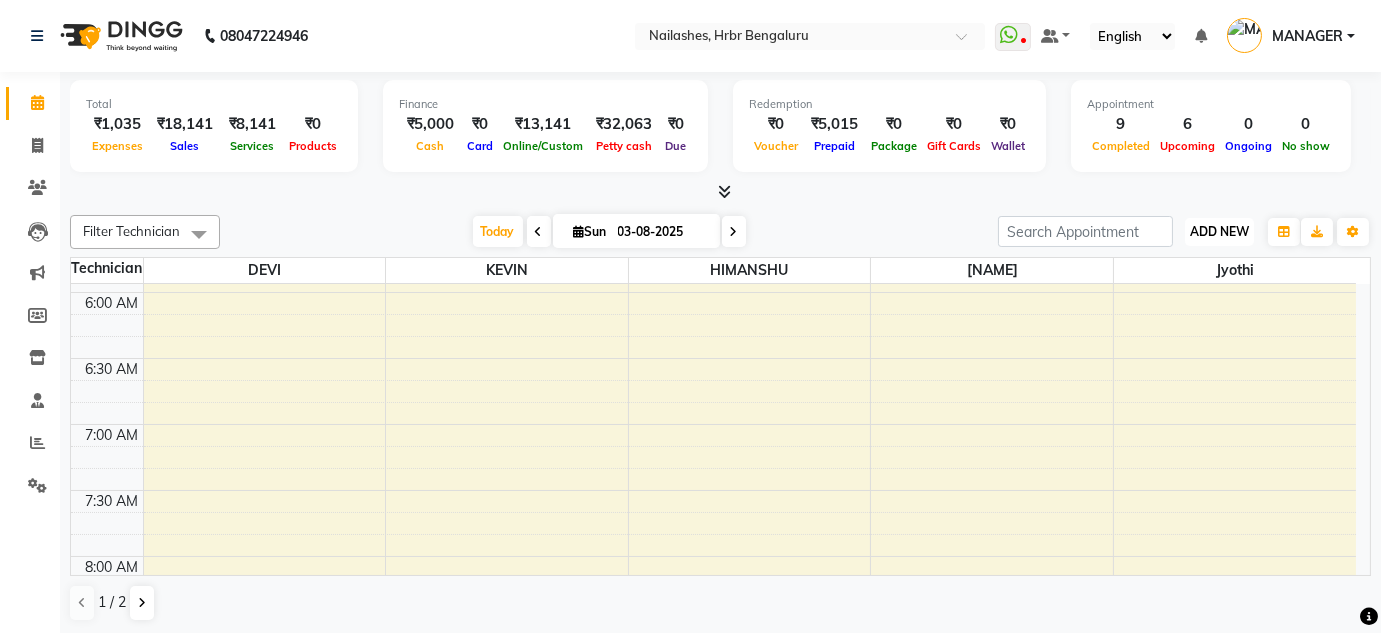 click on "ADD NEW" at bounding box center (1219, 231) 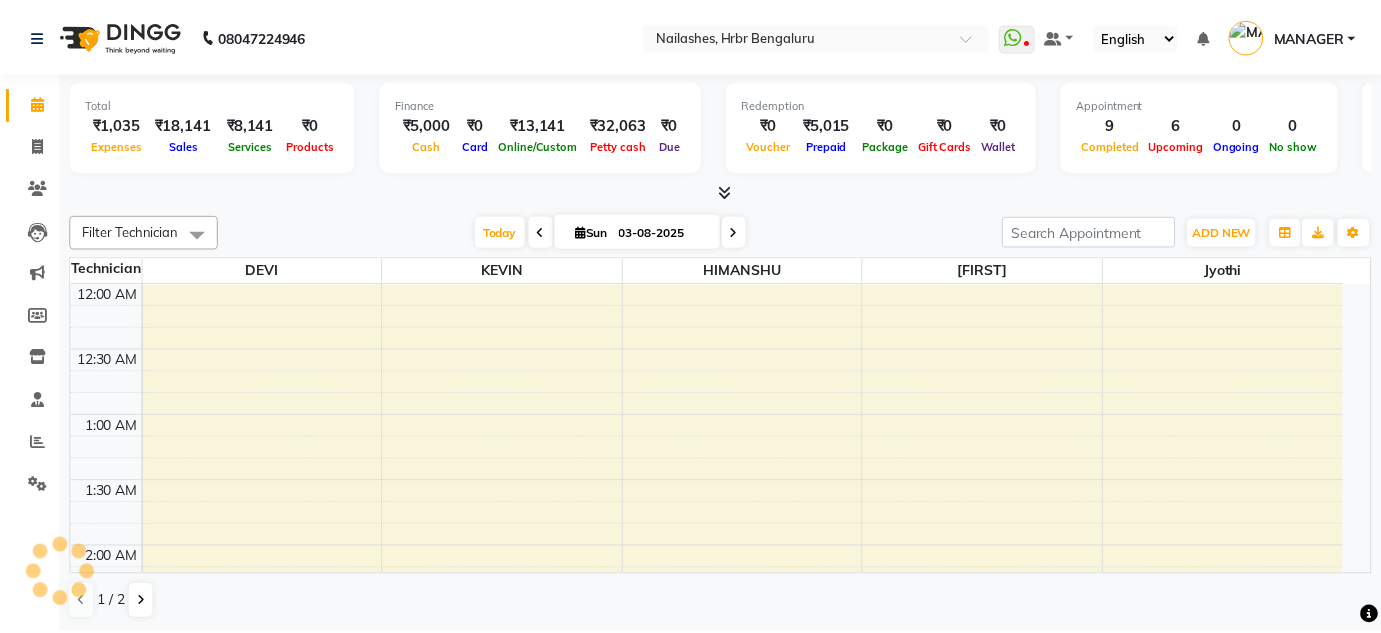 scroll, scrollTop: 0, scrollLeft: 0, axis: both 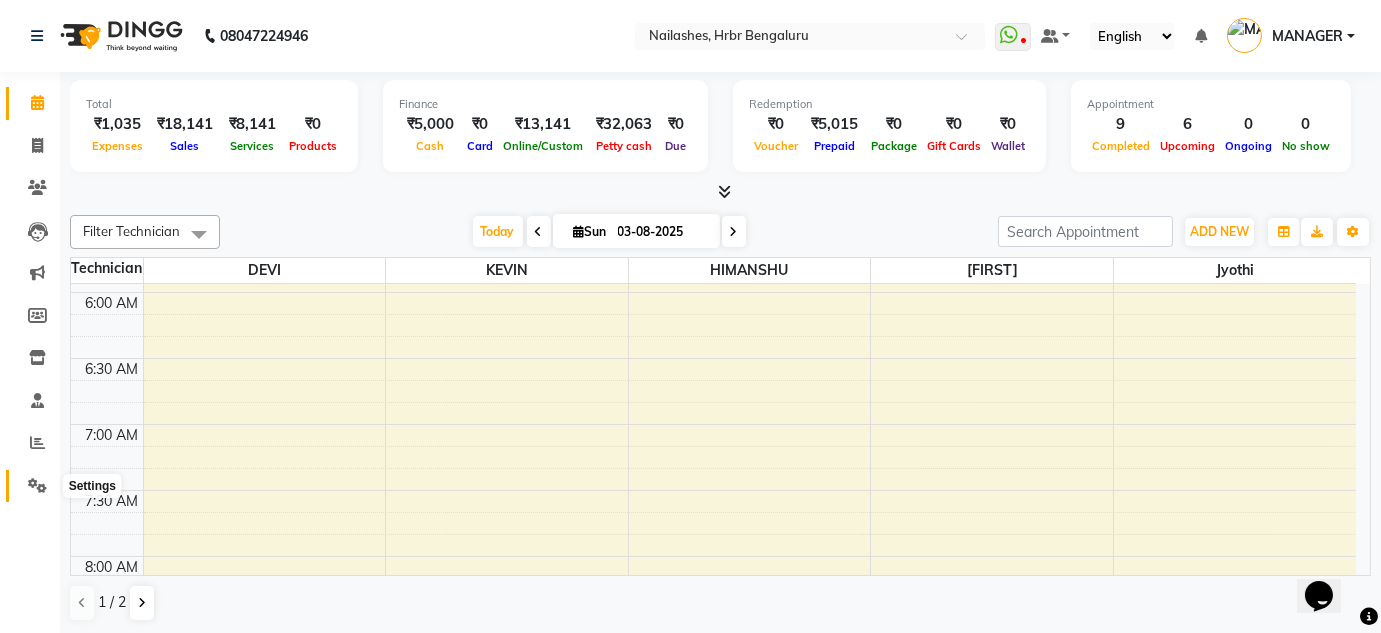 click 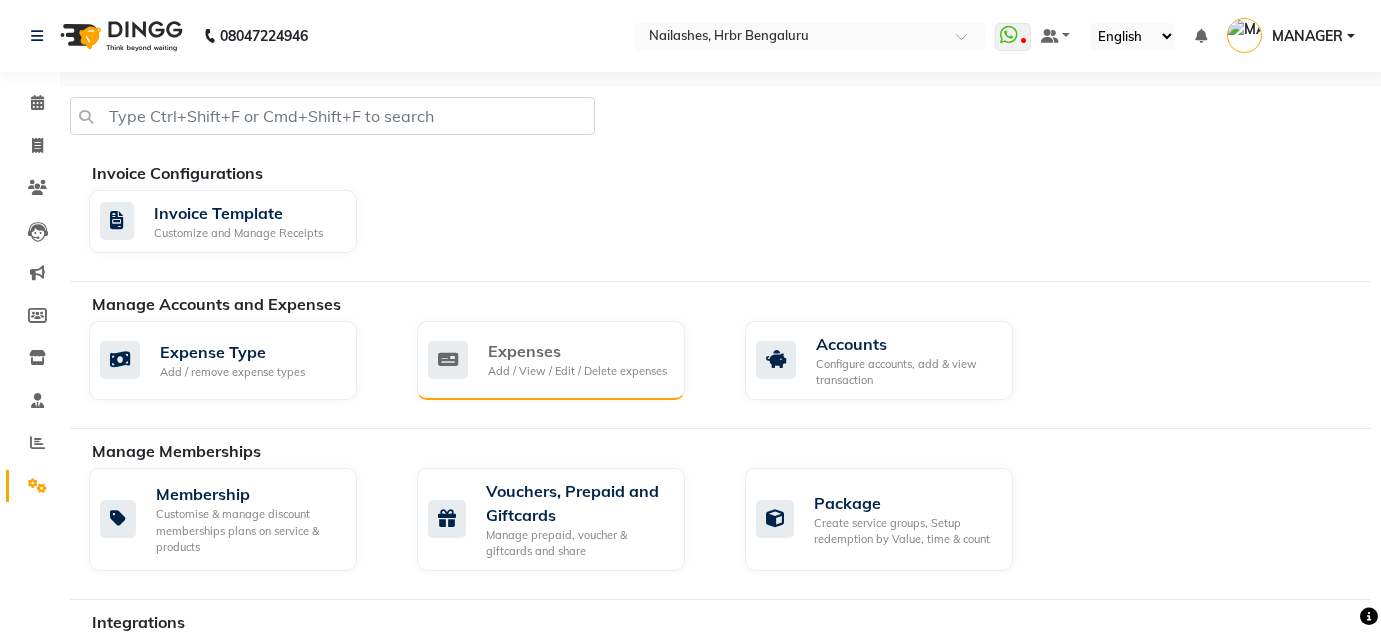 click on "Add / View / Edit / Delete expenses" 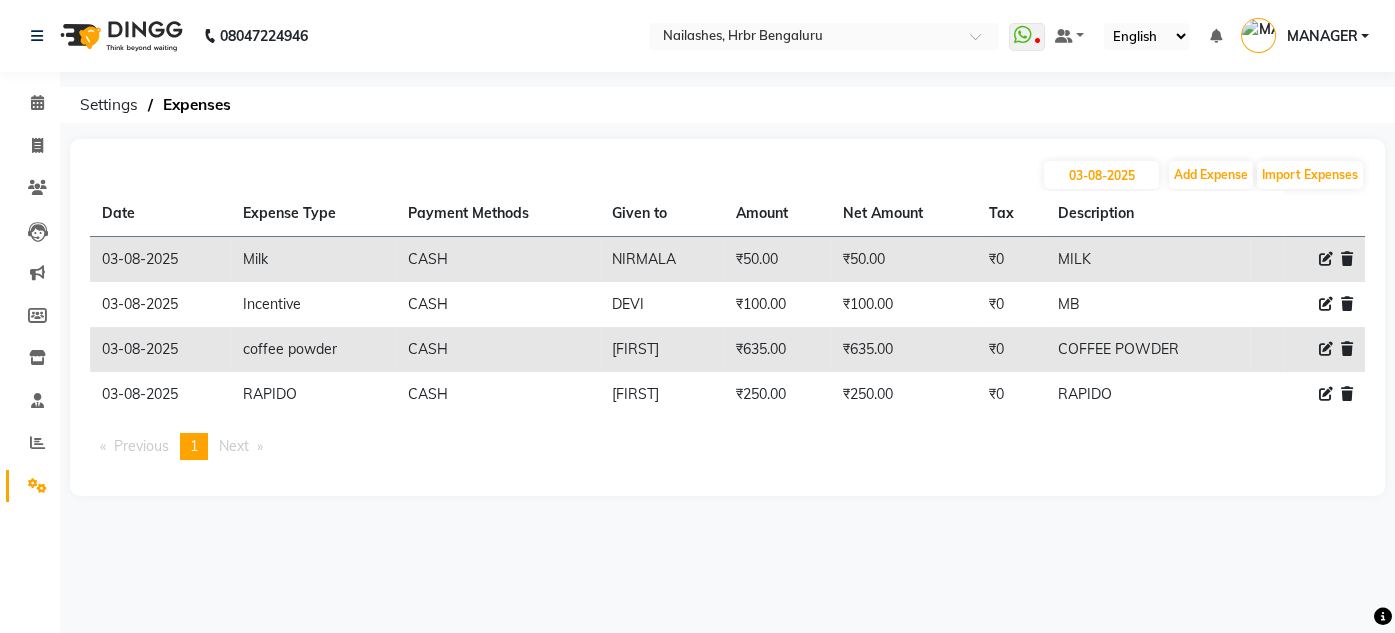click 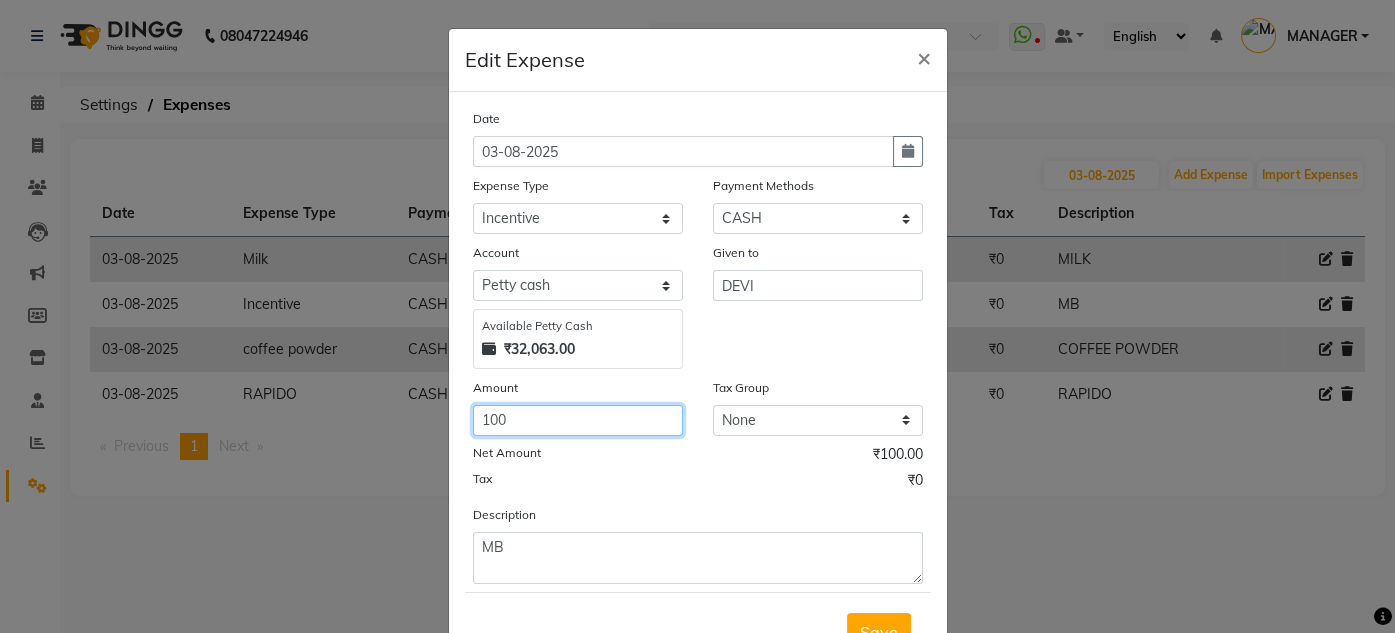 click on "100" 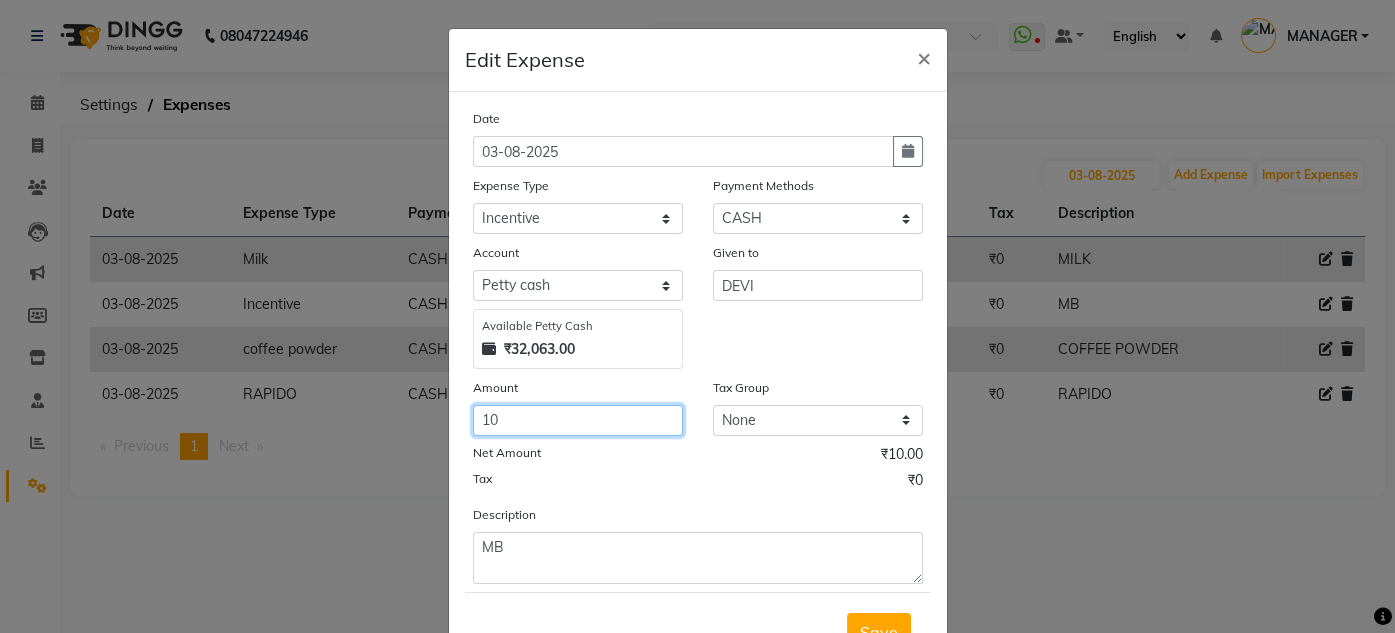 type on "1" 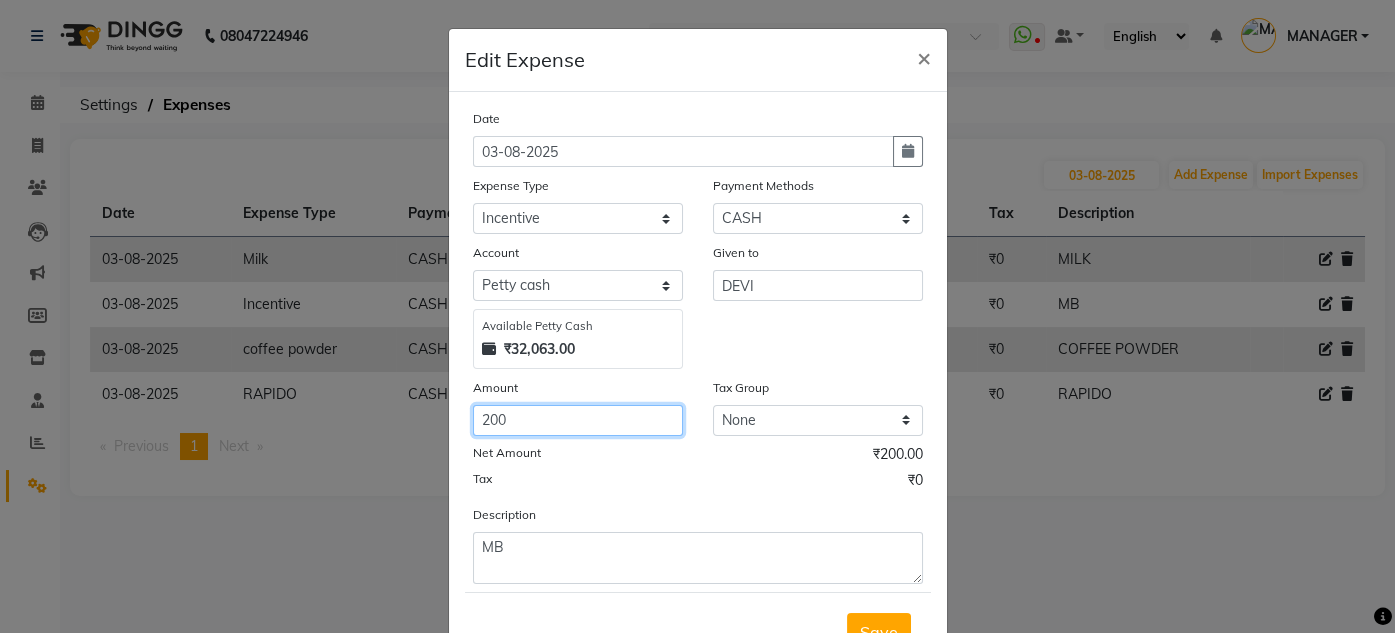 type on "200" 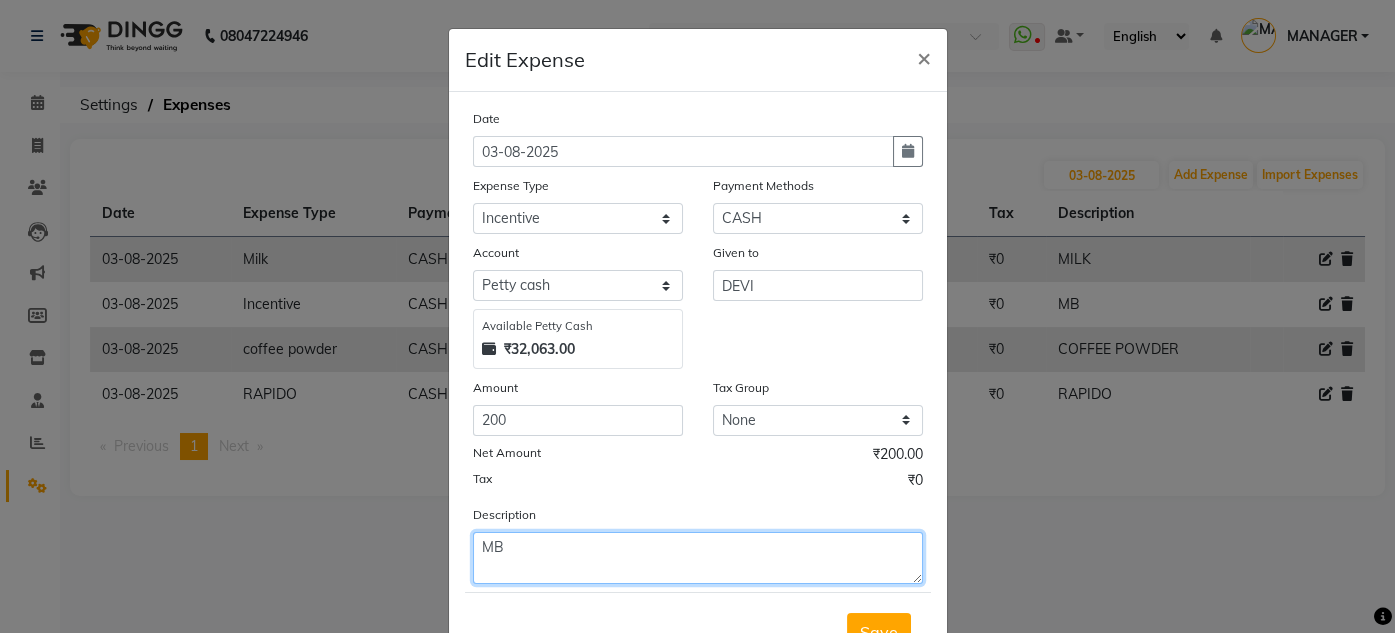 click on "MB" 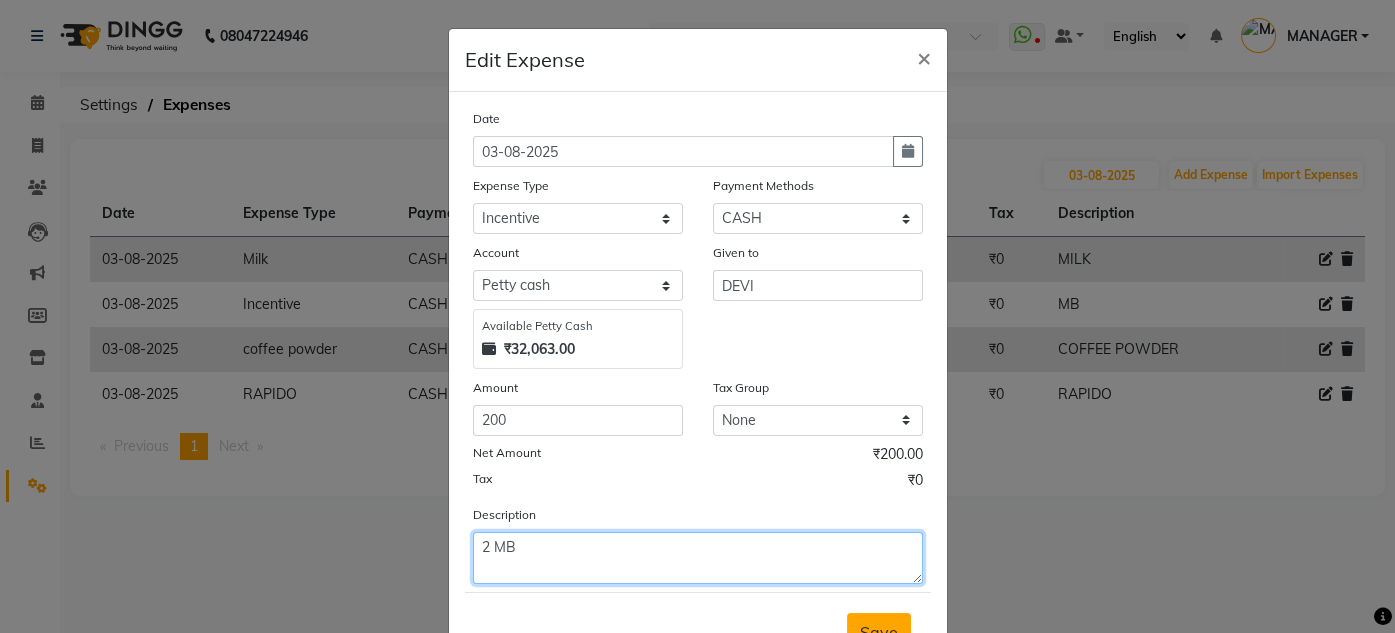type on "2 MB" 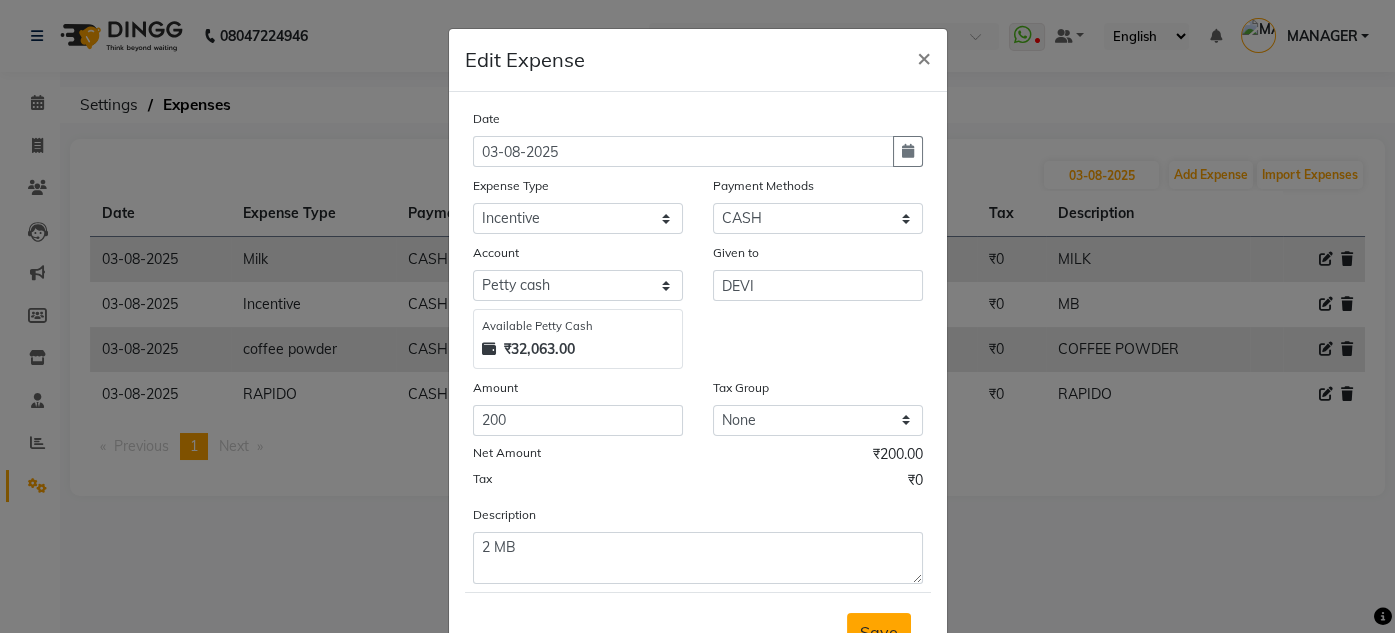 click on "Save" at bounding box center (879, 632) 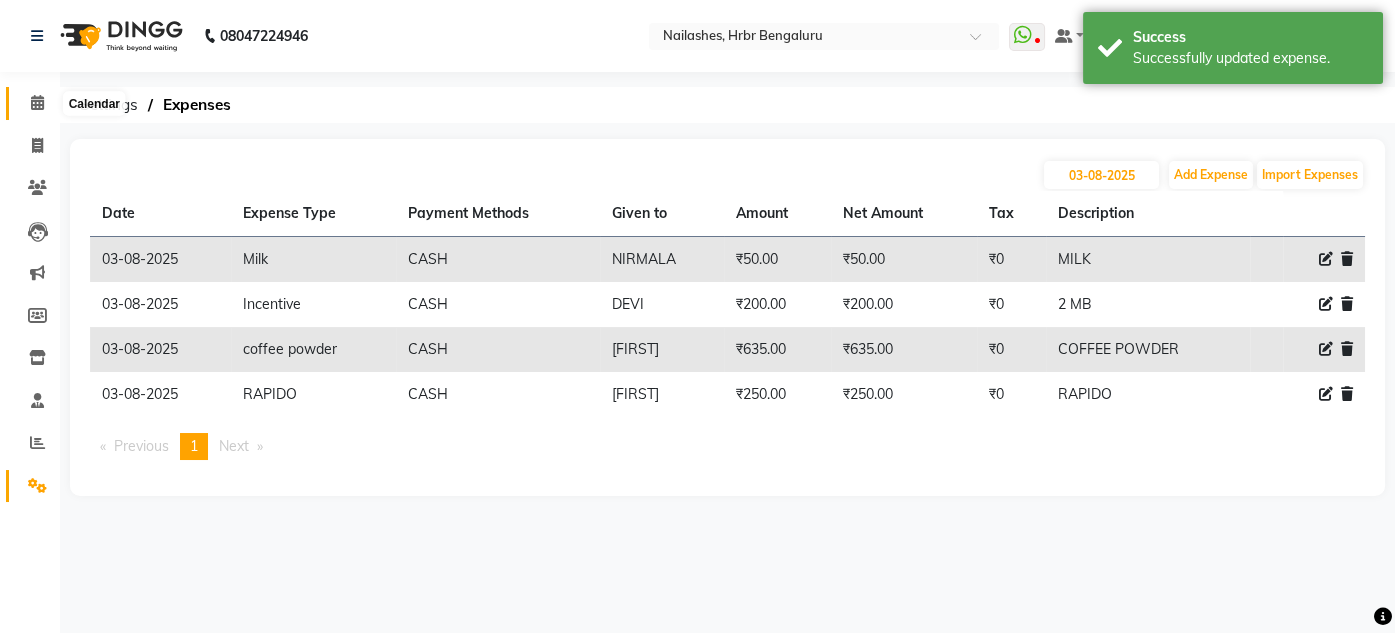 click 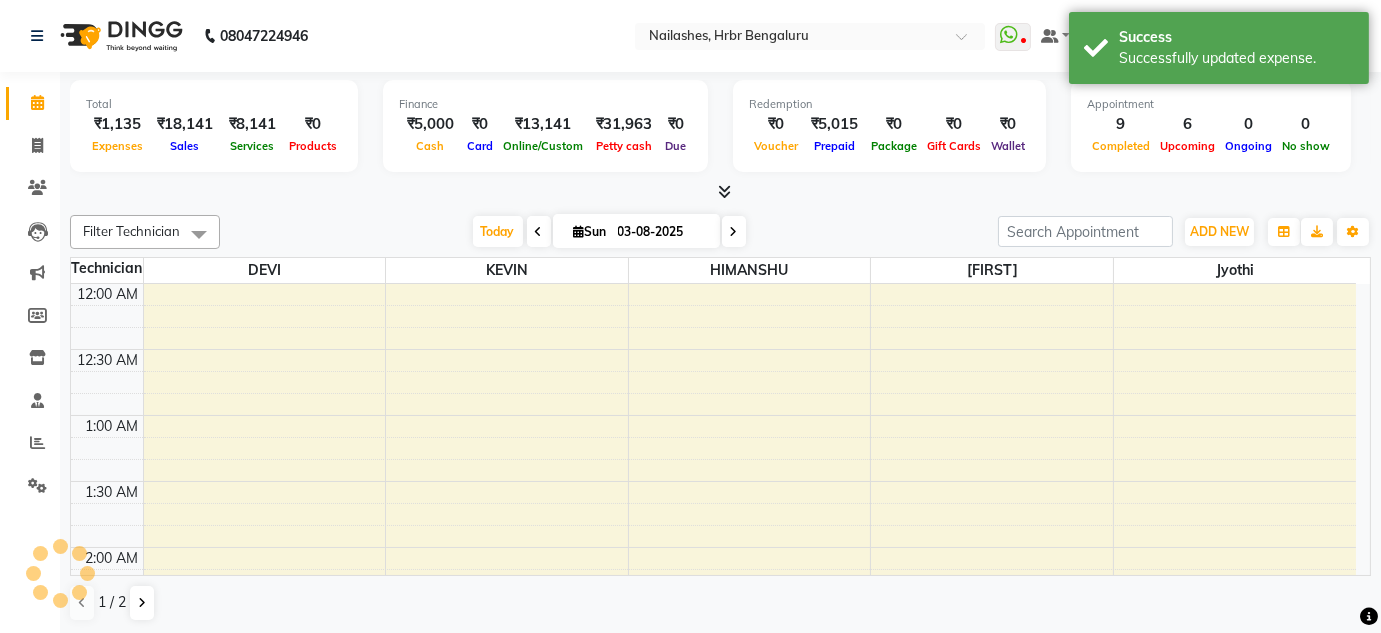 scroll, scrollTop: 783, scrollLeft: 0, axis: vertical 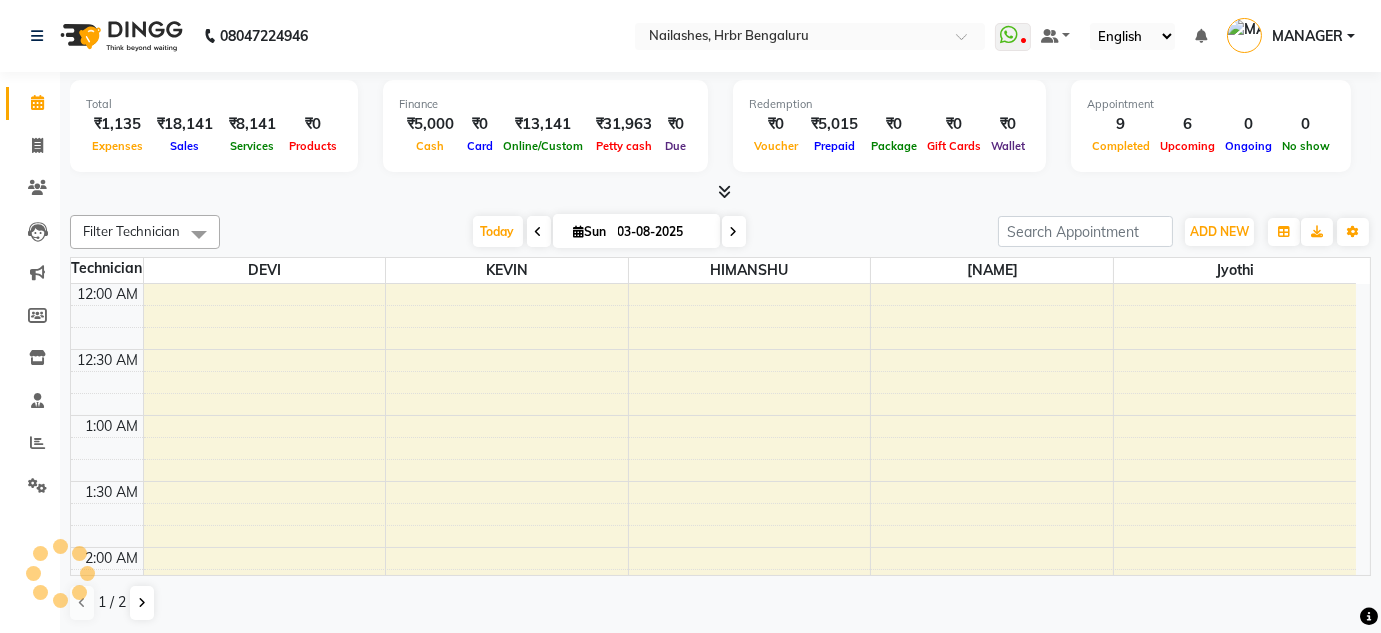 select on "en" 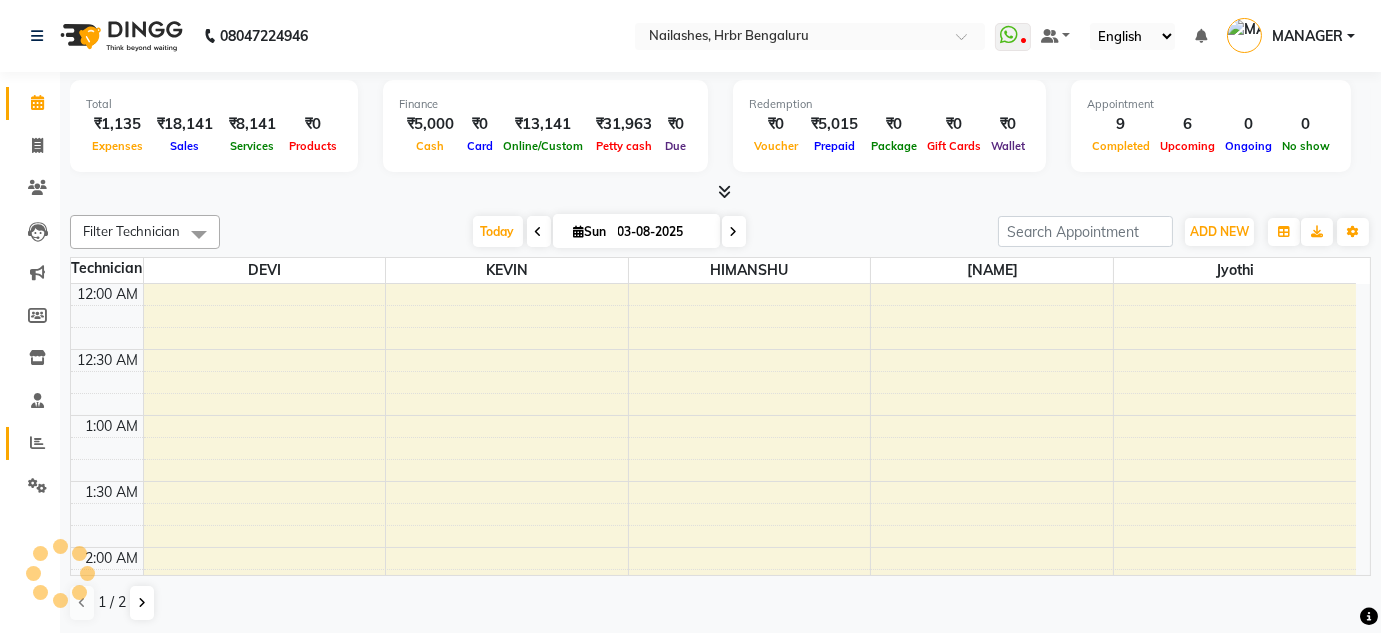 scroll, scrollTop: 783, scrollLeft: 0, axis: vertical 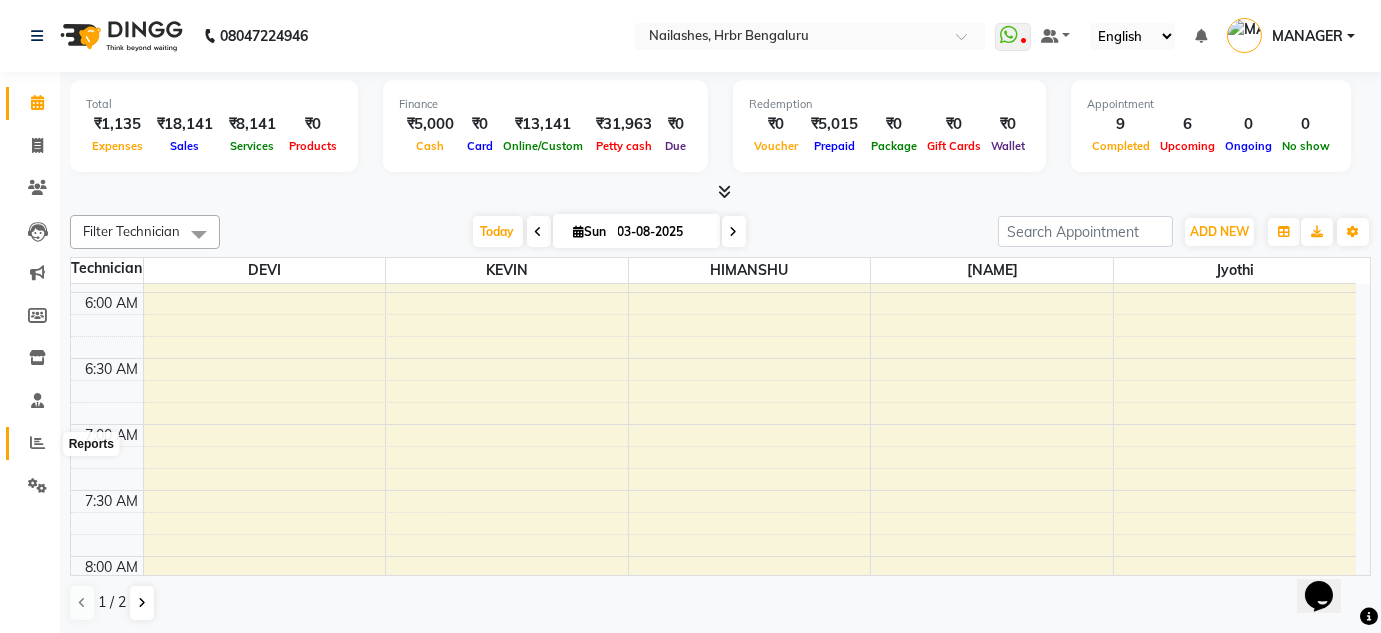 click 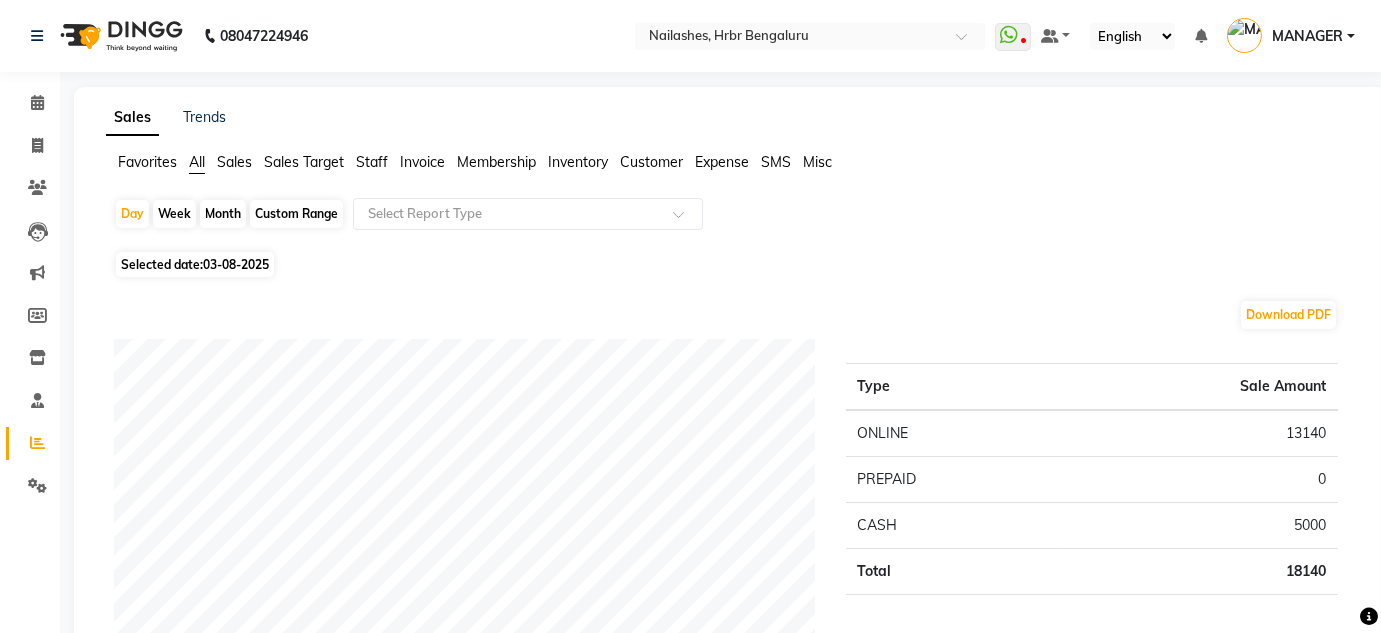 click on "Staff" 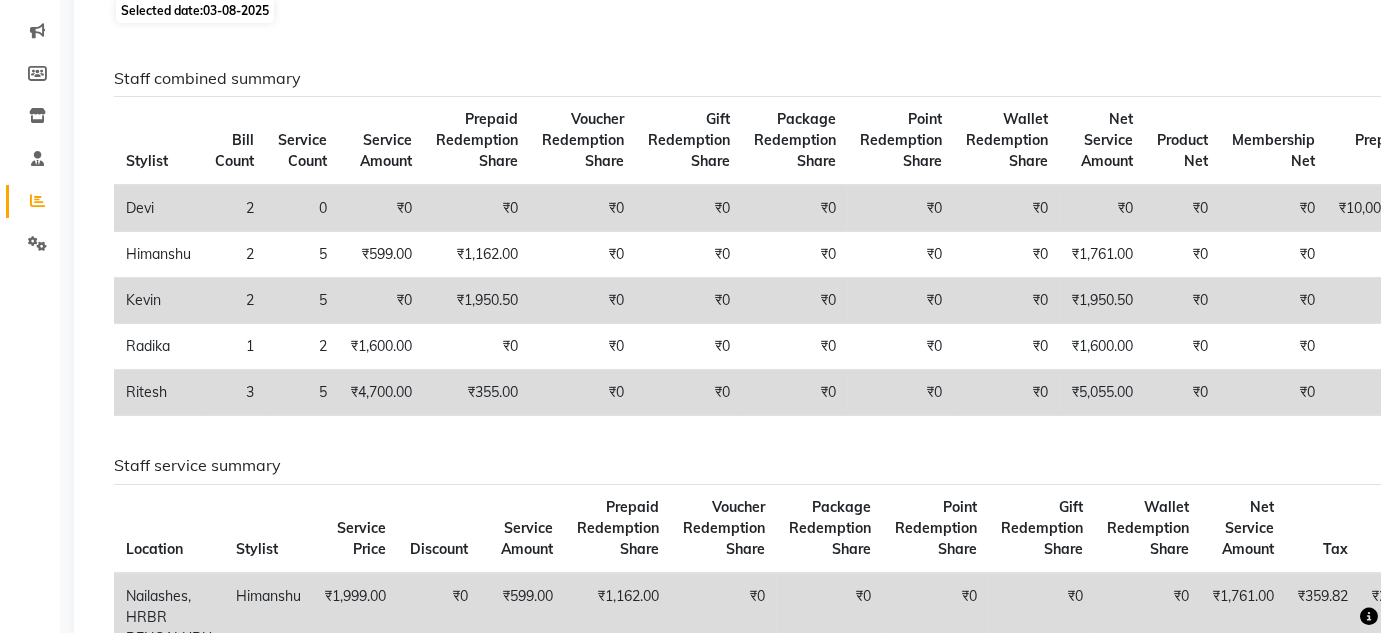 scroll, scrollTop: 244, scrollLeft: 0, axis: vertical 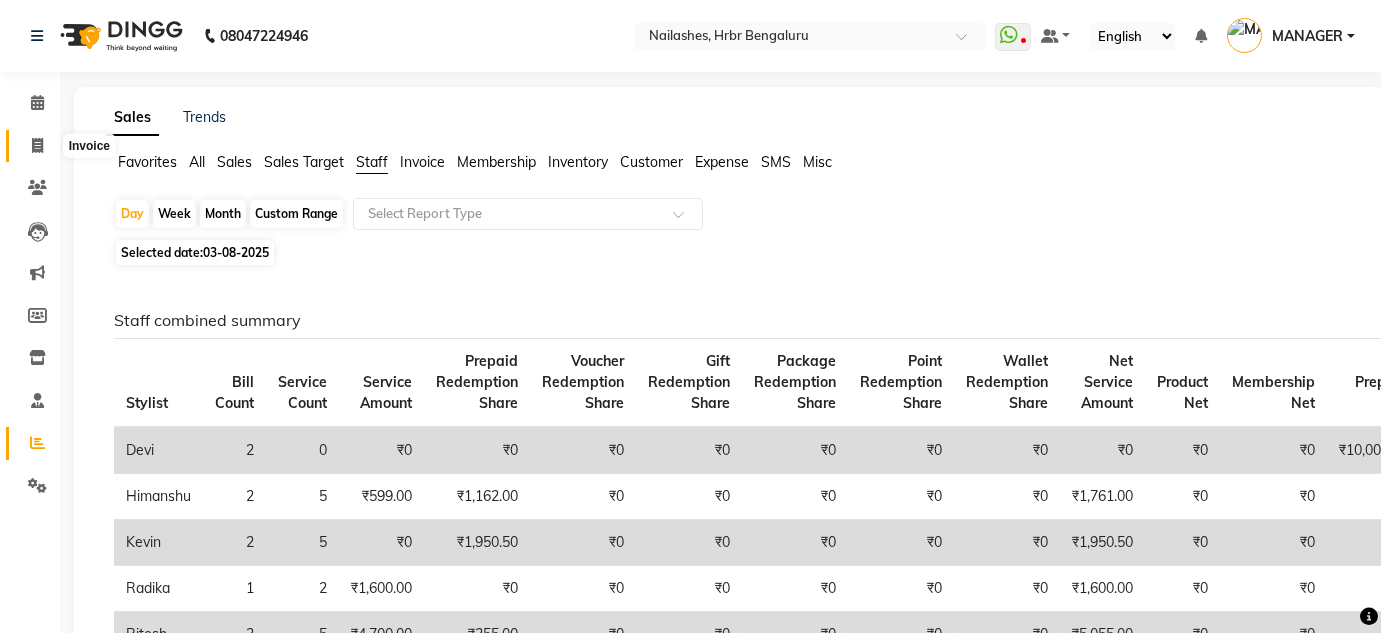 click 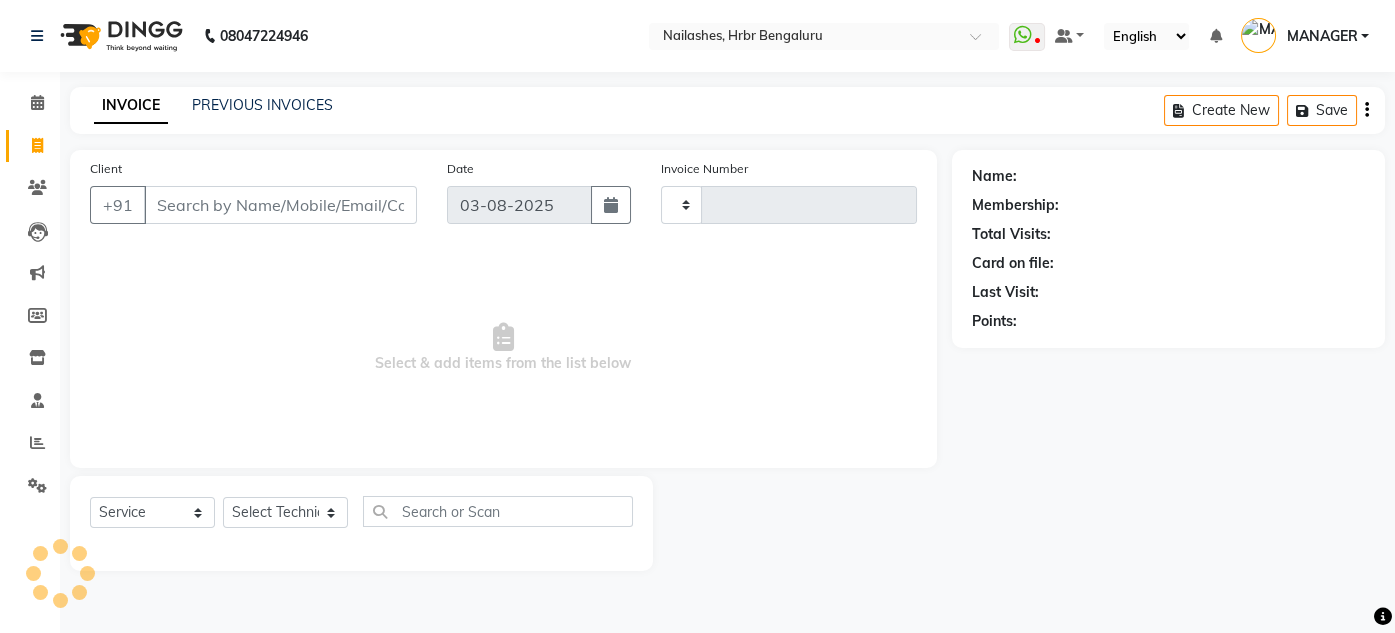 type on "0833" 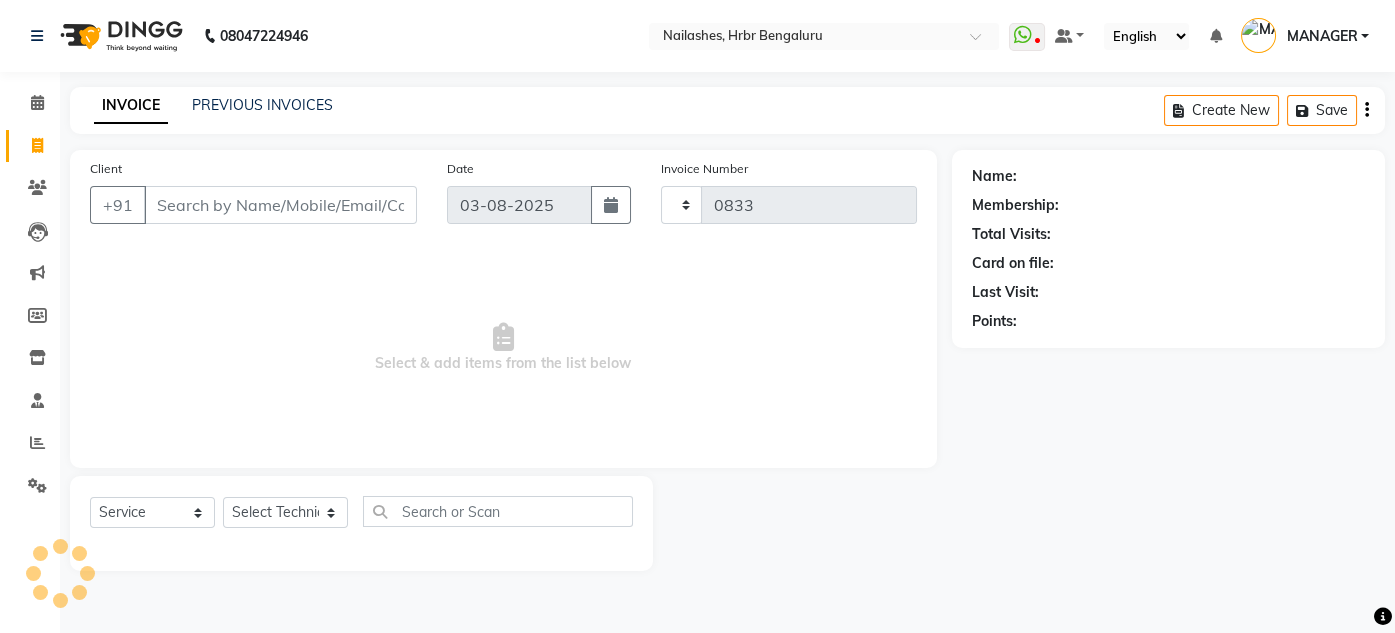 select on "3771" 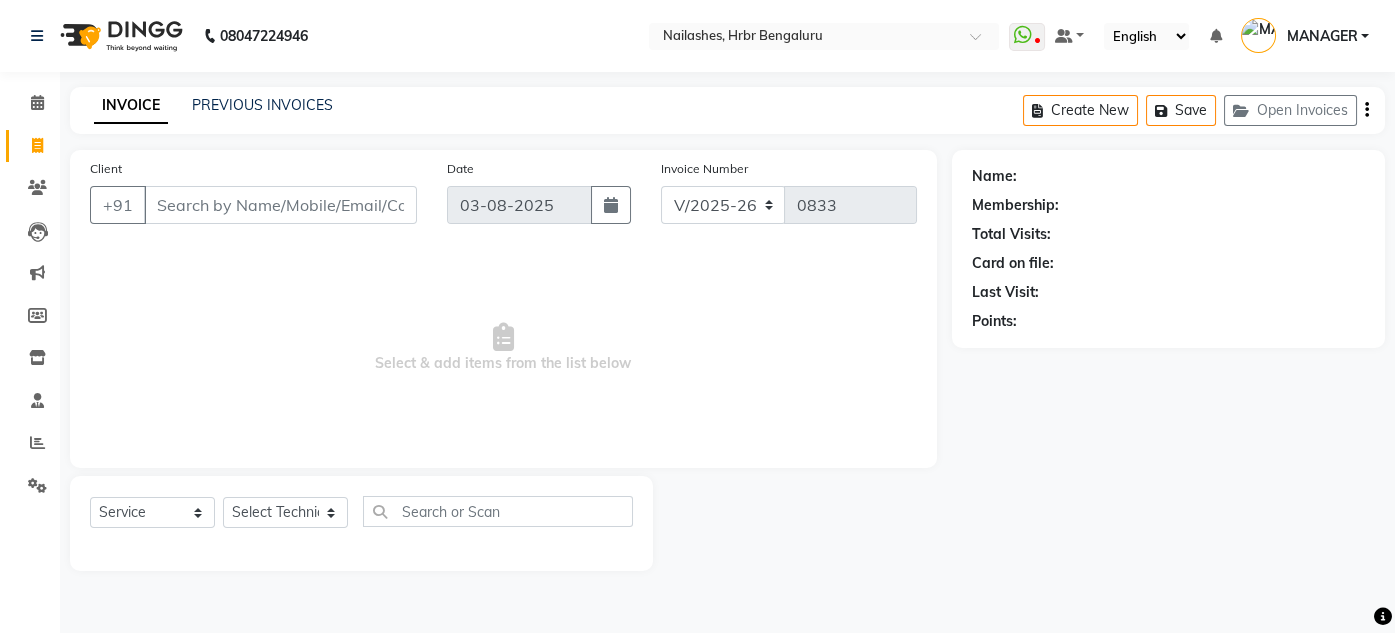 click on "Client" at bounding box center (280, 205) 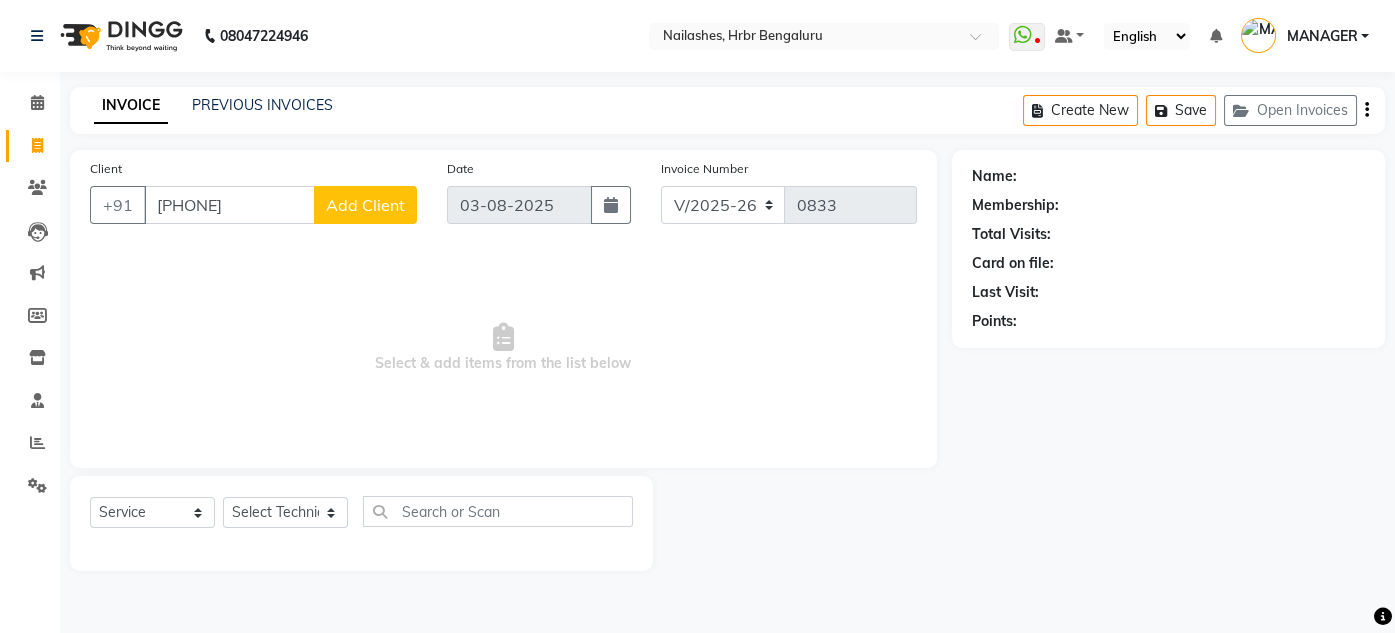 type on "[PHONE]" 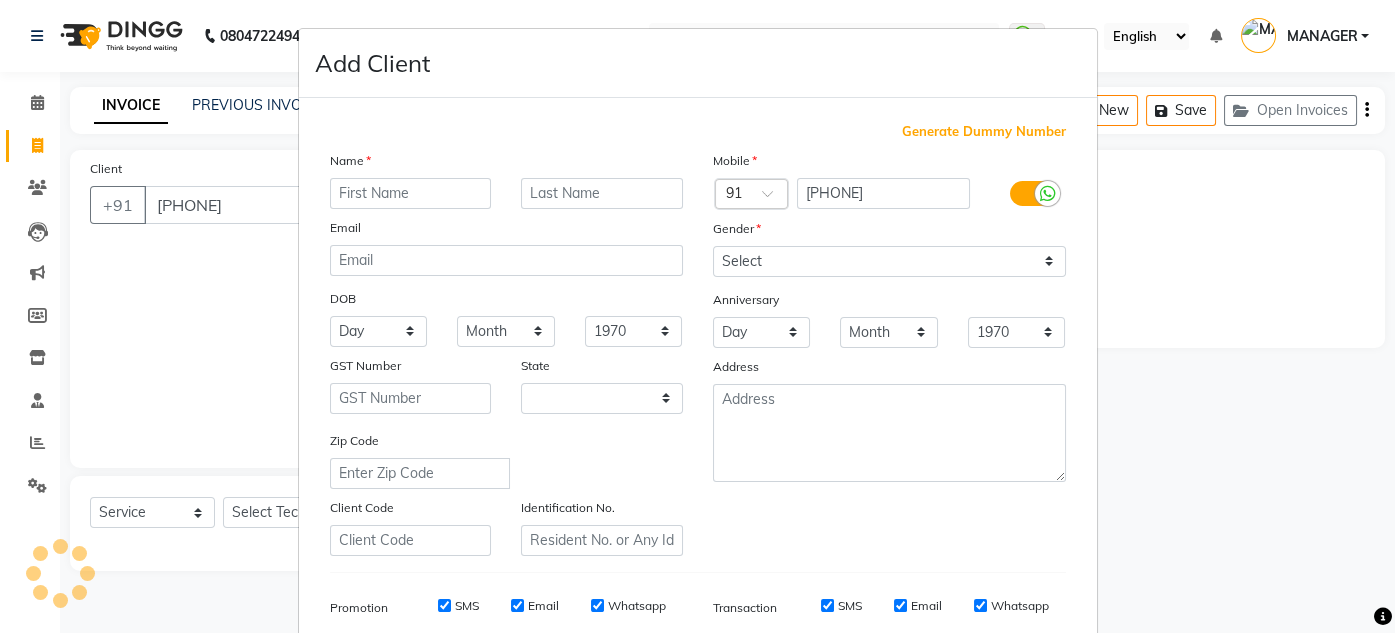 select on "21" 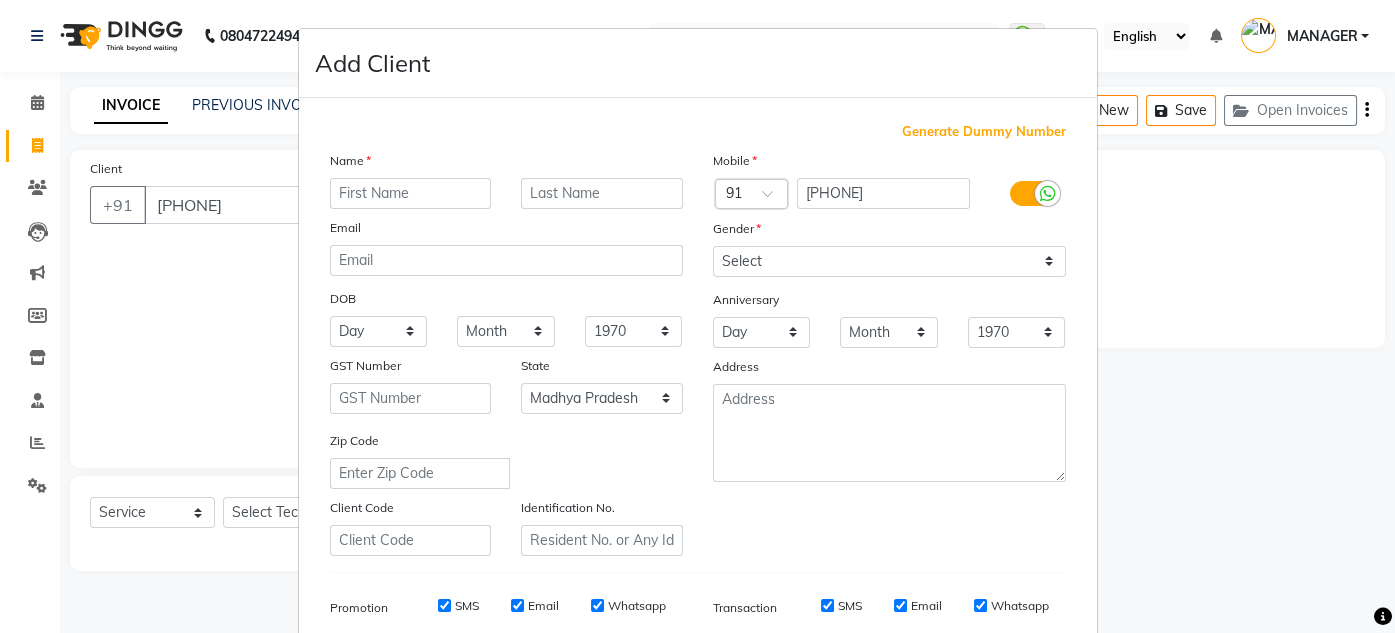 click at bounding box center (411, 193) 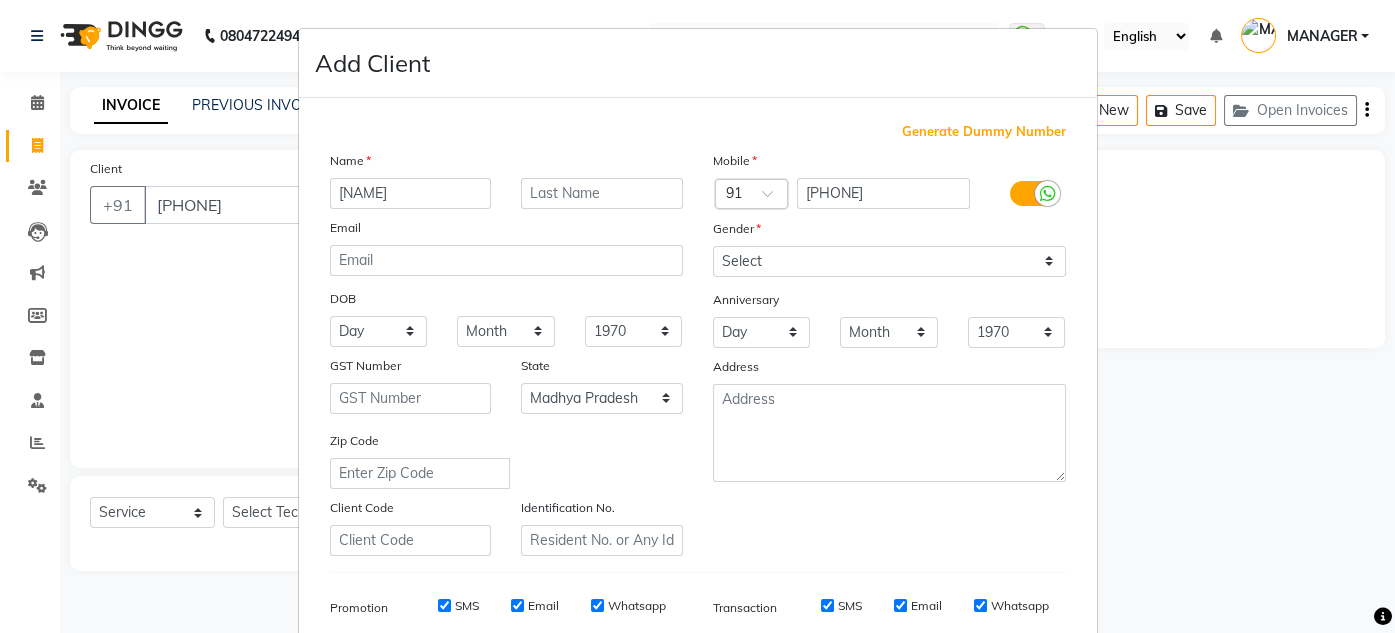 type on "[NAME]" 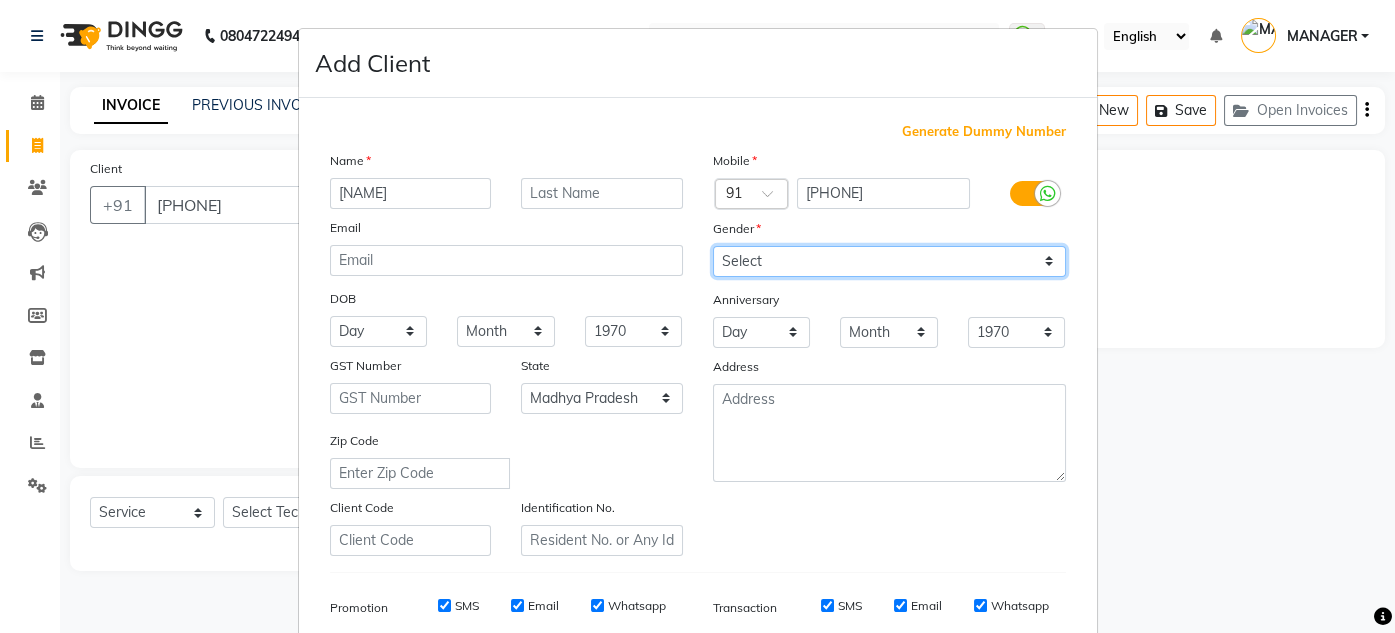 click on "Select Male Female Other Prefer Not To Say" at bounding box center (889, 261) 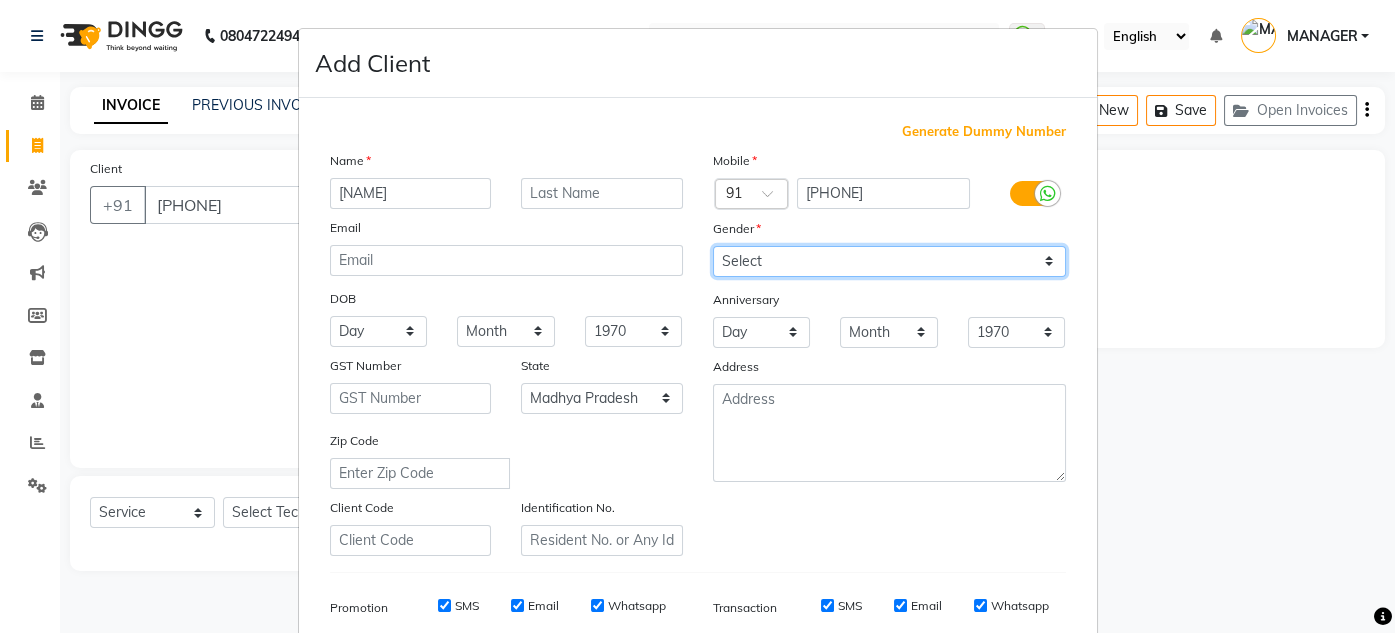 select on "female" 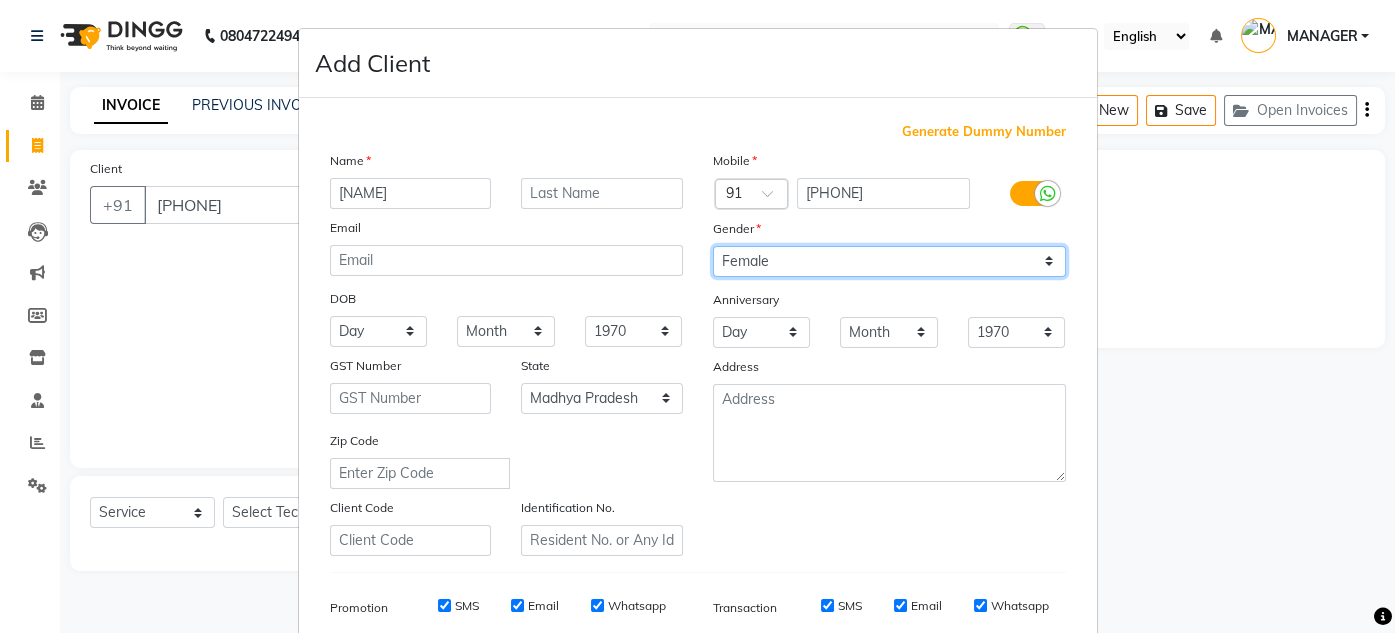 click on "Select Male Female Other Prefer Not To Say" at bounding box center [889, 261] 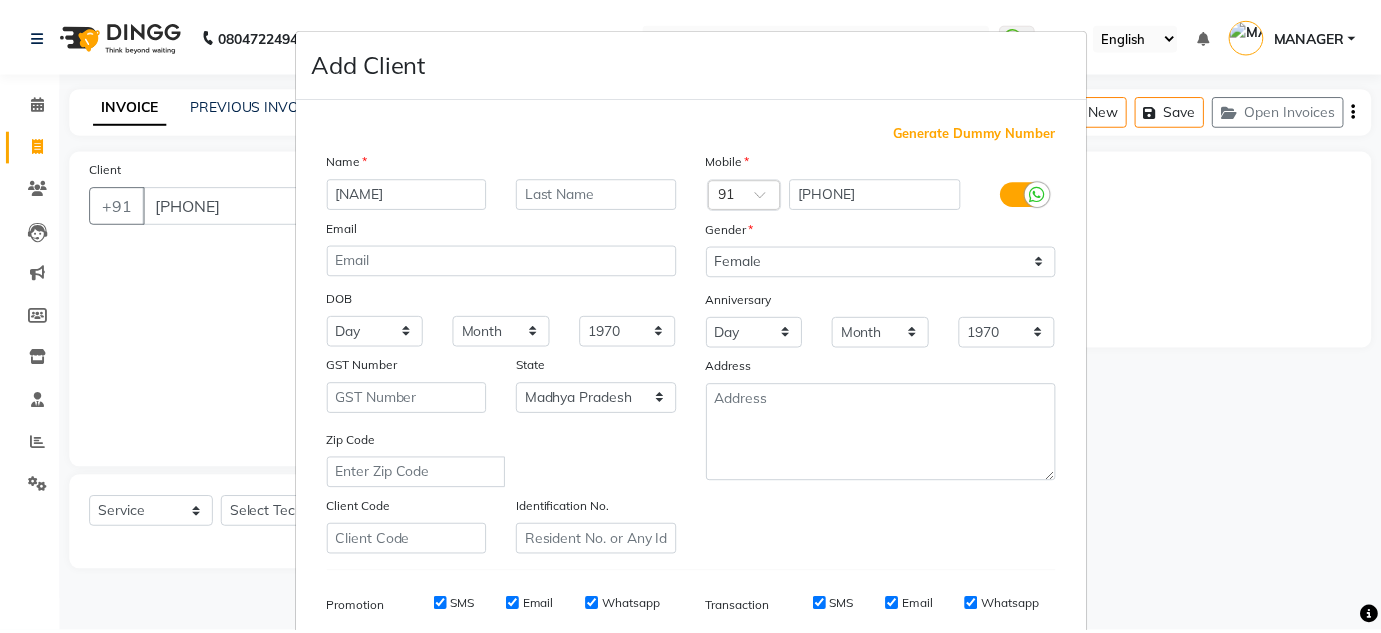 scroll, scrollTop: 289, scrollLeft: 0, axis: vertical 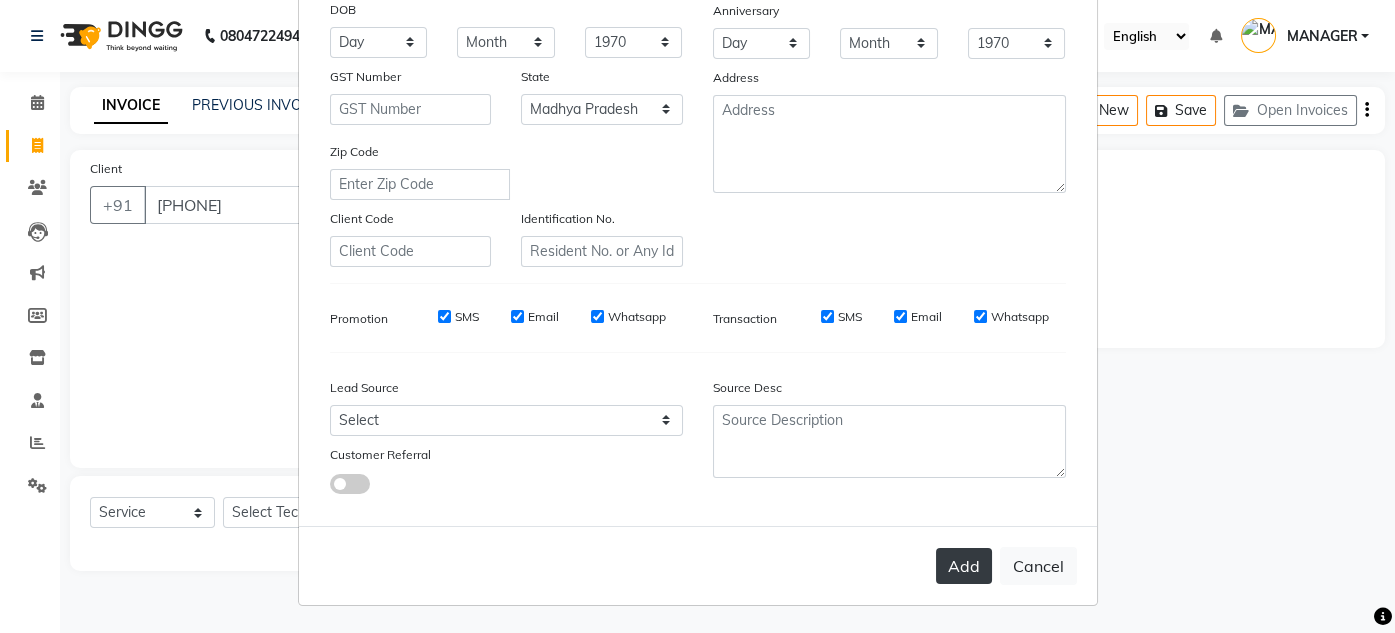 click on "Add" at bounding box center [964, 566] 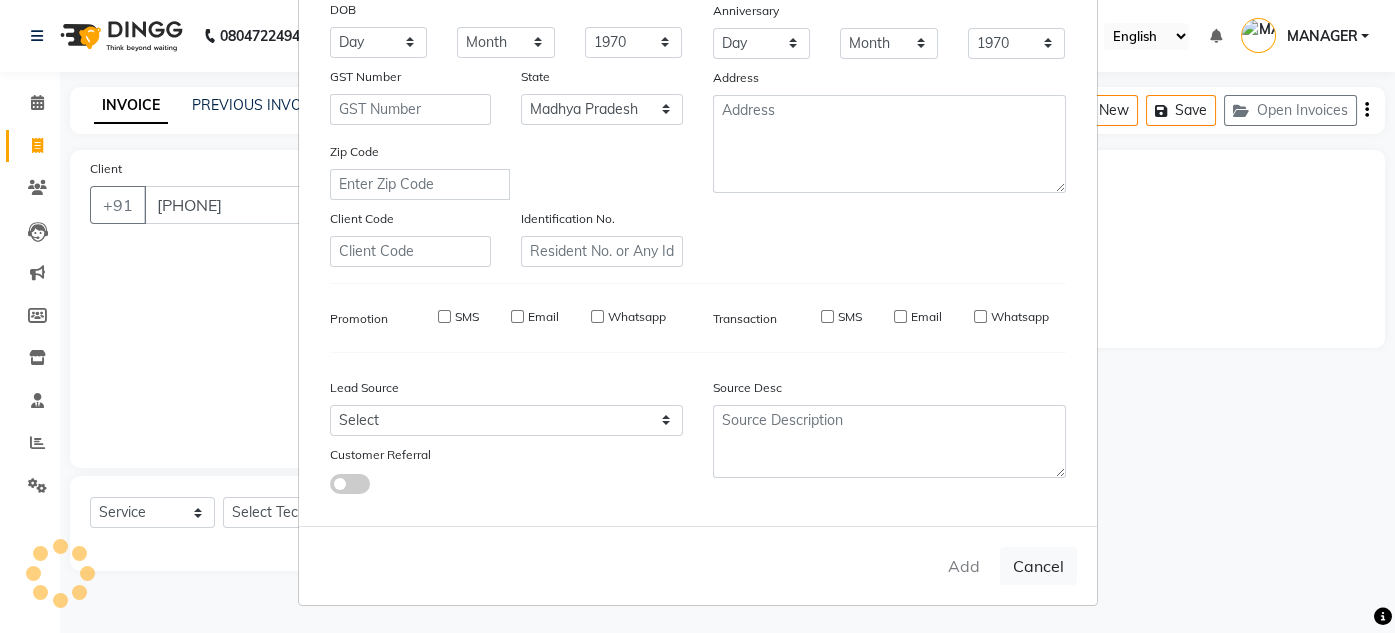 type on "99******31" 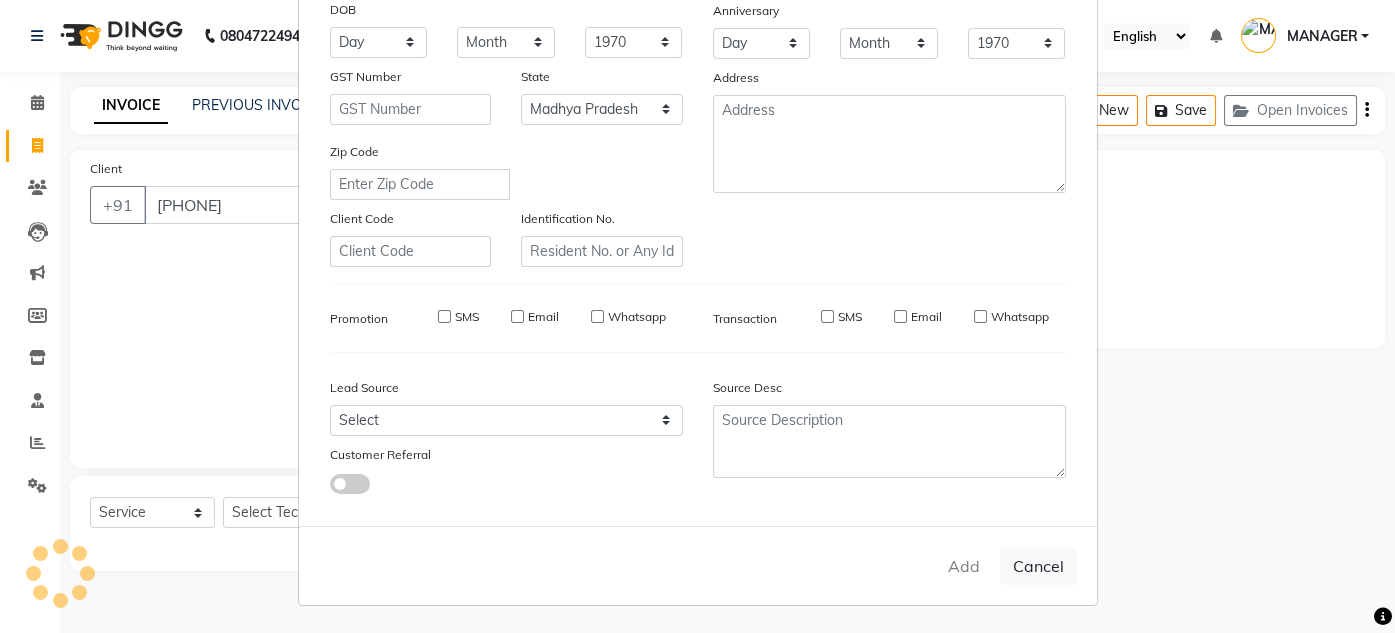 type 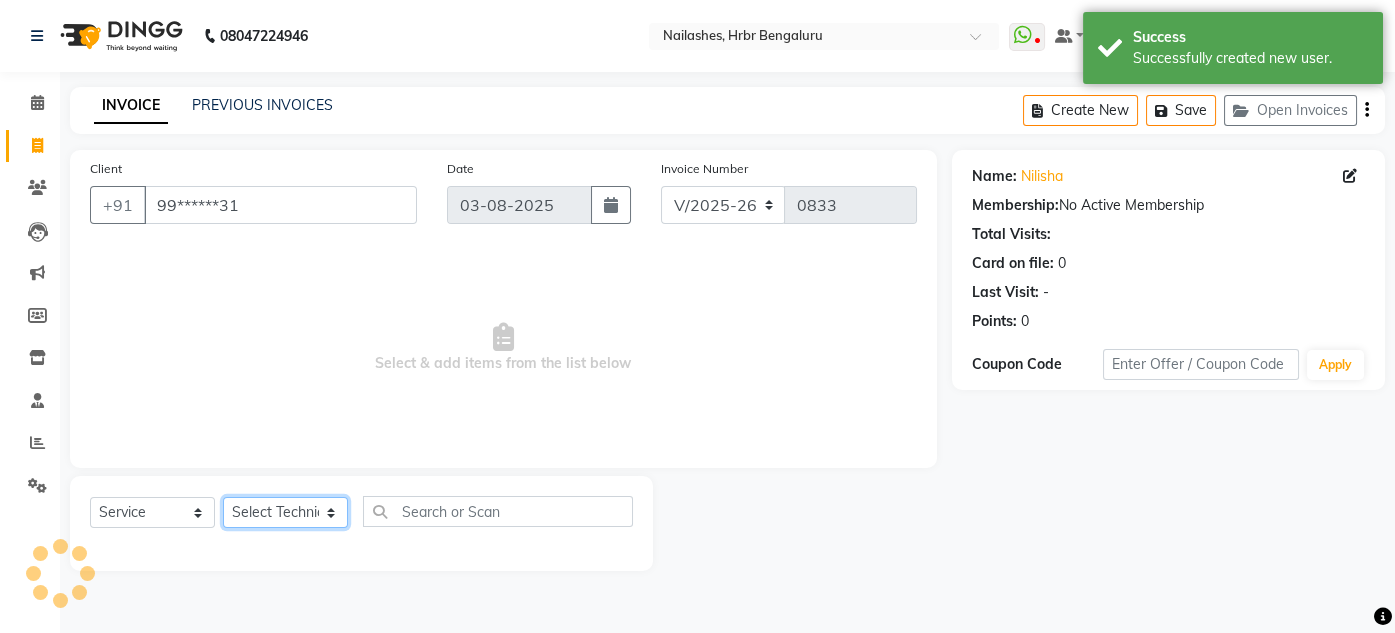 click on "Select Technician DEVI HIMANSHU jyothi KEVIN MANAGER RADIKA RITESH" 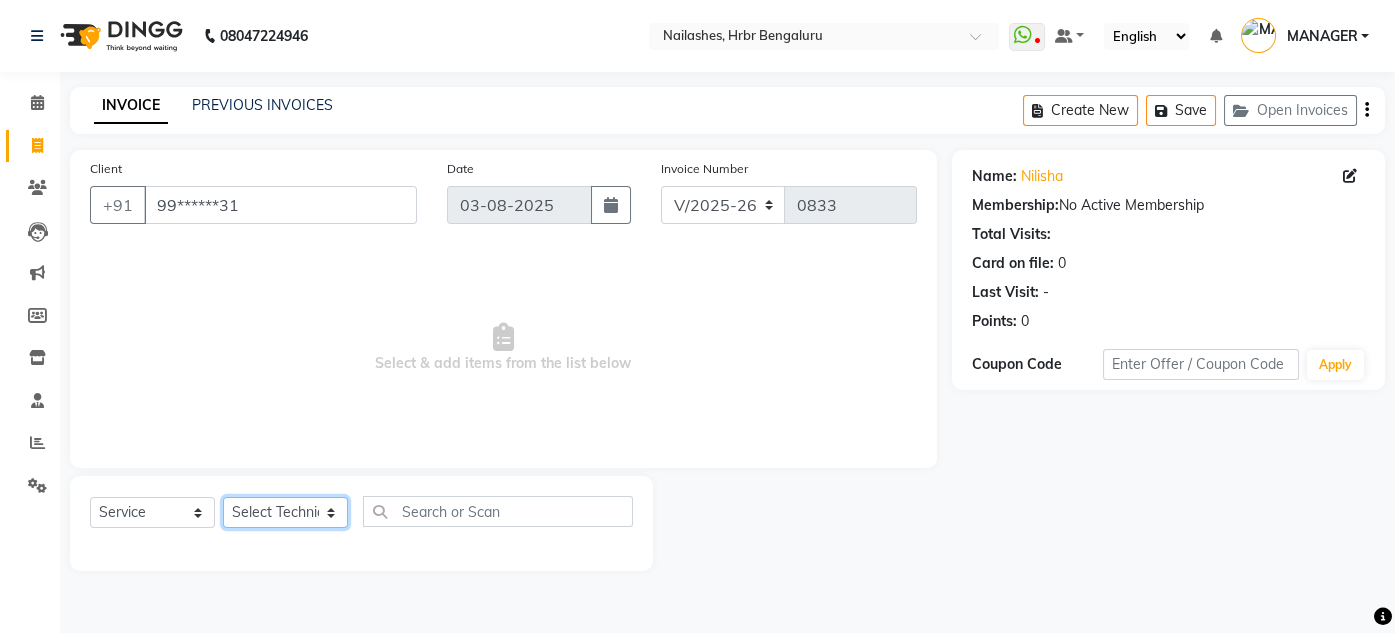 select on "82748" 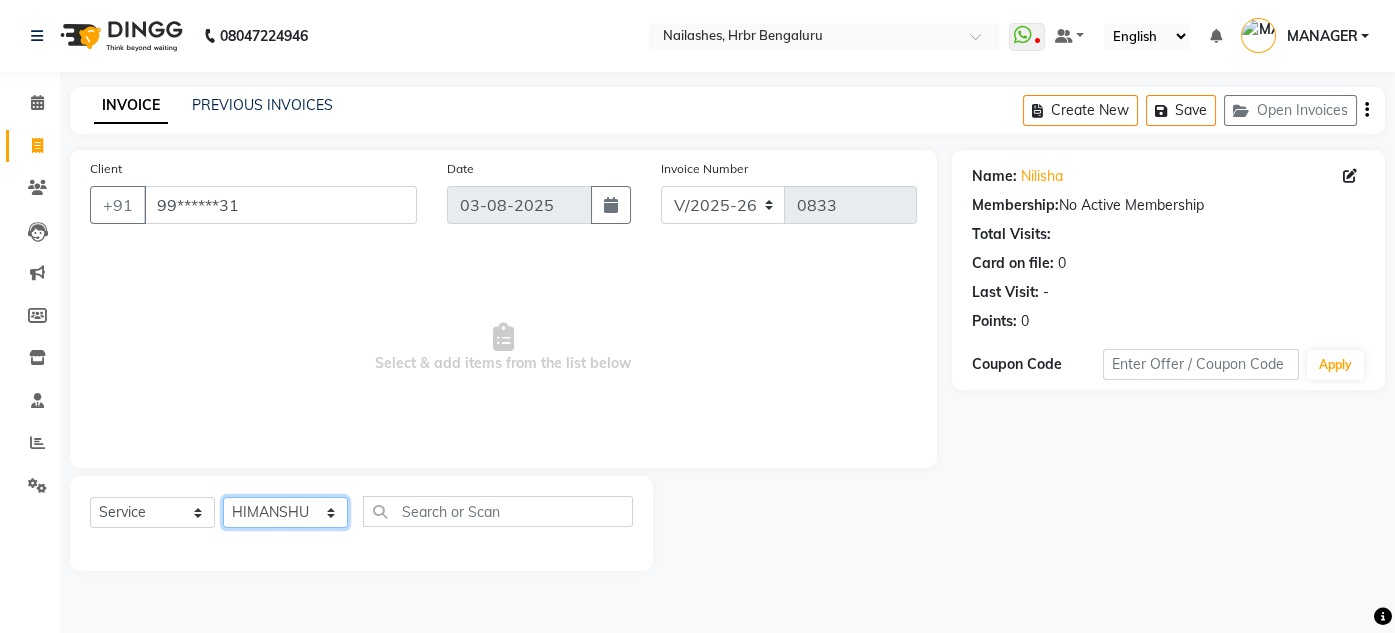 click on "Select Technician DEVI HIMANSHU jyothi KEVIN MANAGER RADIKA RITESH" 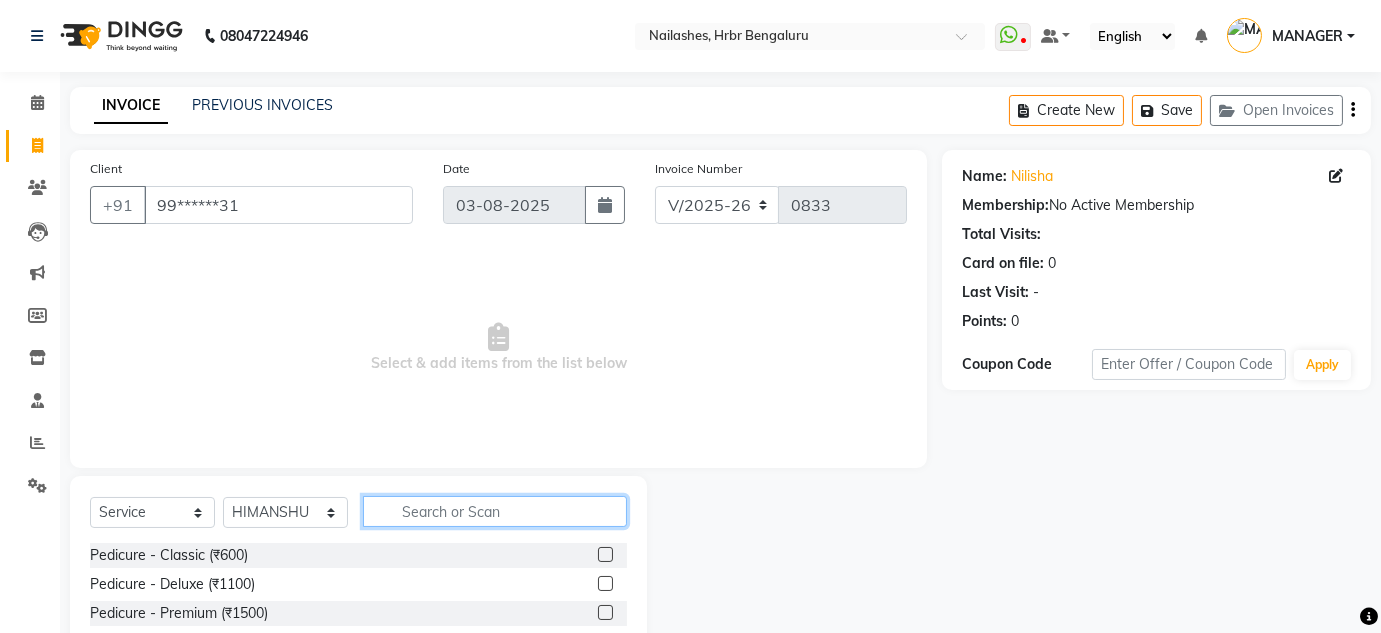 click 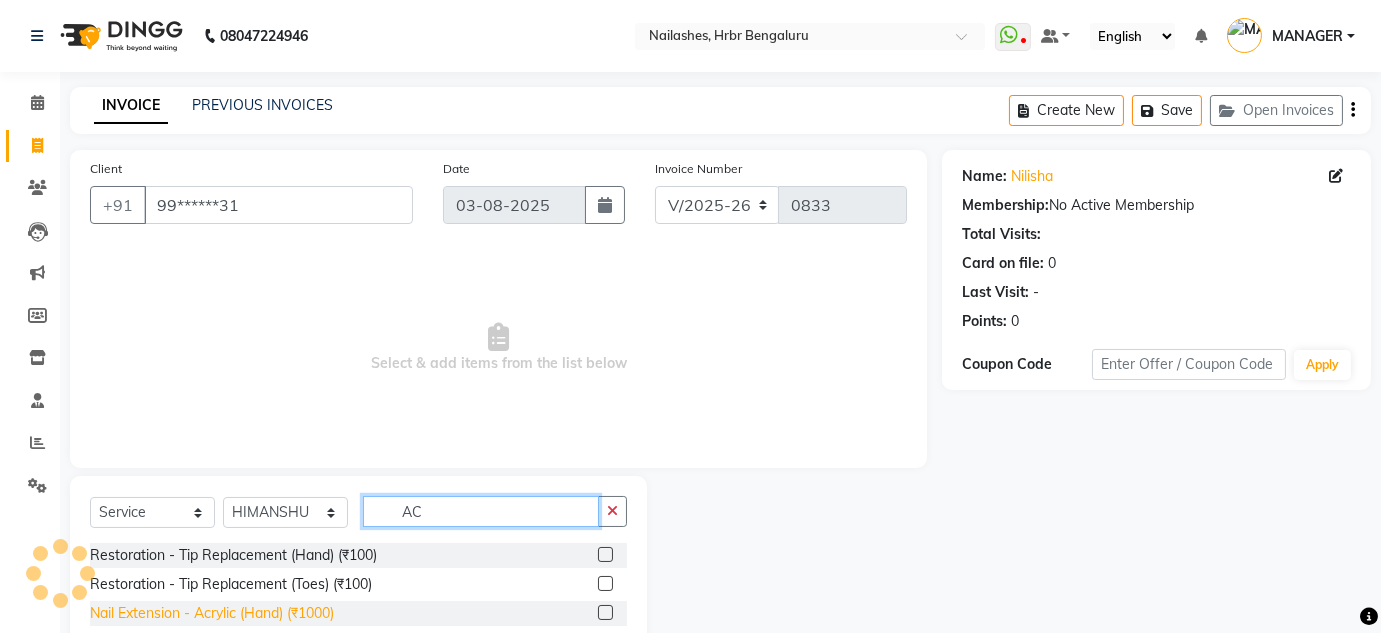 type on "AC" 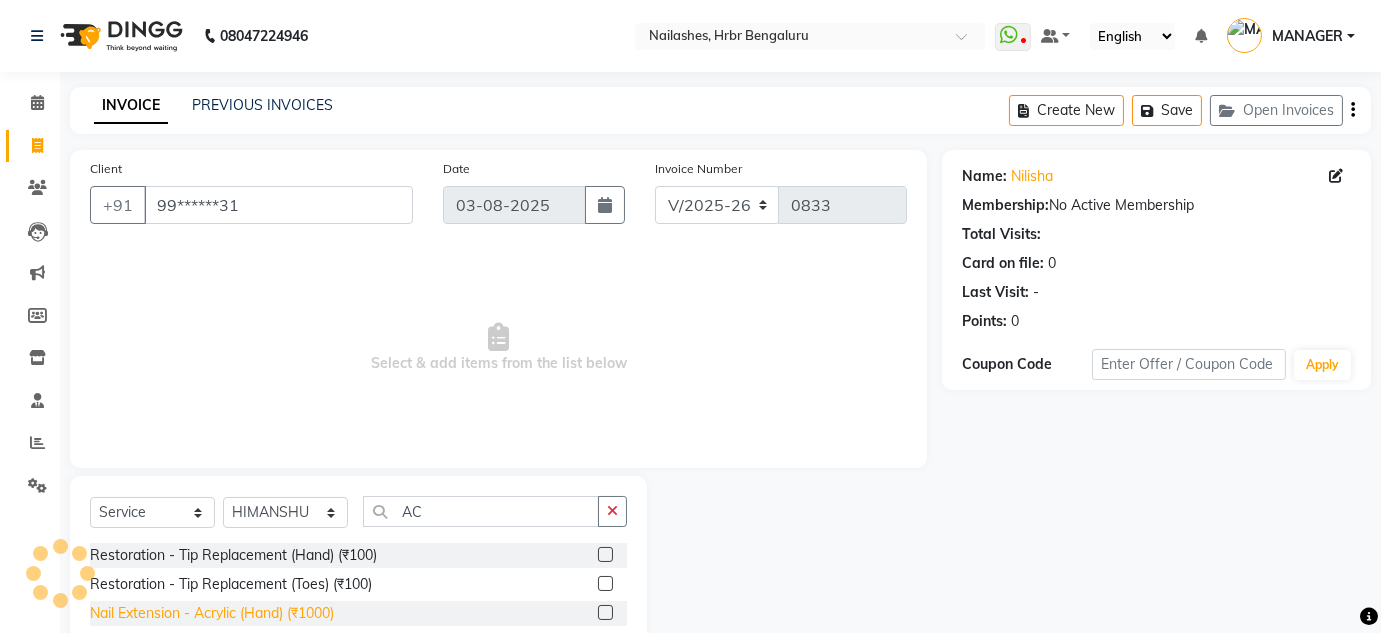 click on "Nail Extension - Acrylic (Hand) (₹1000)" 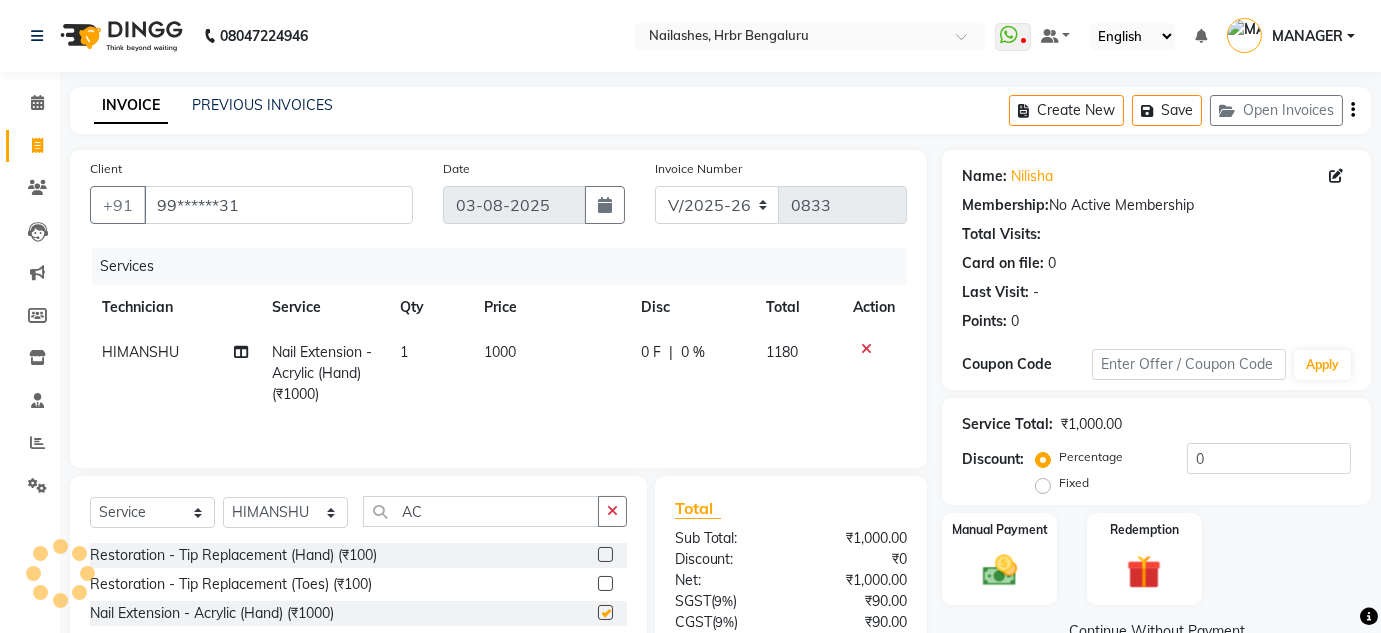 checkbox on "false" 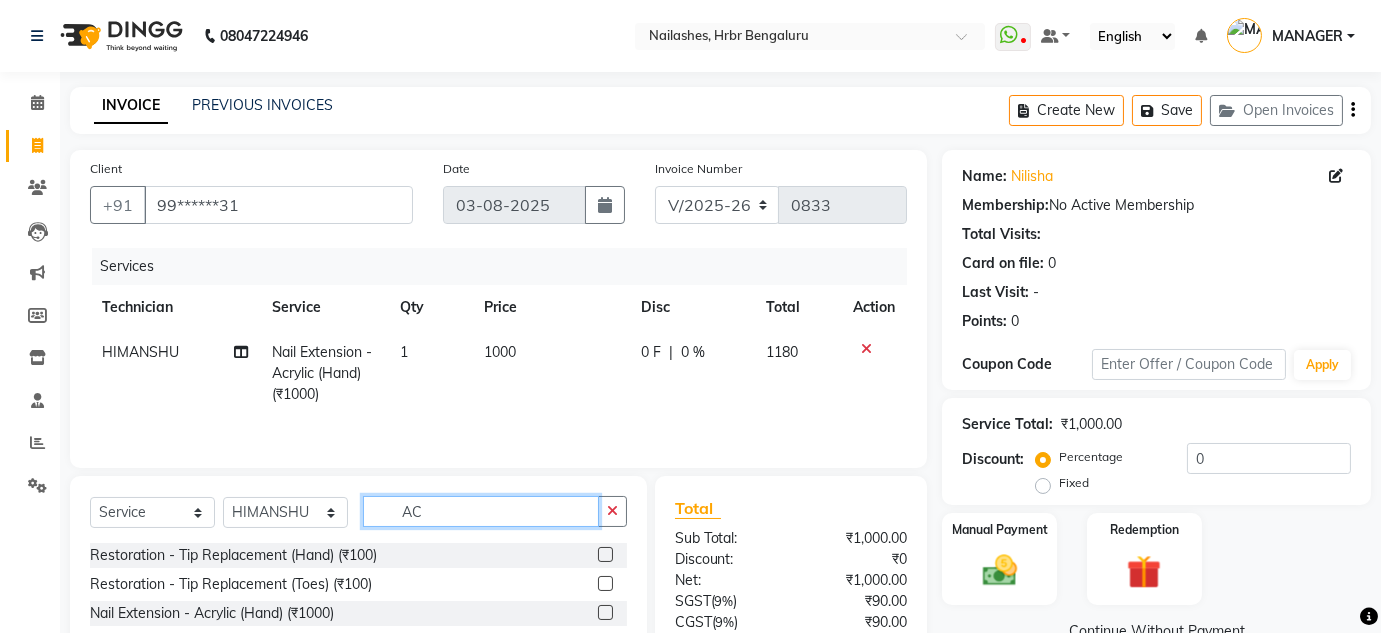 click on "AC" 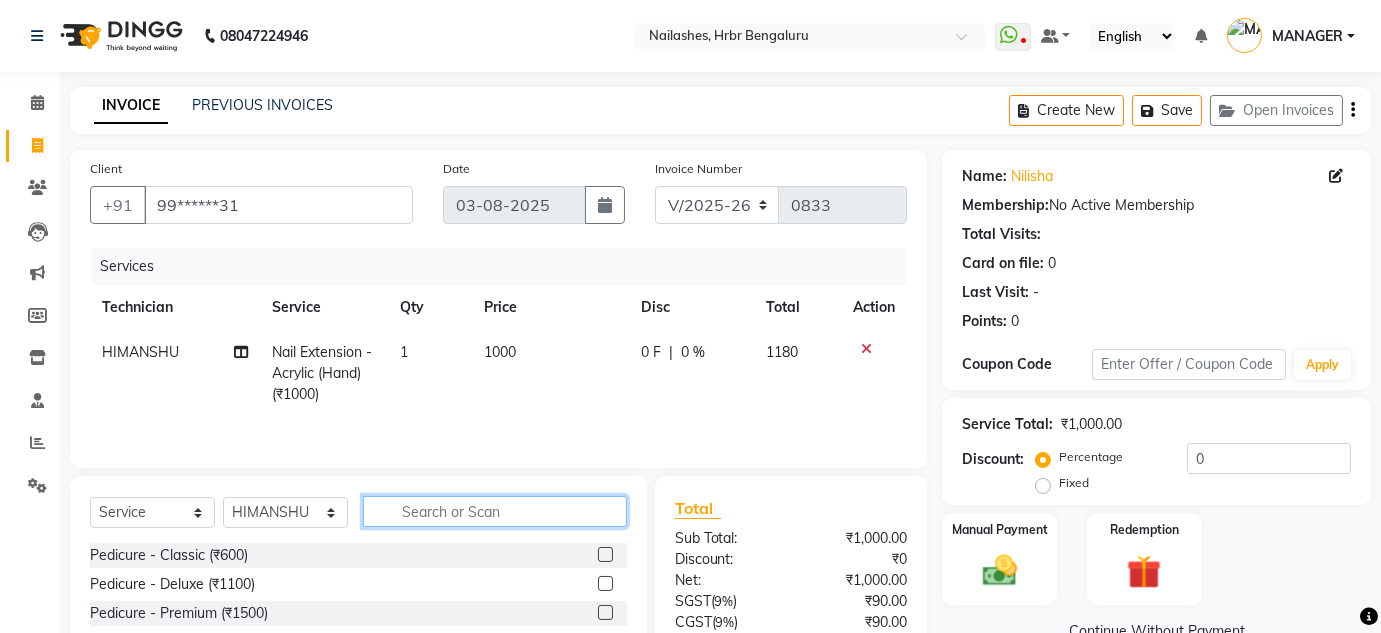 type on "V" 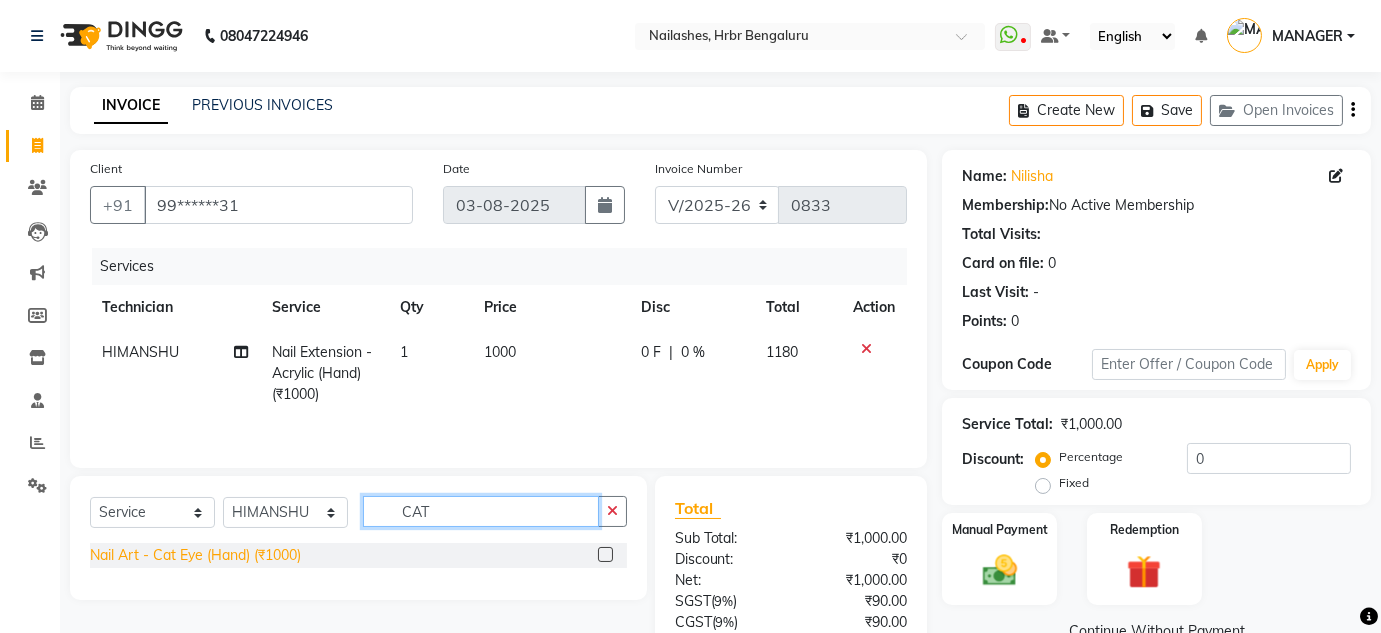 type on "CAT" 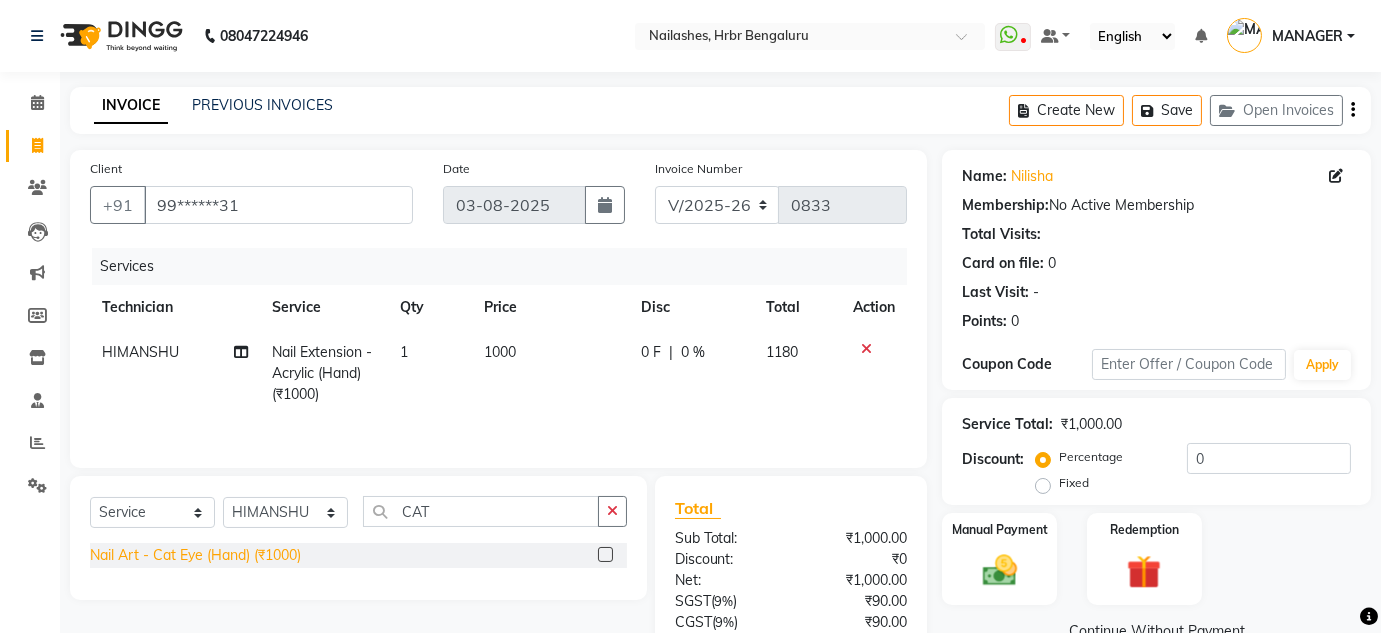 click on "Nail Art - Cat Eye (Hand) (₹1000)" 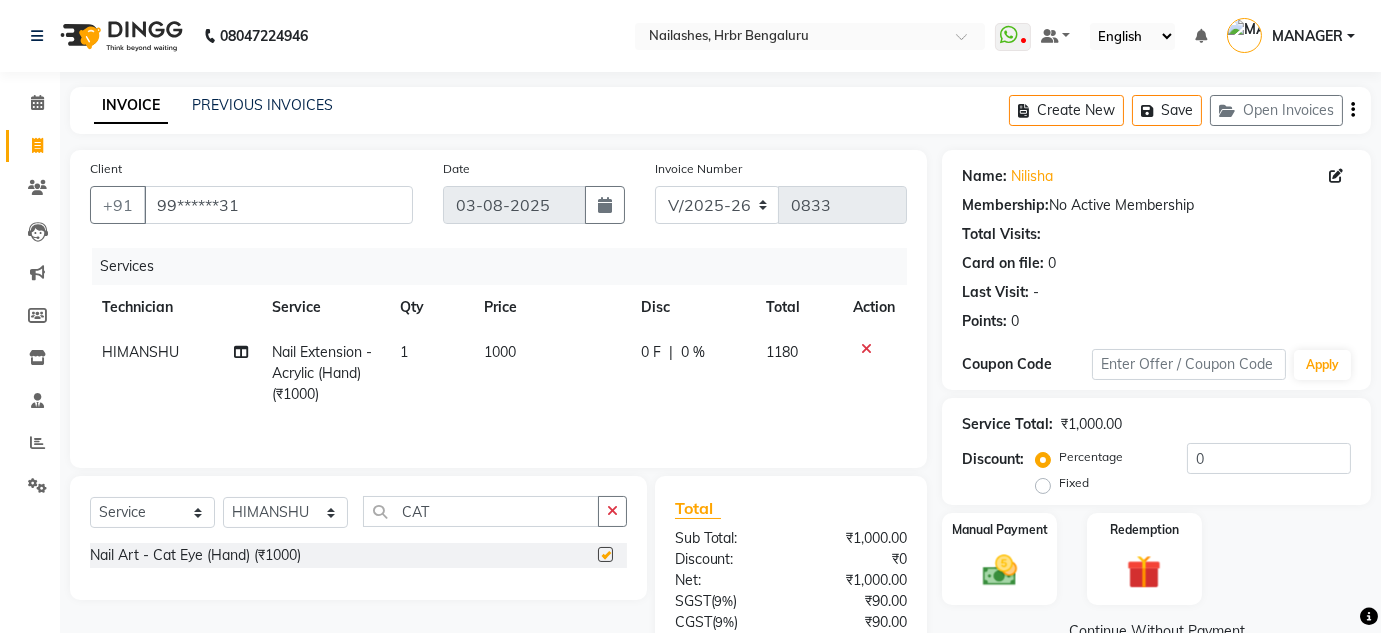 checkbox on "false" 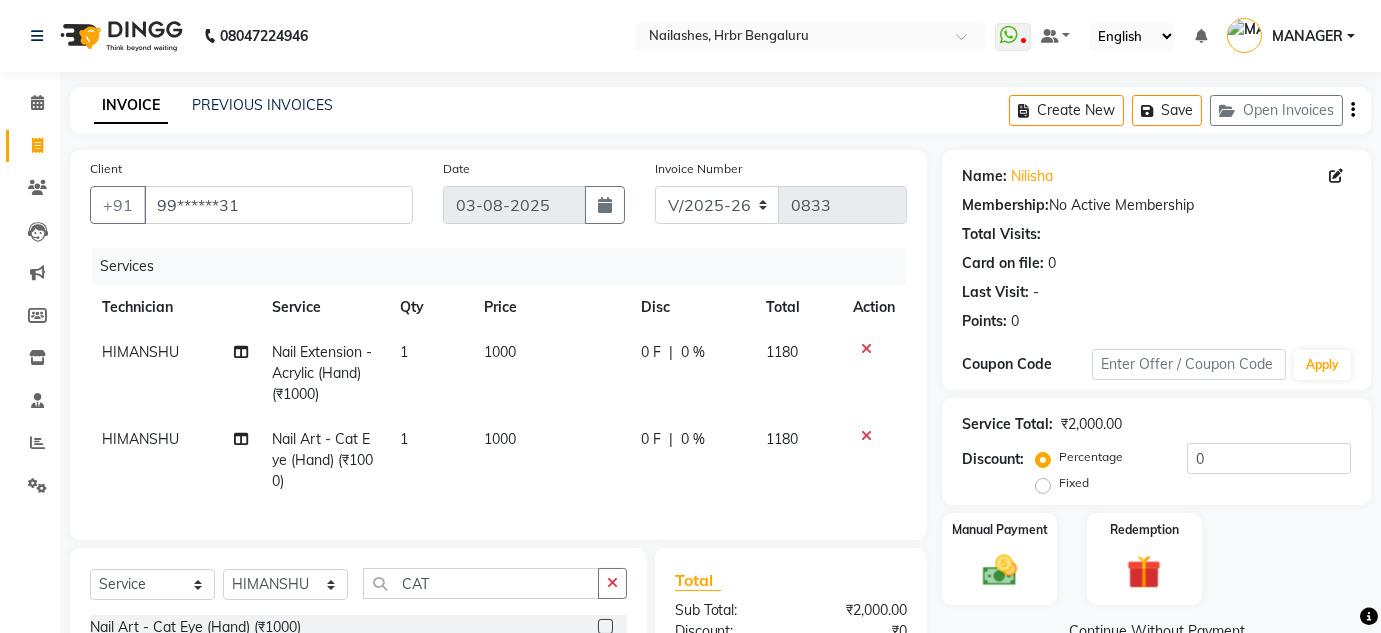 scroll, scrollTop: 252, scrollLeft: 0, axis: vertical 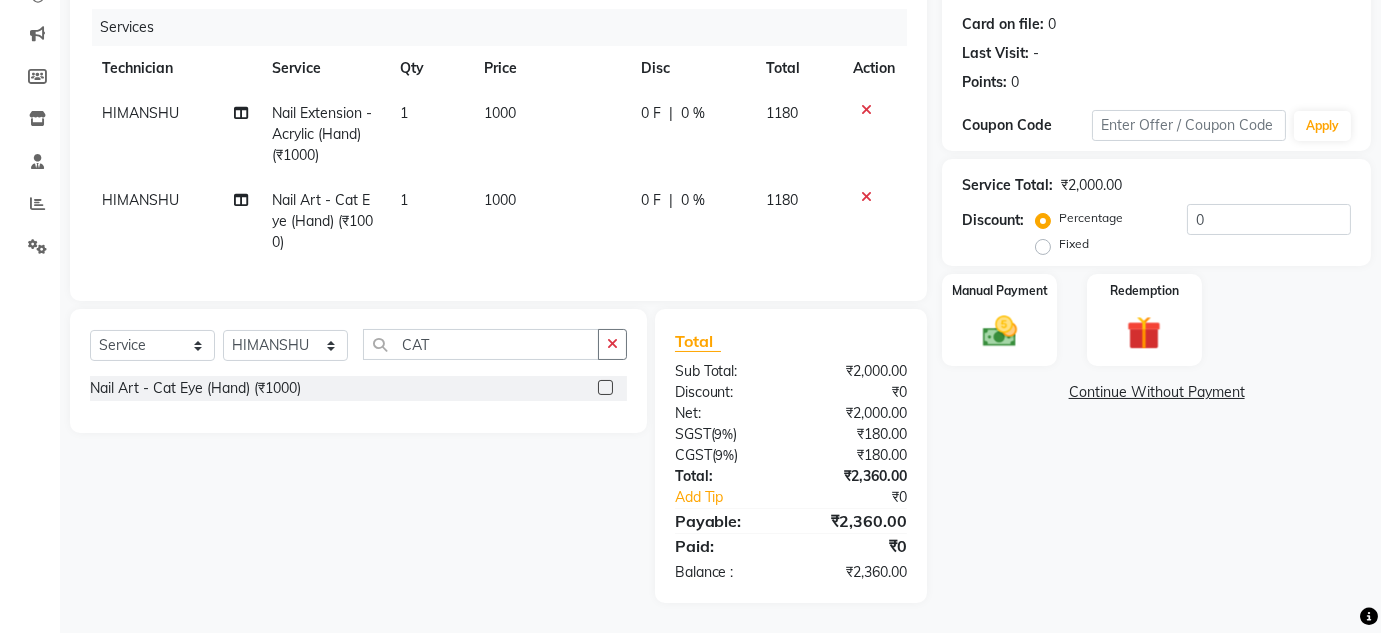 click on "Fixed" 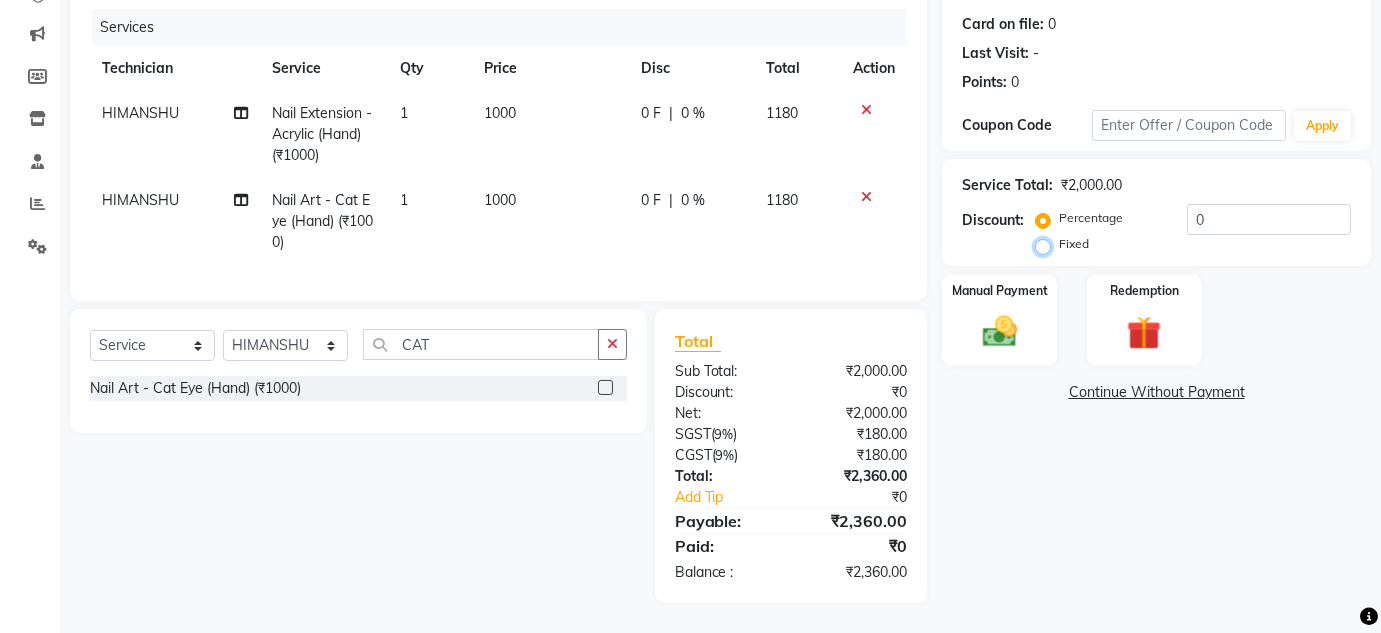 click on "Fixed" at bounding box center [1047, 244] 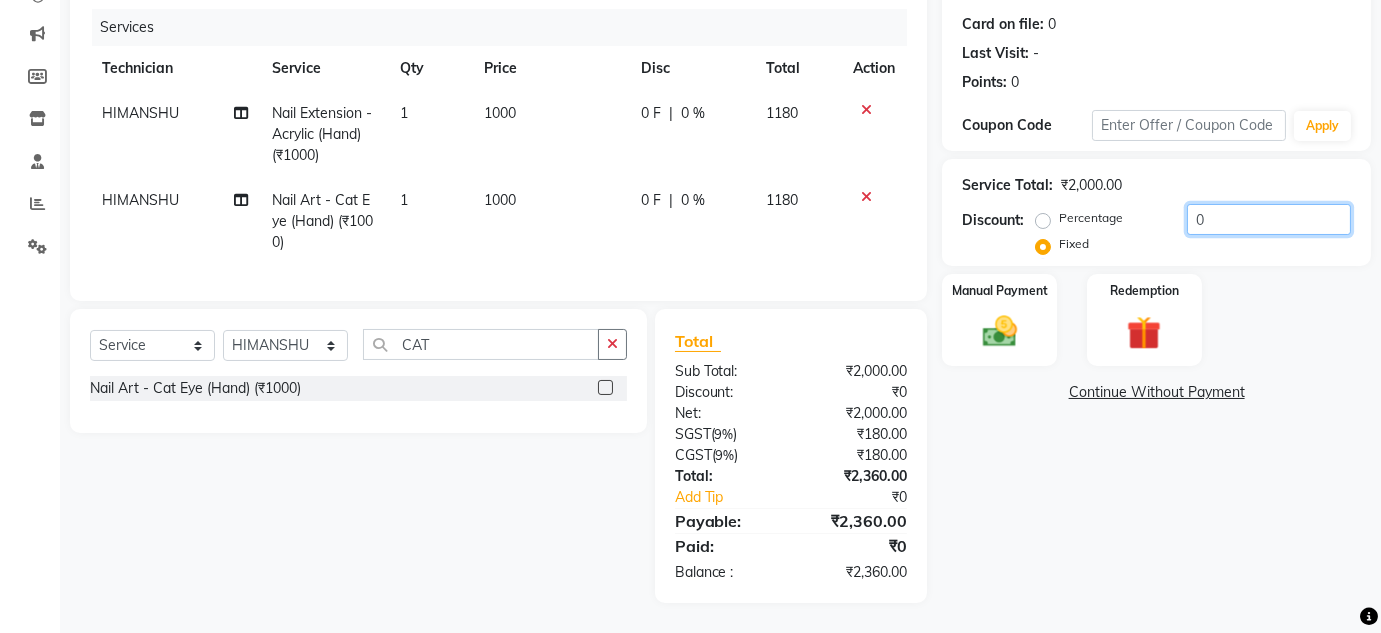 click on "0" 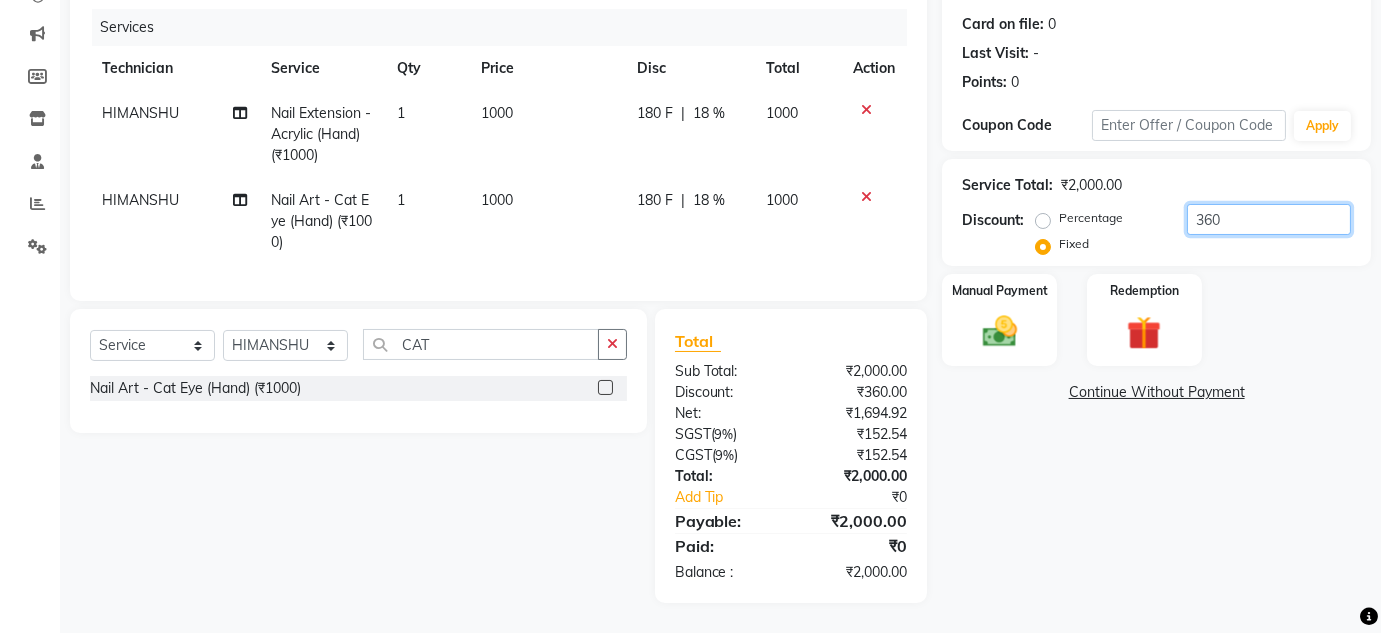 type on "360" 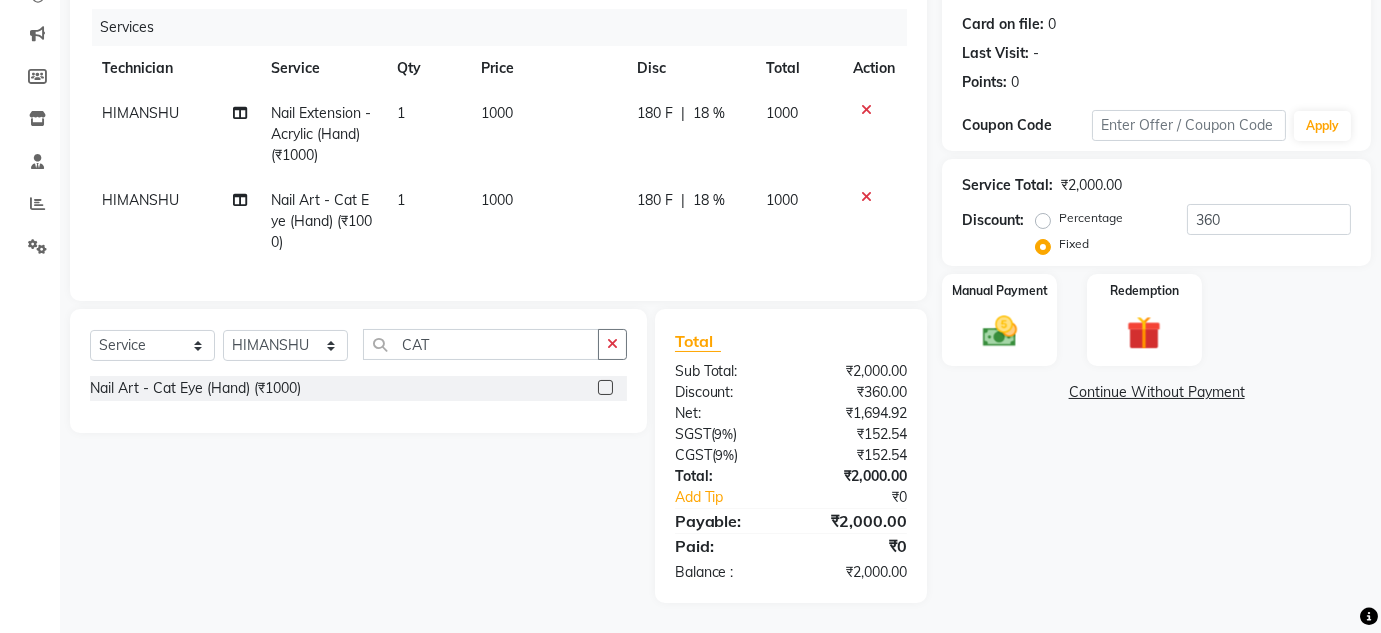 click on "Name: Nilisha  Membership:  No Active Membership  Total Visits:   Card on file:  0 Last Visit:   - Points:   0  Coupon Code Apply Service Total:  ₹2,000.00  Discount:  Percentage   Fixed  360 Manual Payment Redemption  Continue Without Payment" 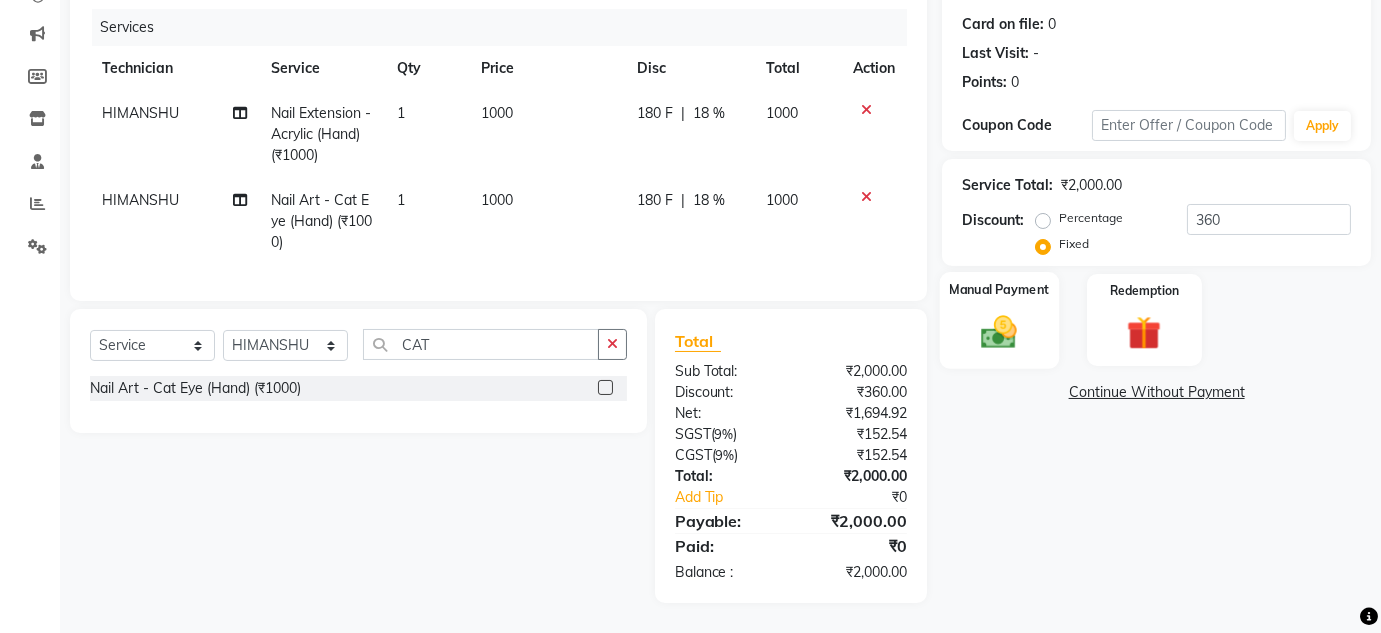 click on "Manual Payment" 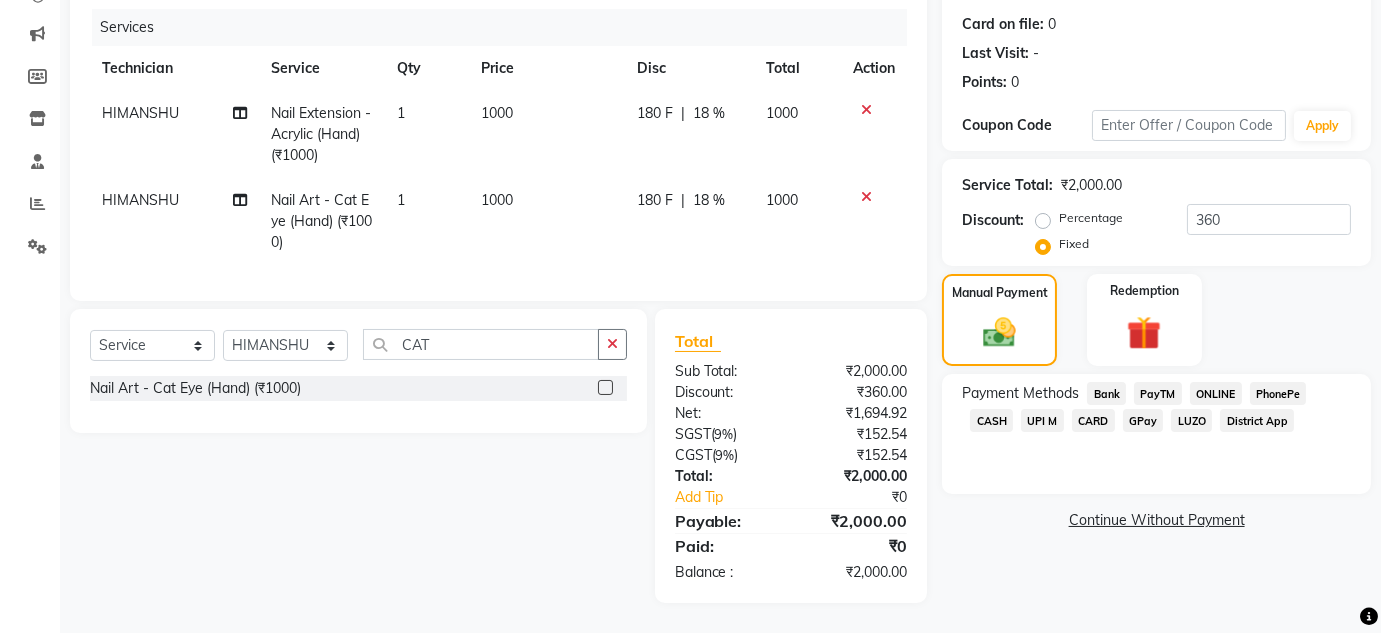 click on "ONLINE" 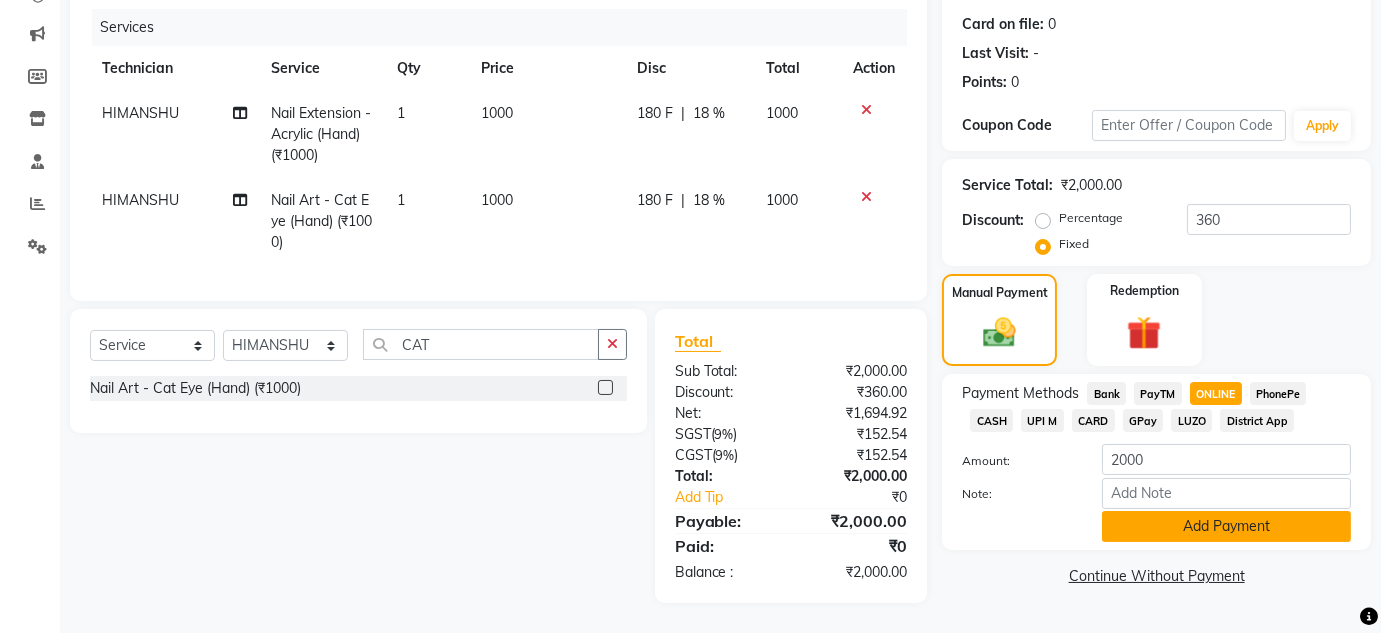 click on "Add Payment" 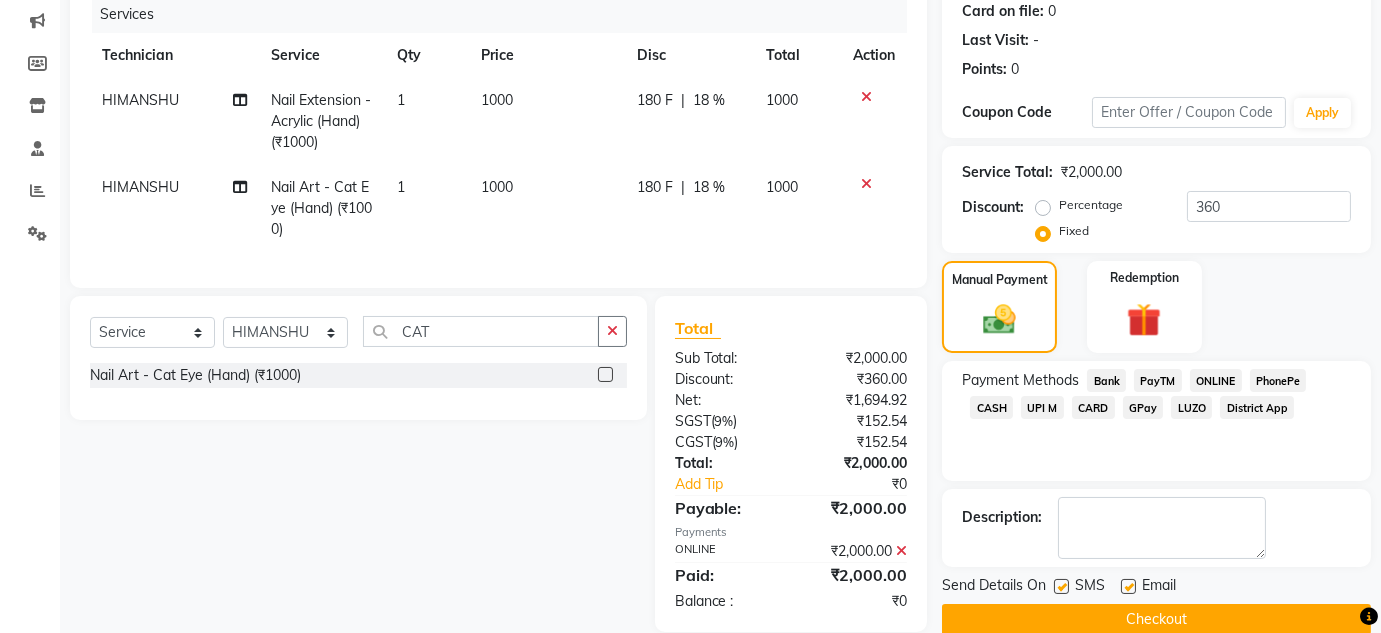 scroll, scrollTop: 293, scrollLeft: 0, axis: vertical 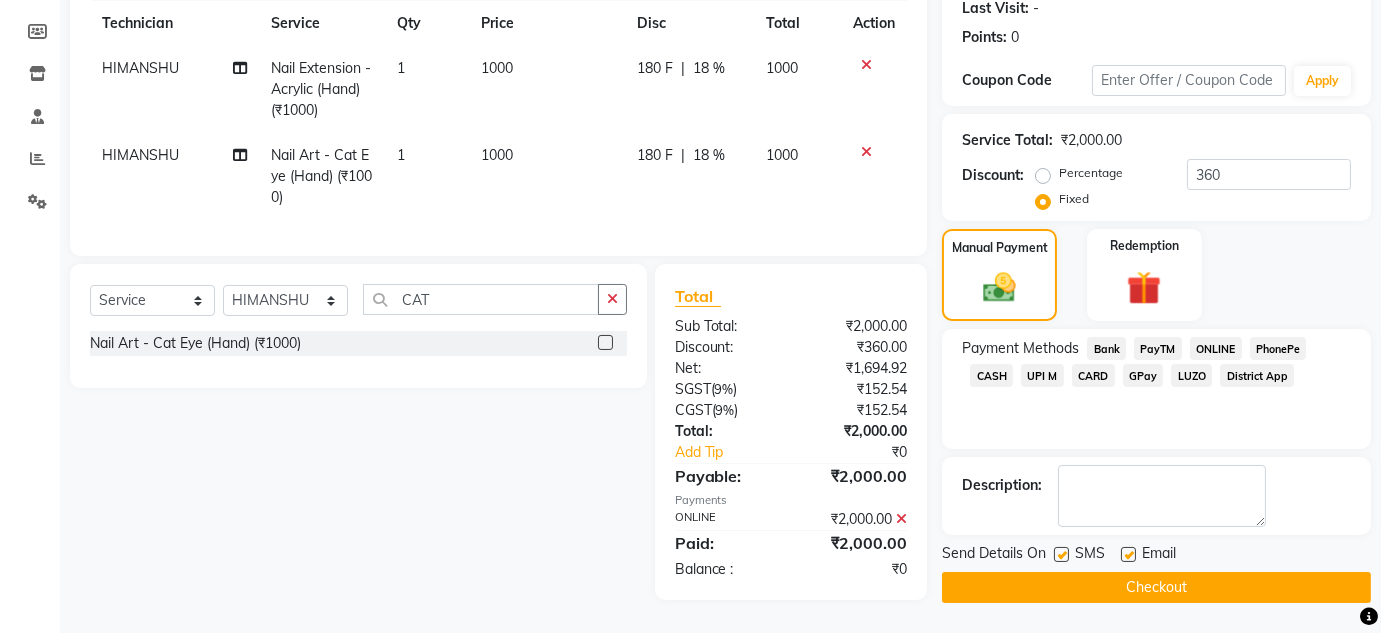 click on "Checkout" 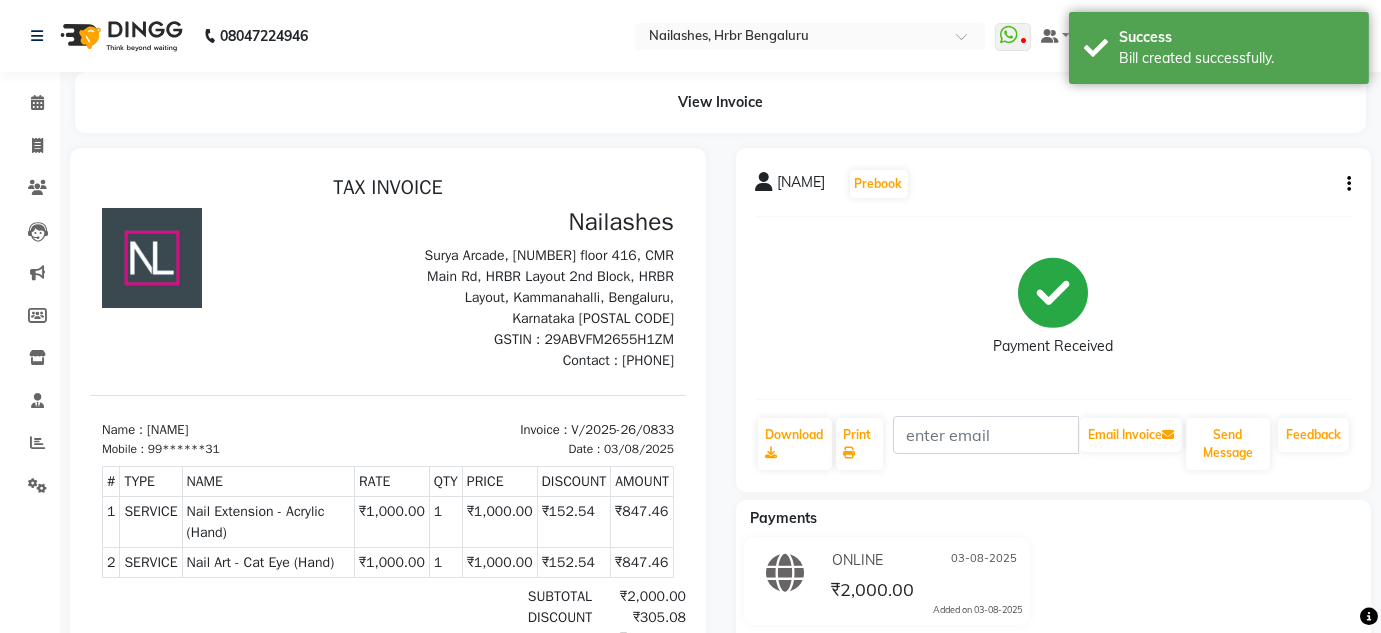 scroll, scrollTop: 0, scrollLeft: 0, axis: both 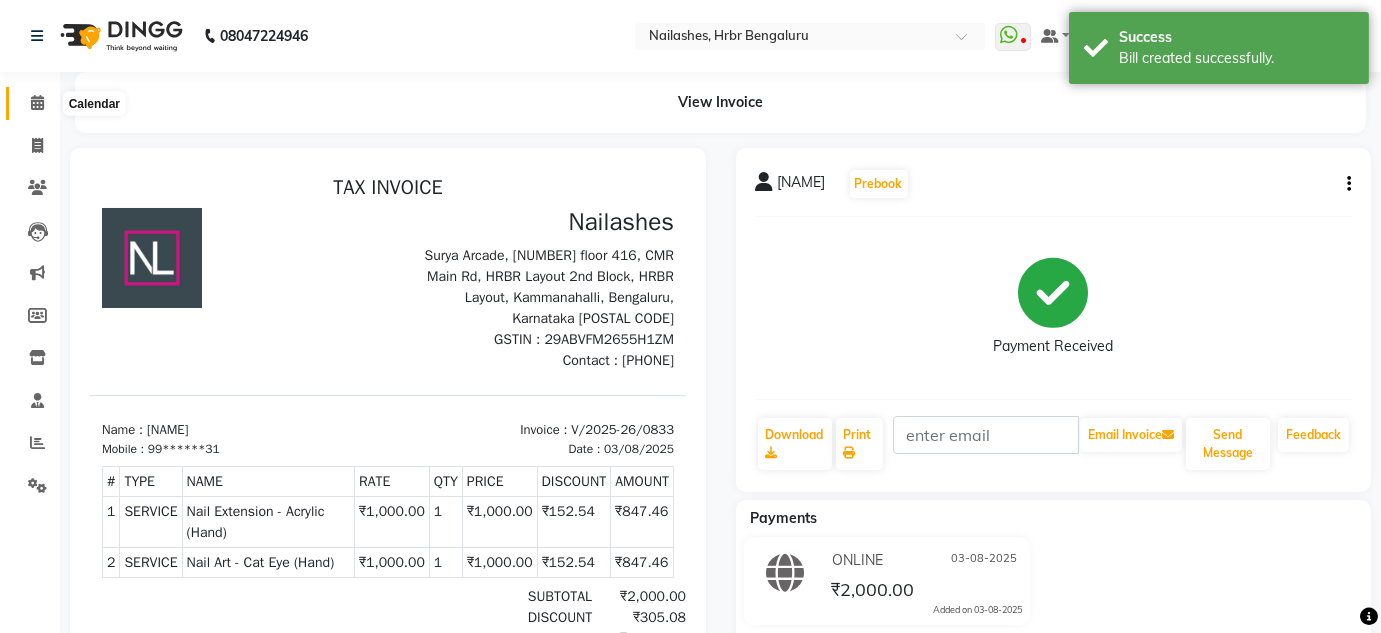 click 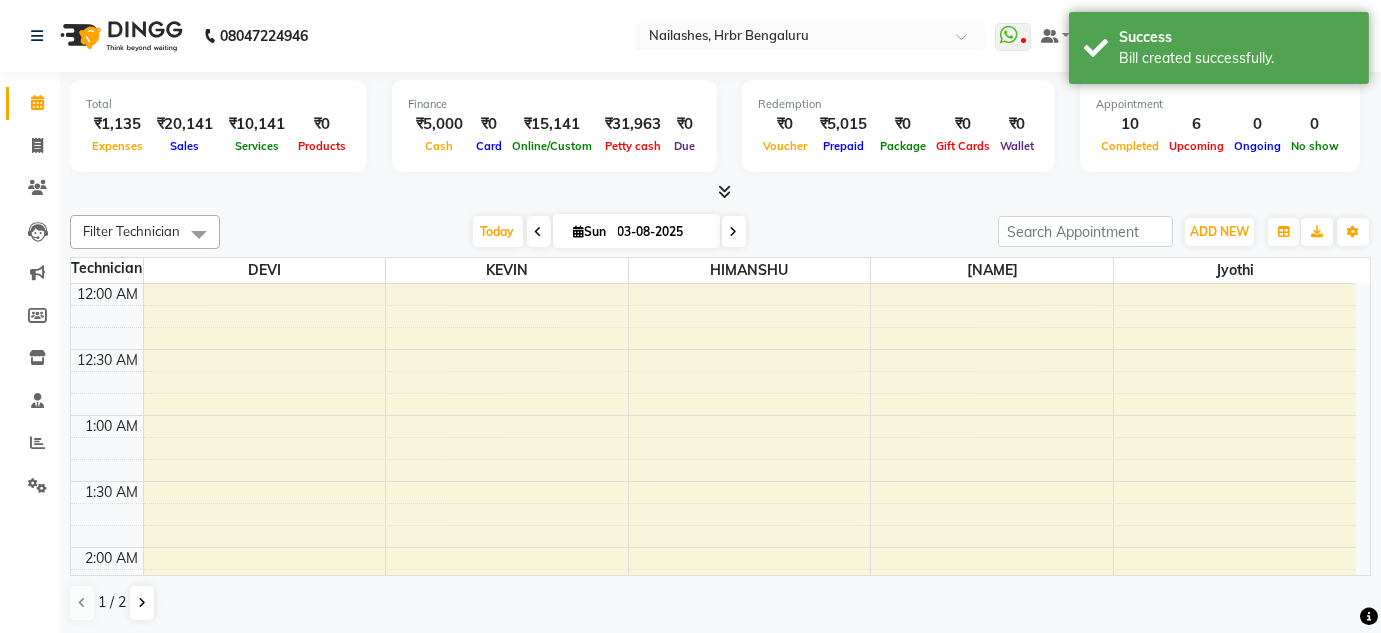 scroll, scrollTop: 783, scrollLeft: 0, axis: vertical 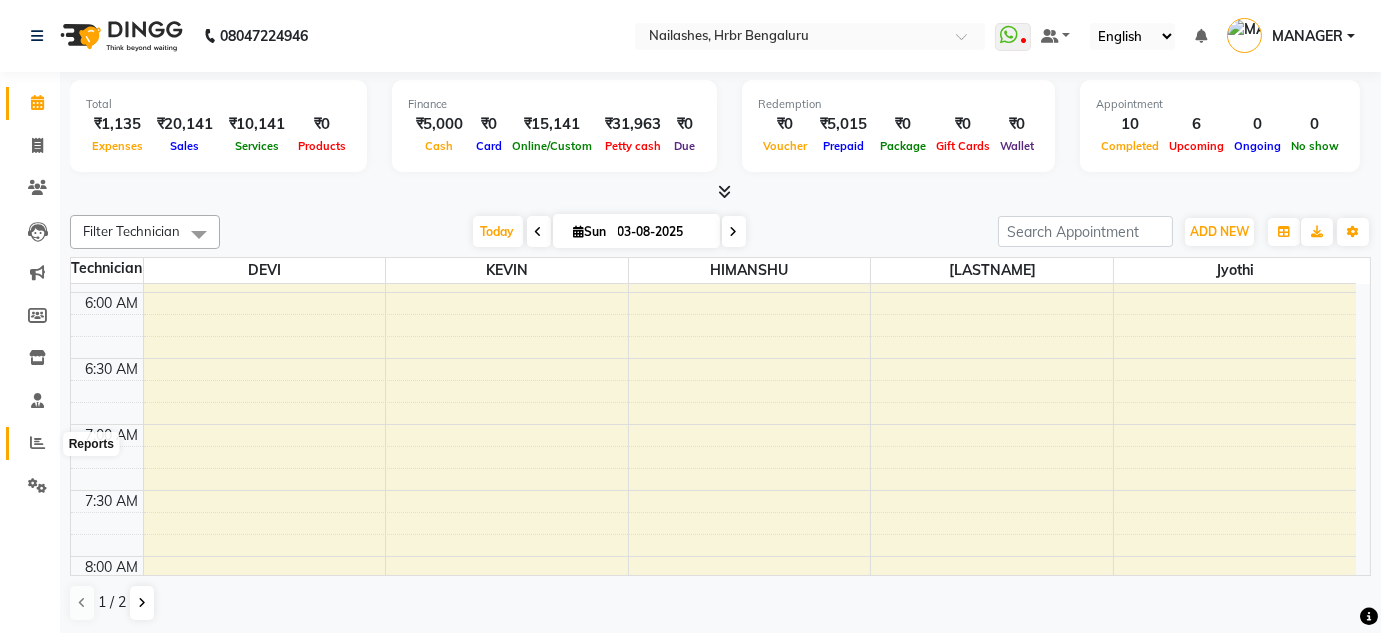 click 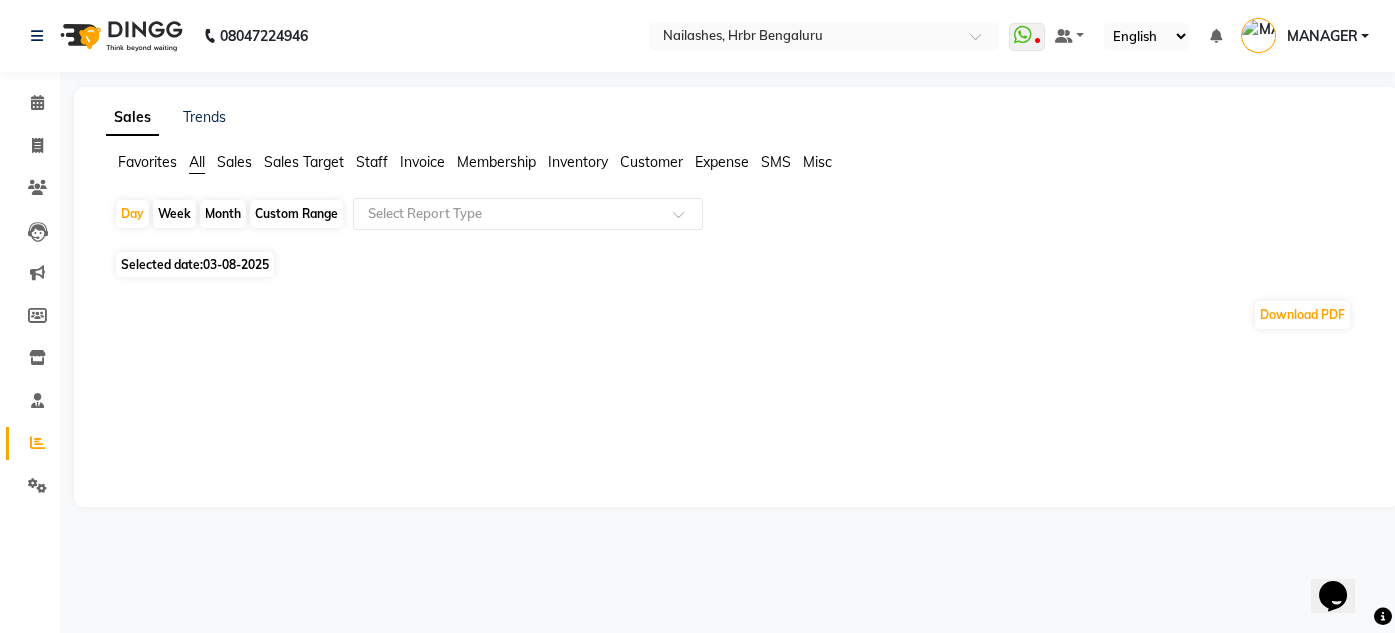 scroll, scrollTop: 0, scrollLeft: 0, axis: both 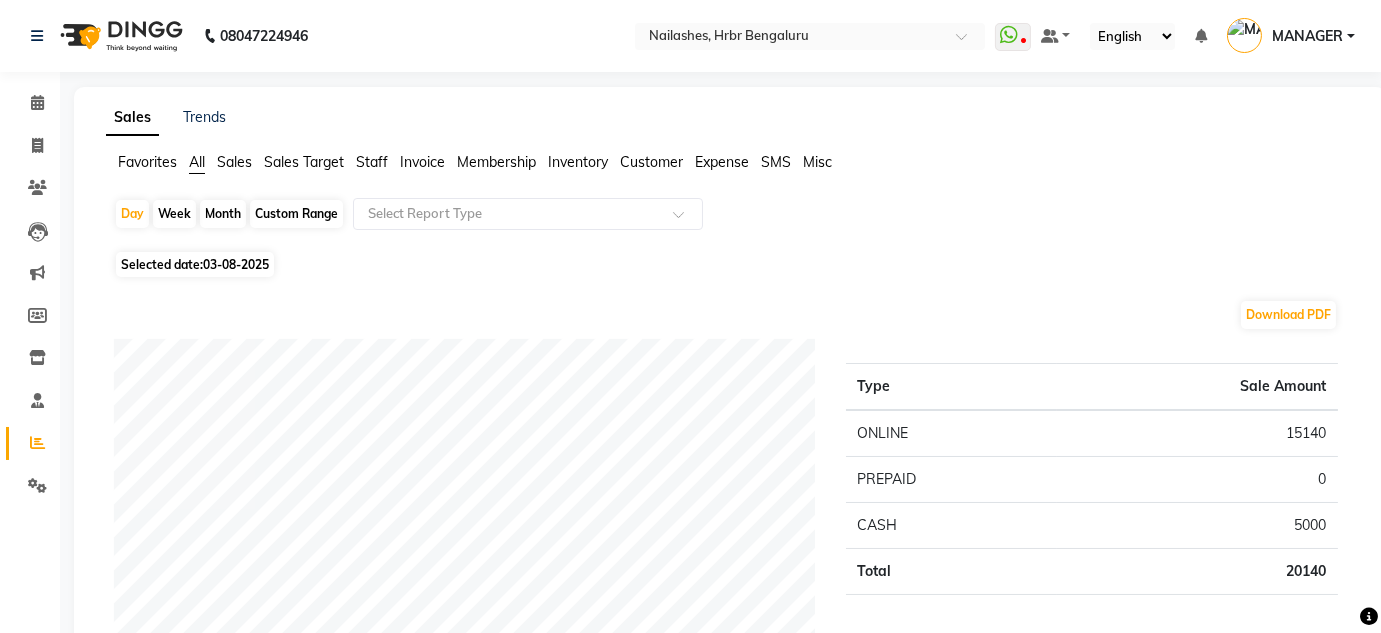 click on "Staff" 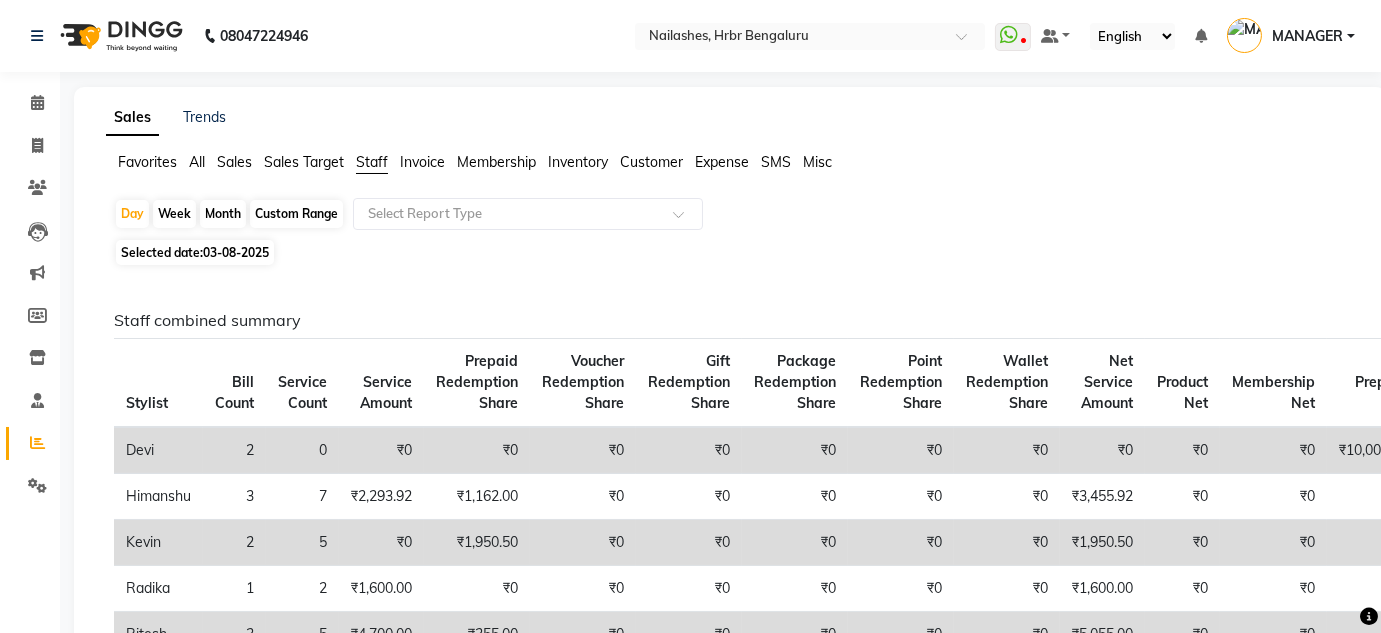 click on "Customer" 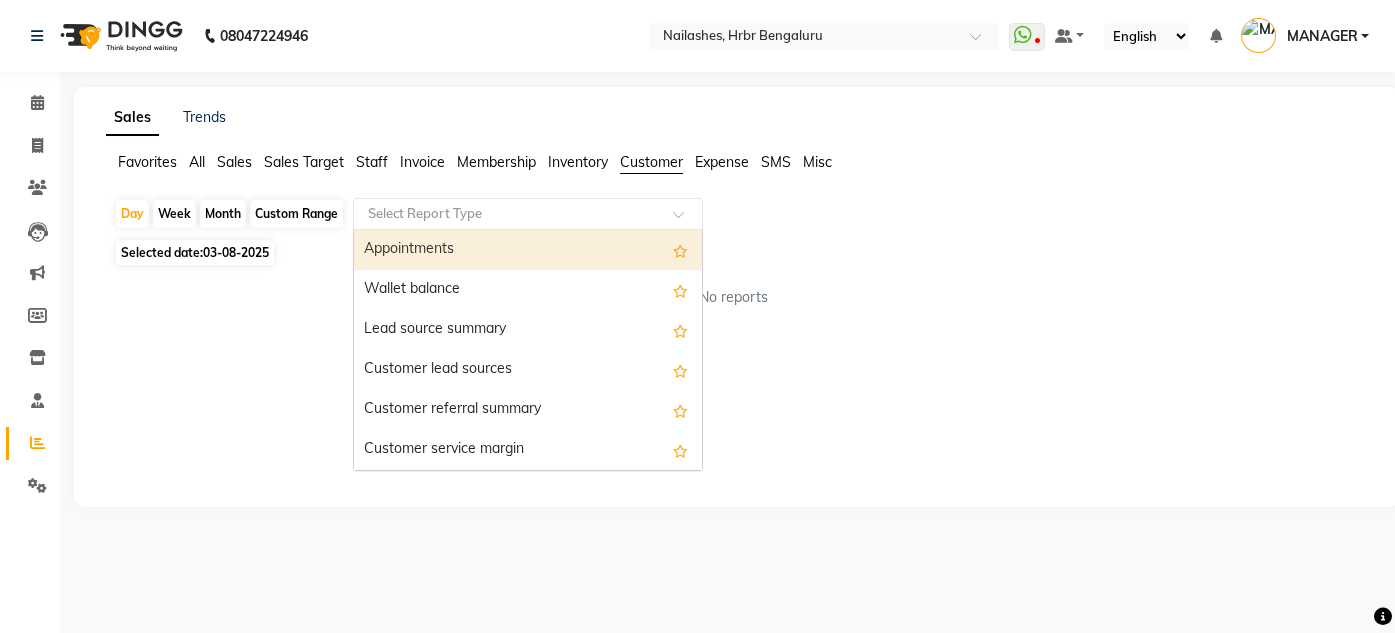 click 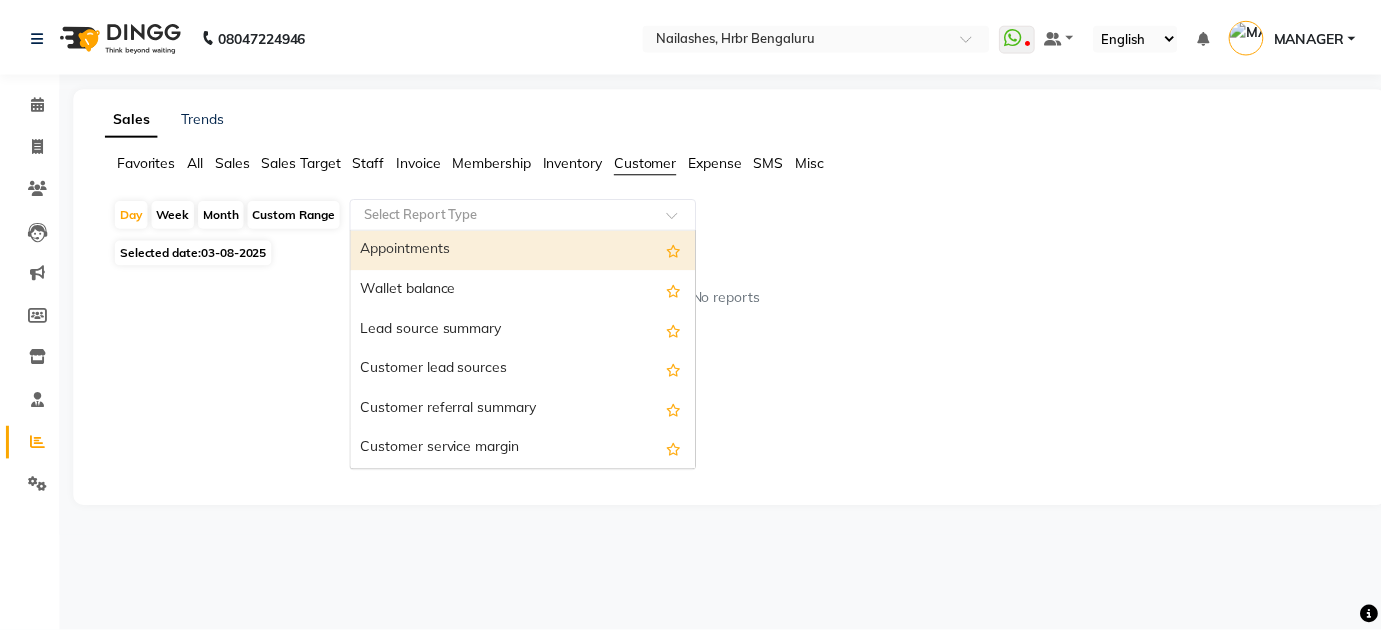scroll, scrollTop: 200, scrollLeft: 0, axis: vertical 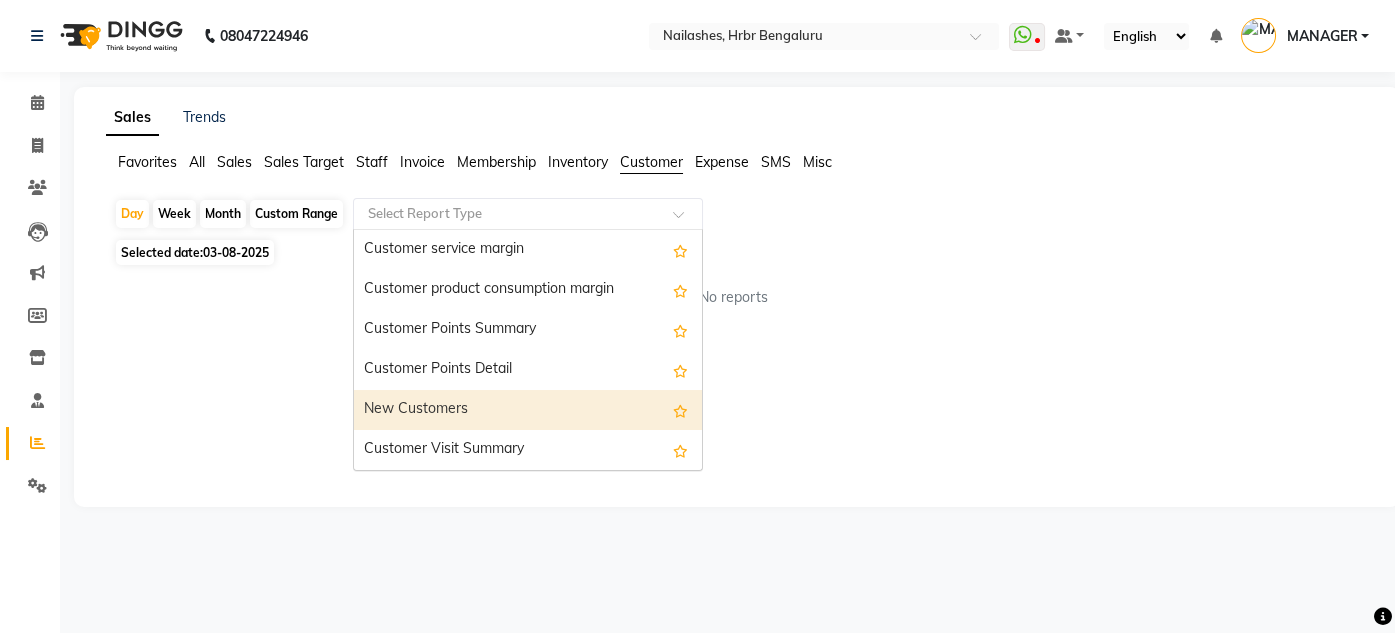 click on "New Customers" at bounding box center [528, 410] 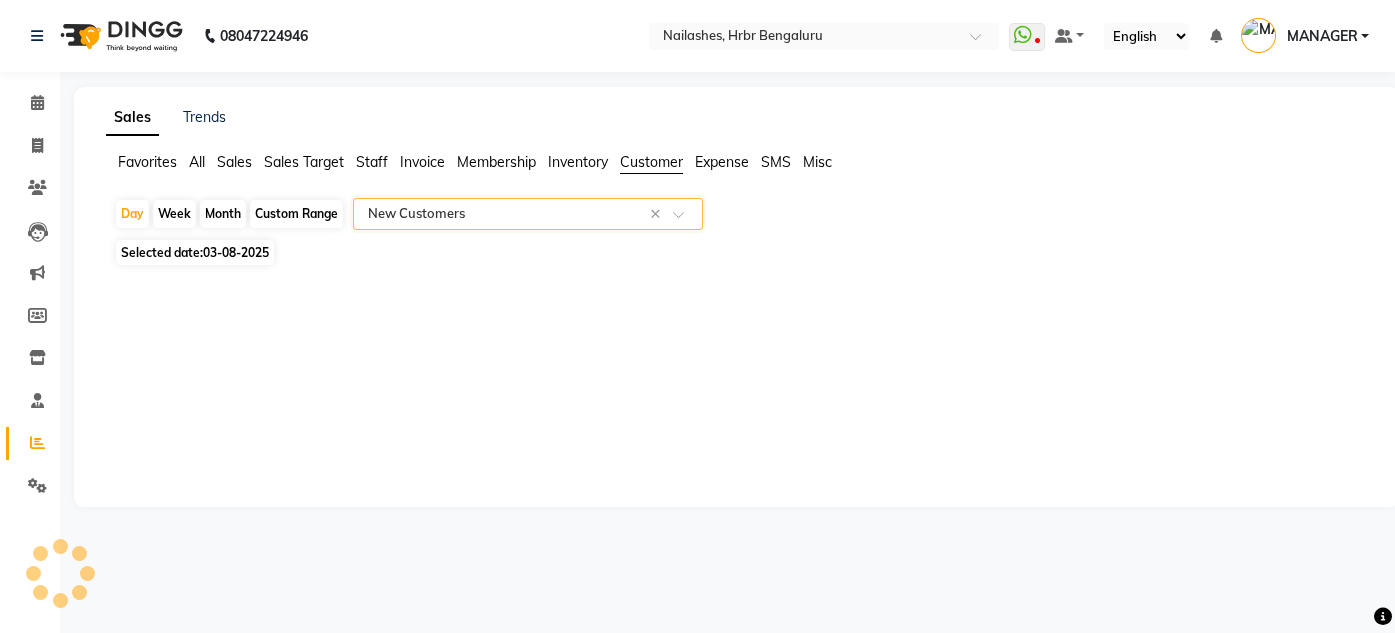 select on "filtered_report" 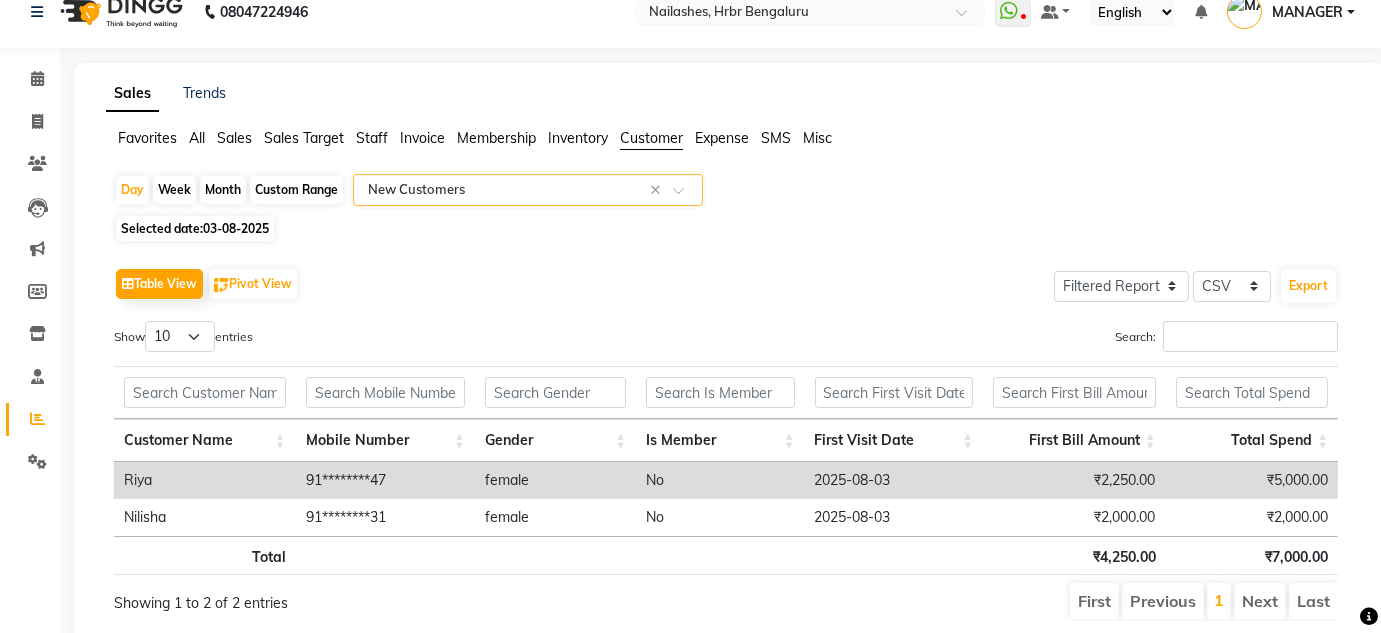 scroll, scrollTop: 0, scrollLeft: 0, axis: both 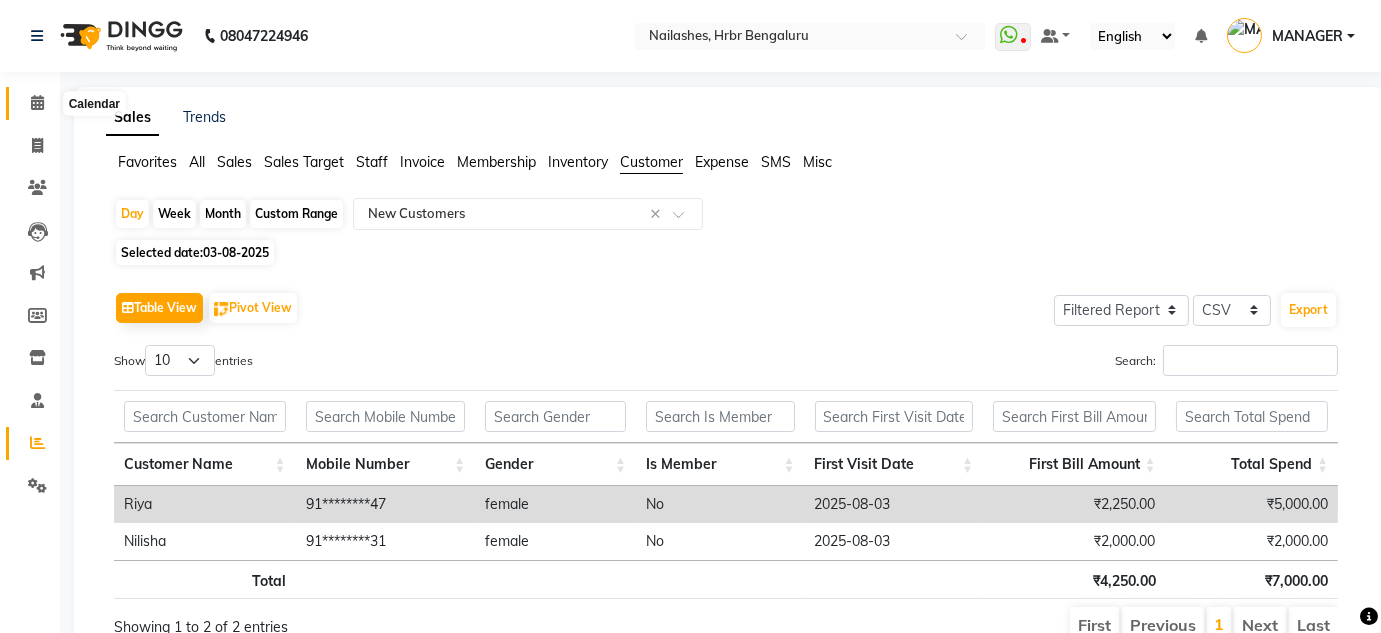 click 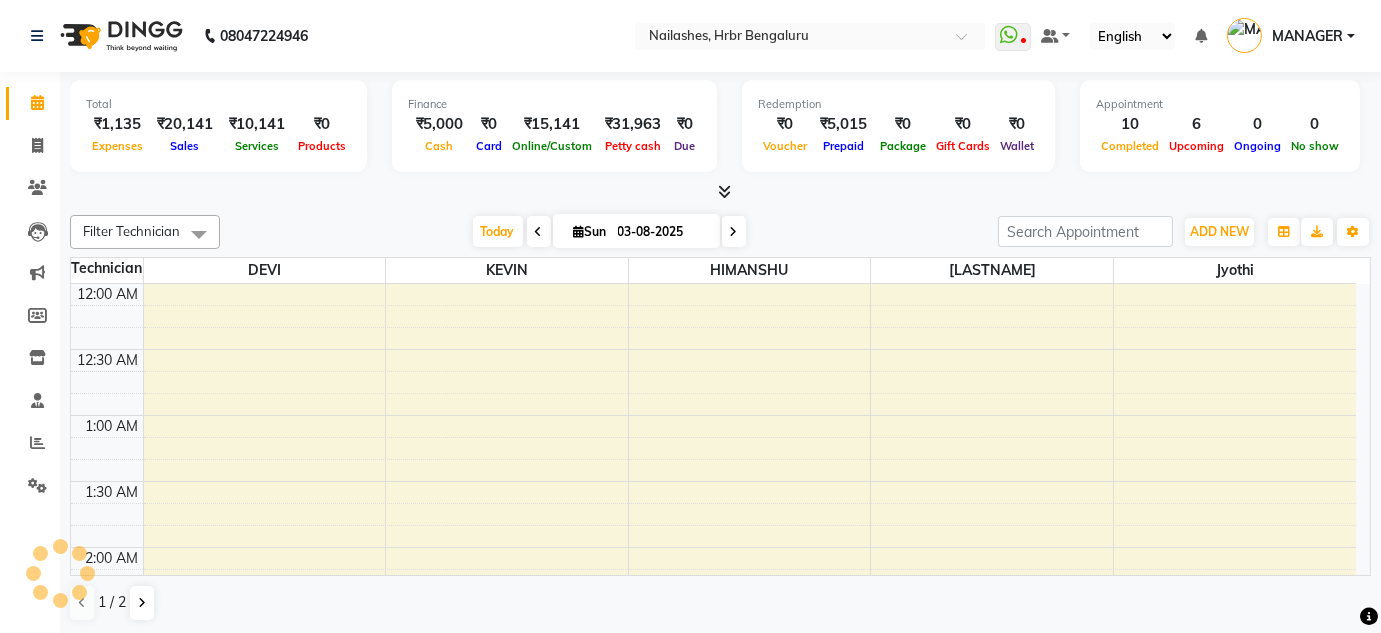 scroll, scrollTop: 0, scrollLeft: 0, axis: both 